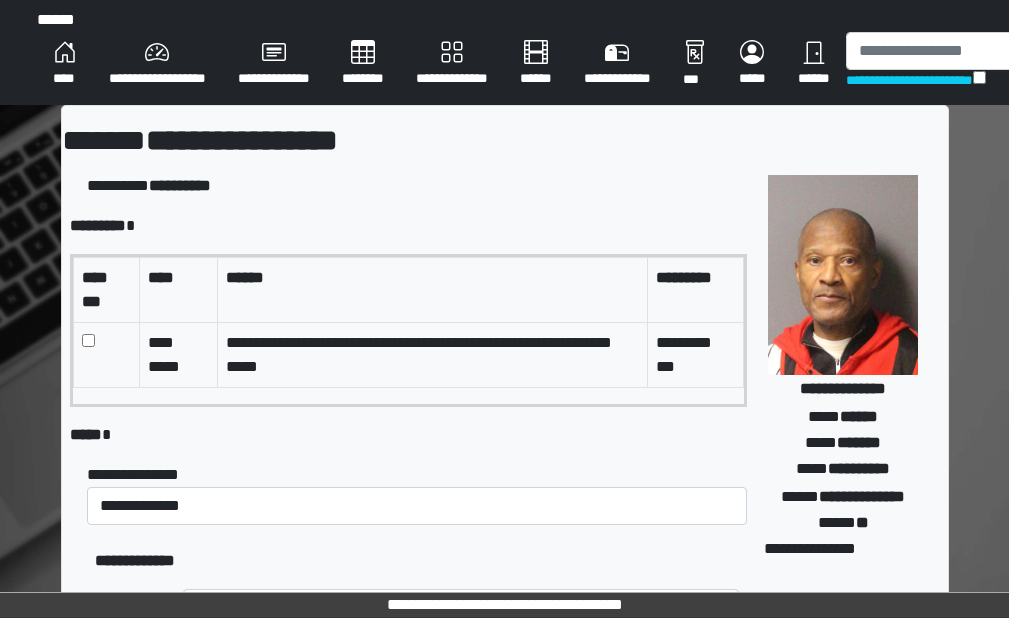 select on "*" 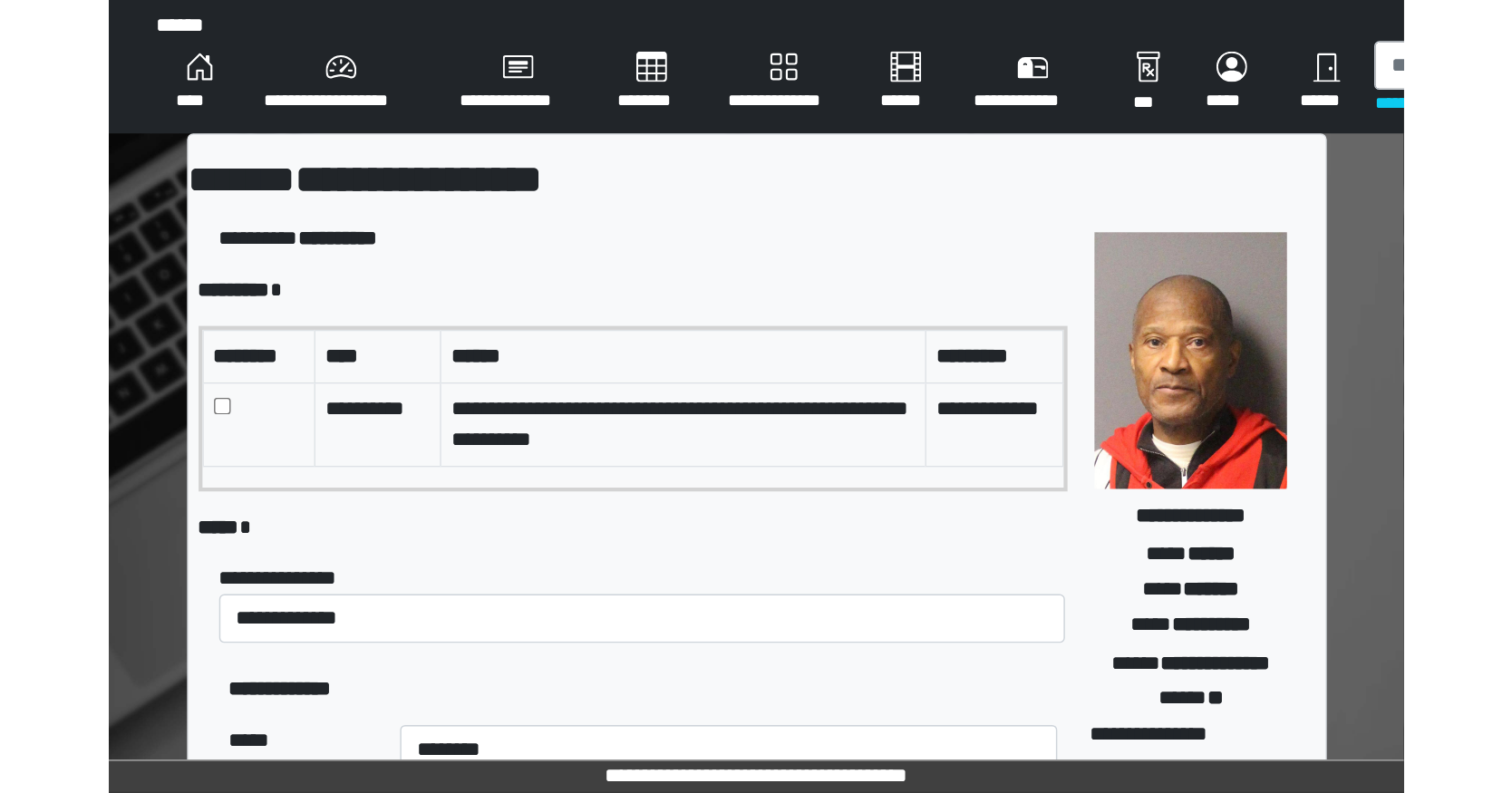 scroll, scrollTop: 0, scrollLeft: 0, axis: both 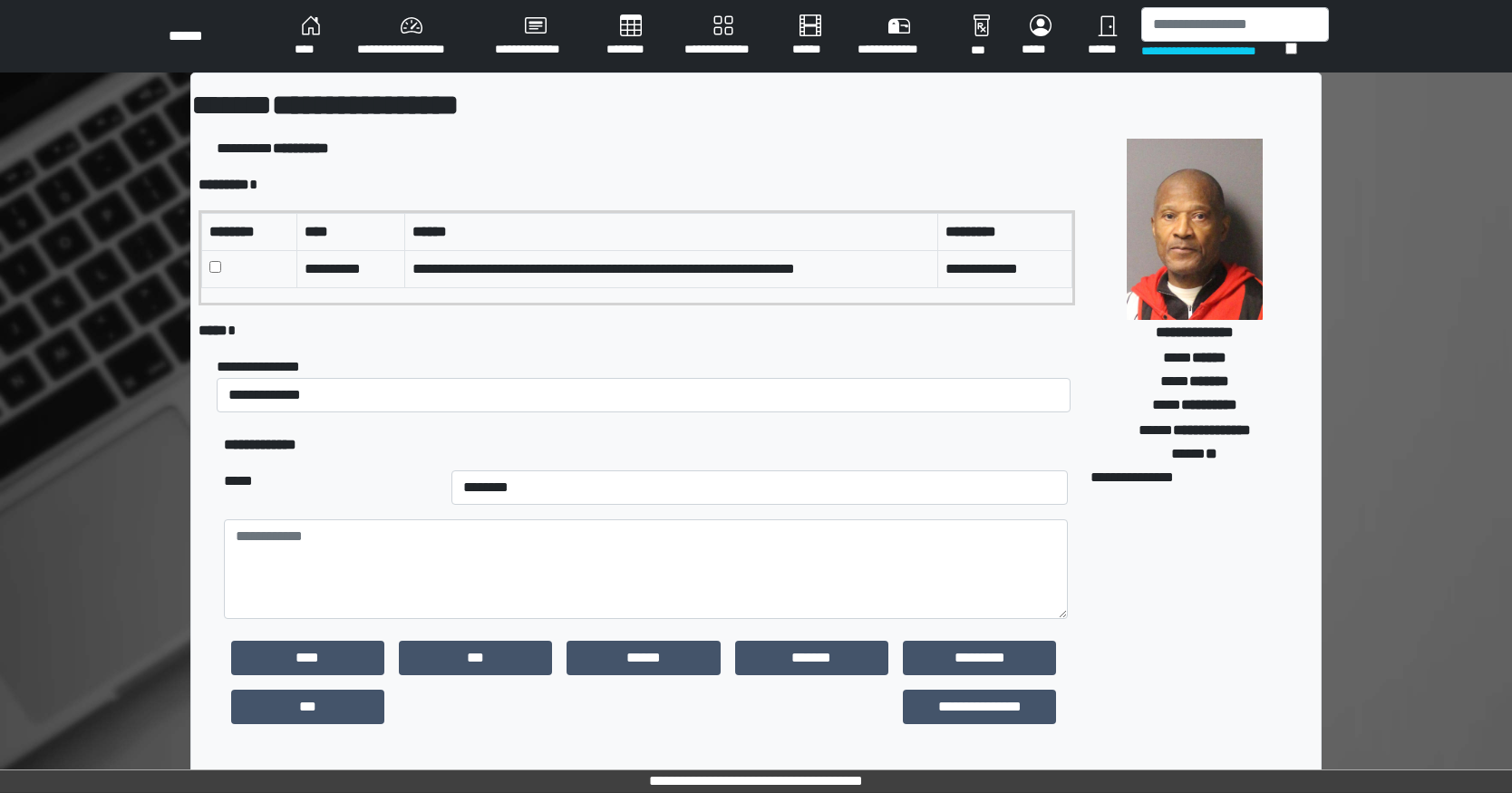 click at bounding box center (645, 569) 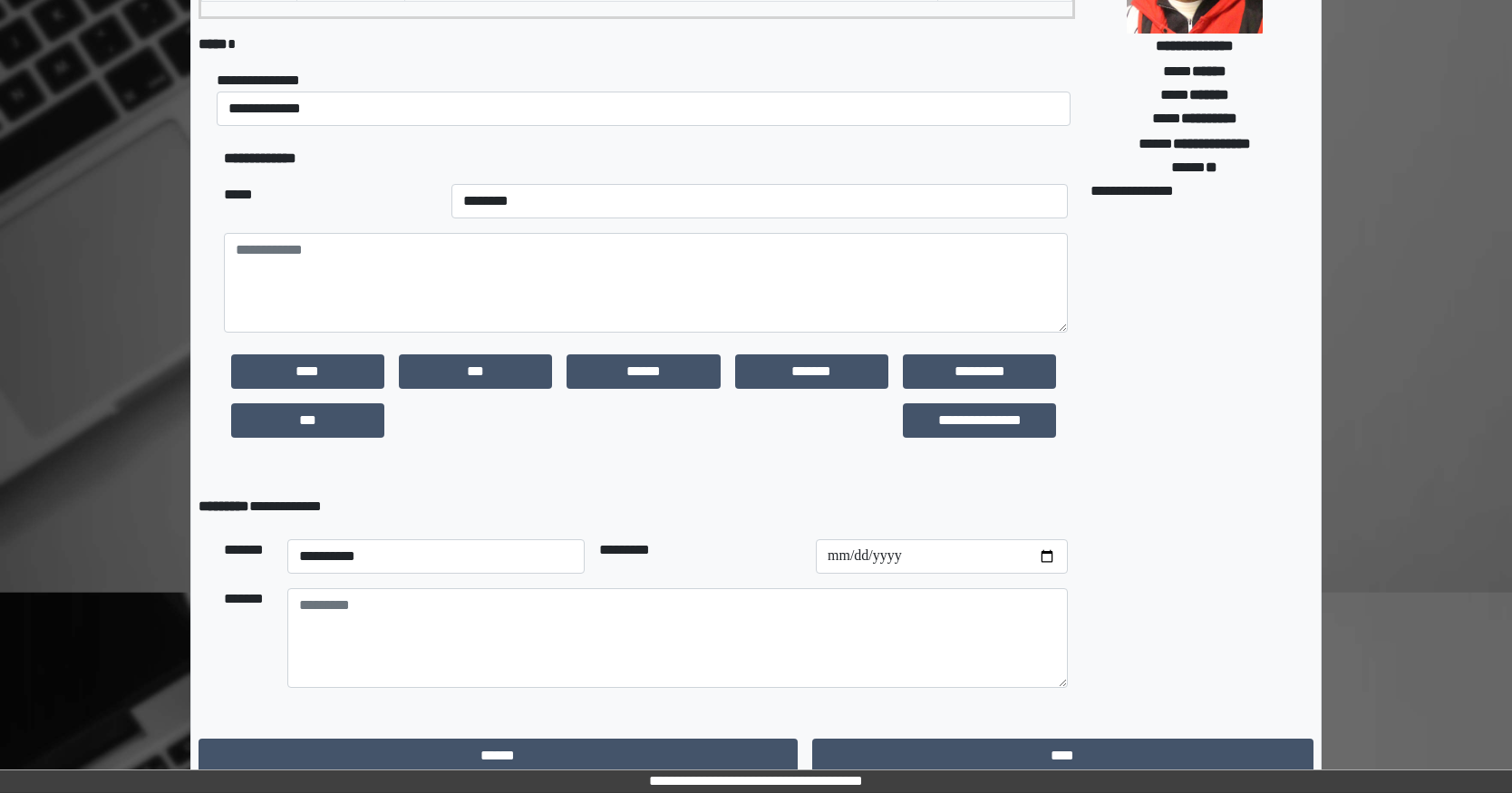 scroll, scrollTop: 304, scrollLeft: 0, axis: vertical 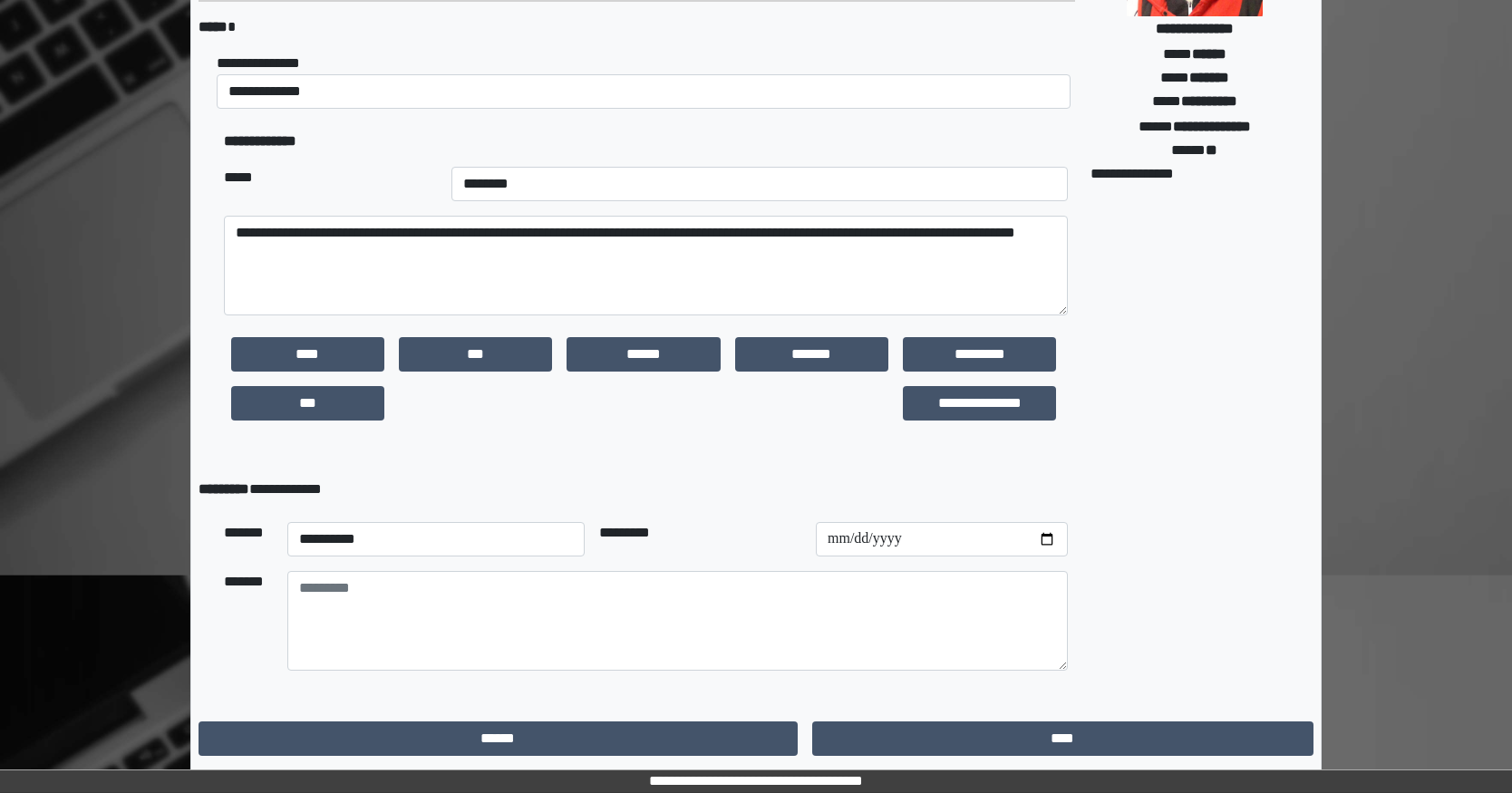 click on "**********" at bounding box center [645, 266] 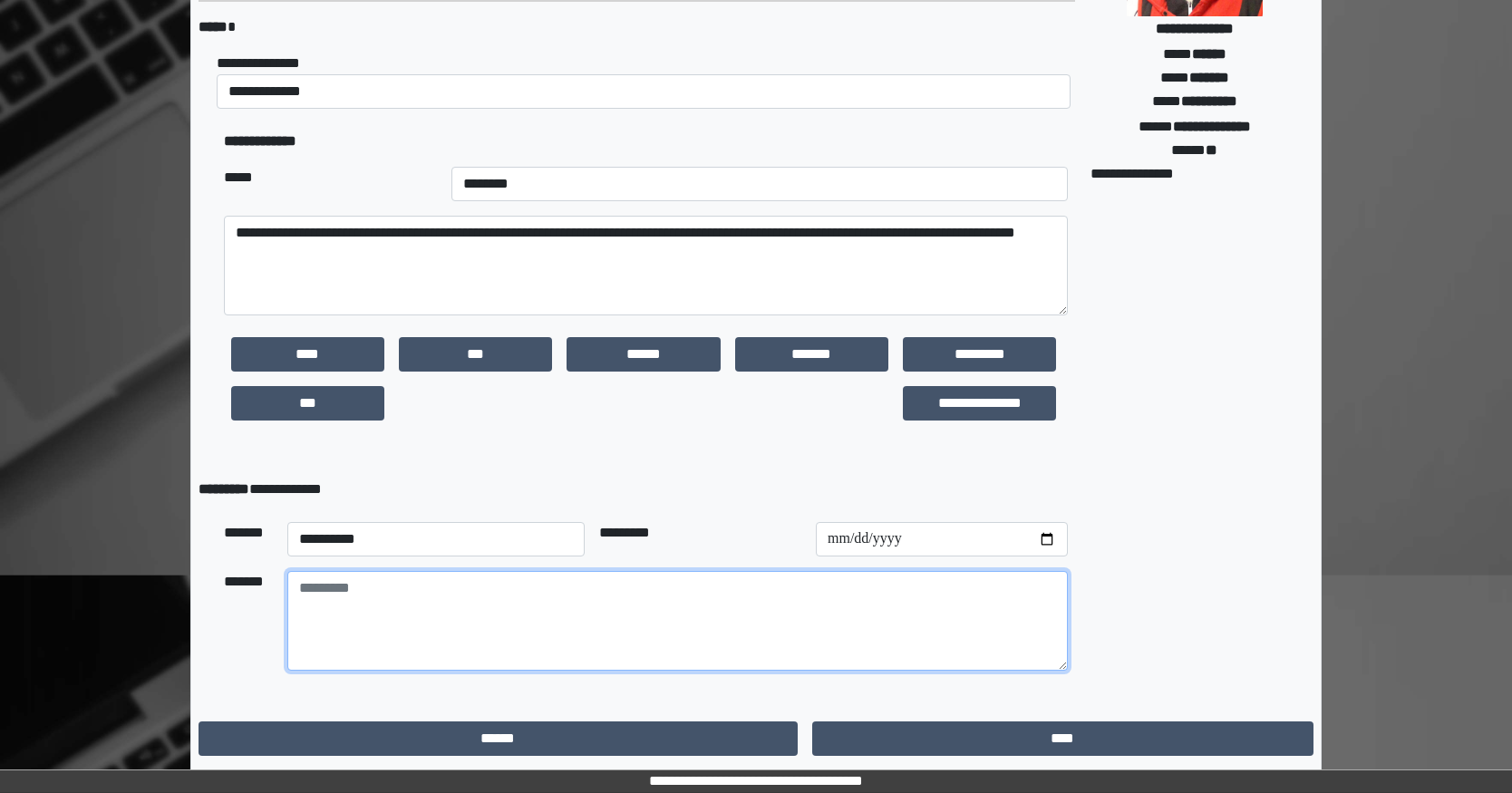 click at bounding box center [677, 621] 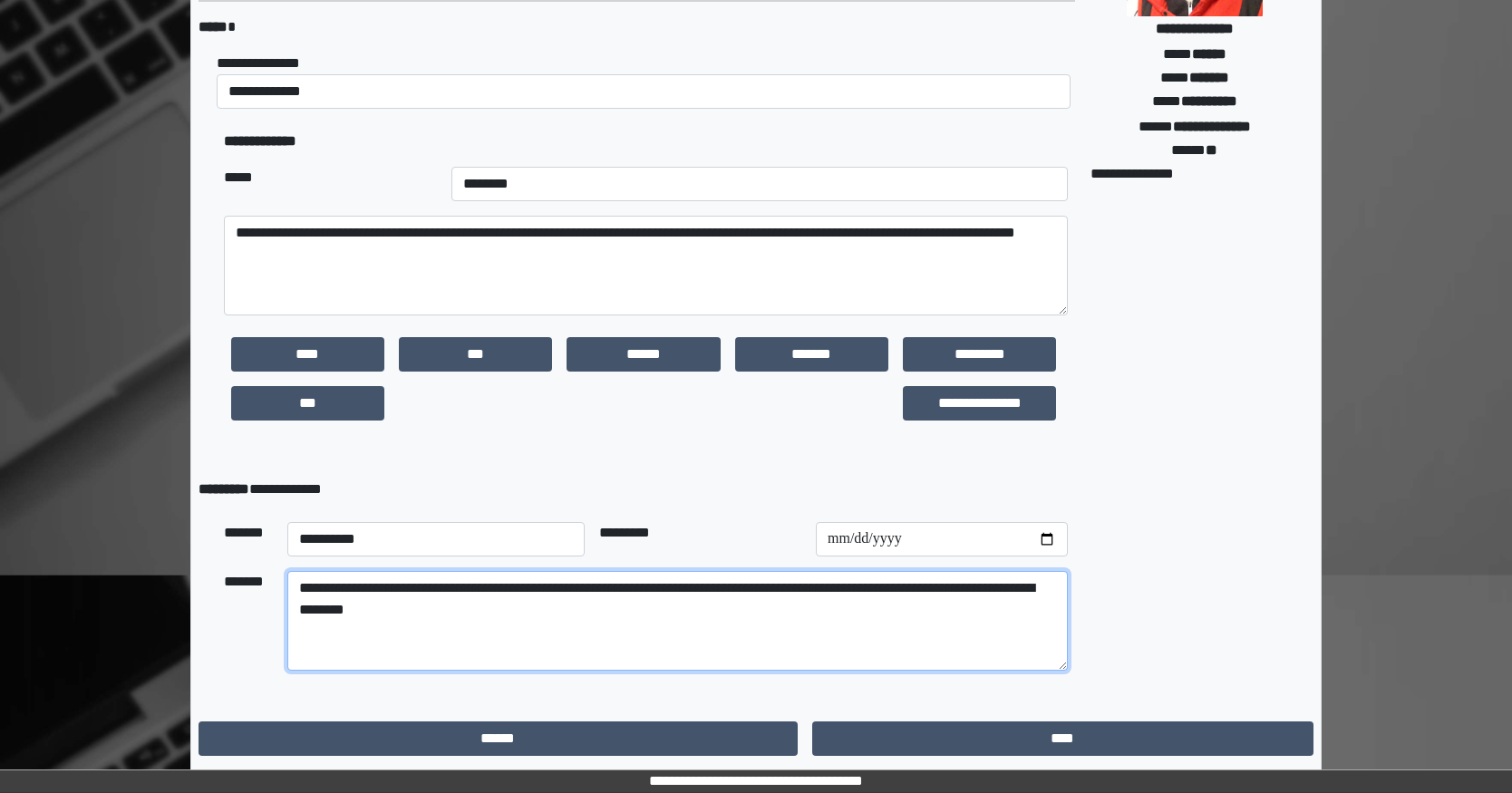 type on "**********" 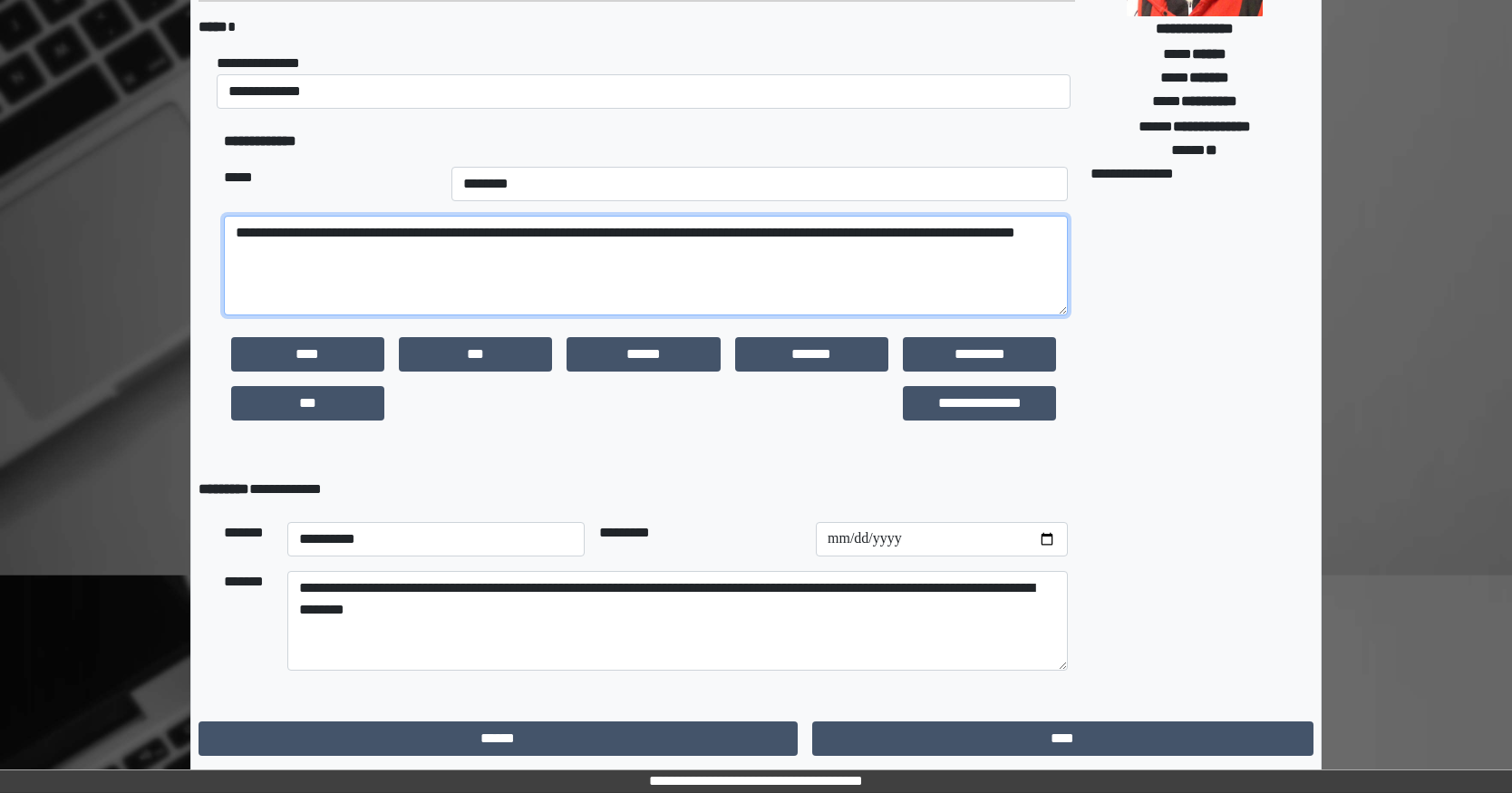 click on "**********" at bounding box center [645, 266] 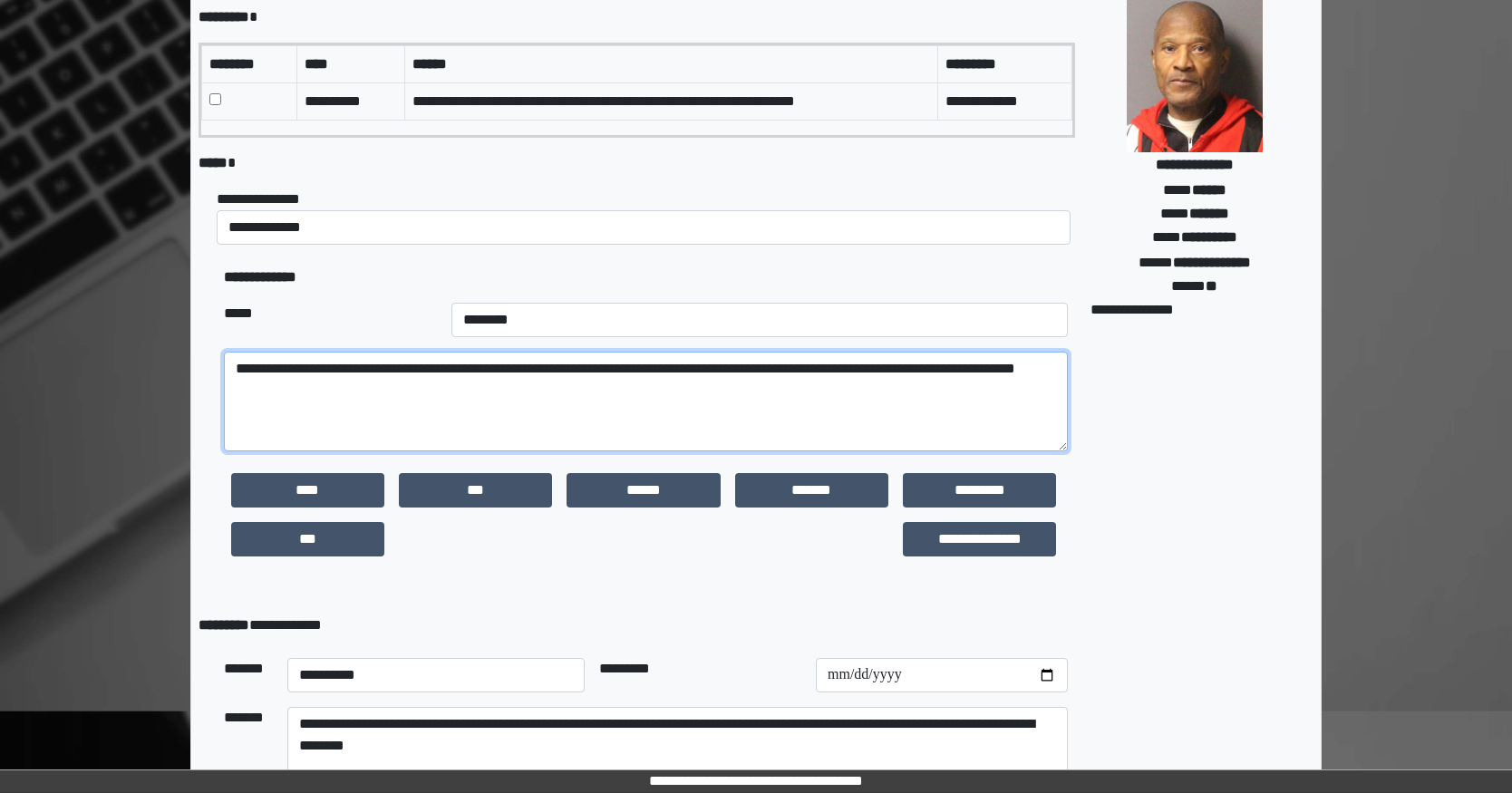 scroll, scrollTop: 32, scrollLeft: 0, axis: vertical 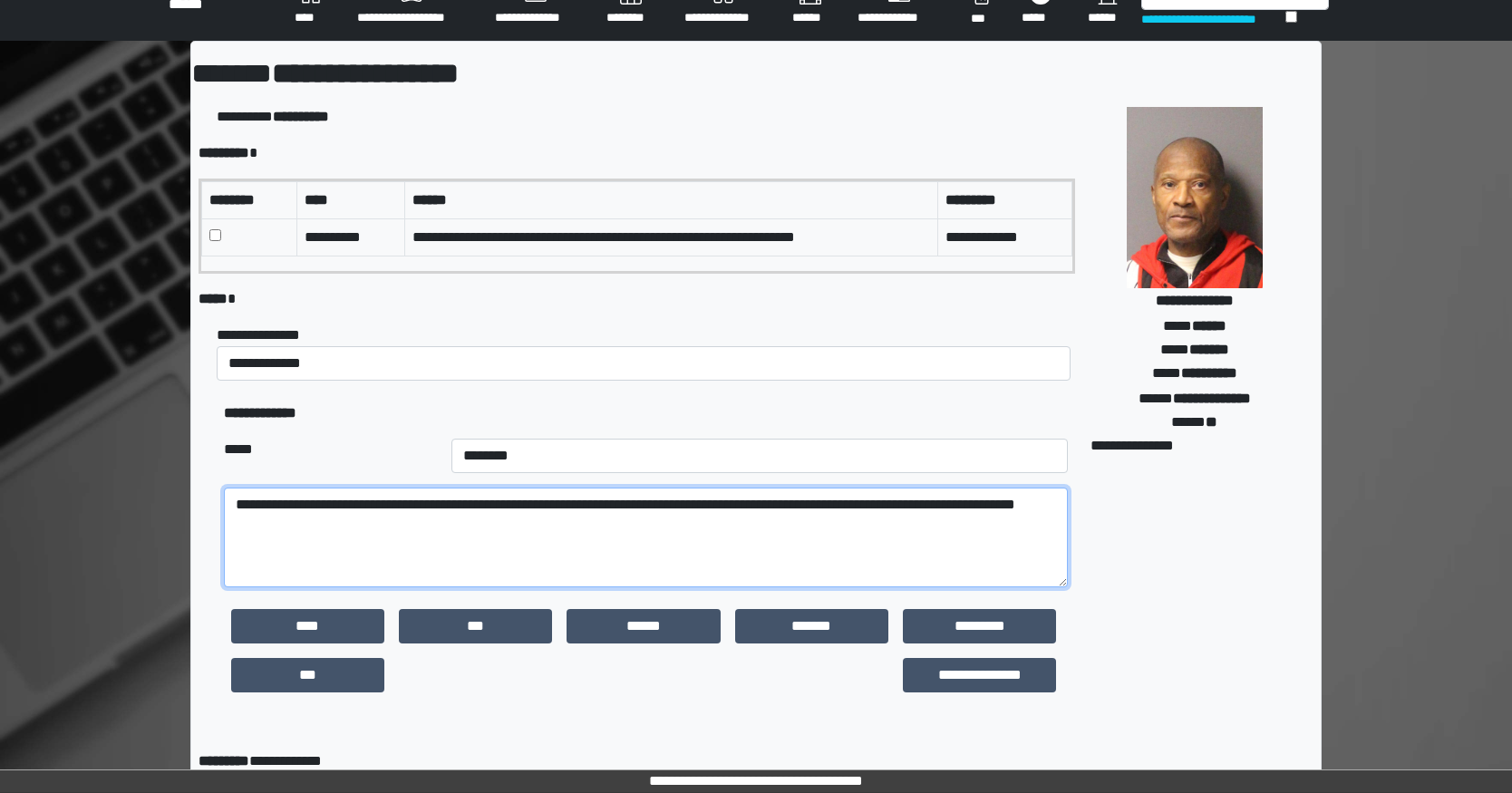 type on "**********" 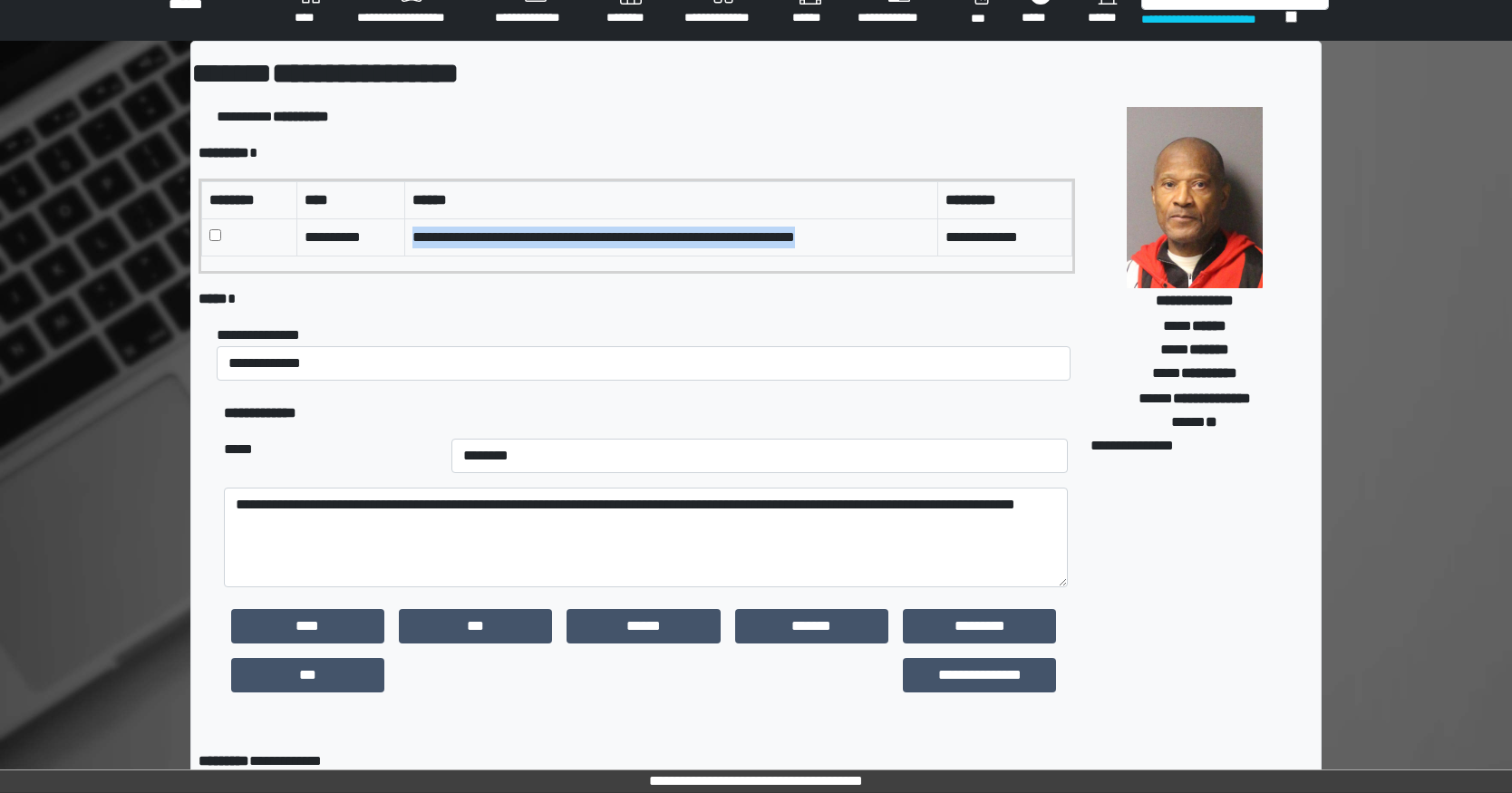 drag, startPoint x: 412, startPoint y: 237, endPoint x: 851, endPoint y: 229, distance: 439.07289 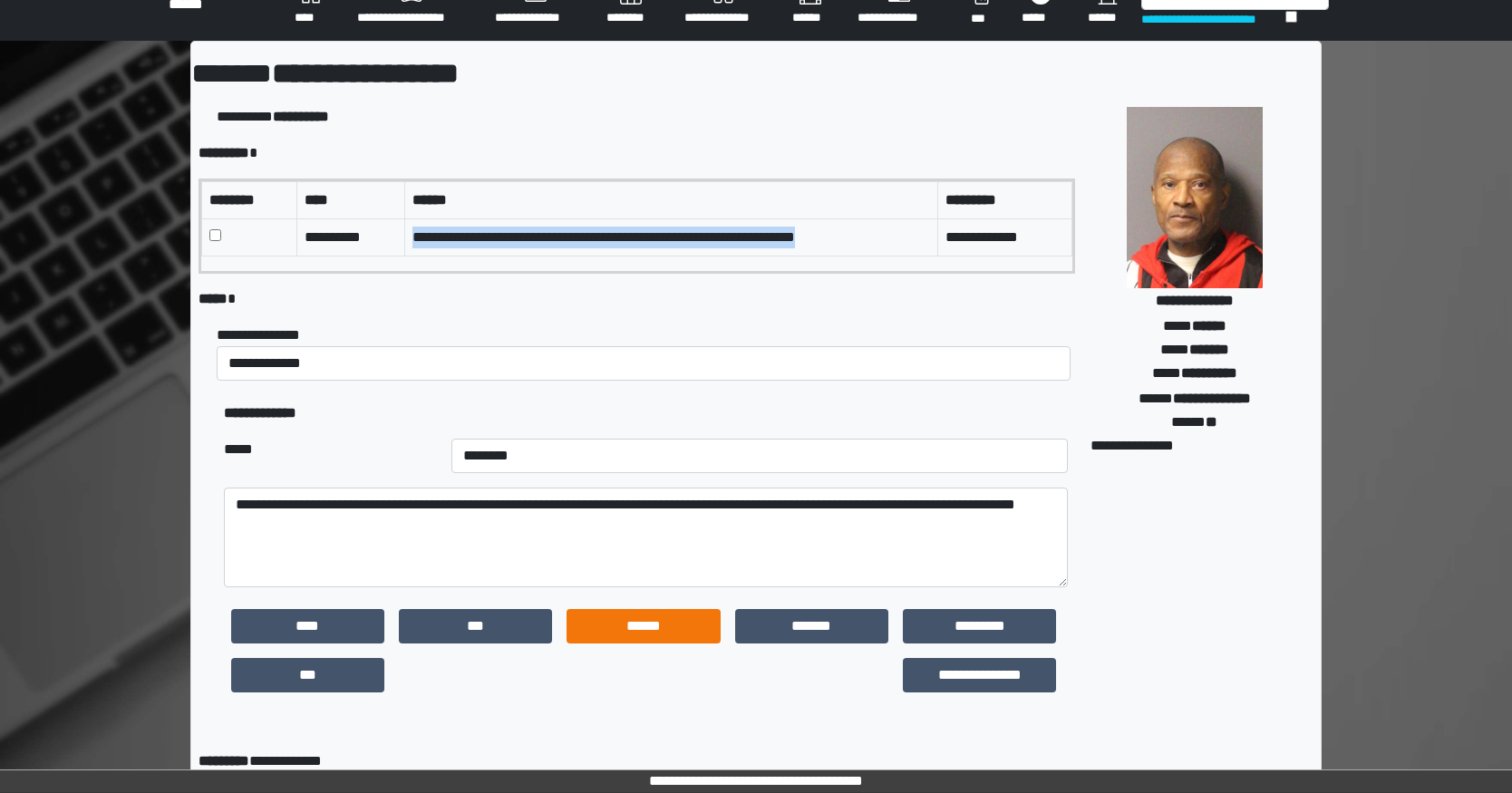 scroll, scrollTop: 304, scrollLeft: 0, axis: vertical 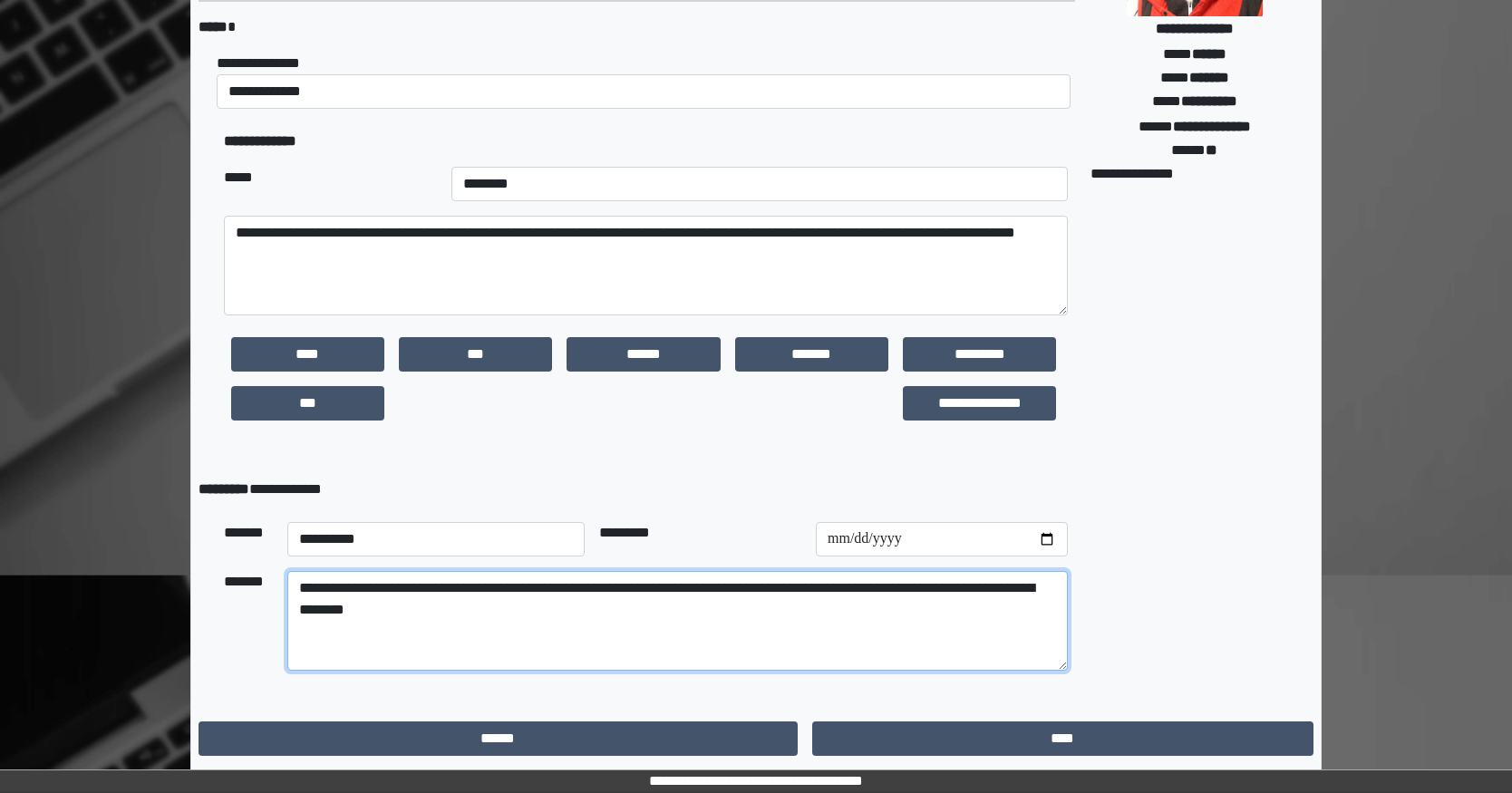 click on "**********" at bounding box center [677, 621] 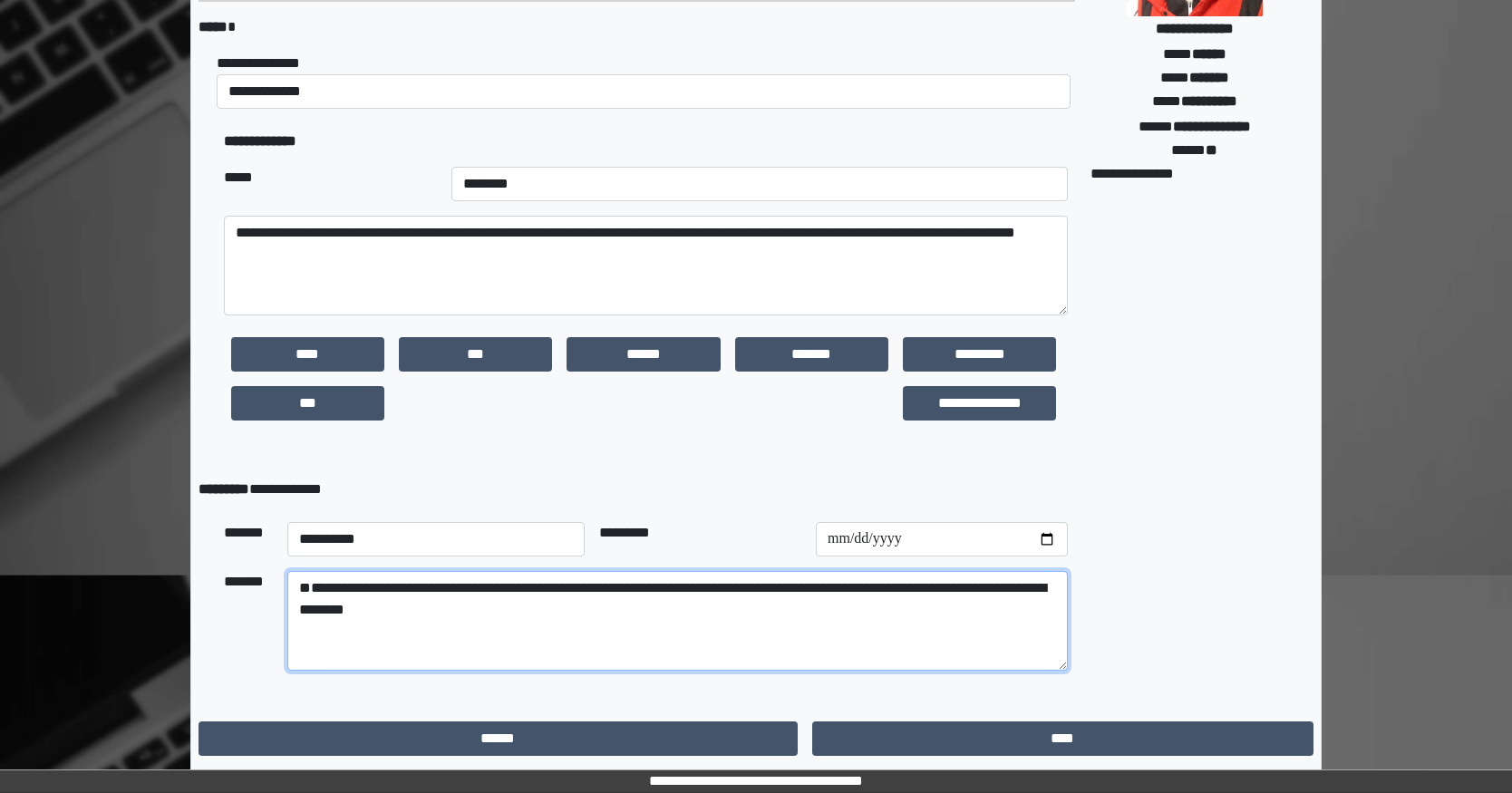 click on "**********" at bounding box center (677, 621) 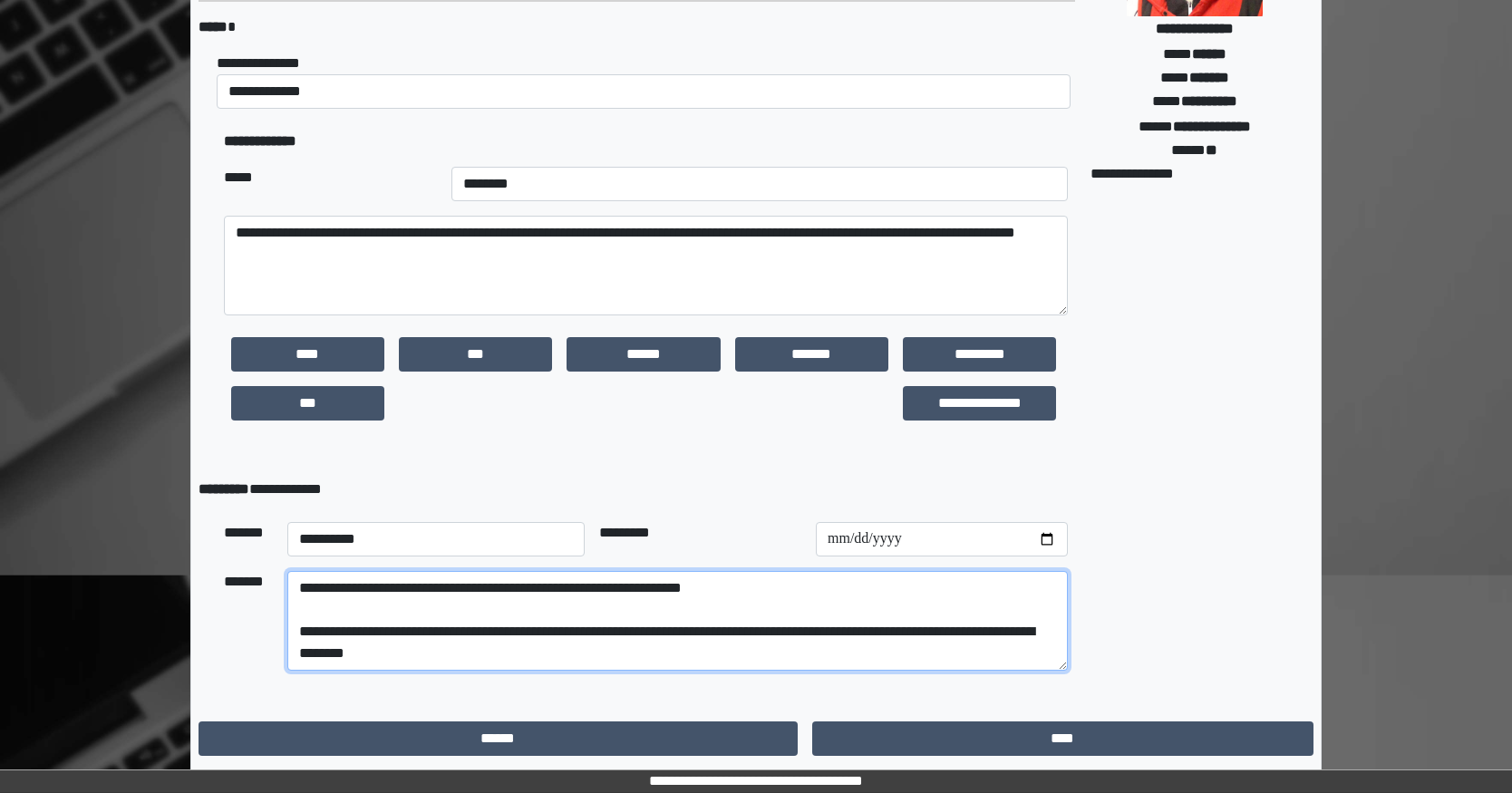 type on "**********" 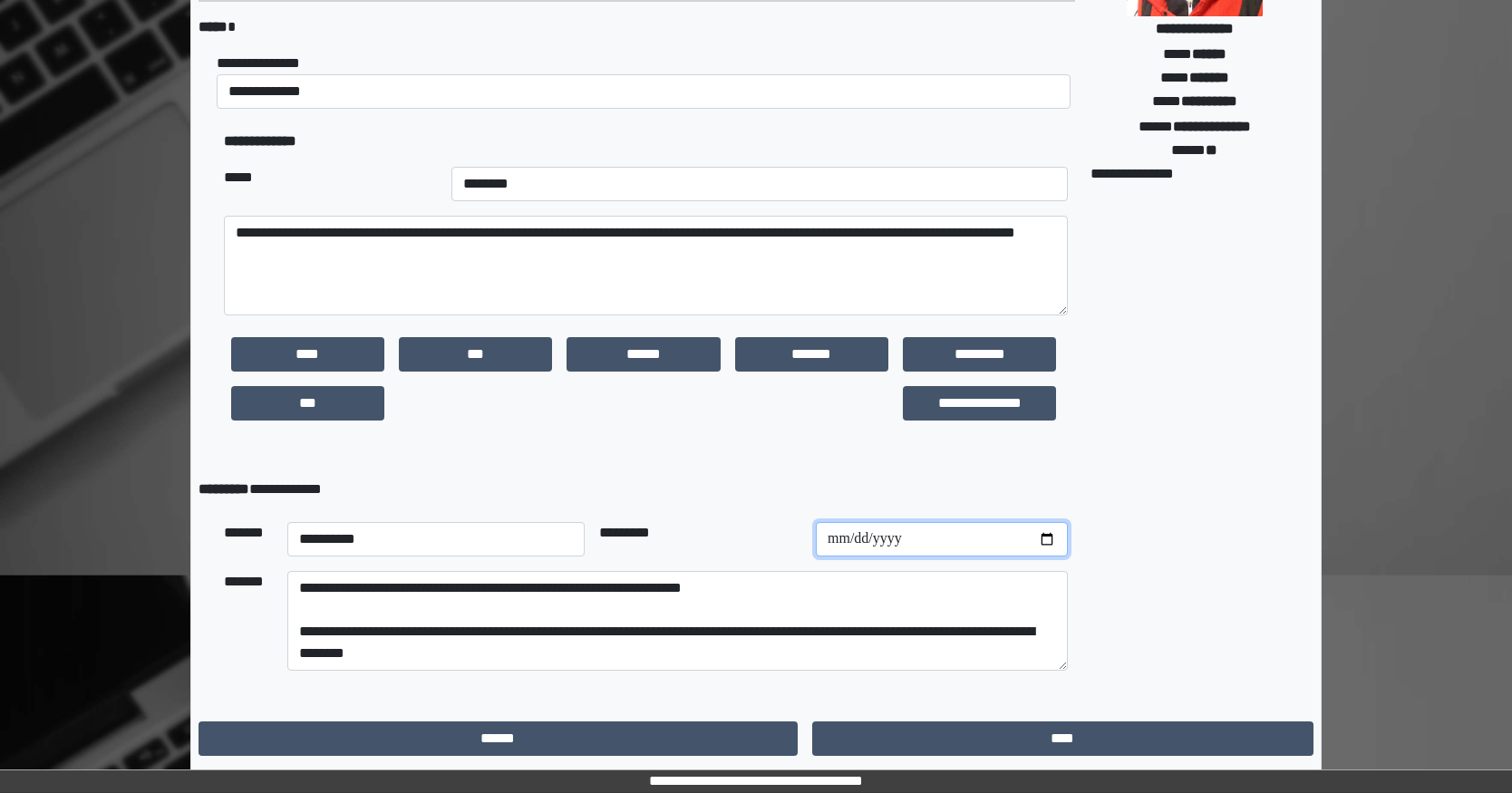 click at bounding box center (942, 539) 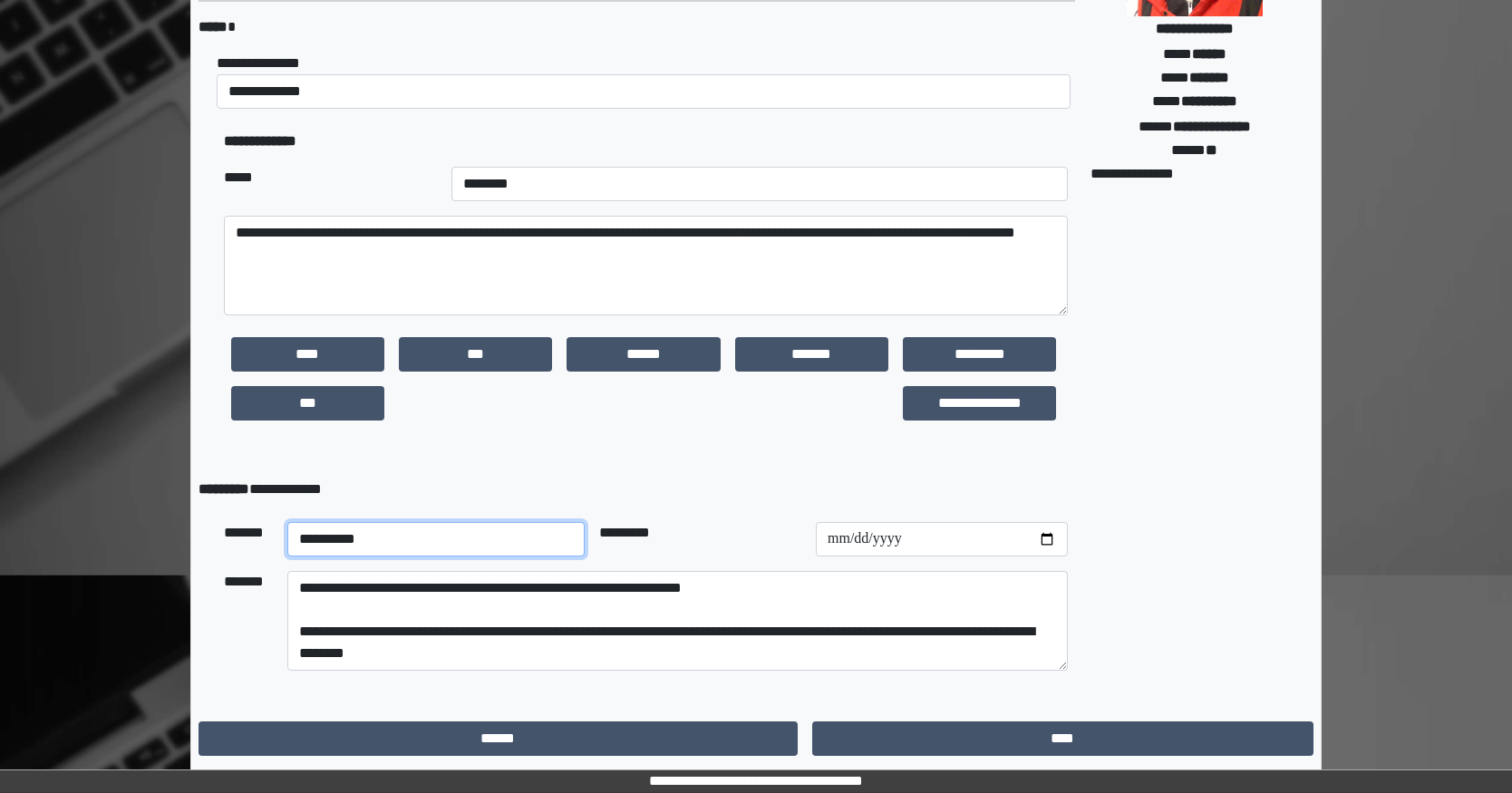 click on "**********" at bounding box center [436, 539] 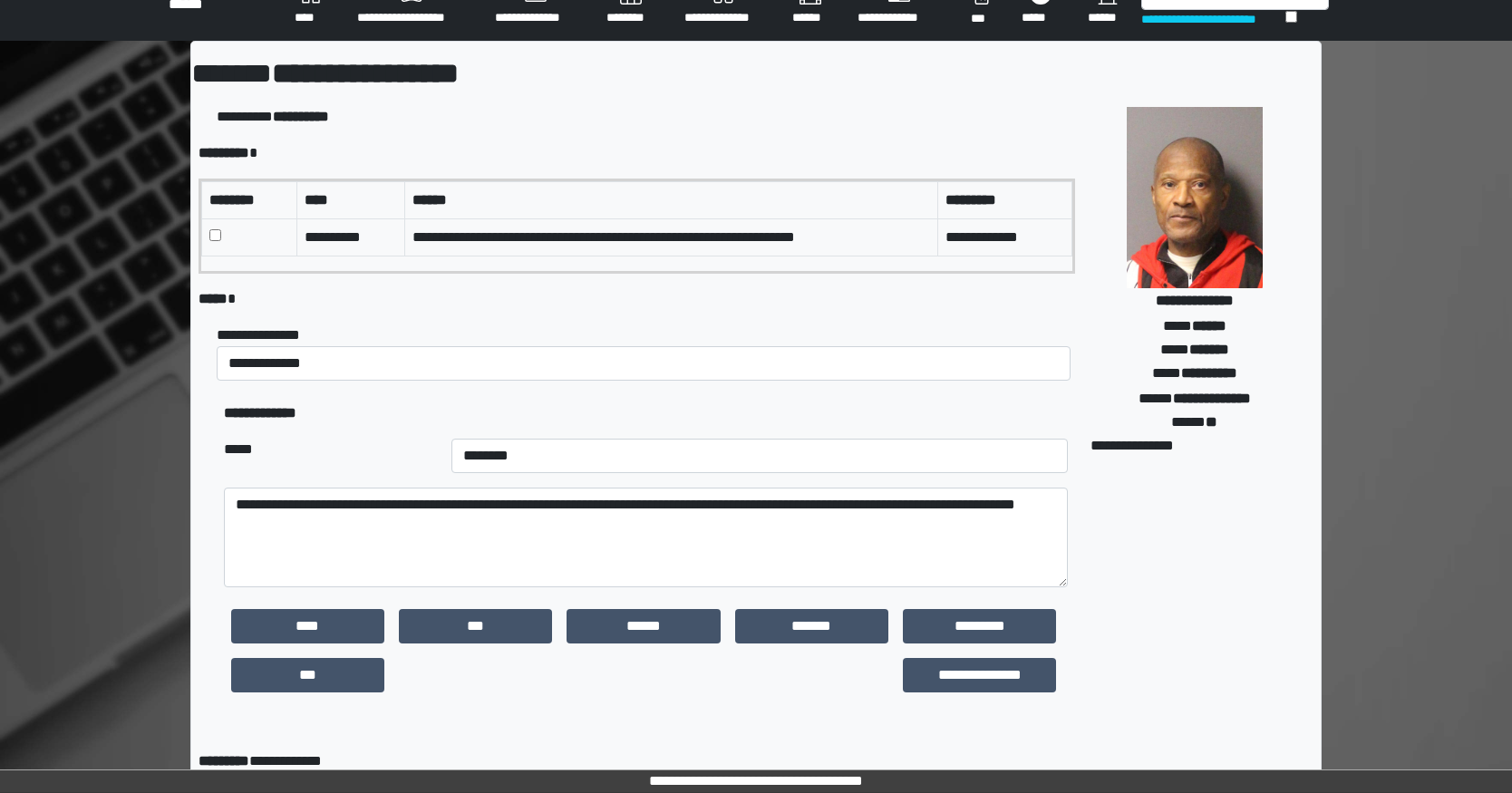 scroll, scrollTop: 304, scrollLeft: 0, axis: vertical 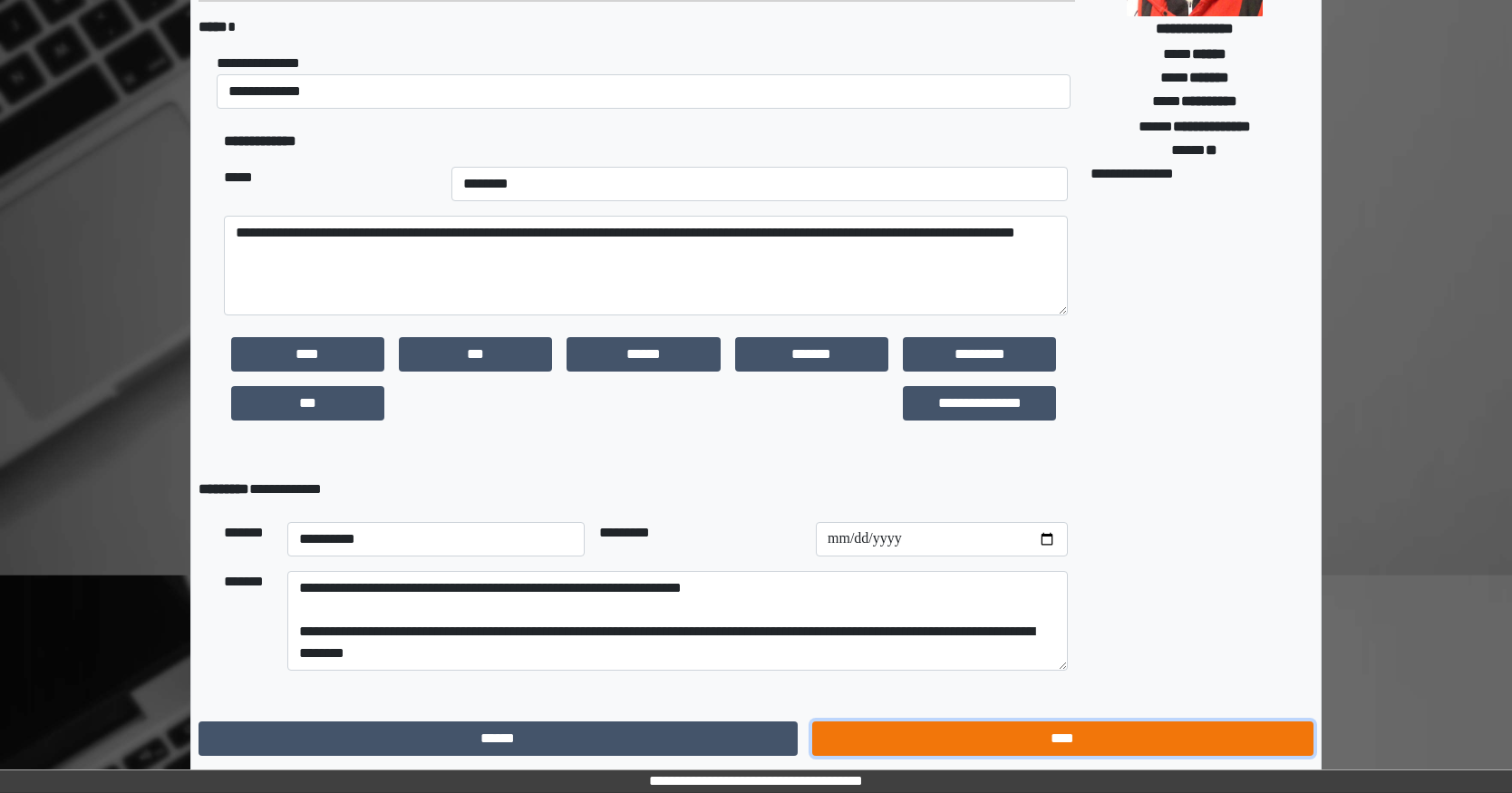 click on "****" at bounding box center [1062, 739] 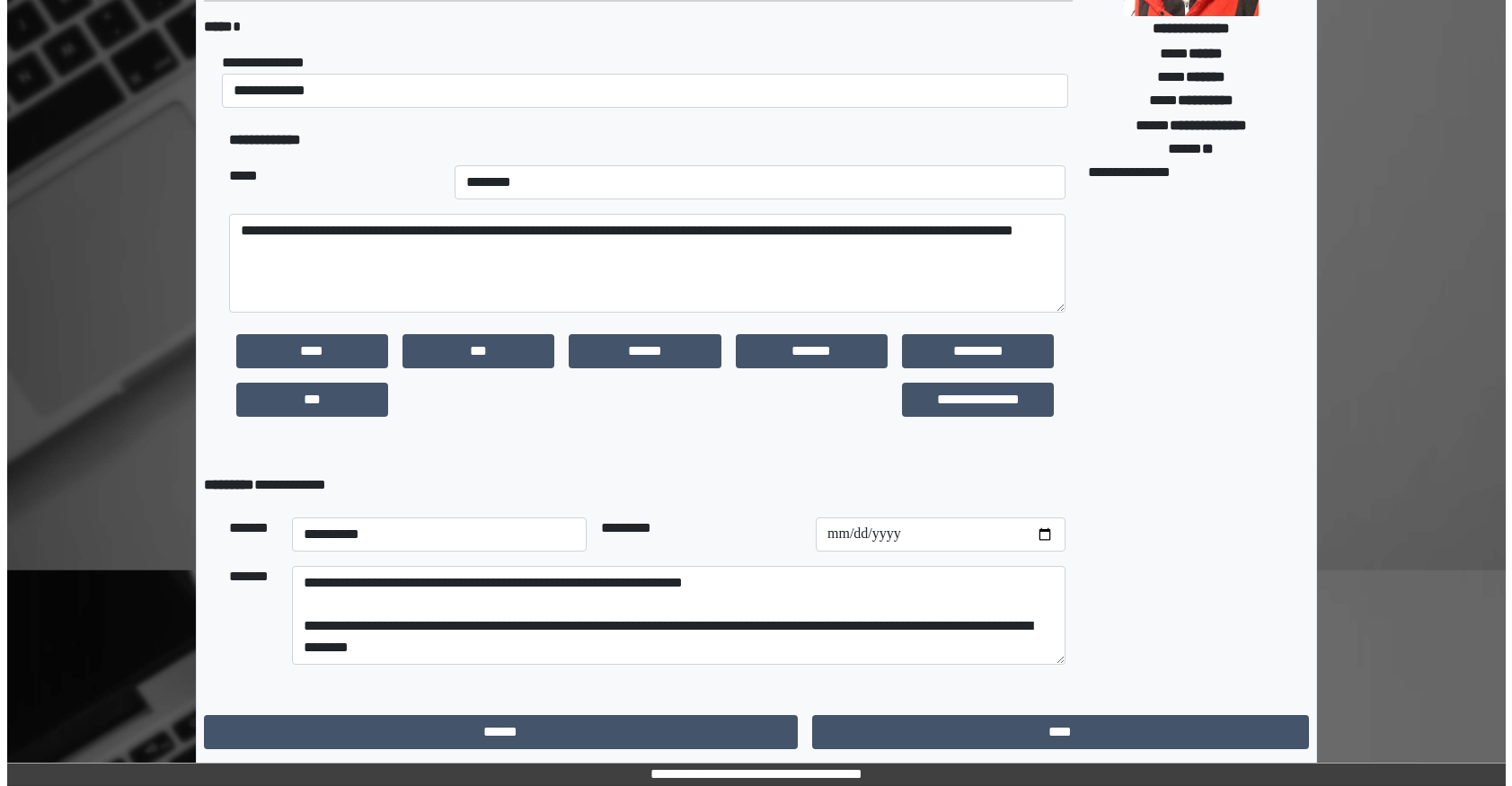scroll, scrollTop: 0, scrollLeft: 0, axis: both 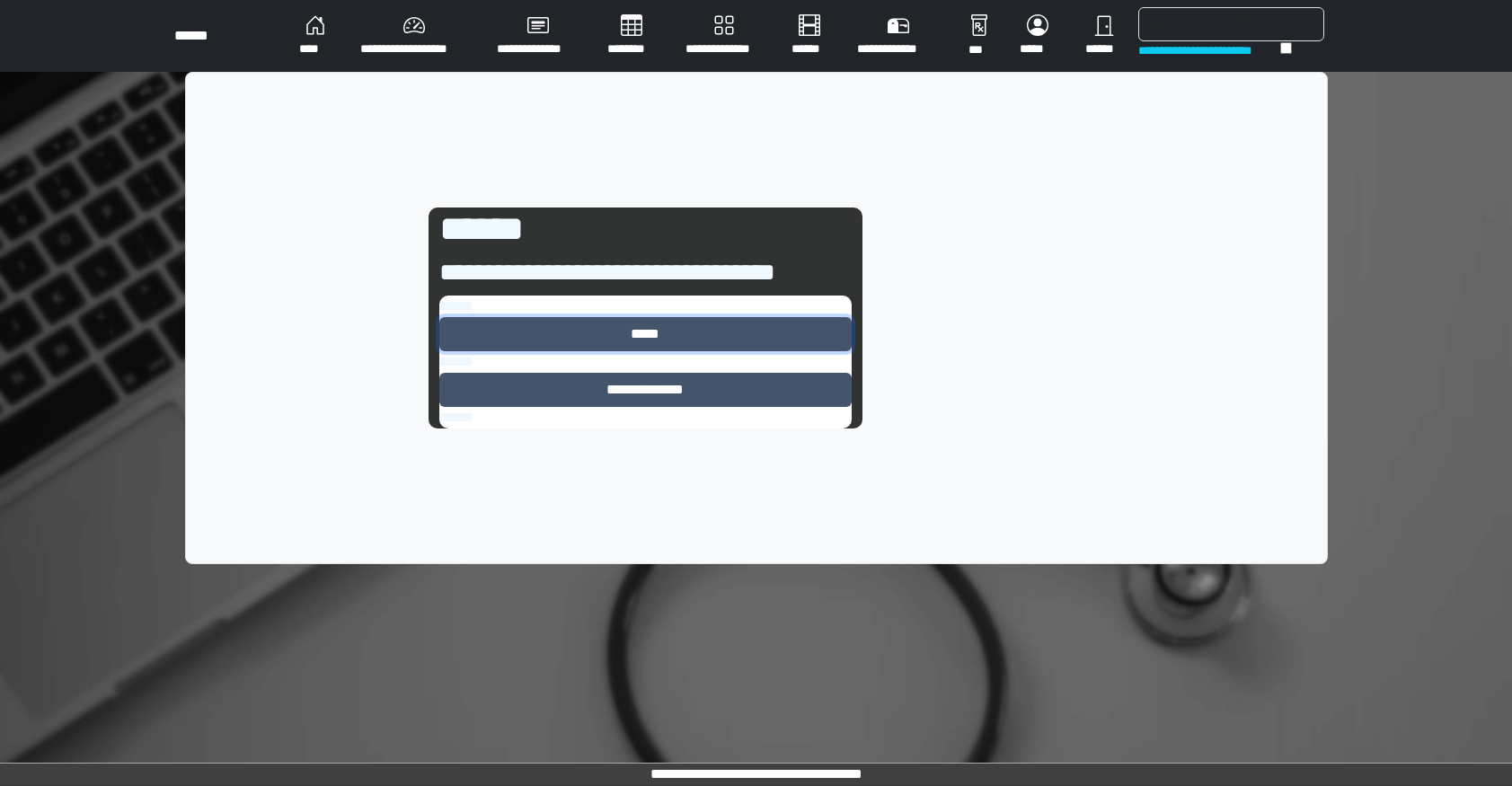 click on "*****" at bounding box center [645, 334] 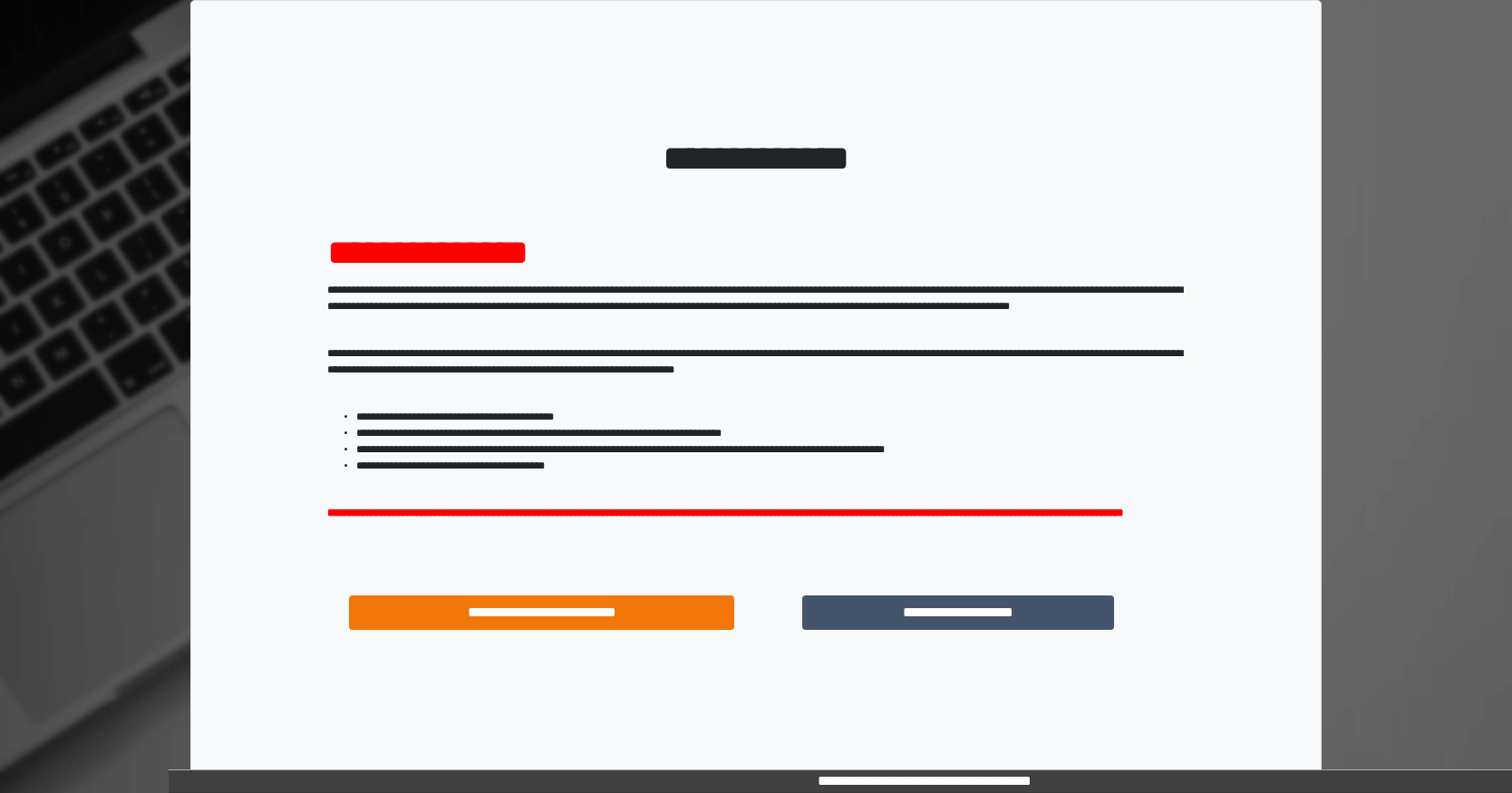 scroll, scrollTop: 0, scrollLeft: 0, axis: both 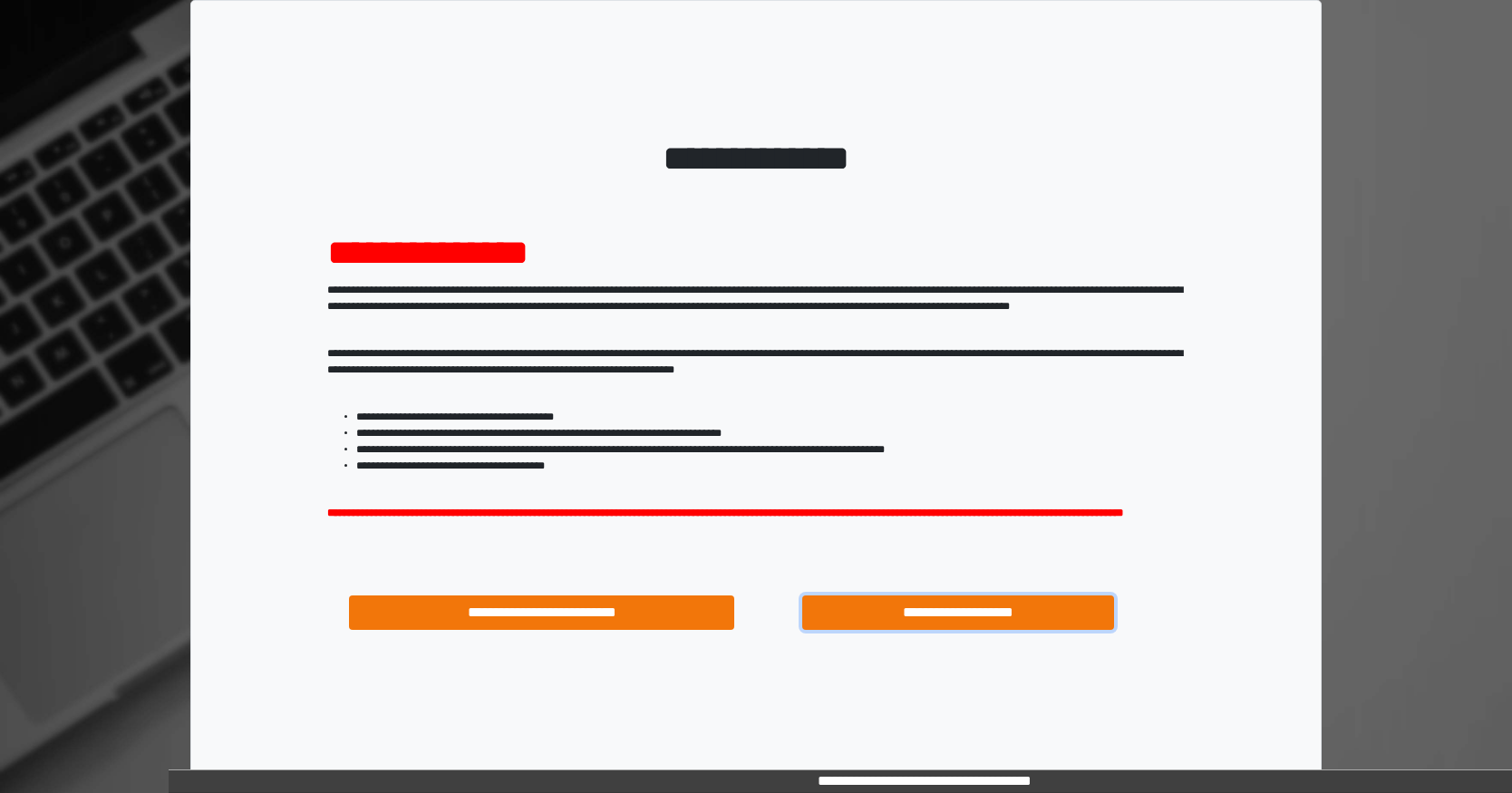 click on "**********" at bounding box center [958, 613] 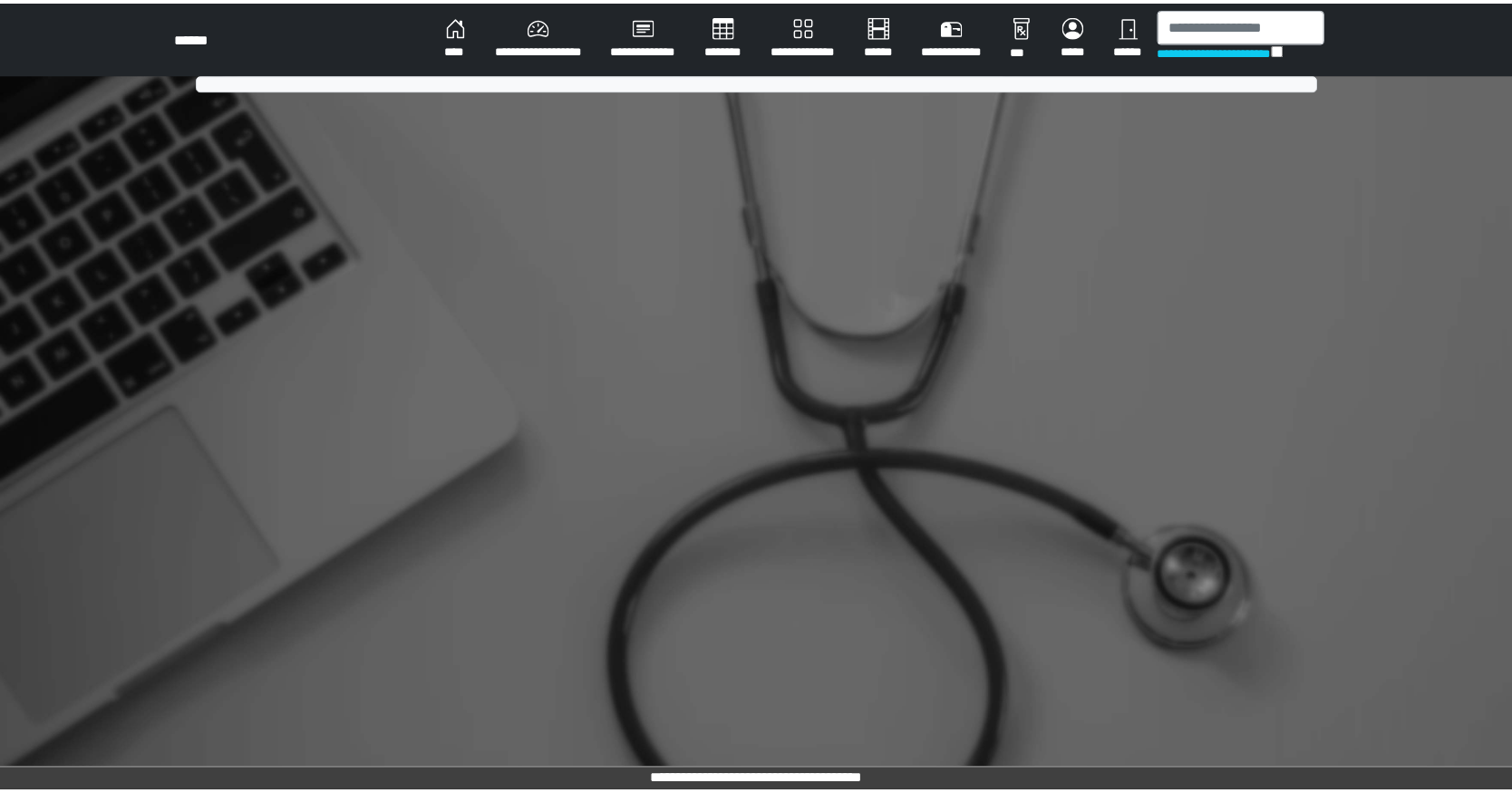 scroll, scrollTop: 0, scrollLeft: 0, axis: both 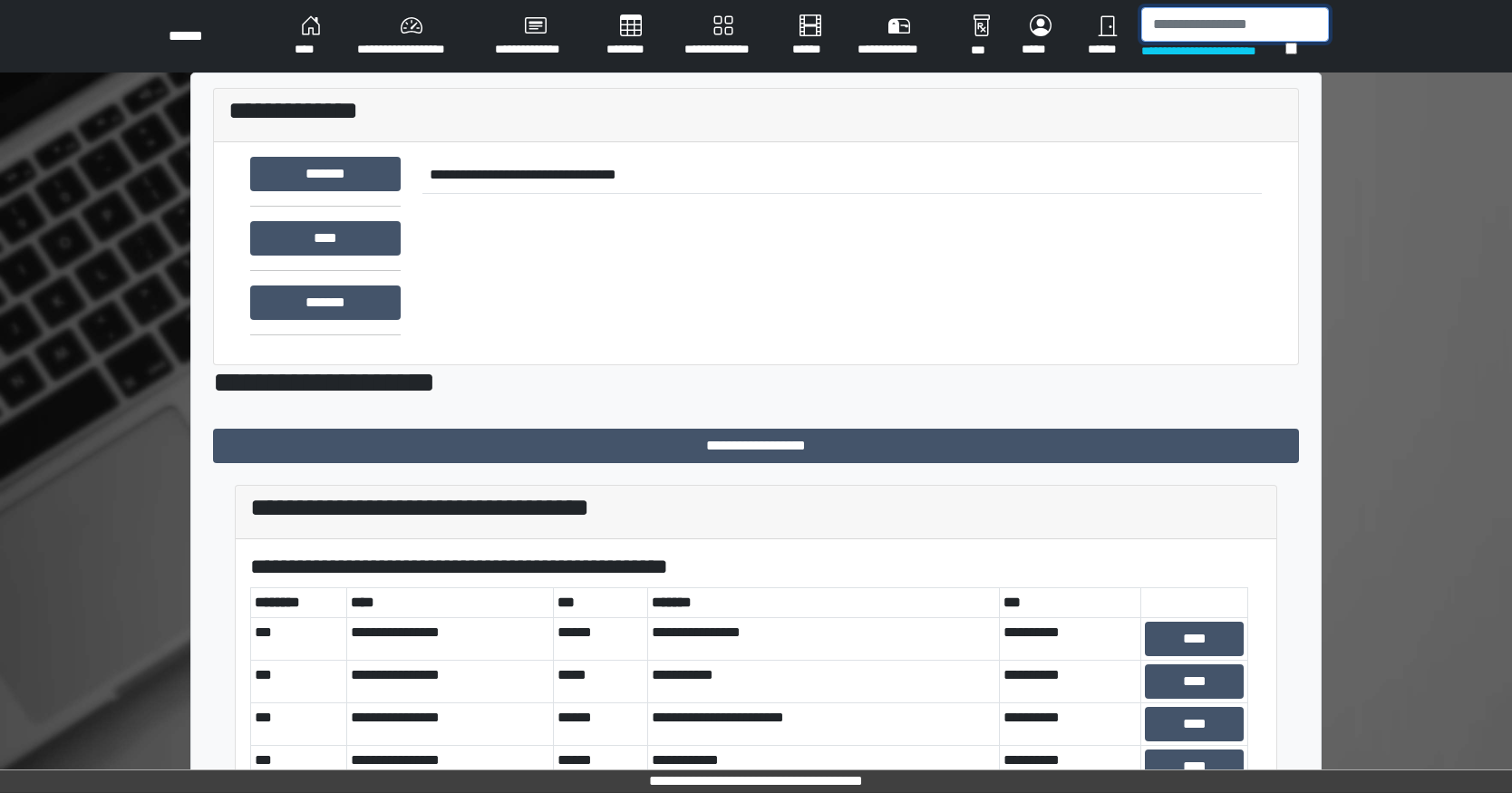 click at bounding box center [1235, 24] 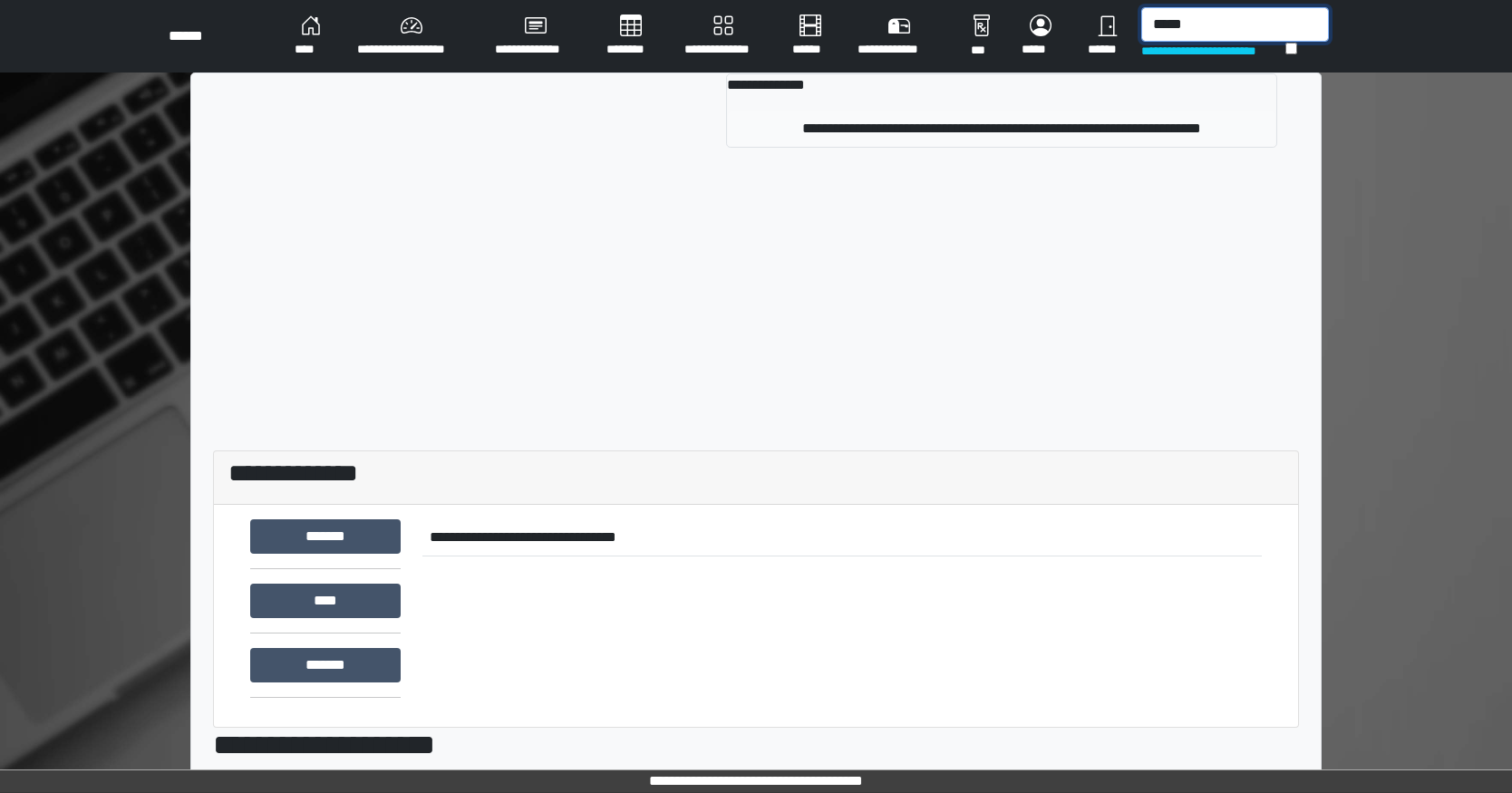type on "*****" 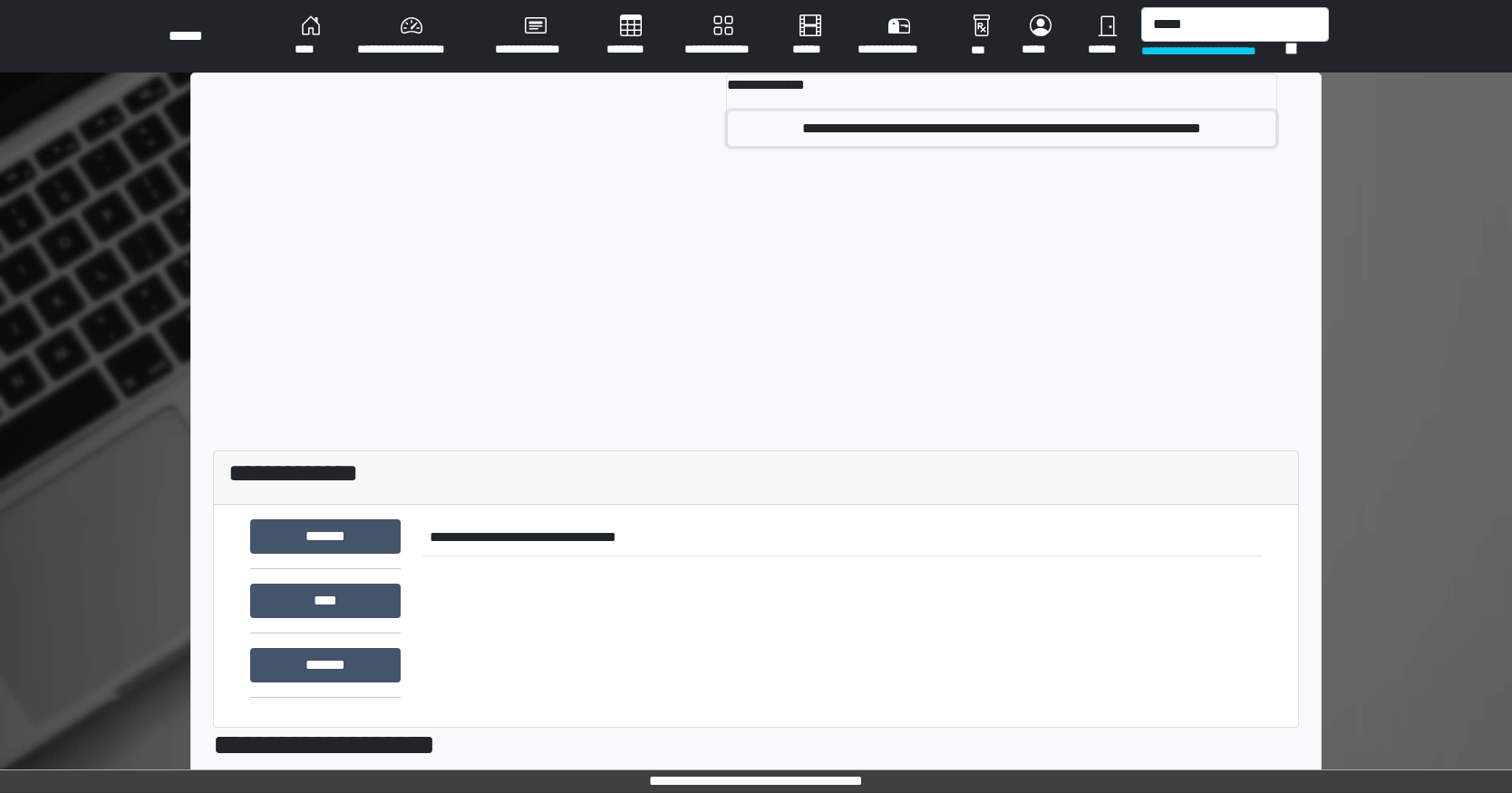 click on "**********" at bounding box center (1002, 129) 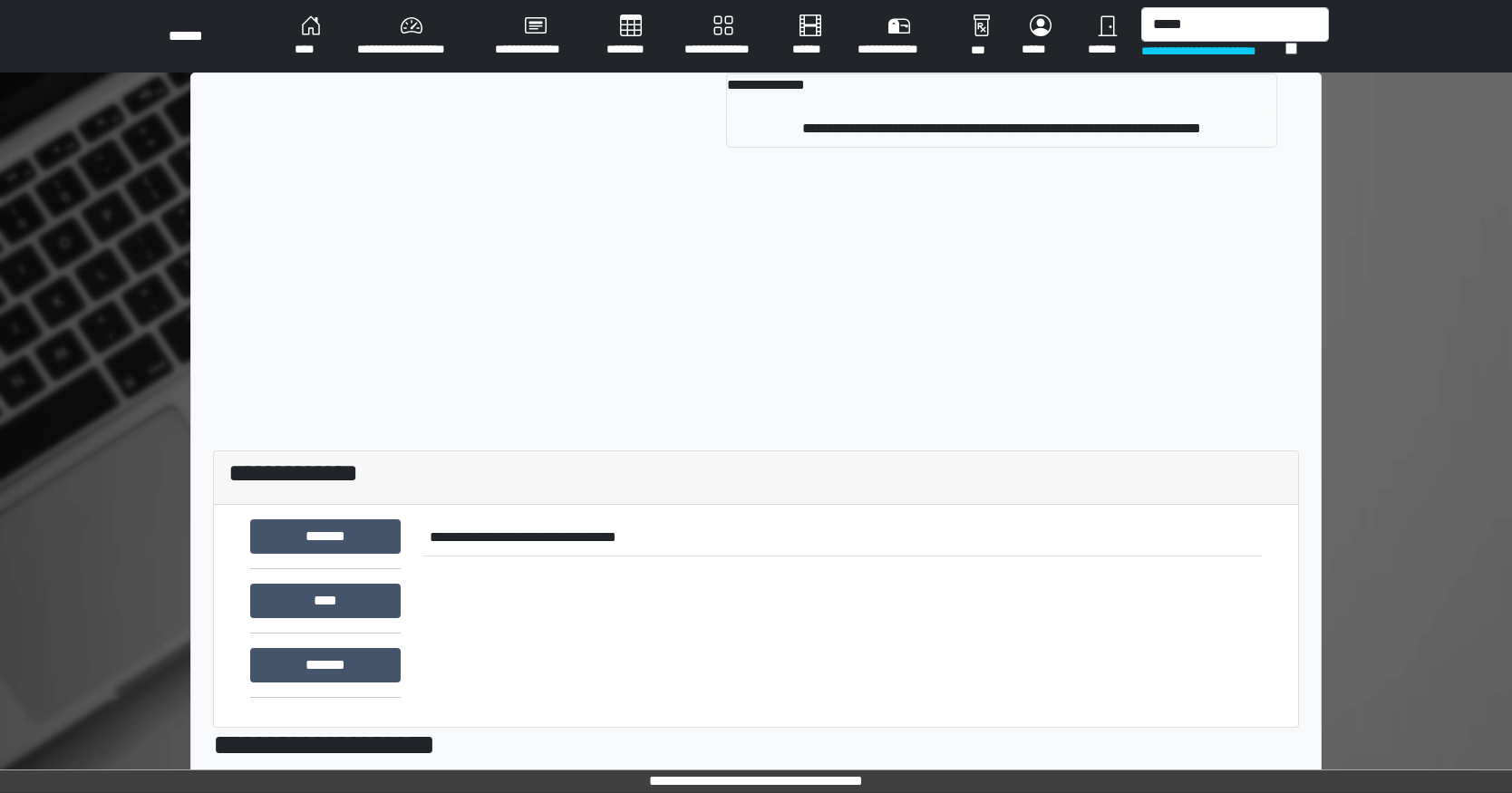 type 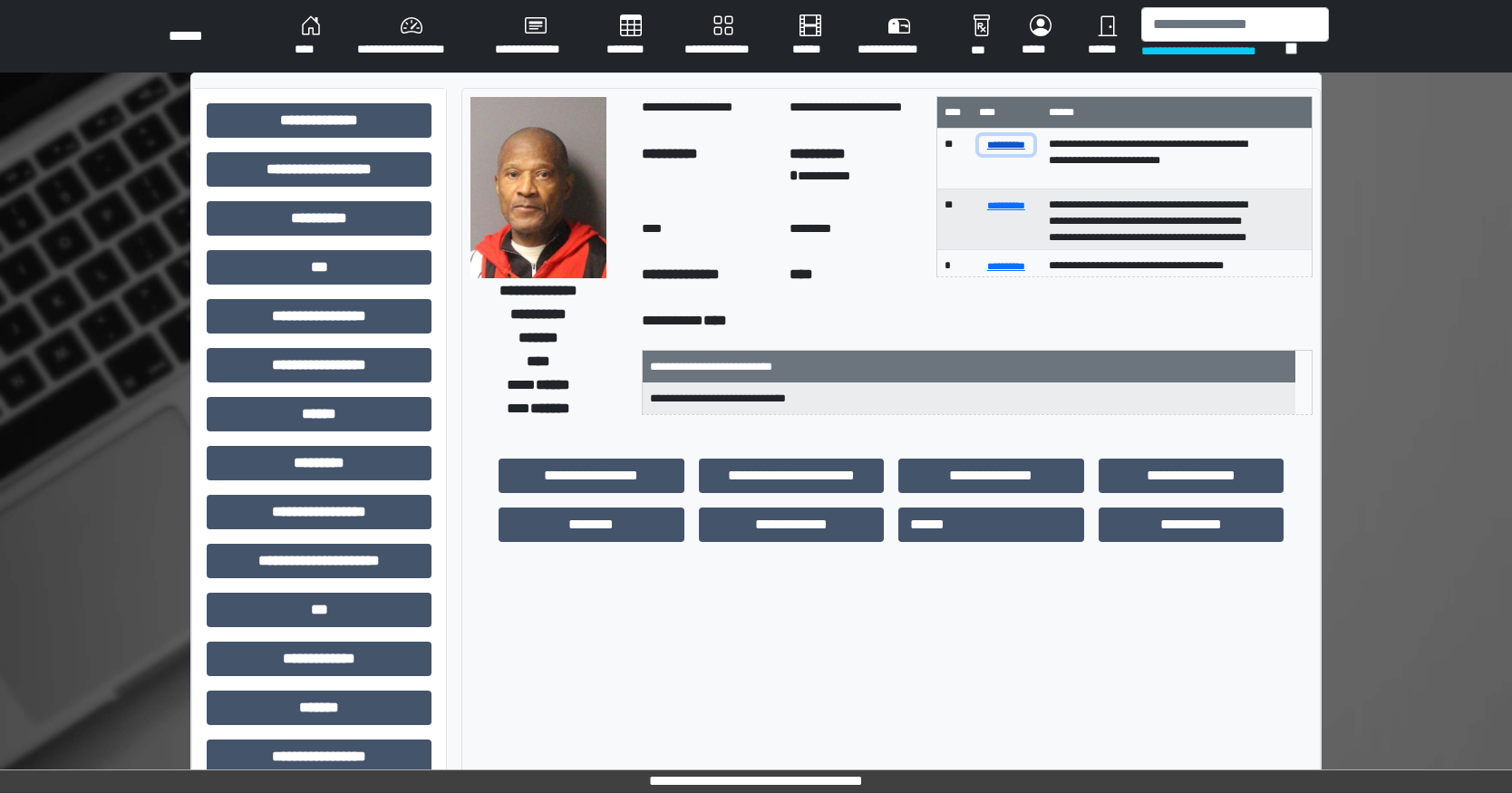 click on "**********" at bounding box center [1006, 144] 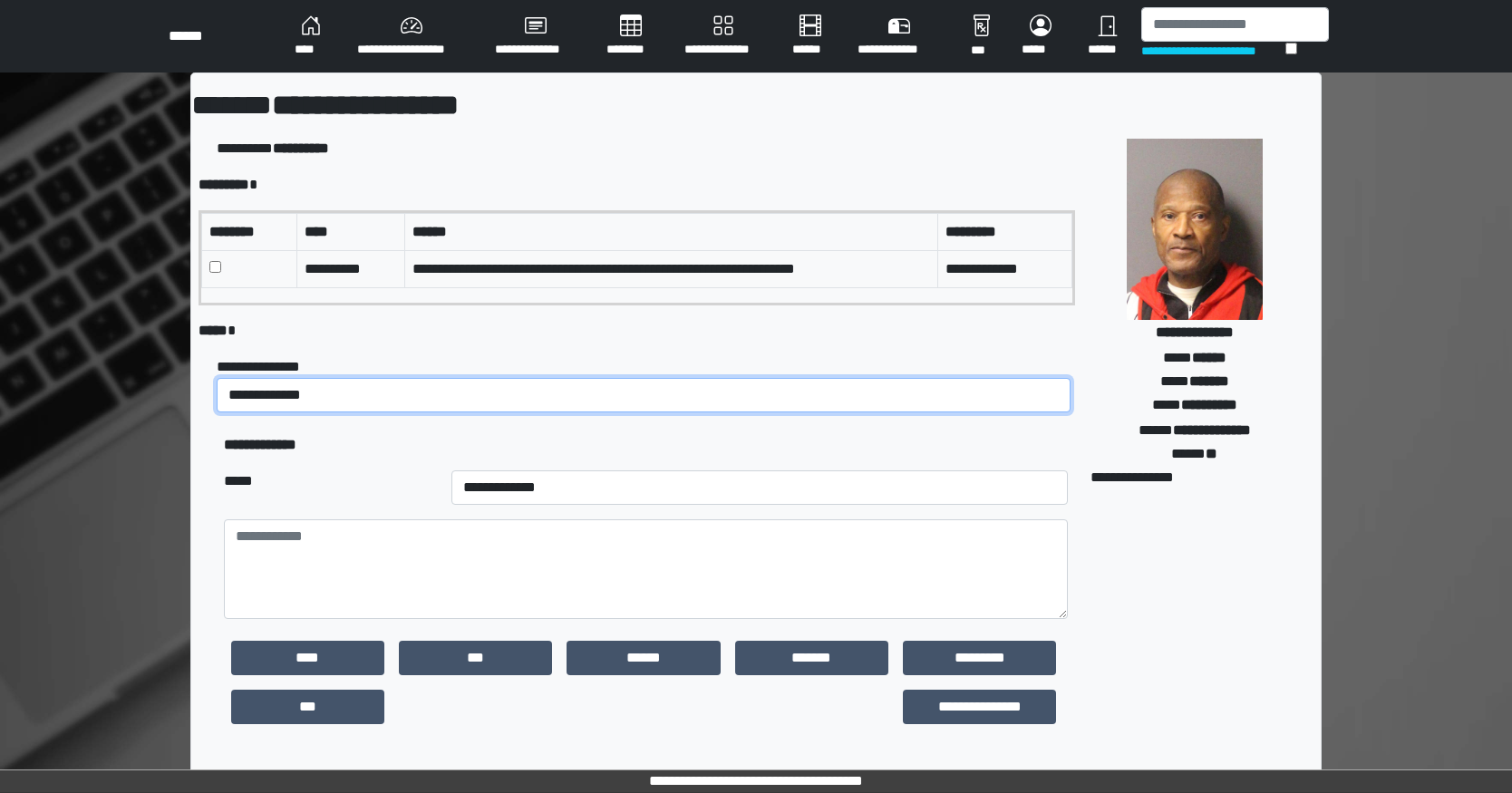 click on "**********" at bounding box center [644, 395] 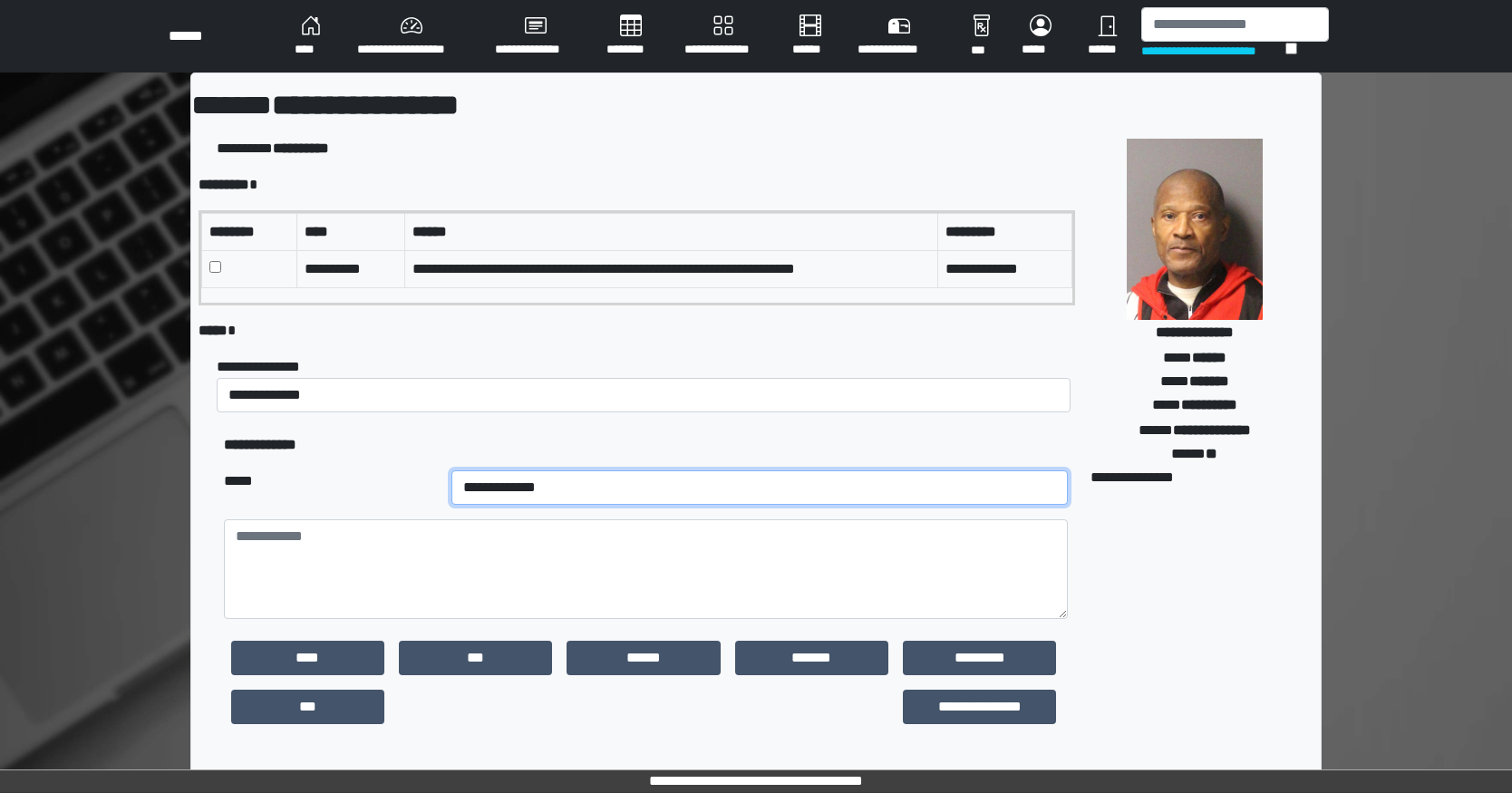 click on "**********" at bounding box center (760, 488) 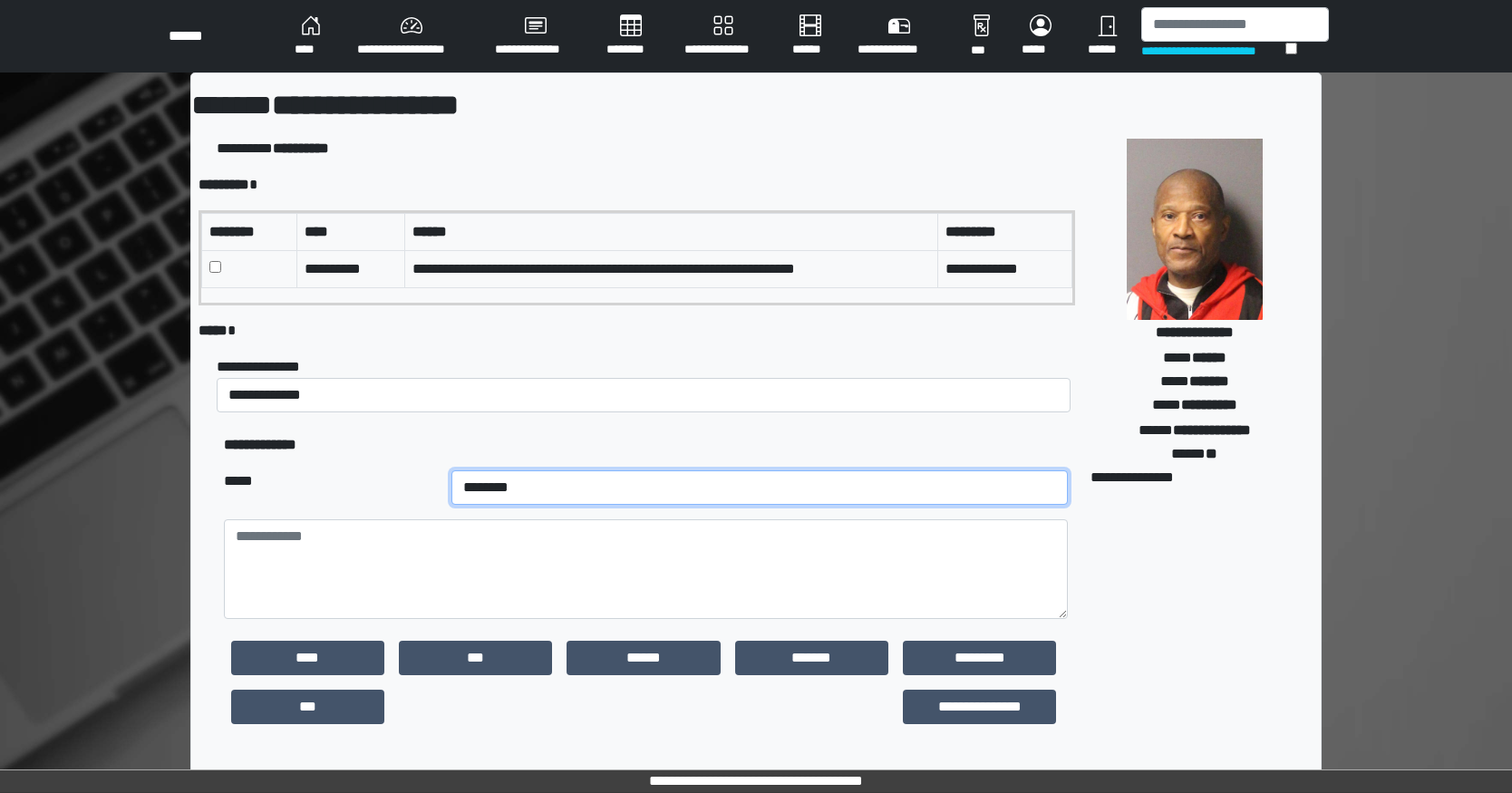click on "**********" at bounding box center [760, 488] 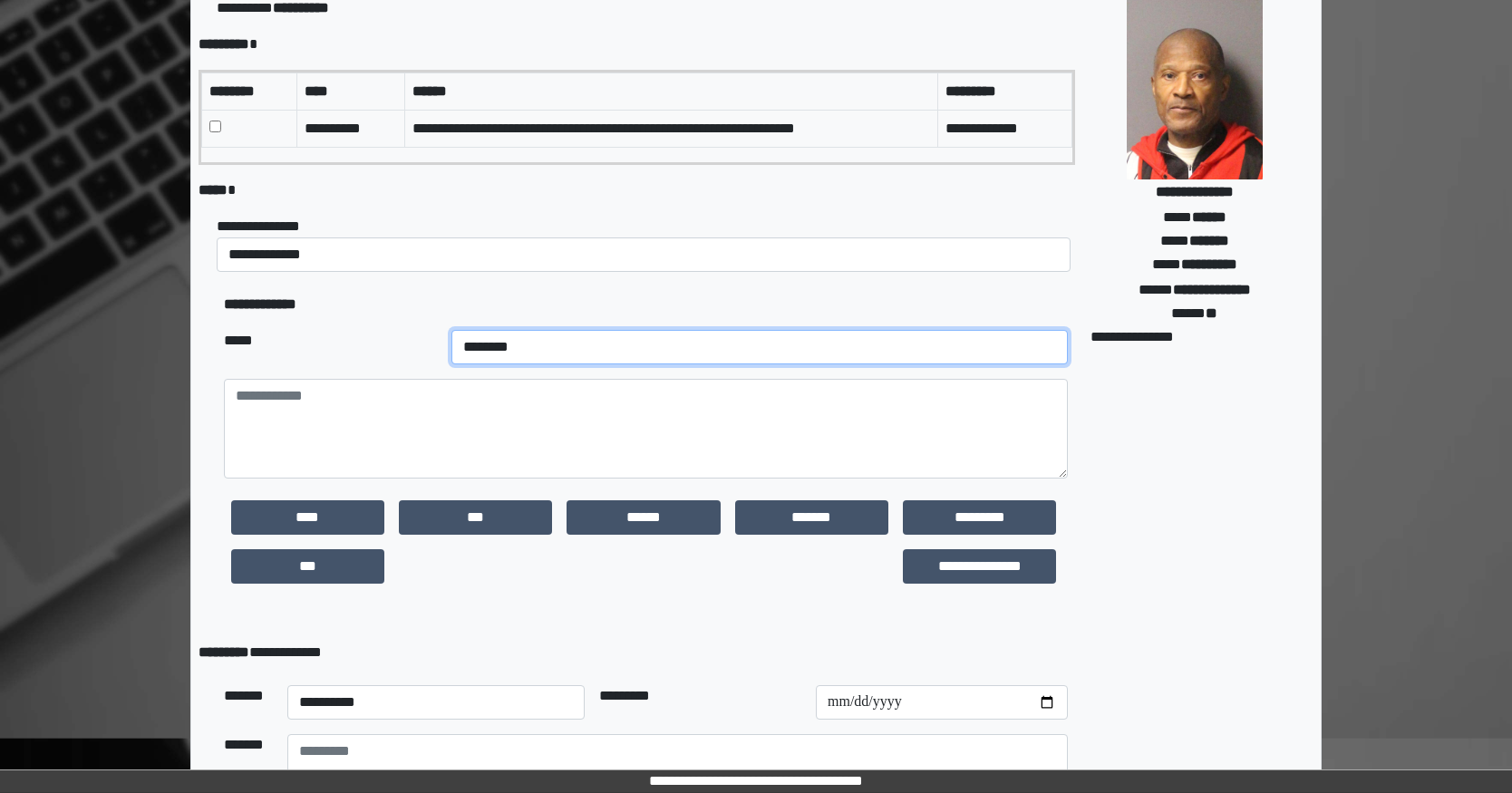 scroll, scrollTop: 304, scrollLeft: 0, axis: vertical 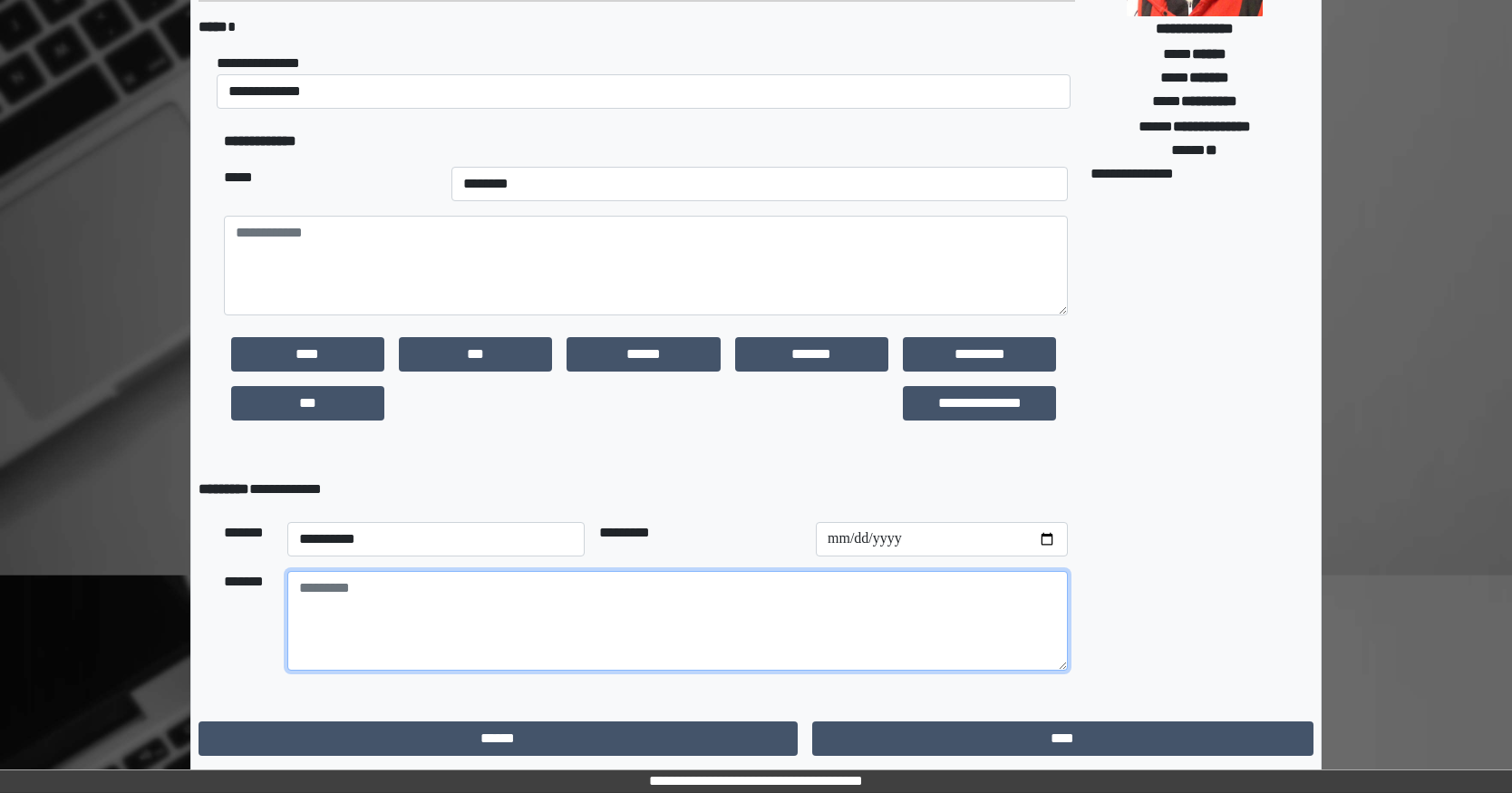 click at bounding box center (677, 621) 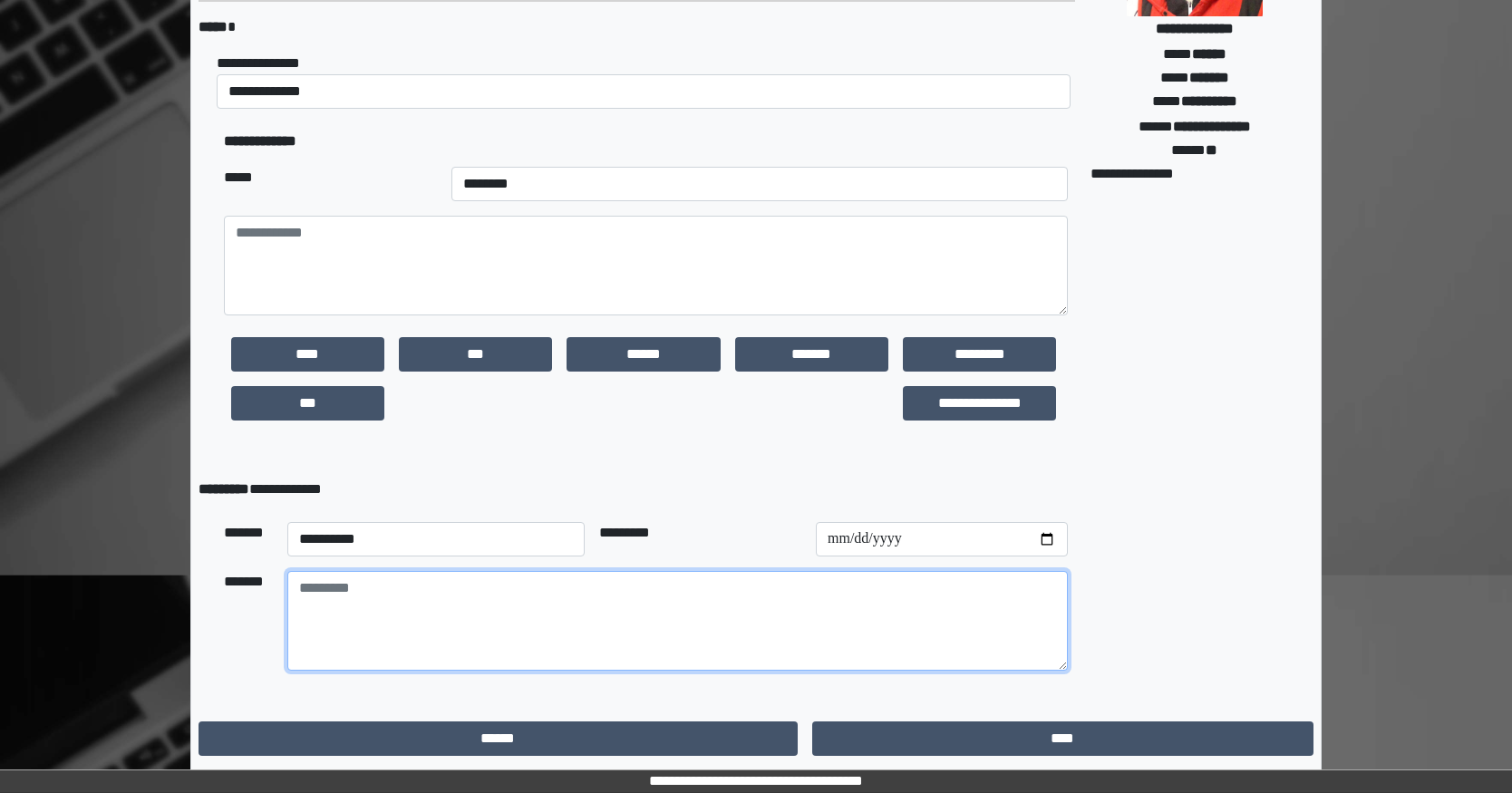 paste on "**********" 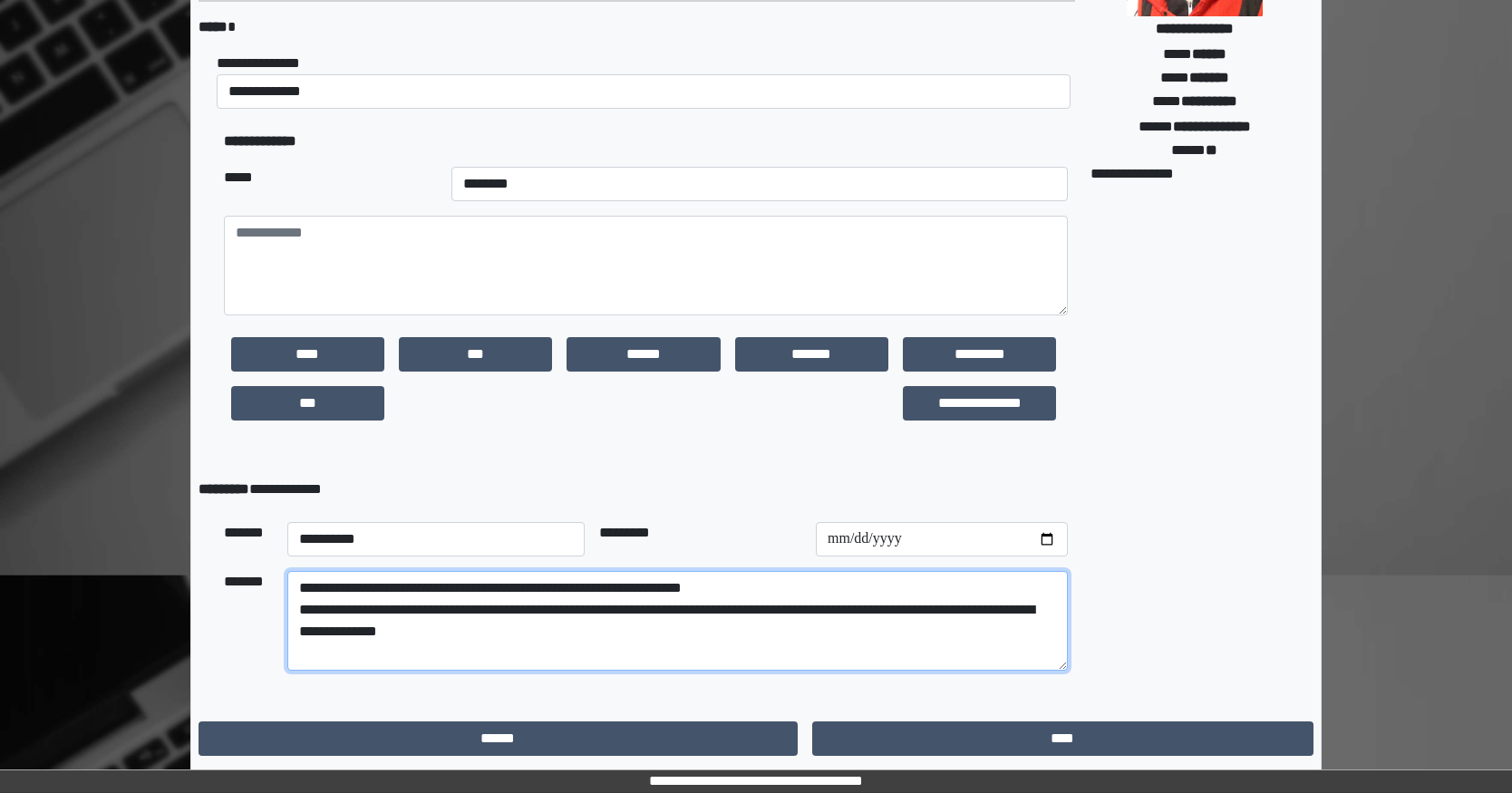 click on "**********" at bounding box center [677, 621] 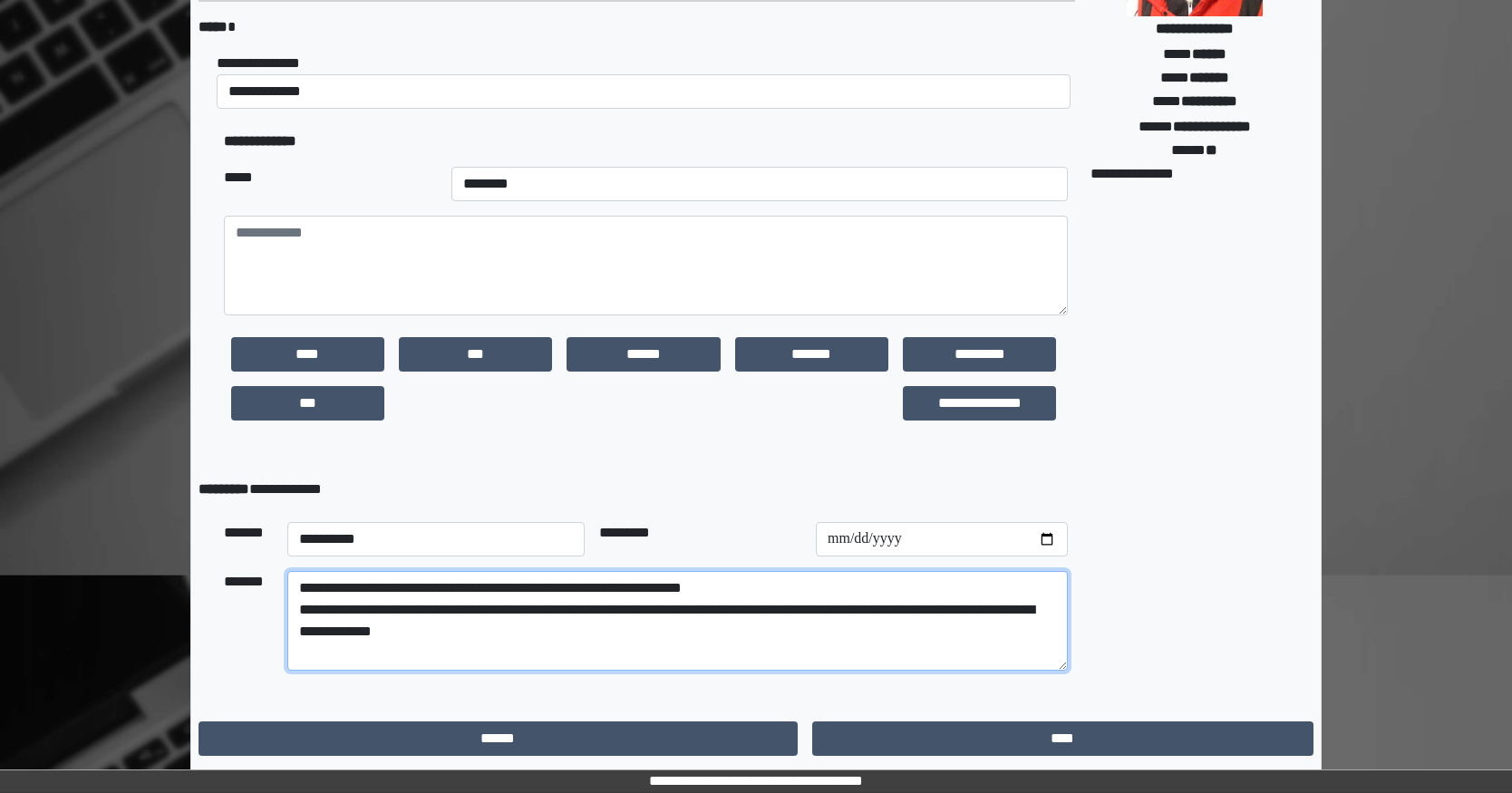 type on "**********" 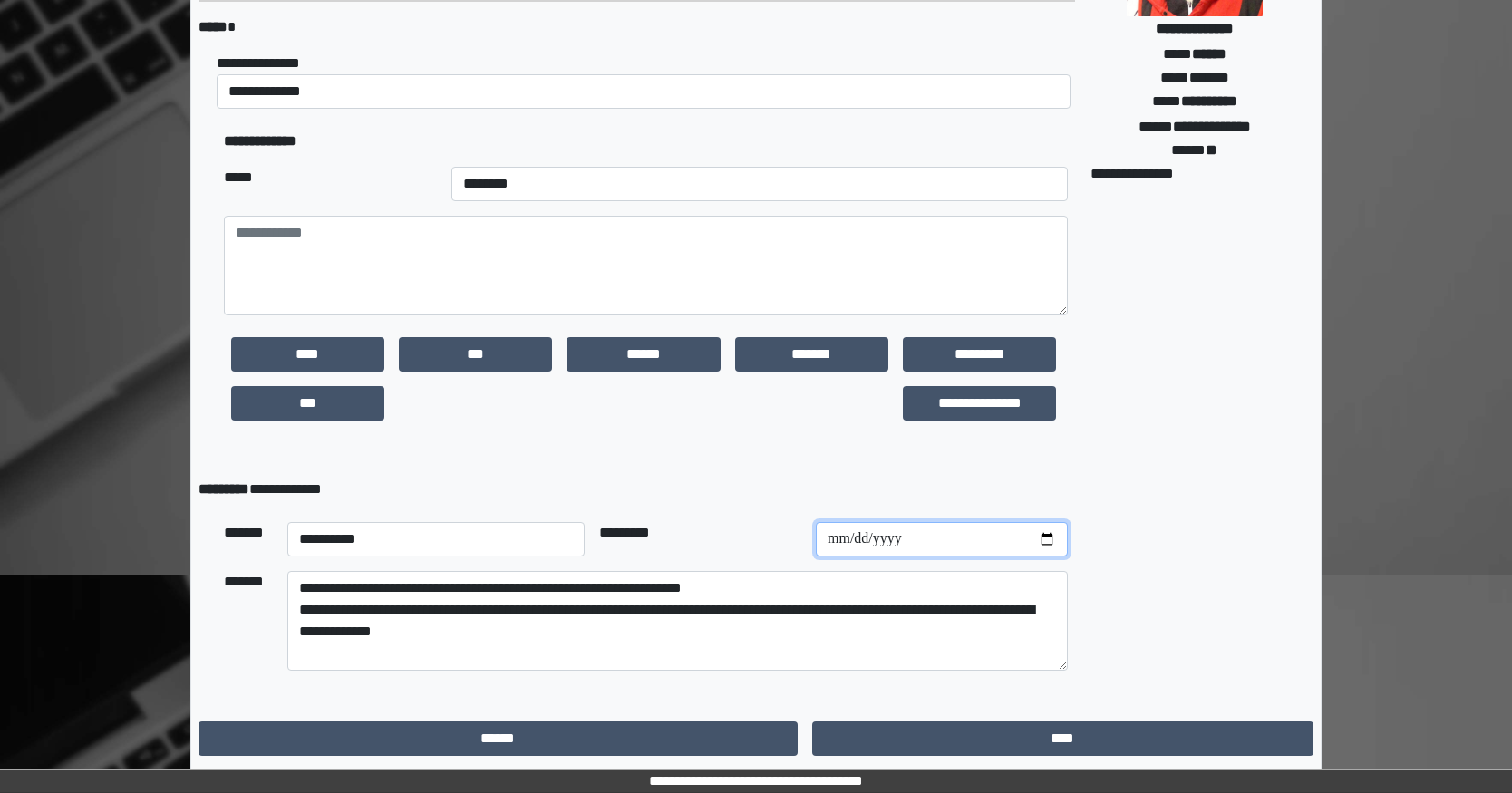 click at bounding box center [942, 539] 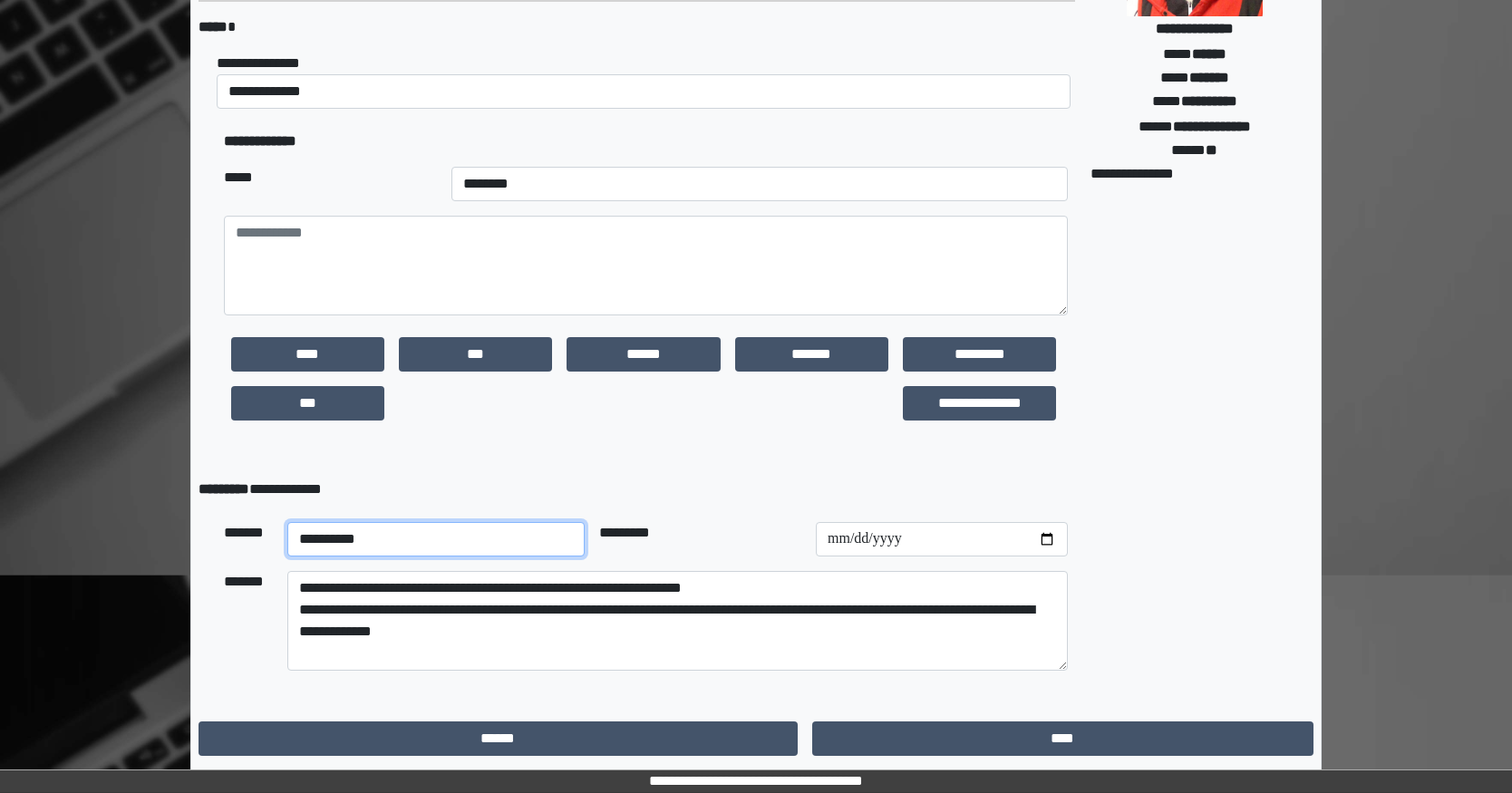 click on "**********" at bounding box center (436, 539) 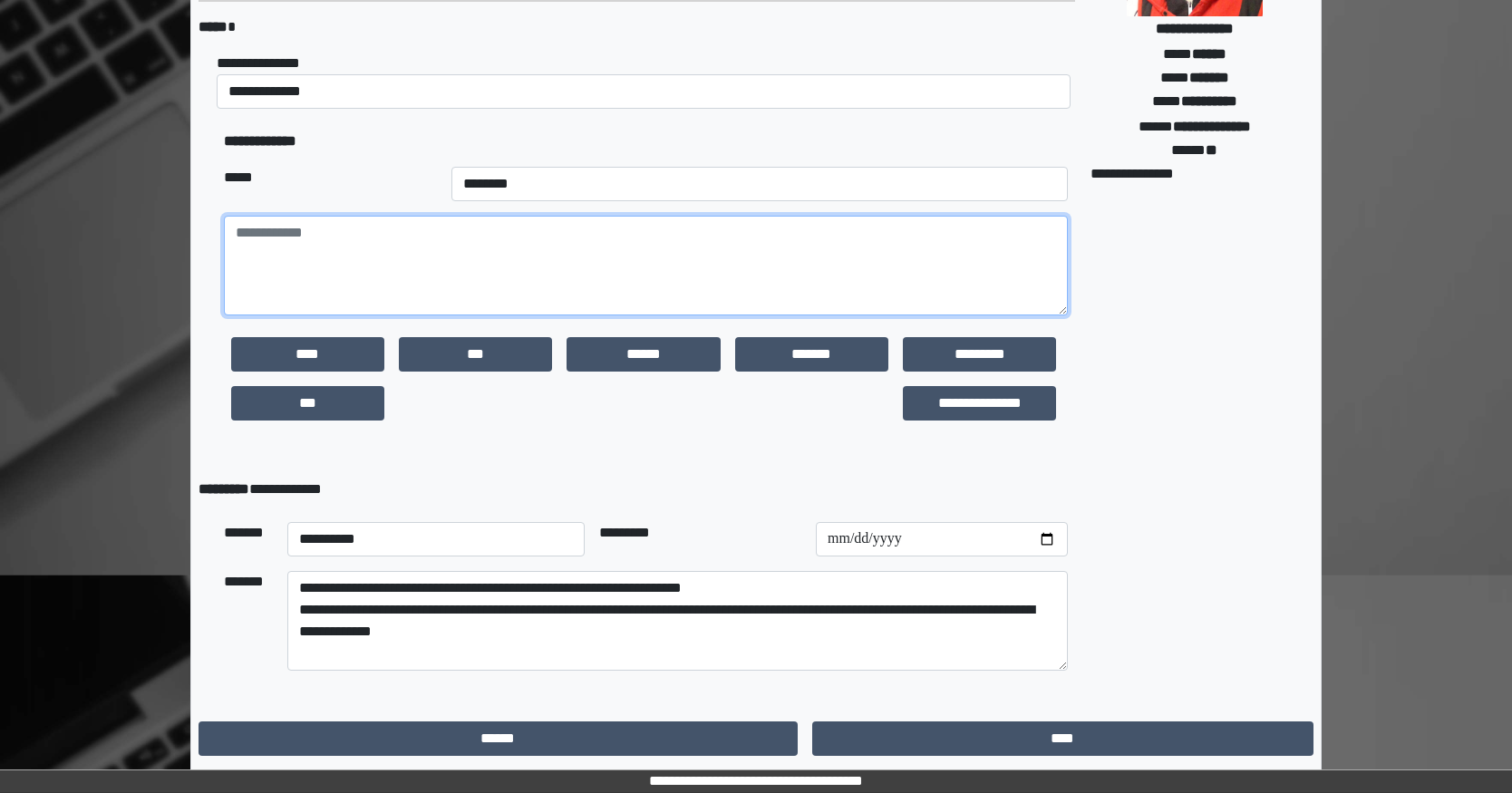 click at bounding box center (645, 266) 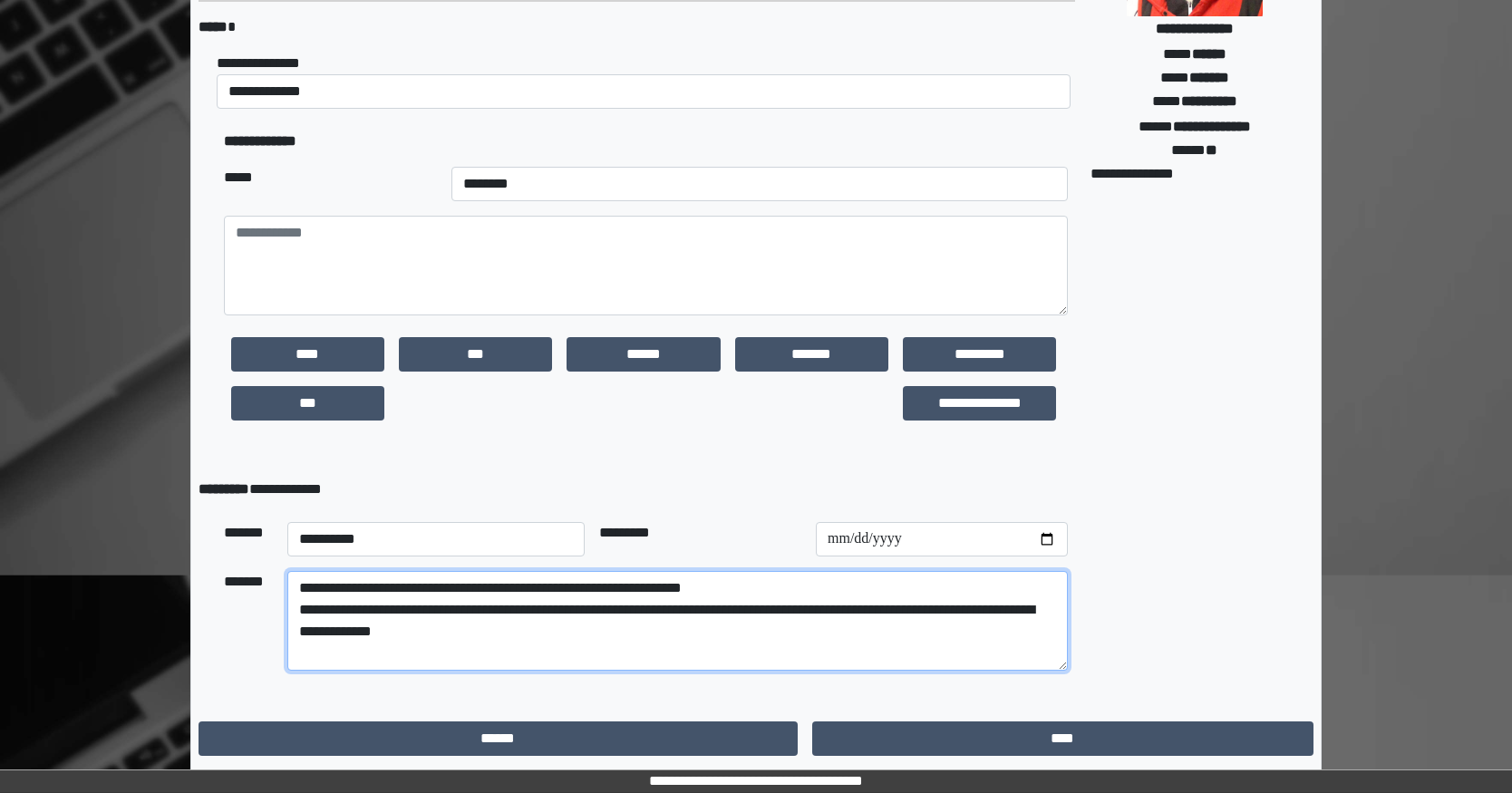 drag, startPoint x: 305, startPoint y: 610, endPoint x: 534, endPoint y: 642, distance: 231.225 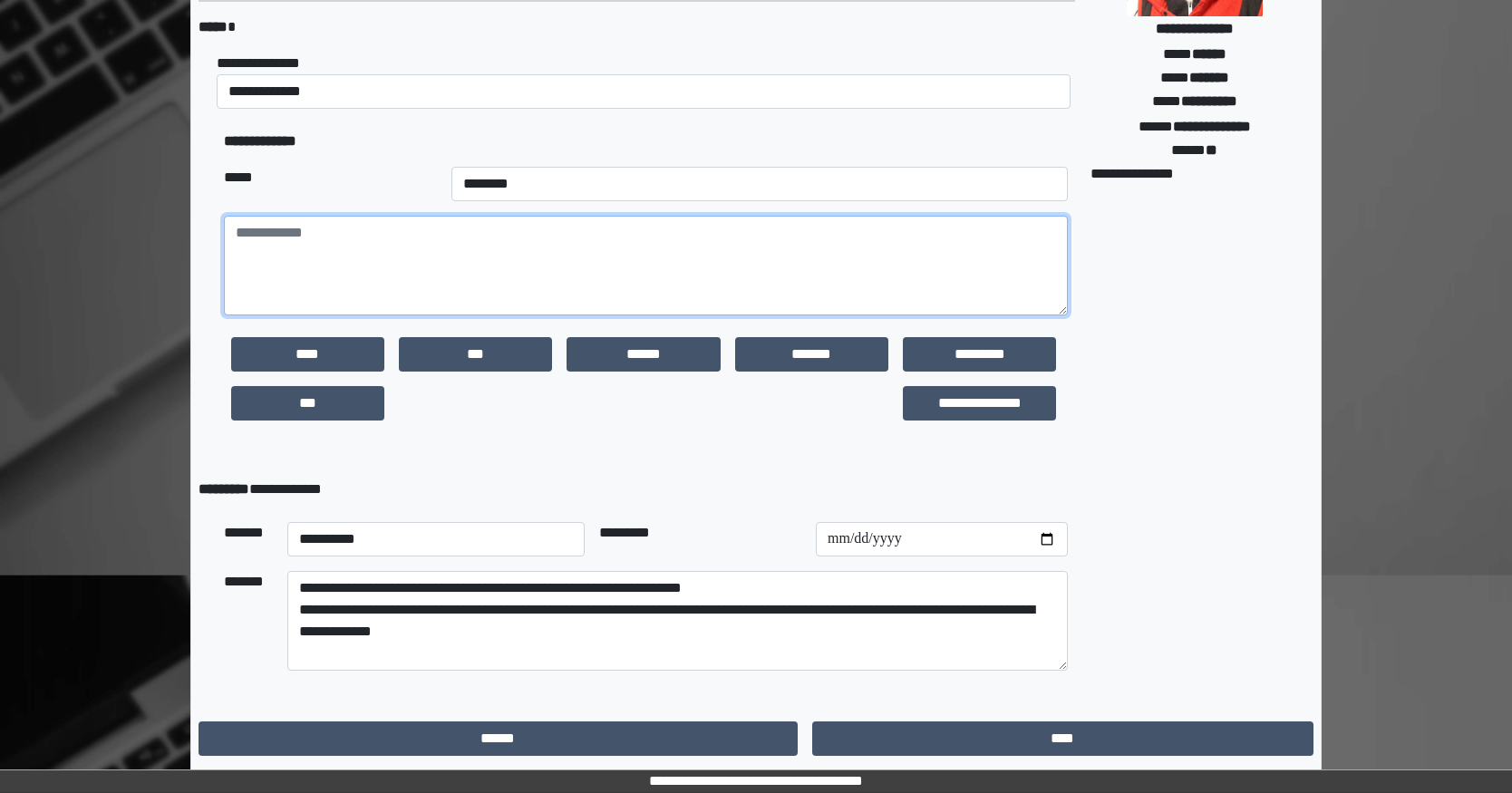 click at bounding box center (645, 266) 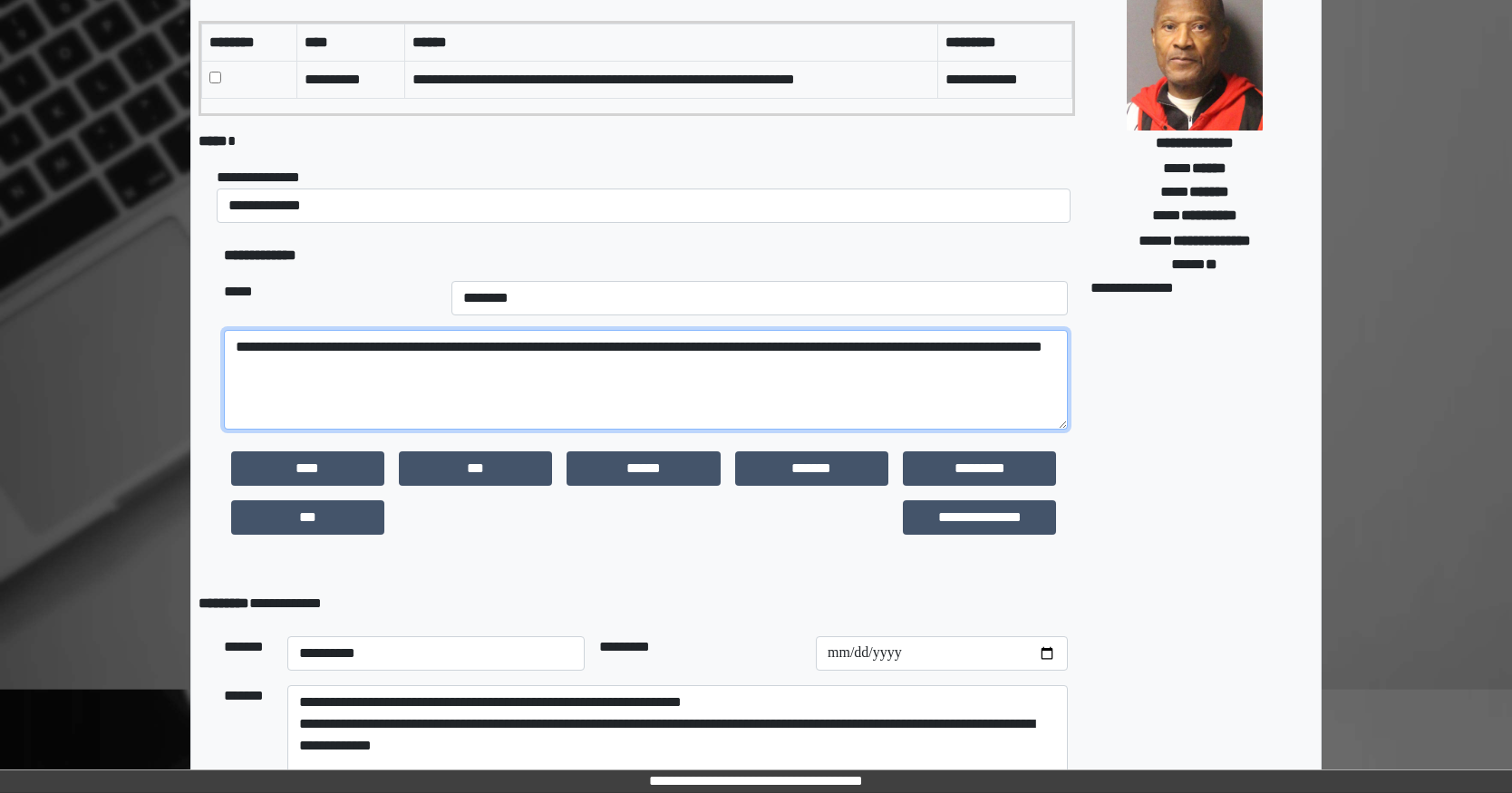 scroll, scrollTop: 304, scrollLeft: 0, axis: vertical 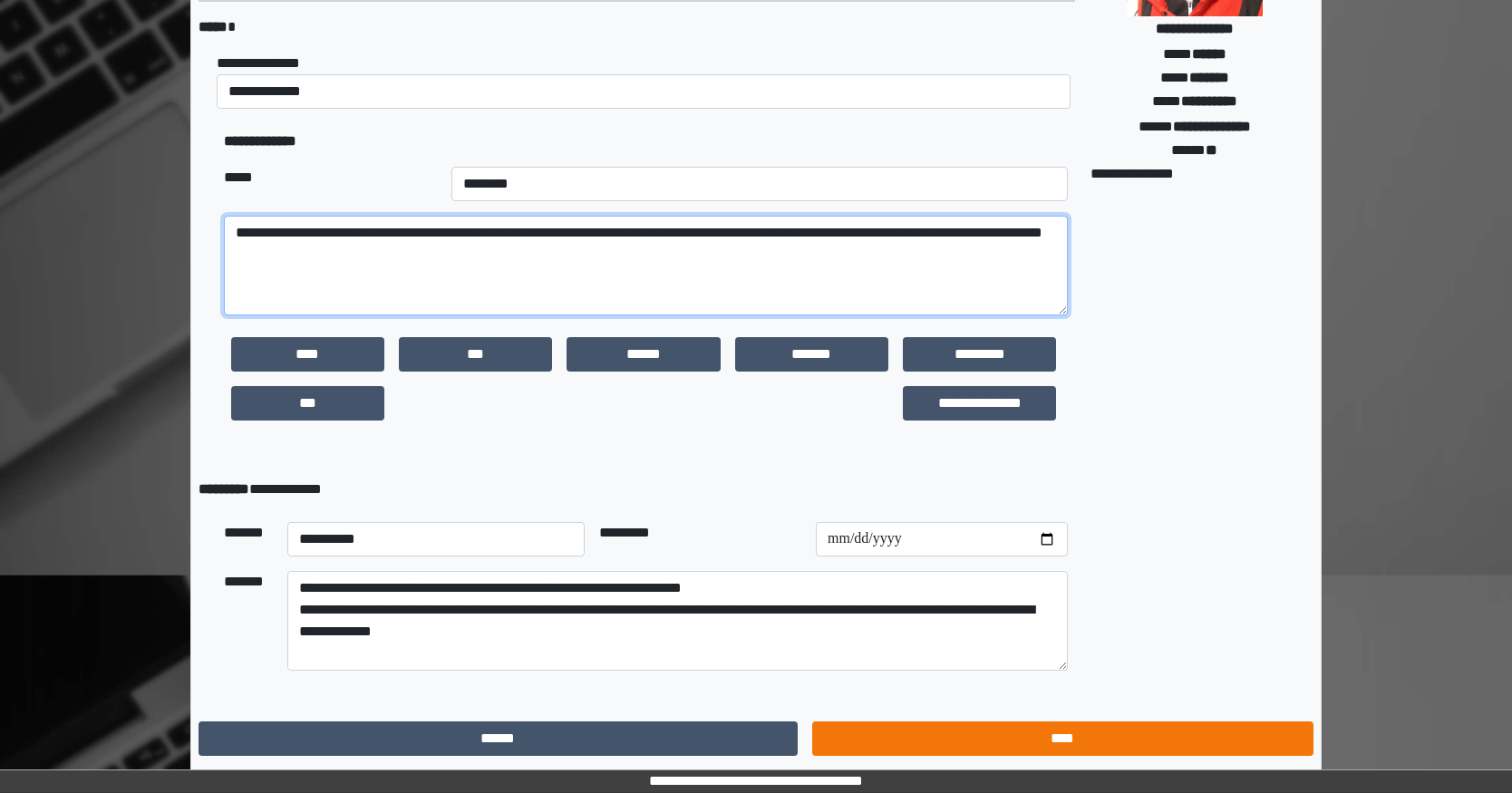 type on "**********" 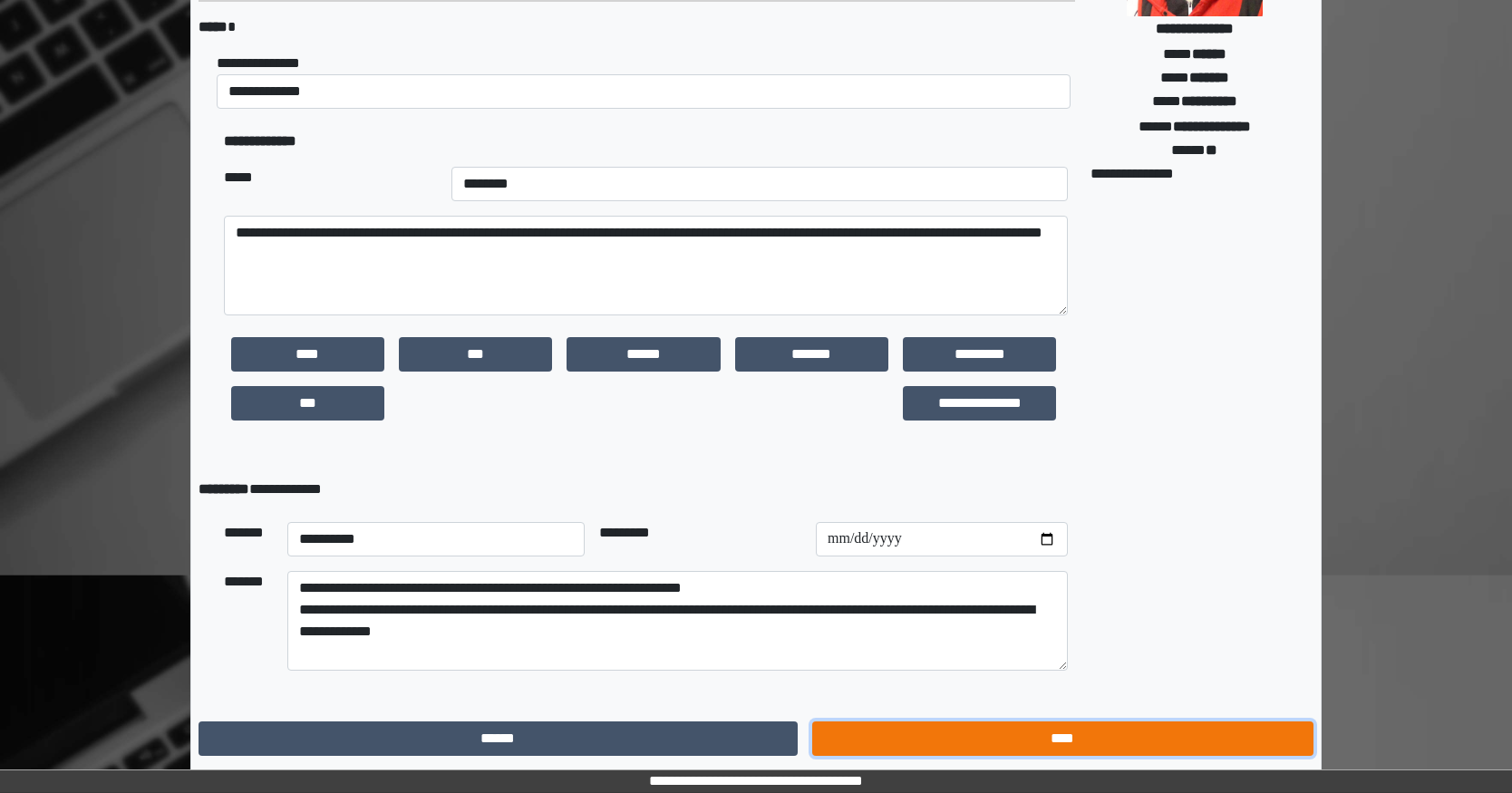 click on "****" at bounding box center (1062, 739) 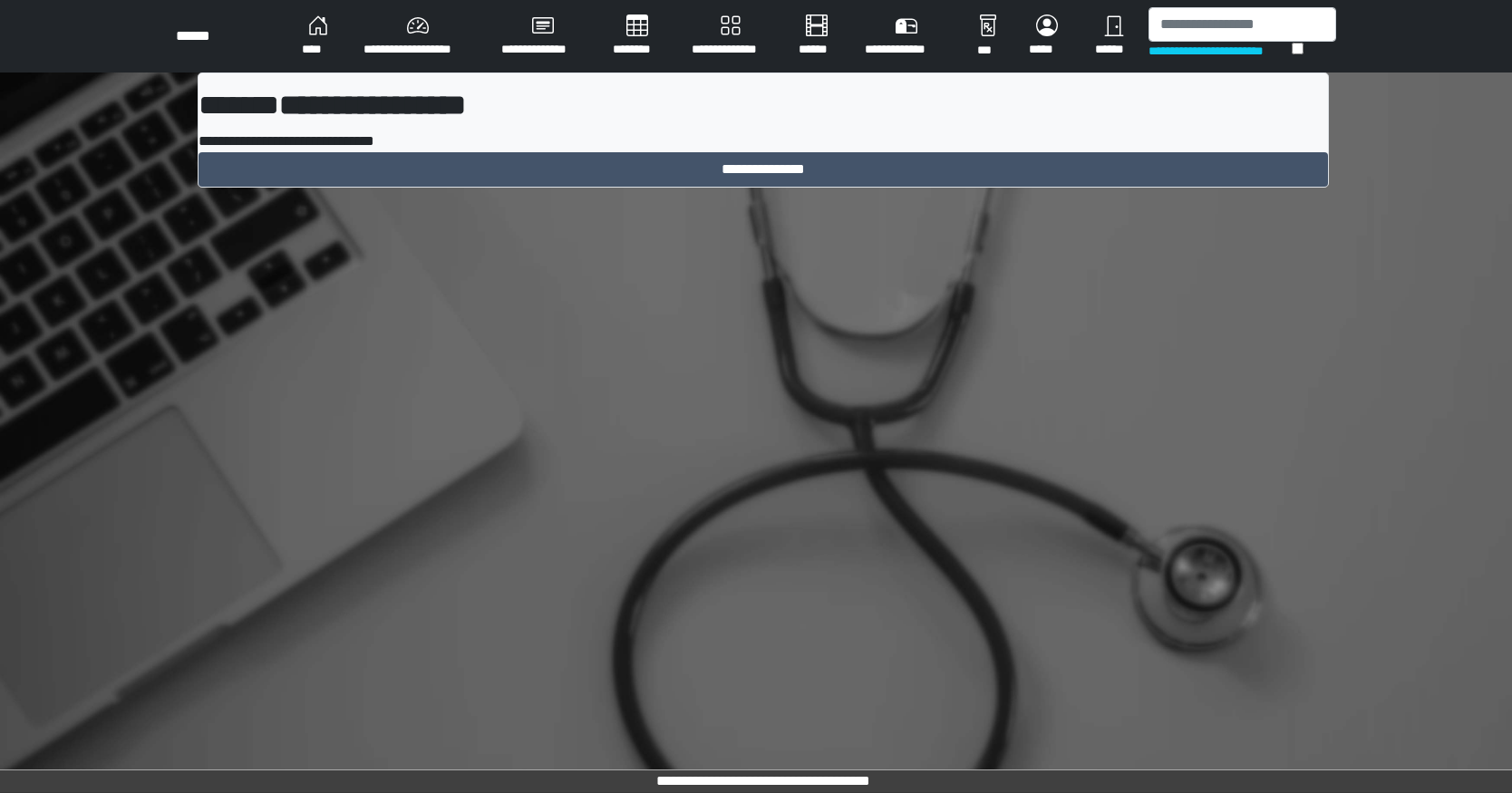 scroll, scrollTop: 0, scrollLeft: 0, axis: both 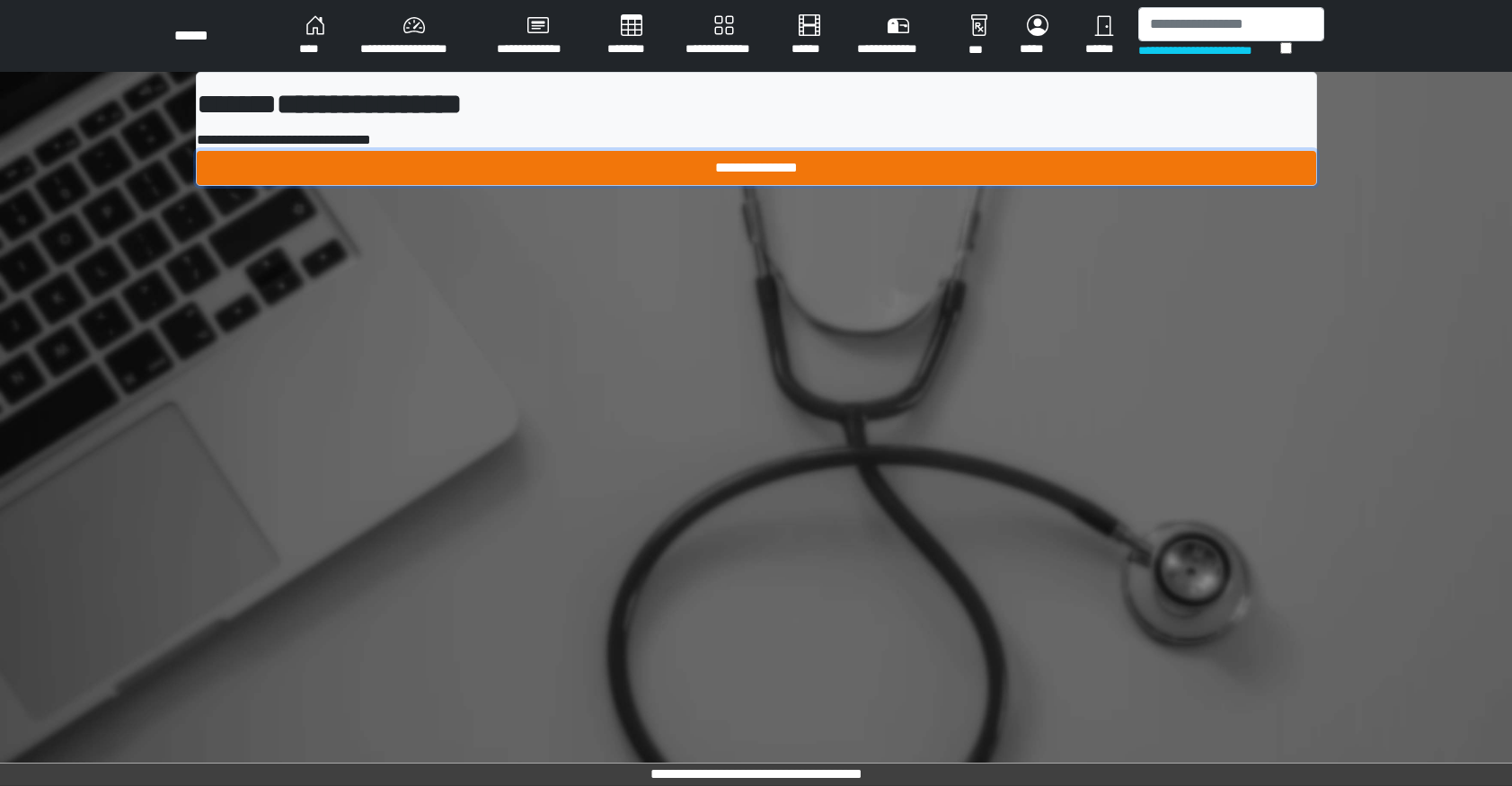 click on "**********" at bounding box center [756, 168] 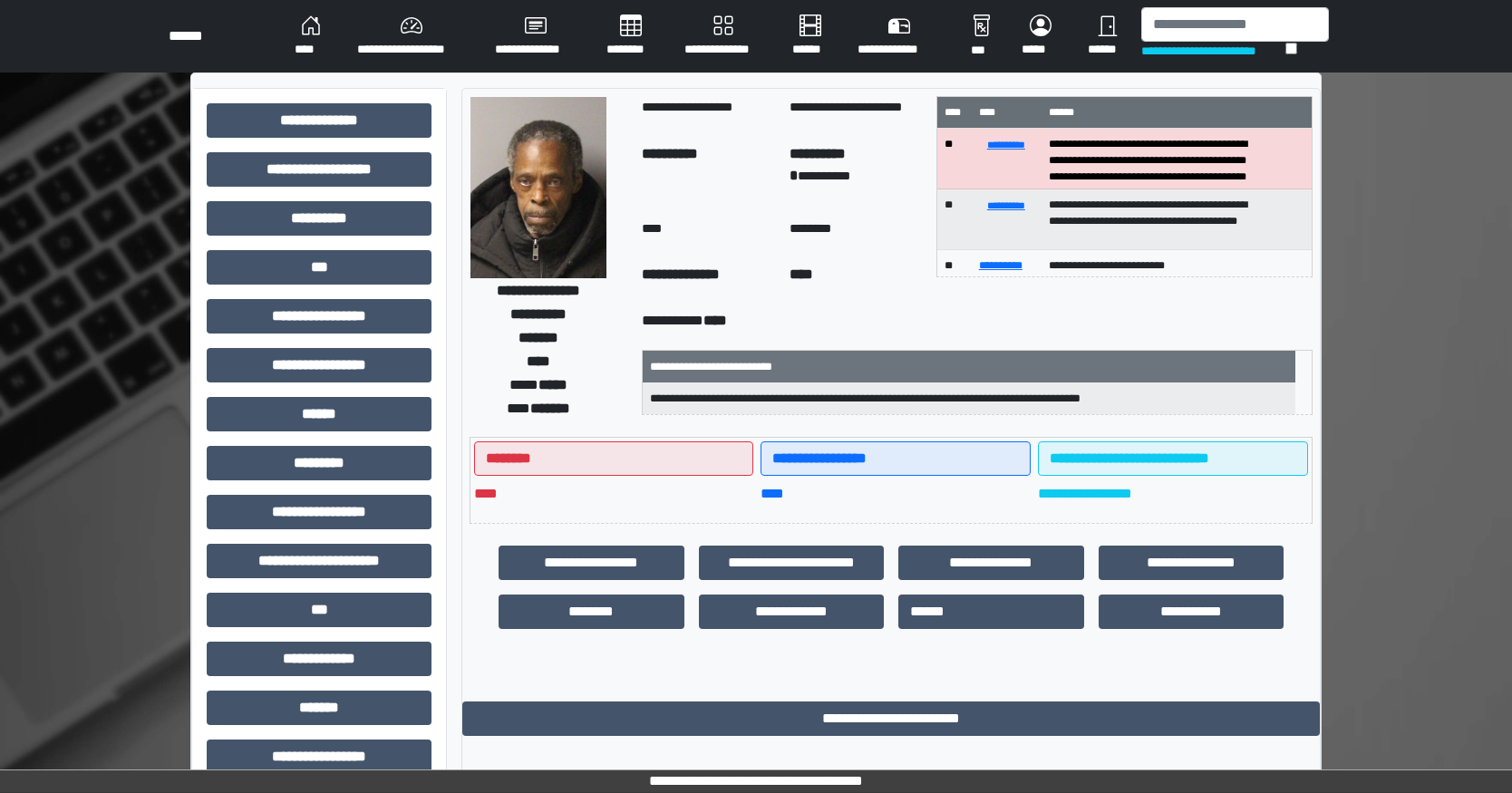 scroll, scrollTop: 0, scrollLeft: 0, axis: both 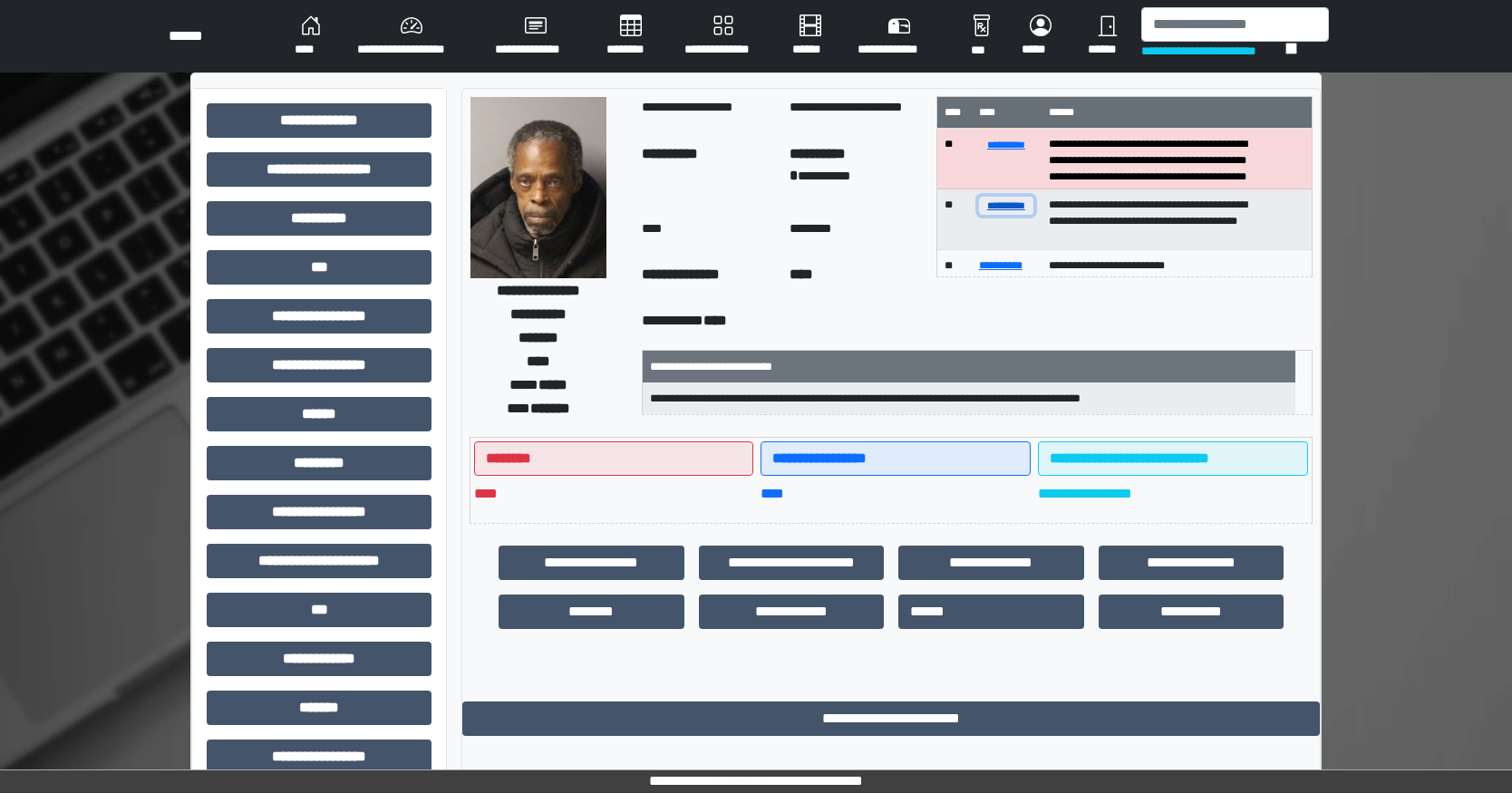 click on "**********" at bounding box center (1006, 205) 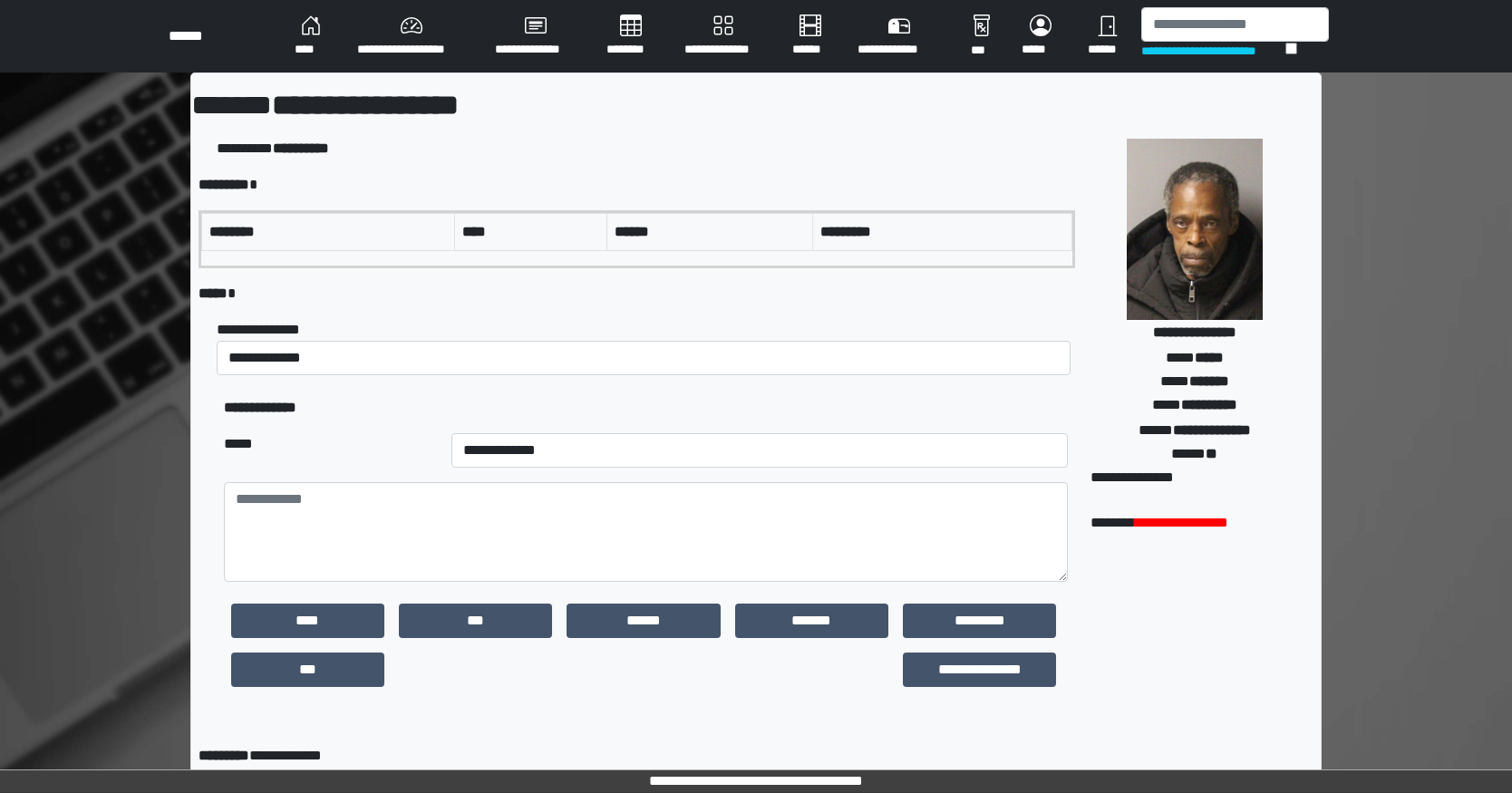click on "********" at bounding box center [328, 231] 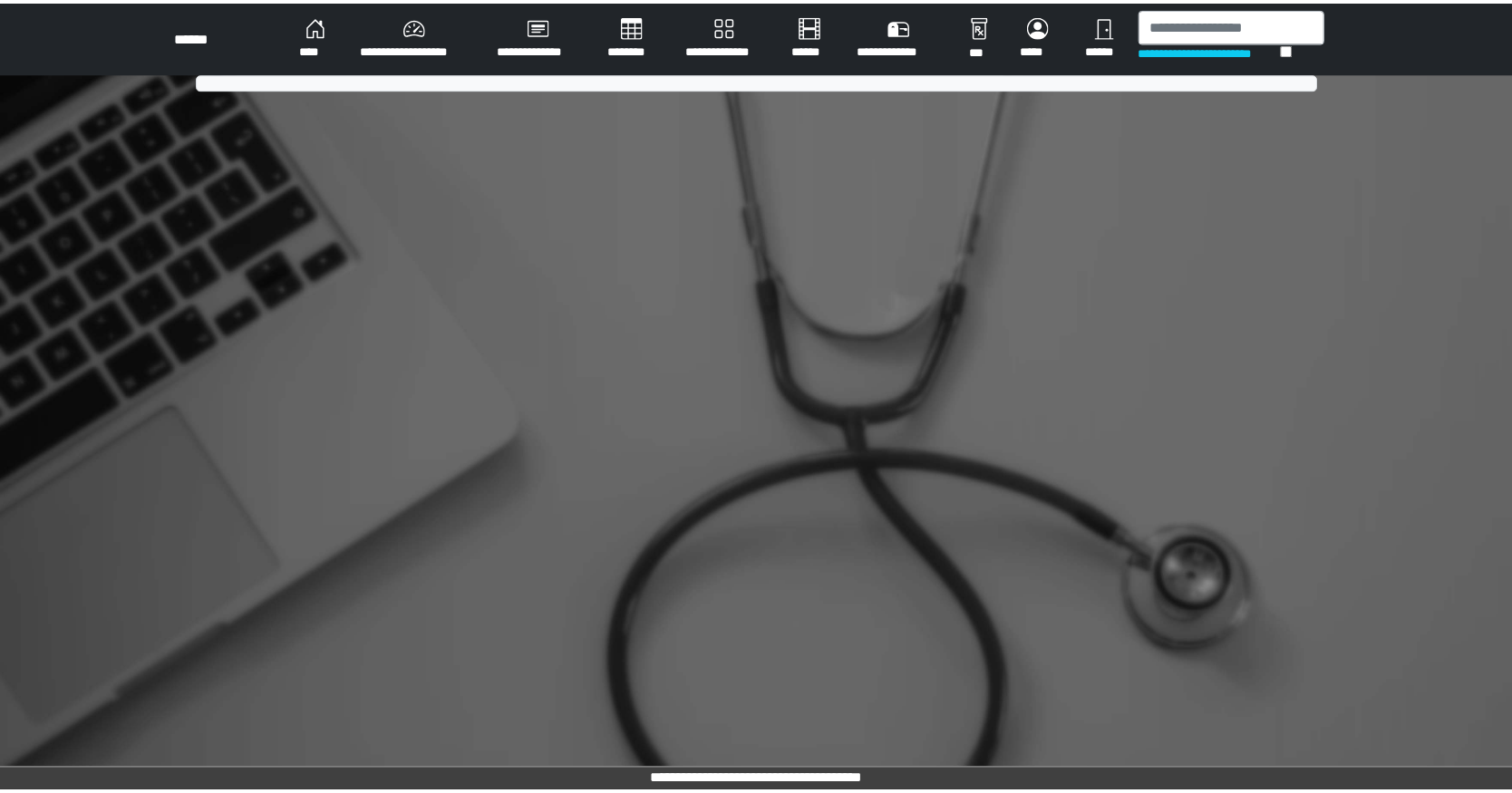 scroll, scrollTop: 0, scrollLeft: 0, axis: both 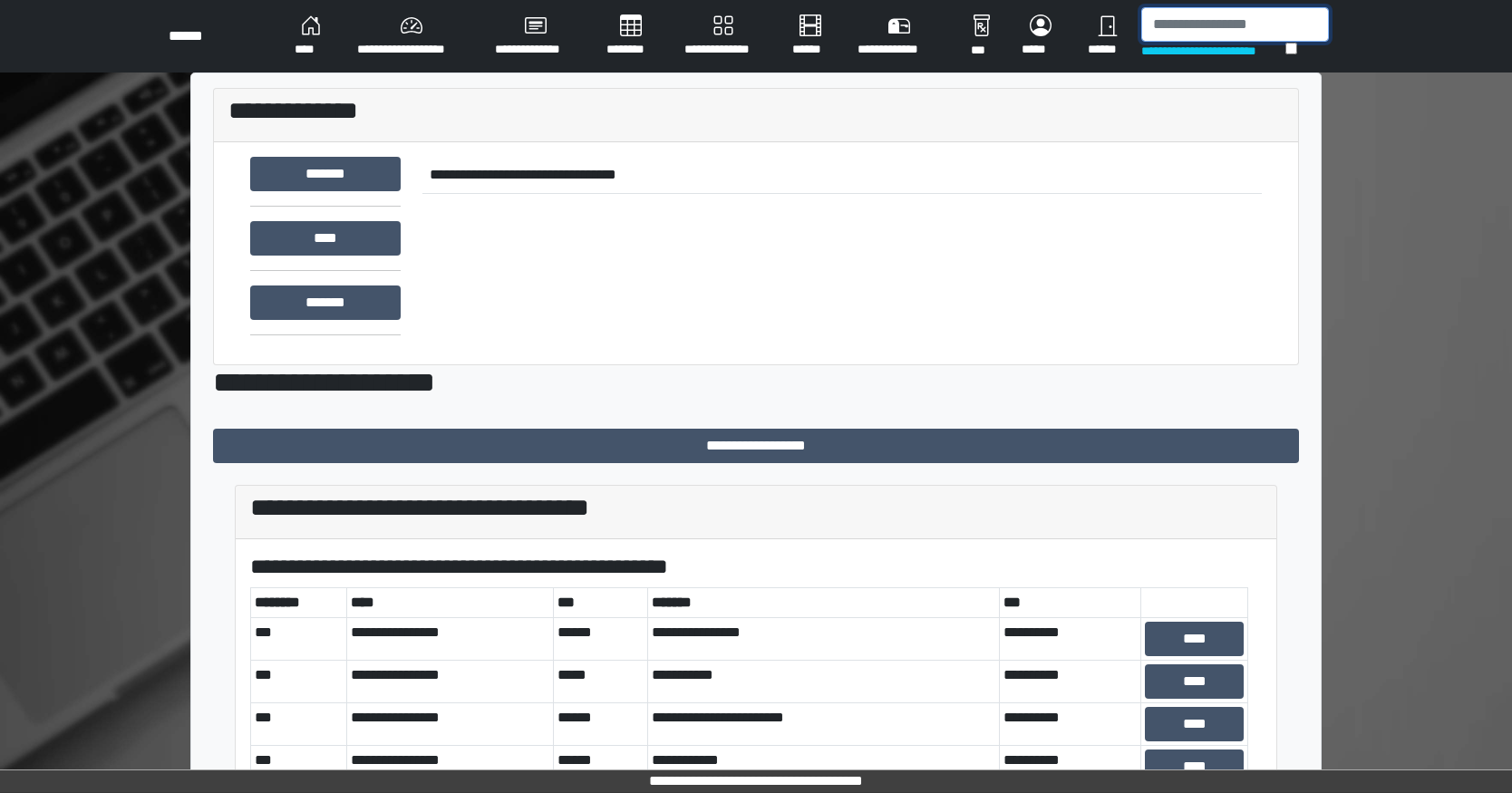 click at bounding box center (1235, 24) 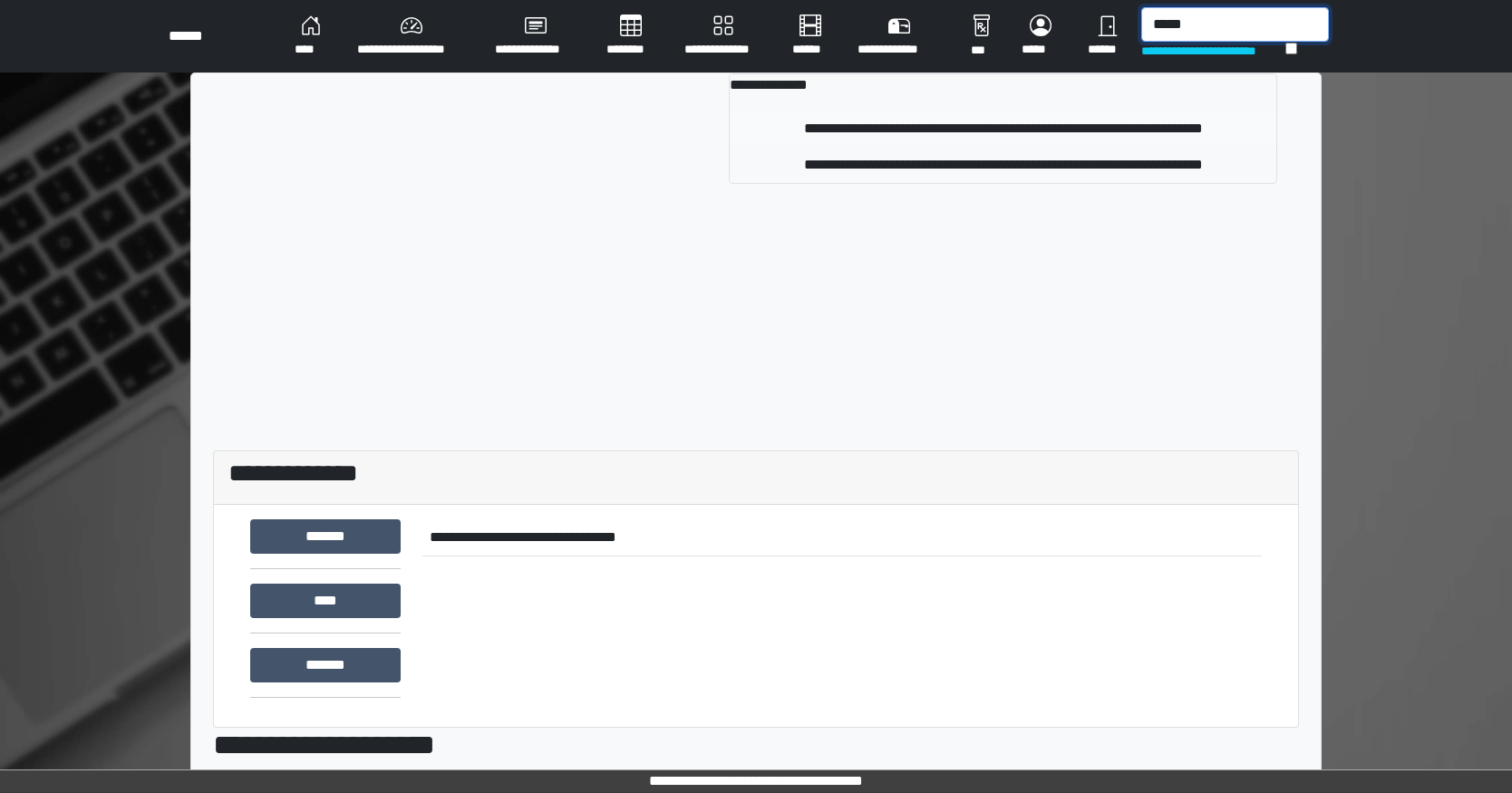 type on "*****" 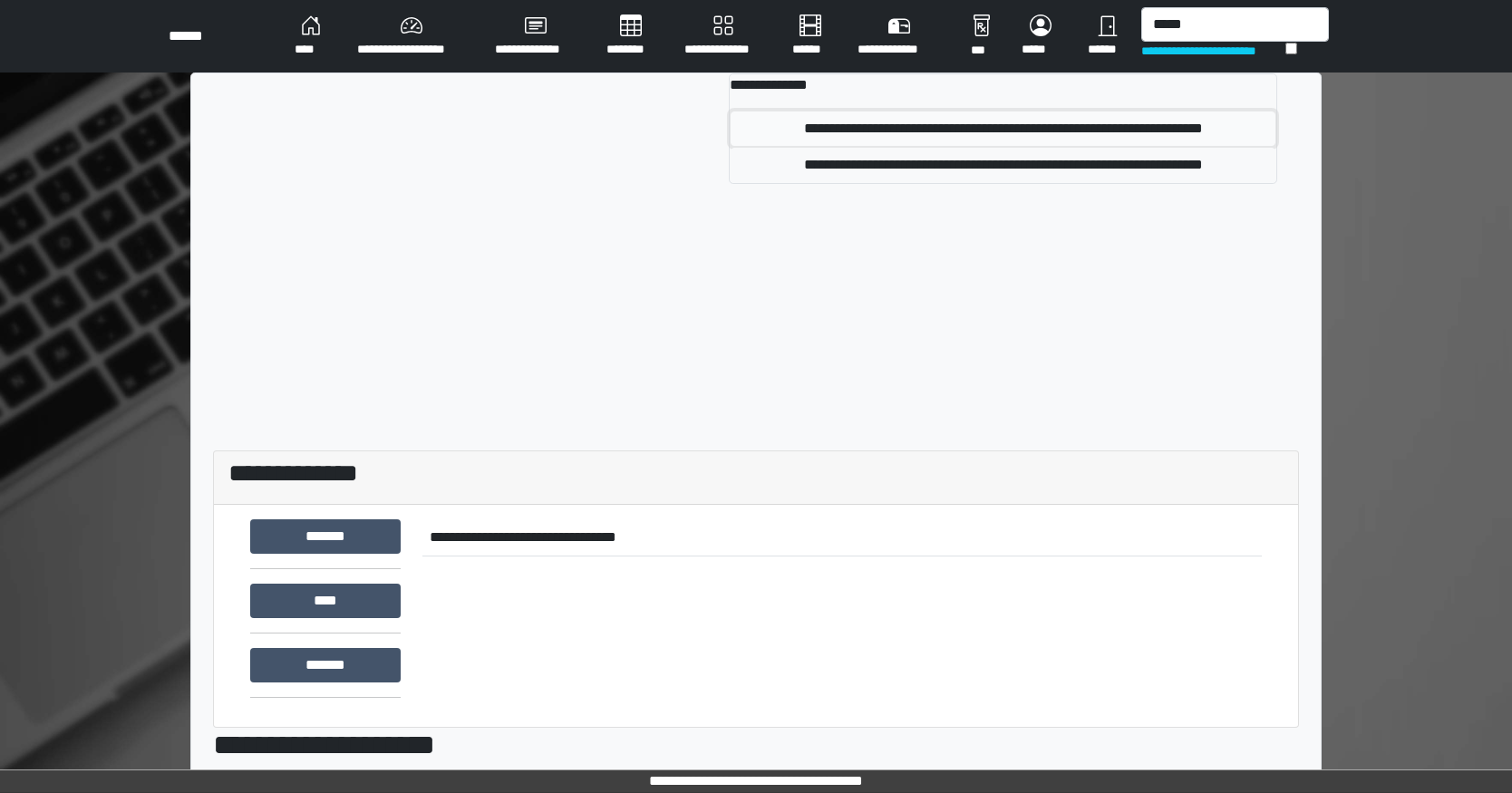 click on "**********" at bounding box center (1003, 129) 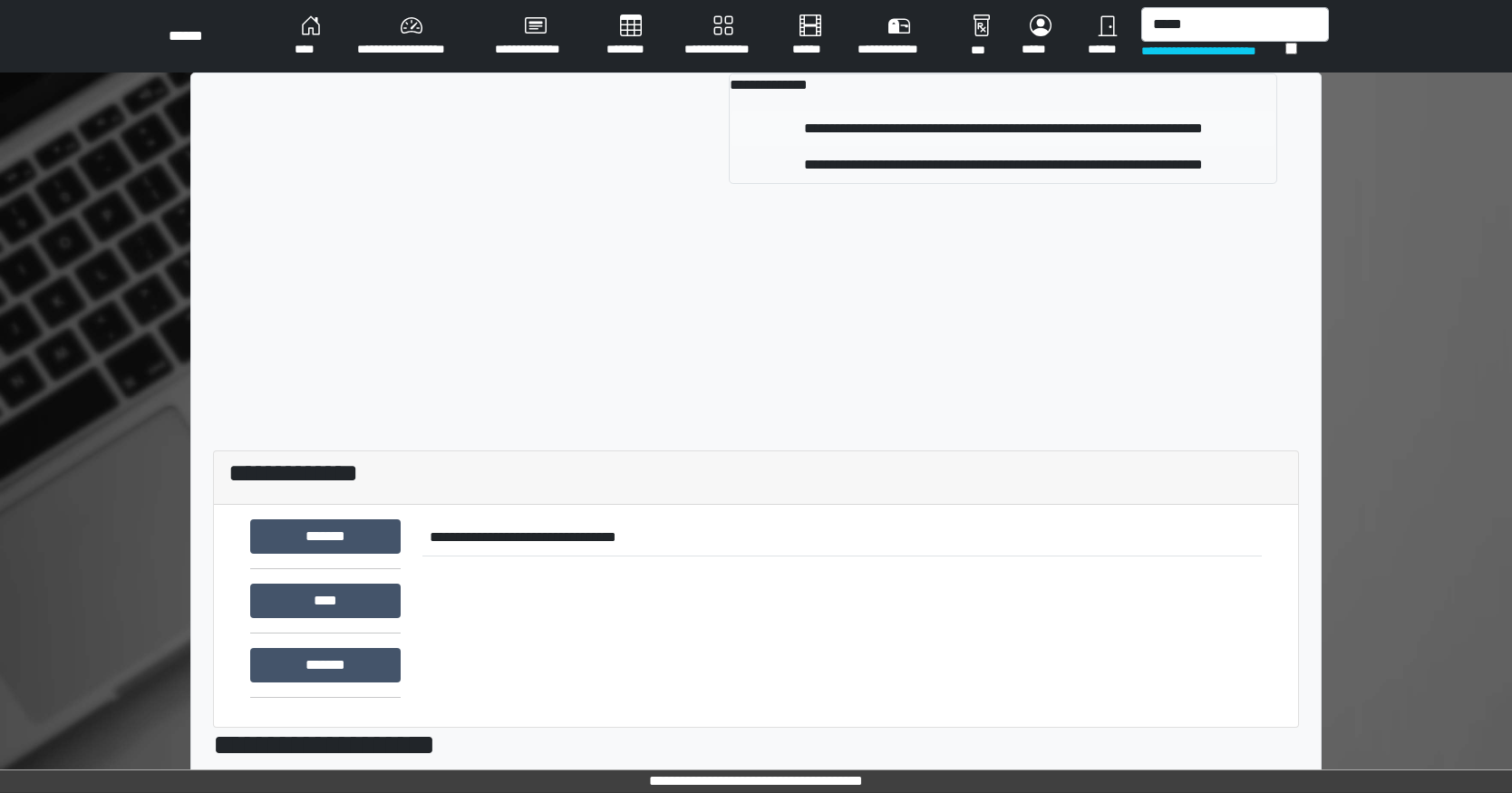 type 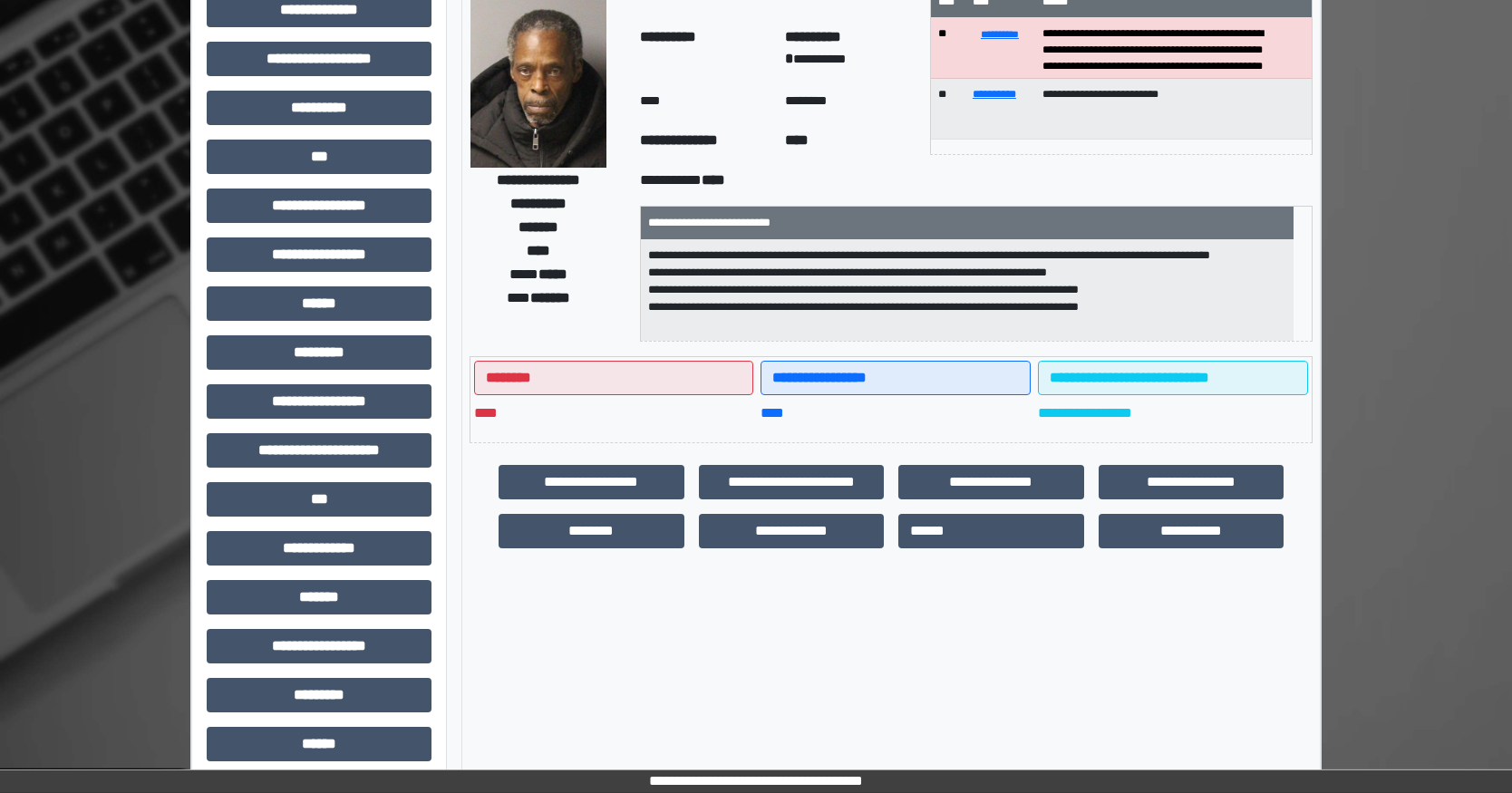 scroll, scrollTop: 0, scrollLeft: 0, axis: both 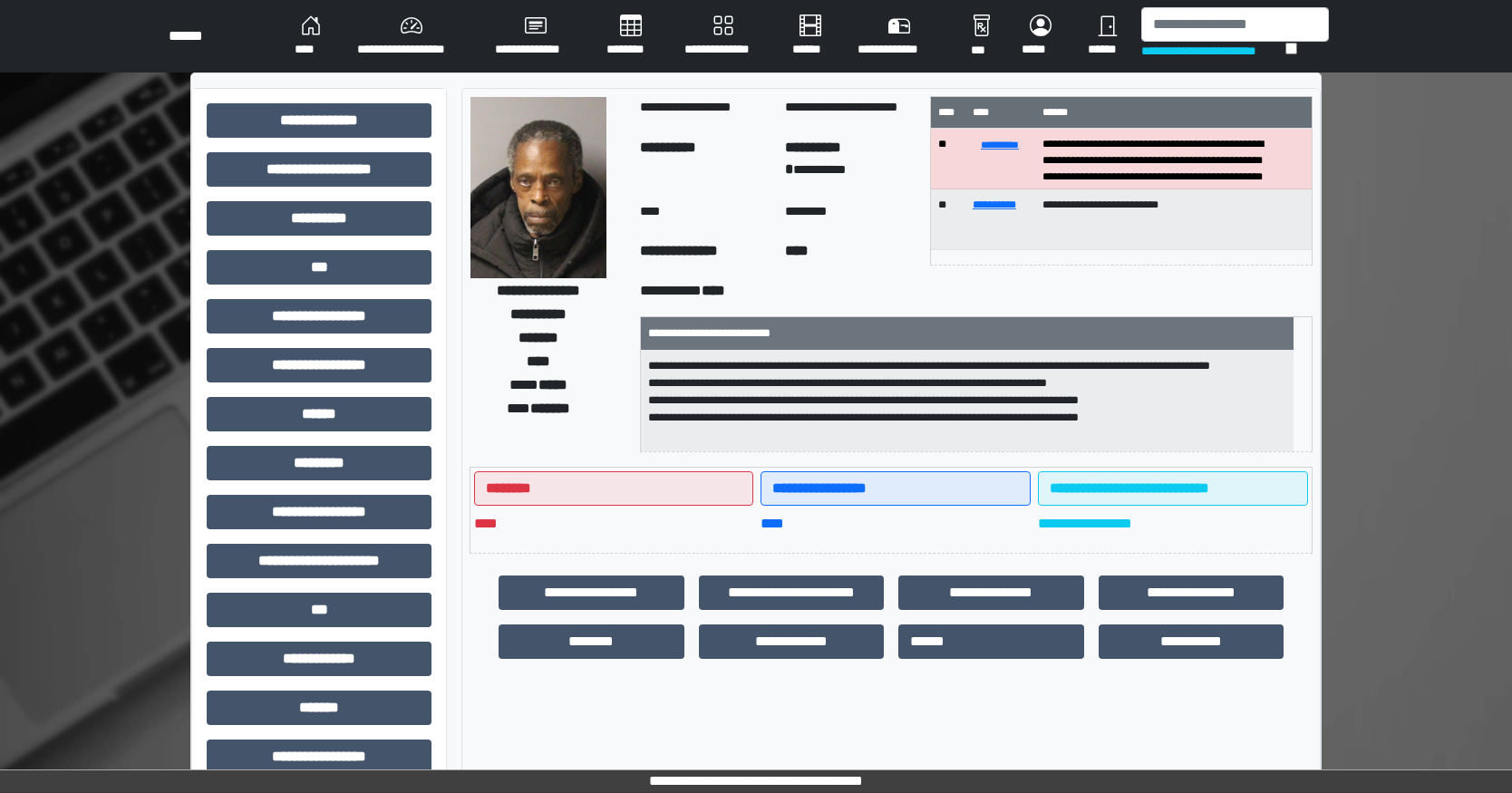click on "**********" at bounding box center (1173, 159) 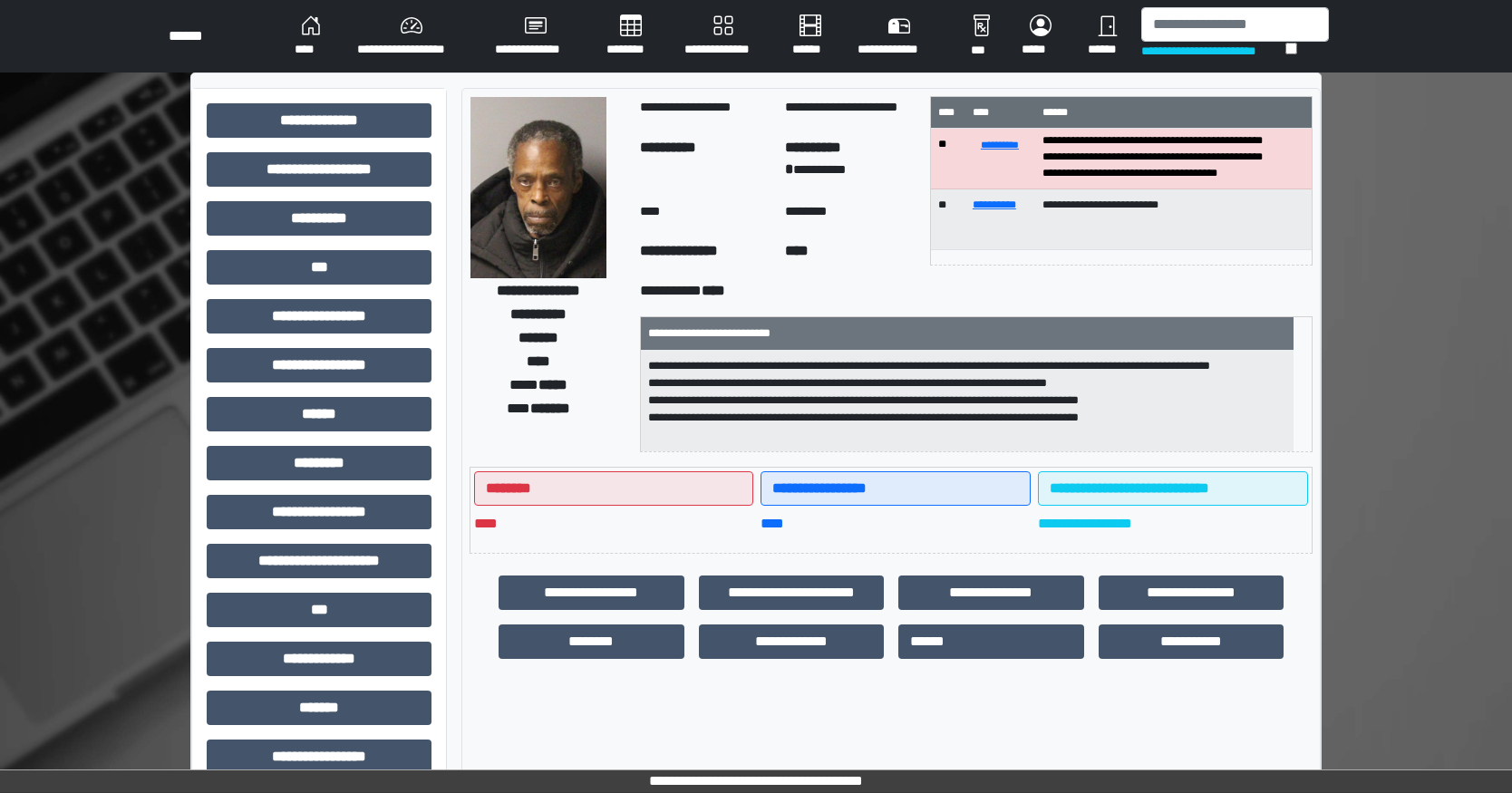 scroll, scrollTop: 53, scrollLeft: 0, axis: vertical 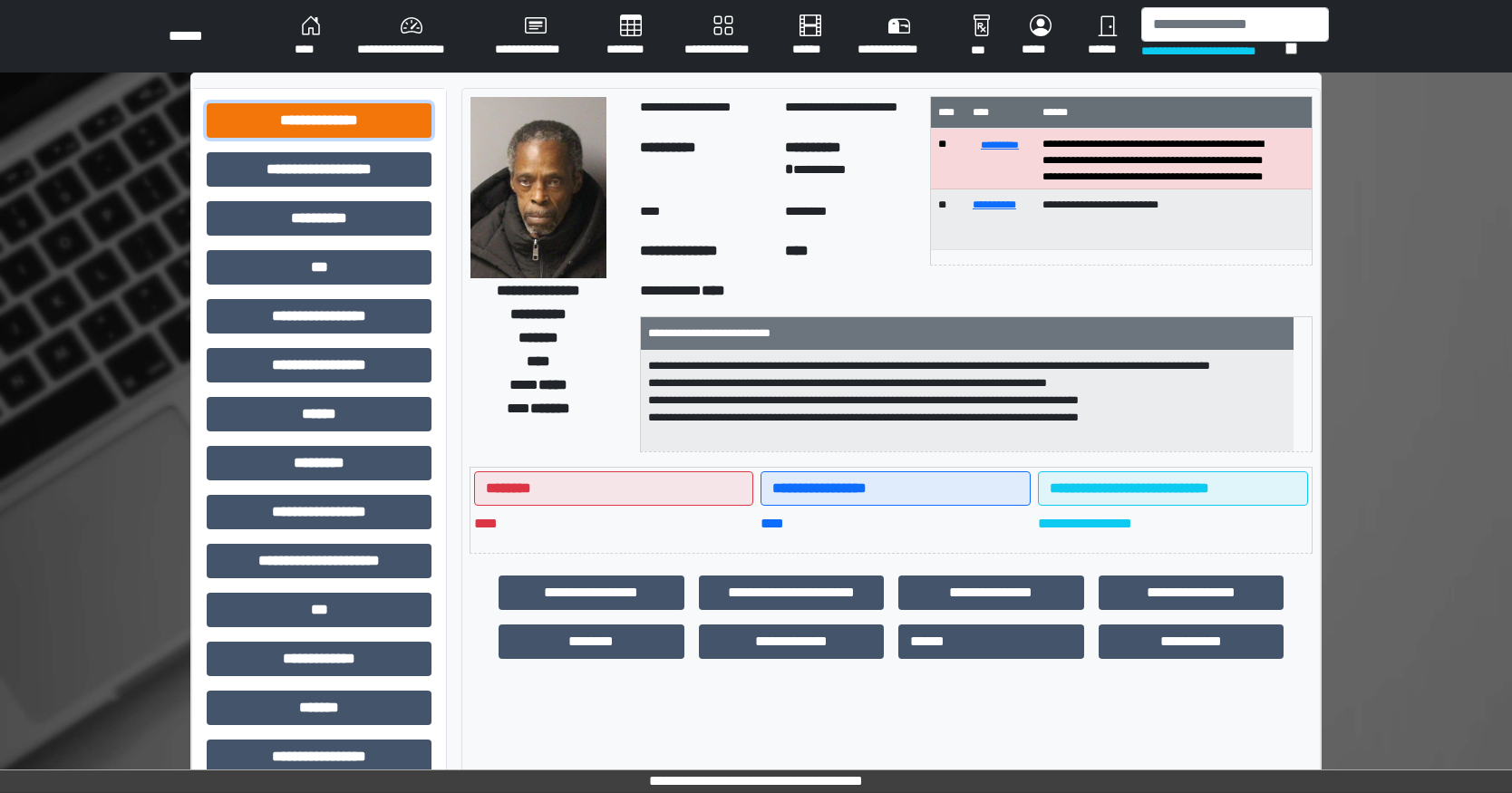 click on "**********" at bounding box center [319, 121] 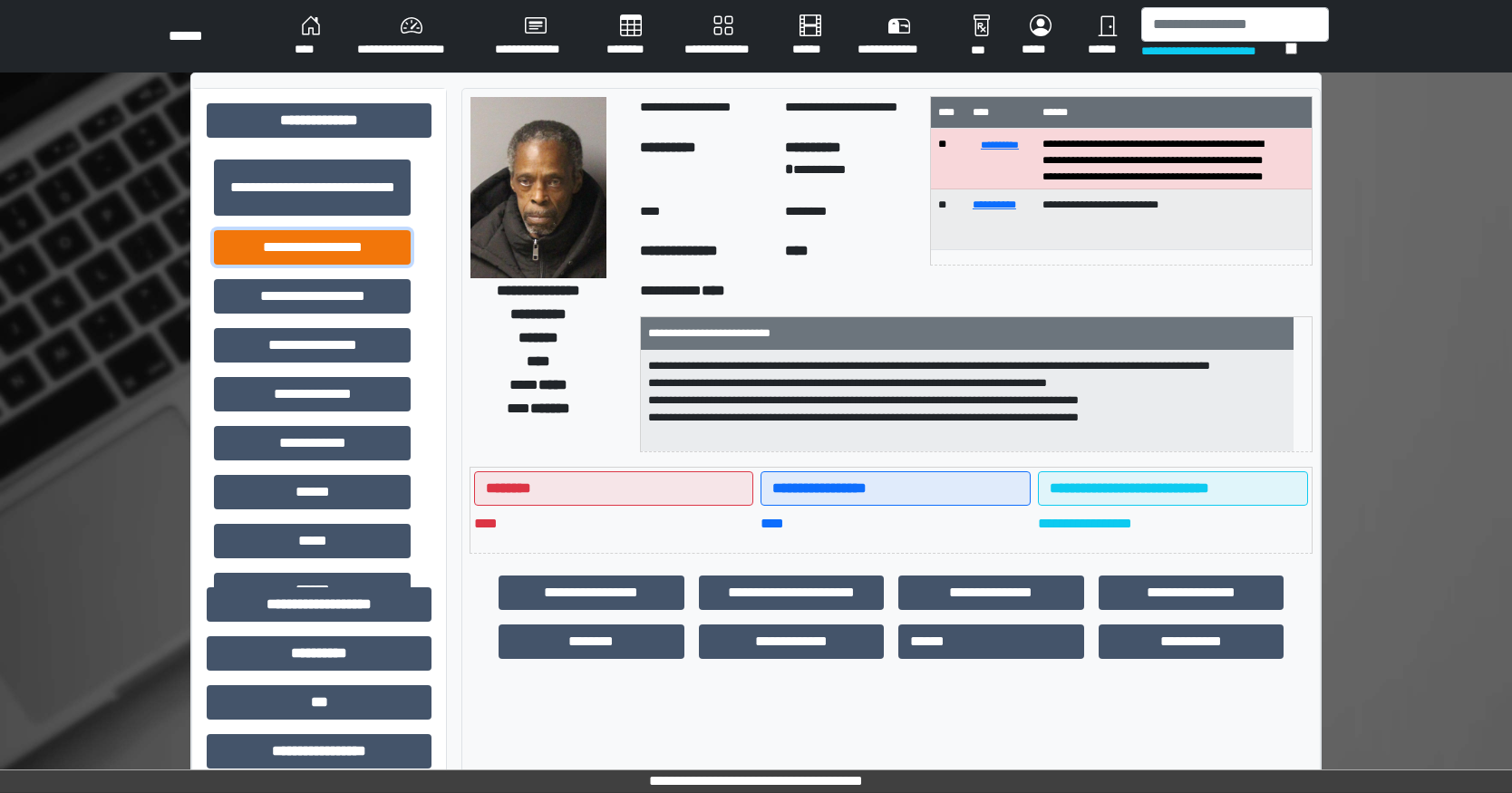 click on "**********" at bounding box center (312, 247) 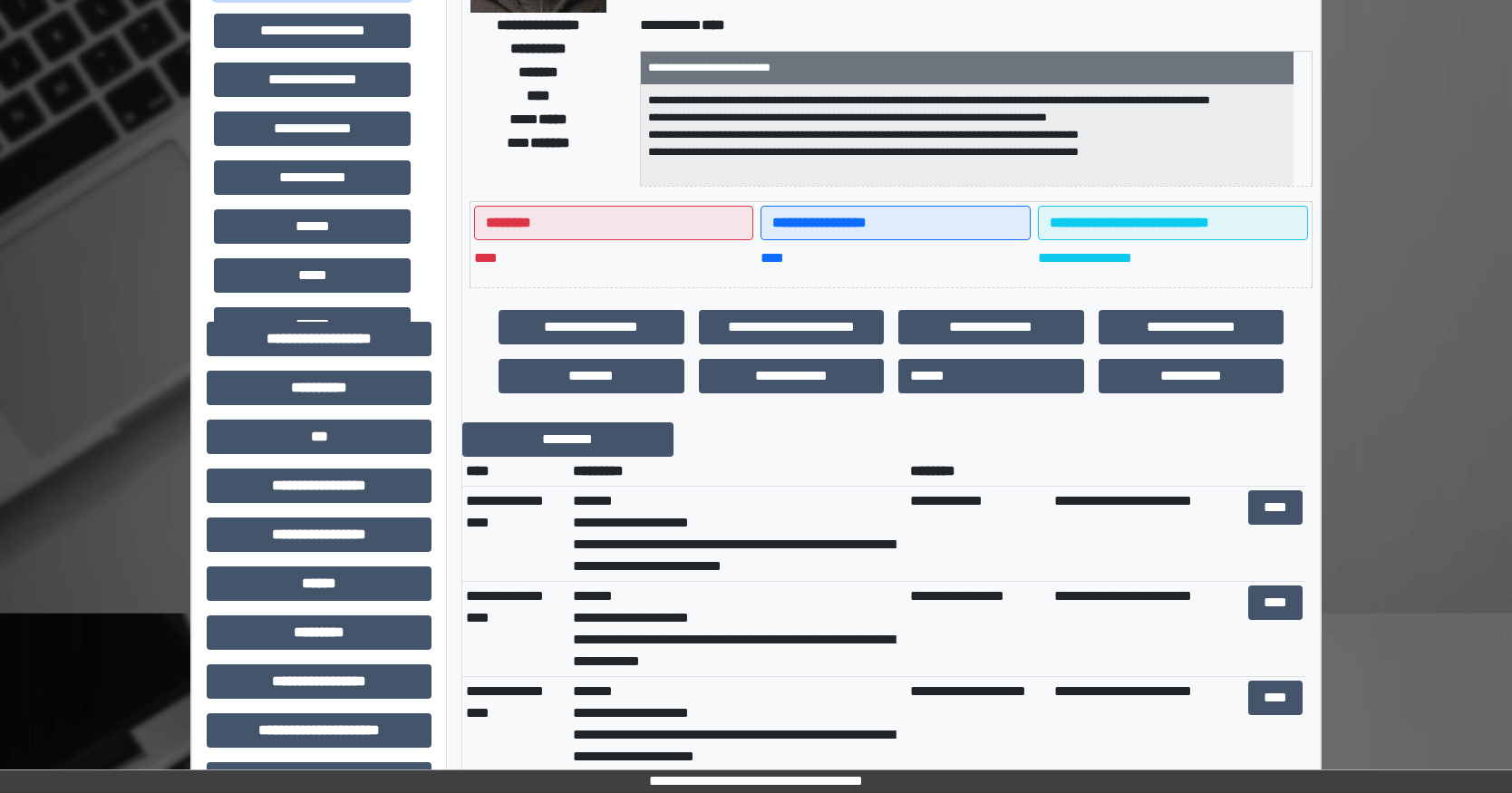 scroll, scrollTop: 272, scrollLeft: 0, axis: vertical 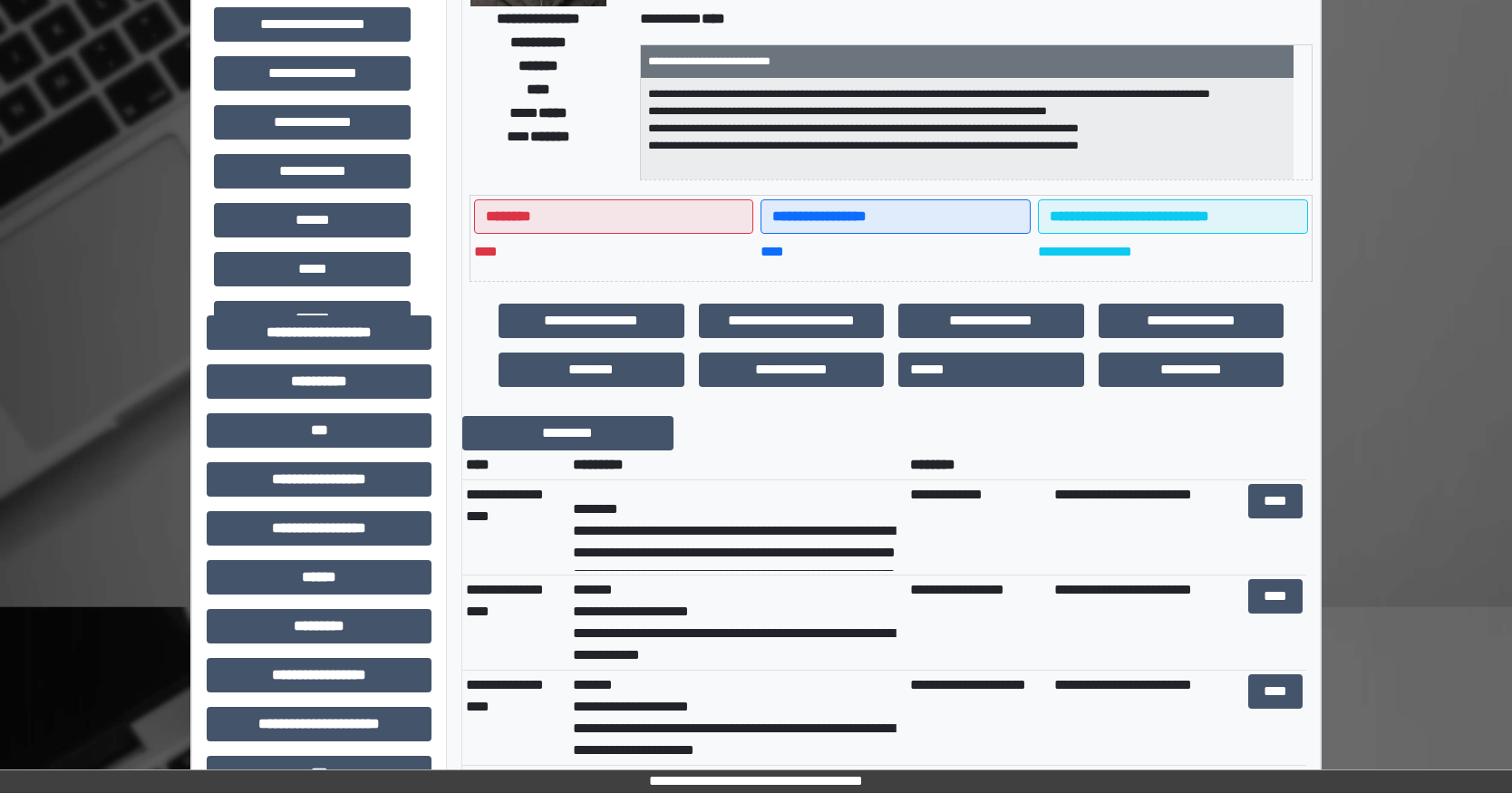 type 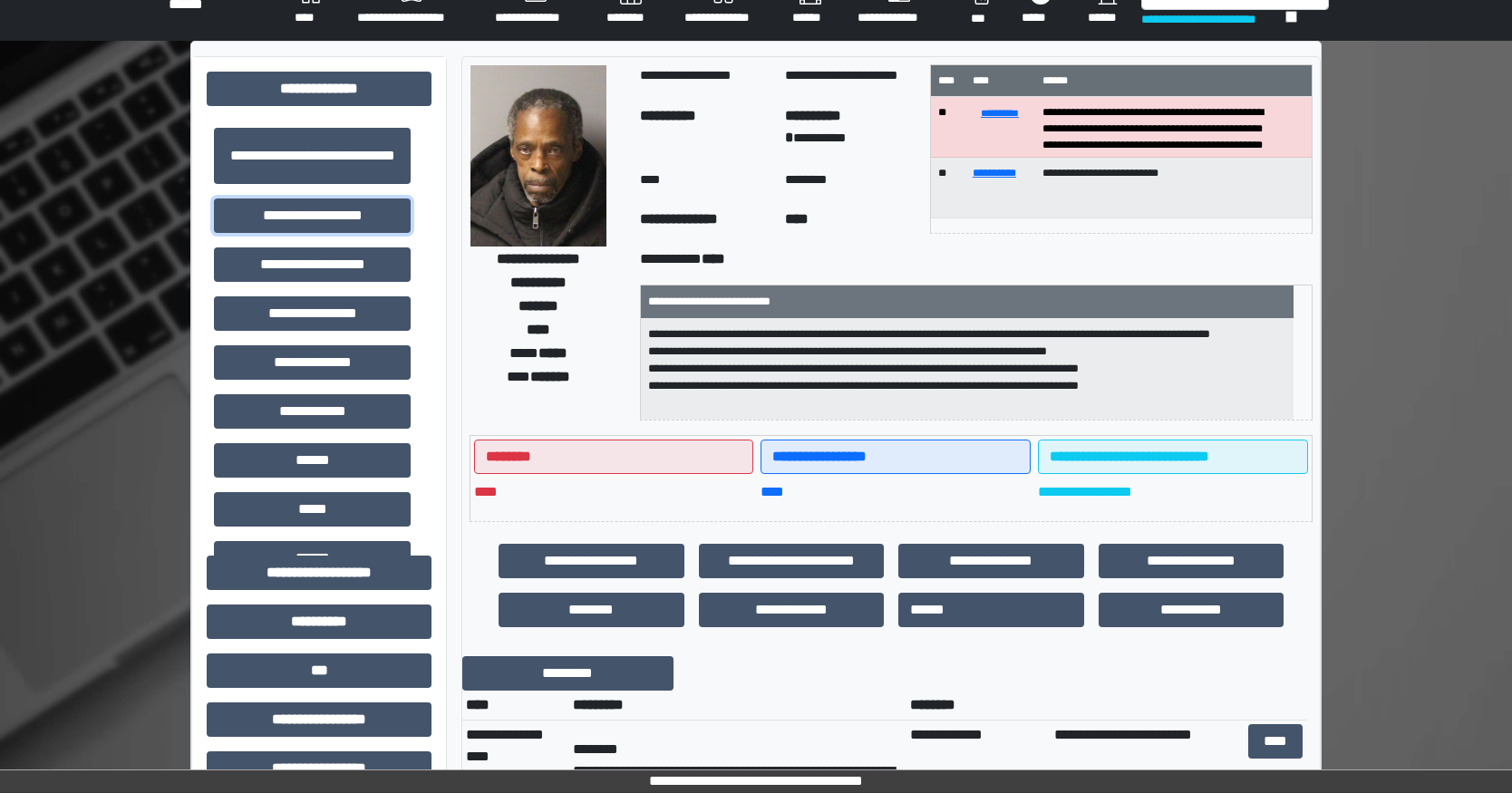 scroll, scrollTop: 0, scrollLeft: 0, axis: both 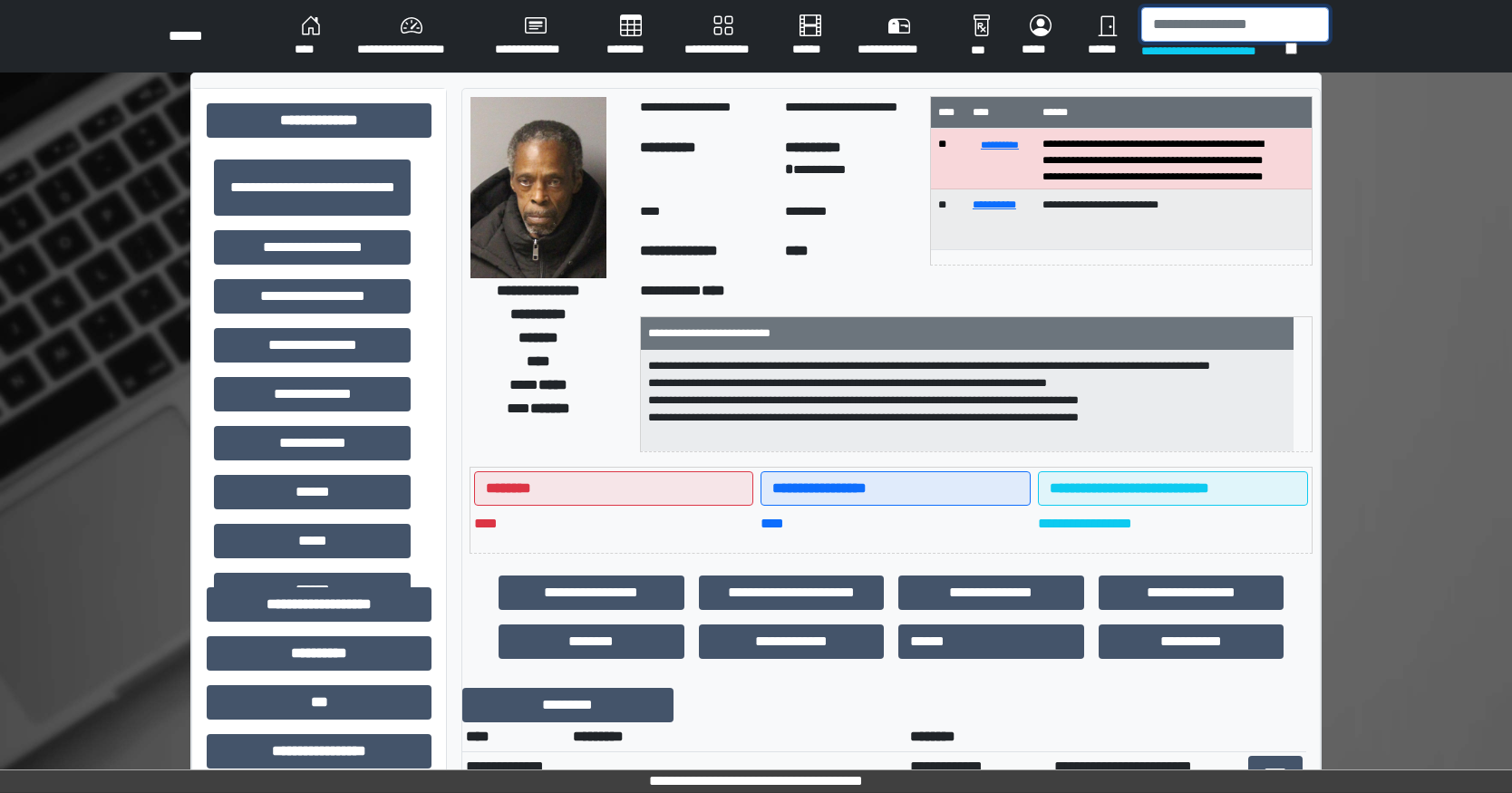 click at bounding box center (1235, 24) 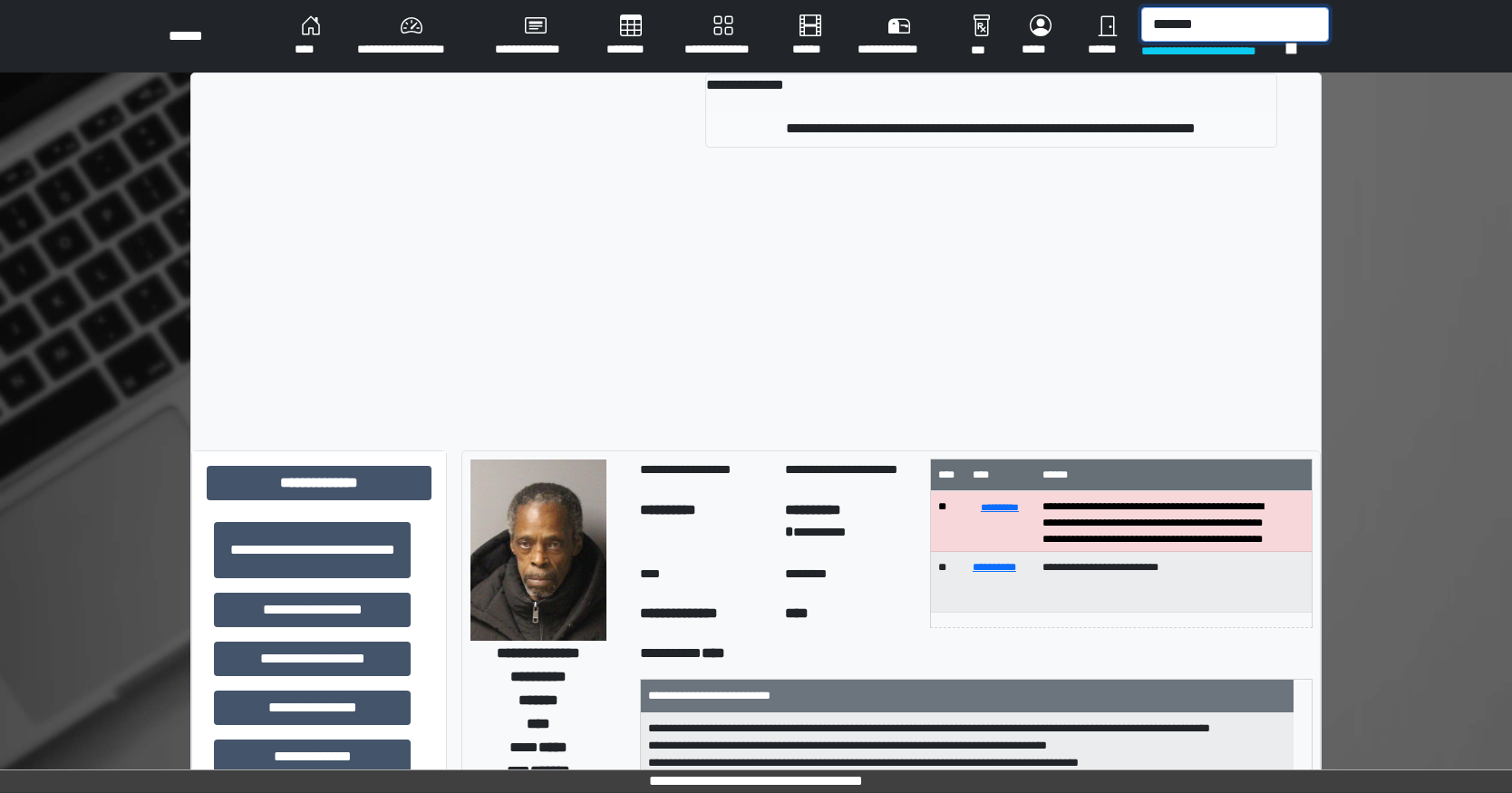 type on "*******" 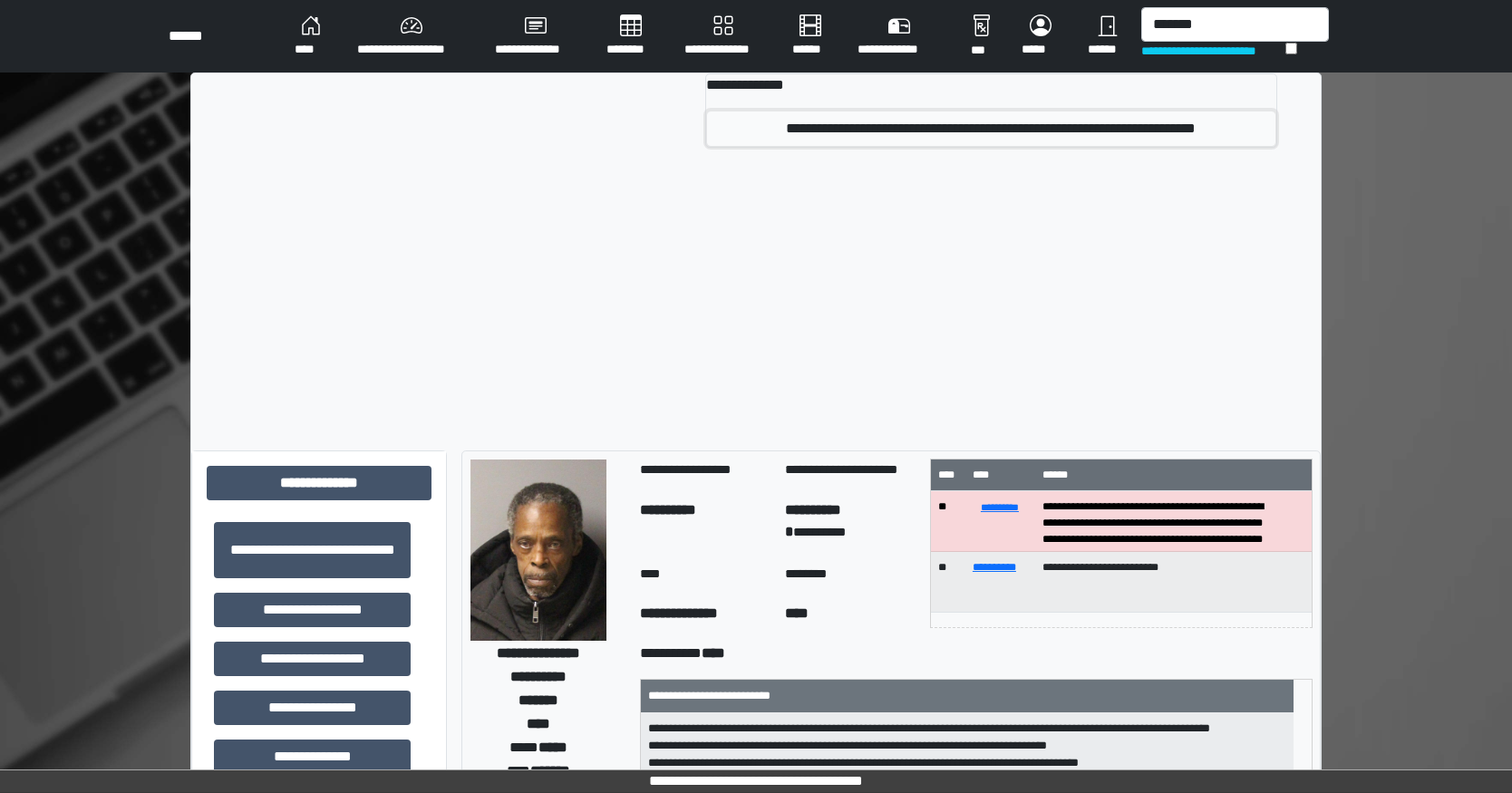 click on "**********" at bounding box center (991, 129) 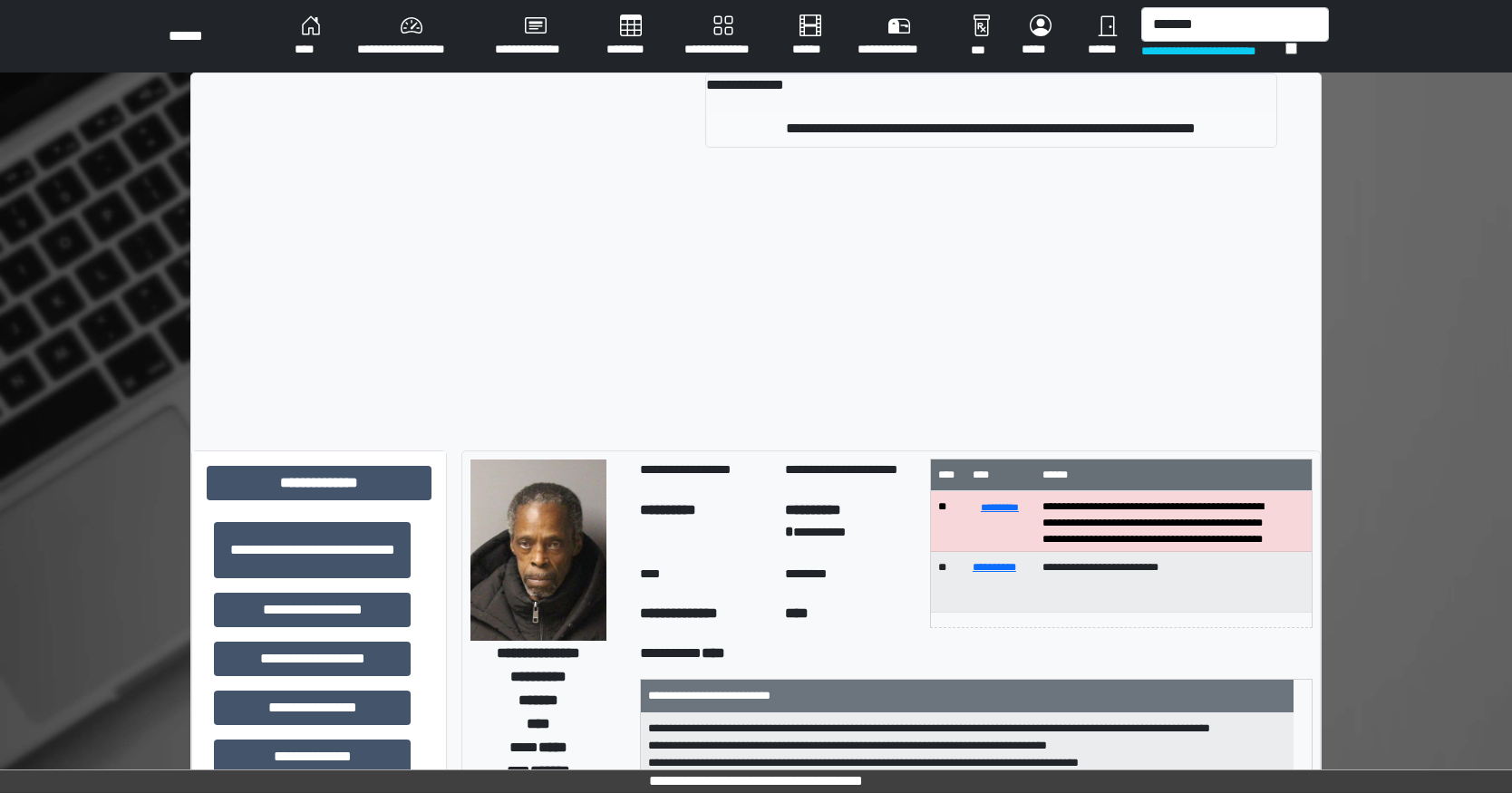 type 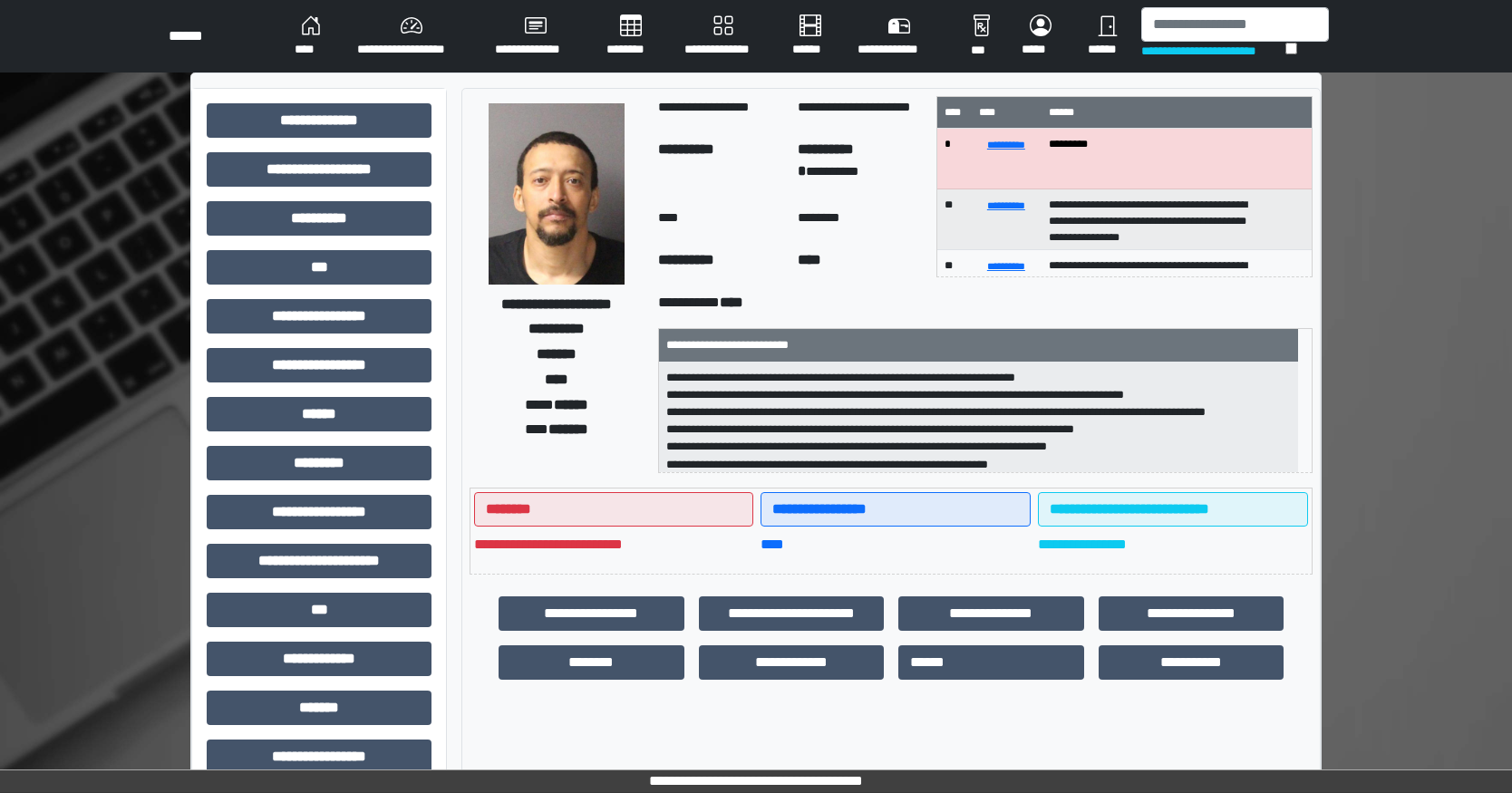 scroll, scrollTop: 4, scrollLeft: 0, axis: vertical 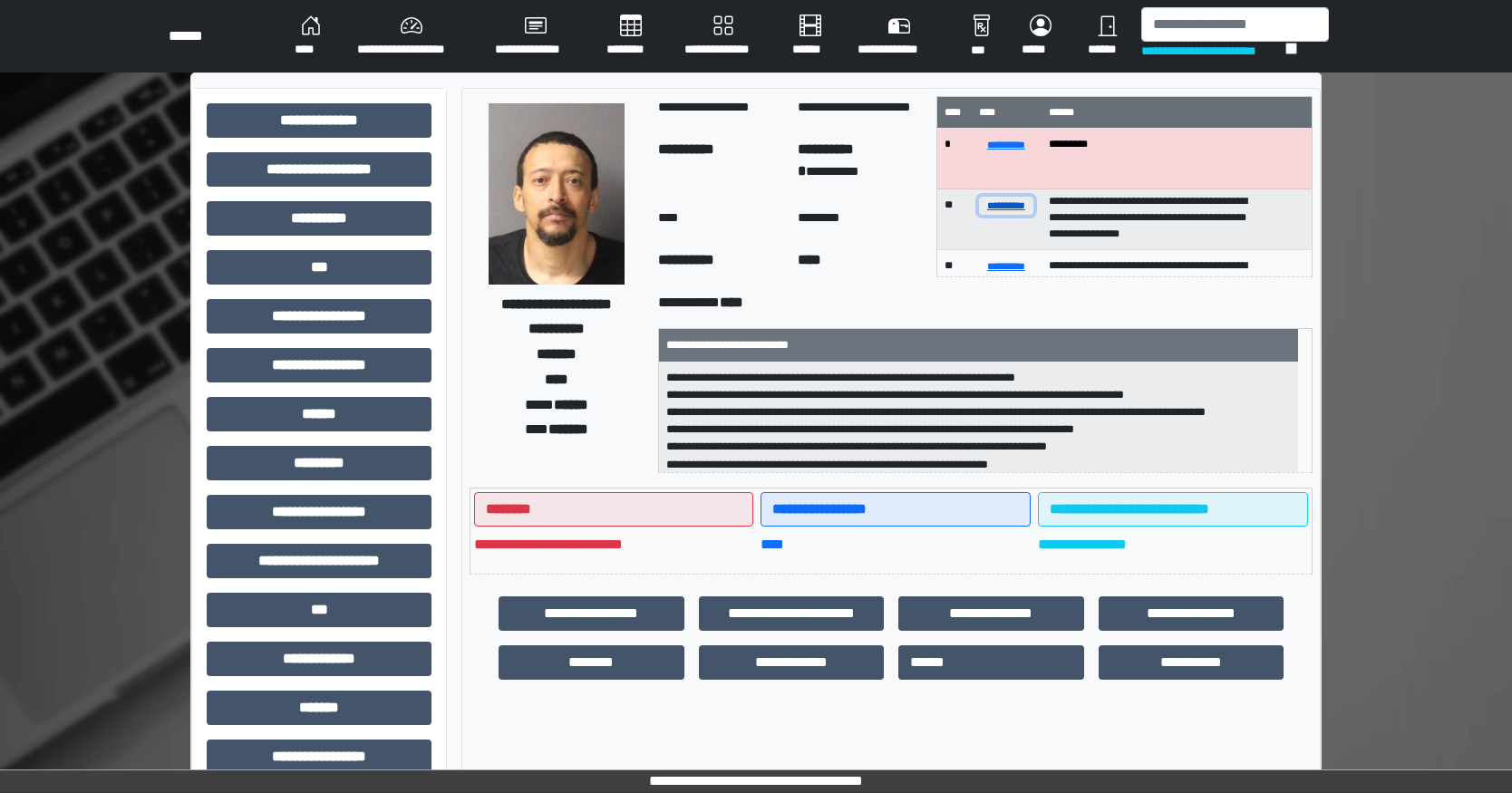 click on "**********" at bounding box center [1006, 205] 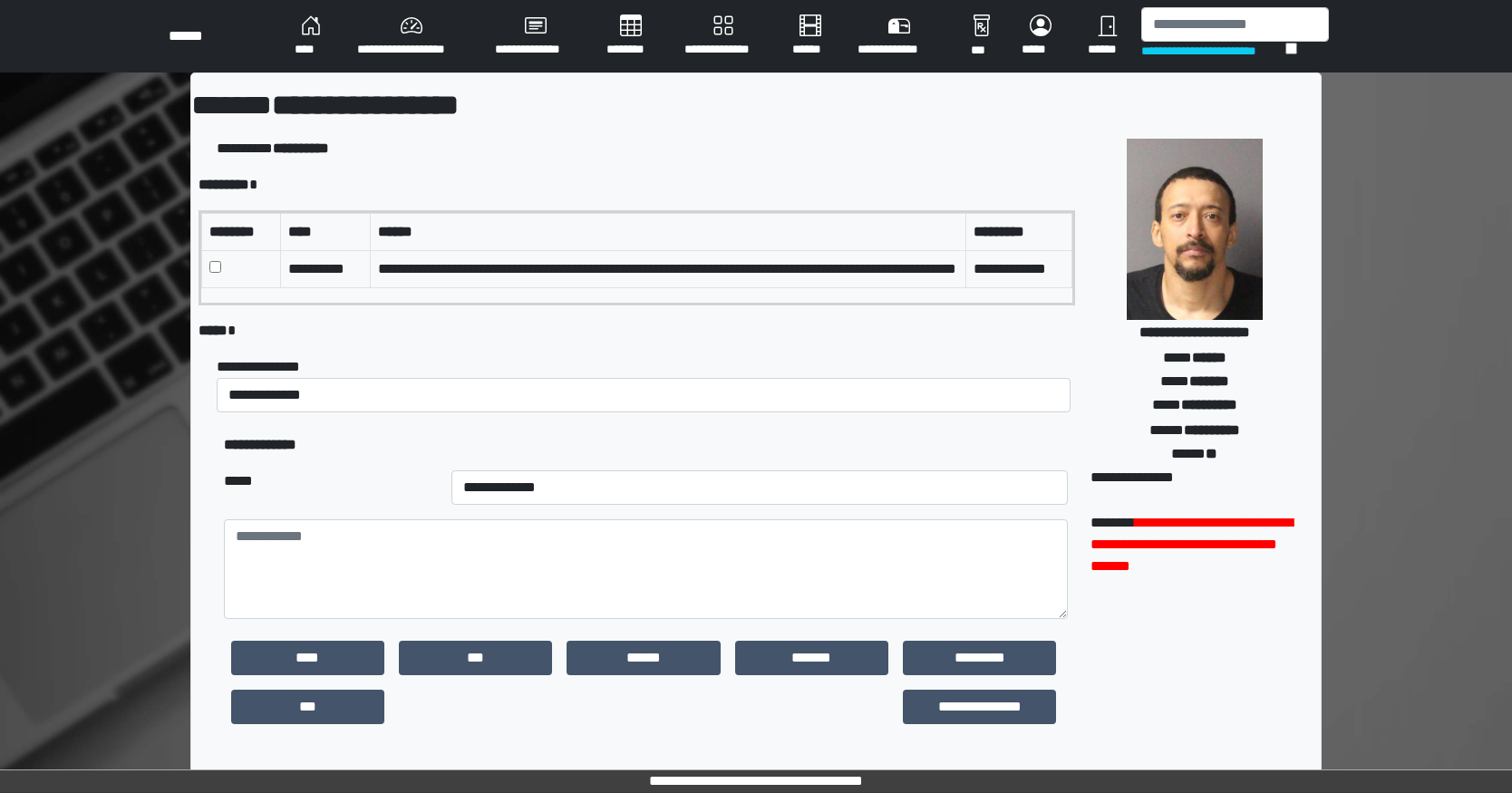 click at bounding box center (241, 268) 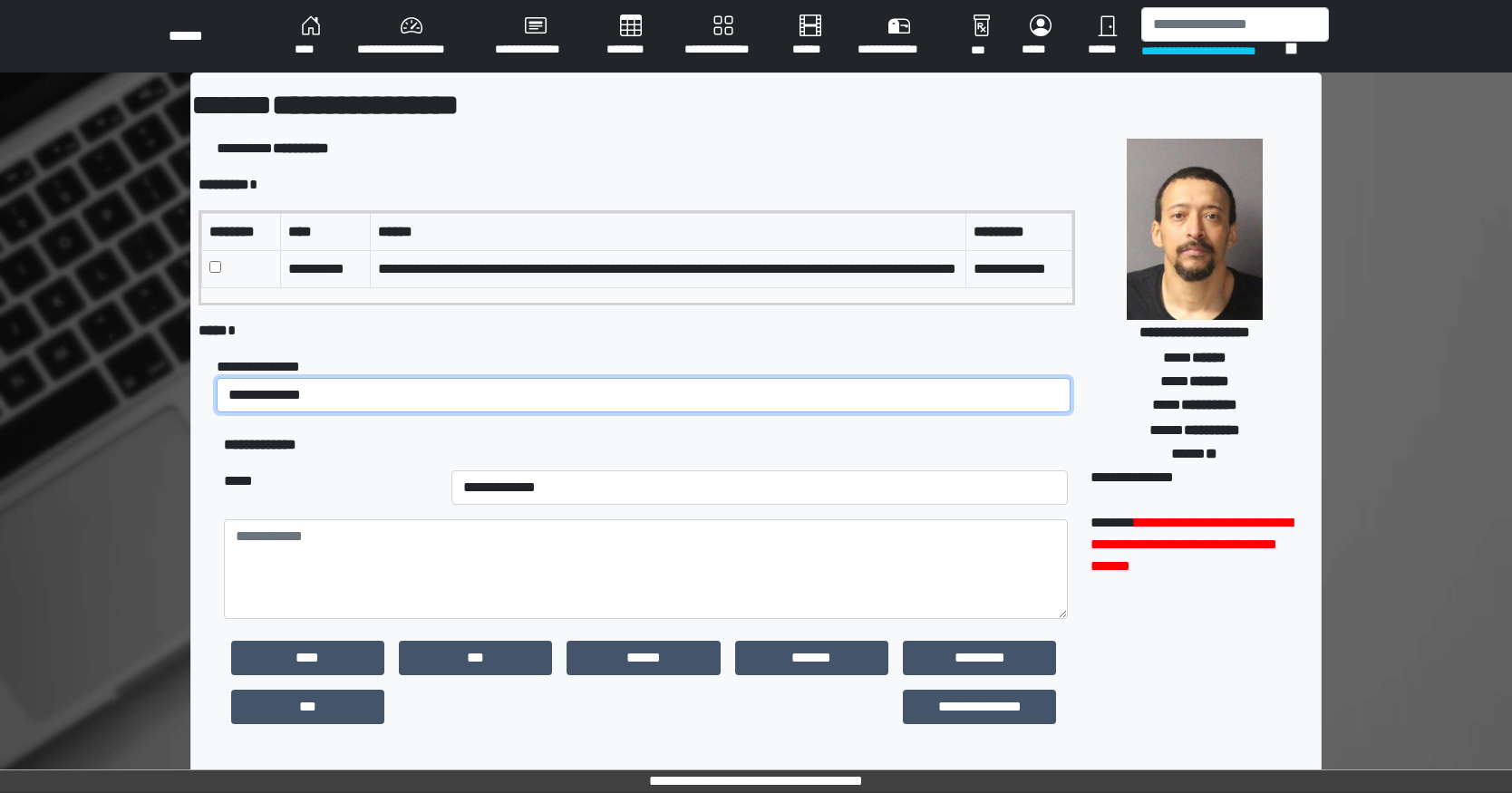 click on "**********" at bounding box center [644, 395] 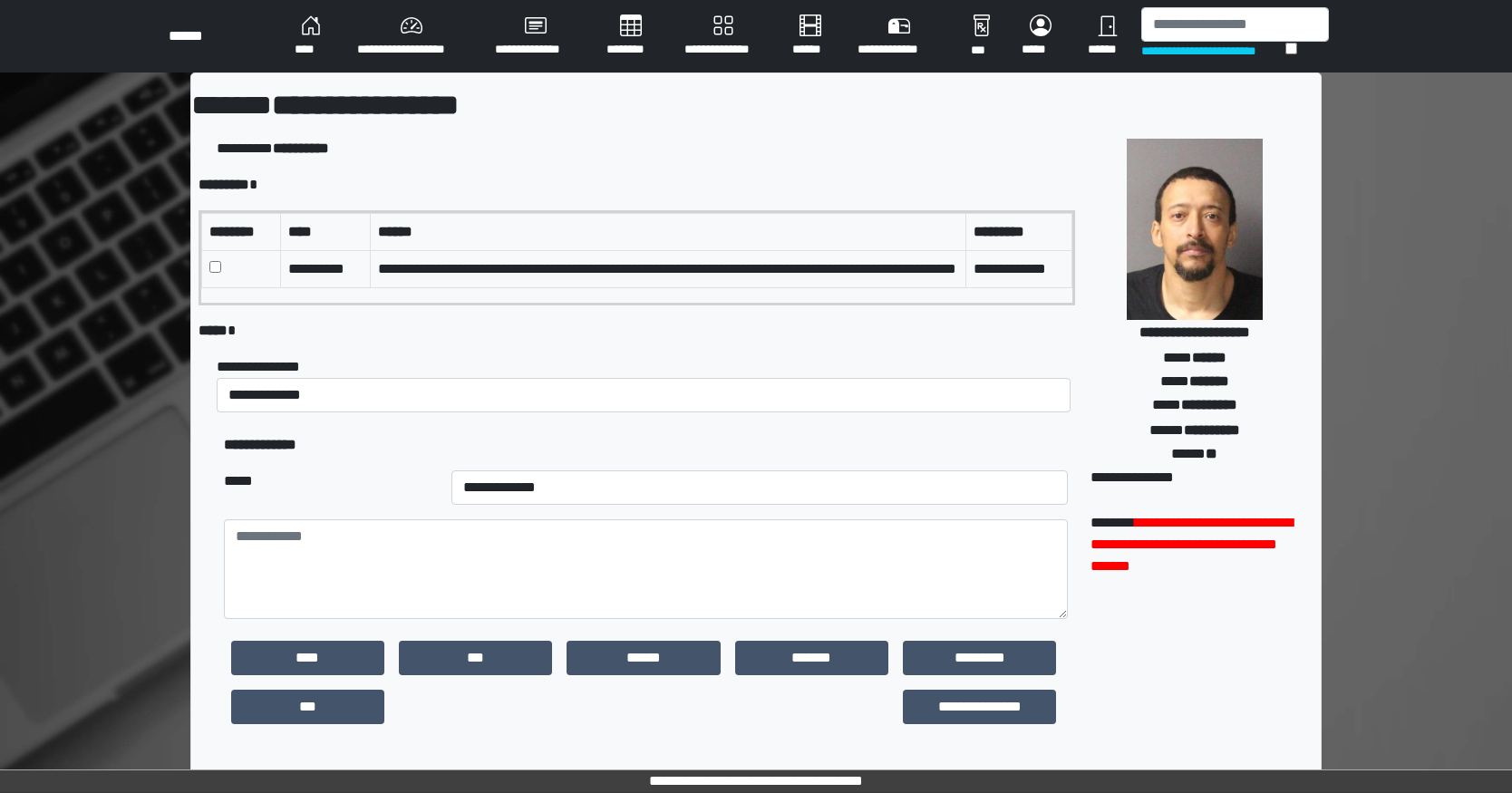 click on "**********" at bounding box center [645, 445] 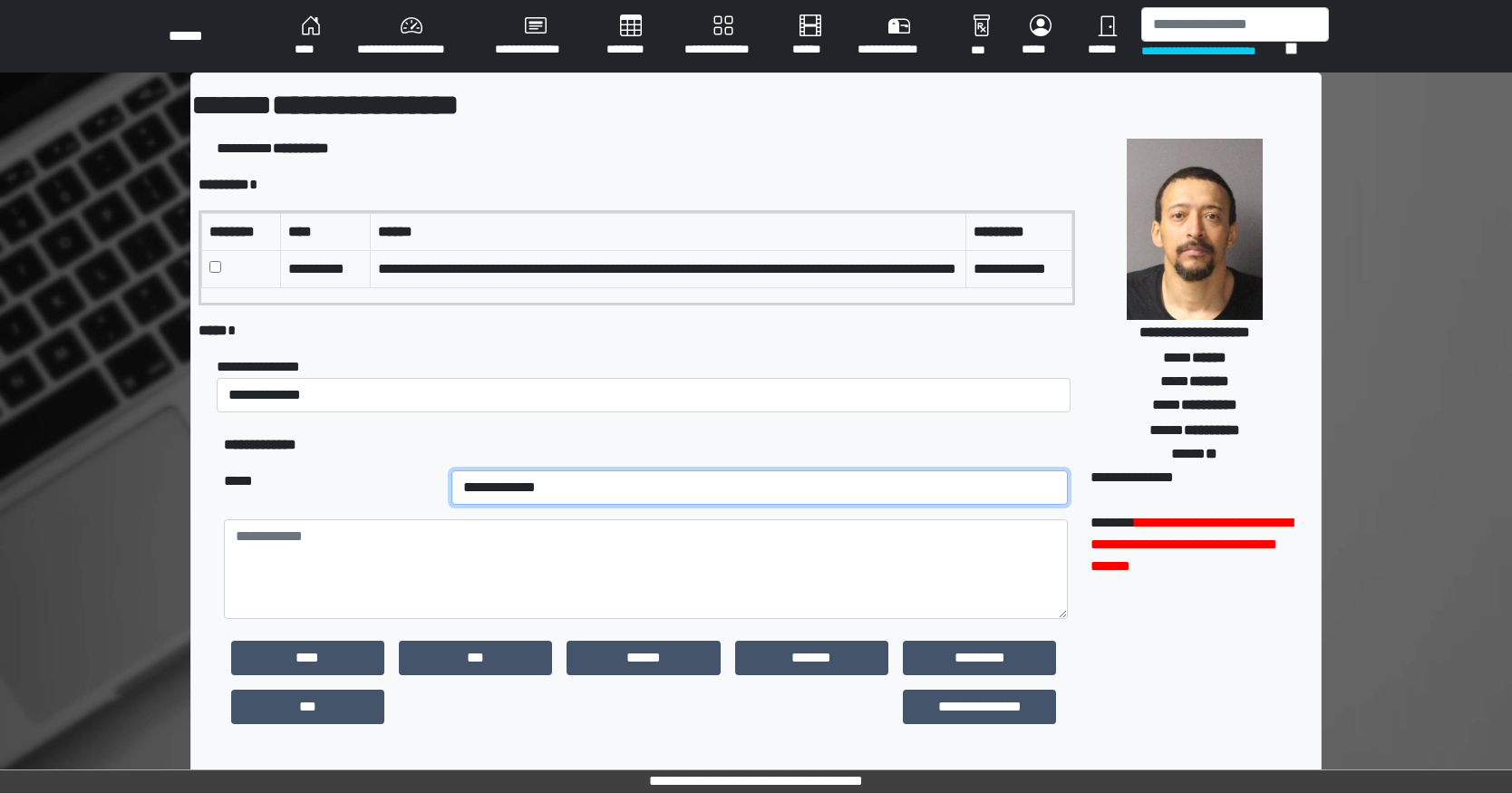 click on "**********" at bounding box center [760, 488] 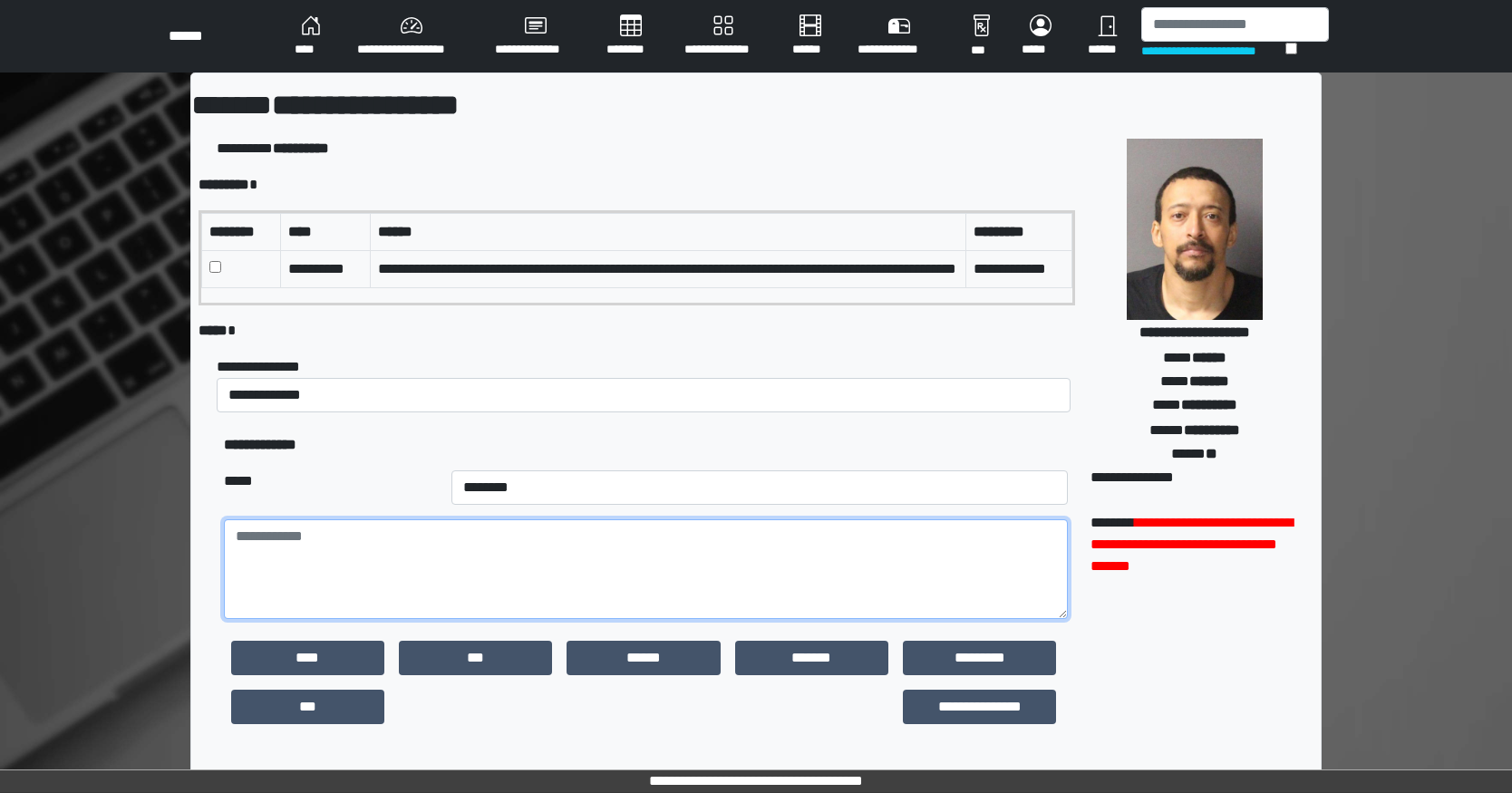 click at bounding box center (645, 569) 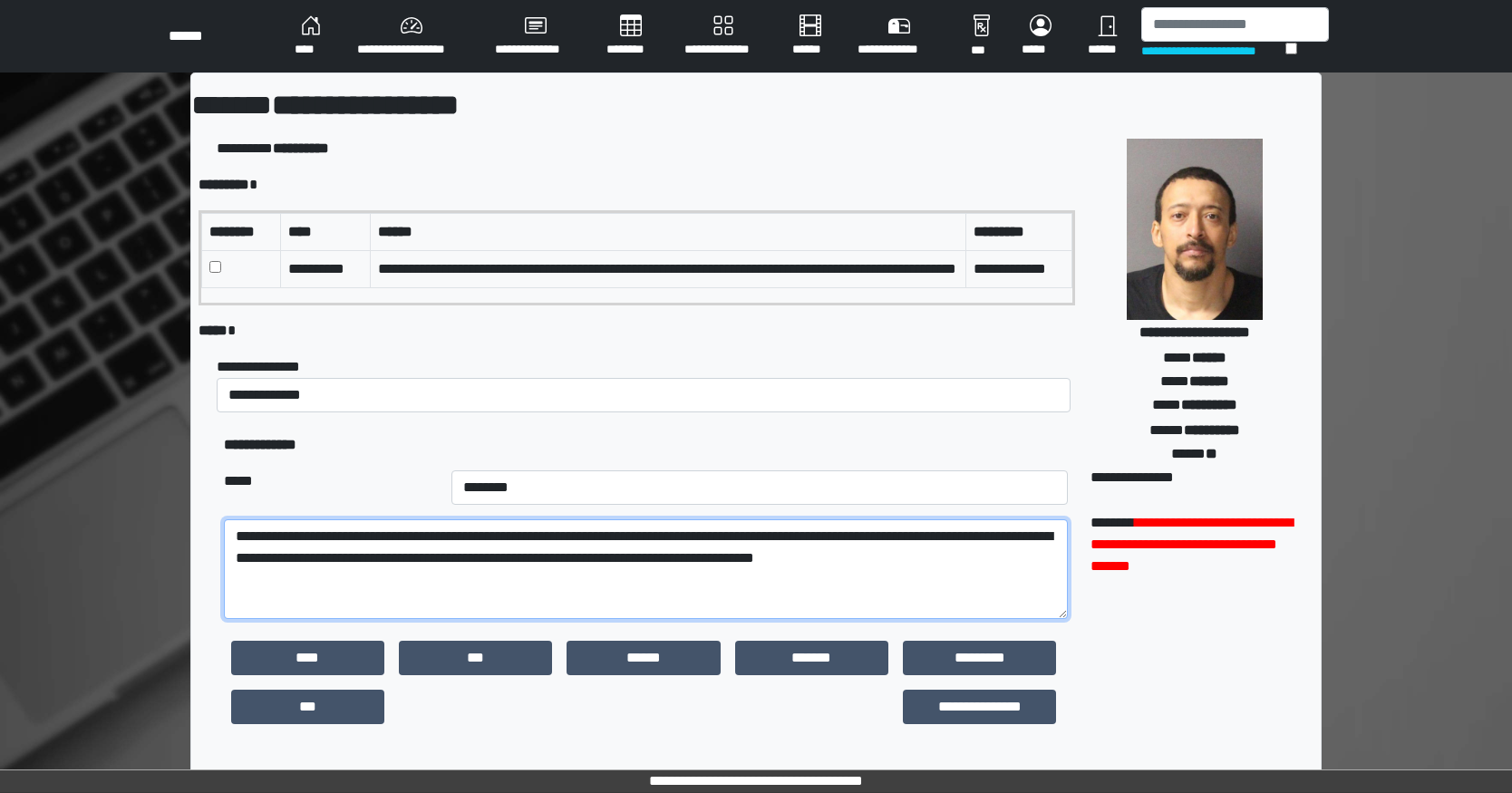click on "**********" at bounding box center [645, 569] 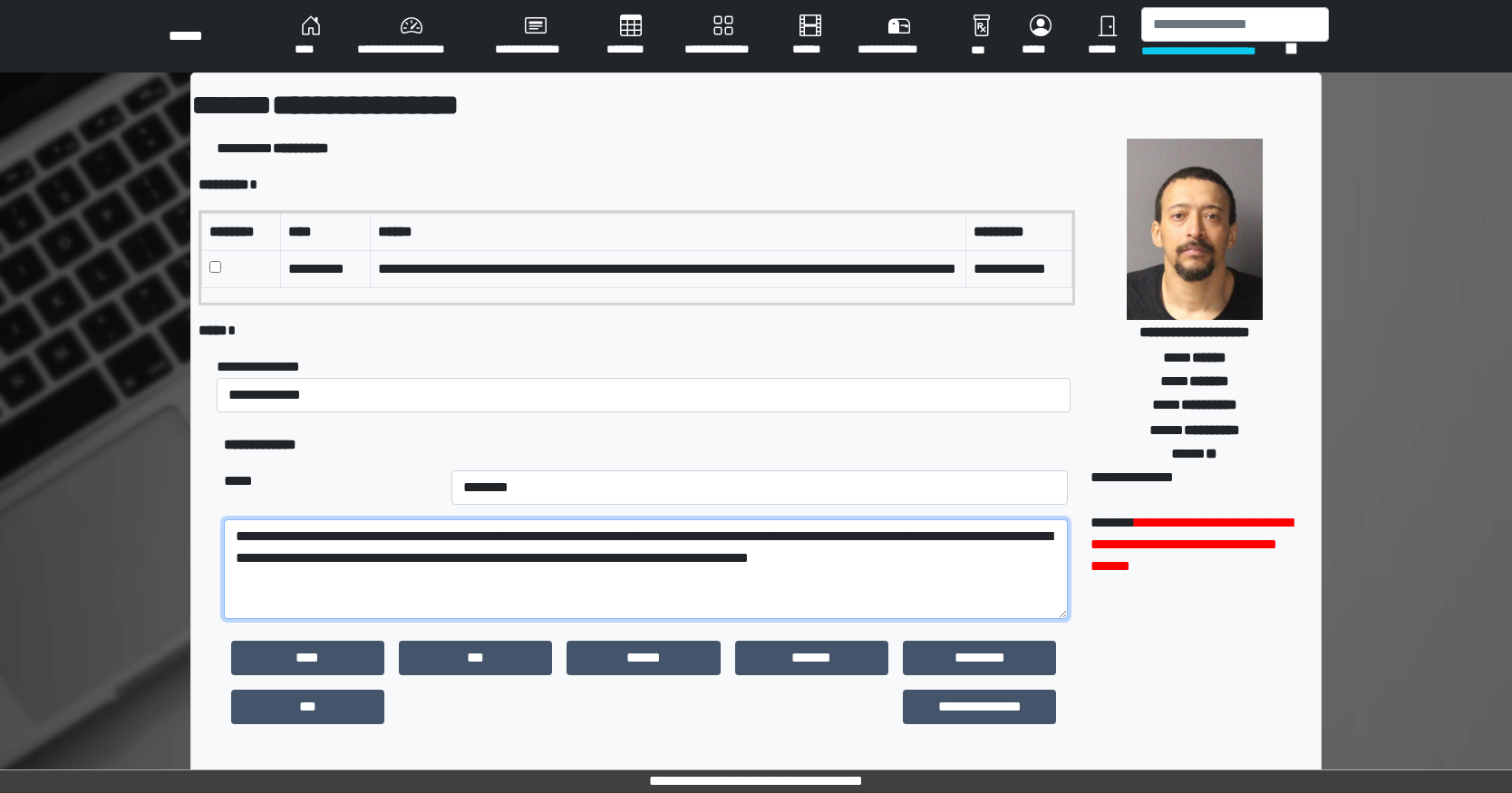 click on "**********" at bounding box center [645, 569] 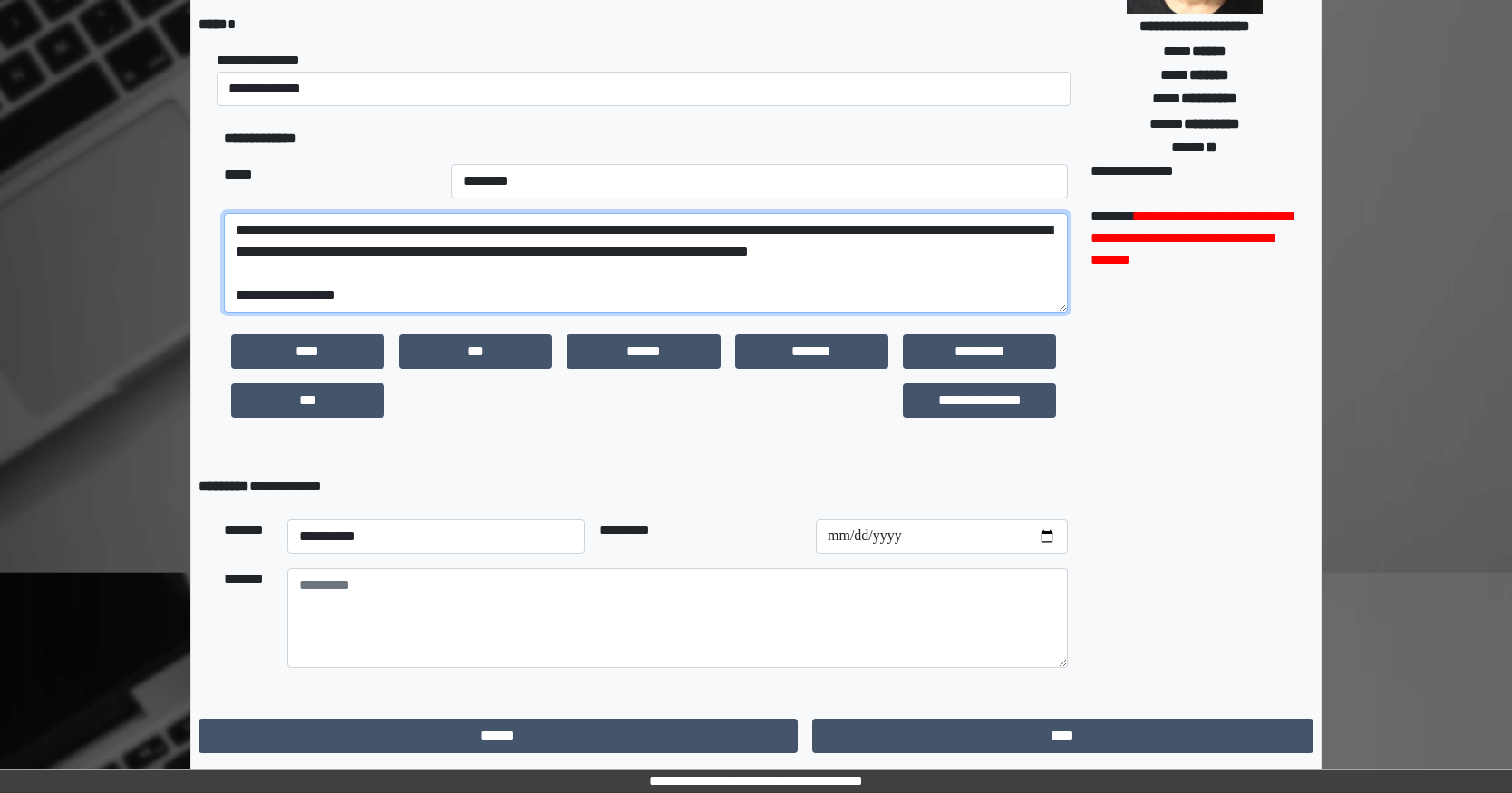 scroll, scrollTop: 325, scrollLeft: 0, axis: vertical 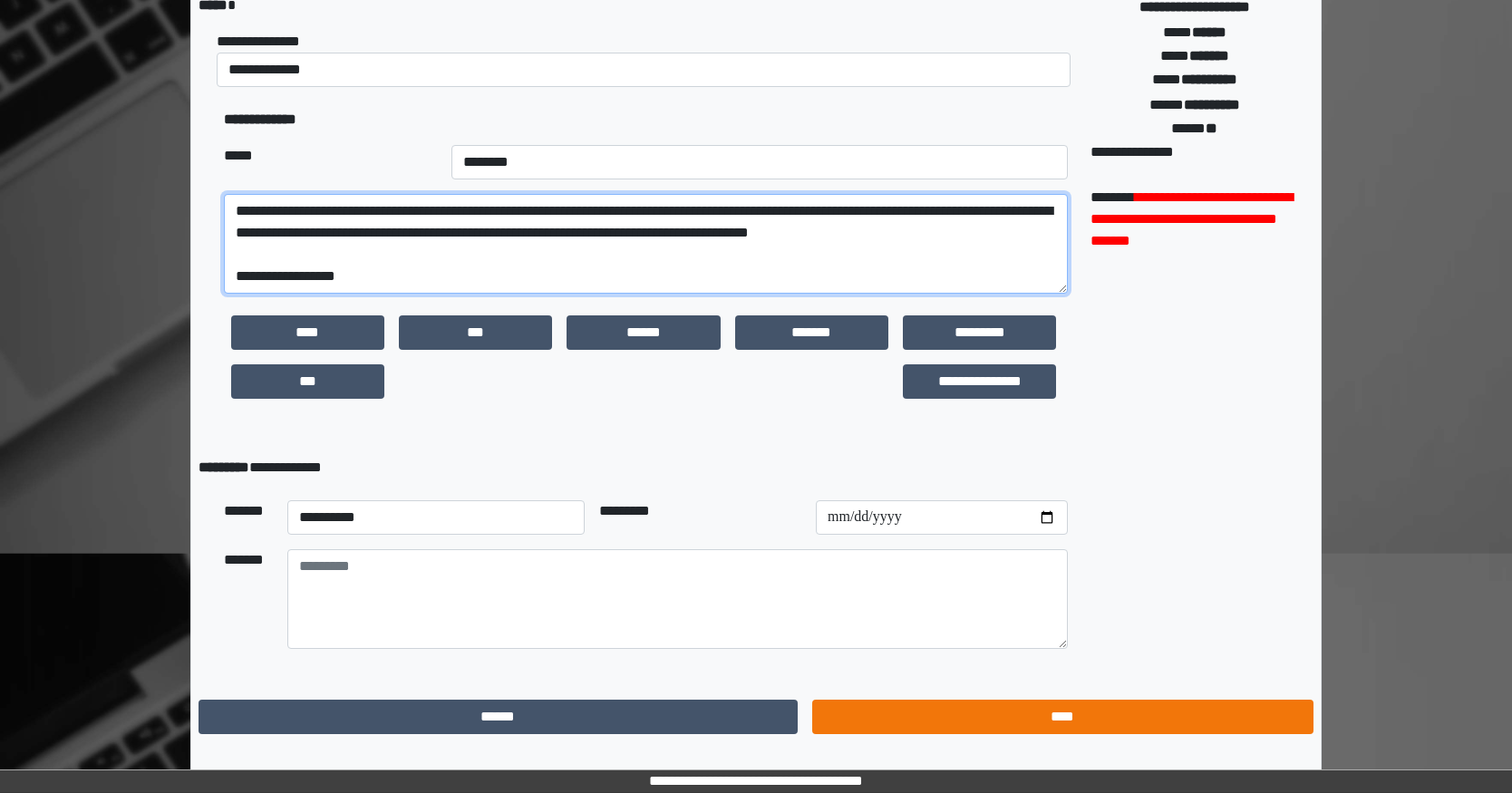 type on "**********" 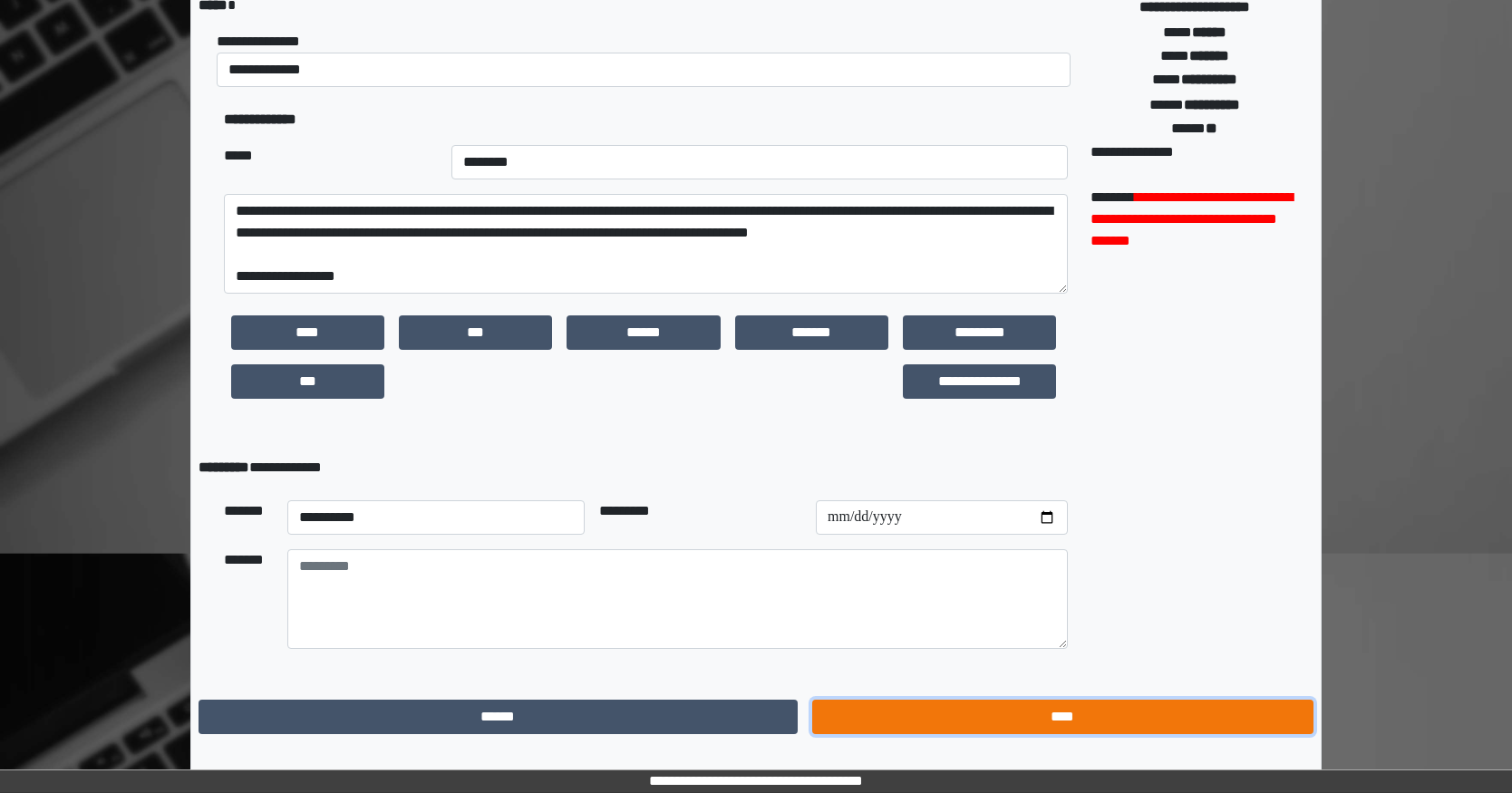 click on "****" at bounding box center (1062, 717) 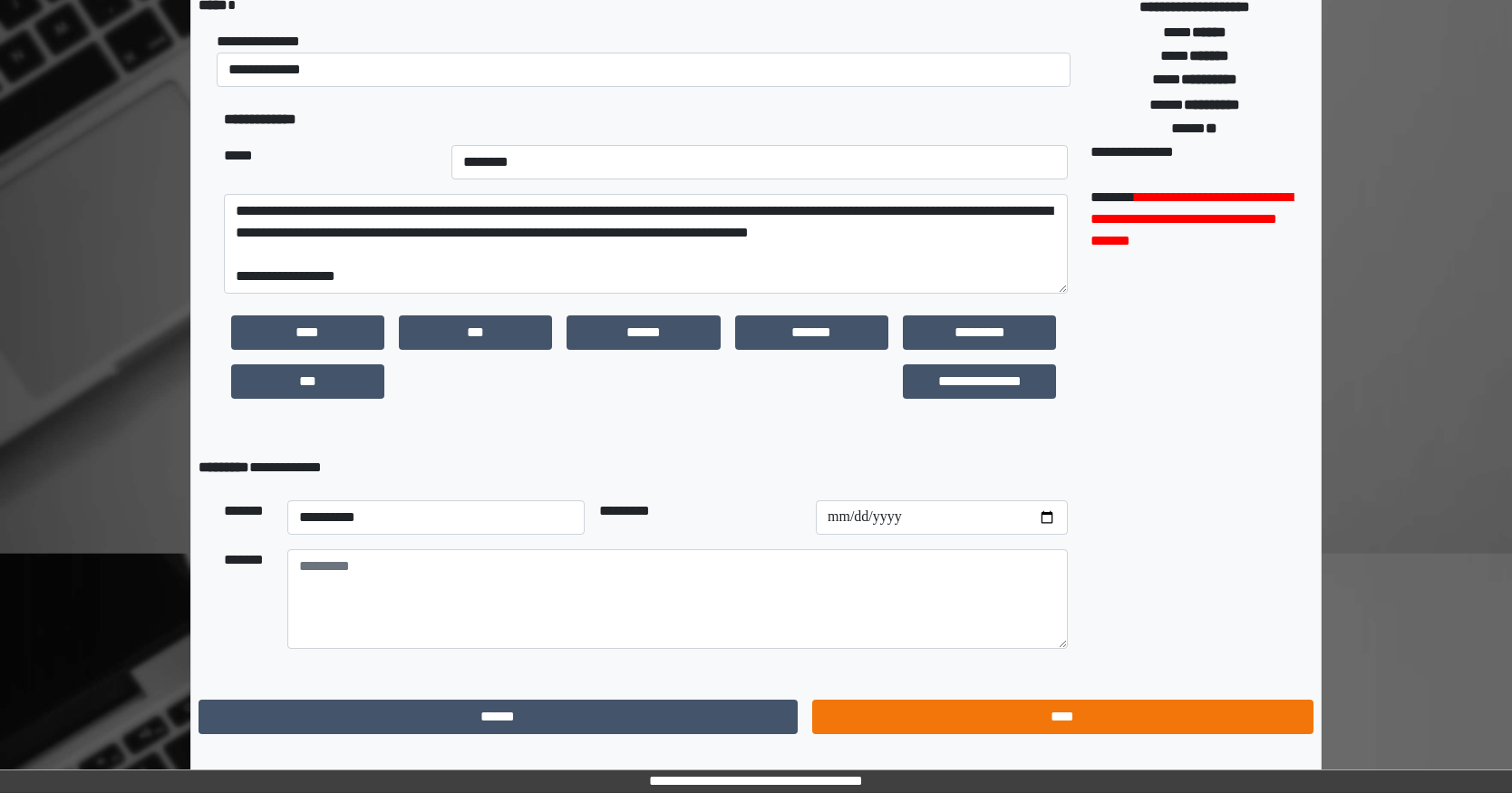 scroll, scrollTop: 0, scrollLeft: 0, axis: both 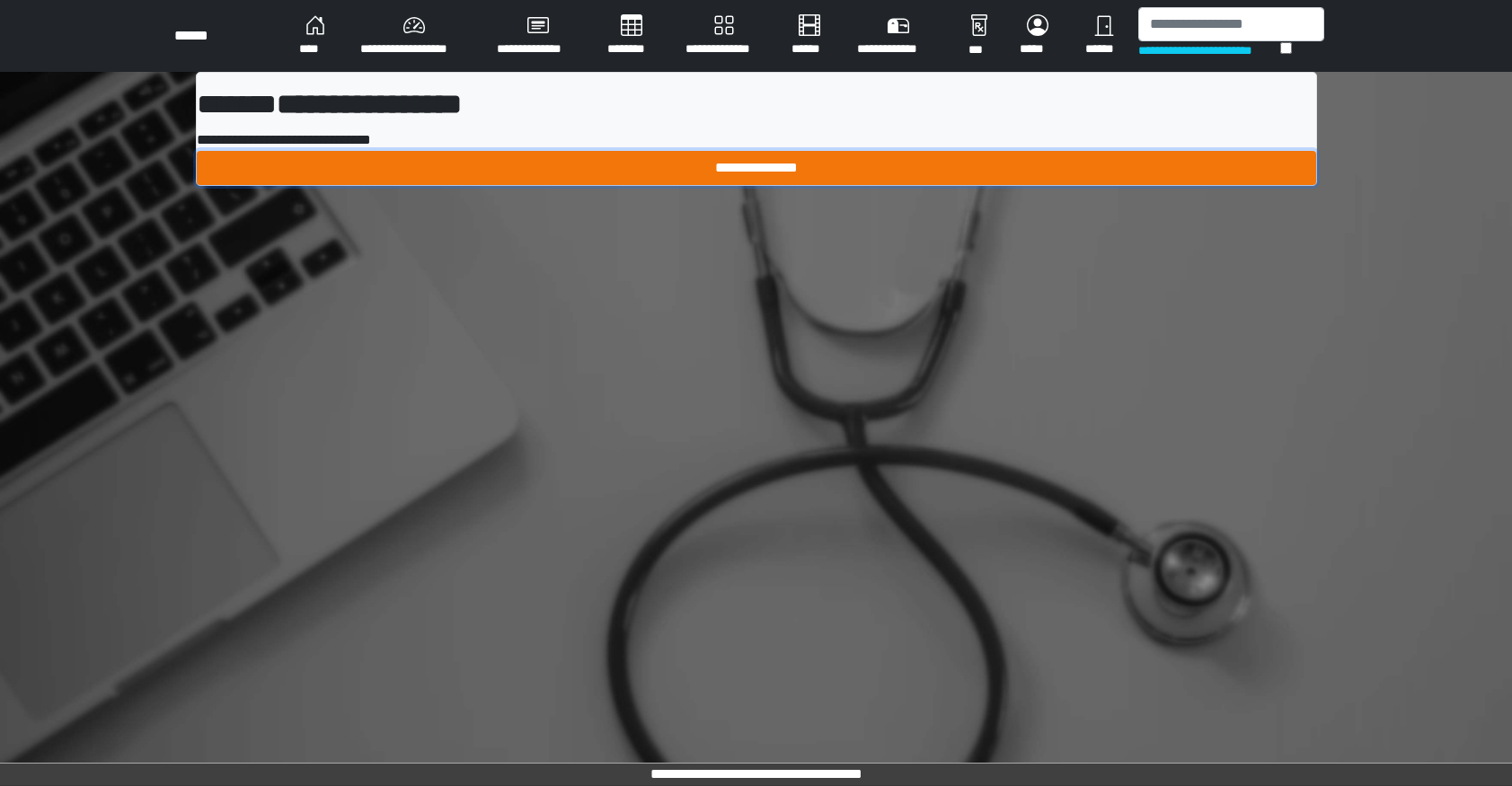 click on "**********" at bounding box center [756, 168] 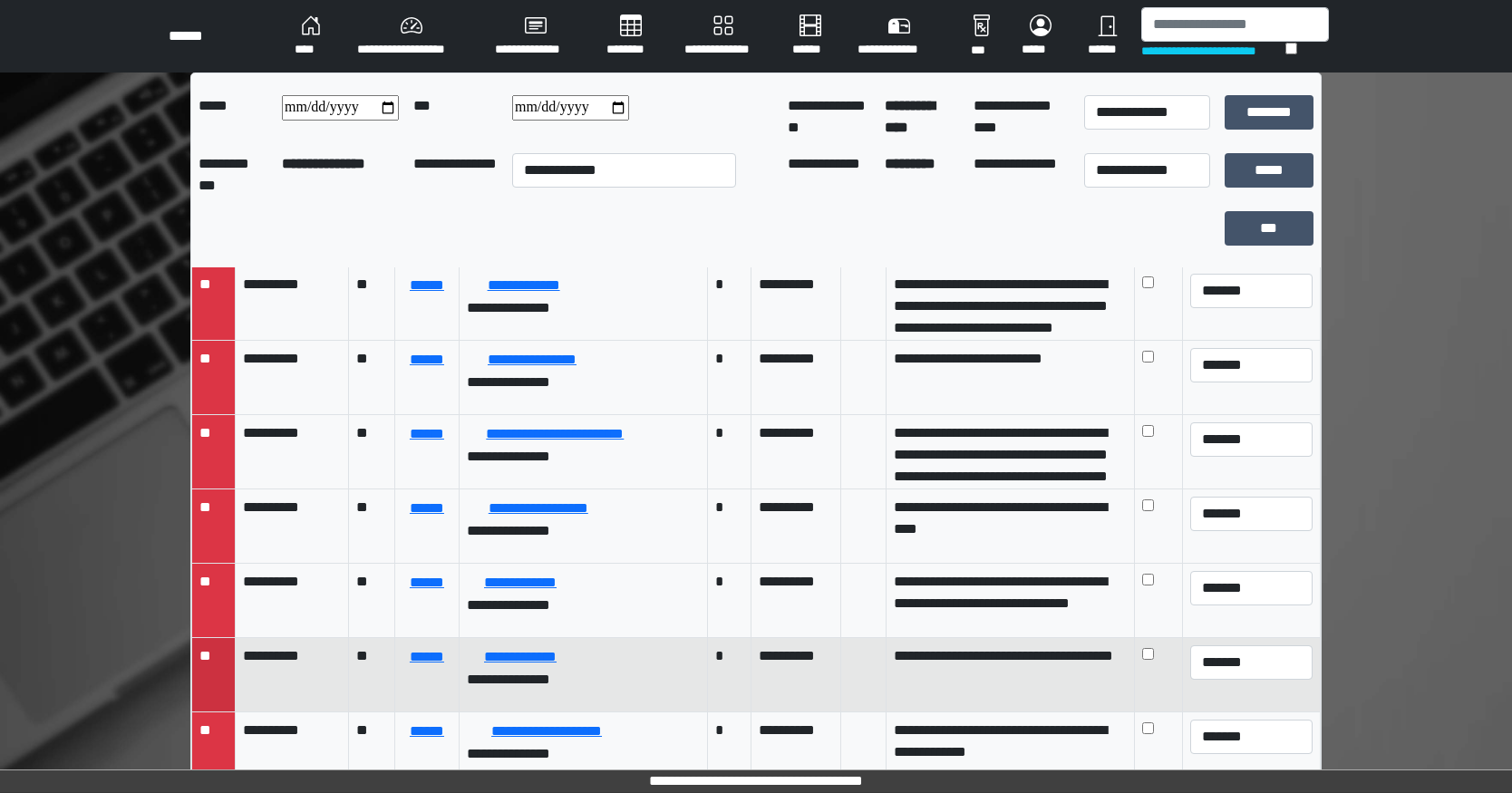 scroll, scrollTop: 906, scrollLeft: 0, axis: vertical 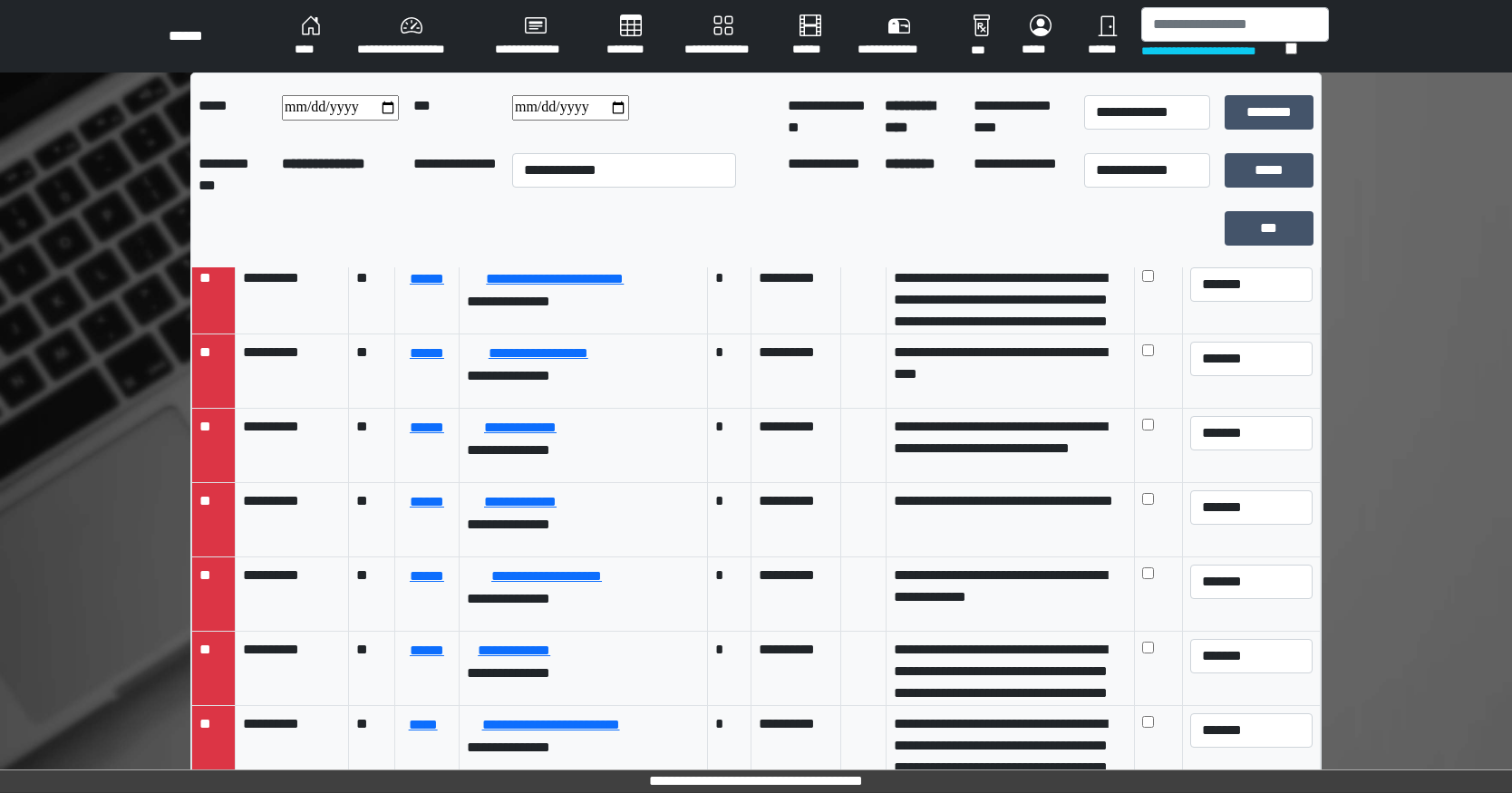 click at bounding box center (340, 108) 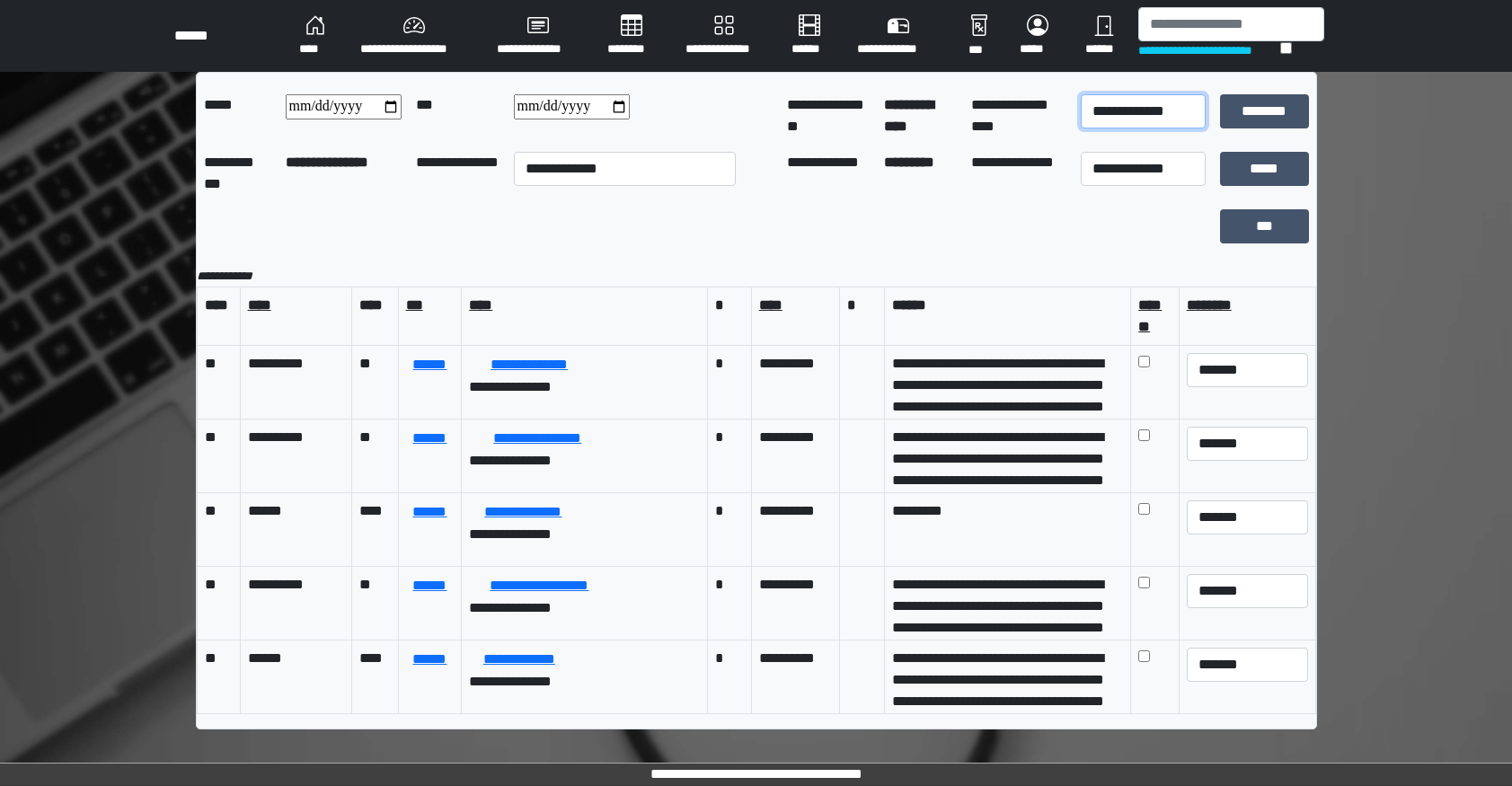 drag, startPoint x: 1165, startPoint y: 111, endPoint x: 1155, endPoint y: 125, distance: 17.204651 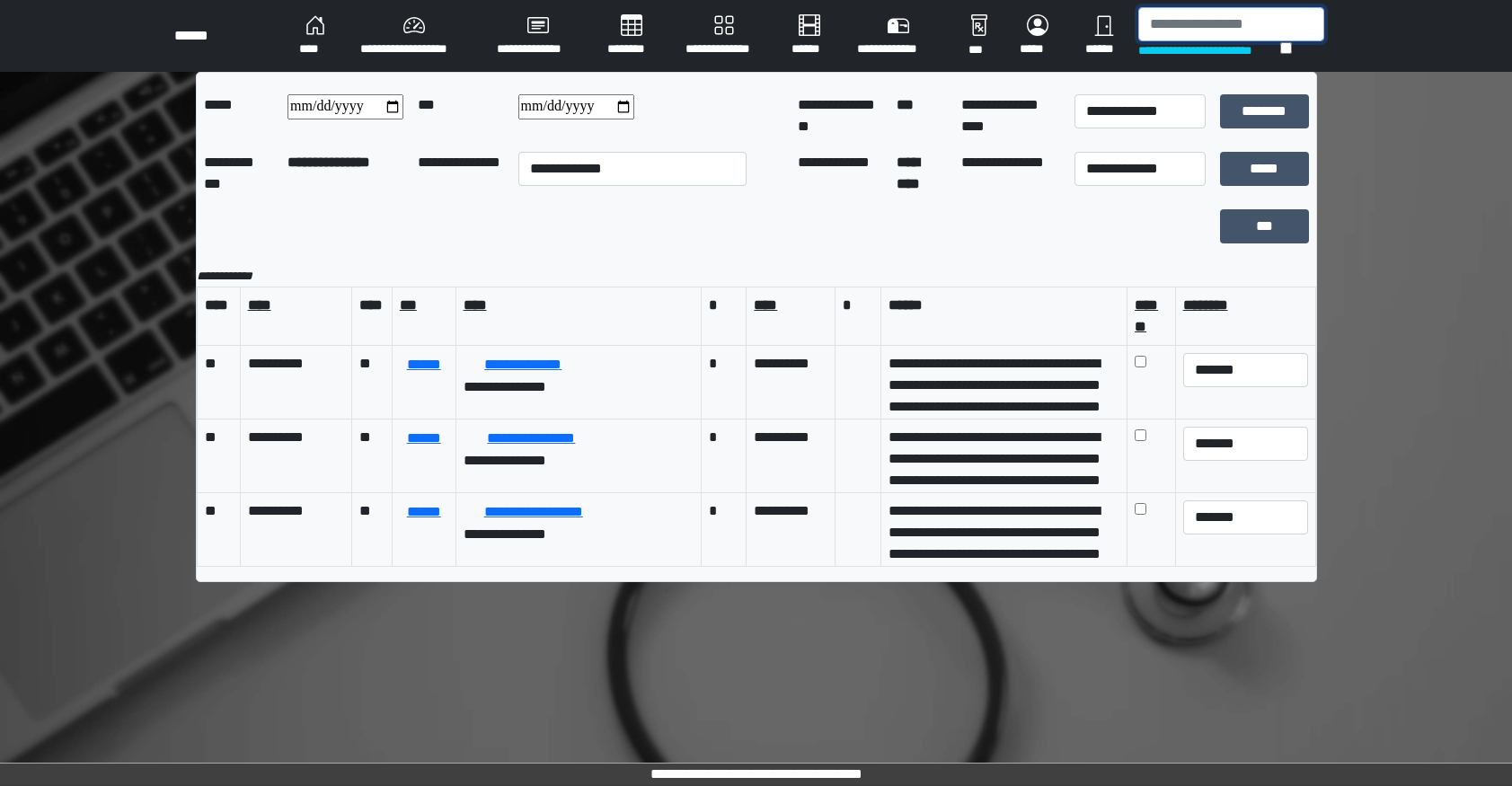 click at bounding box center (1231, 24) 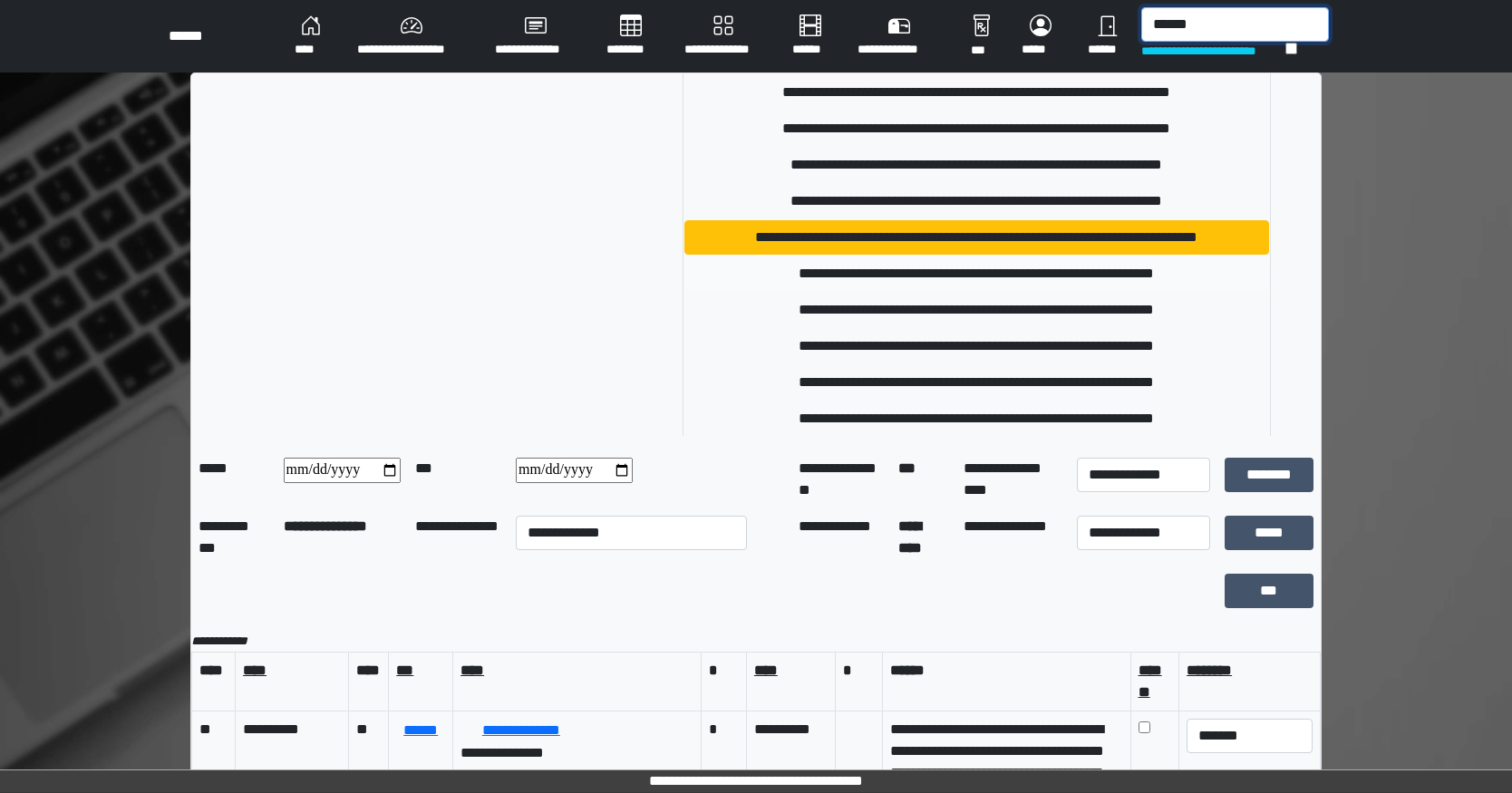 scroll, scrollTop: 343, scrollLeft: 0, axis: vertical 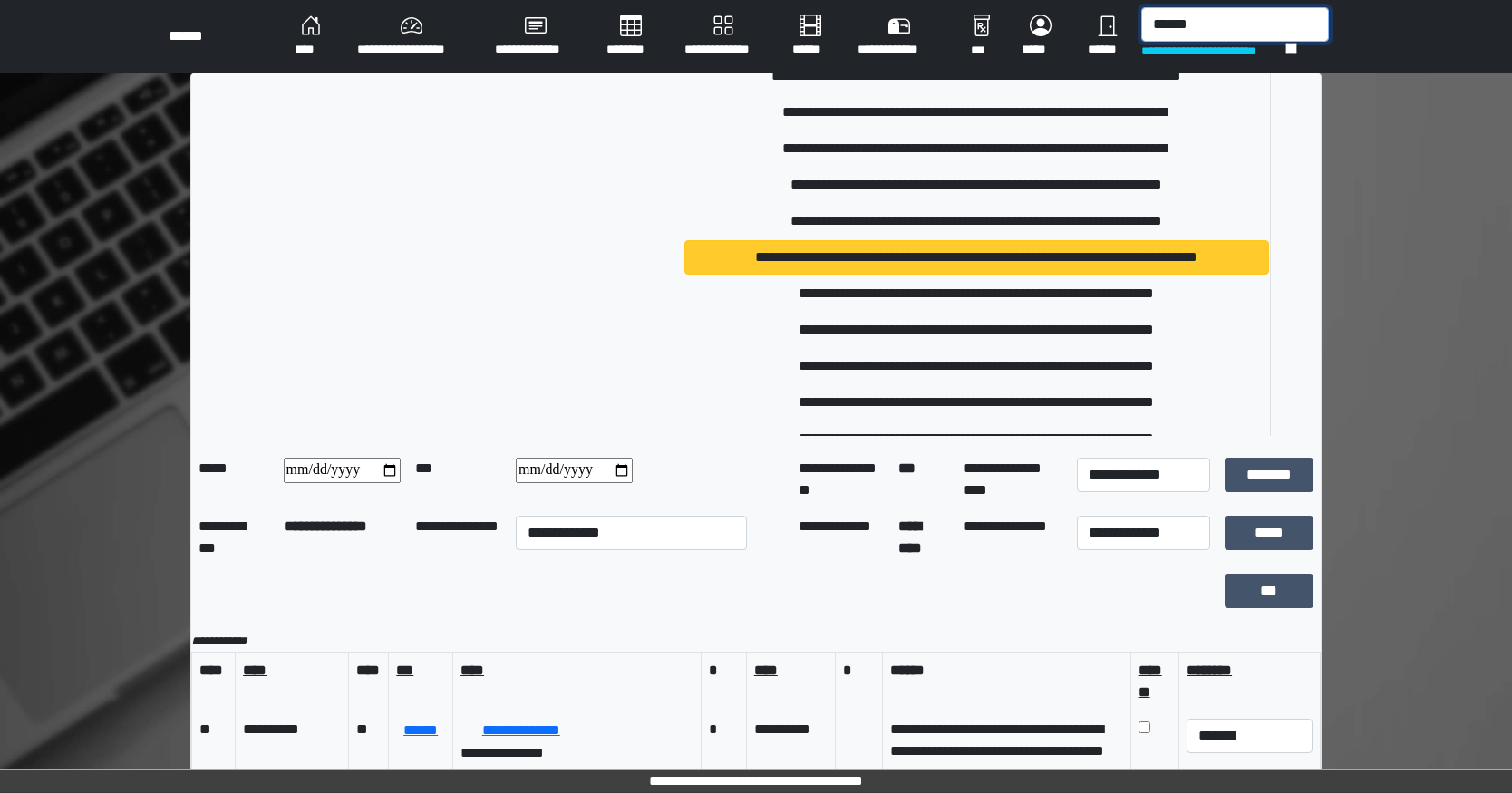 type on "******" 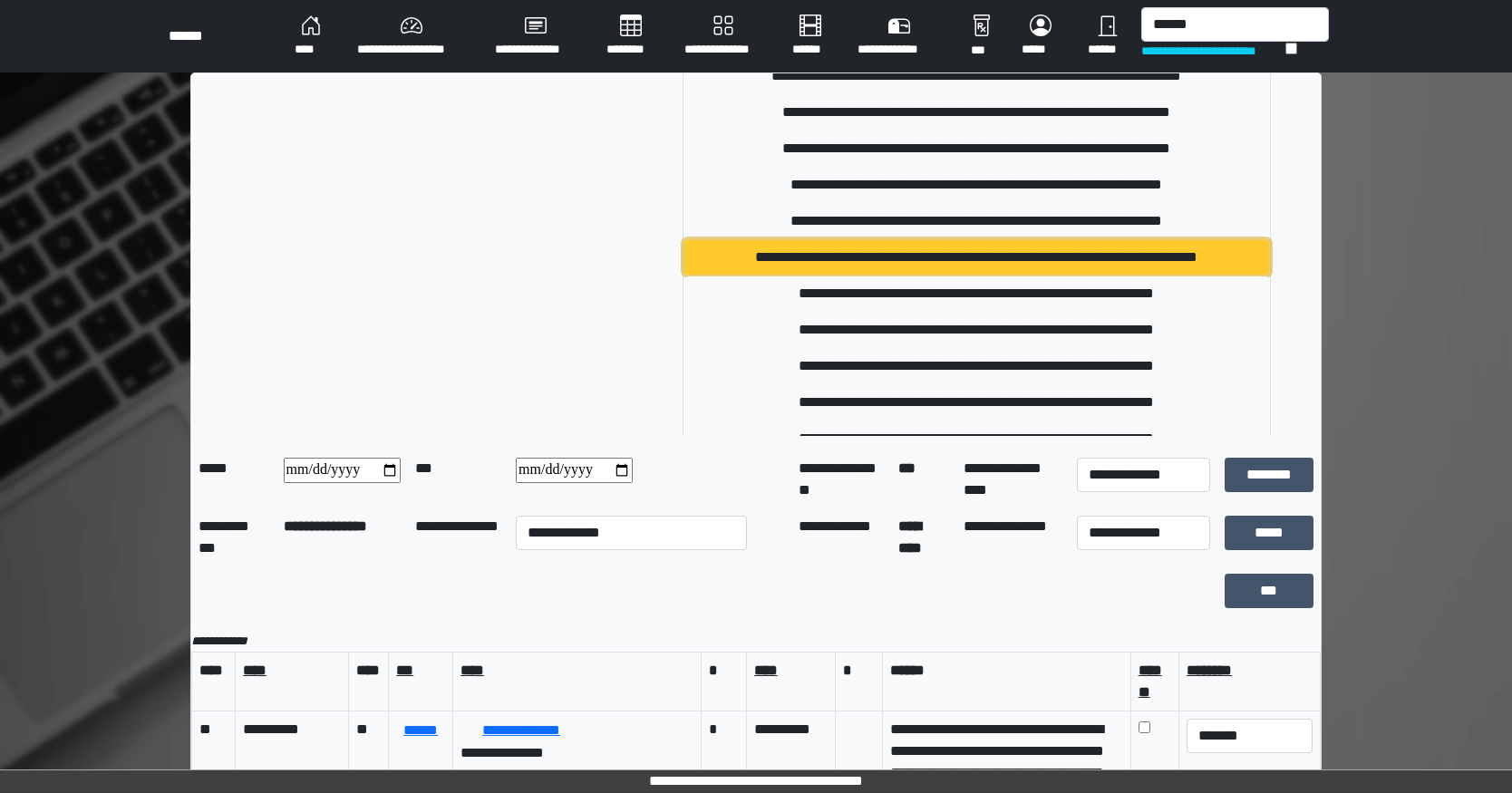 click on "**********" at bounding box center (976, 257) 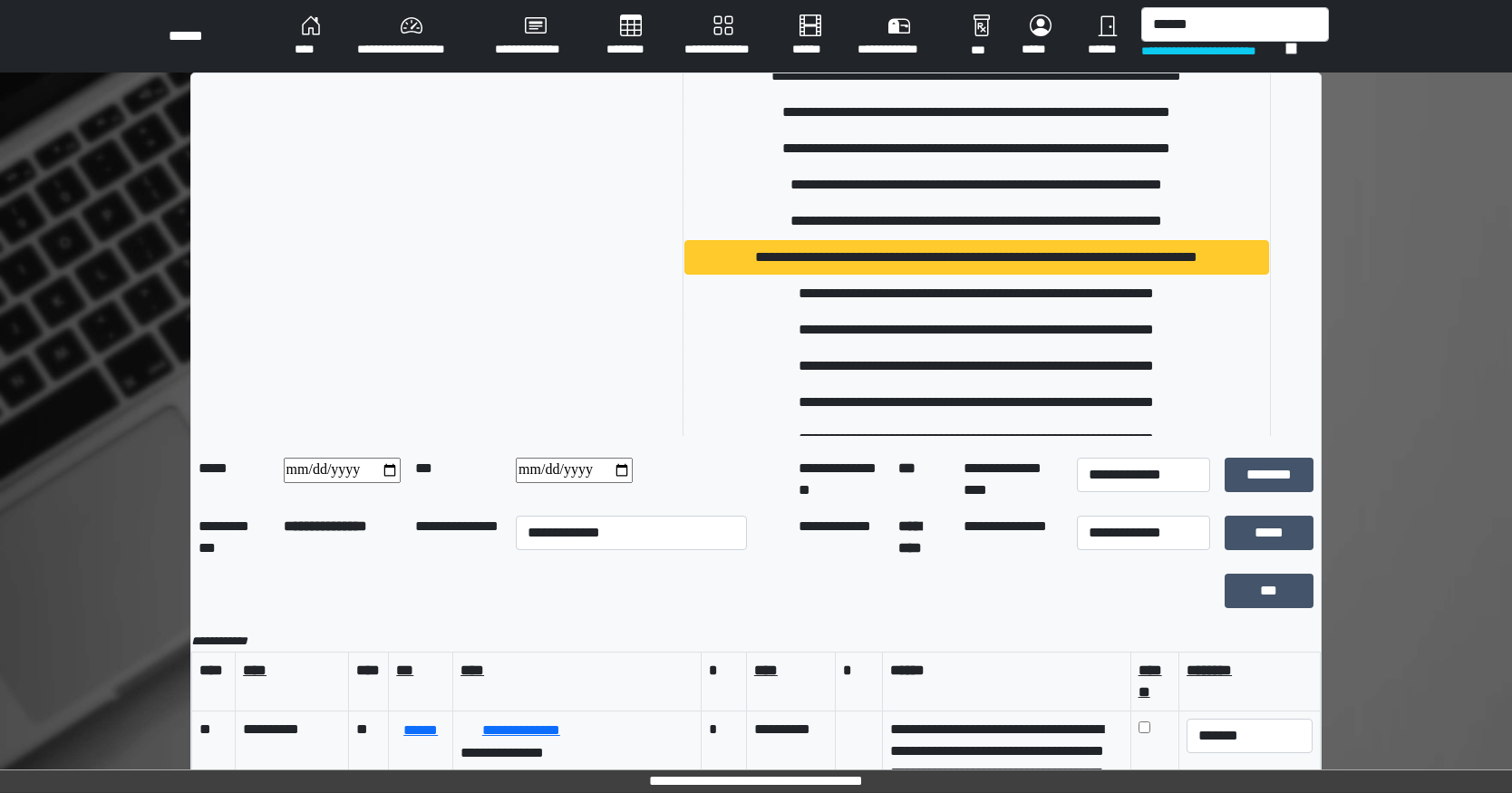 type 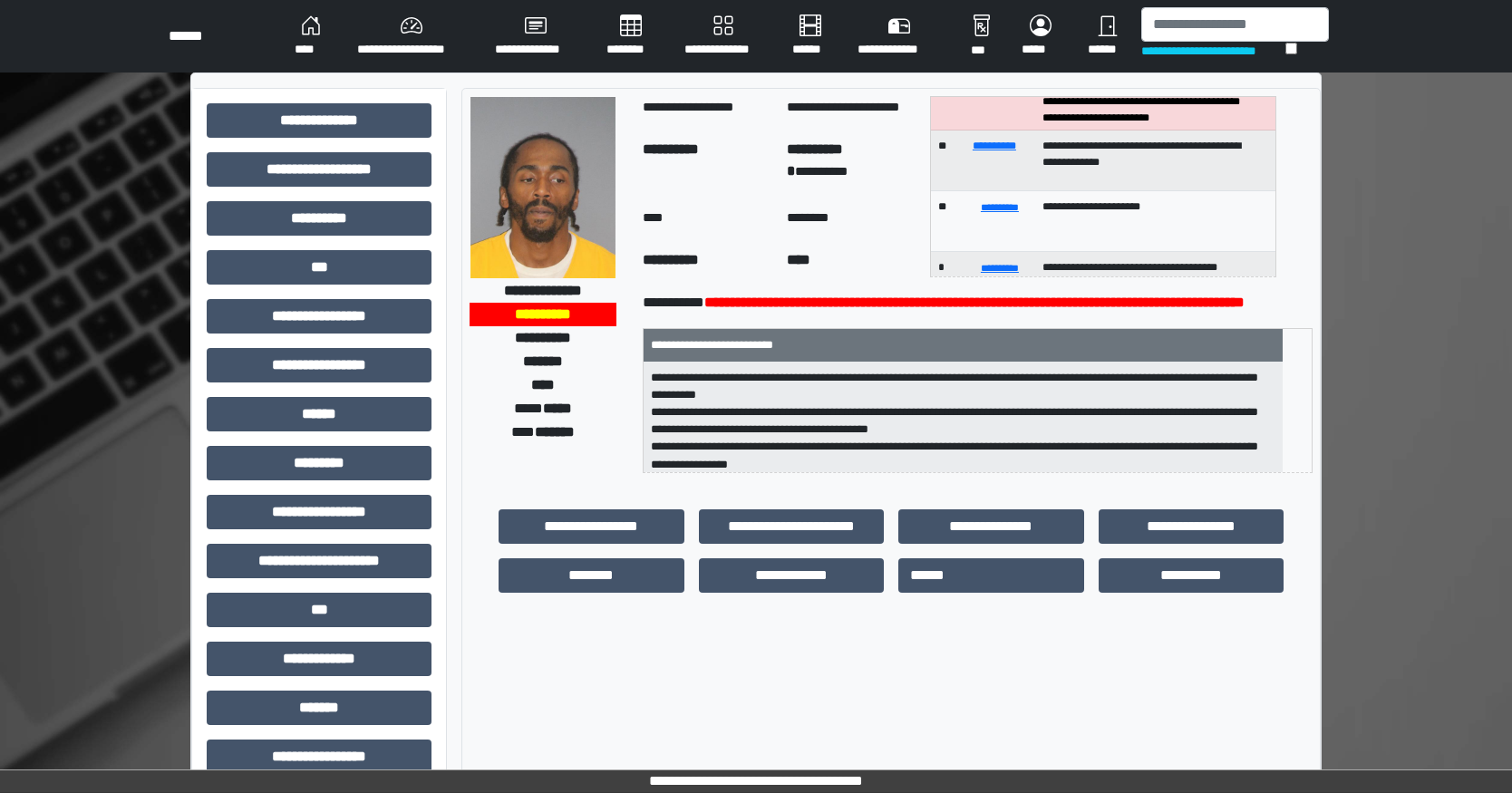 scroll, scrollTop: 91, scrollLeft: 0, axis: vertical 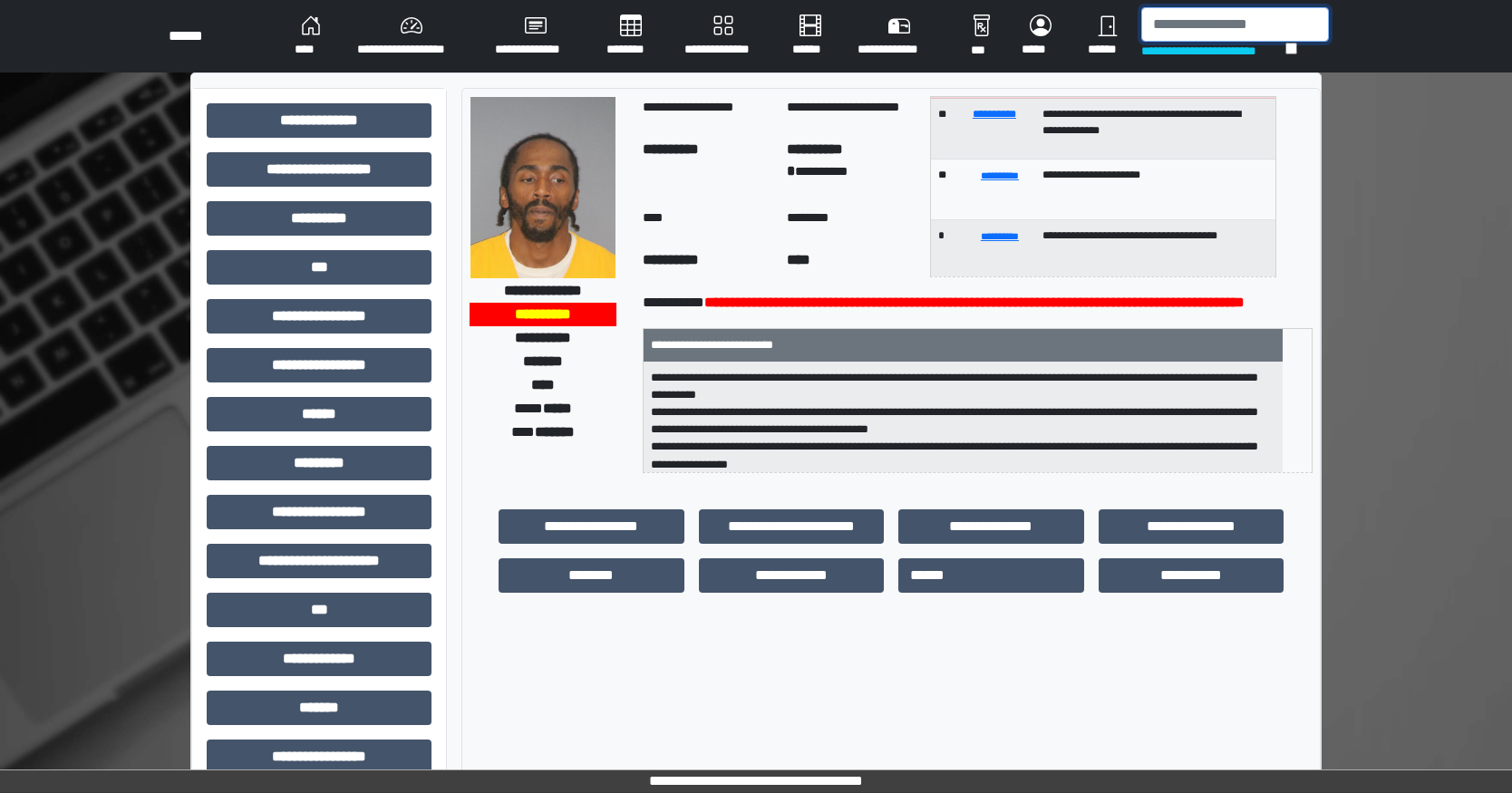 click at bounding box center [1235, 24] 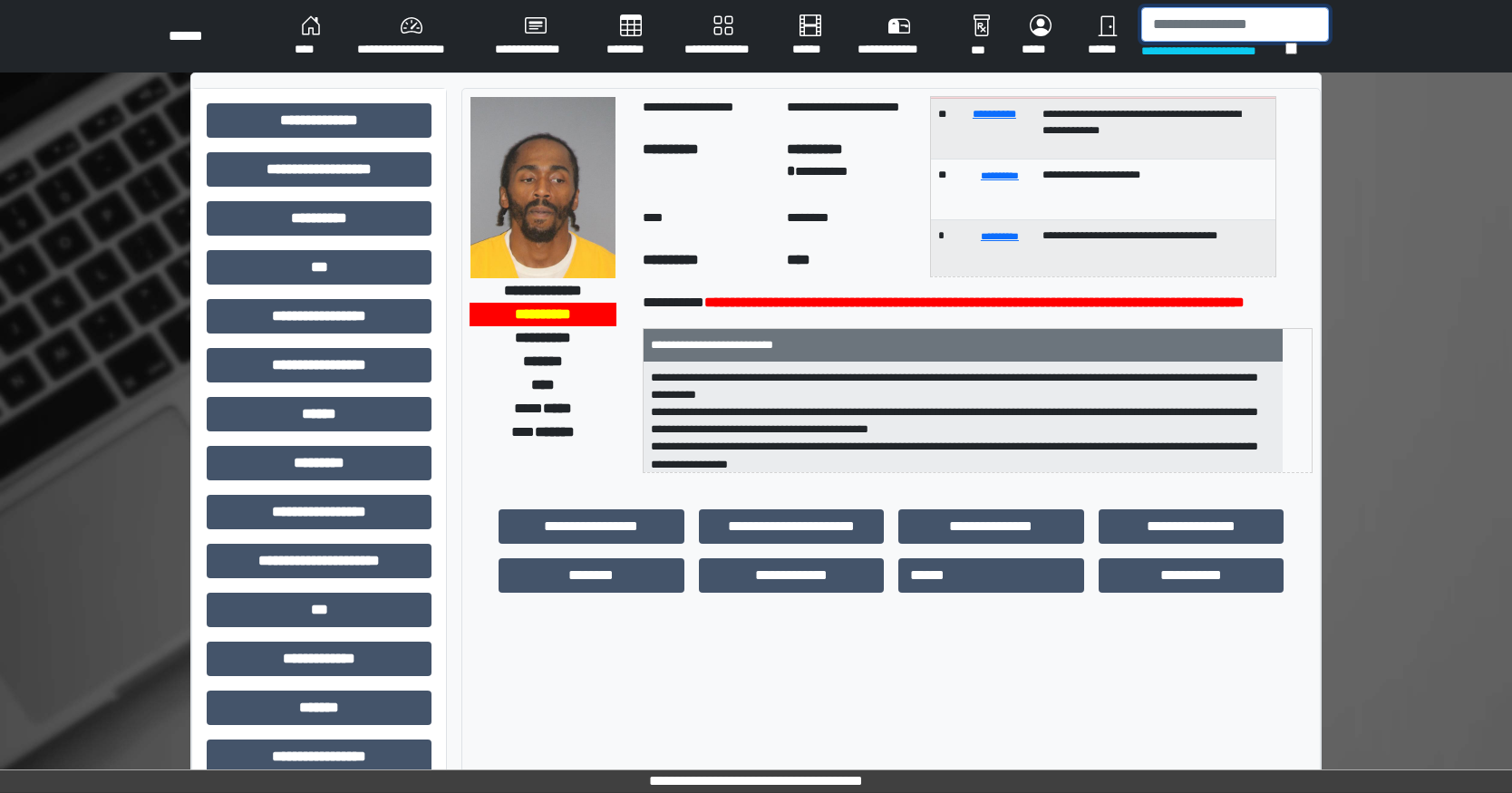 scroll, scrollTop: 23, scrollLeft: 0, axis: vertical 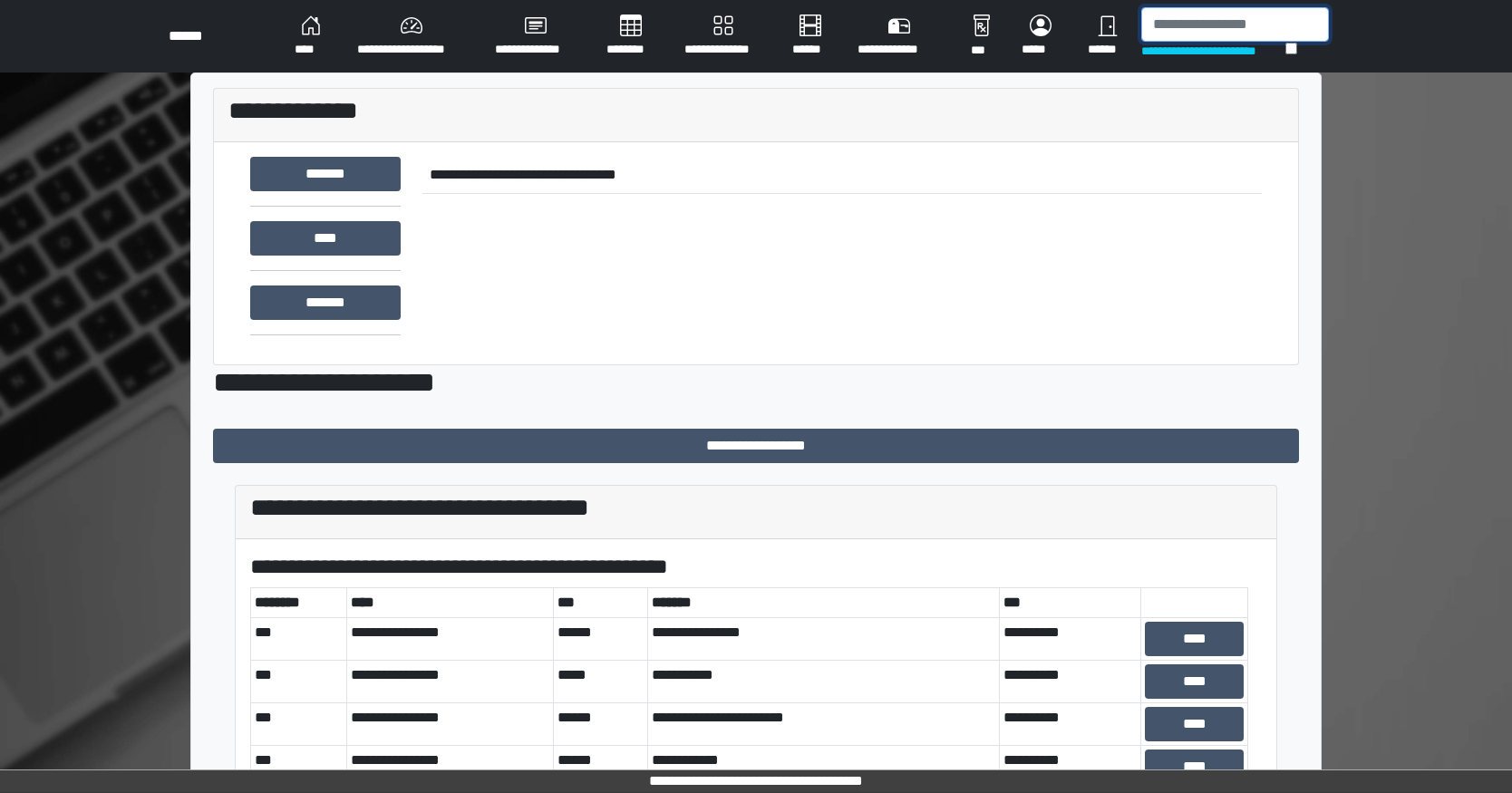 click at bounding box center [1235, 24] 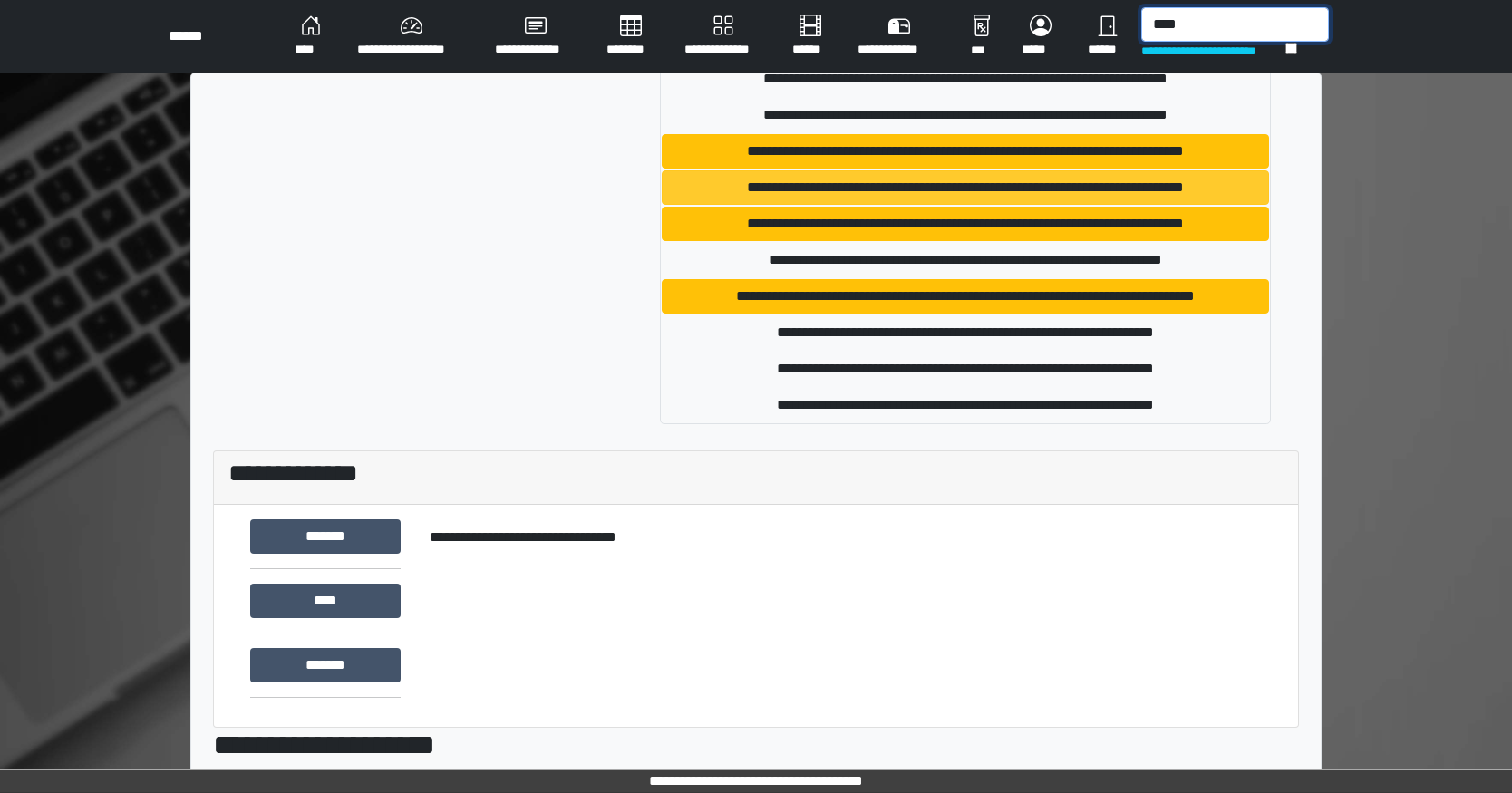 scroll, scrollTop: 343, scrollLeft: 0, axis: vertical 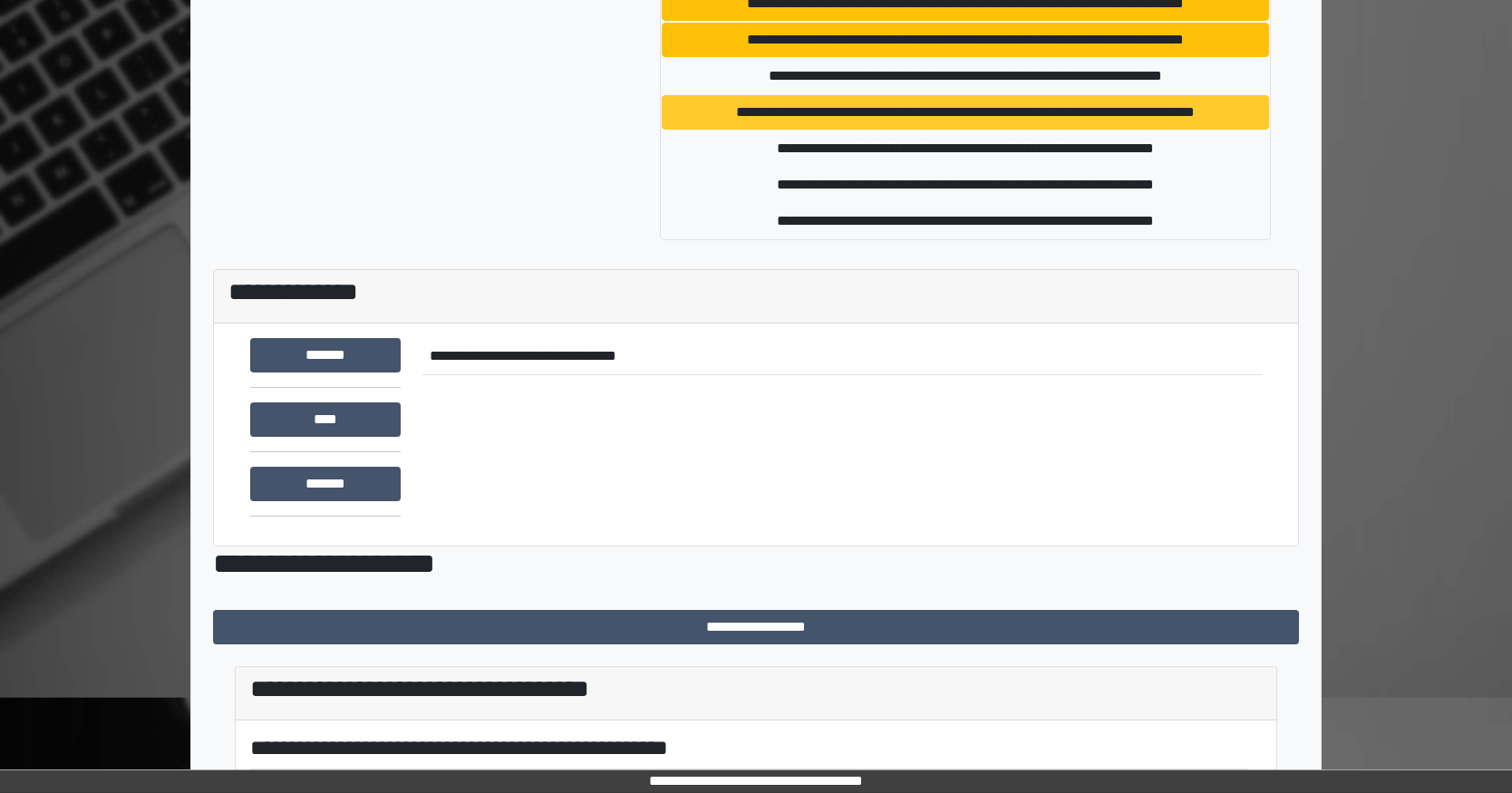 type on "****" 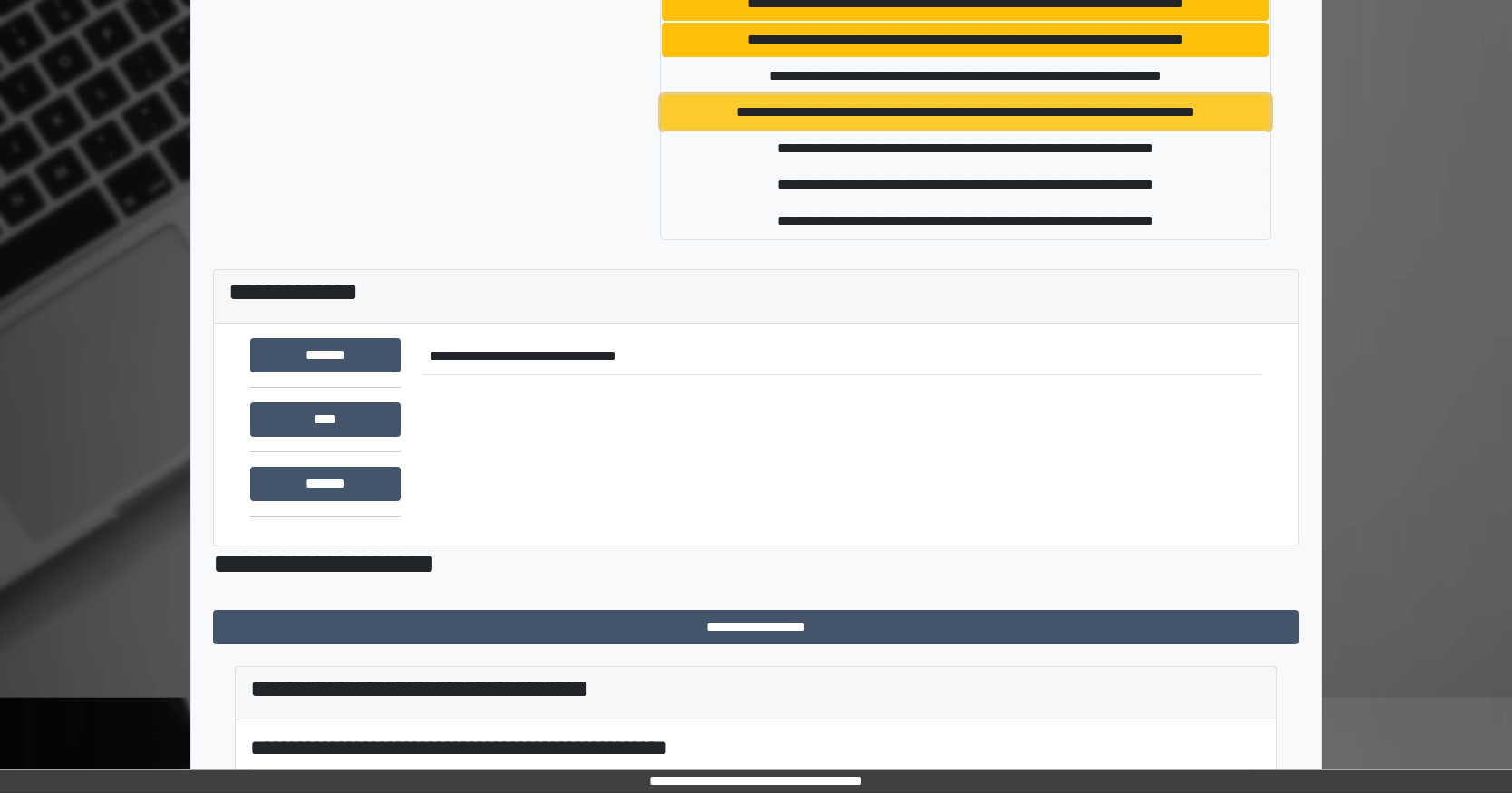click on "**********" at bounding box center [965, 112] 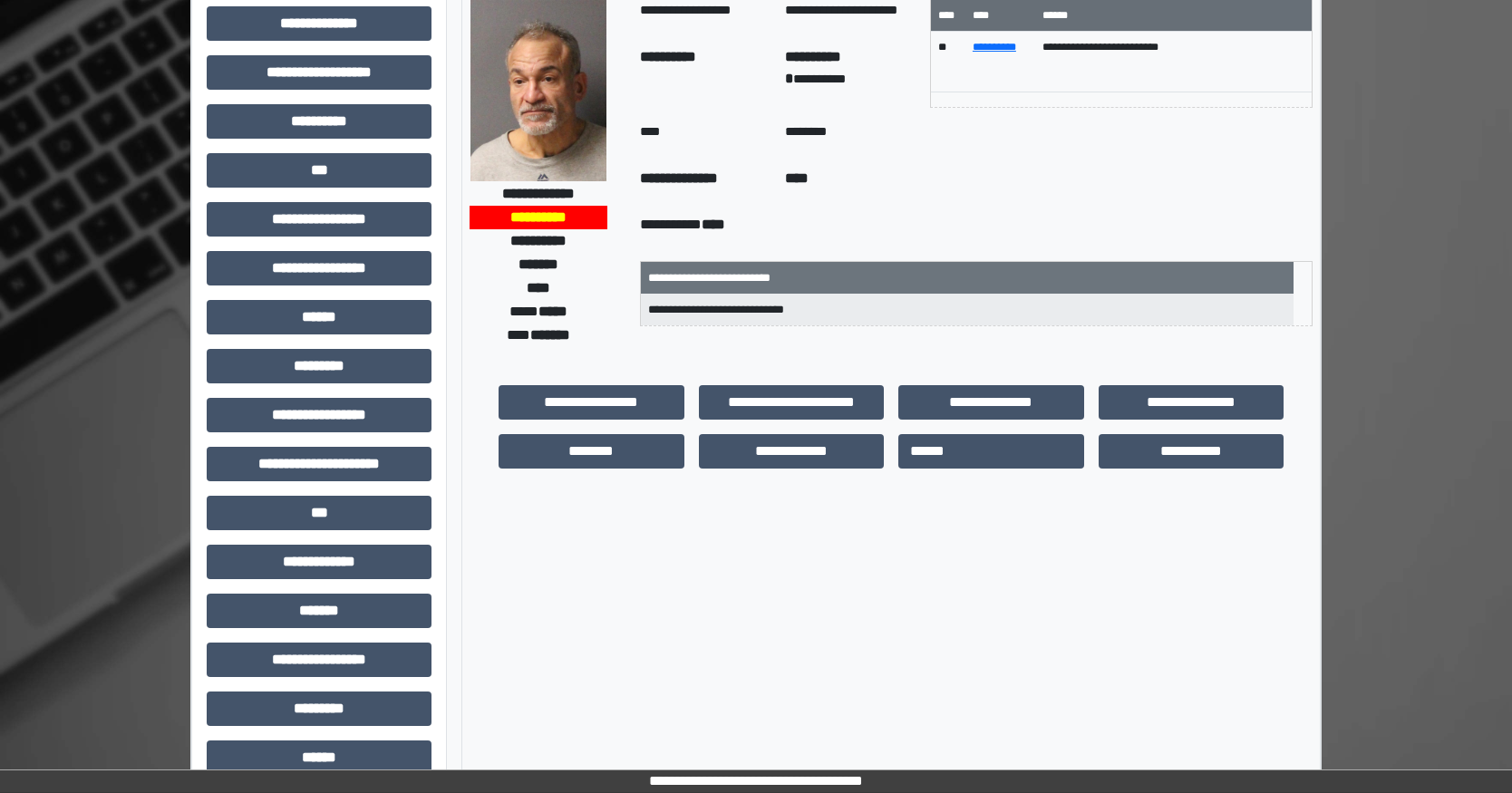 scroll, scrollTop: 0, scrollLeft: 0, axis: both 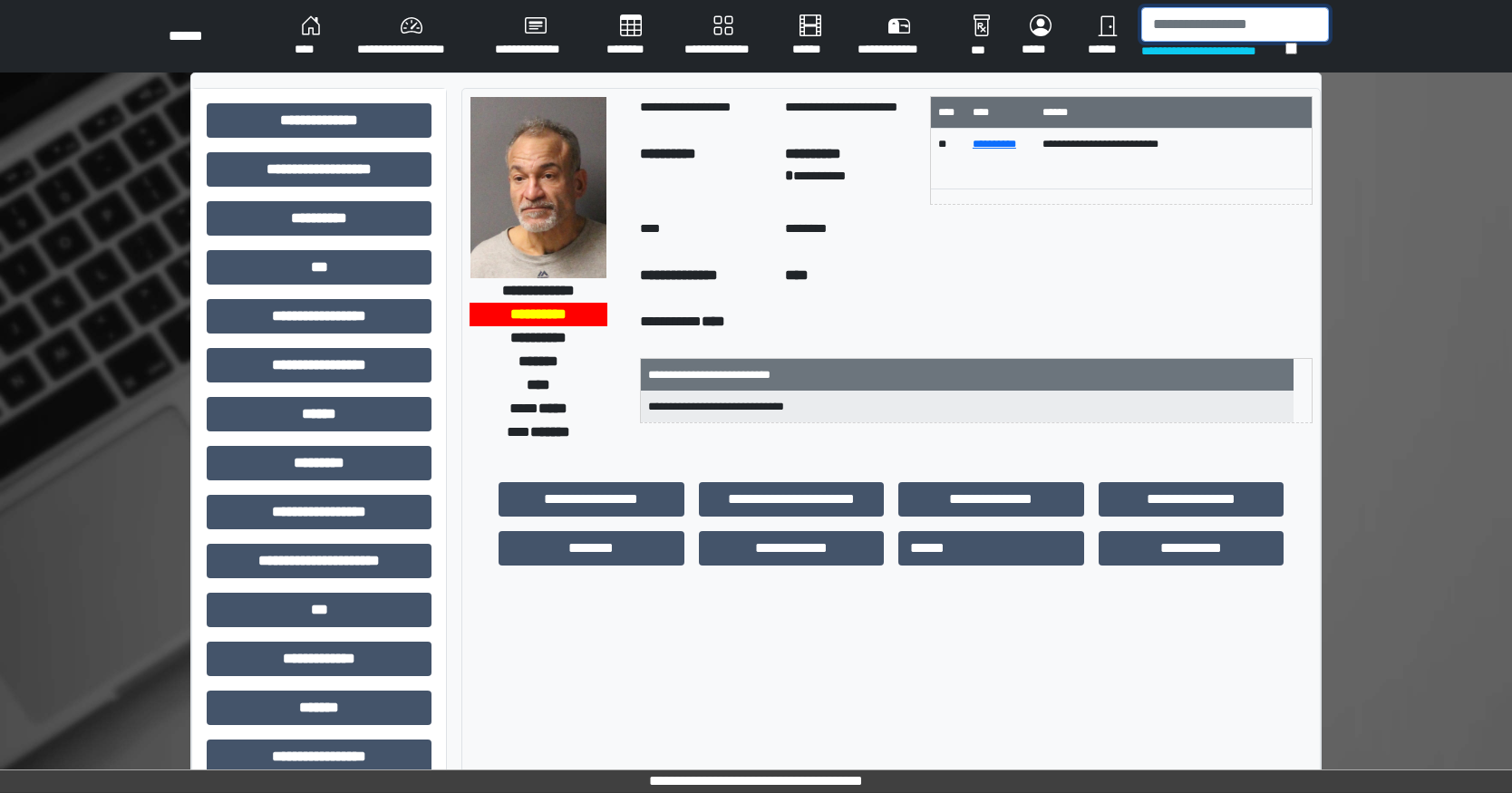 click at bounding box center [1235, 24] 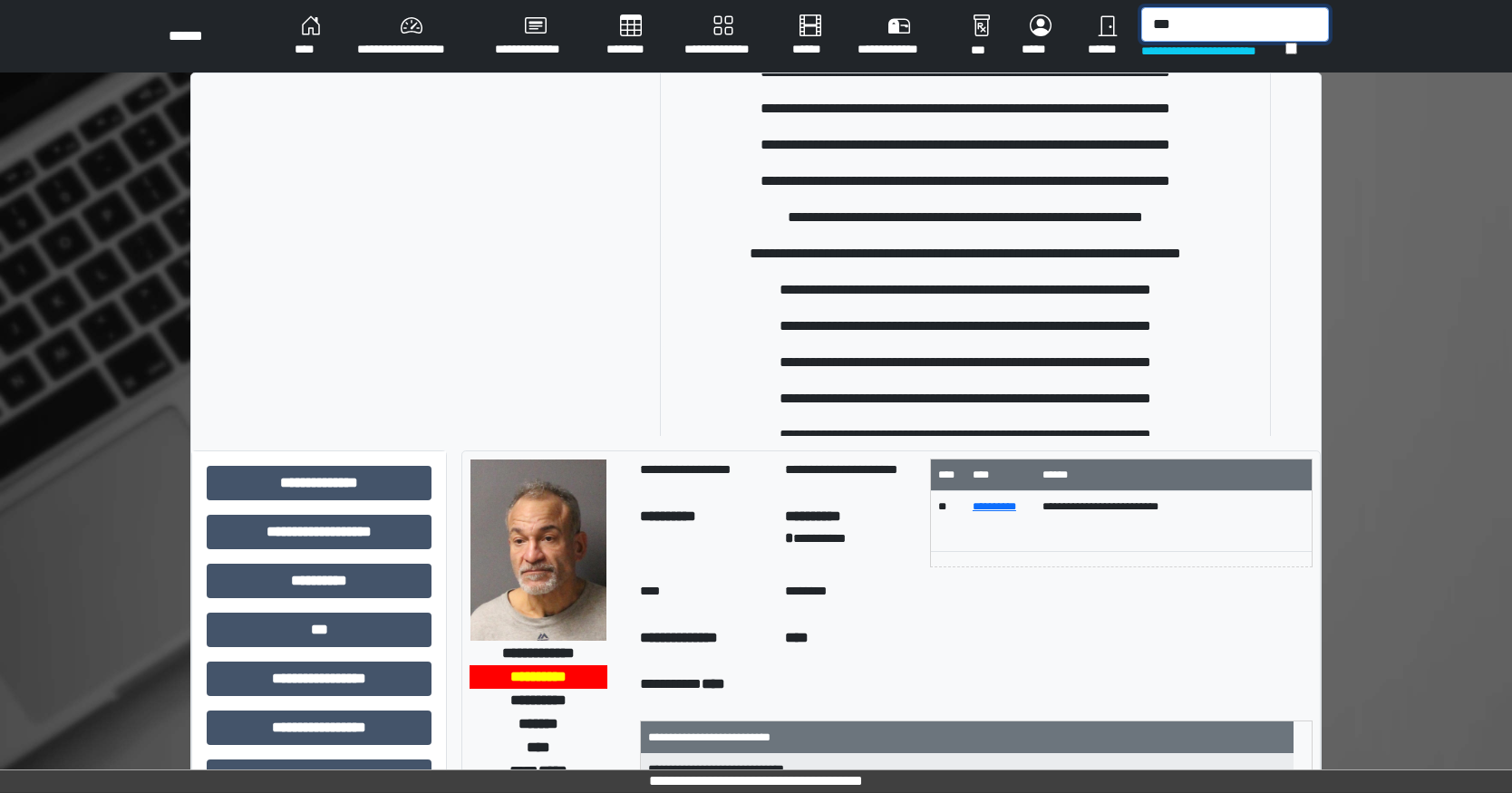 scroll, scrollTop: 906, scrollLeft: 0, axis: vertical 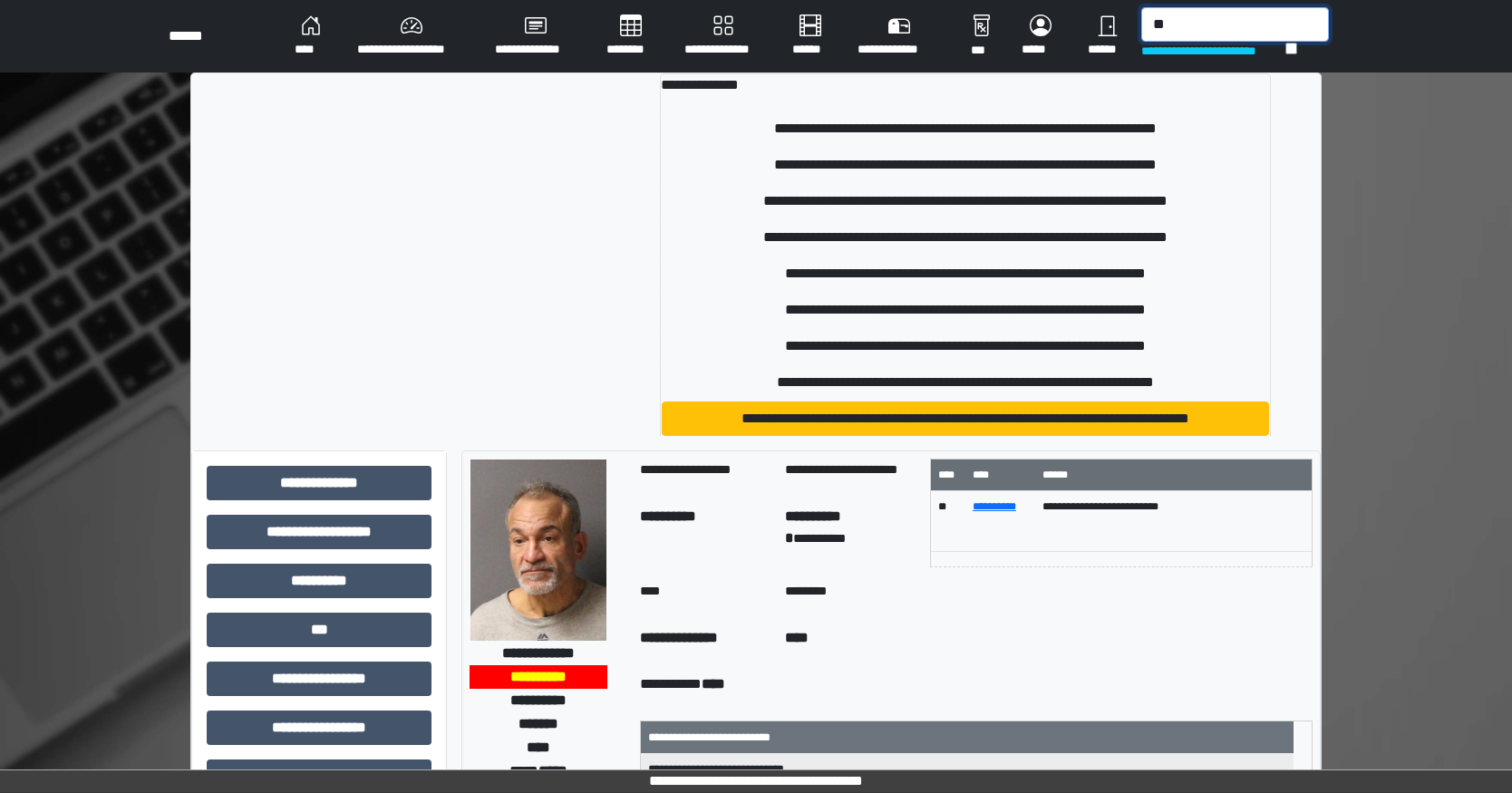type on "*" 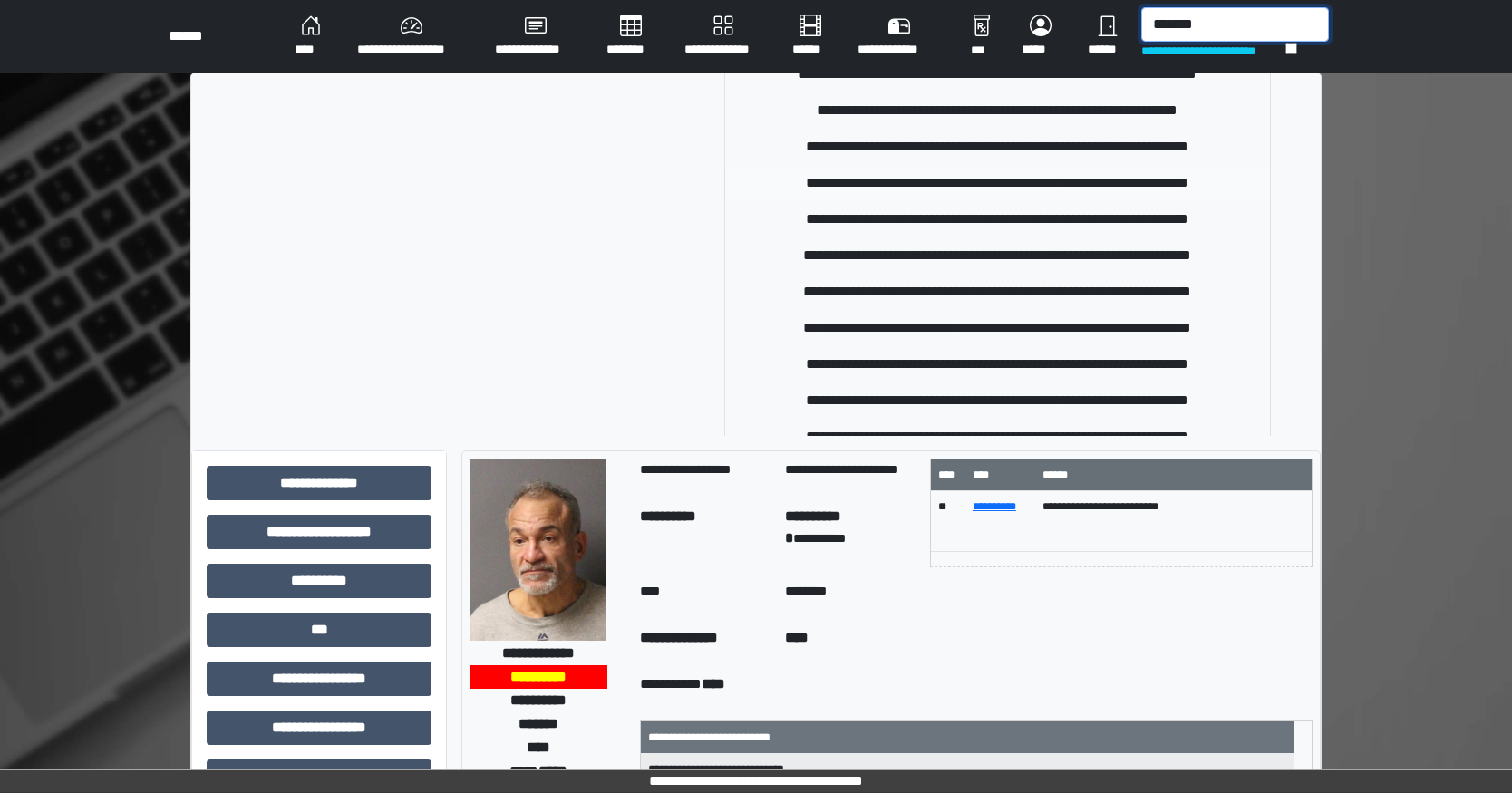 scroll, scrollTop: 0, scrollLeft: 0, axis: both 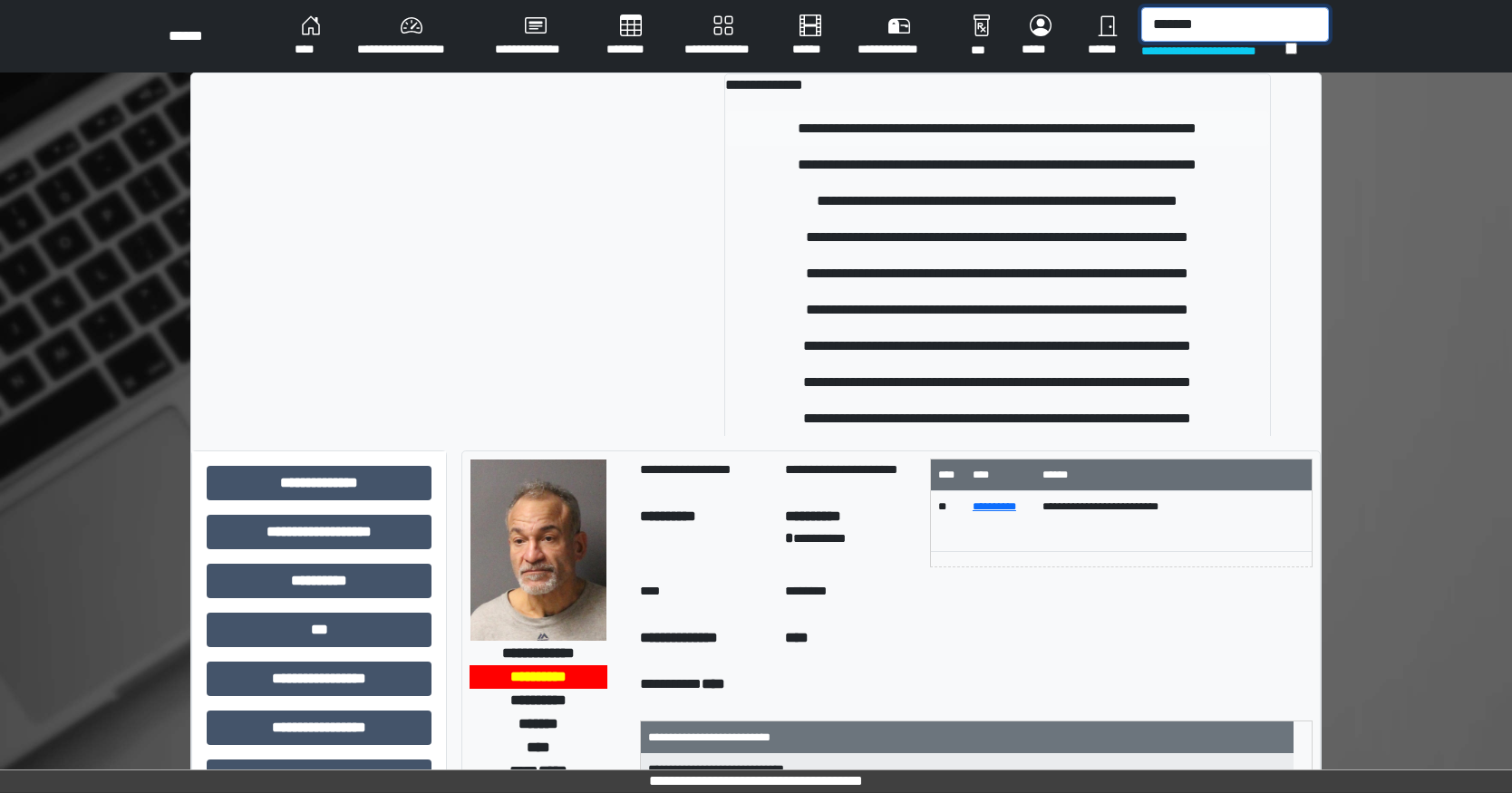type on "*******" 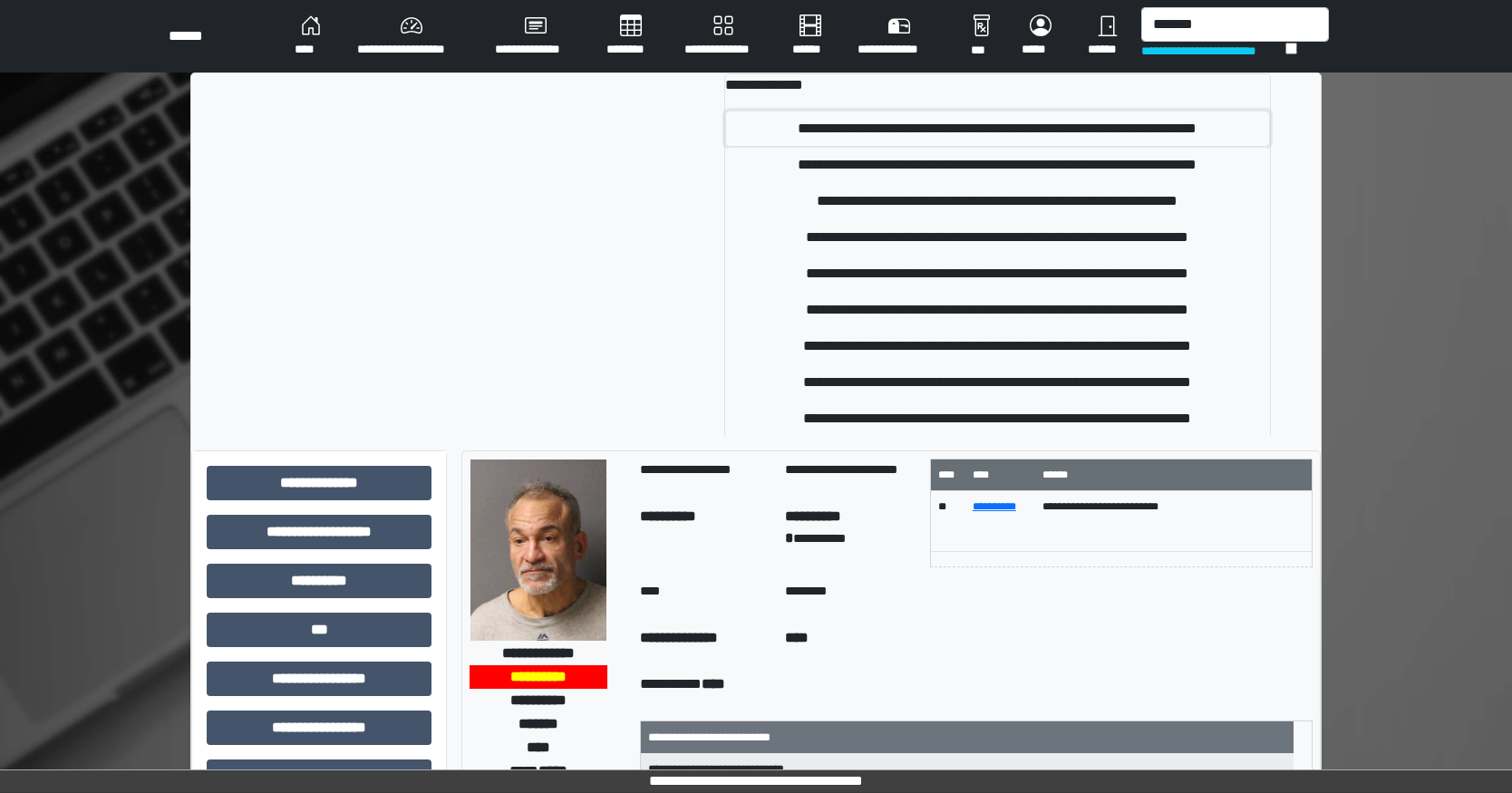 click on "**********" at bounding box center [997, 129] 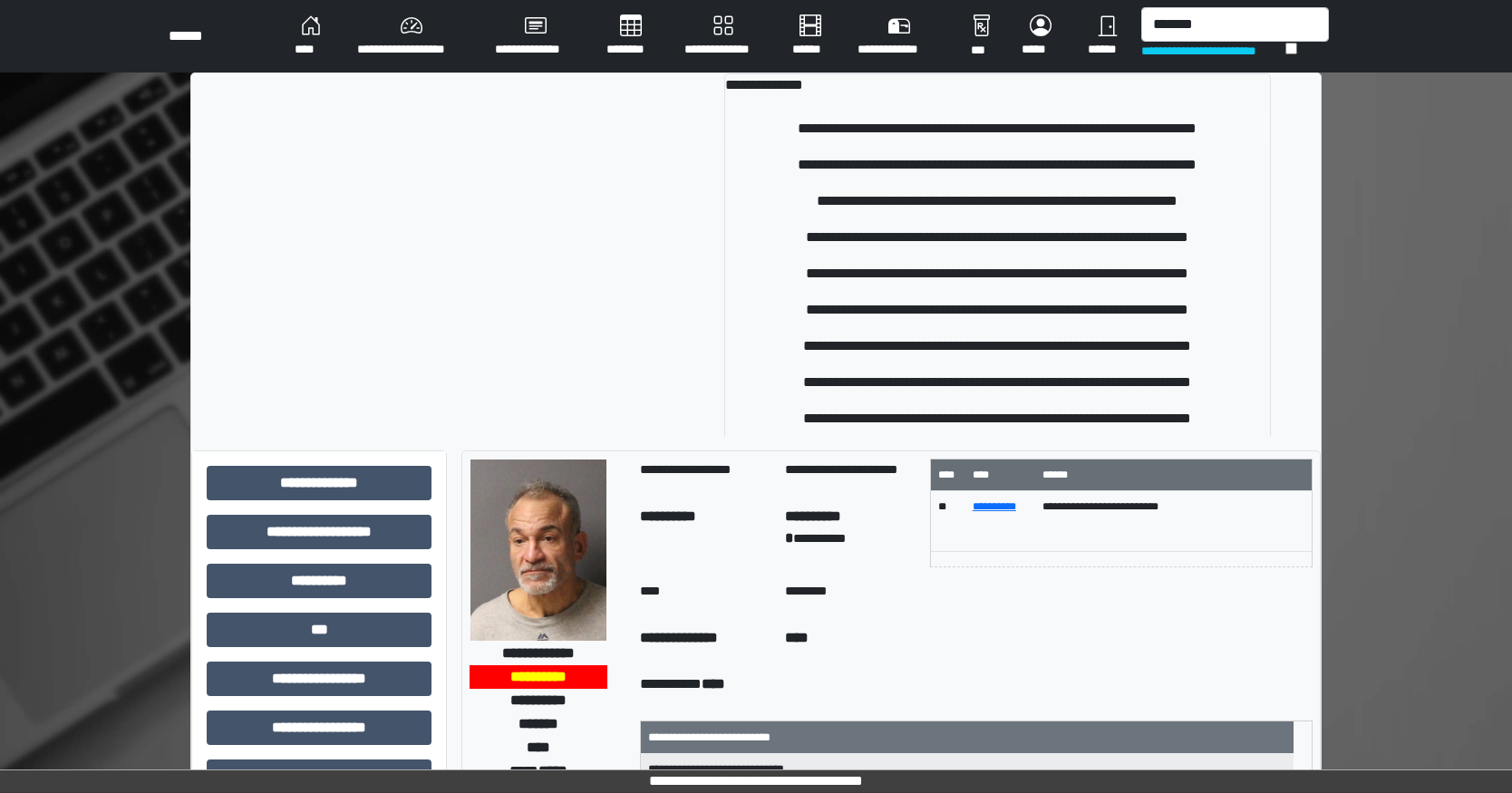 type 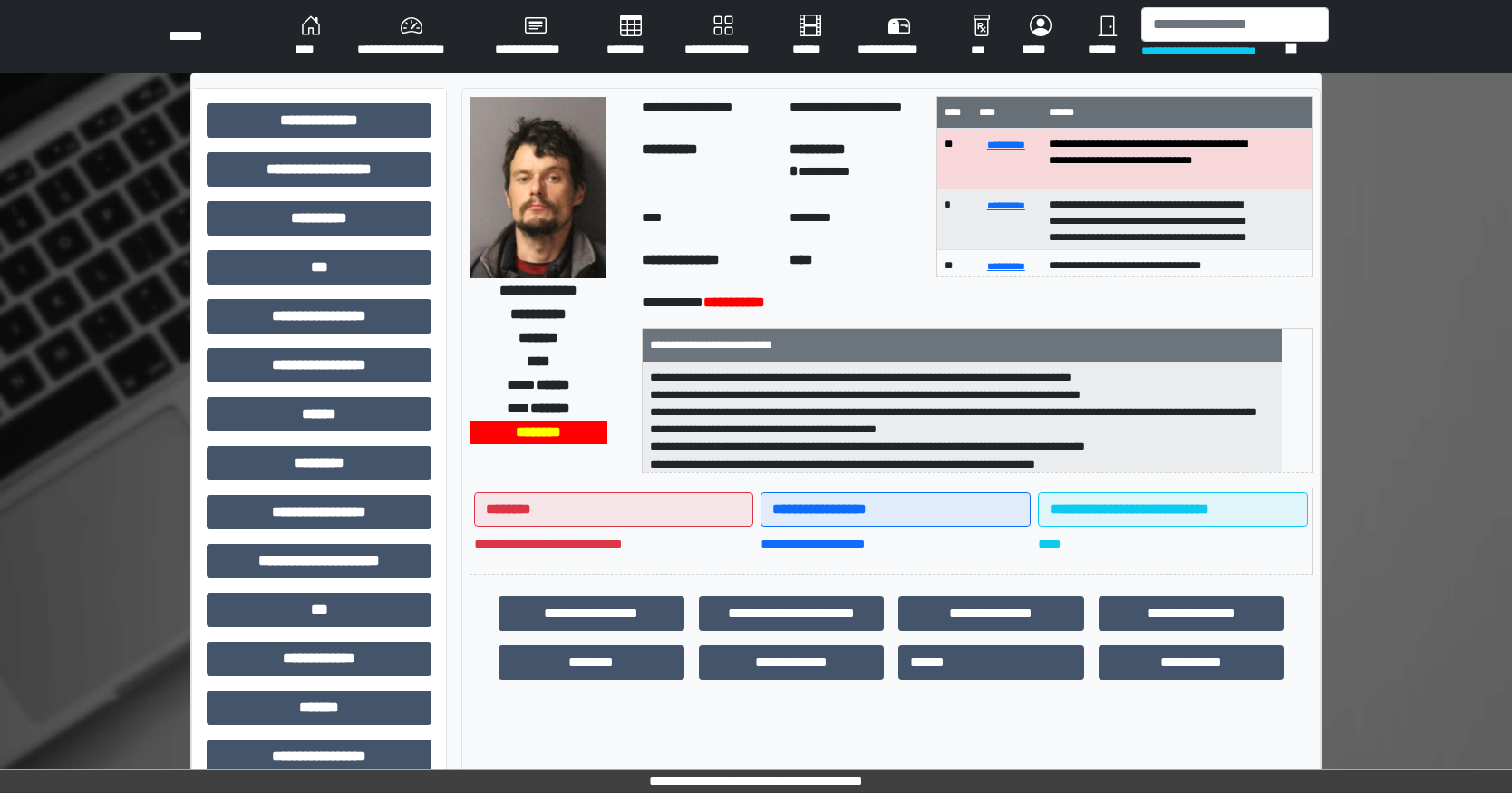 scroll, scrollTop: 2, scrollLeft: 0, axis: vertical 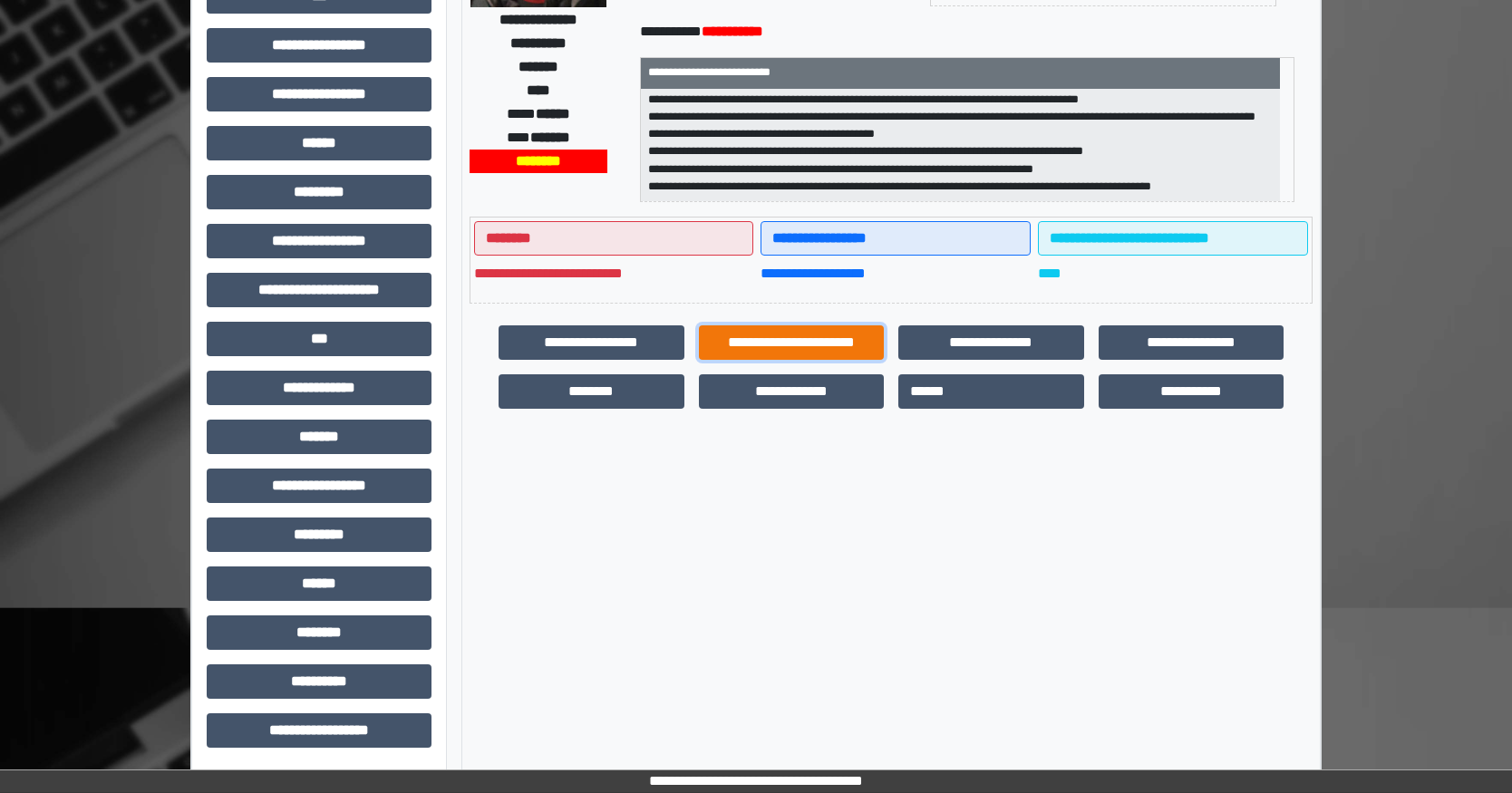 click on "**********" at bounding box center (791, 343) 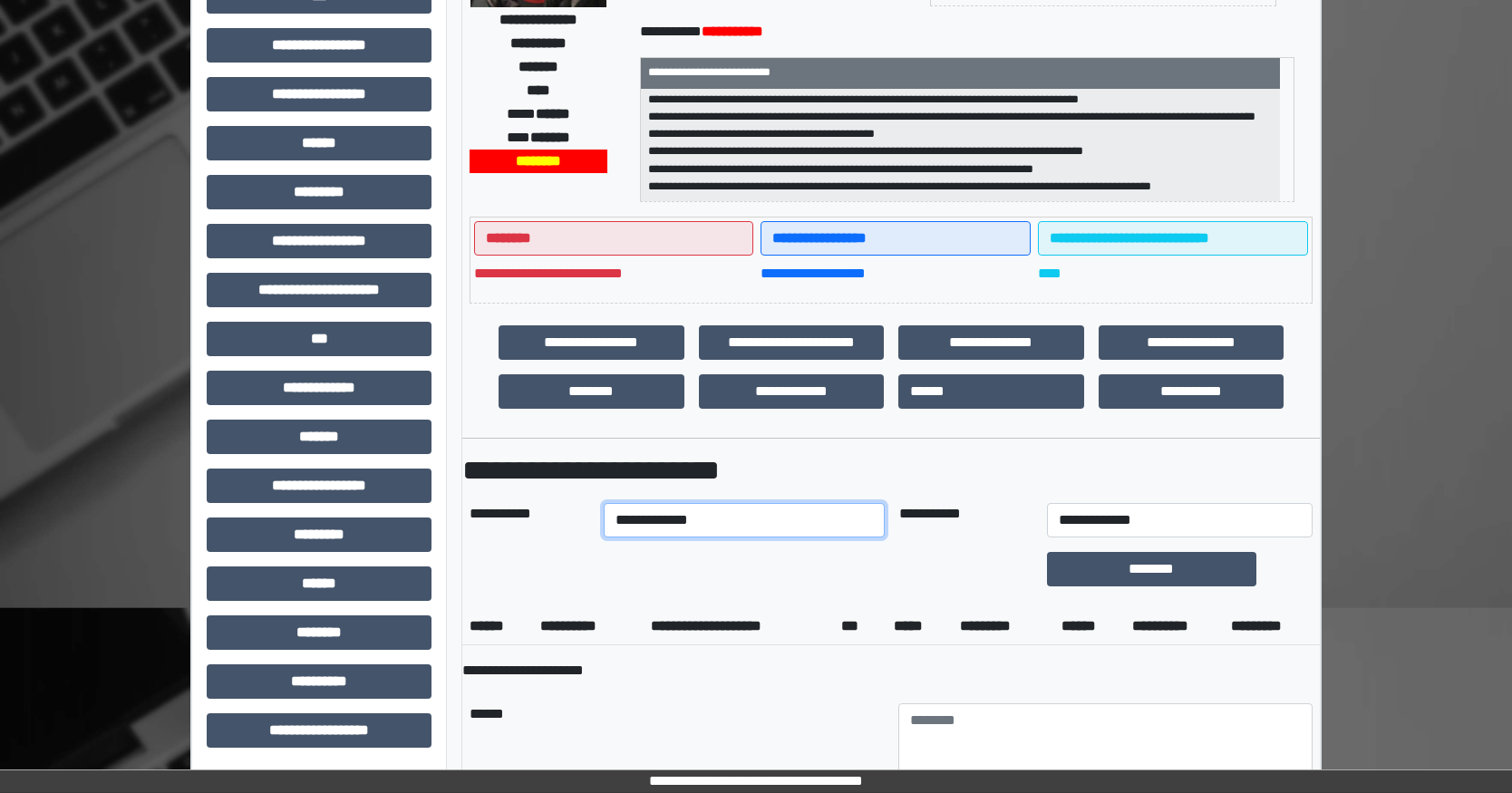 drag, startPoint x: 800, startPoint y: 524, endPoint x: 800, endPoint y: 513, distance: 11 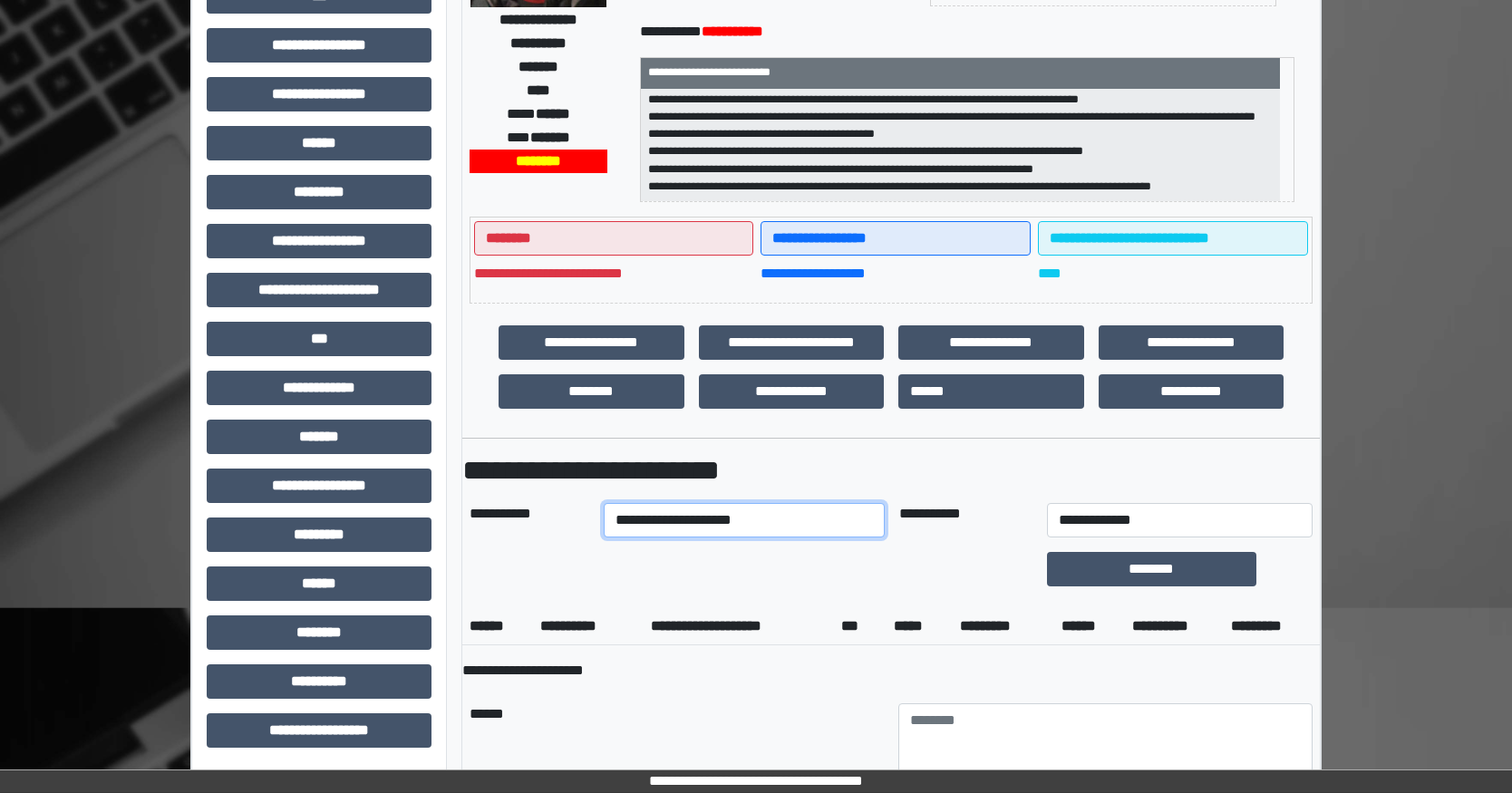 click on "**********" at bounding box center [743, 520] 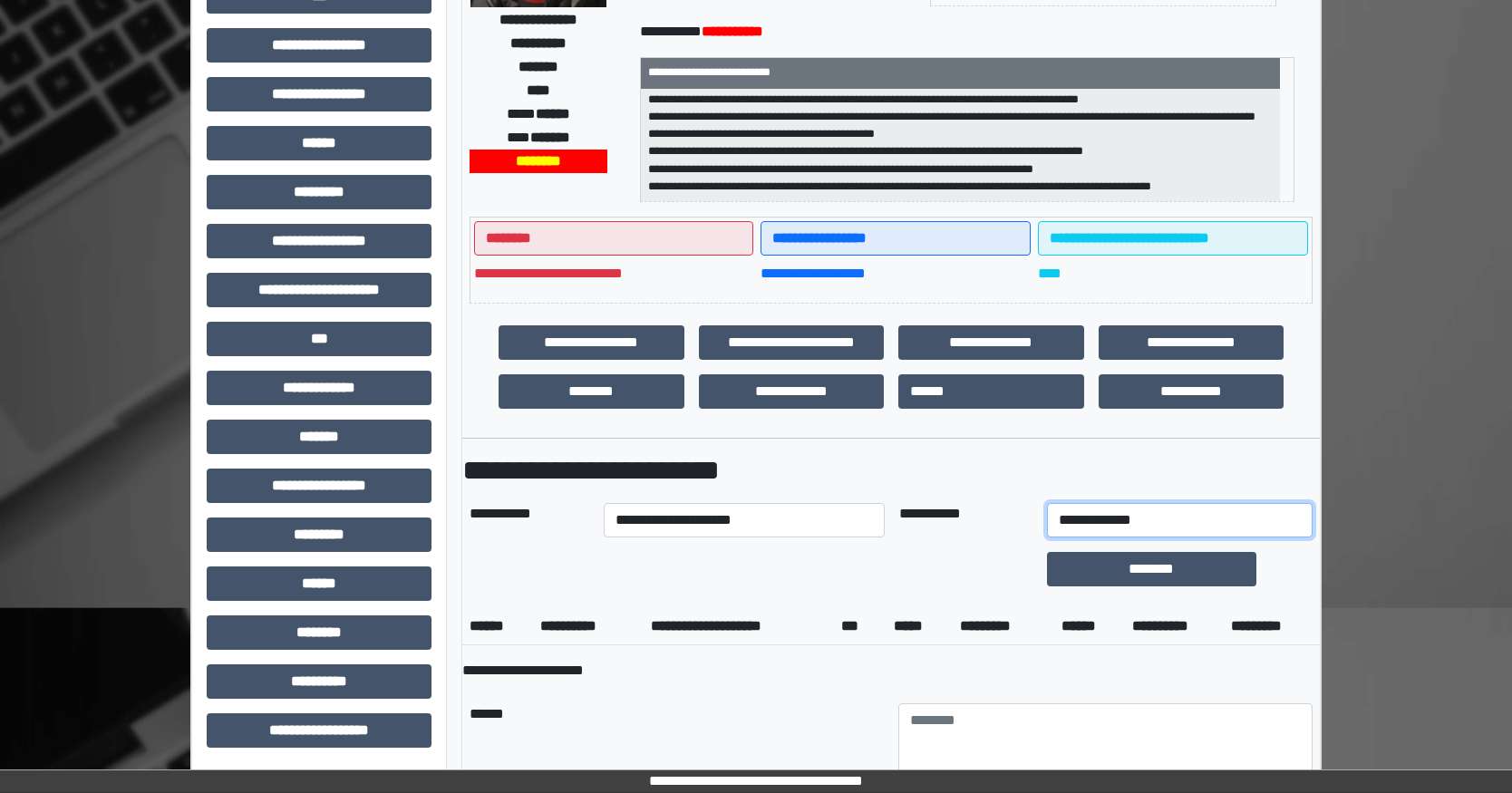 drag, startPoint x: 1223, startPoint y: 506, endPoint x: 1216, endPoint y: 518, distance: 13.892444 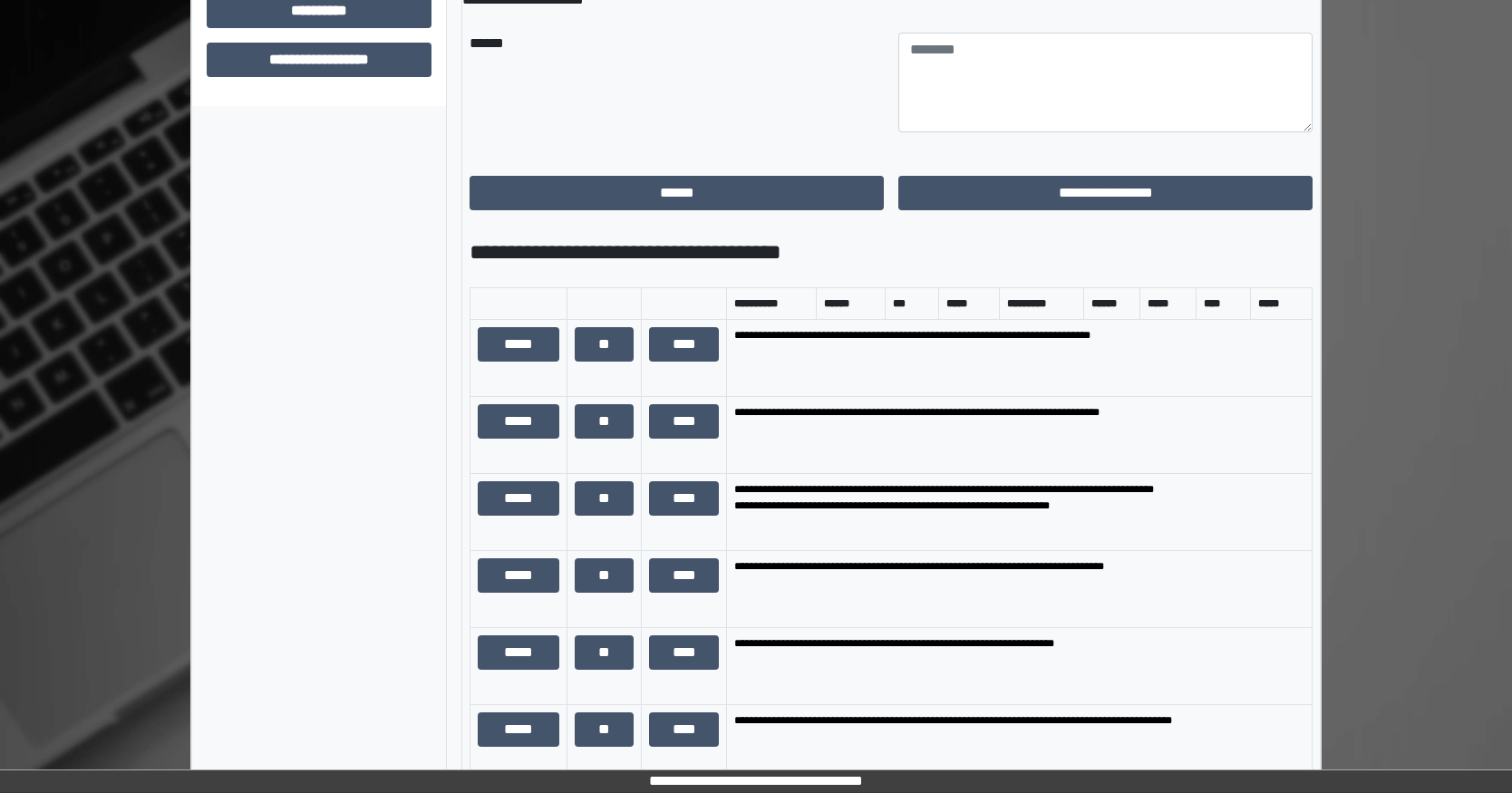 scroll, scrollTop: 1268, scrollLeft: 0, axis: vertical 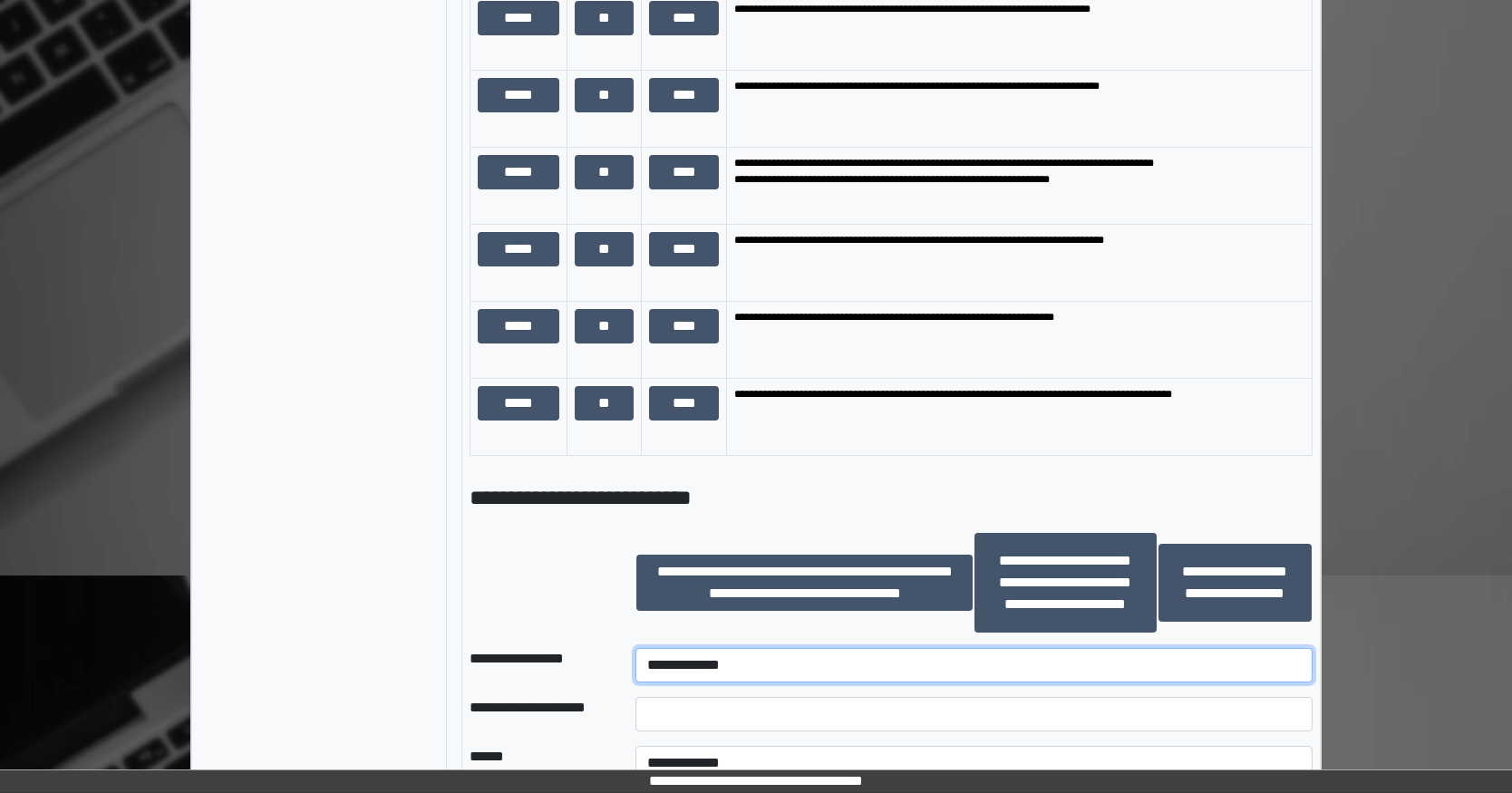 click on "**********" at bounding box center [974, 665] 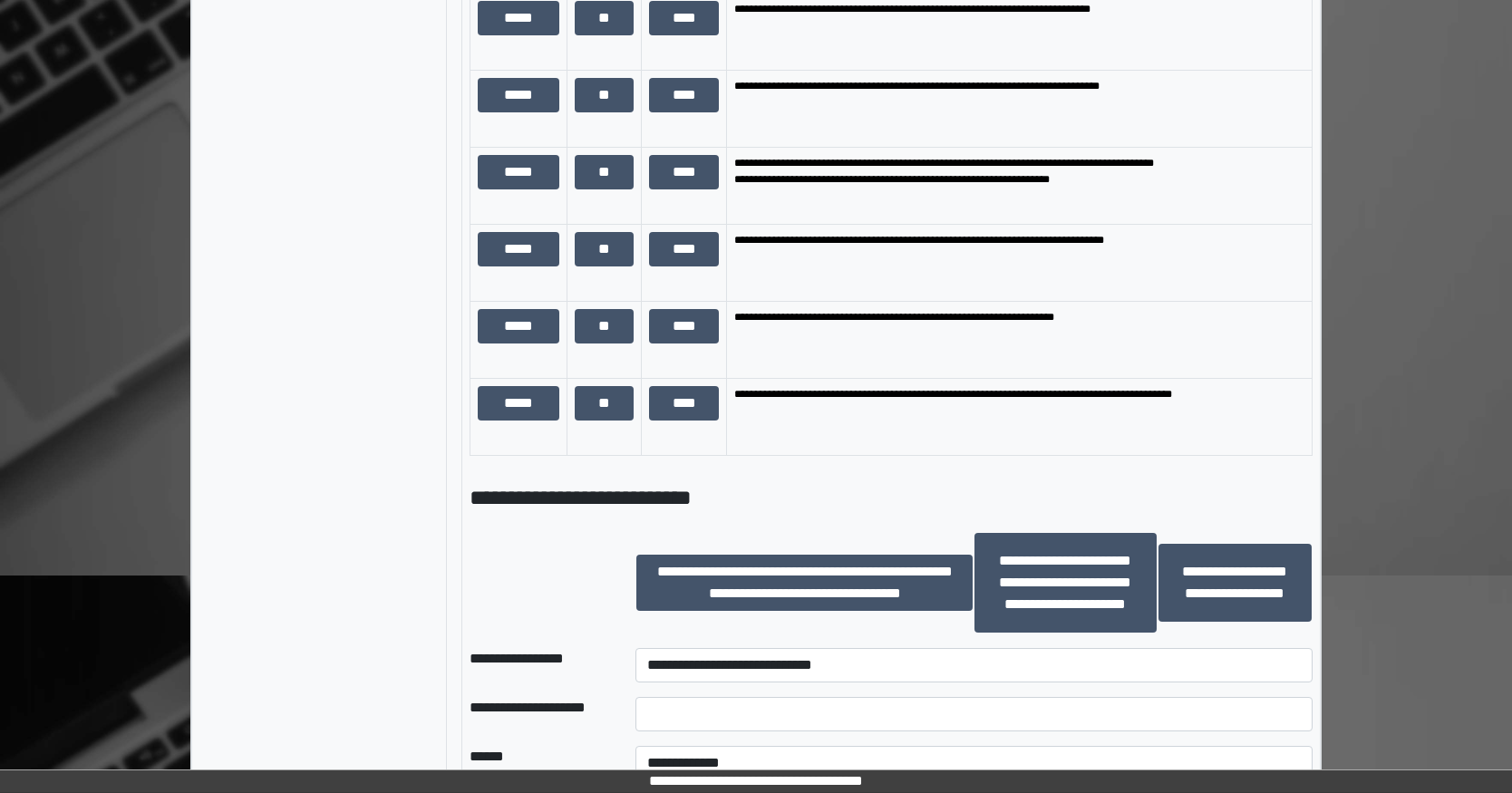click on "**********" at bounding box center (974, 665) 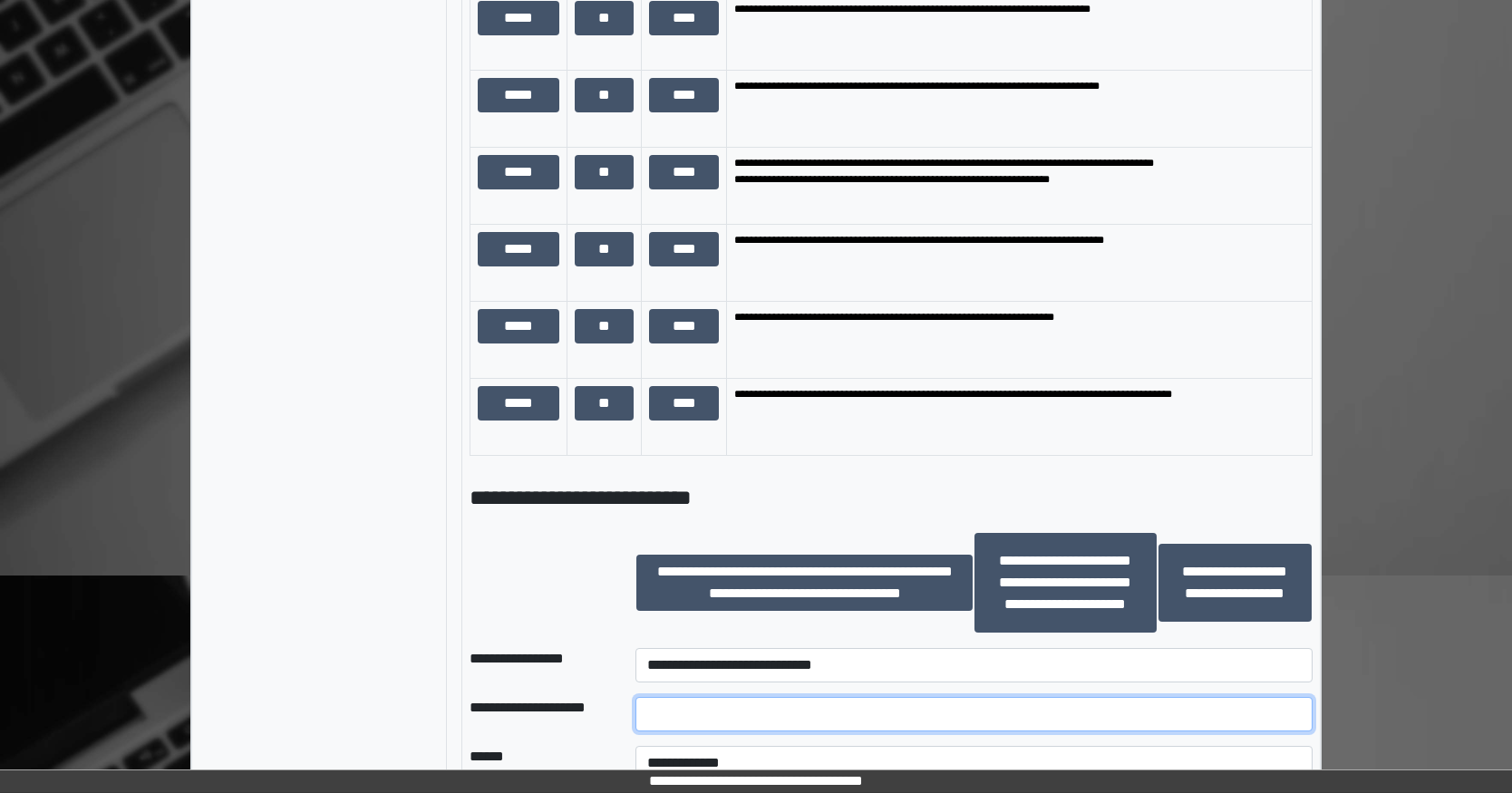 click at bounding box center (974, 714) 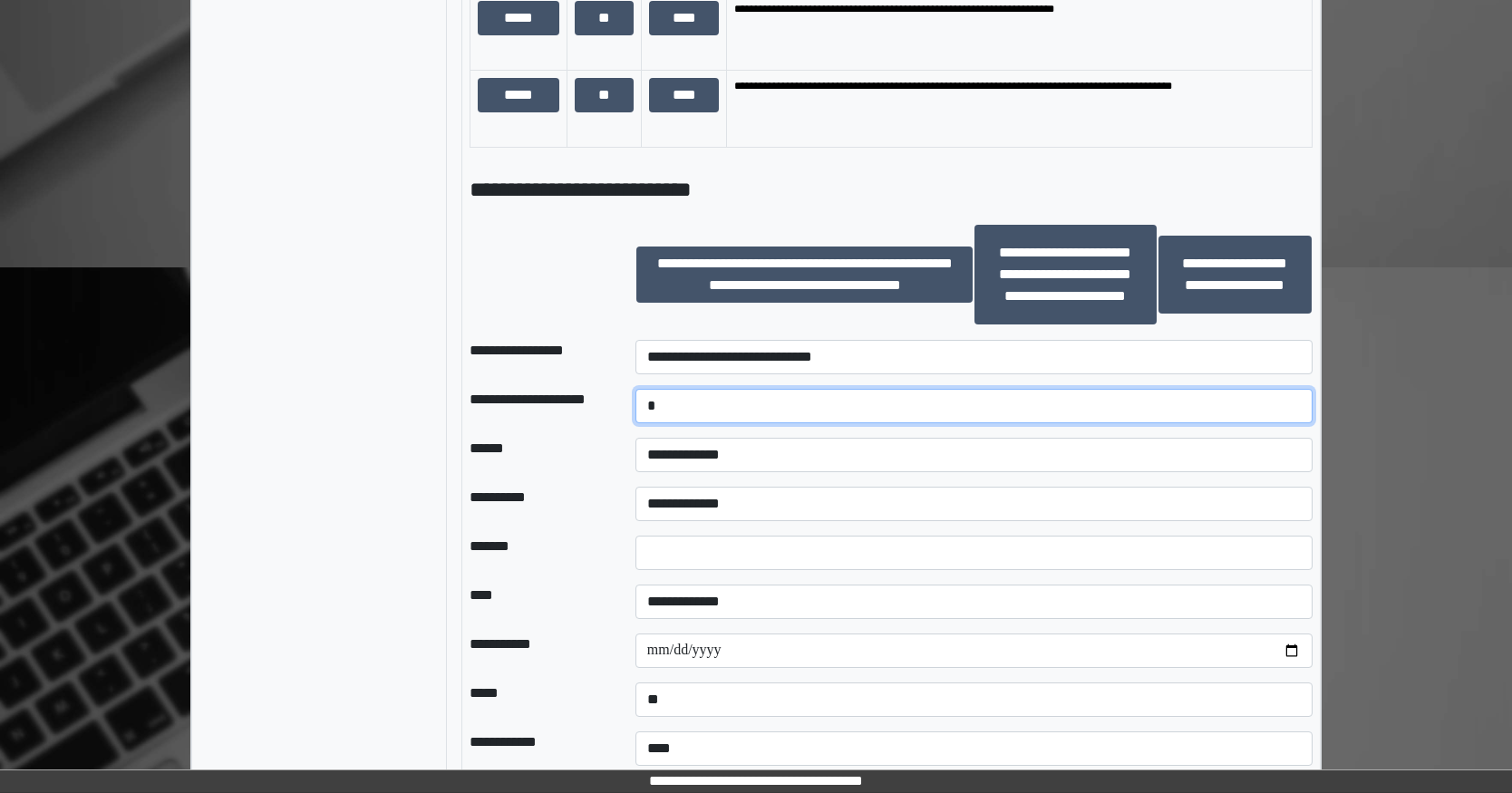 scroll, scrollTop: 1630, scrollLeft: 0, axis: vertical 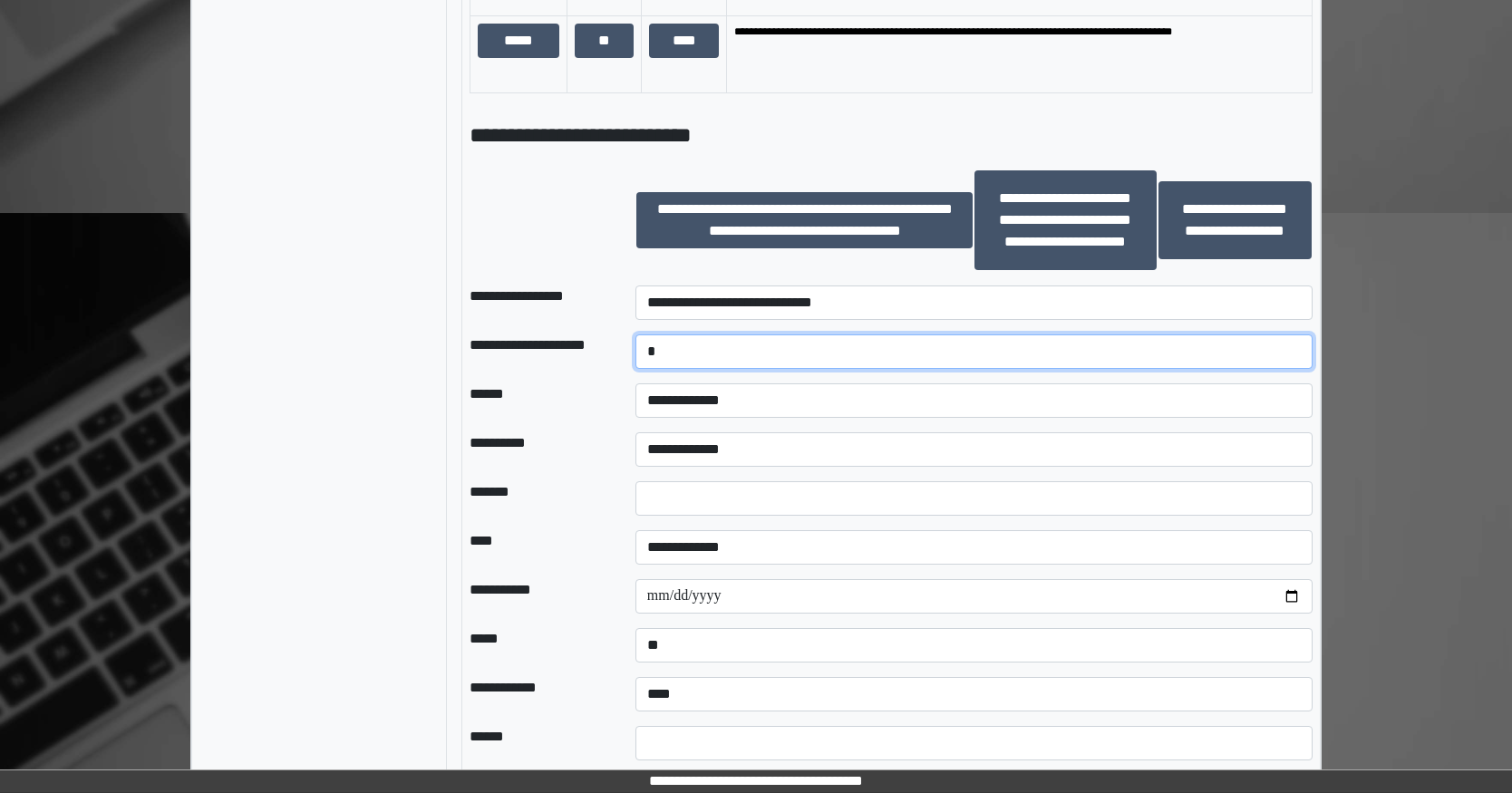 type on "*" 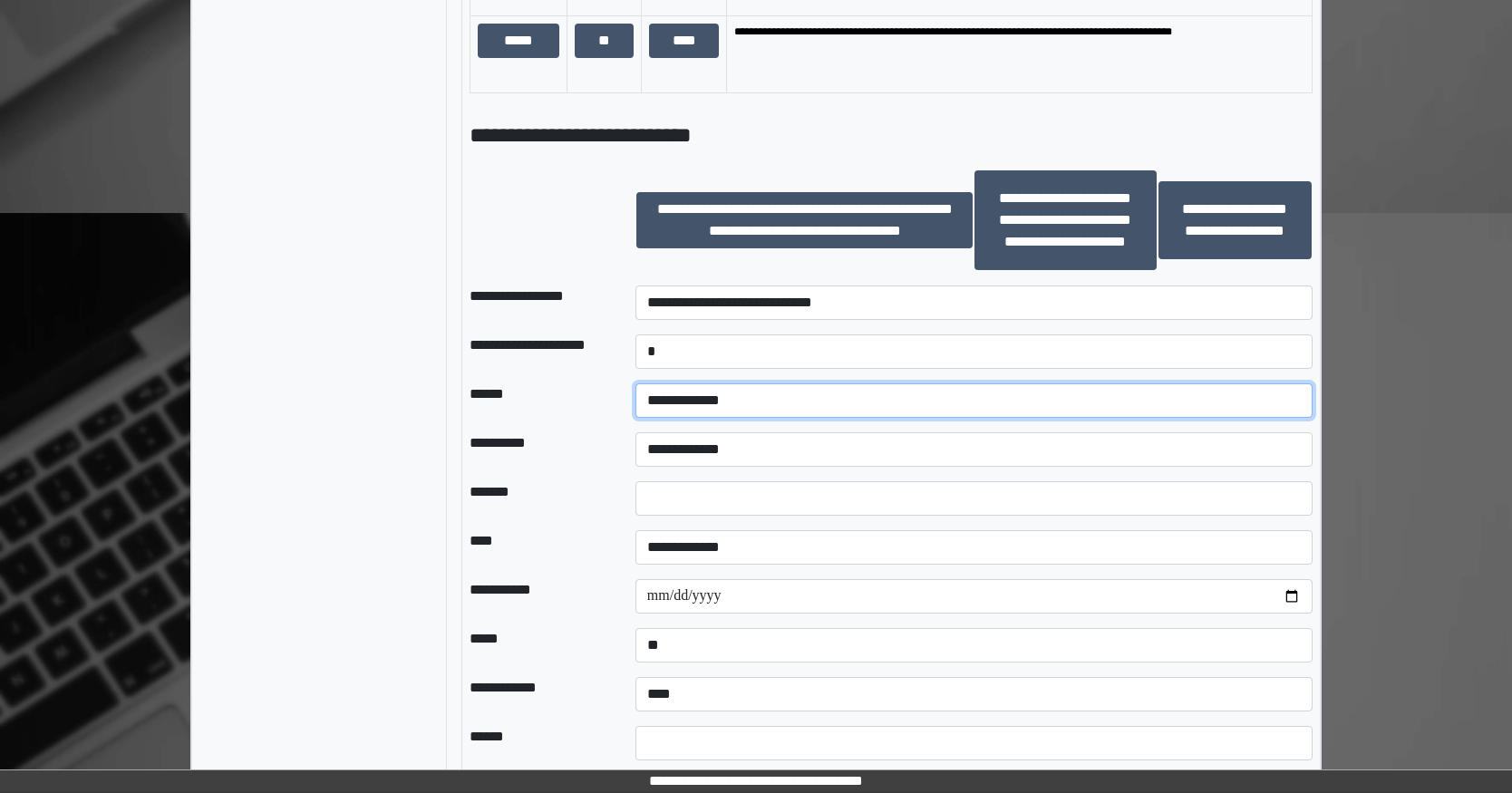 drag, startPoint x: 778, startPoint y: 416, endPoint x: 786, endPoint y: 396, distance: 21.540659 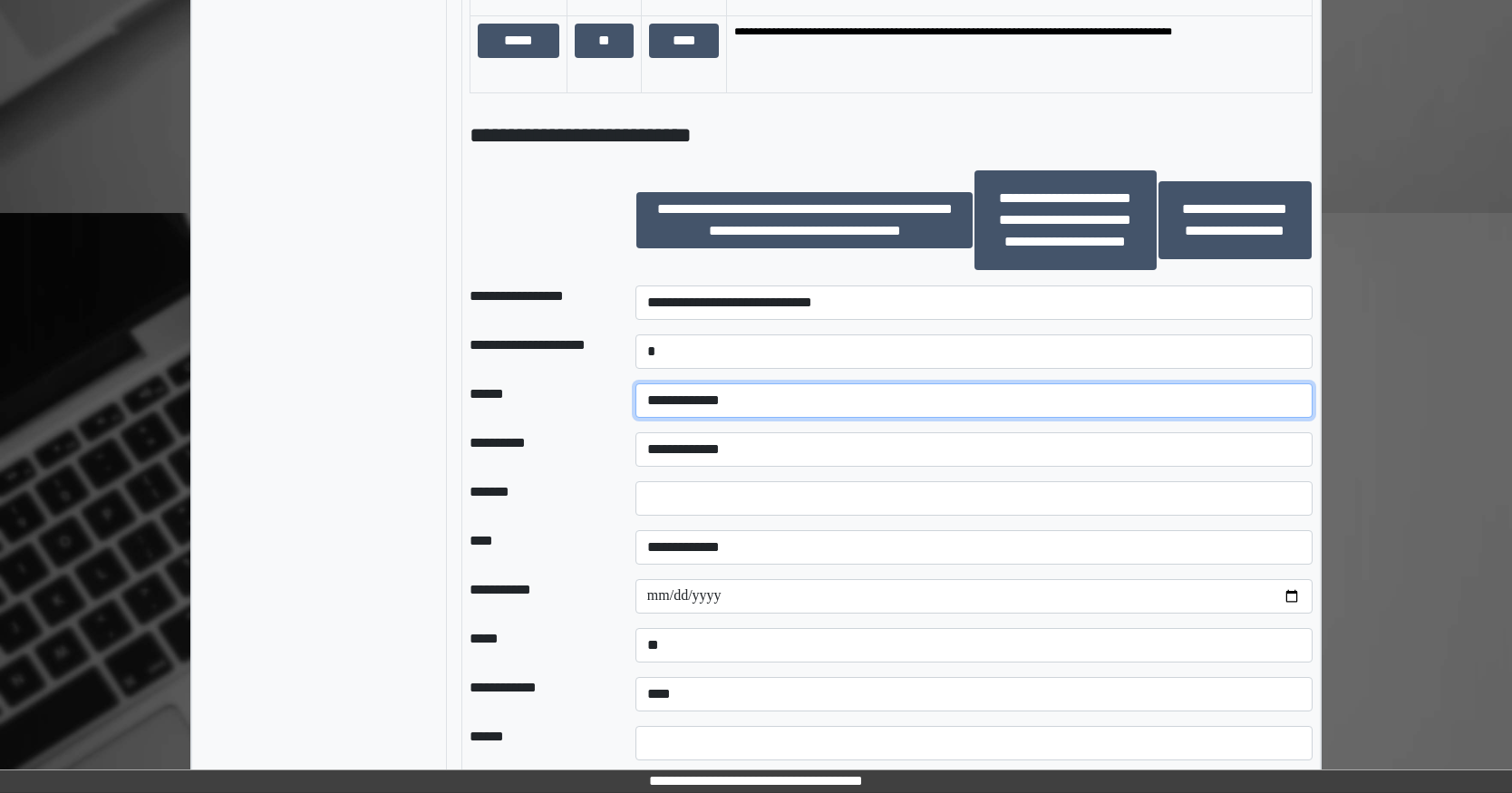 select on "*" 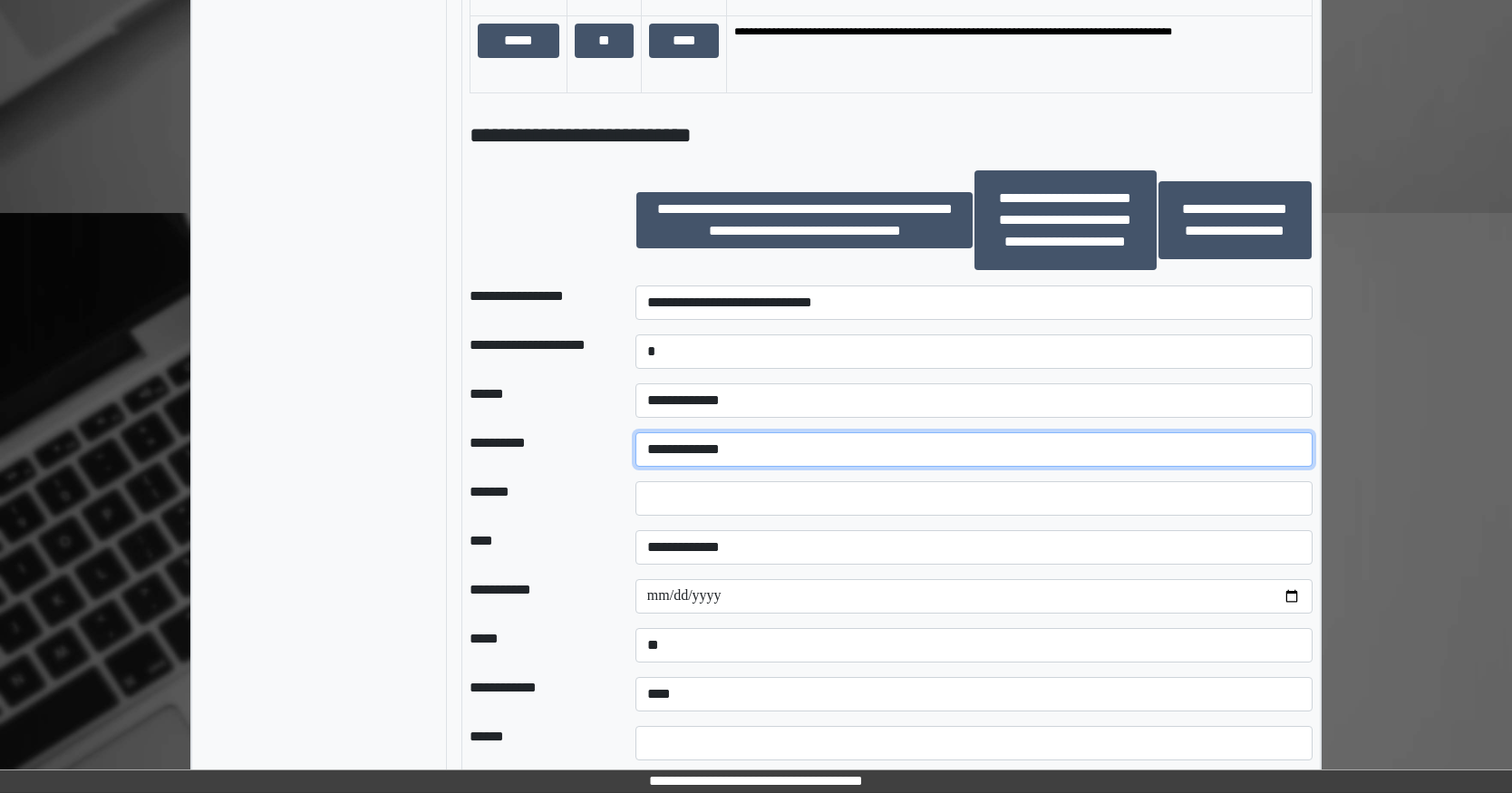 click on "**********" at bounding box center (974, 450) 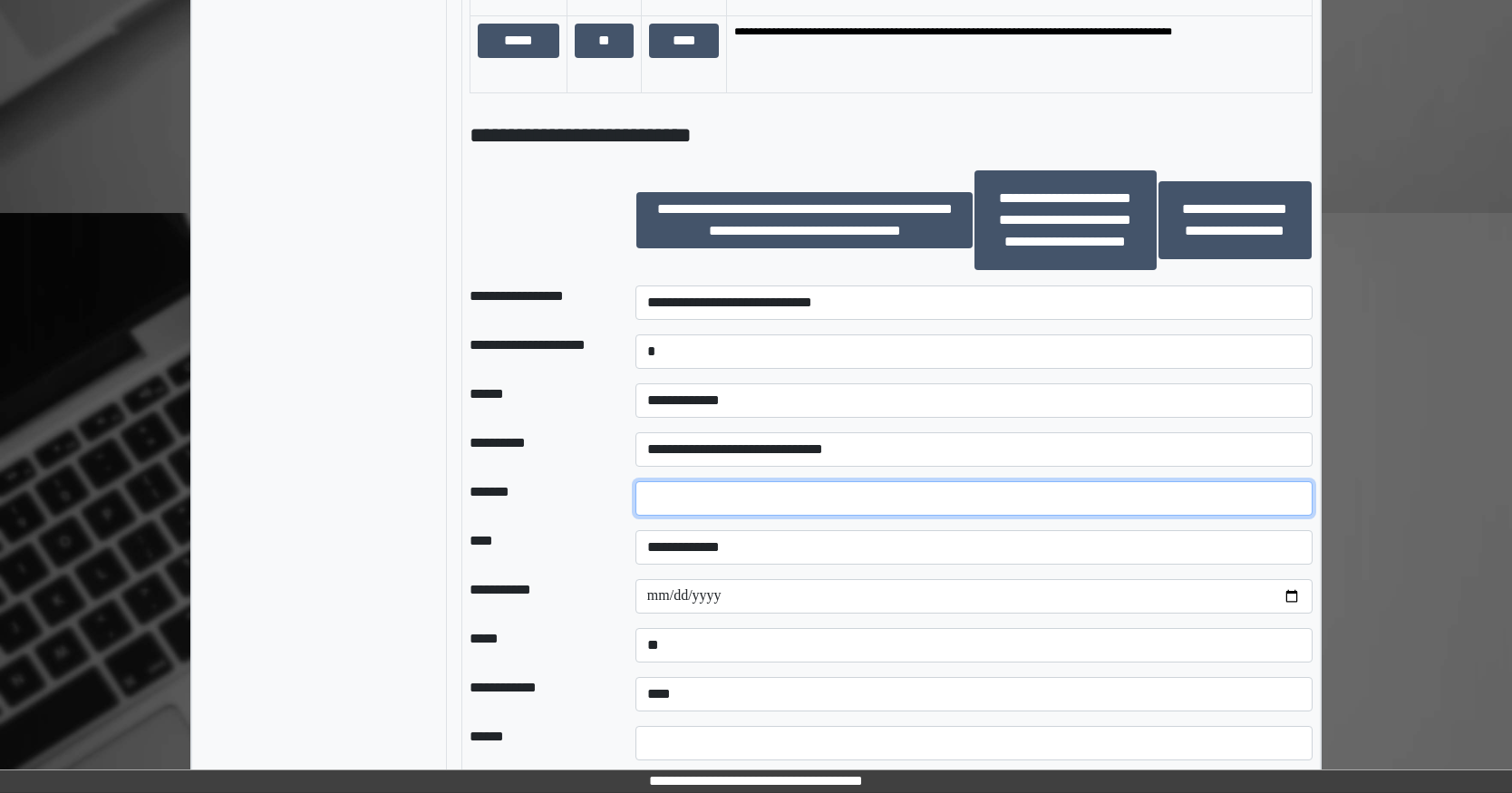 click at bounding box center (974, 498) 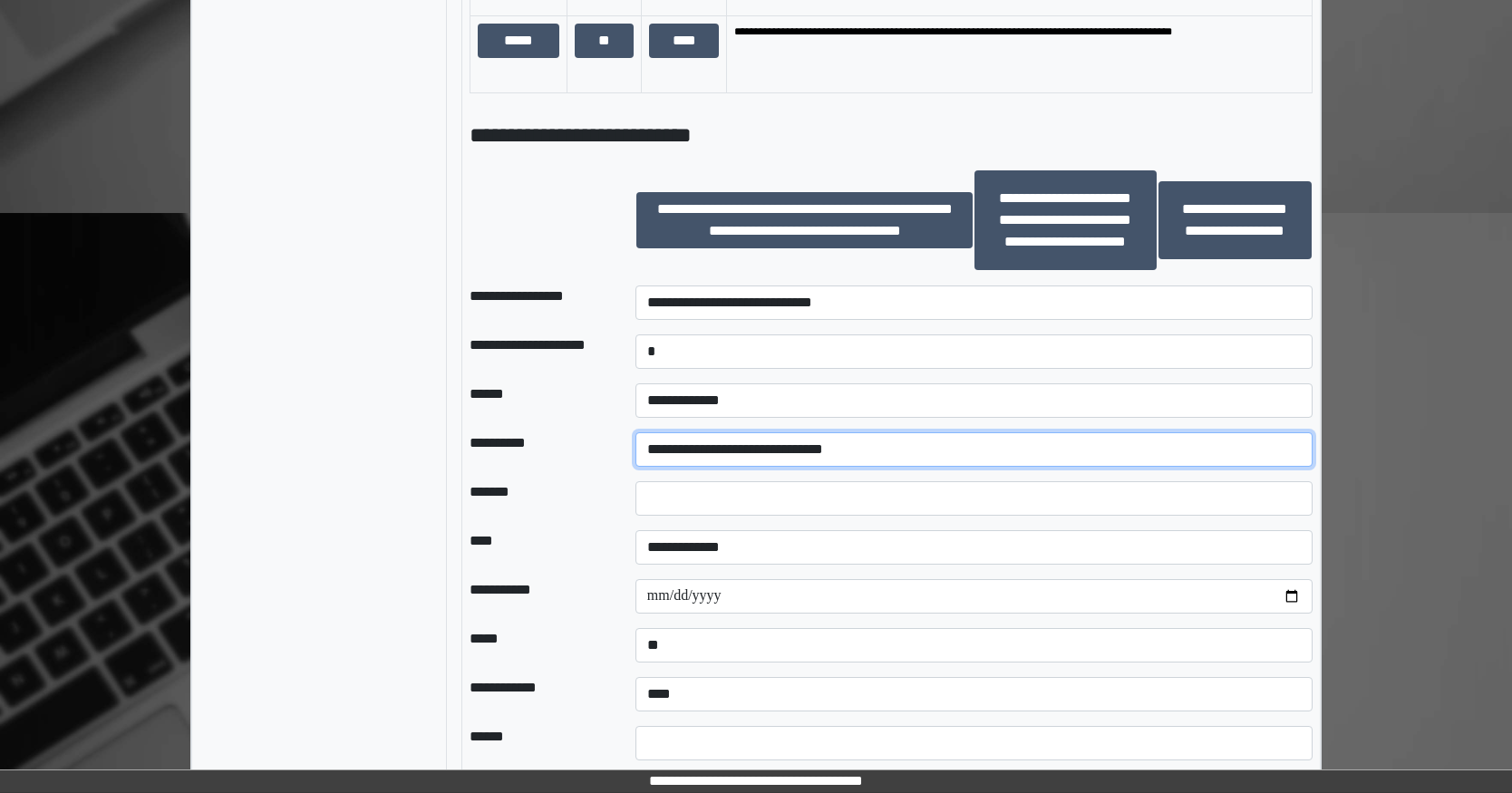 drag, startPoint x: 854, startPoint y: 466, endPoint x: 860, endPoint y: 451, distance: 16.155494 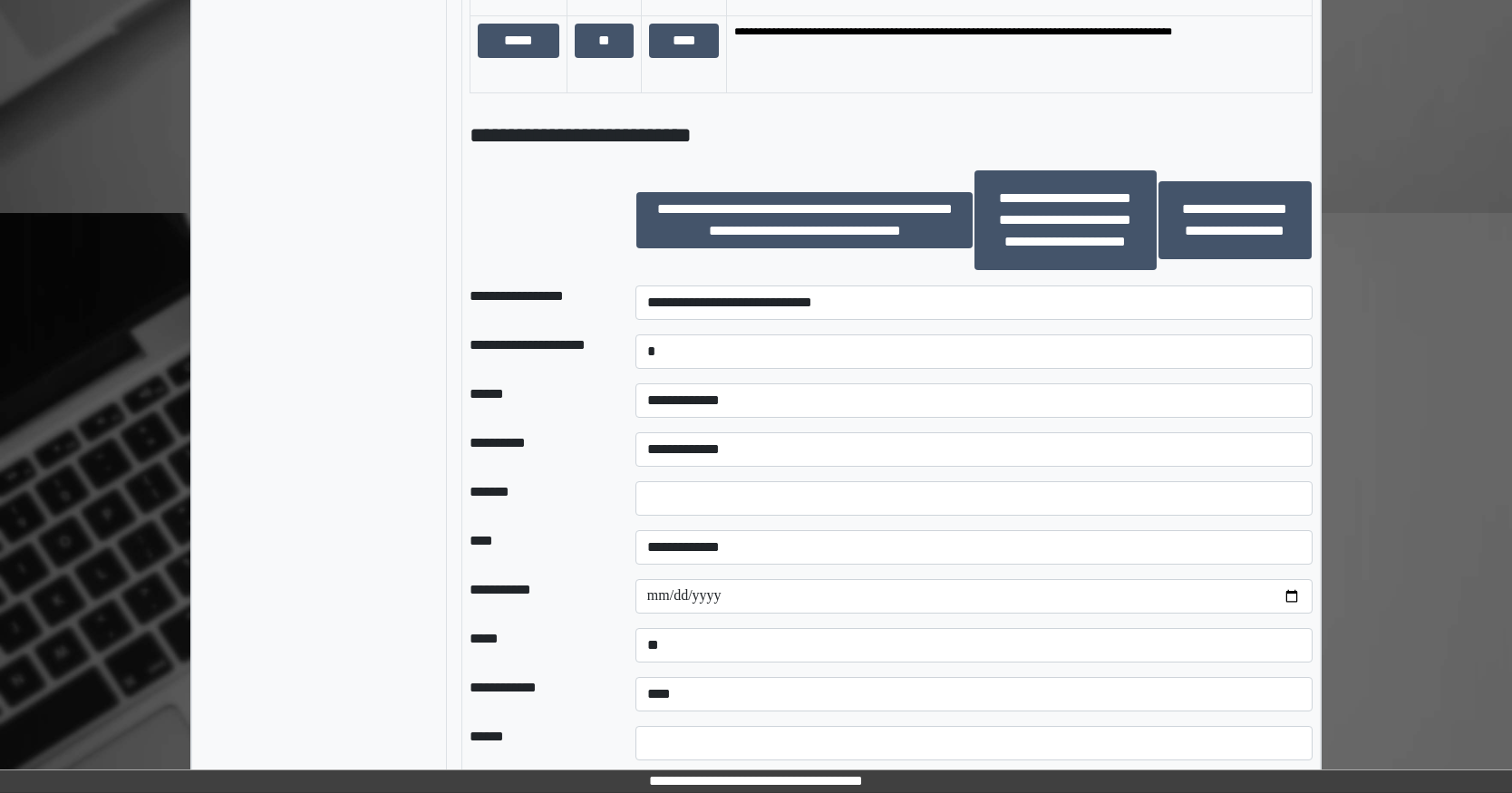 click on "**********" at bounding box center [974, 450] 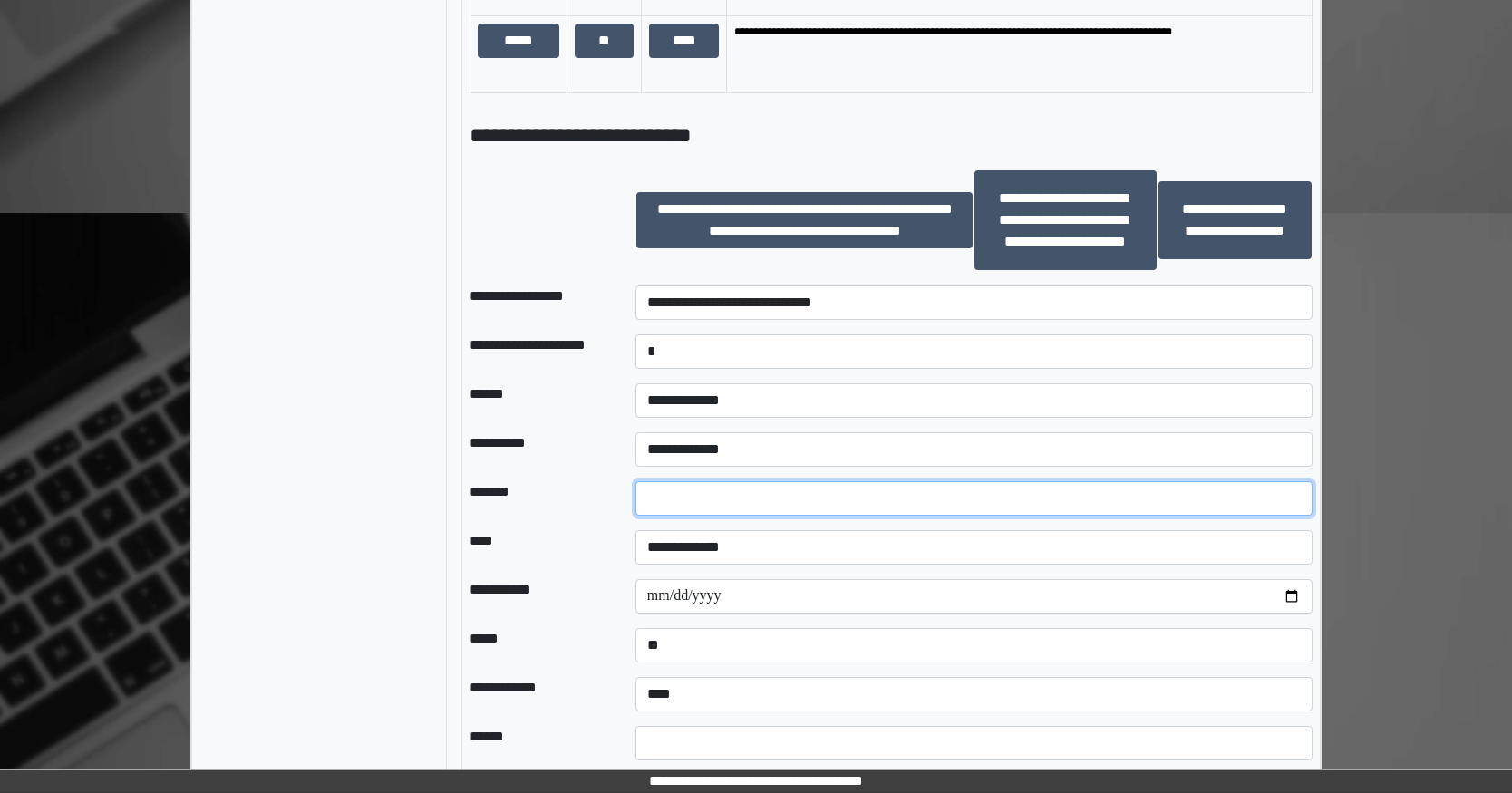click at bounding box center [974, 498] 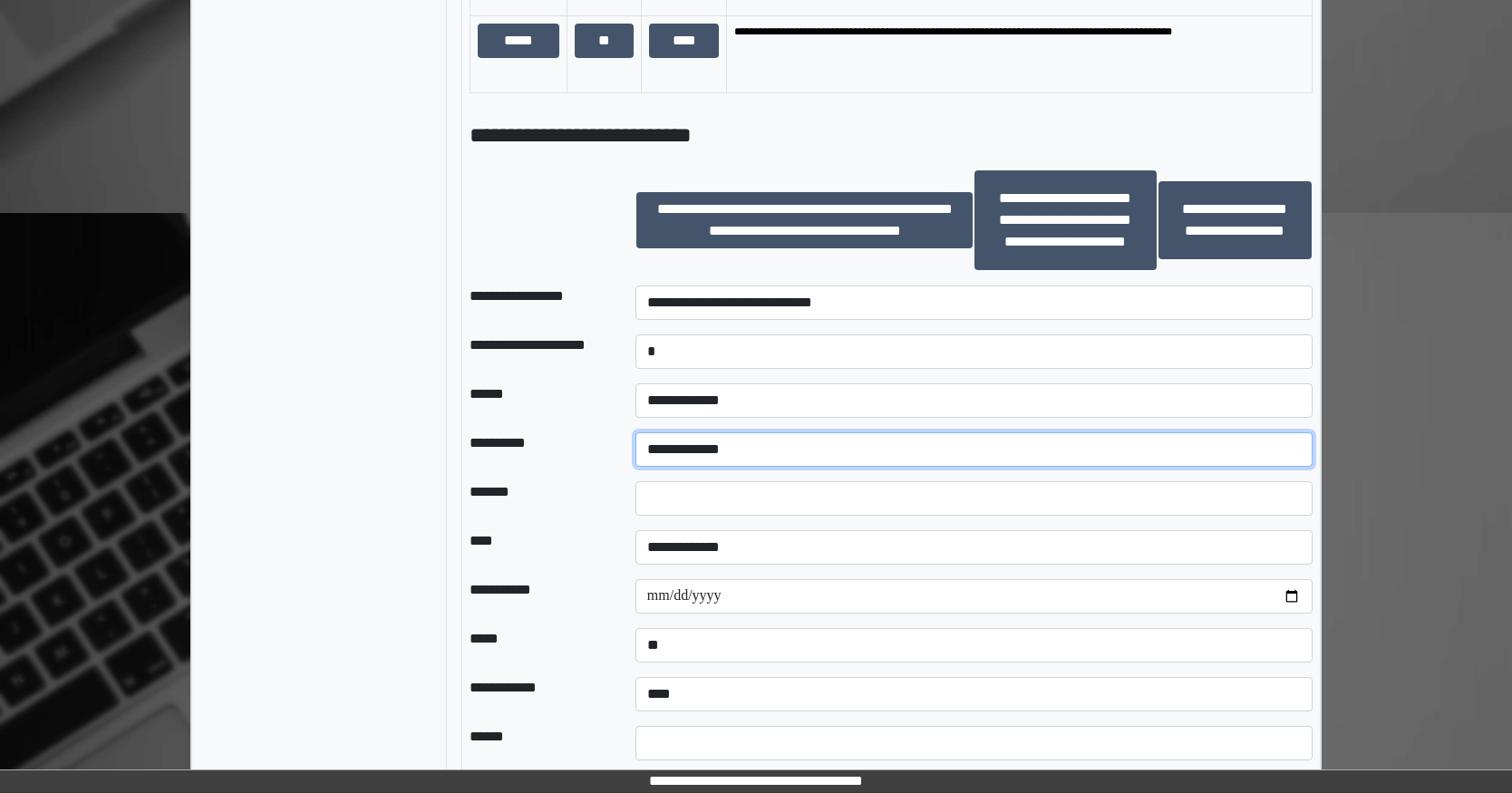 click on "**********" at bounding box center [974, 450] 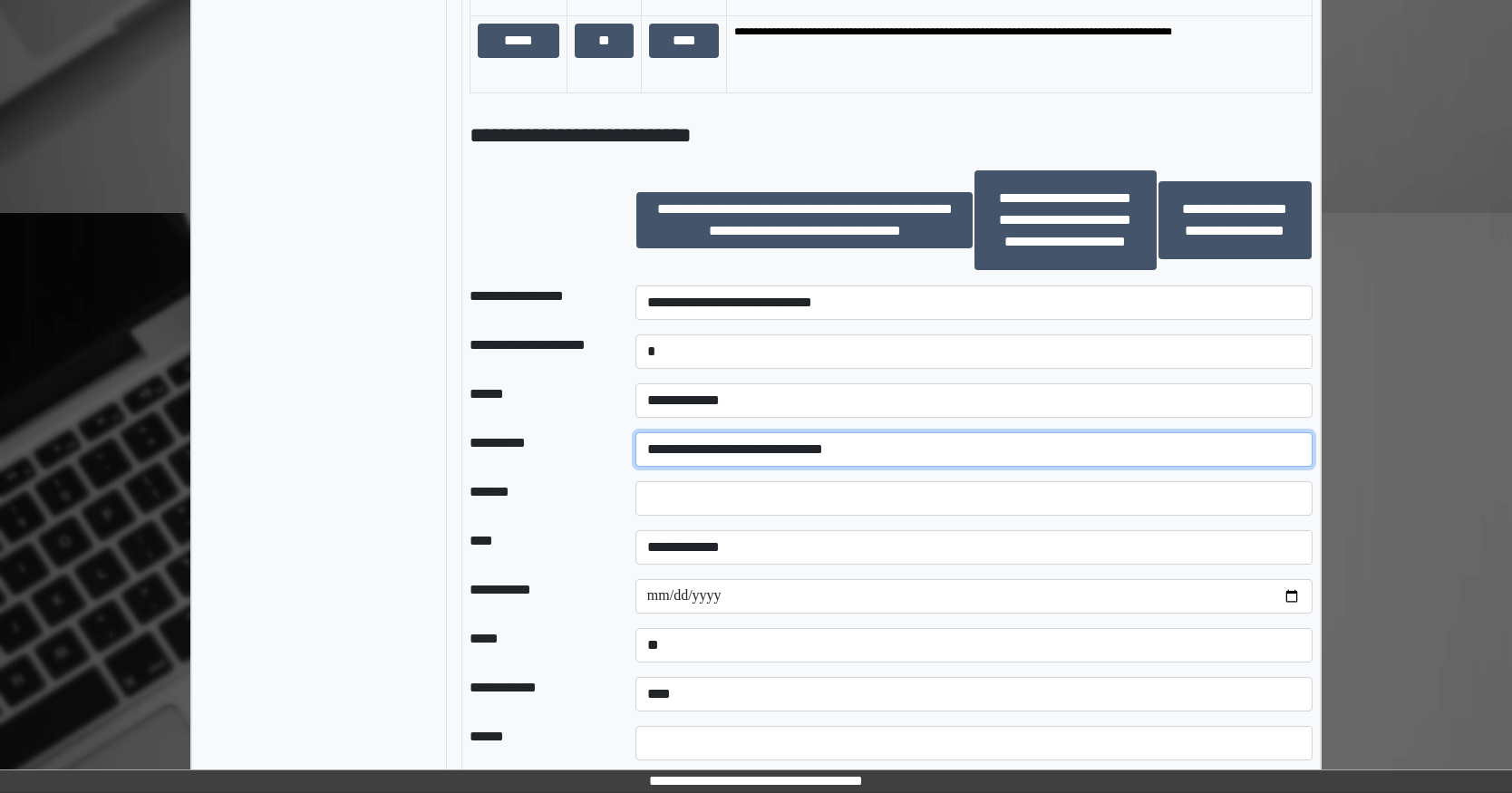 click on "**********" at bounding box center [974, 450] 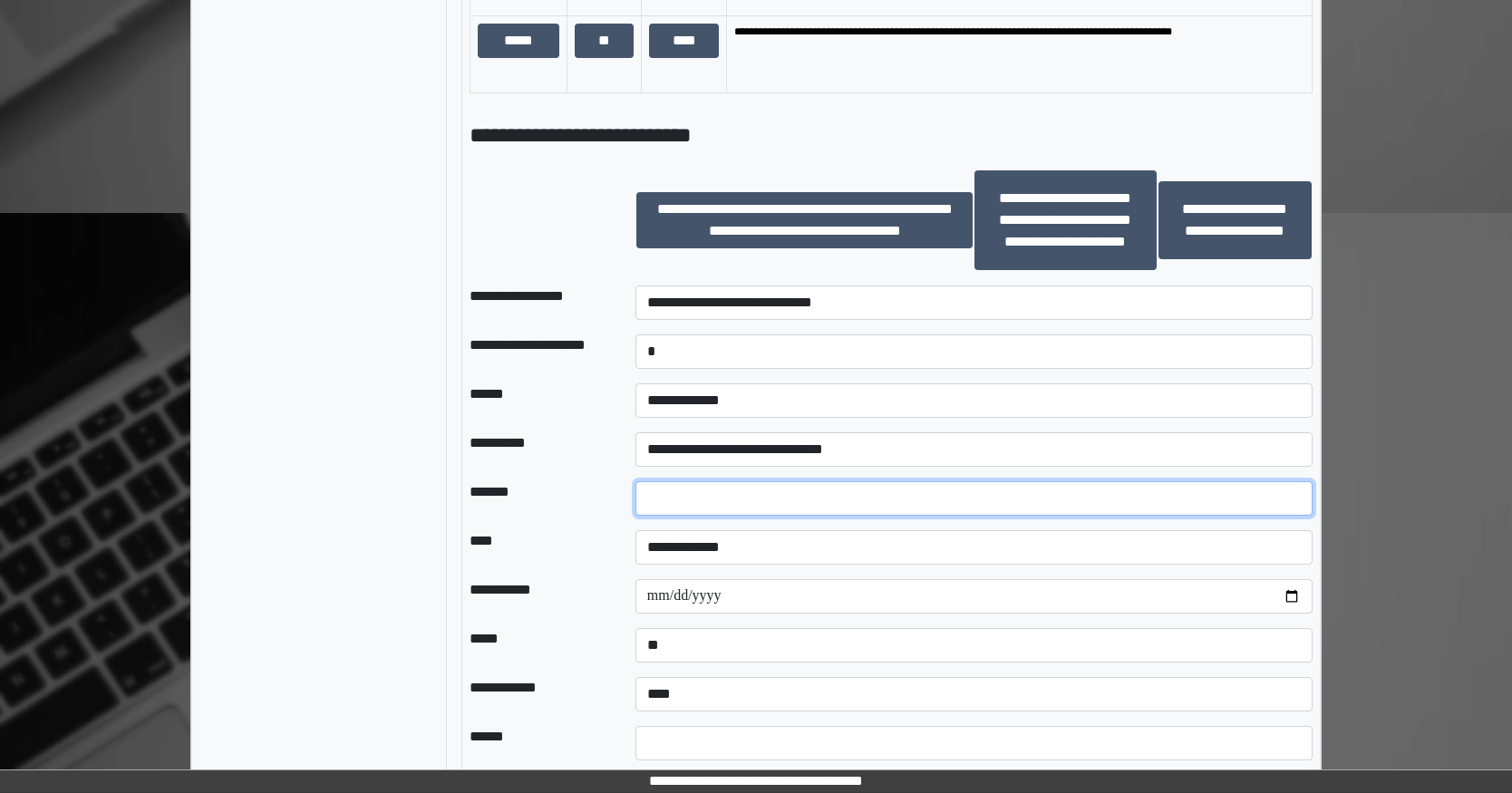 click at bounding box center [974, 498] 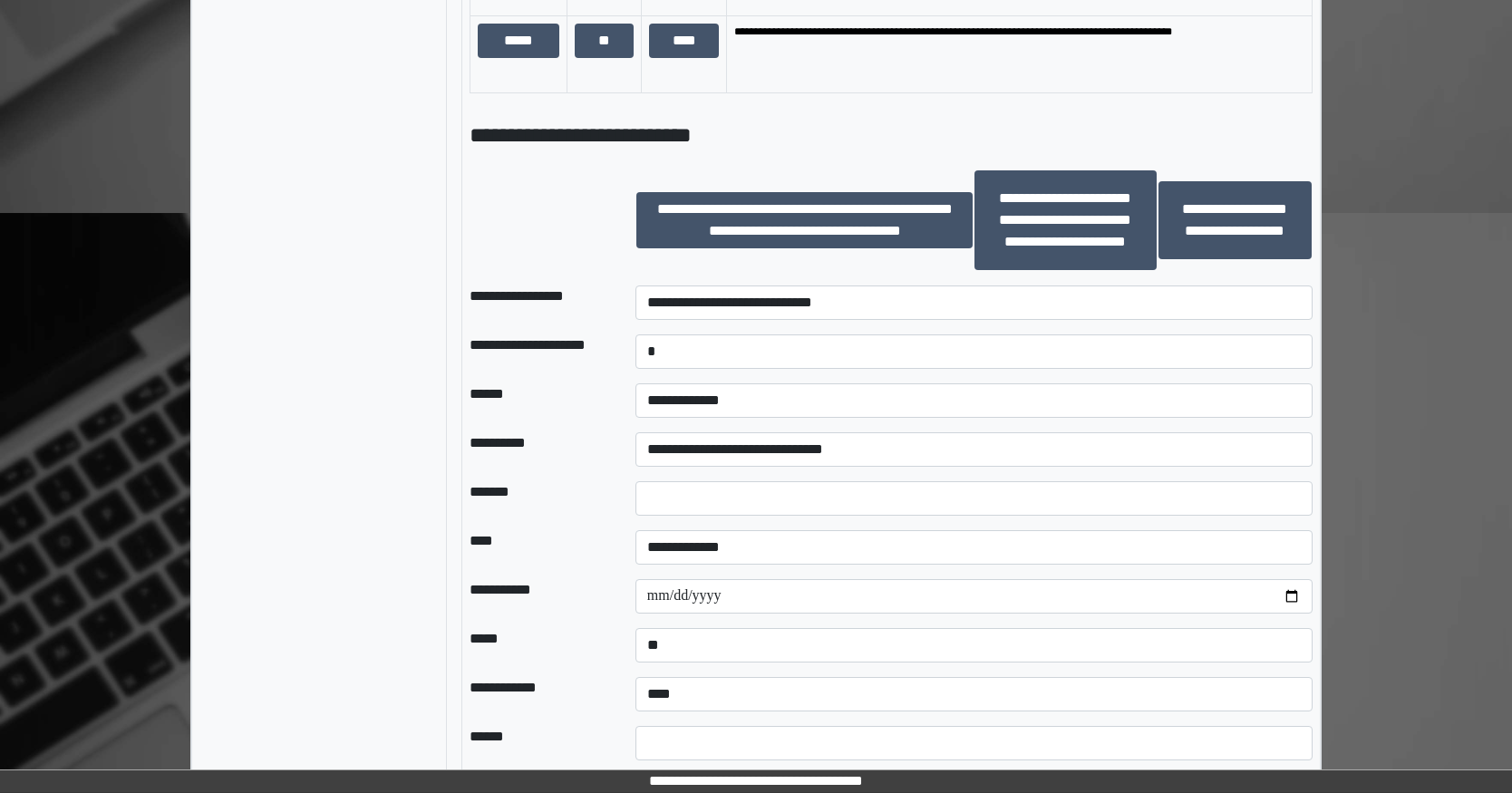 click on "**********" at bounding box center [974, 303] 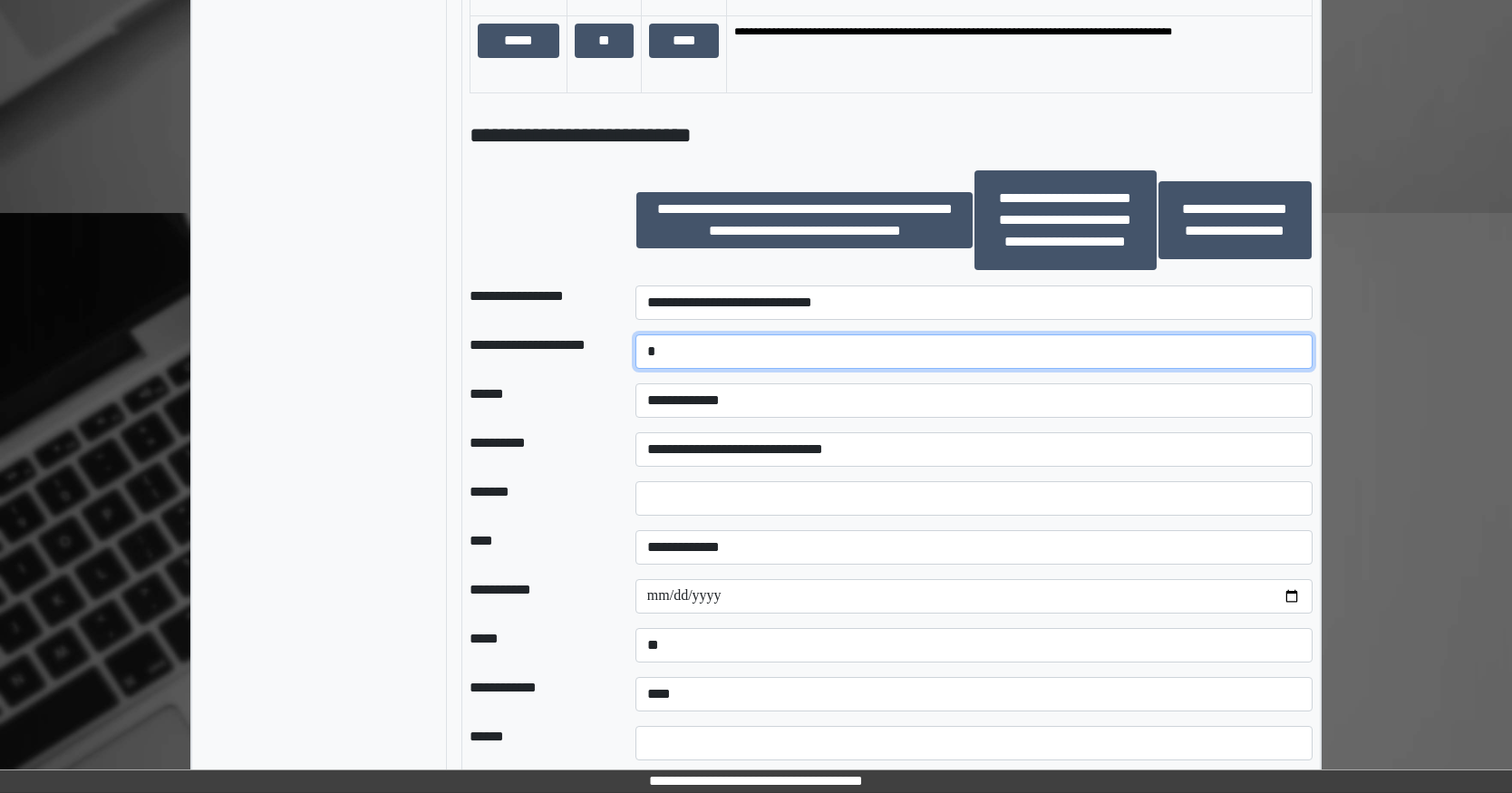 click on "*" at bounding box center [974, 352] 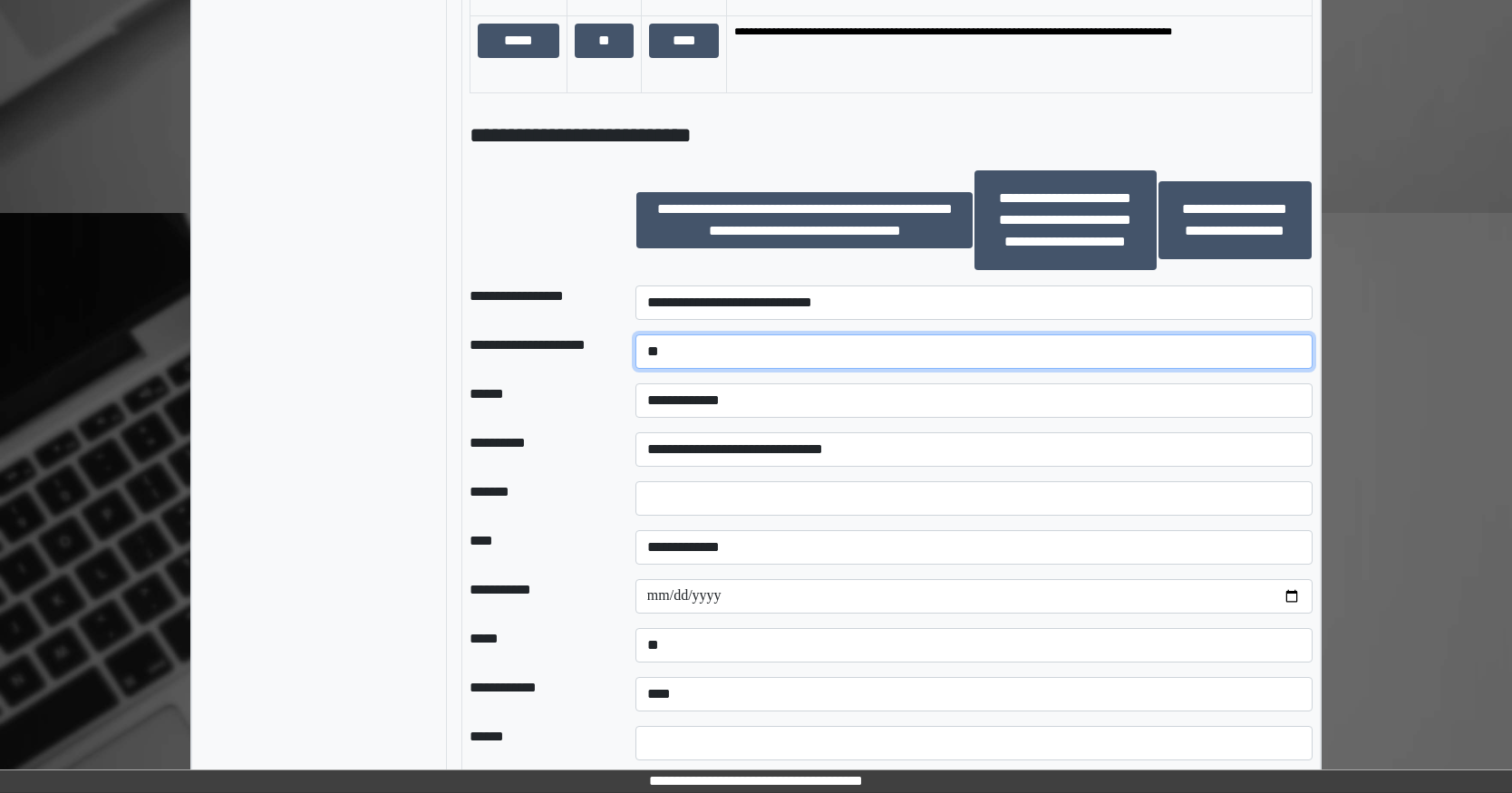 type on "*" 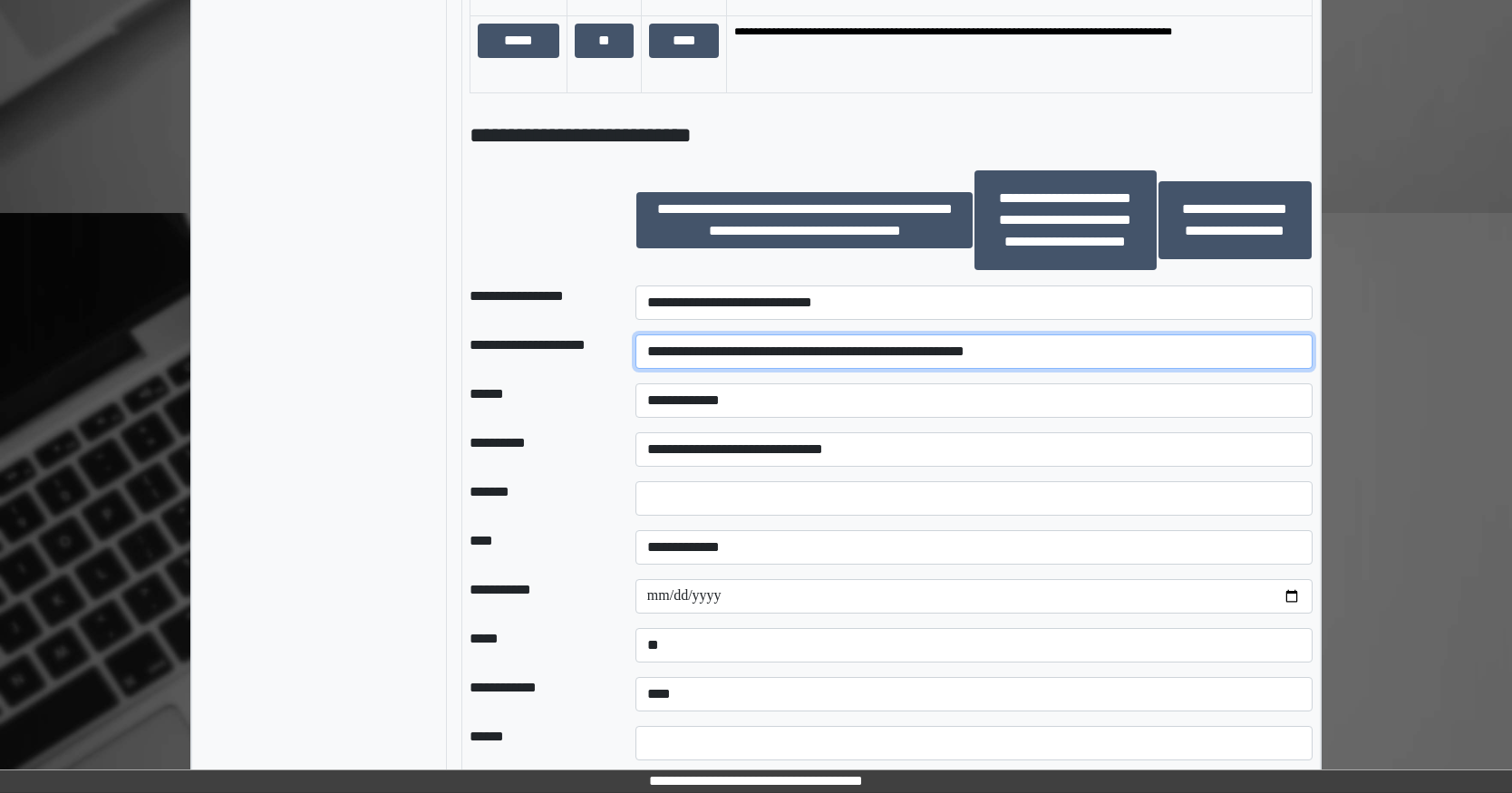 click on "**********" at bounding box center [974, 352] 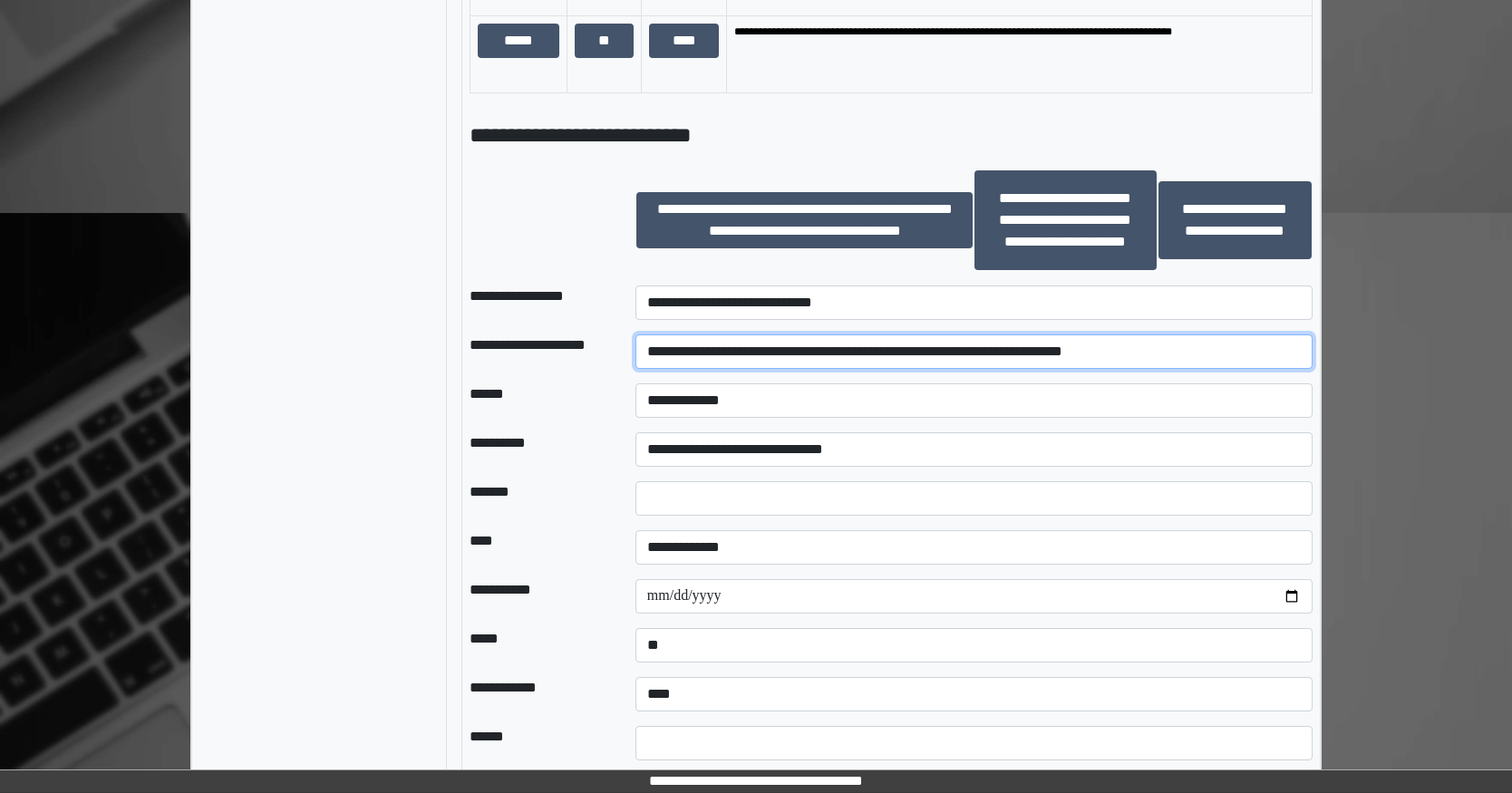 type on "**********" 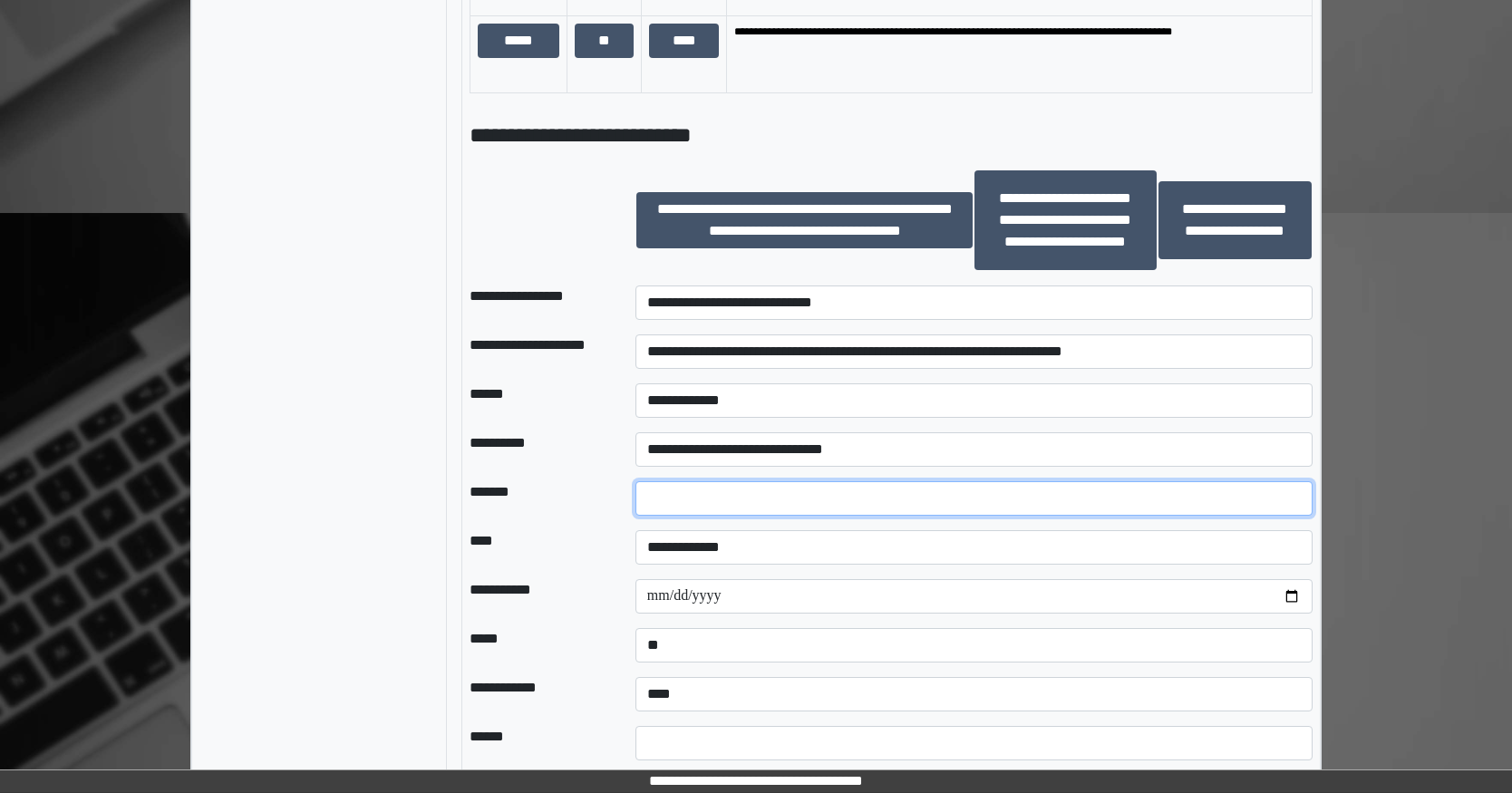 click at bounding box center [974, 498] 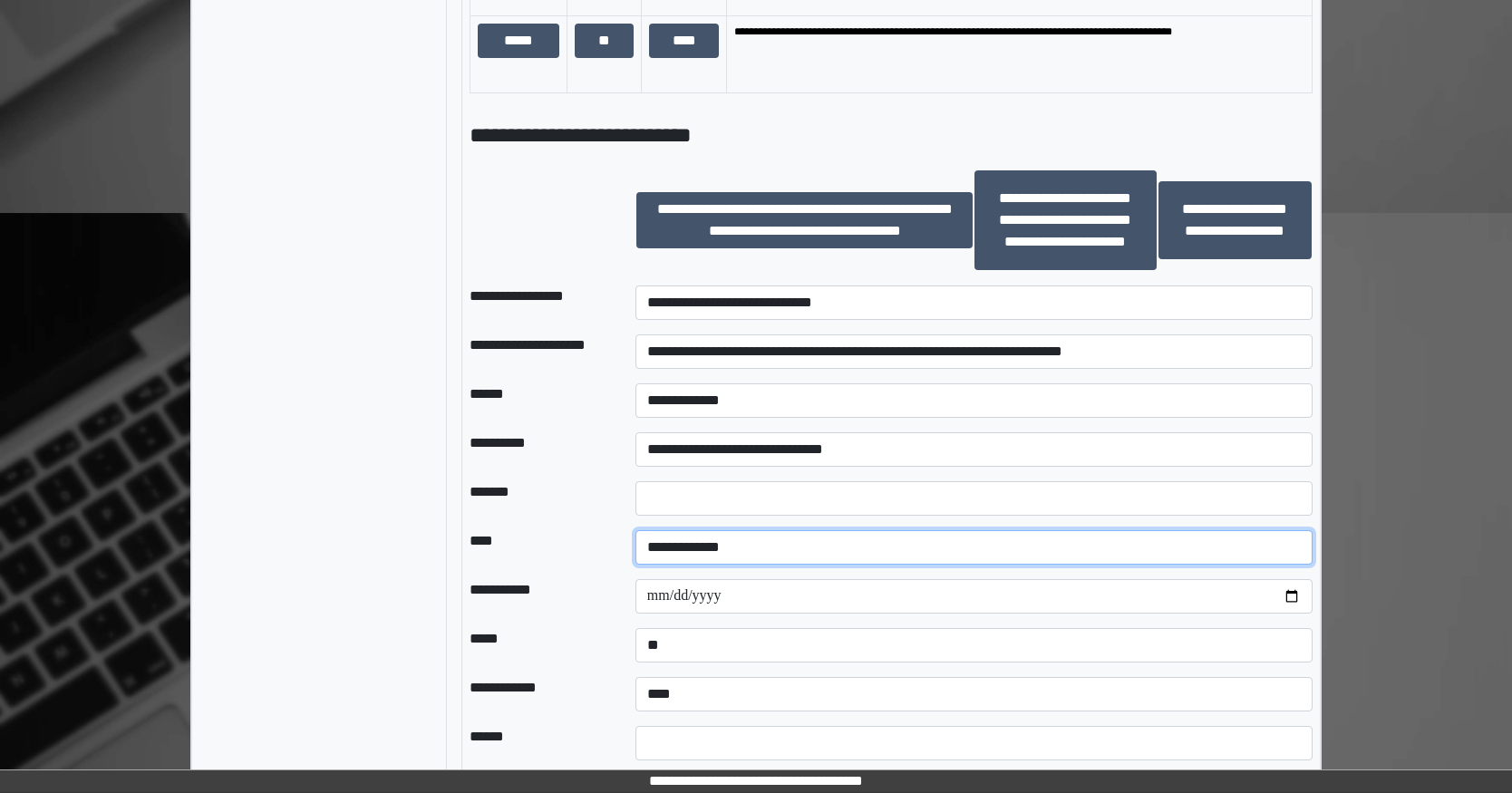 click on "**********" at bounding box center [974, 547] 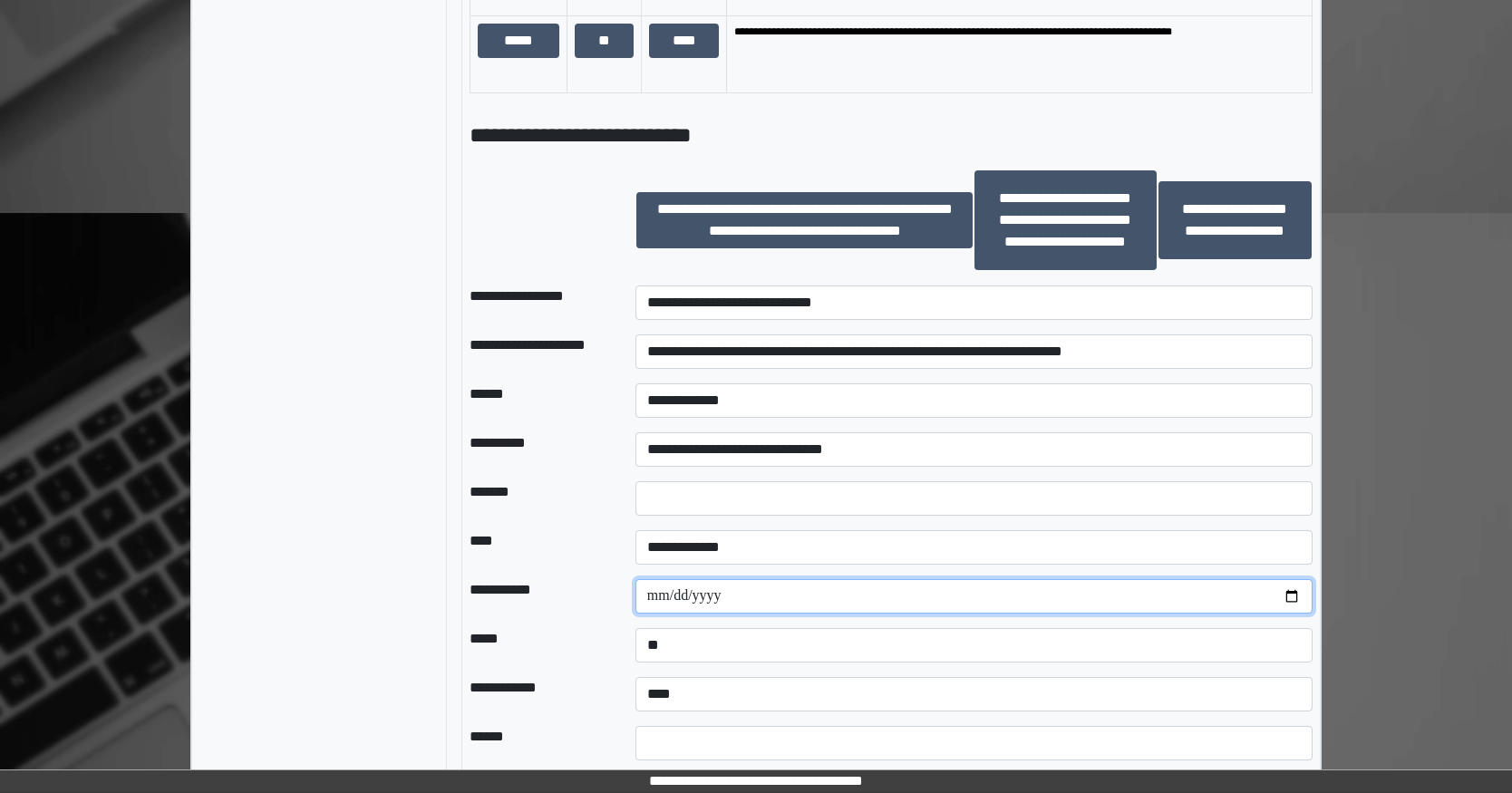 click at bounding box center [974, 596] 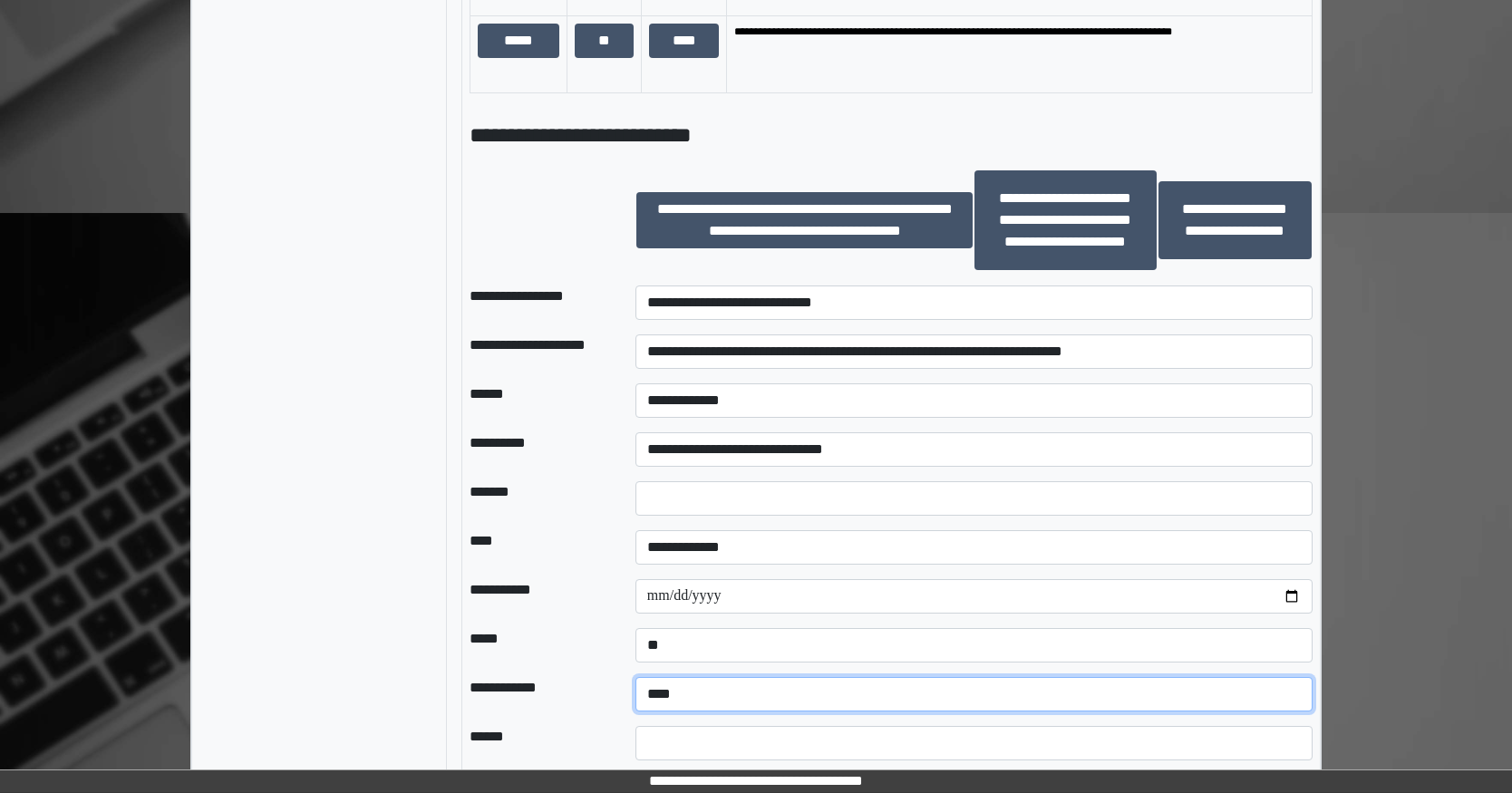 click on "**********" at bounding box center (974, 694) 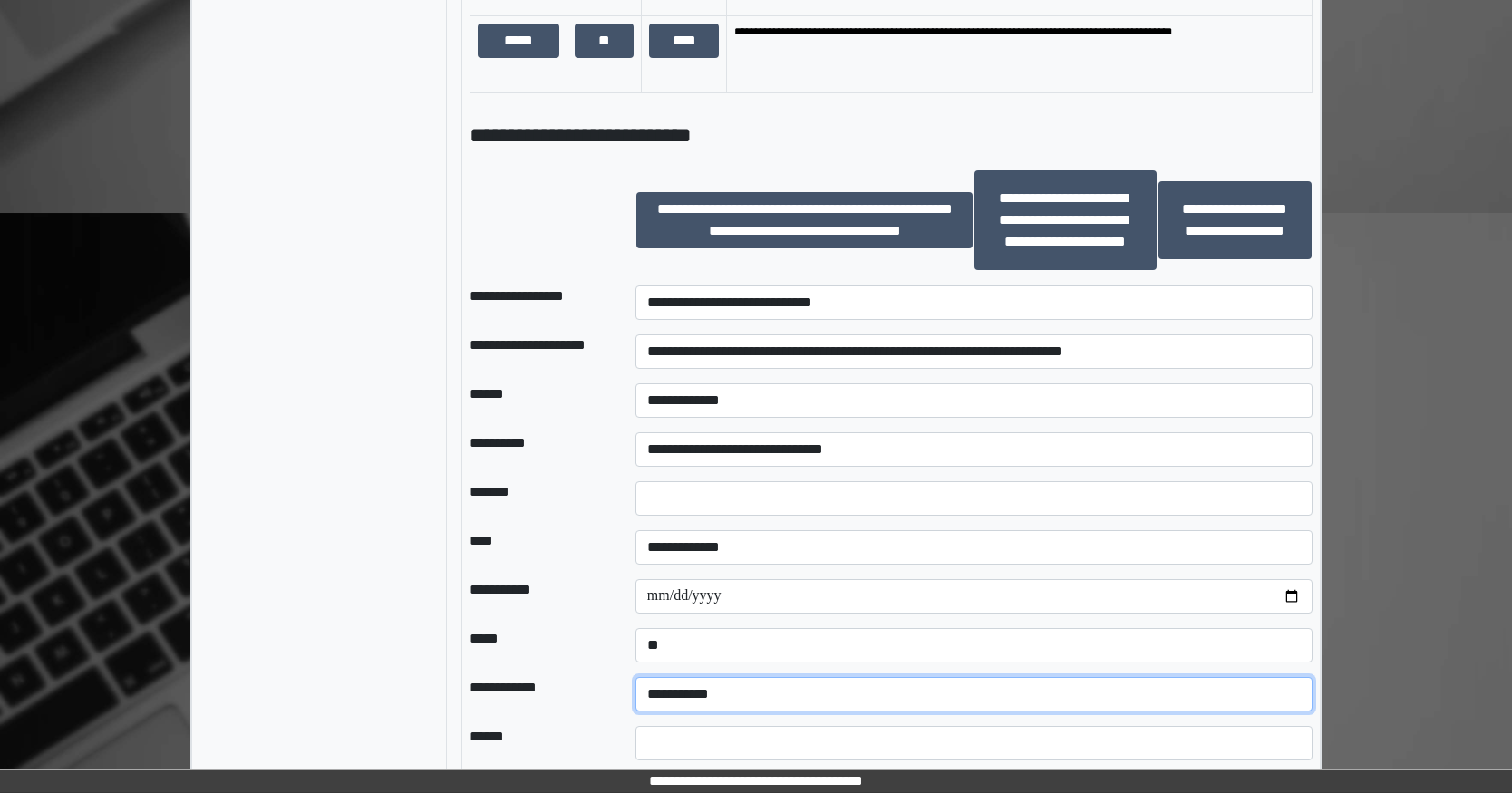 scroll, scrollTop: 1685, scrollLeft: 0, axis: vertical 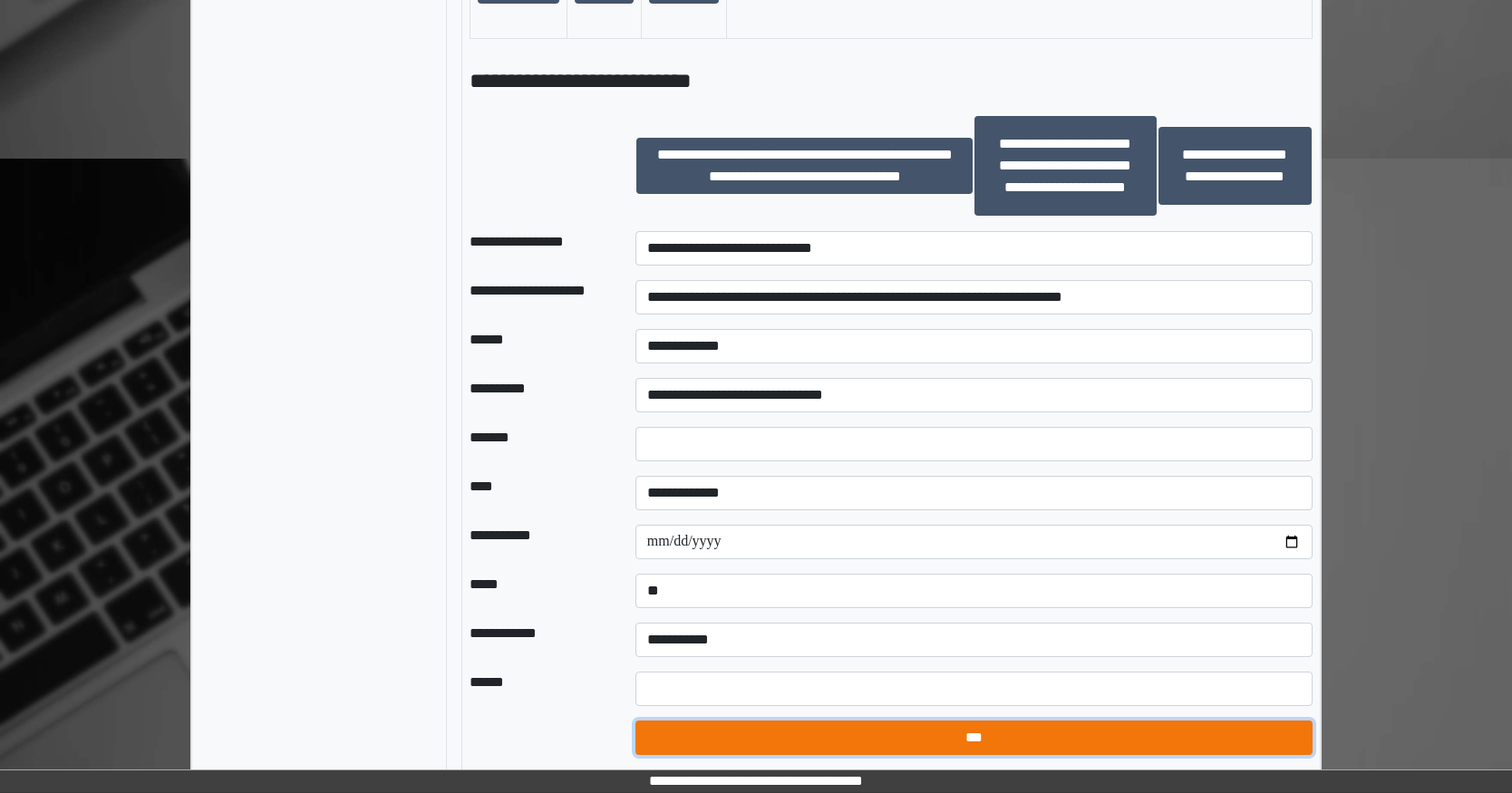 click on "***" at bounding box center [974, 738] 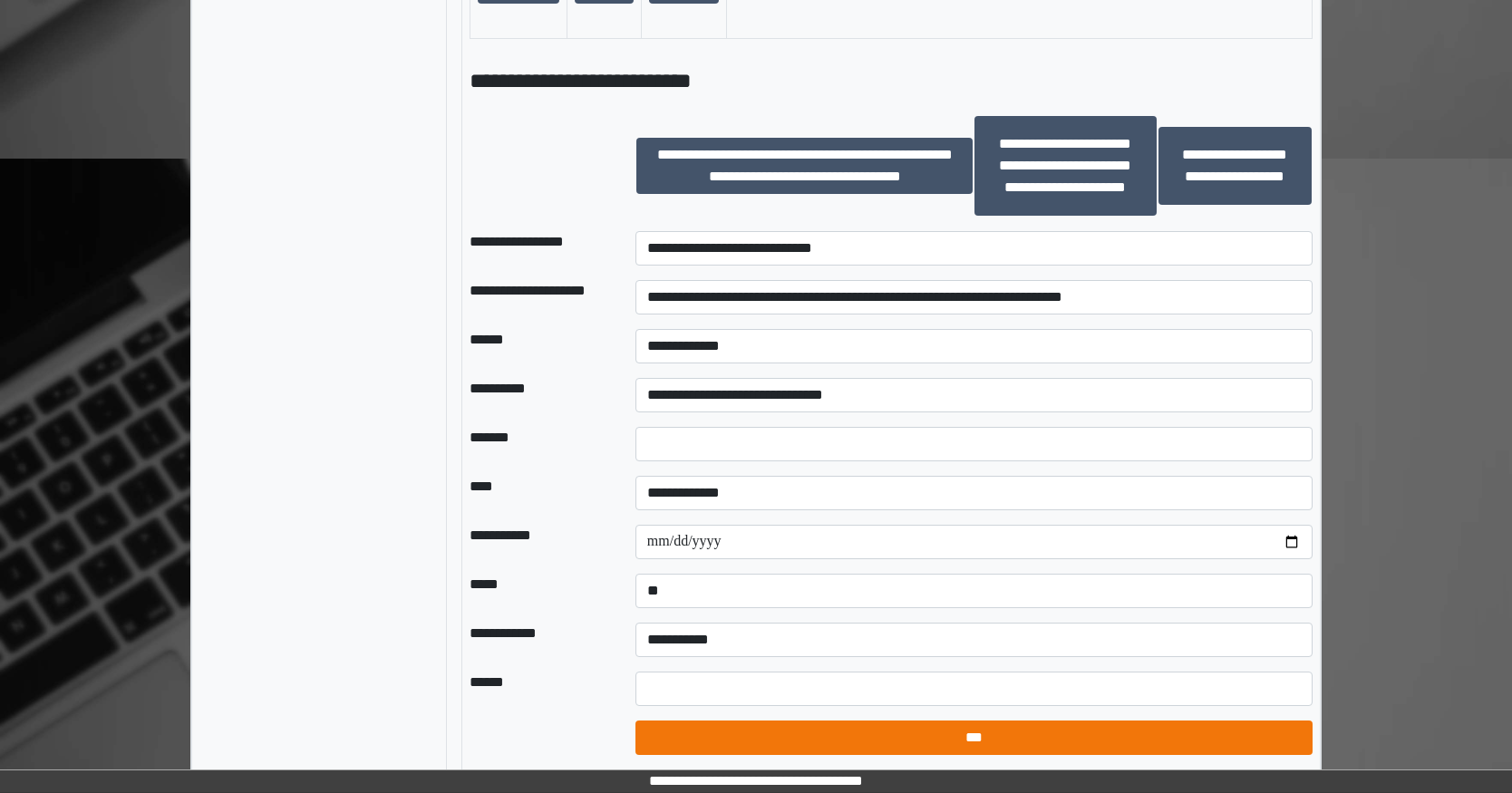 select on "*" 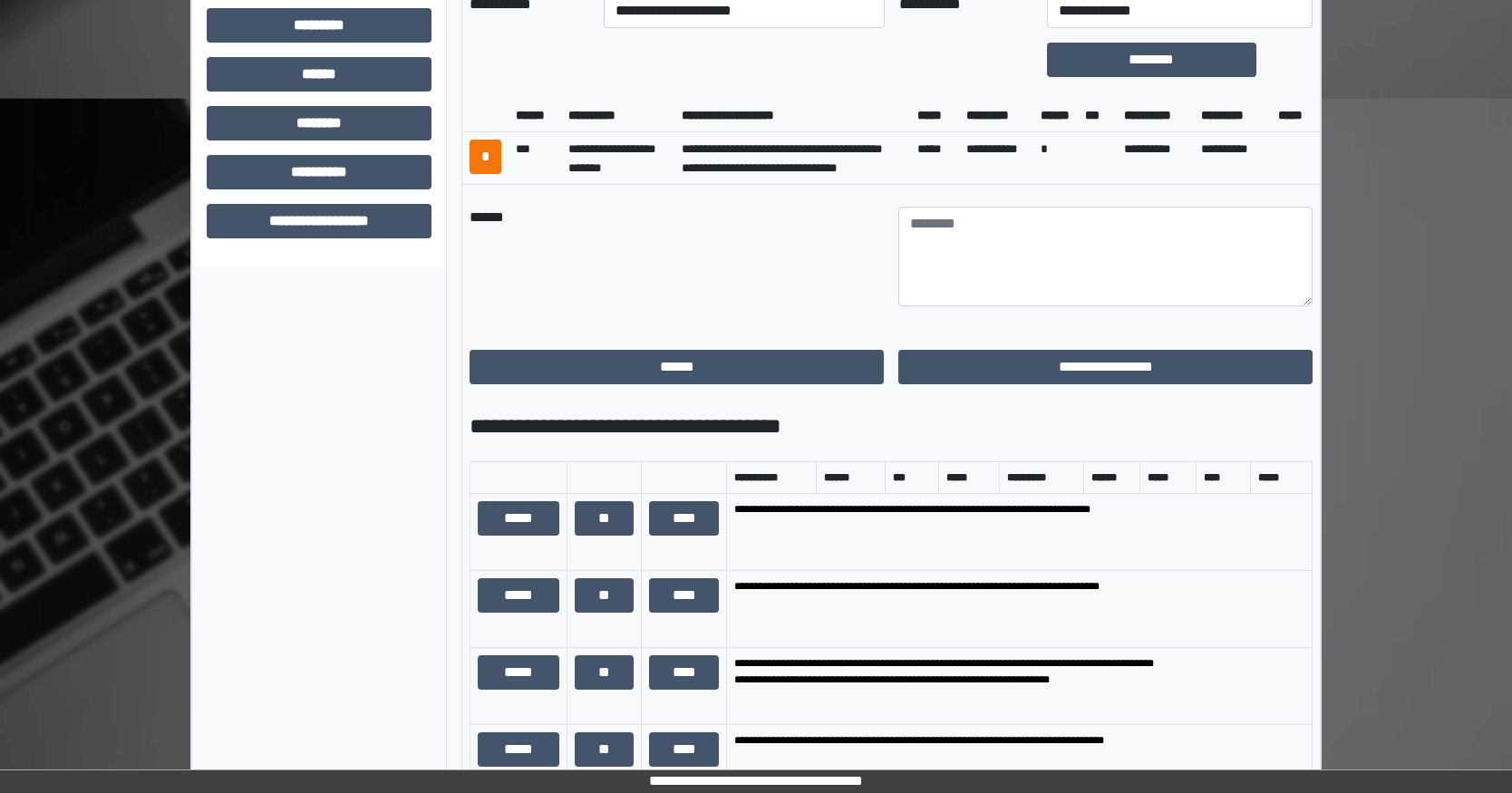 scroll, scrollTop: 778, scrollLeft: 0, axis: vertical 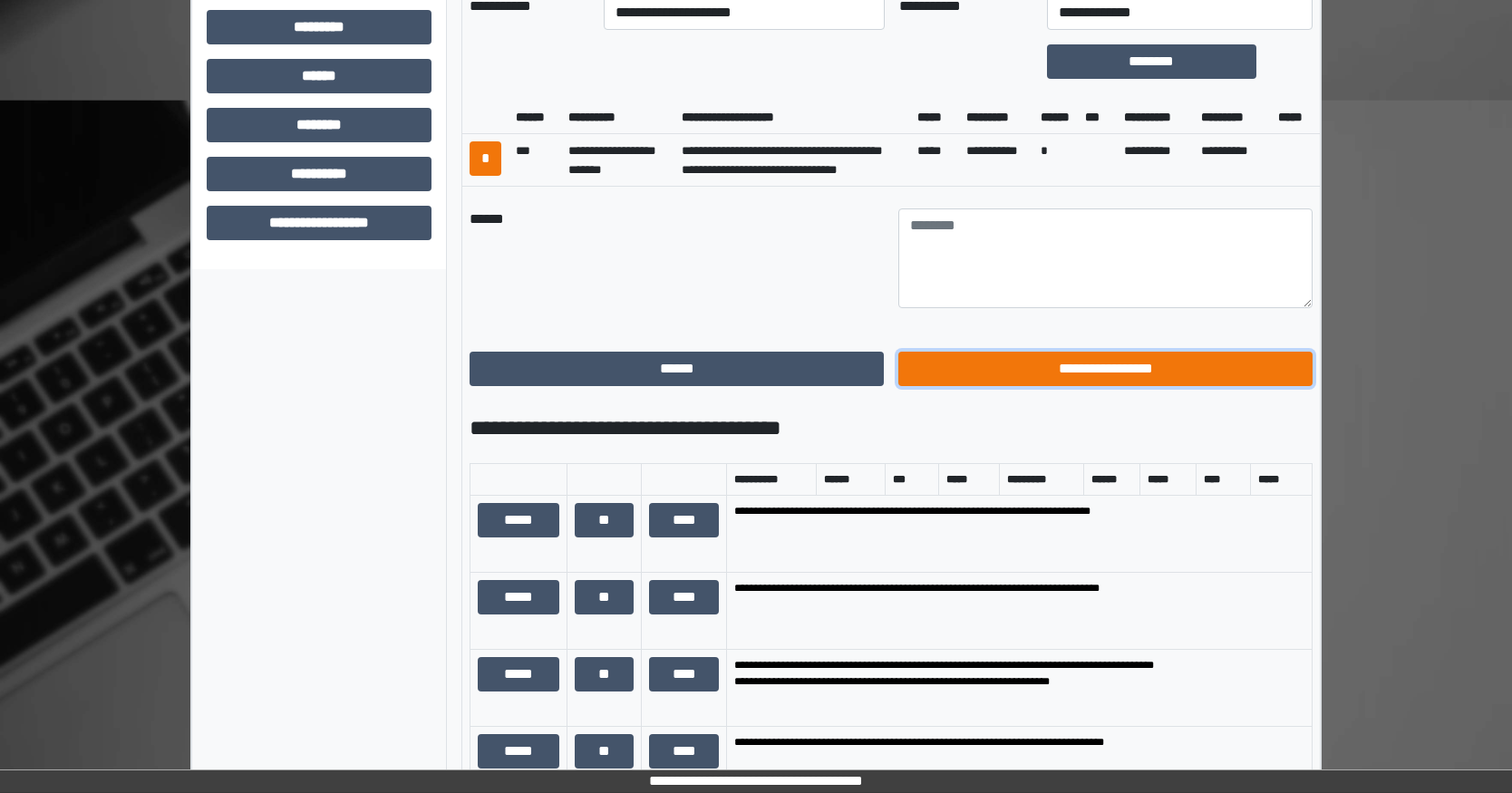 click on "**********" at bounding box center [1105, 369] 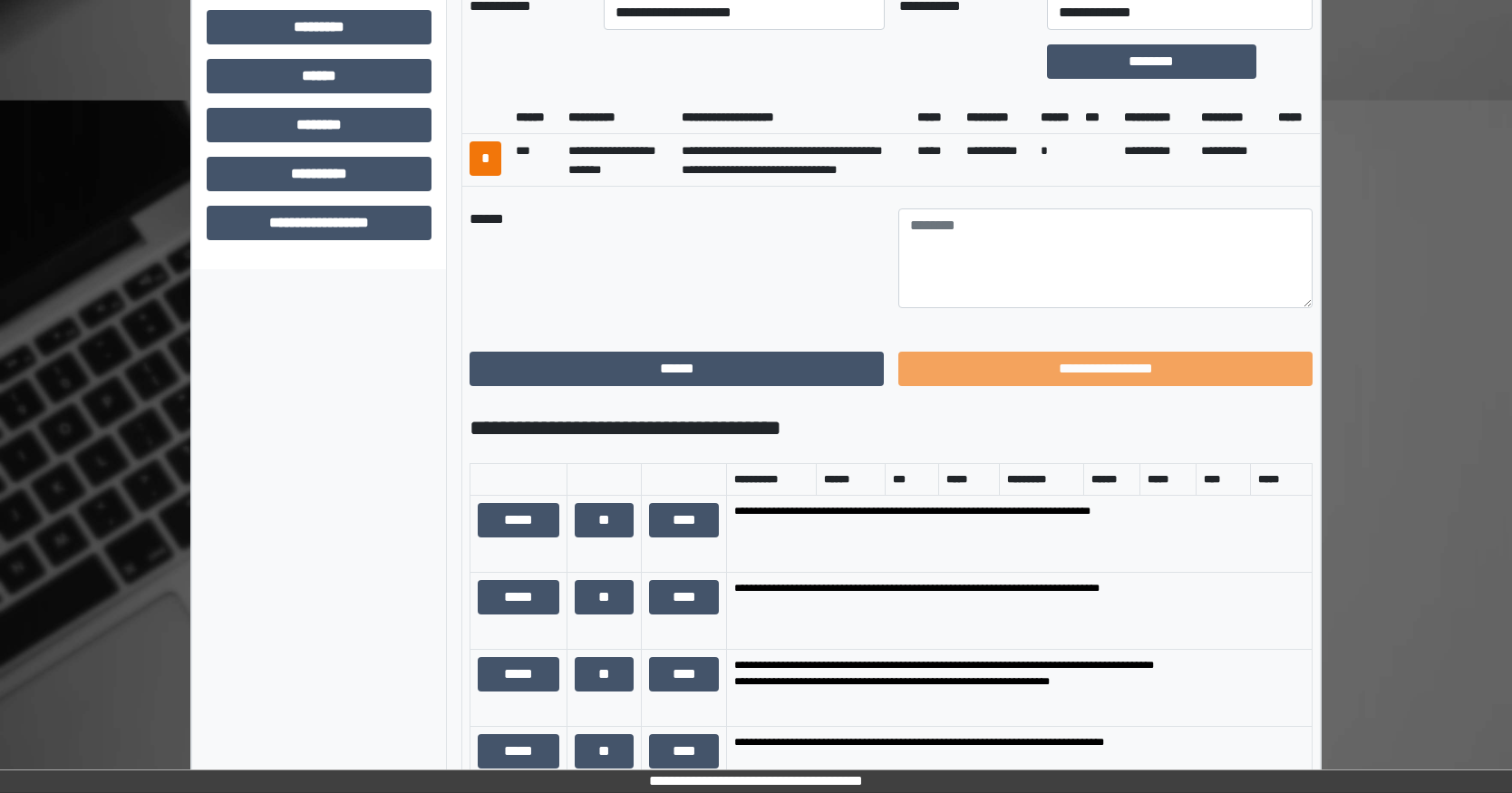 scroll, scrollTop: 271, scrollLeft: 0, axis: vertical 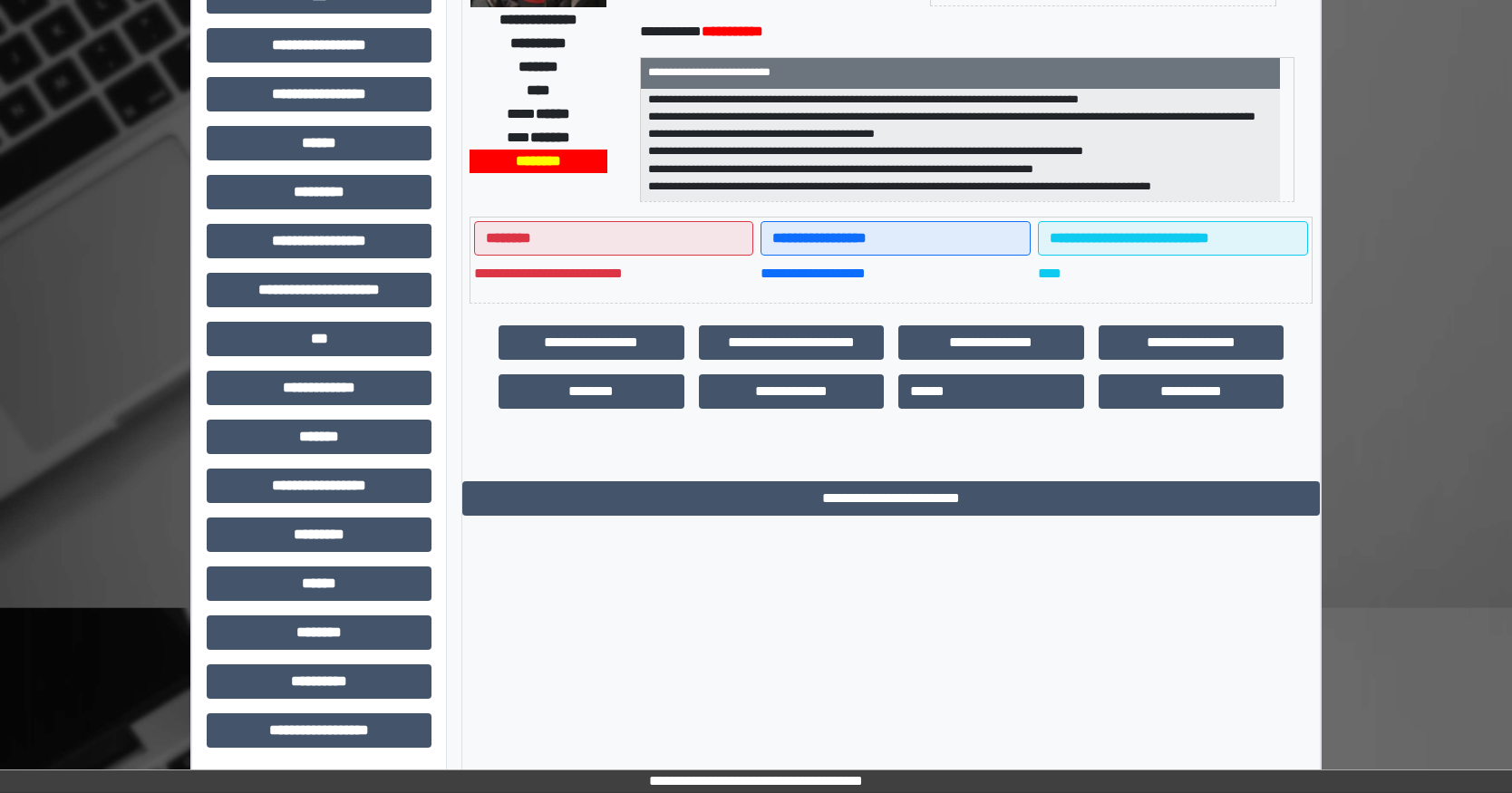 click on "**********" at bounding box center (891, 297) 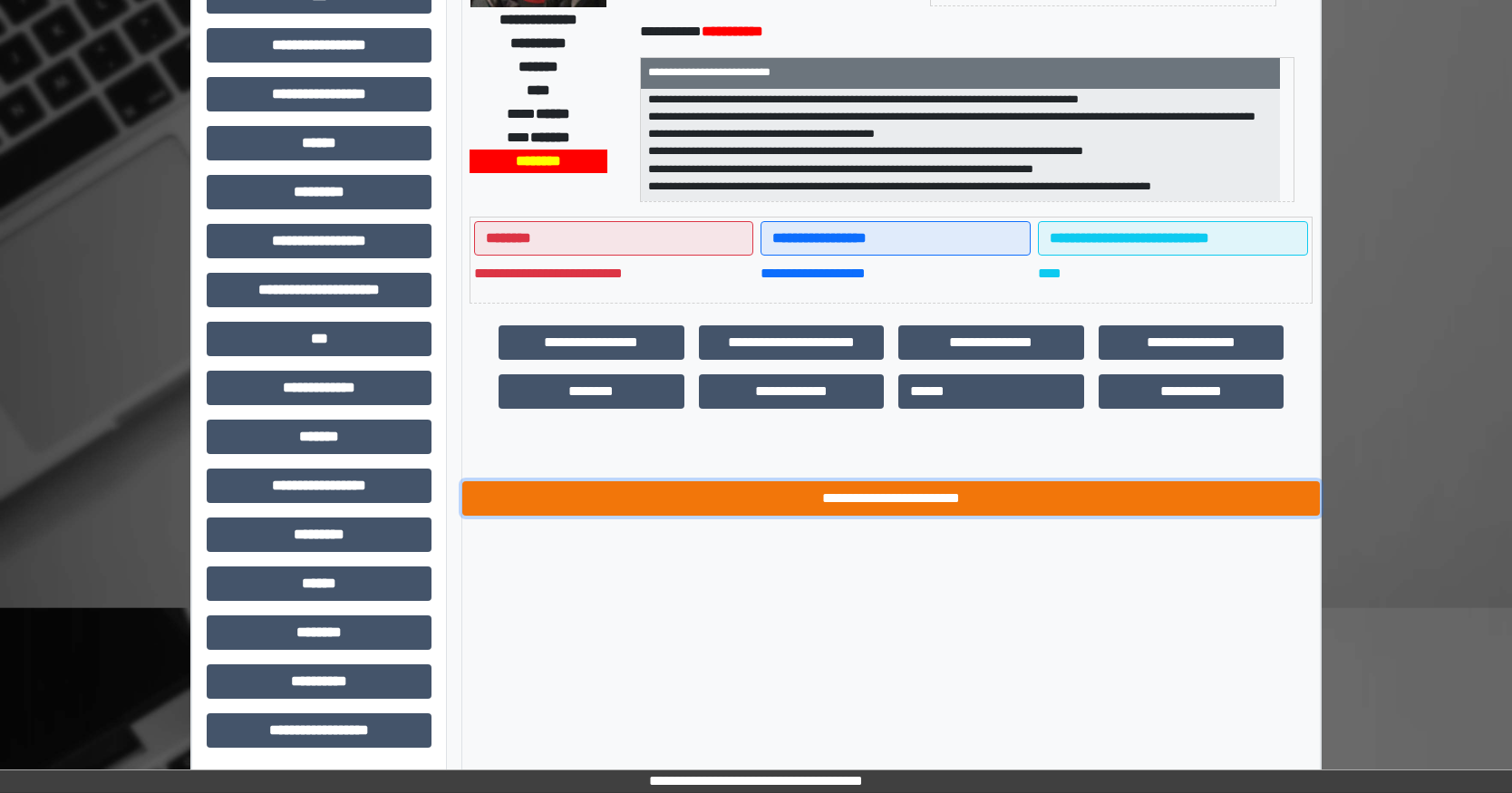 click on "**********" at bounding box center (891, 498) 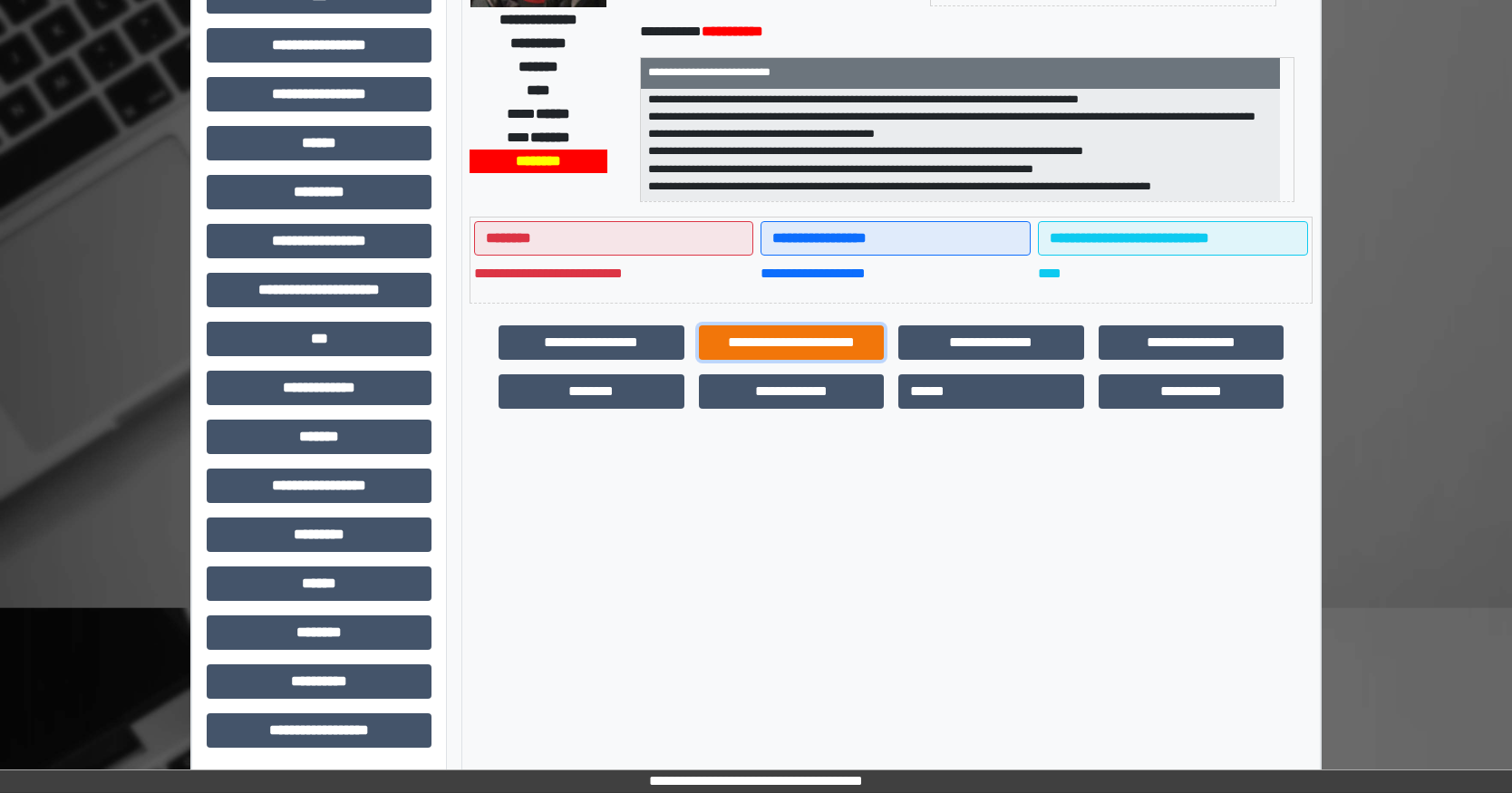 click on "**********" at bounding box center [791, 343] 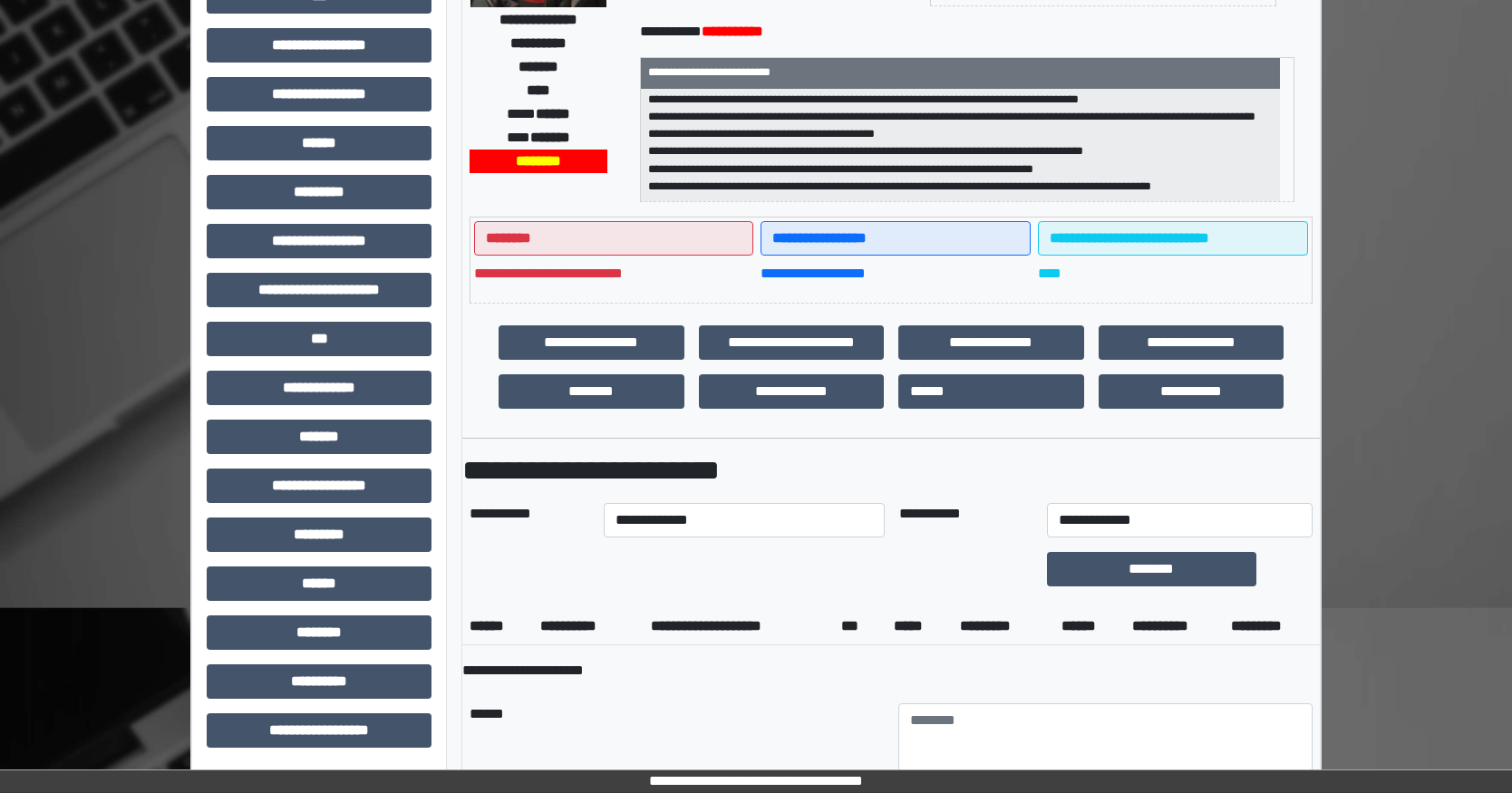click on "**********" at bounding box center (743, 520) 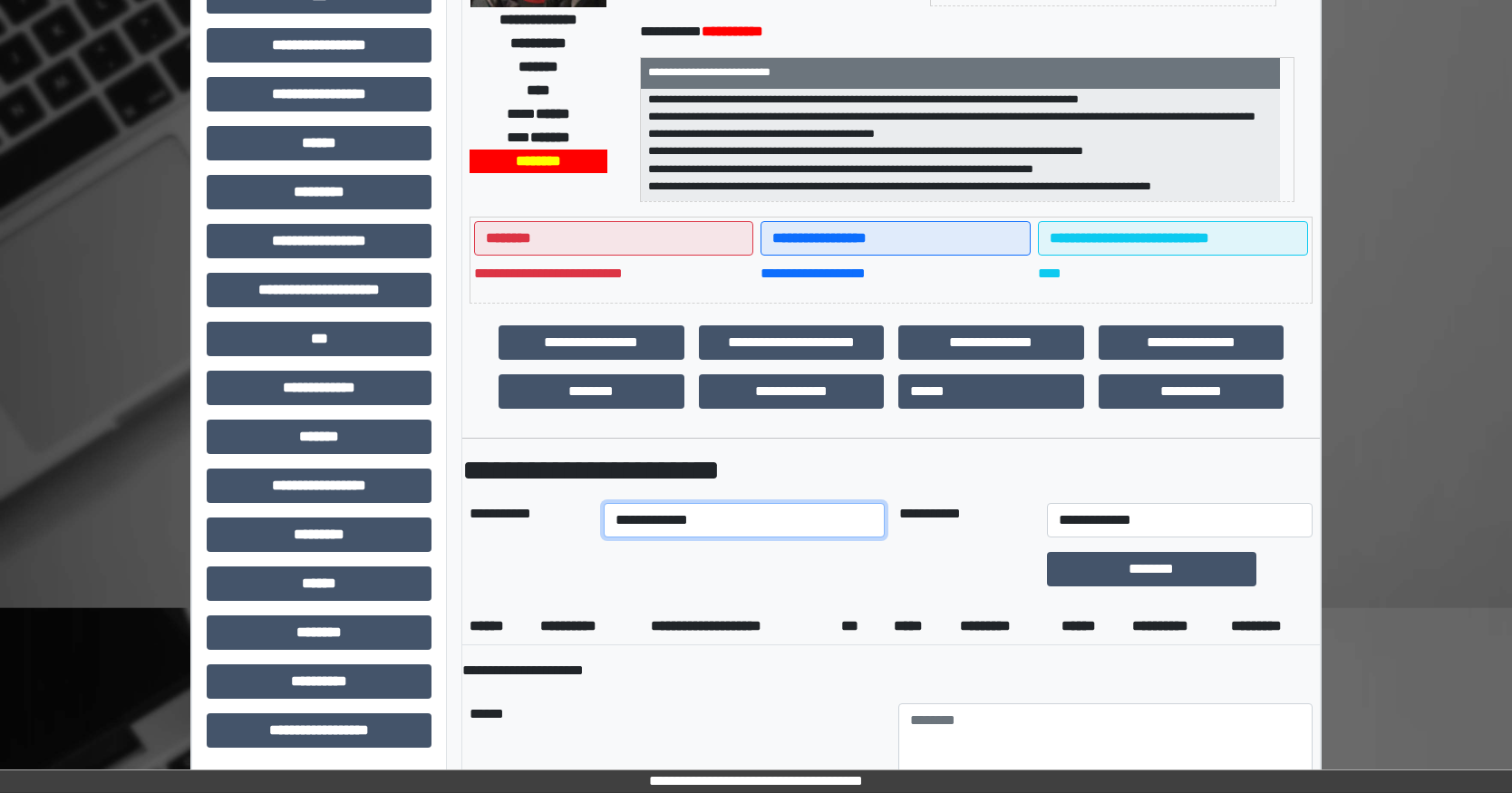 click on "**********" at bounding box center [743, 520] 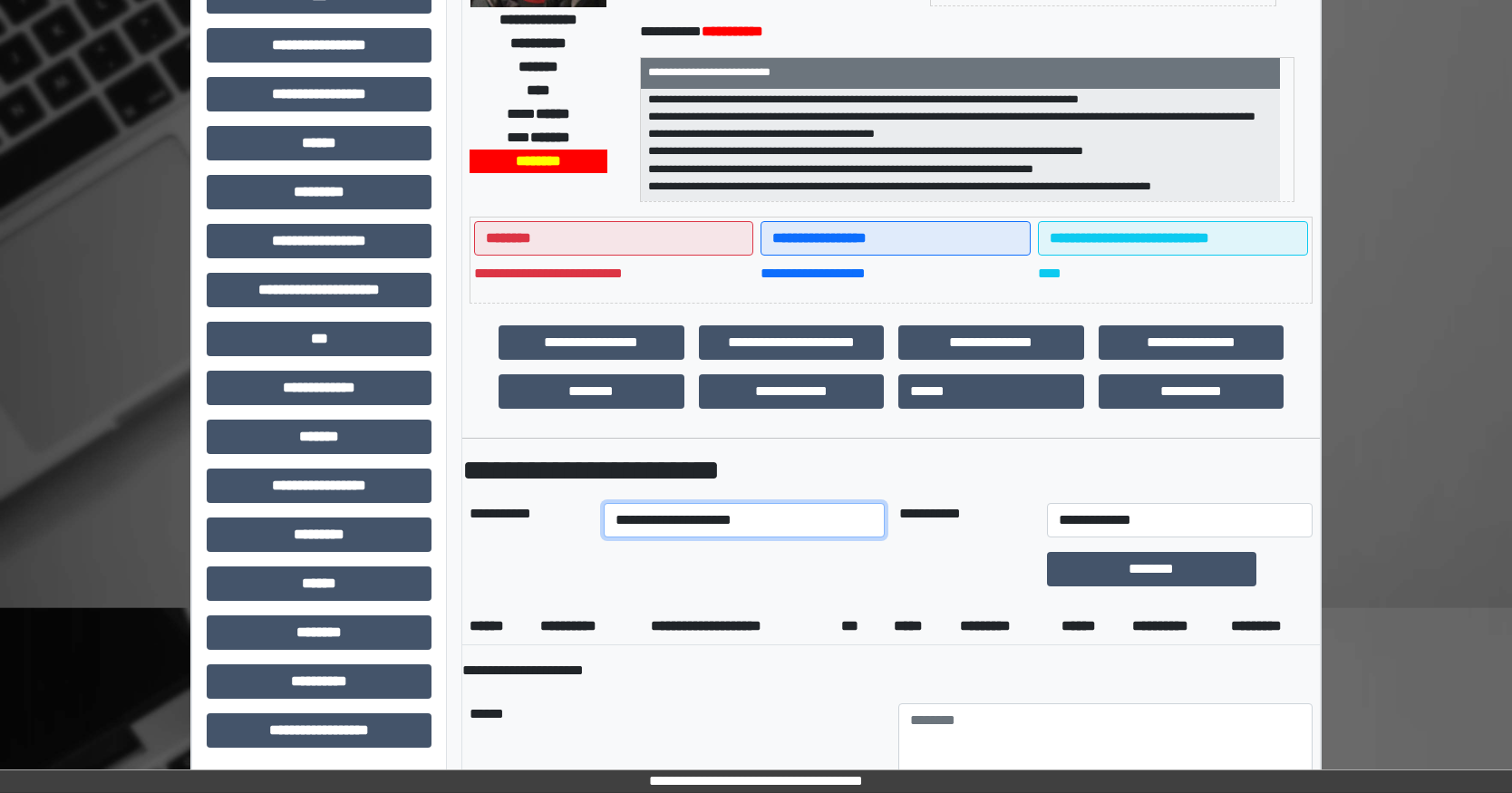 click on "**********" at bounding box center [743, 520] 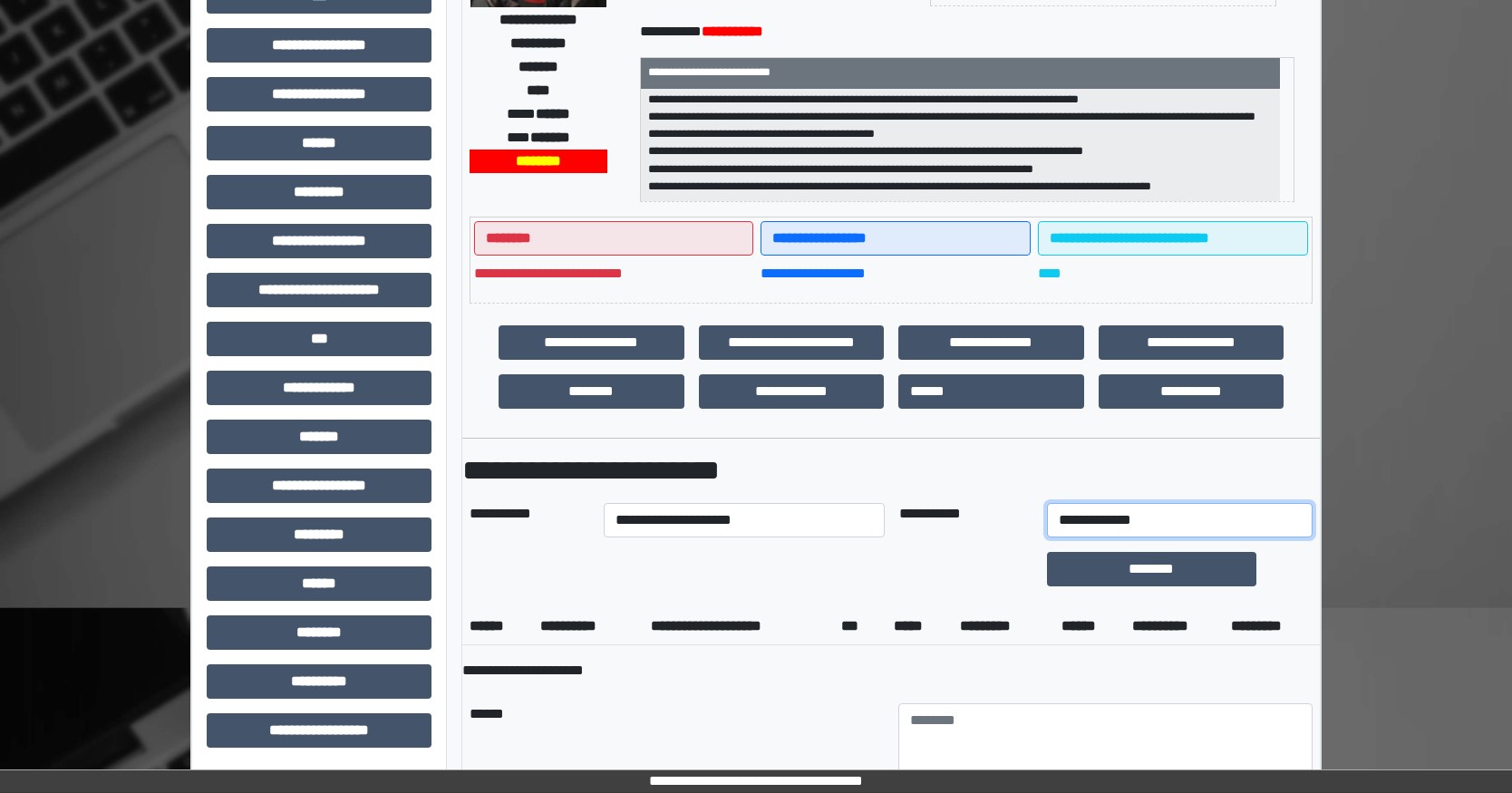 click on "**********" at bounding box center (1179, 520) 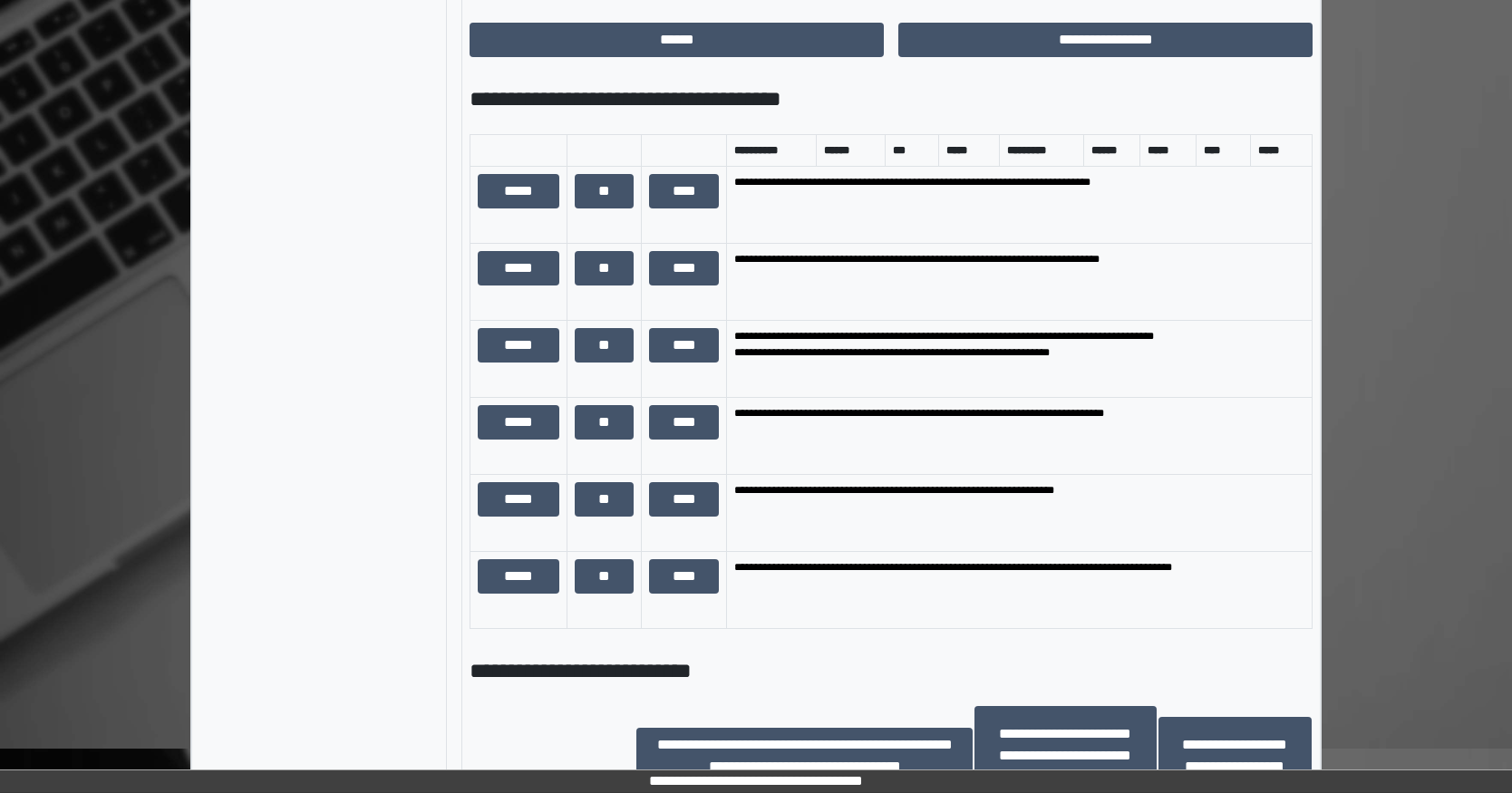 scroll, scrollTop: 1359, scrollLeft: 0, axis: vertical 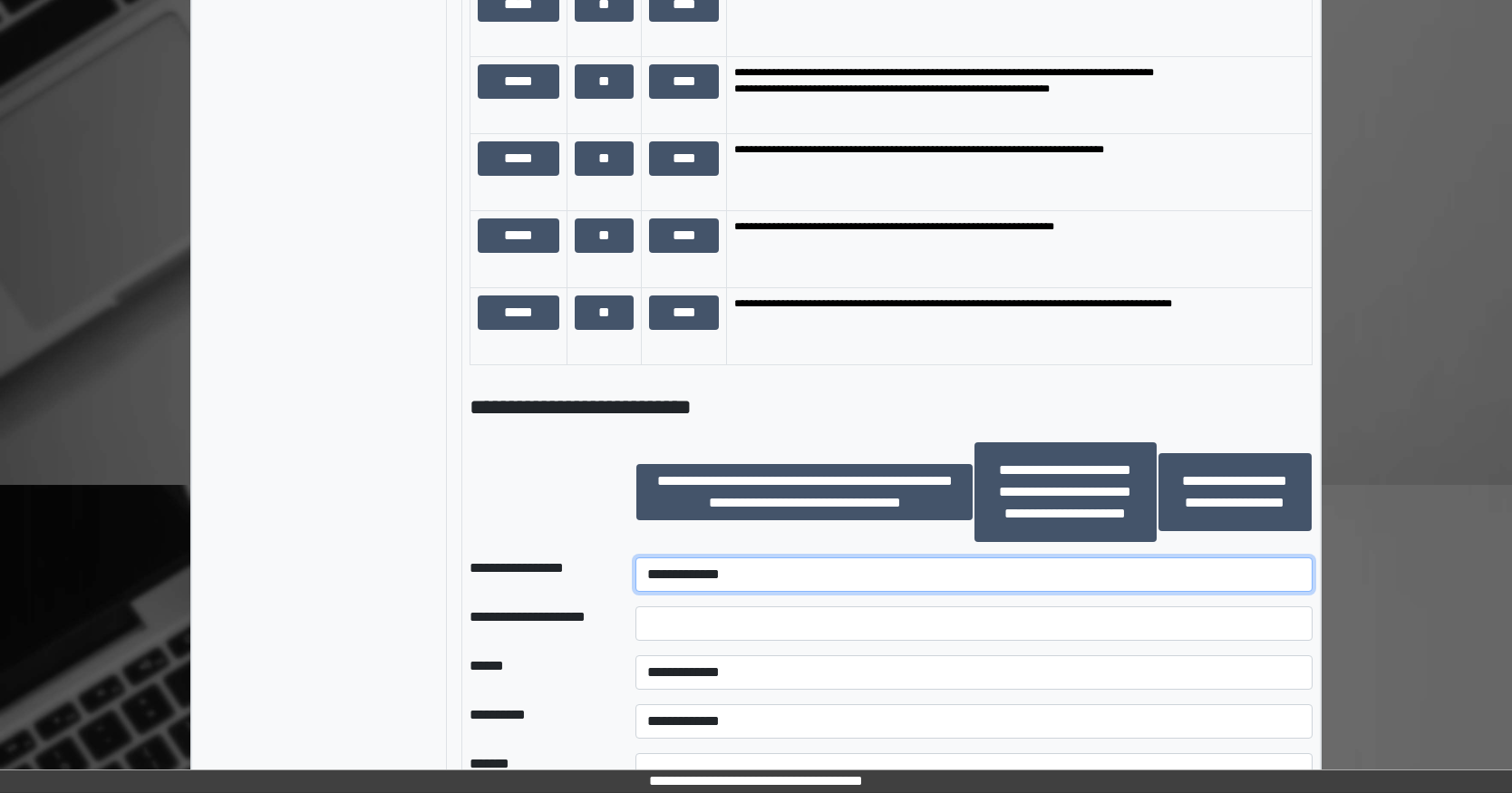 click on "**********" at bounding box center (974, 575) 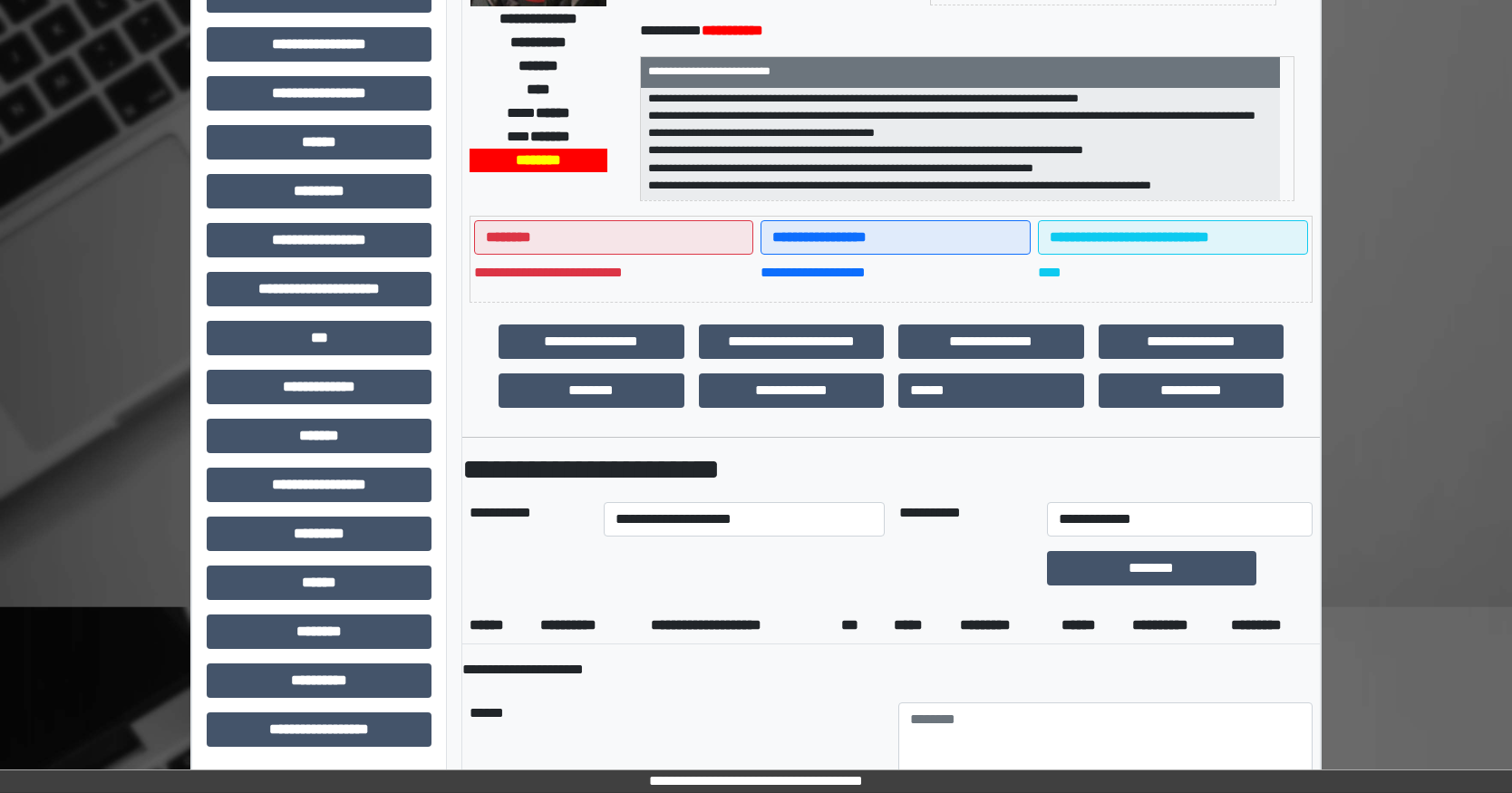 scroll, scrollTop: 271, scrollLeft: 0, axis: vertical 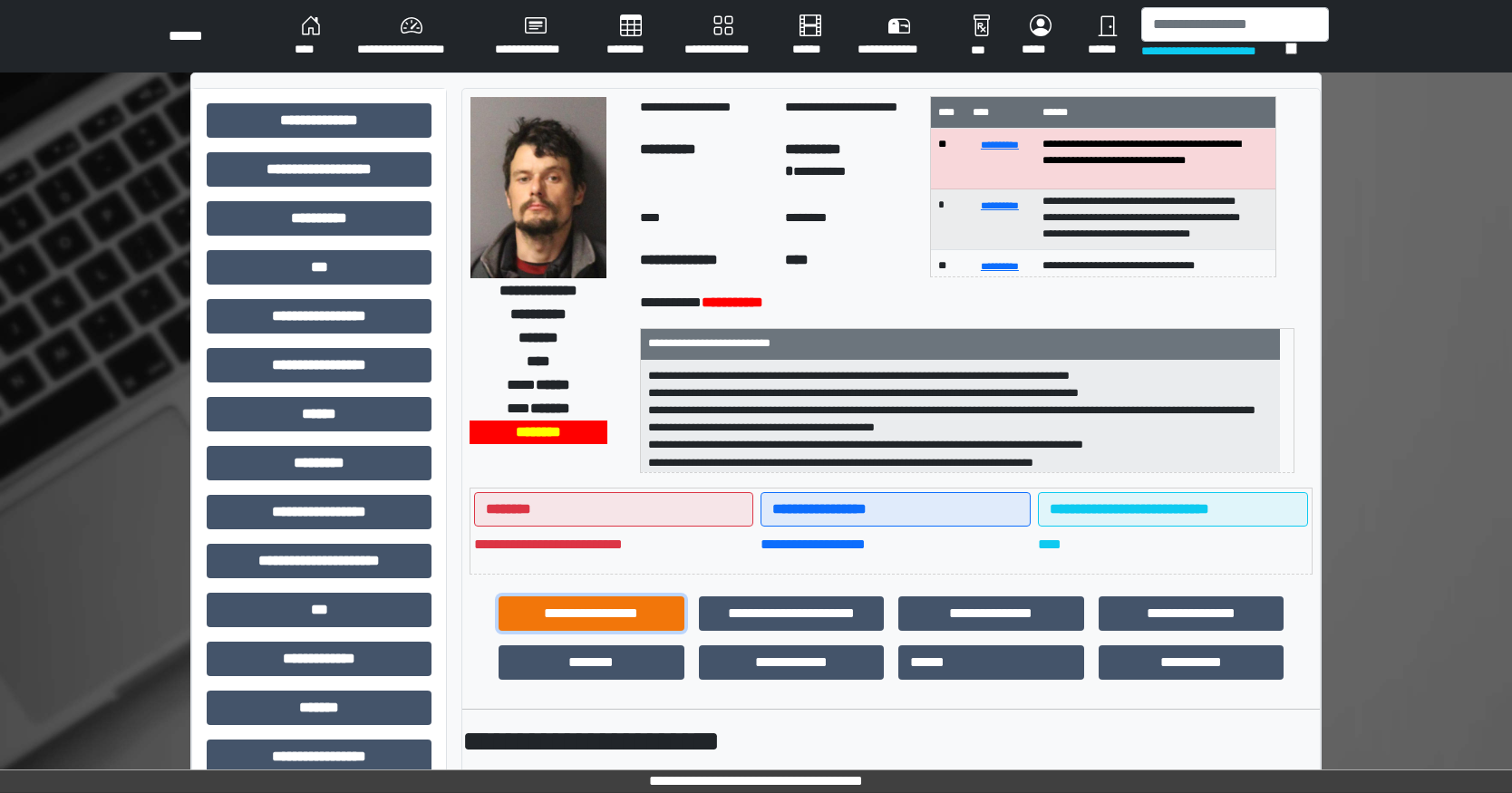 click on "**********" at bounding box center [591, 614] 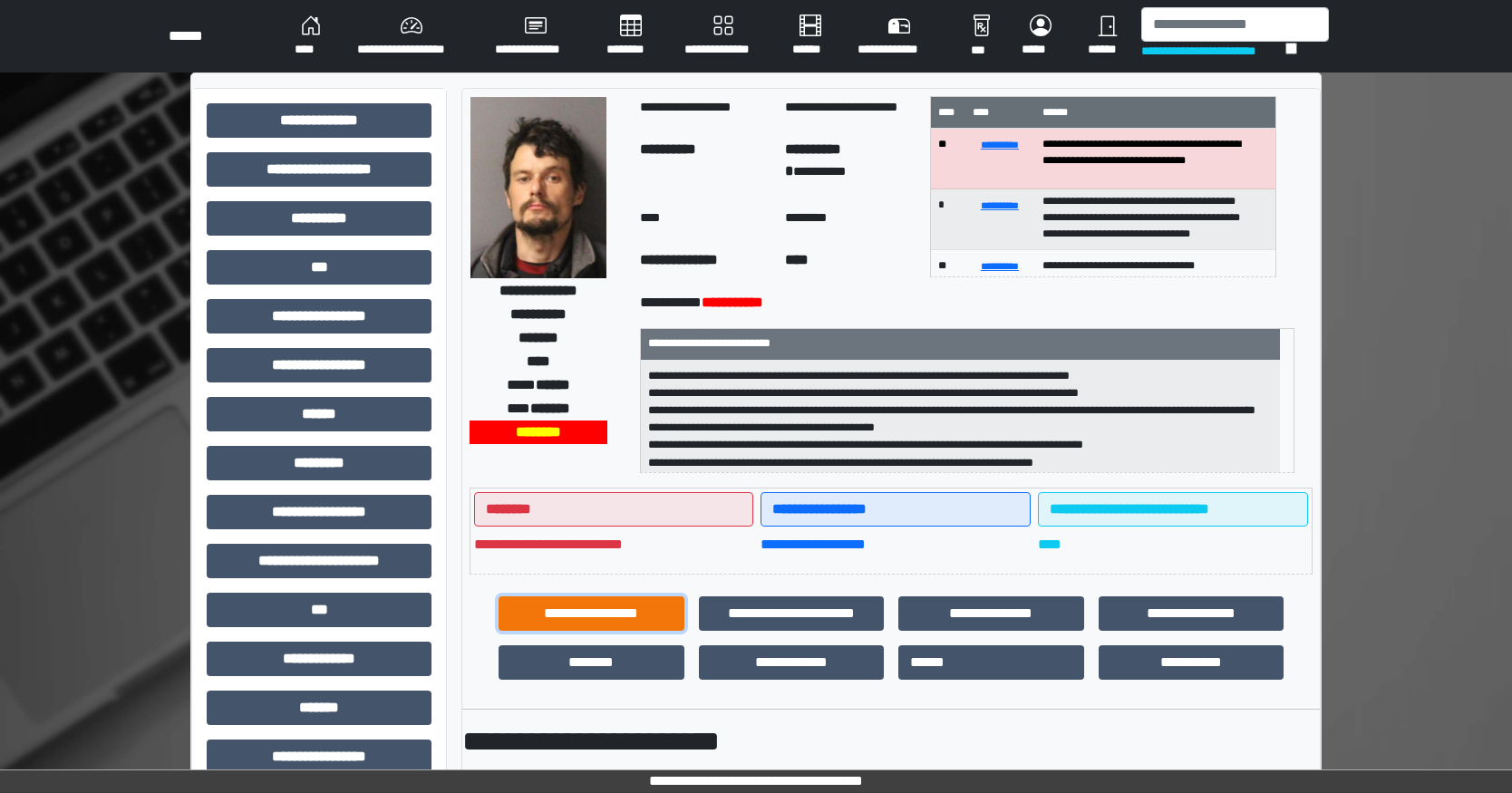 click on "**********" at bounding box center [591, 614] 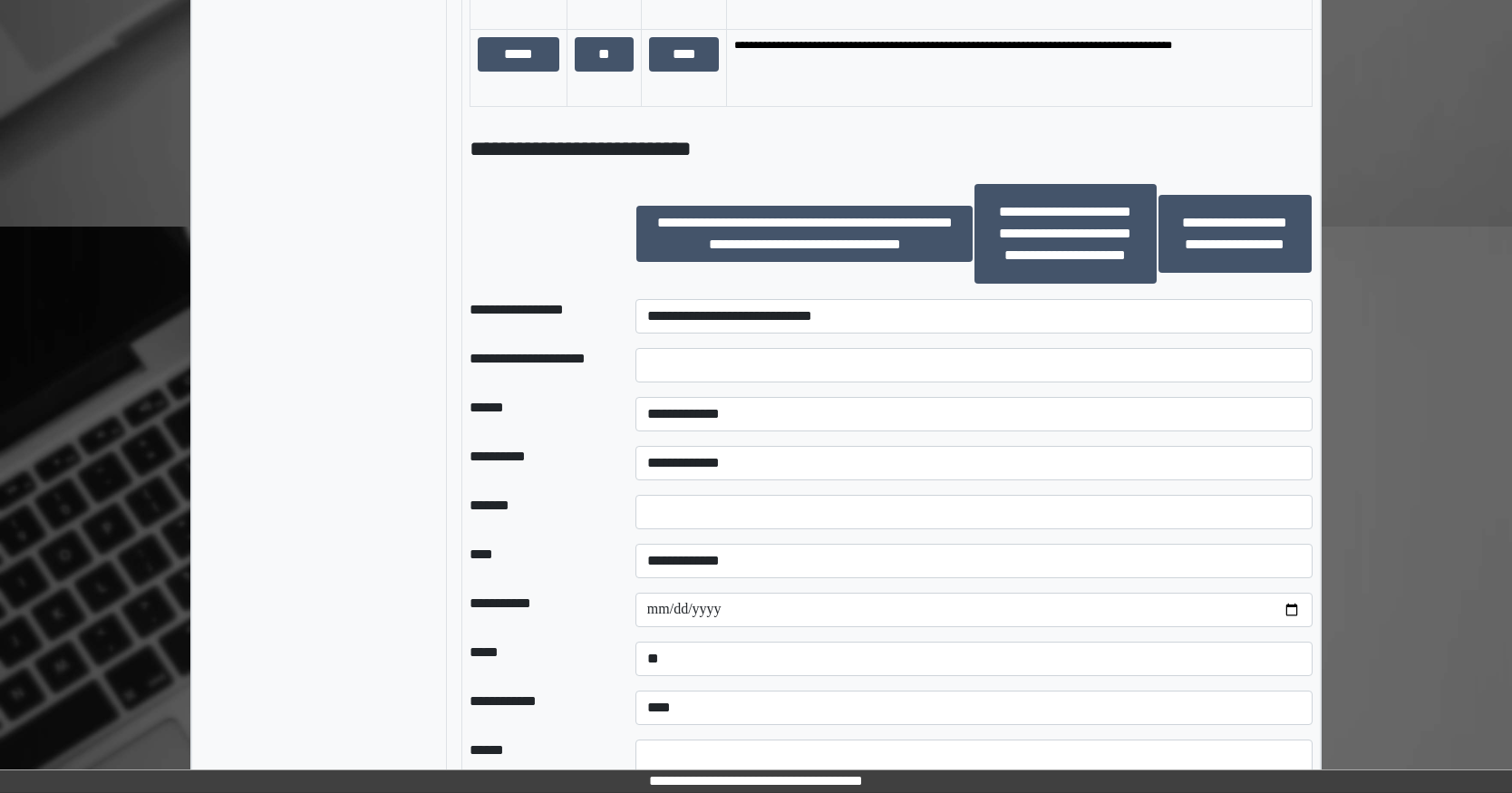 scroll, scrollTop: 1631, scrollLeft: 0, axis: vertical 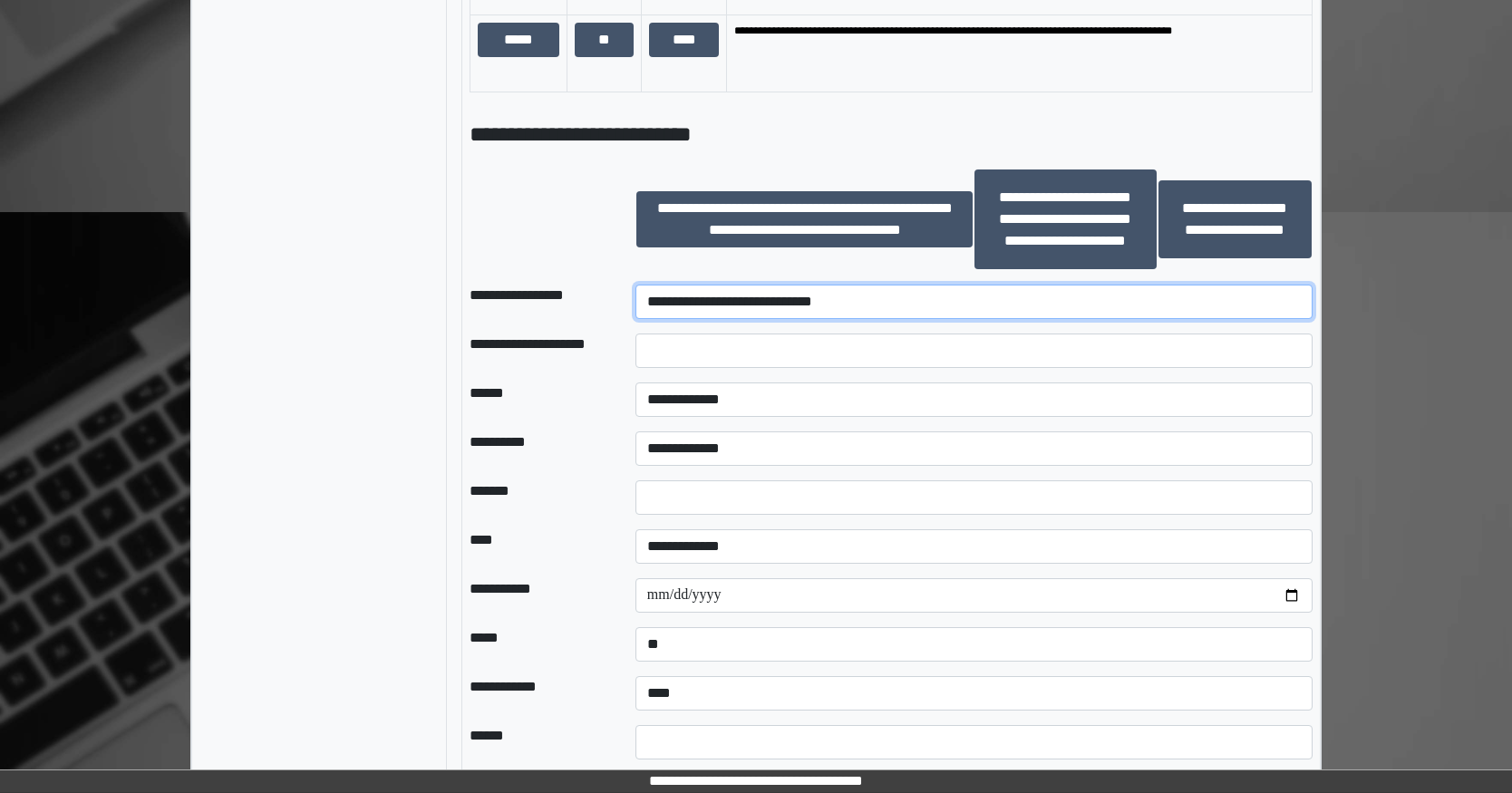 click on "**********" at bounding box center (974, 302) 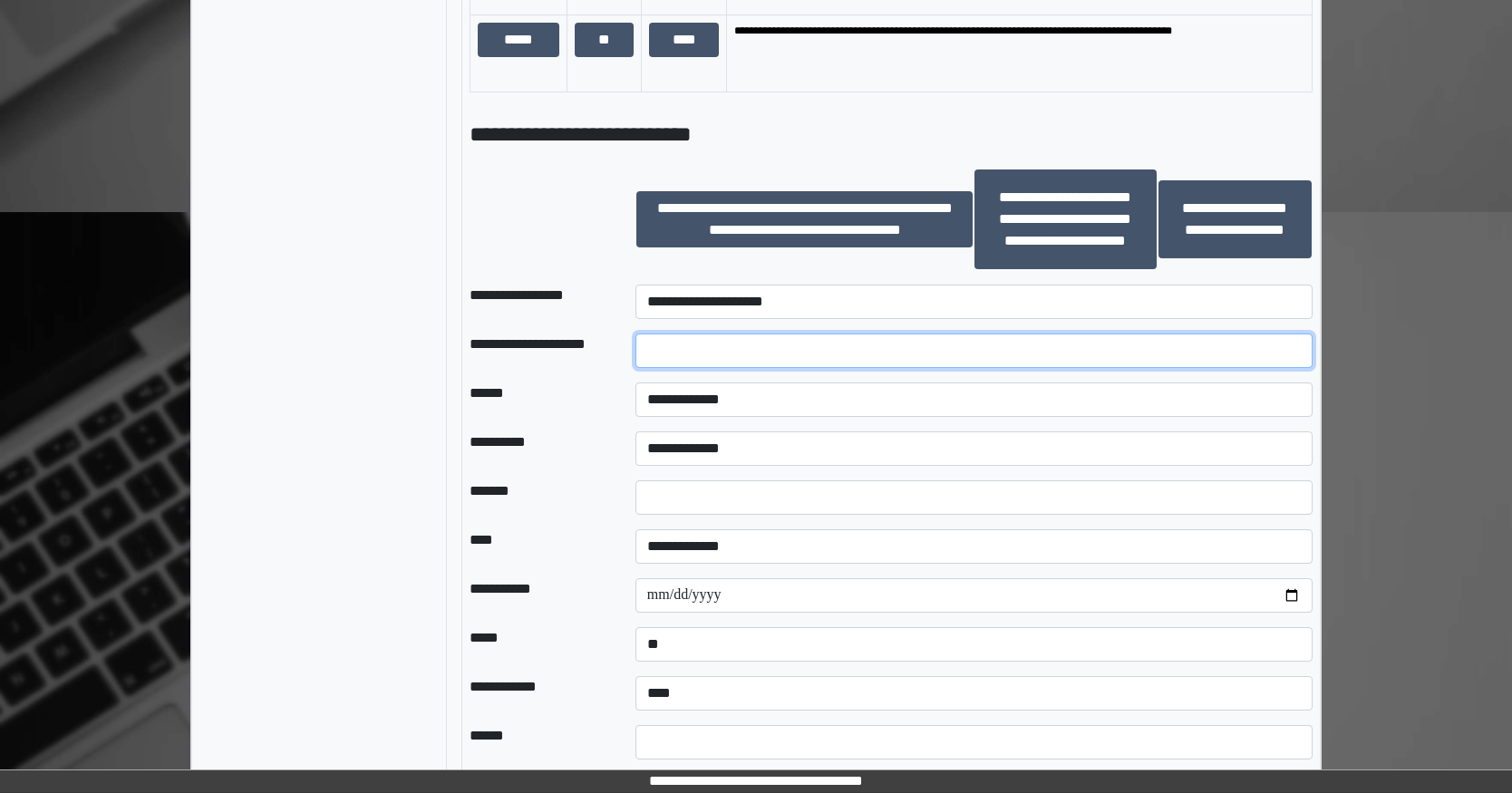 click at bounding box center [974, 351] 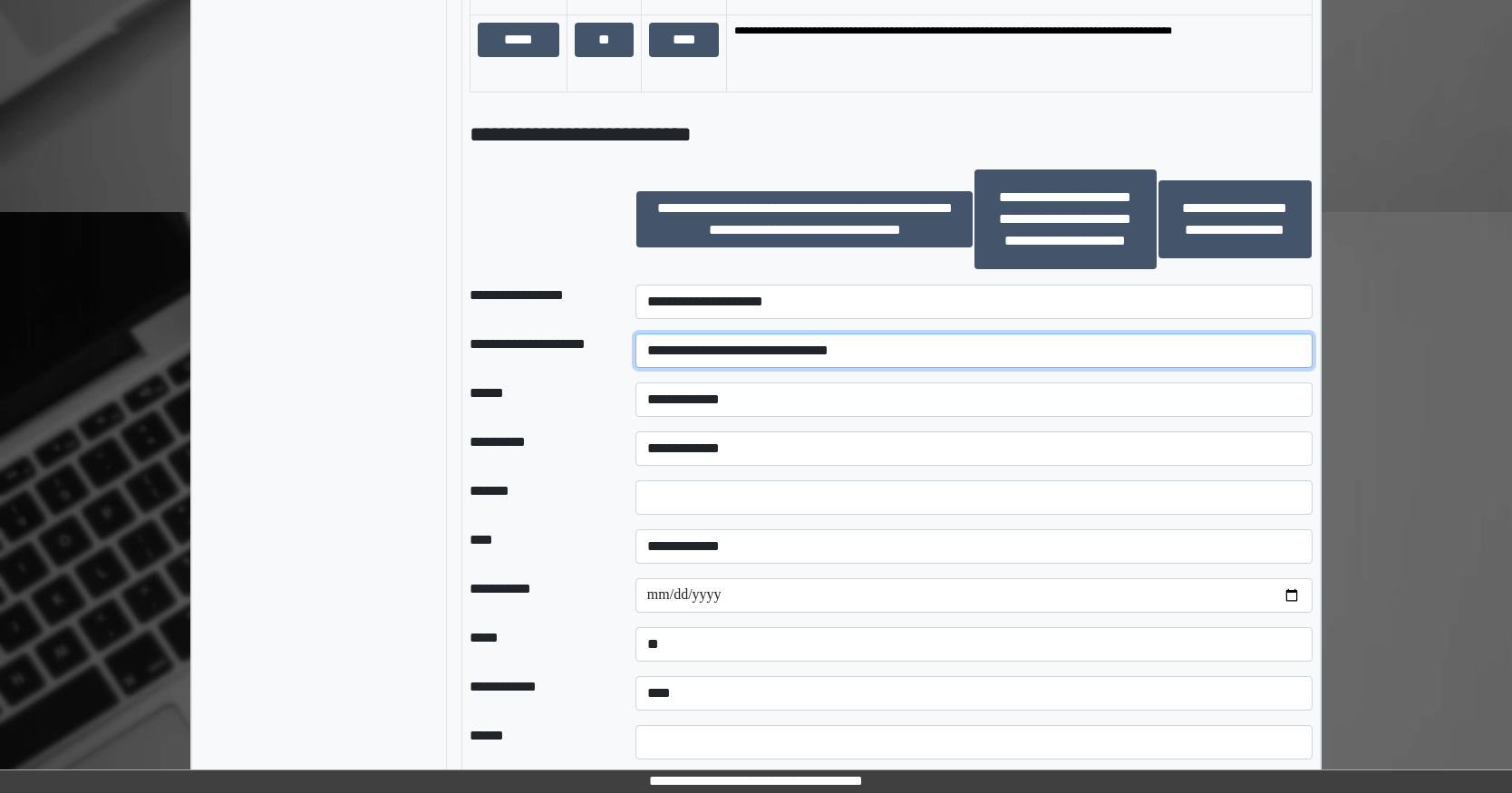 click on "**********" at bounding box center [974, 351] 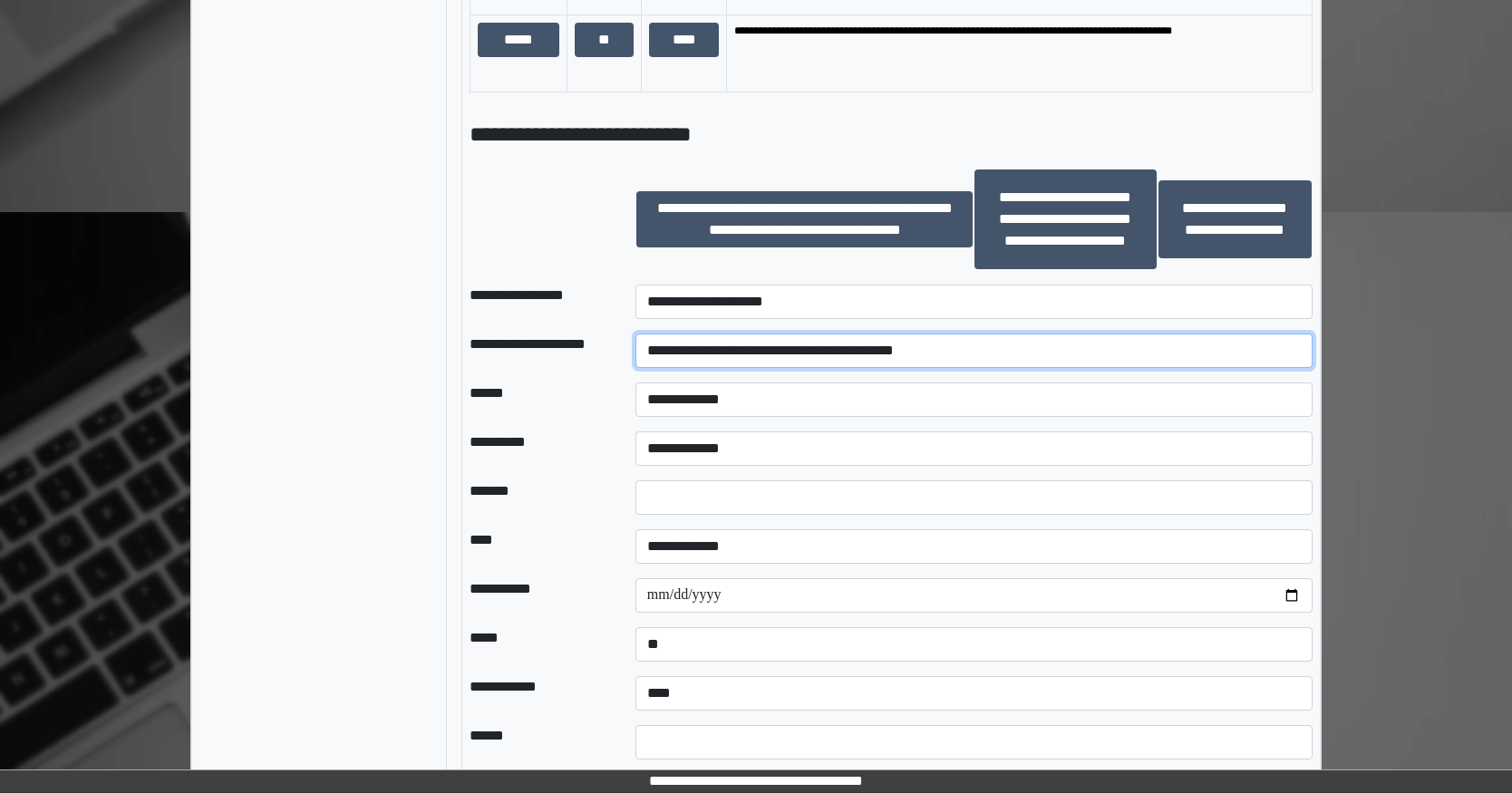 click on "**********" at bounding box center (974, 351) 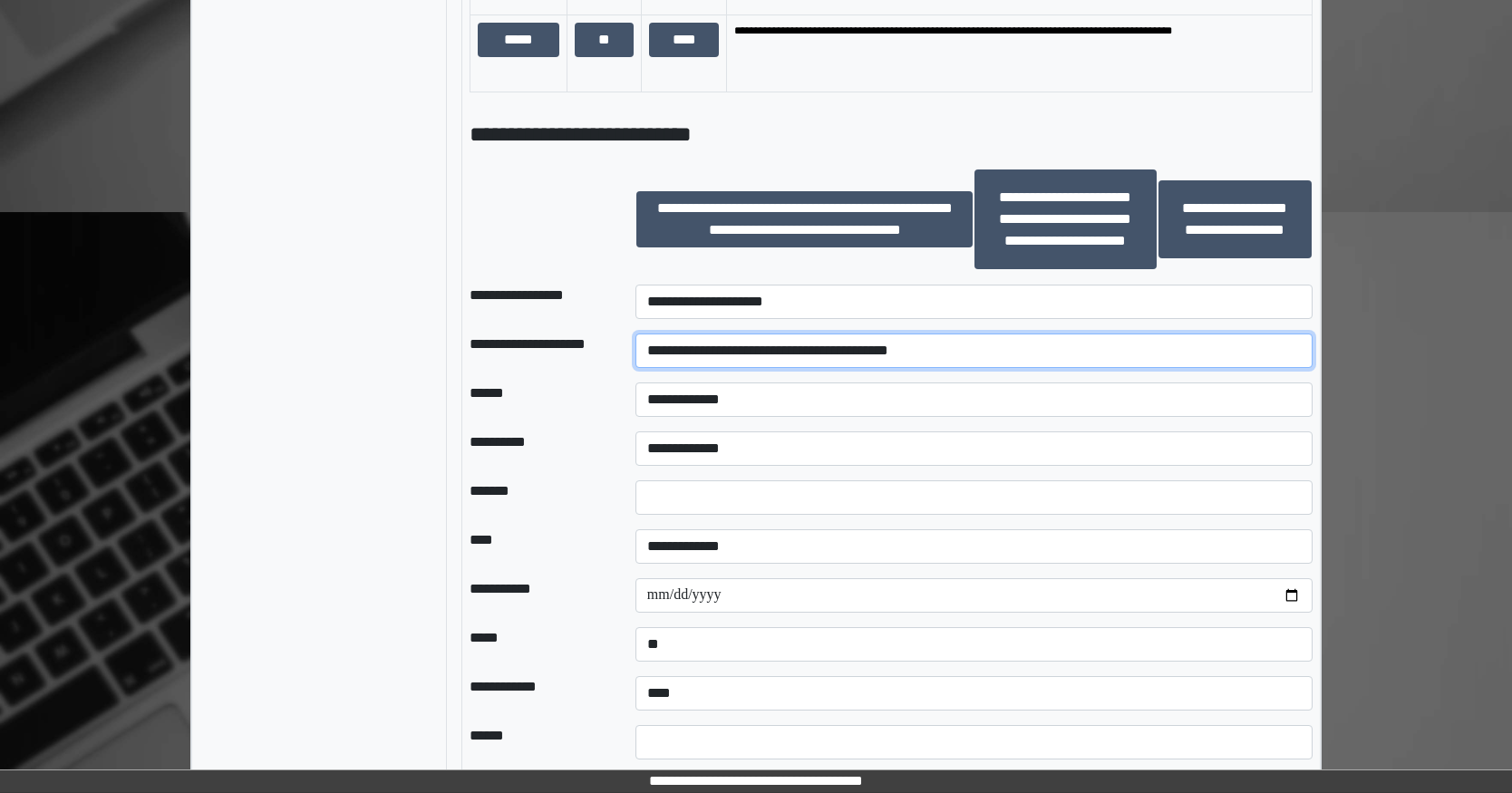 click on "**********" at bounding box center [974, 351] 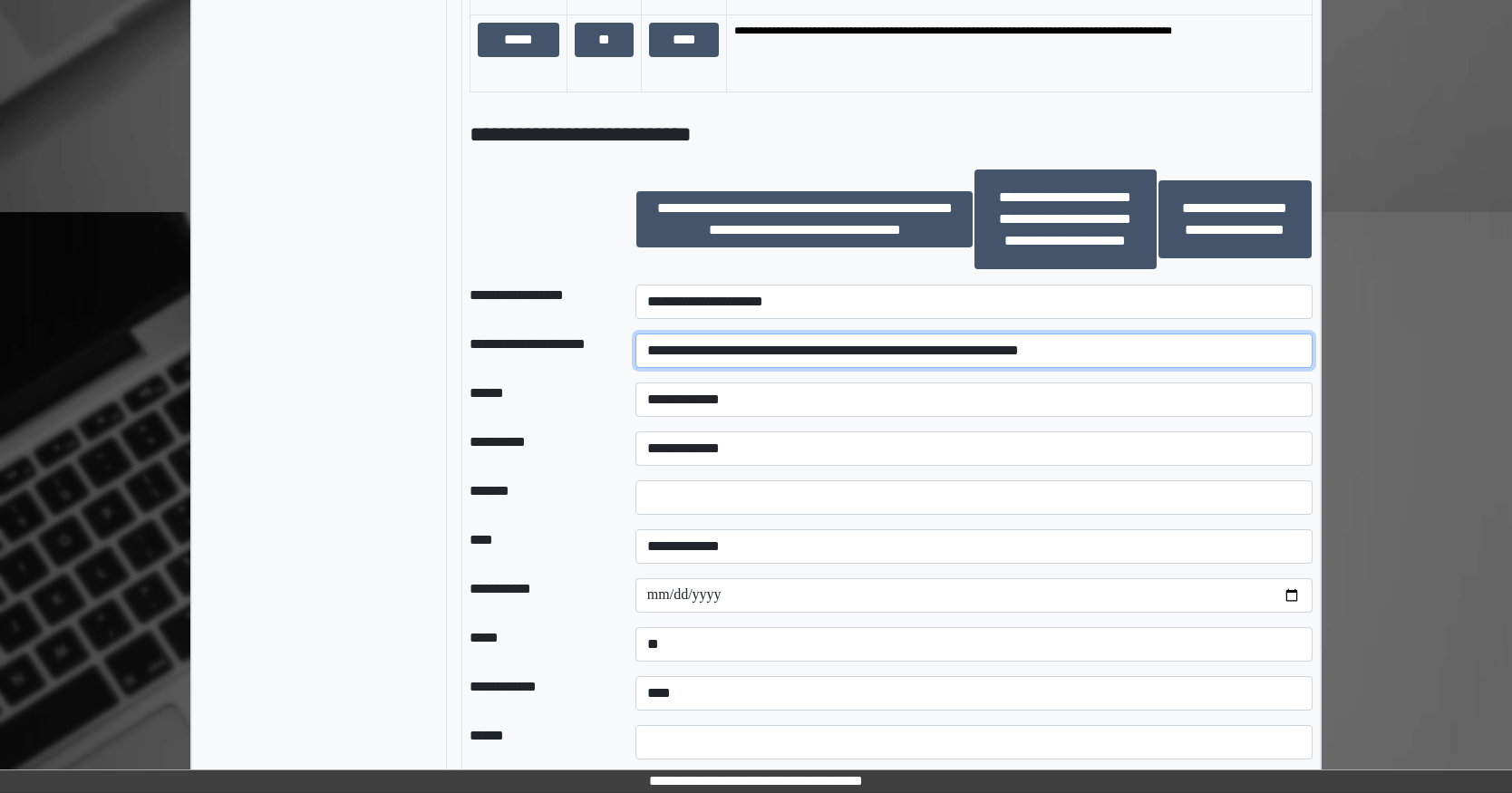type on "**********" 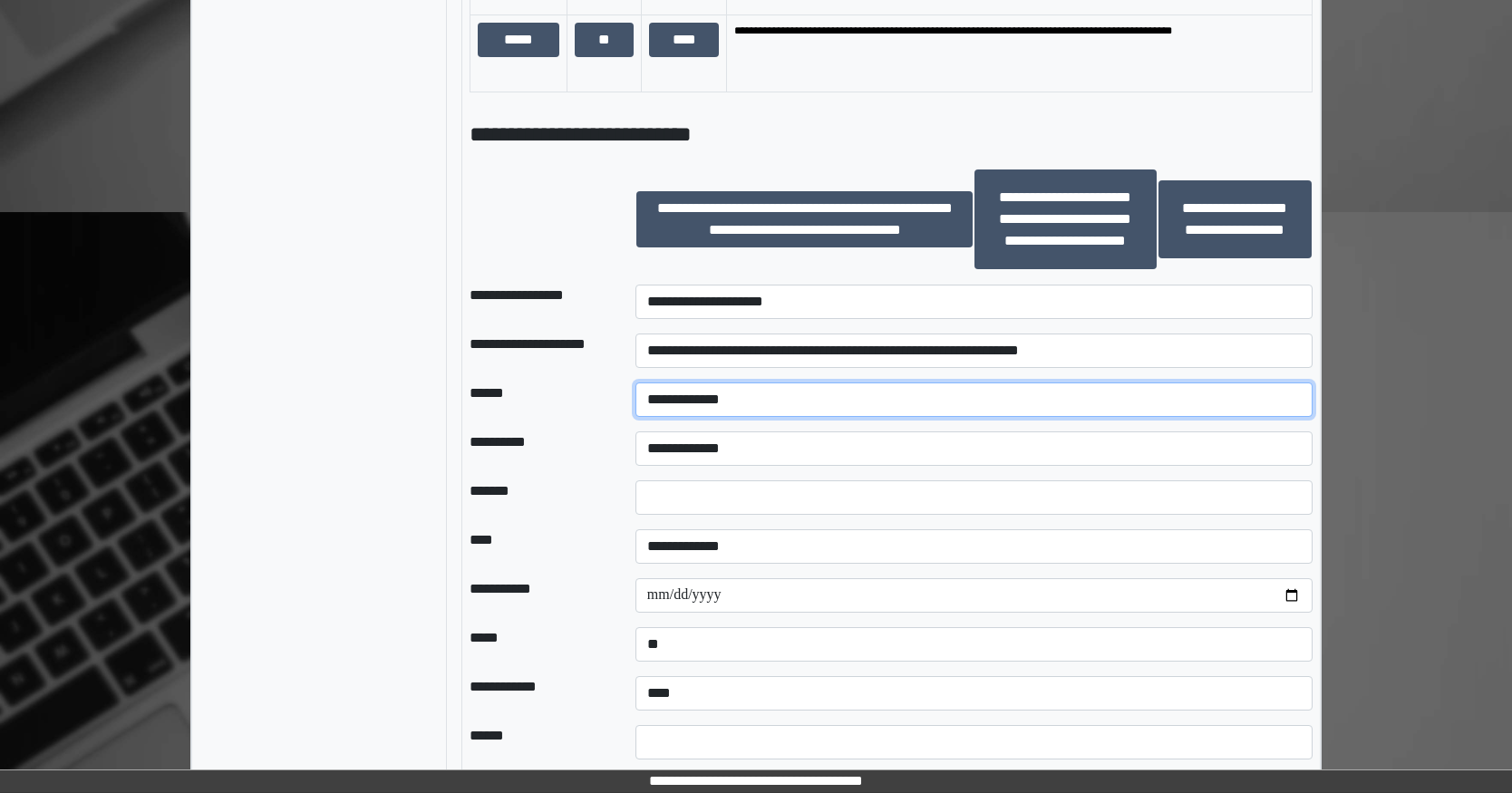 click on "**********" at bounding box center [974, 400] 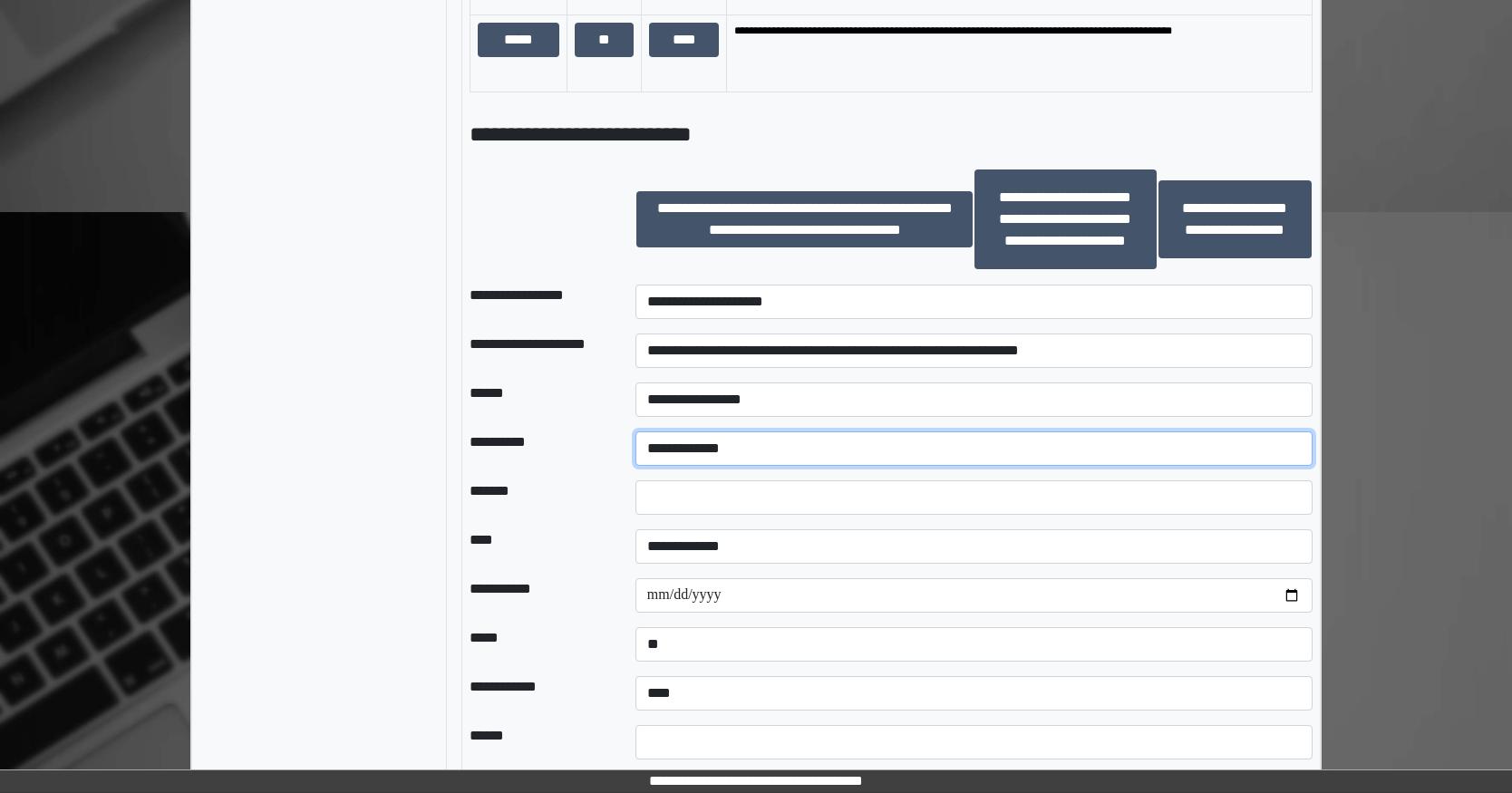 click on "**********" at bounding box center [974, 449] 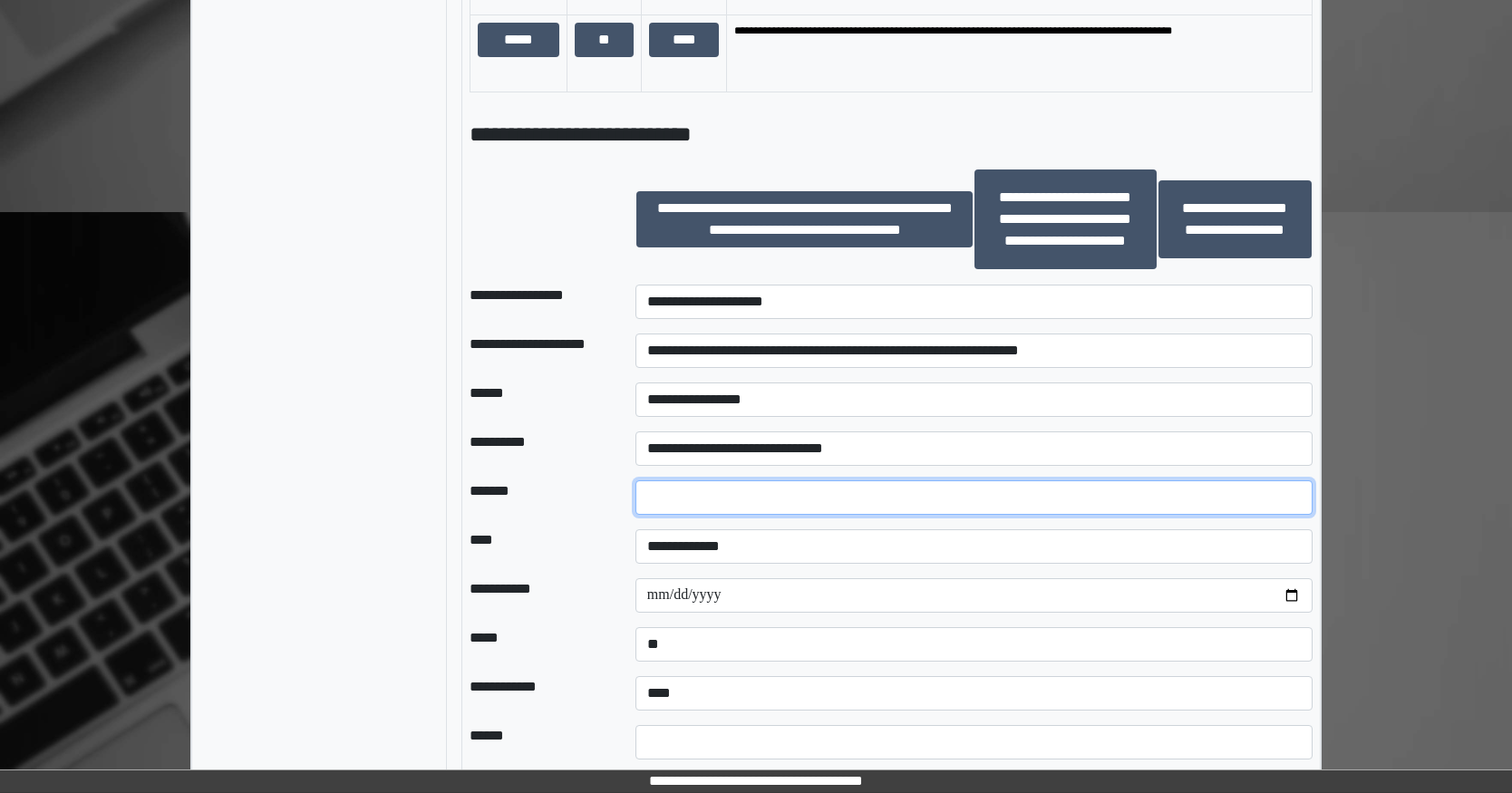 click at bounding box center [974, 498] 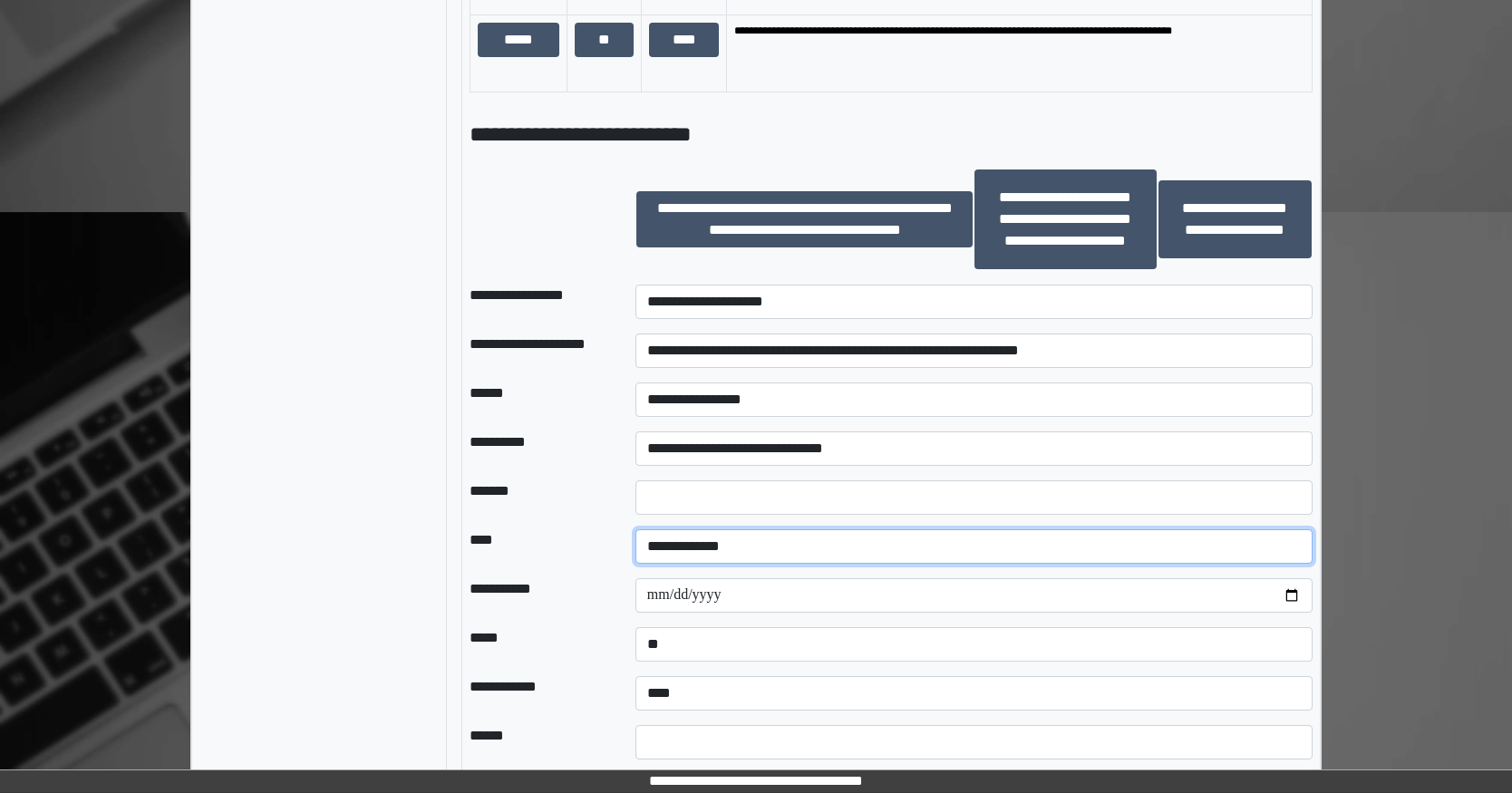 click on "**********" at bounding box center (974, 546) 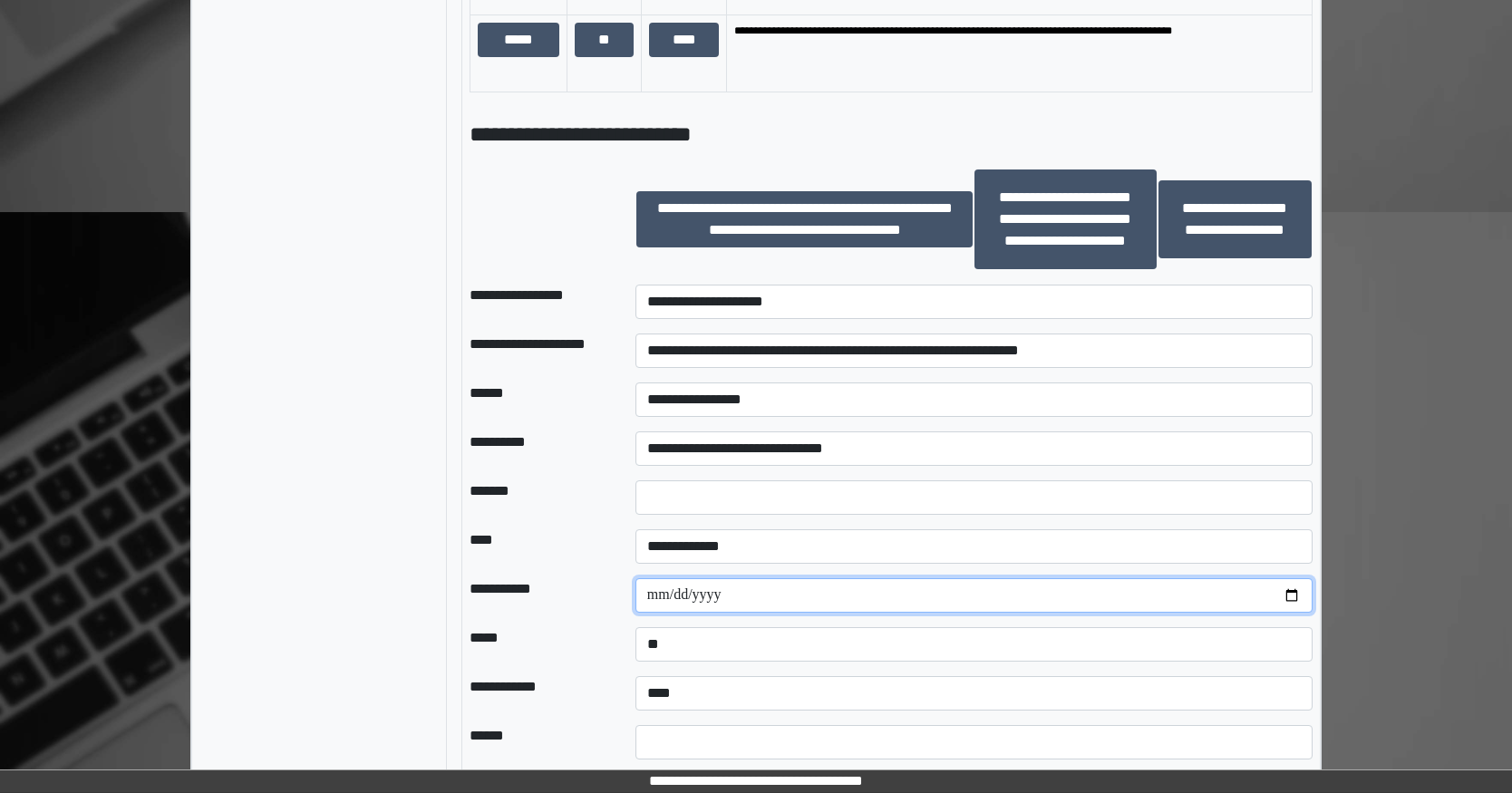click at bounding box center [974, 595] 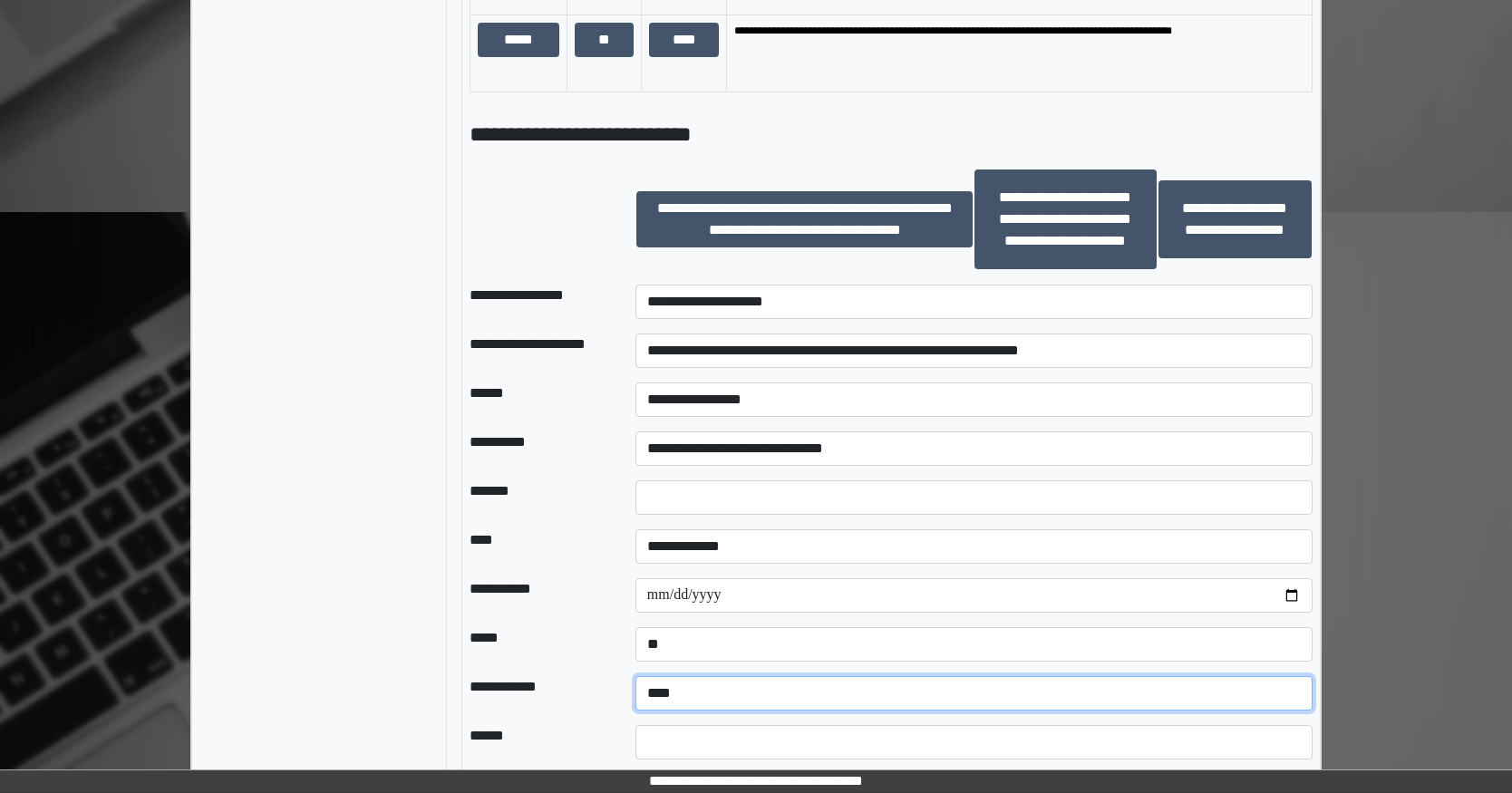 click on "**********" at bounding box center (974, 693) 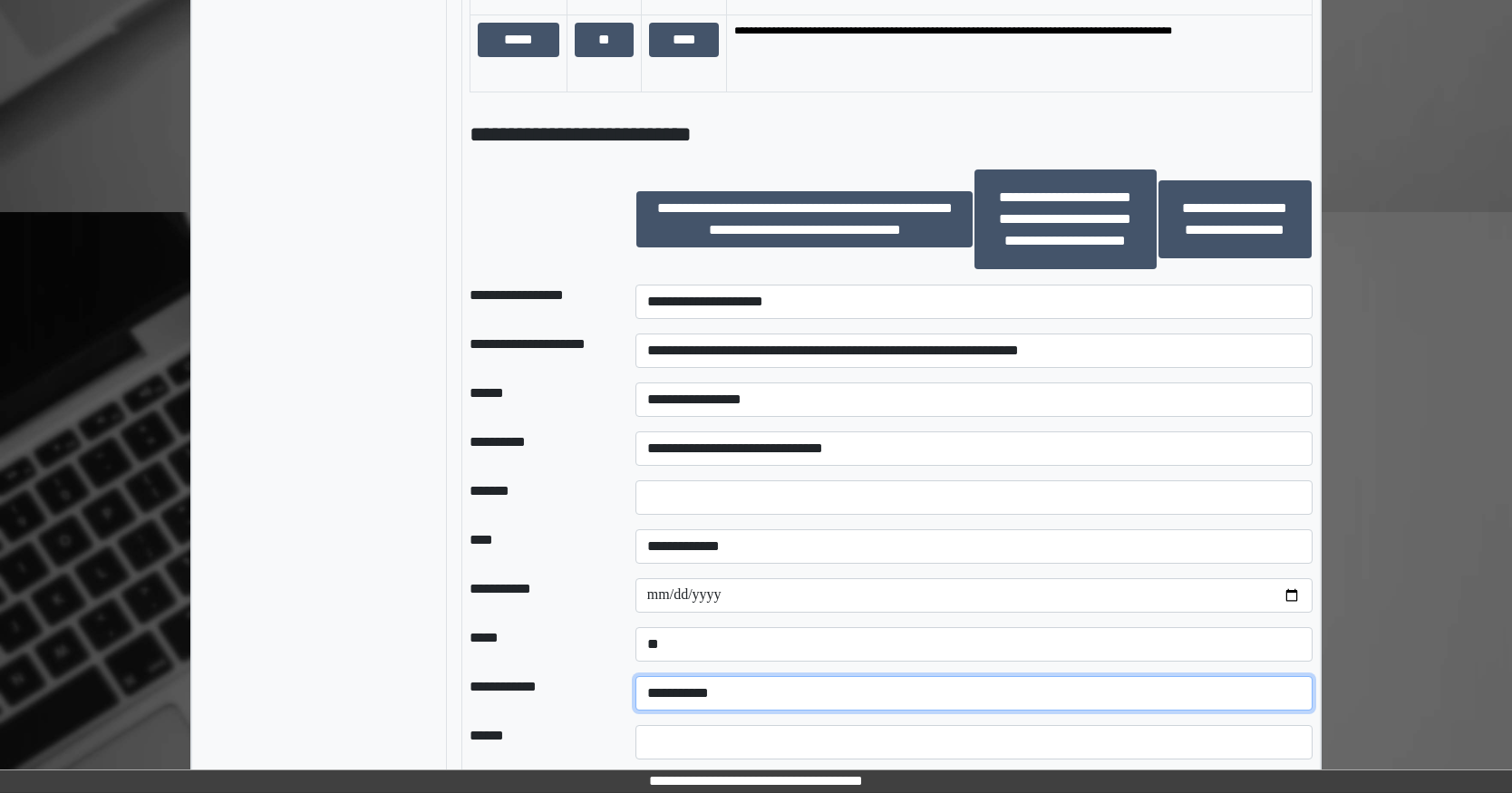 click on "**********" at bounding box center (974, 693) 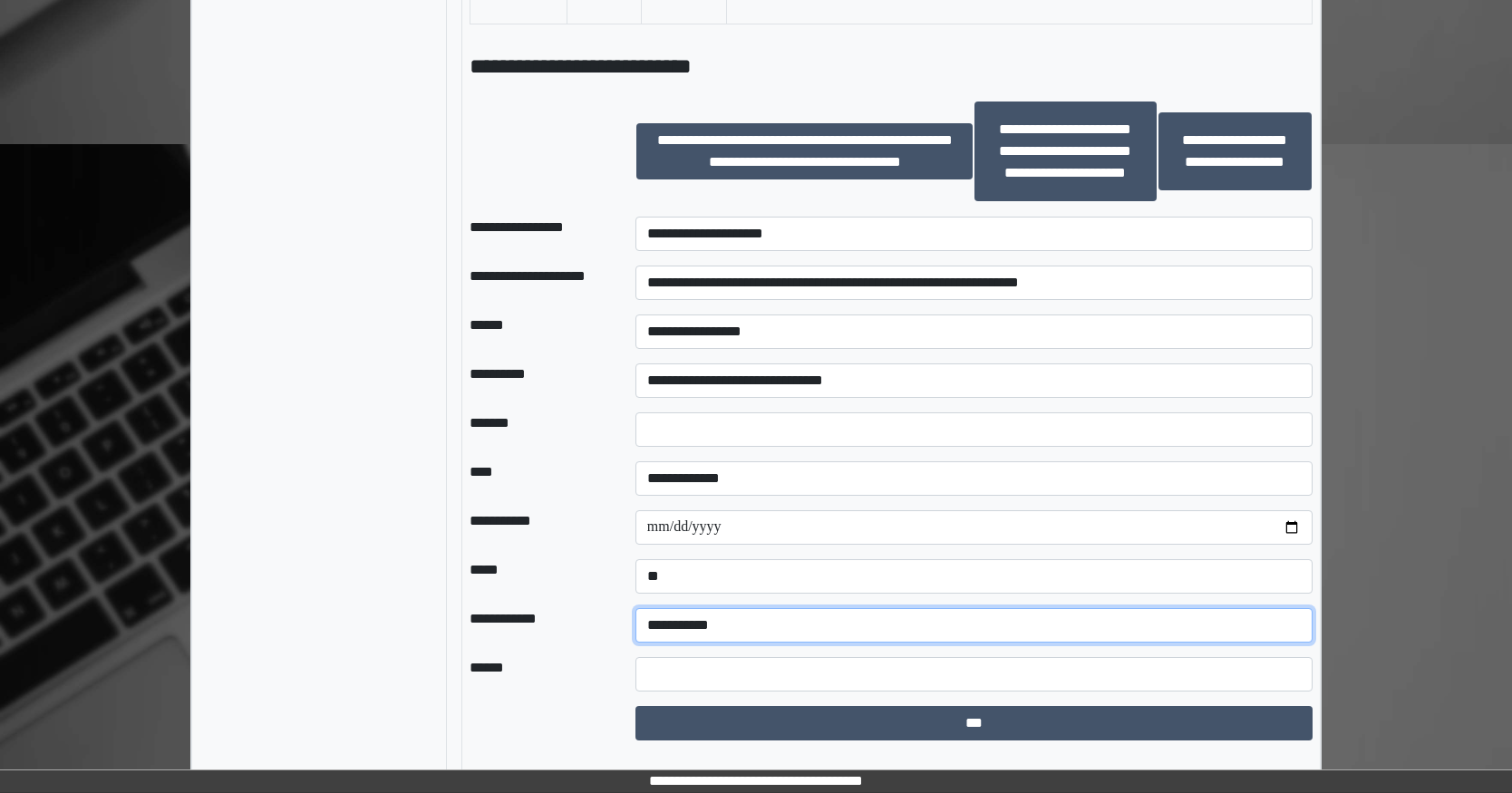 scroll, scrollTop: 1903, scrollLeft: 0, axis: vertical 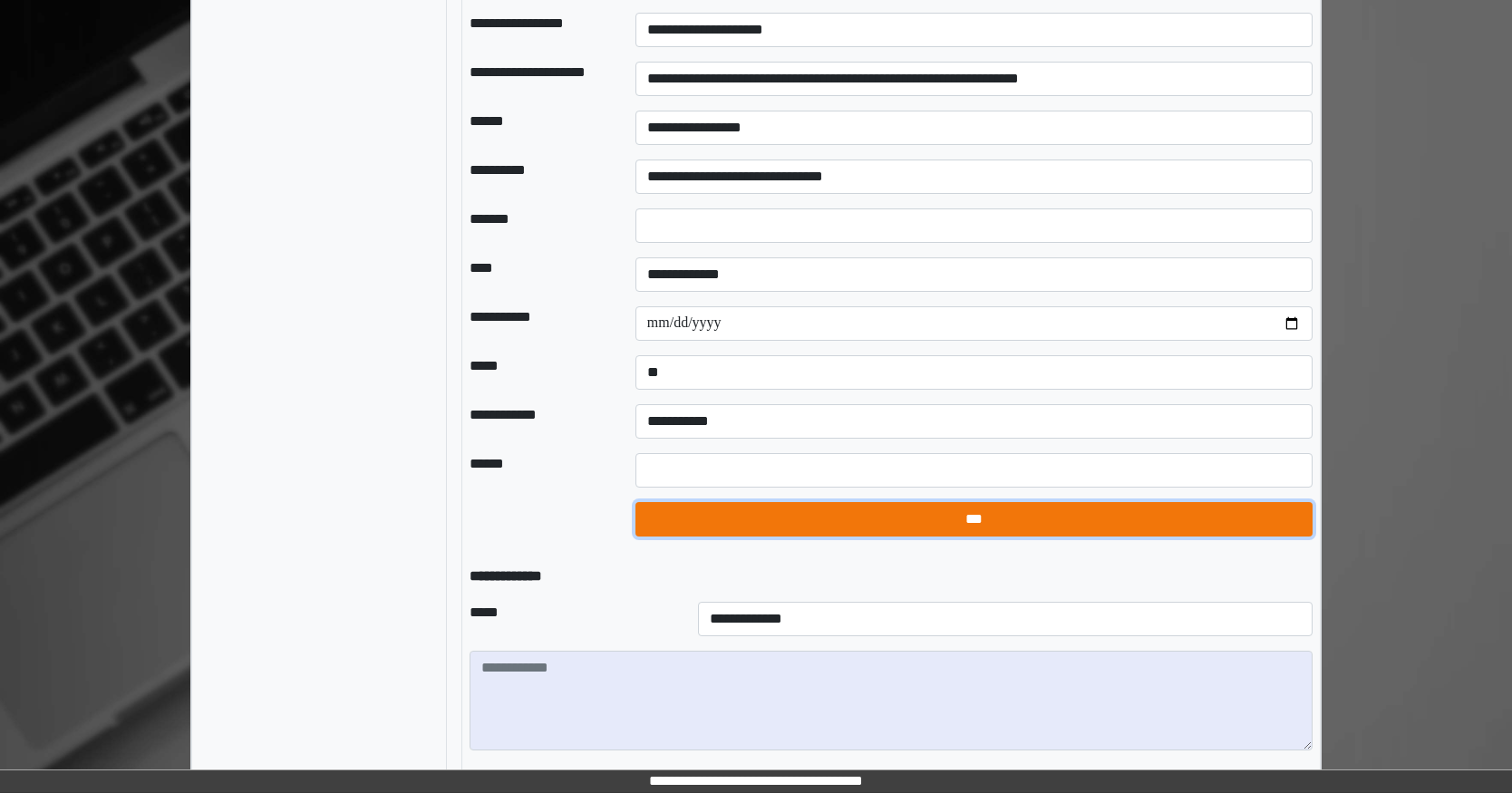 click on "***" at bounding box center (974, 519) 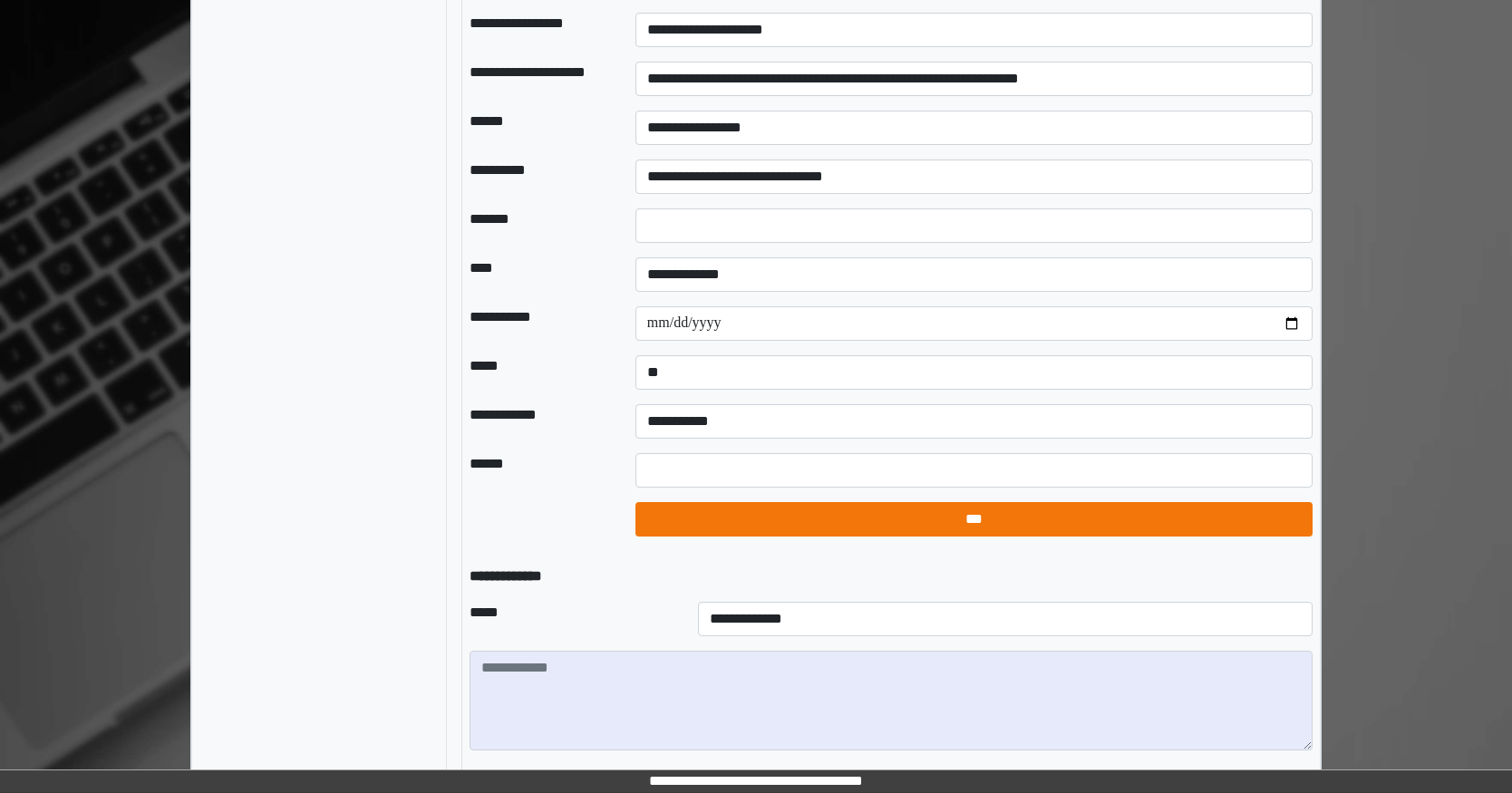 select on "*" 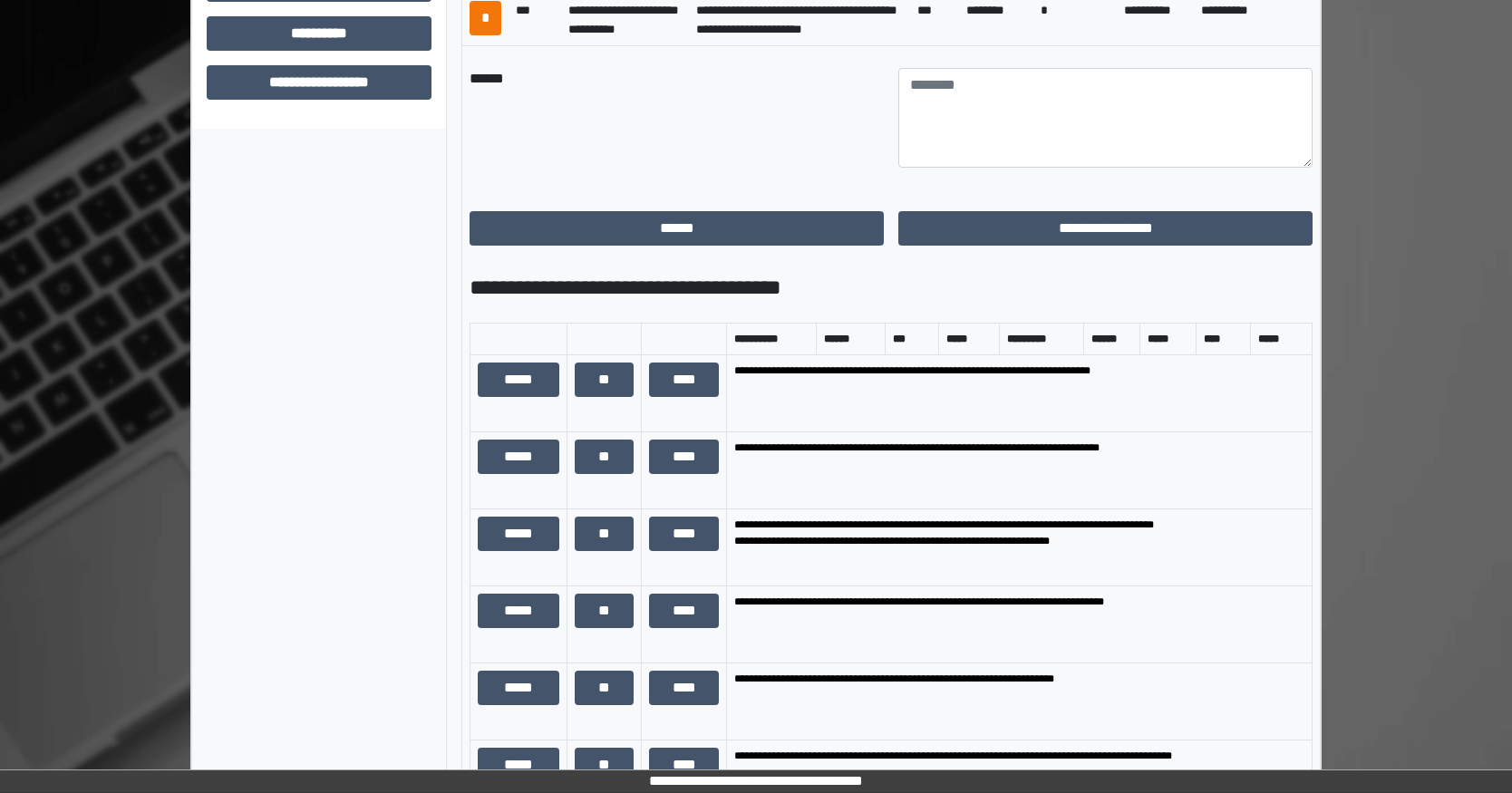 scroll, scrollTop: 725, scrollLeft: 0, axis: vertical 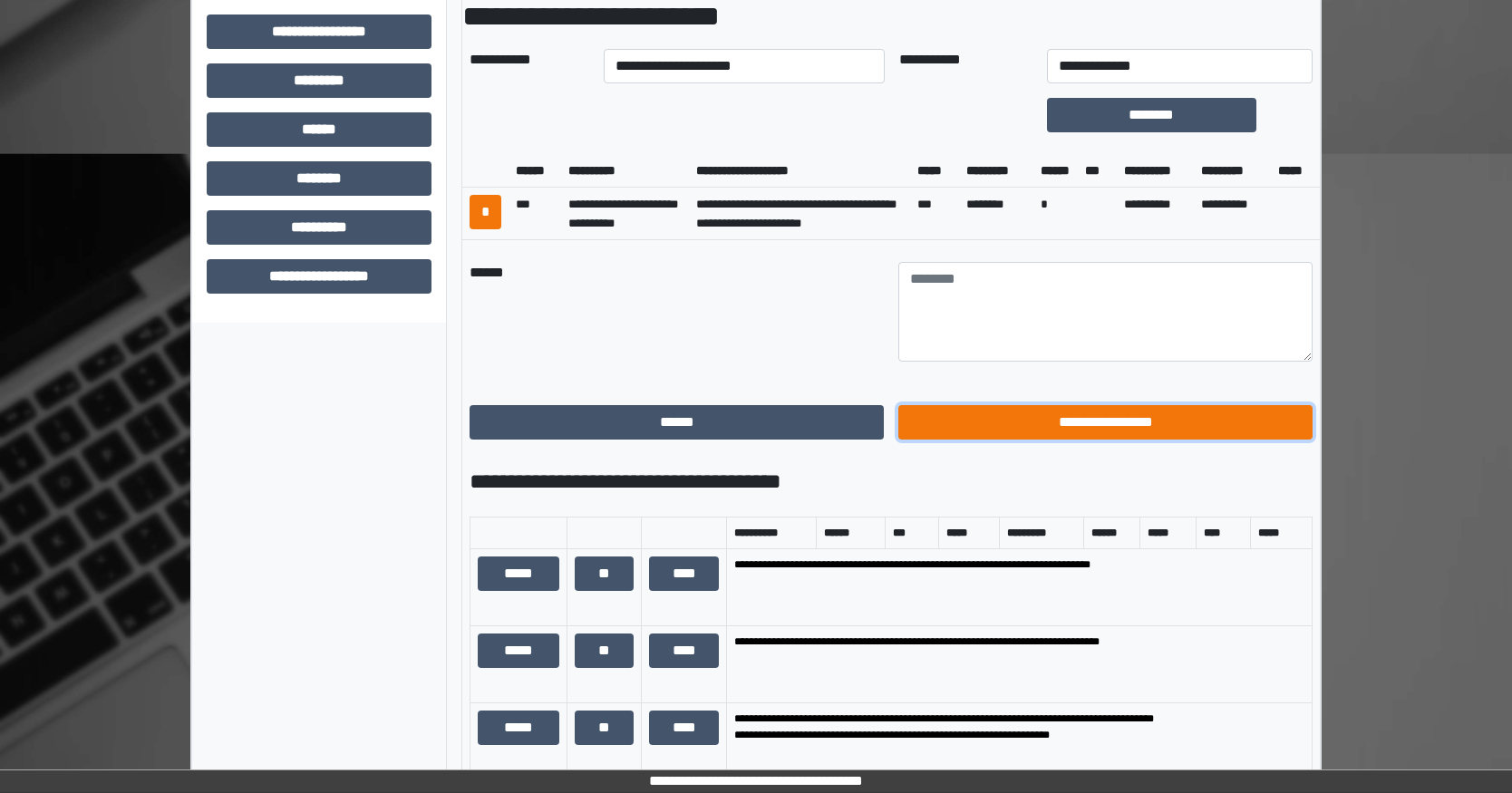 click on "**********" at bounding box center [1105, 422] 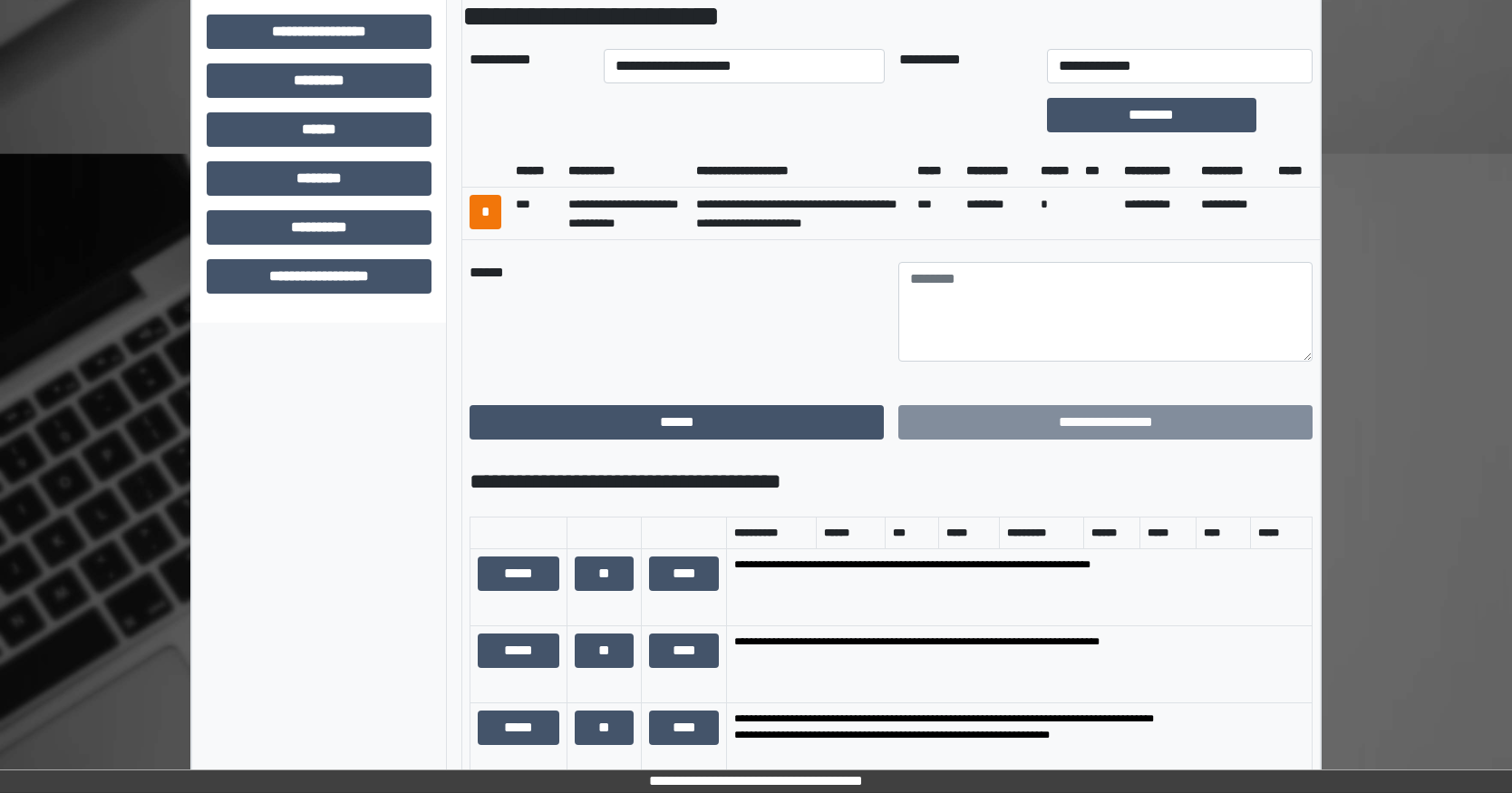 scroll, scrollTop: 400, scrollLeft: 0, axis: vertical 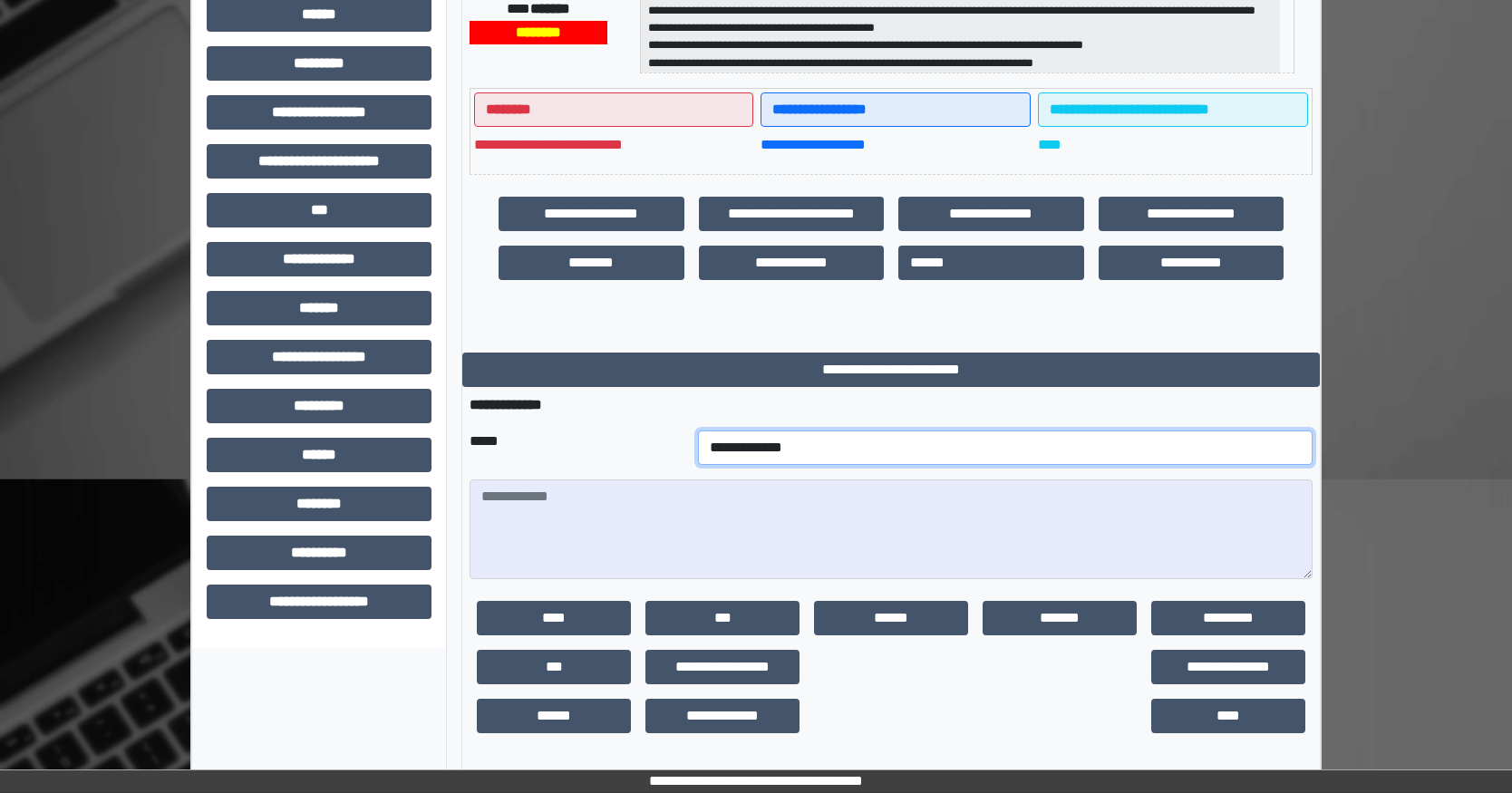 click on "**********" at bounding box center (1005, 448) 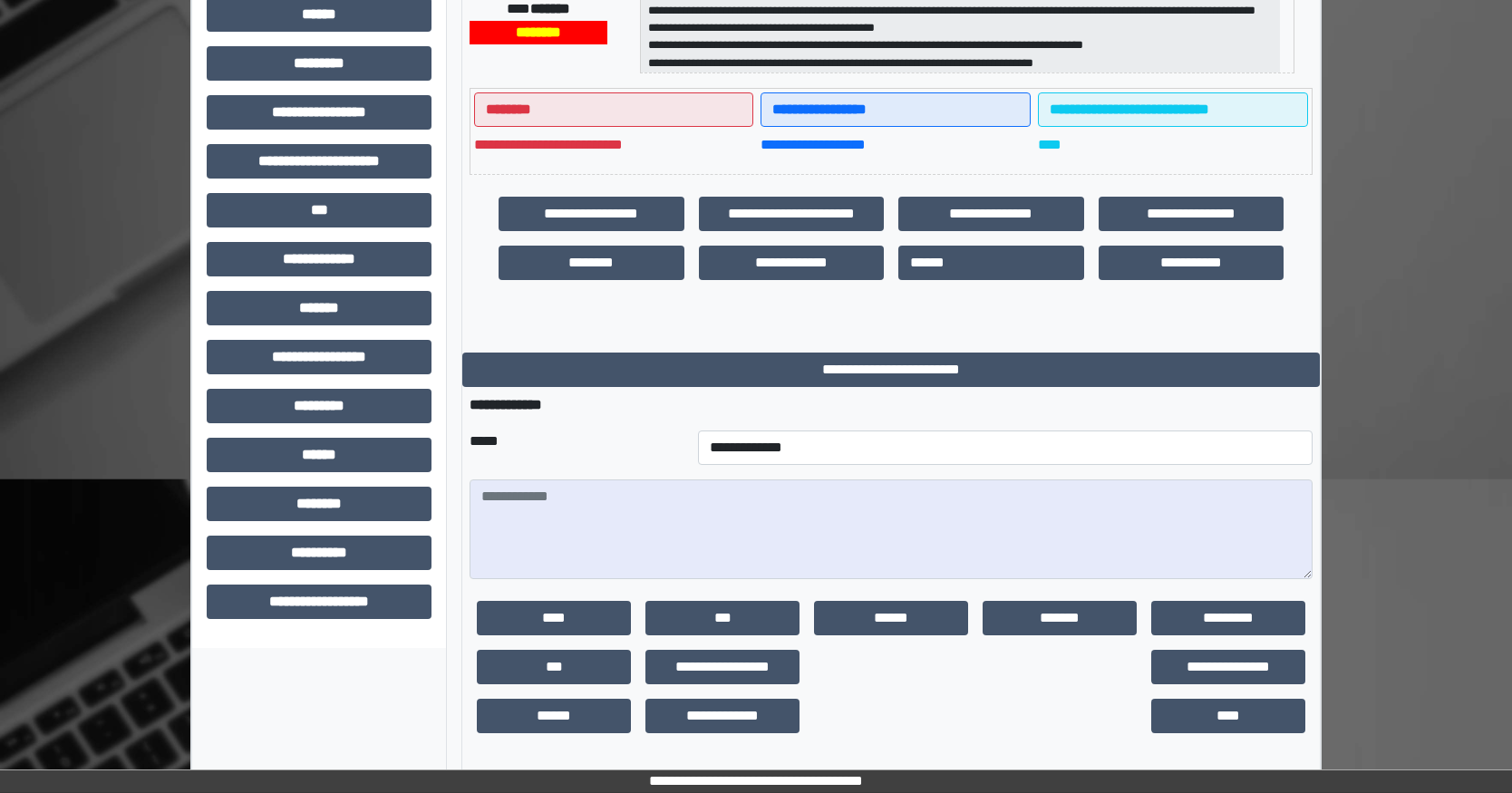 click at bounding box center [891, 716] 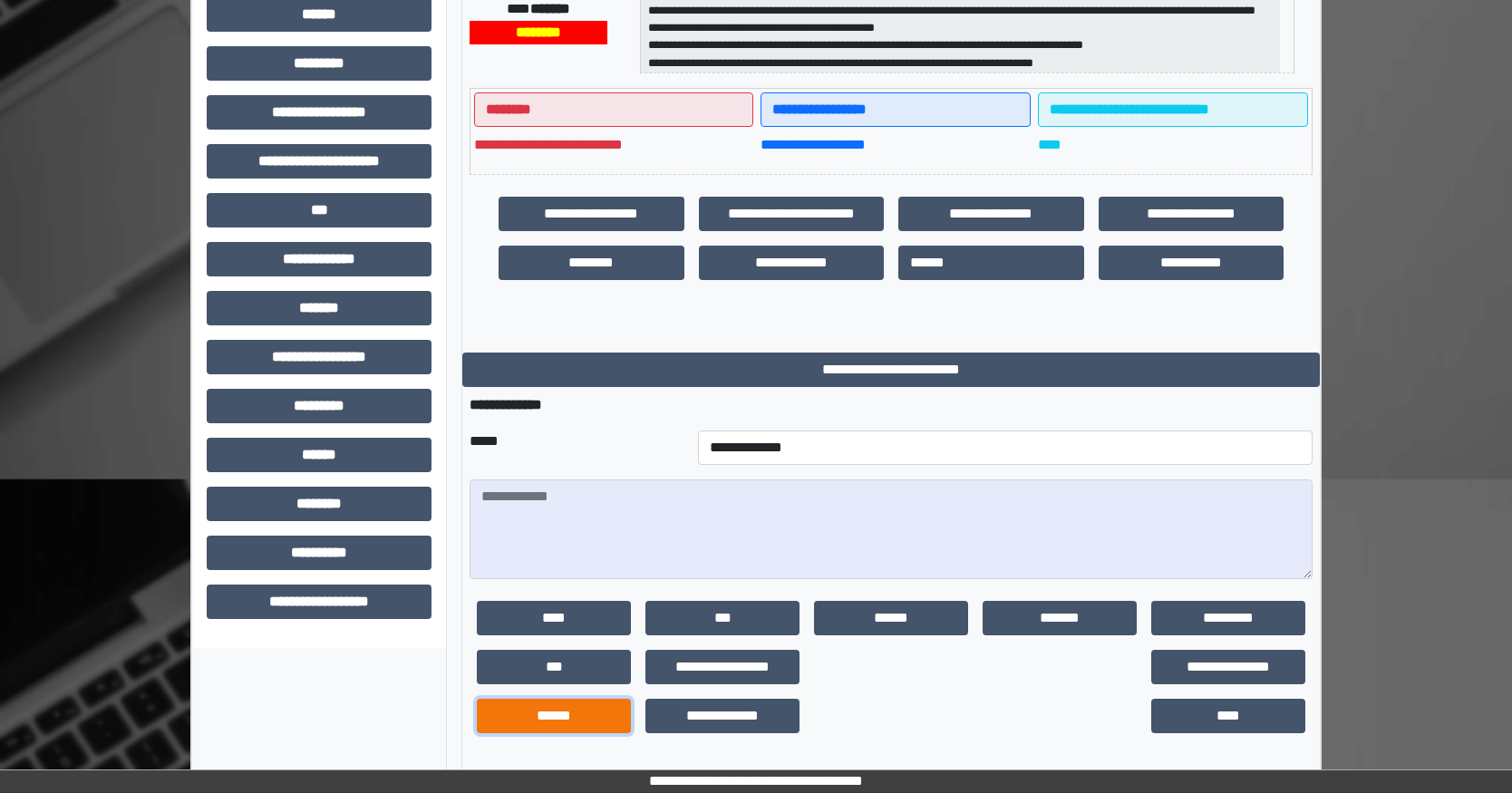 click on "******" at bounding box center [554, 716] 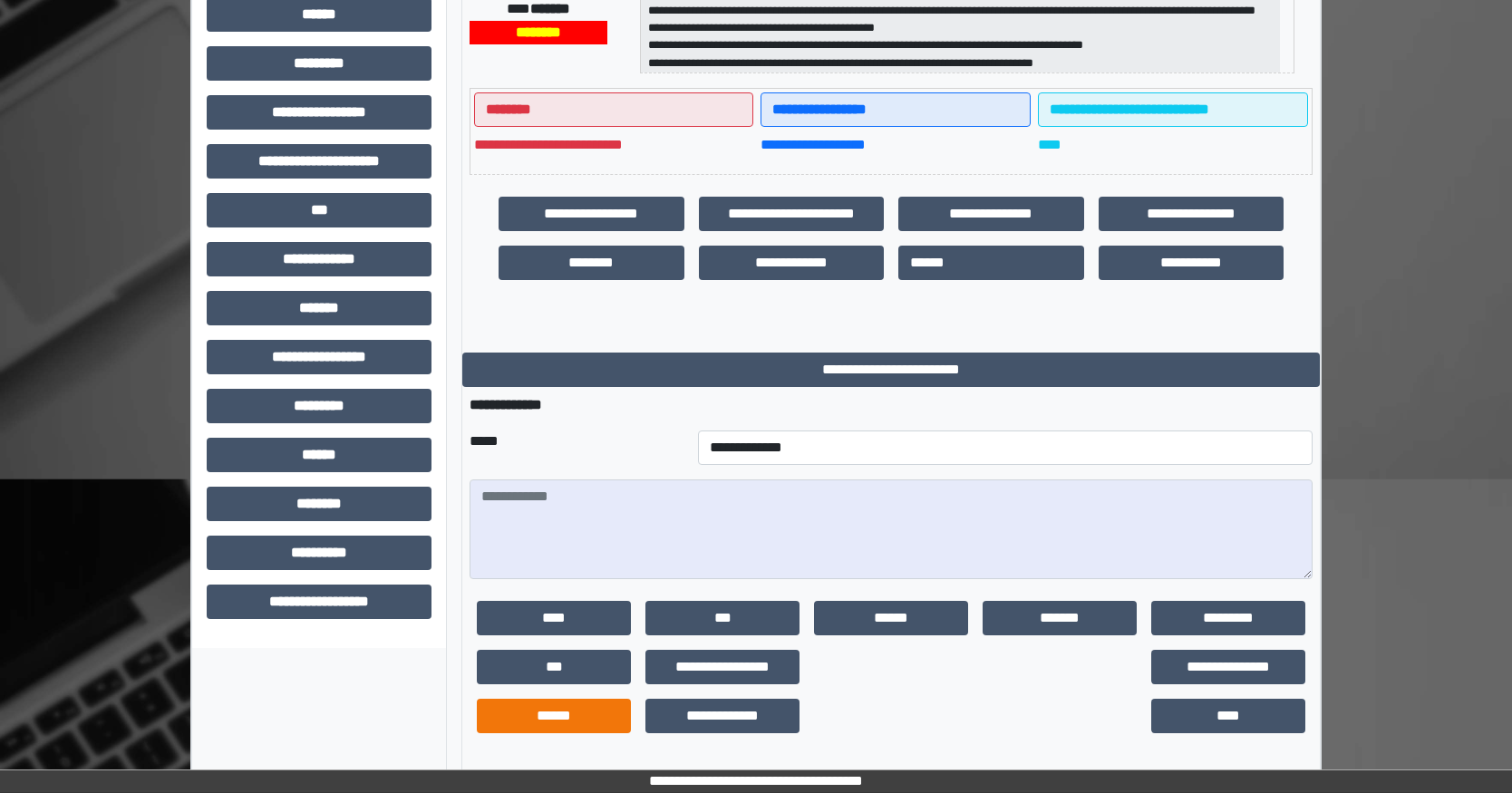scroll, scrollTop: 271, scrollLeft: 0, axis: vertical 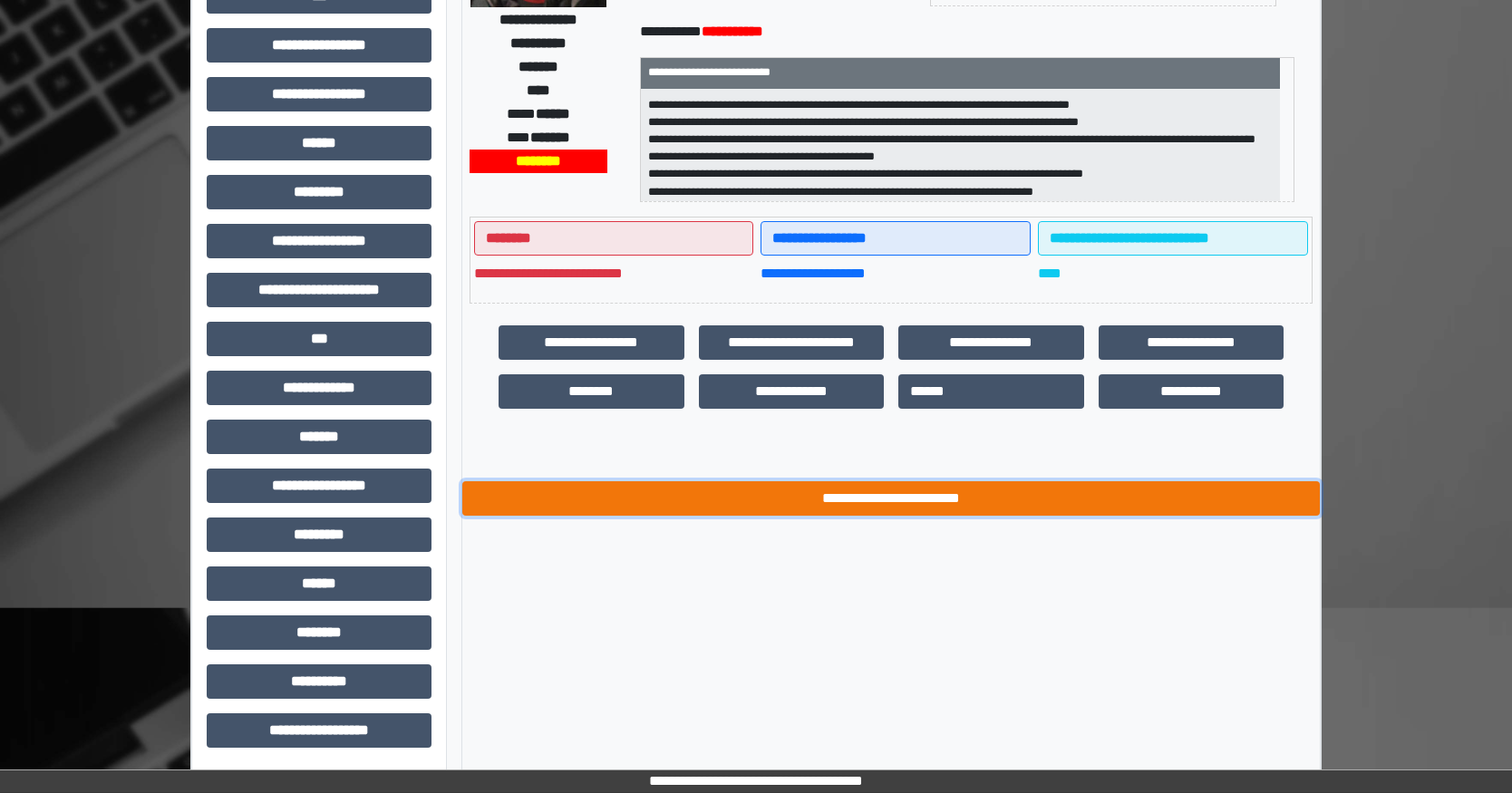 click on "**********" at bounding box center [891, 498] 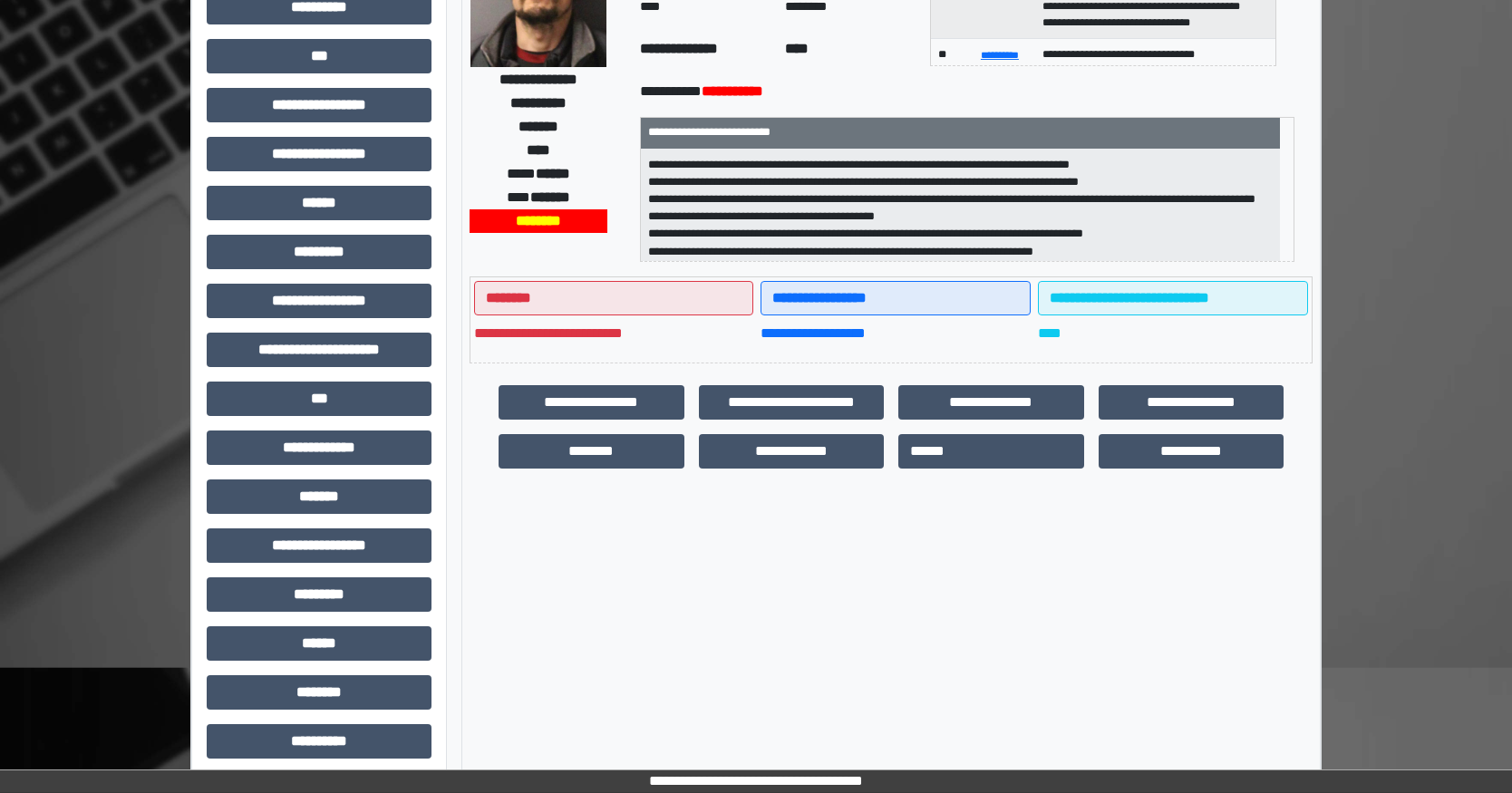 scroll, scrollTop: 0, scrollLeft: 0, axis: both 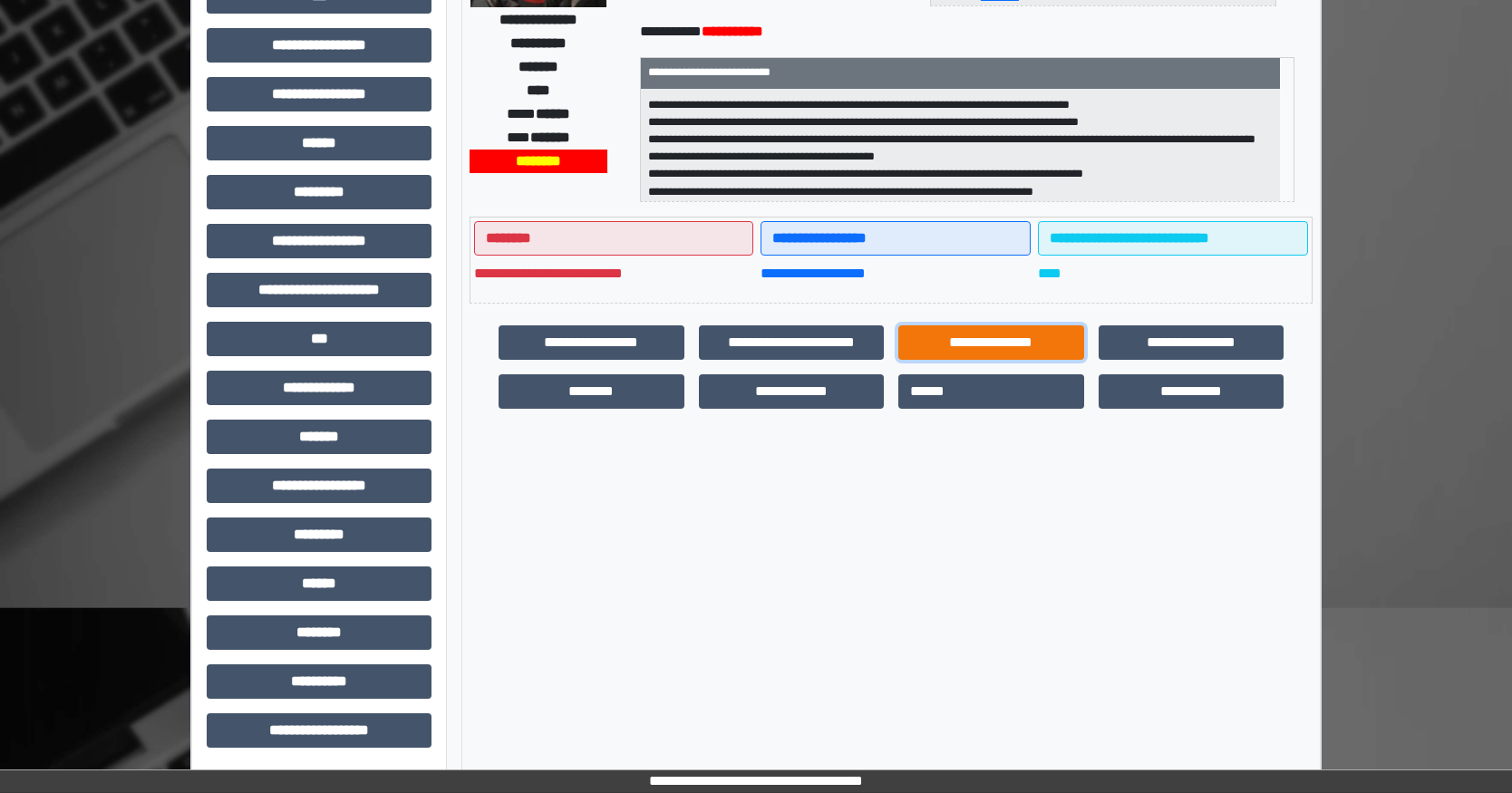 click on "**********" at bounding box center (991, 343) 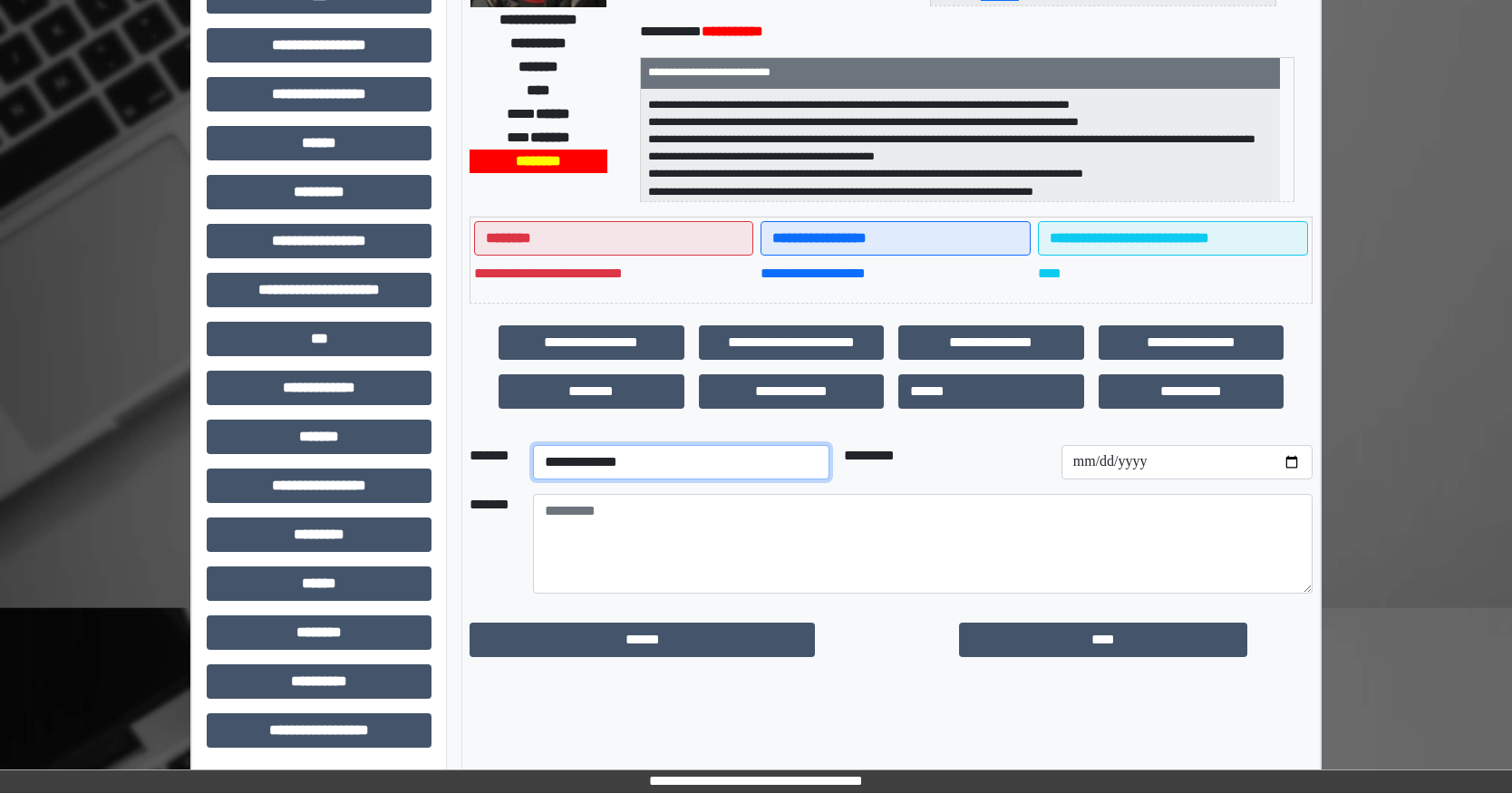 click on "**********" at bounding box center (681, 462) 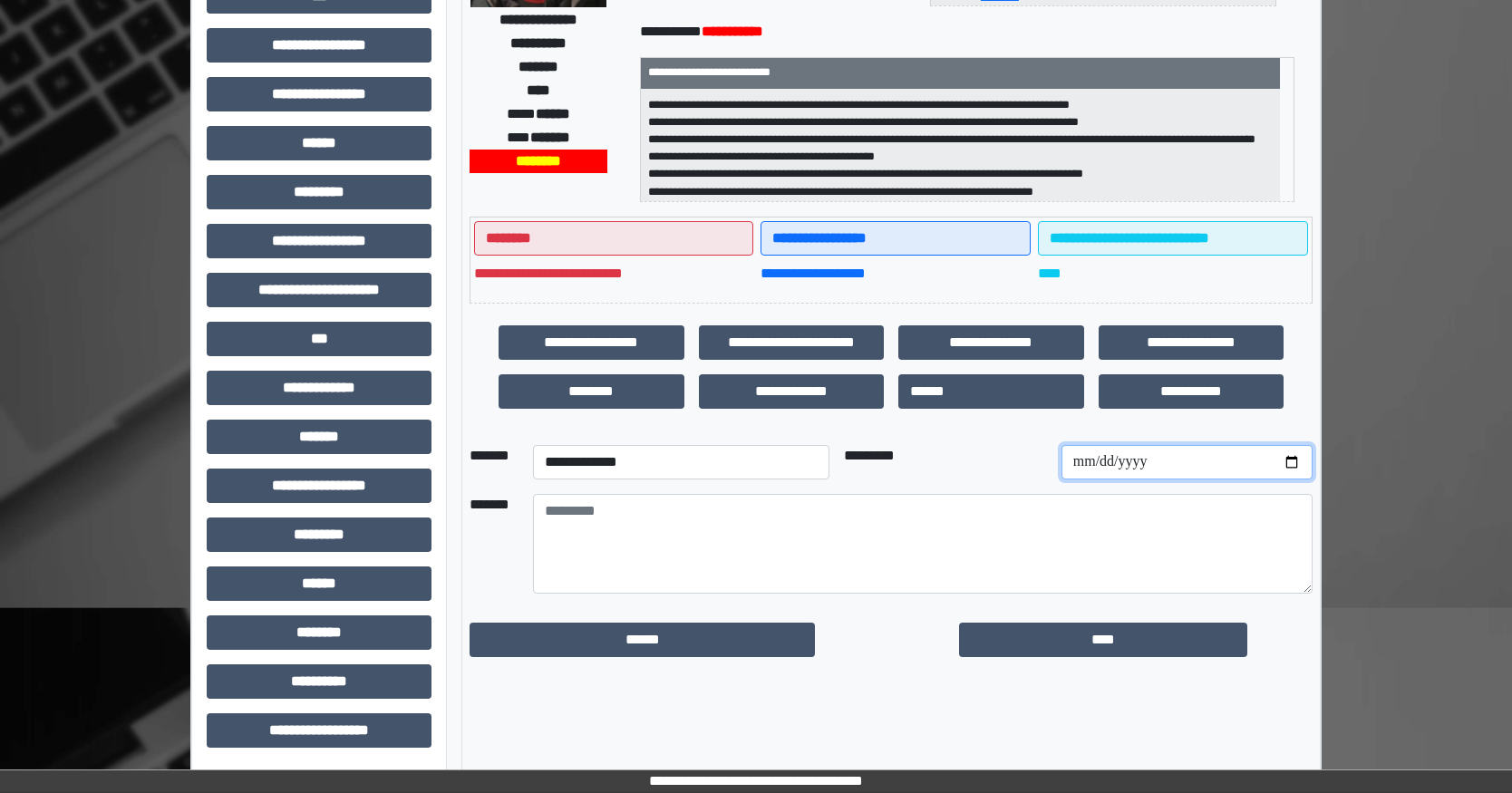 click at bounding box center (1187, 462) 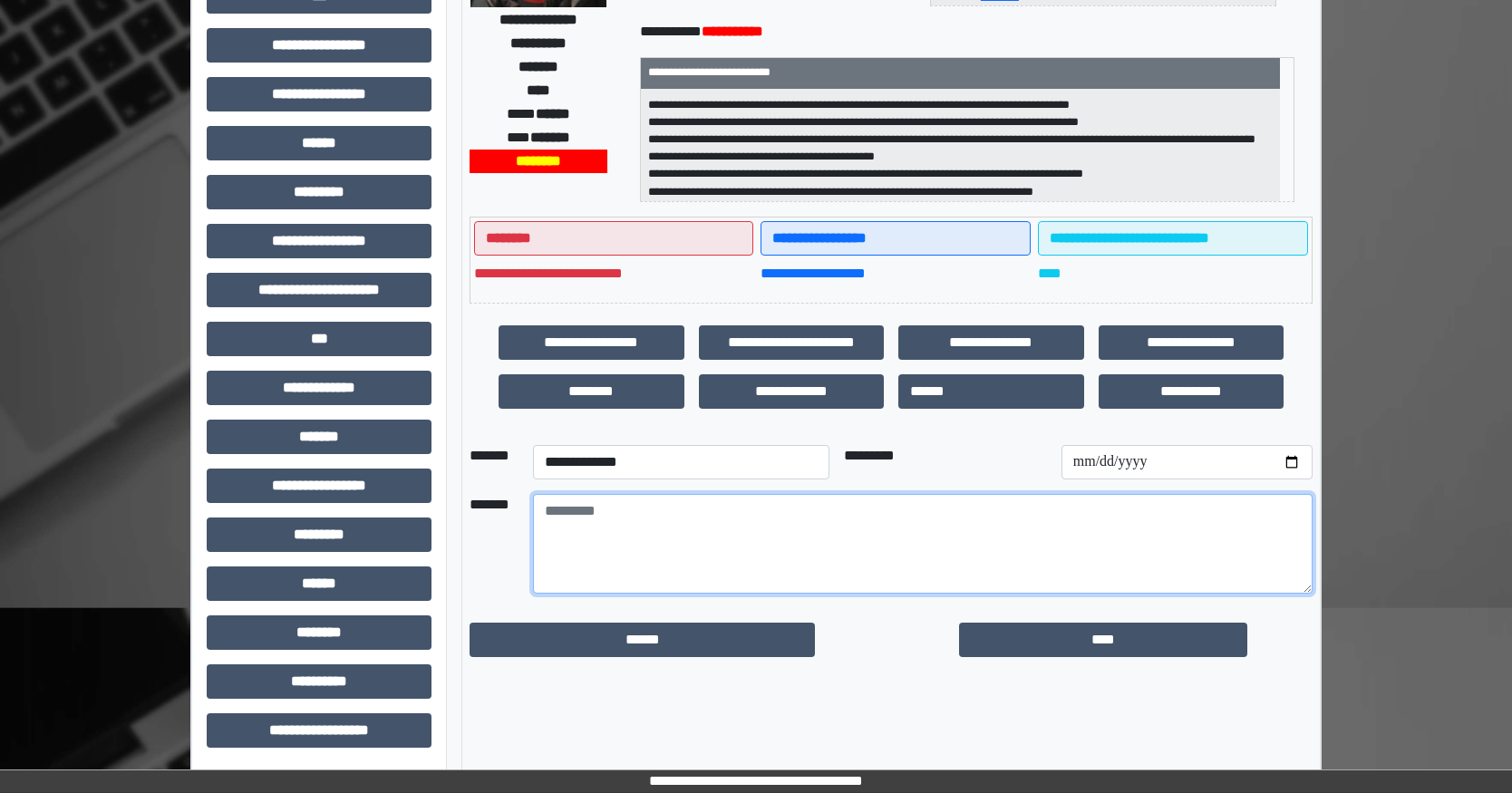 click at bounding box center (923, 544) 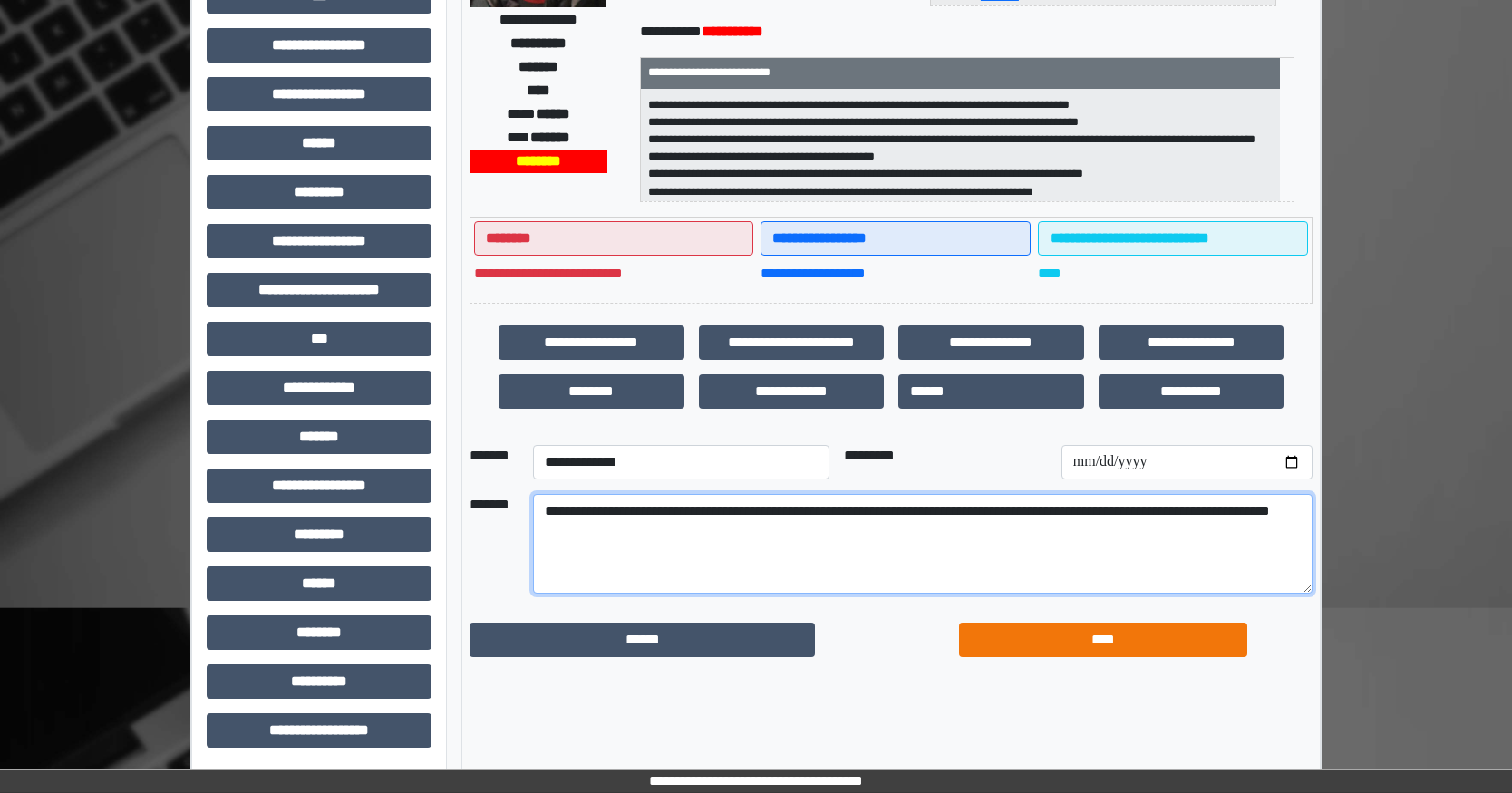 type on "**********" 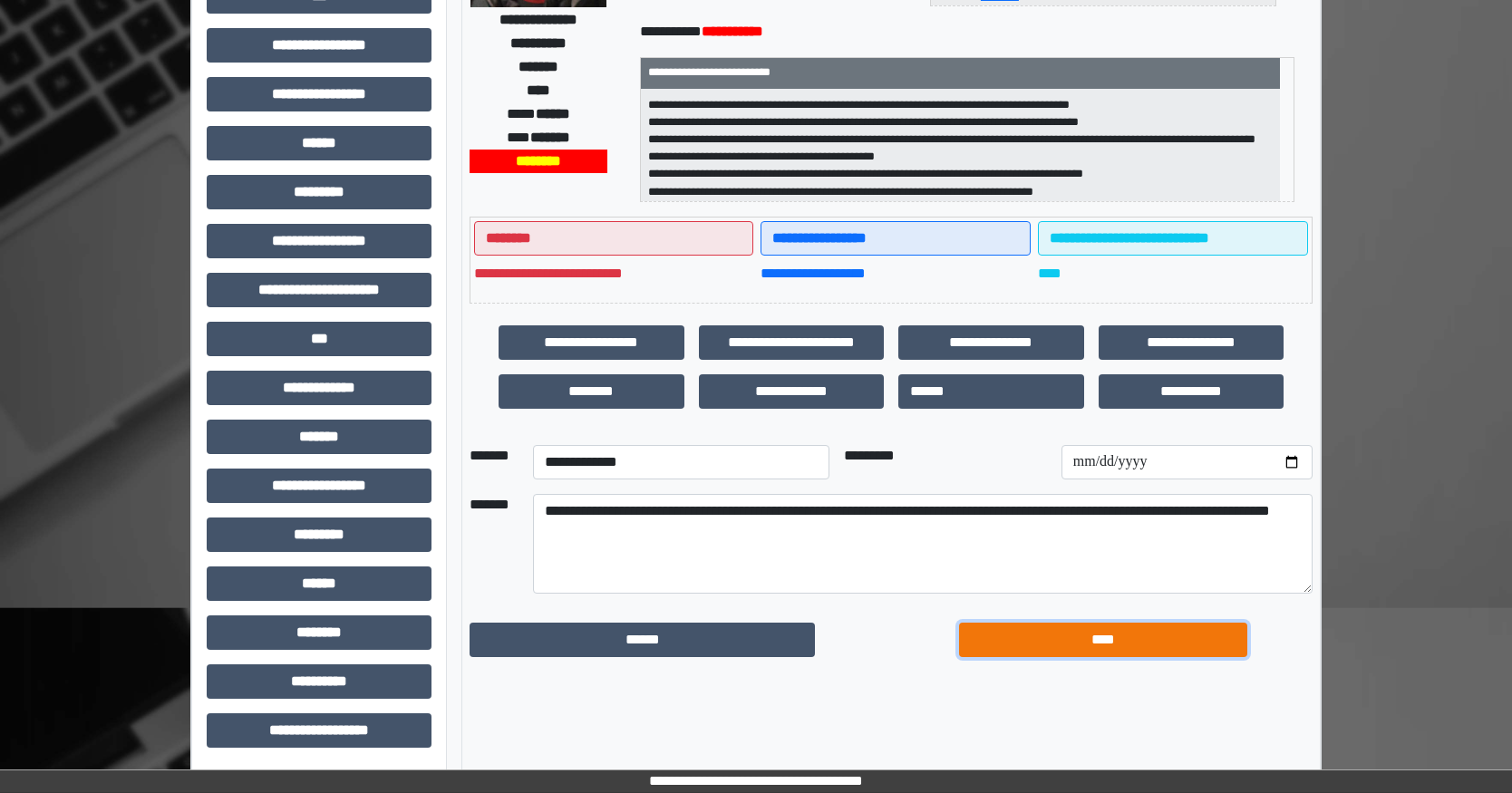 click on "****" at bounding box center (1103, 640) 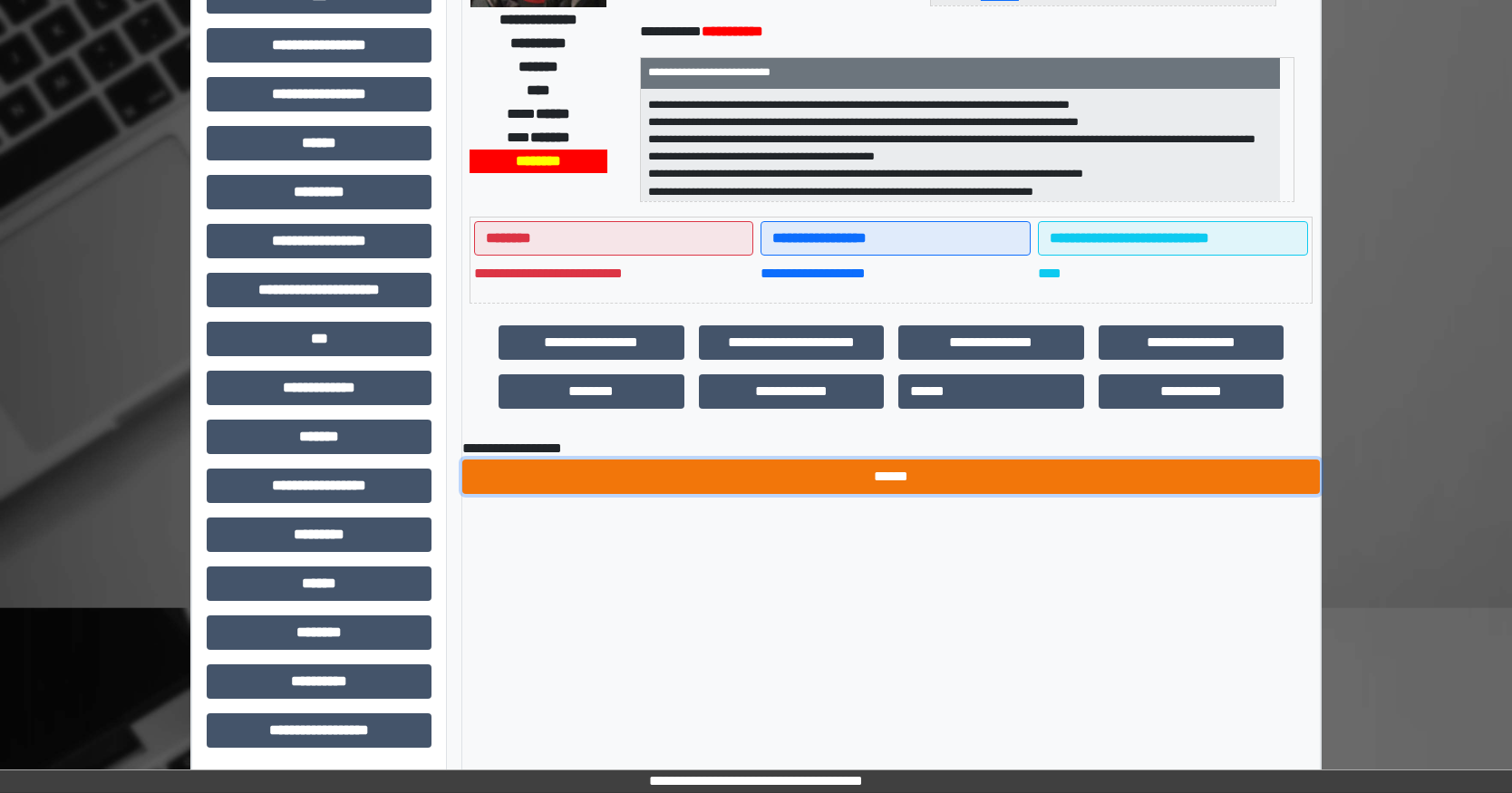click on "******" at bounding box center [891, 477] 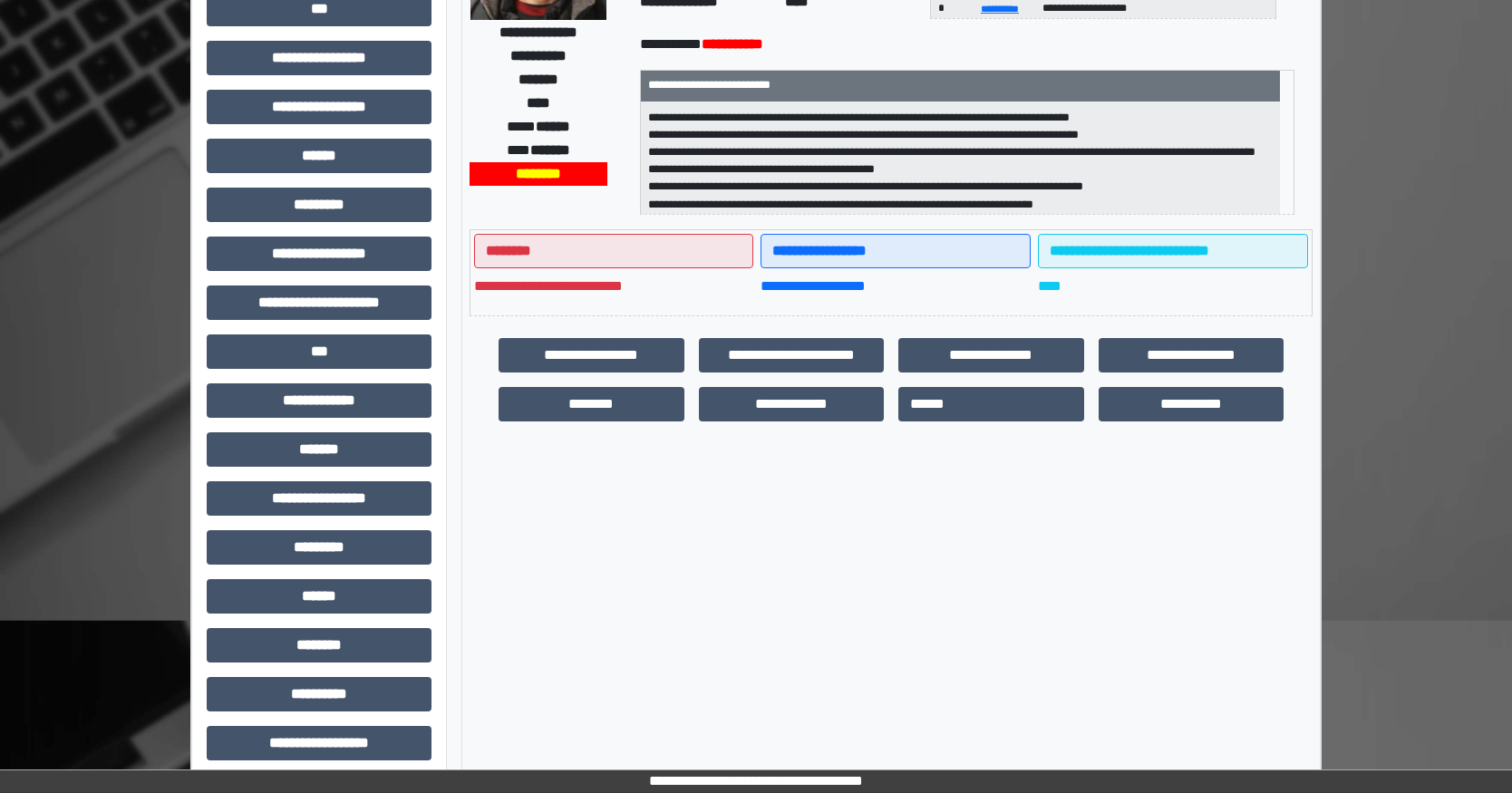 scroll, scrollTop: 0, scrollLeft: 0, axis: both 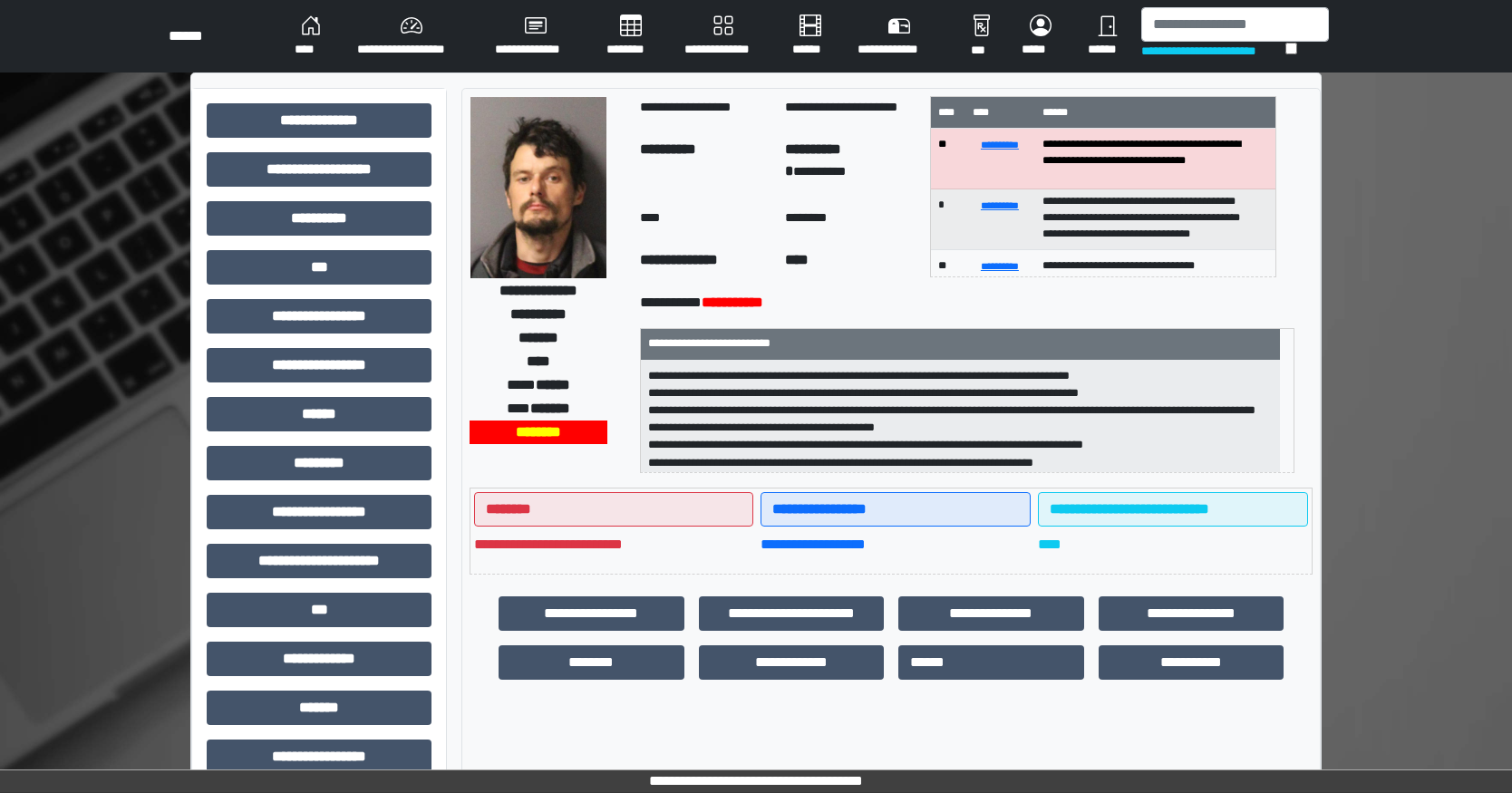 click on "********" at bounding box center (631, 36) 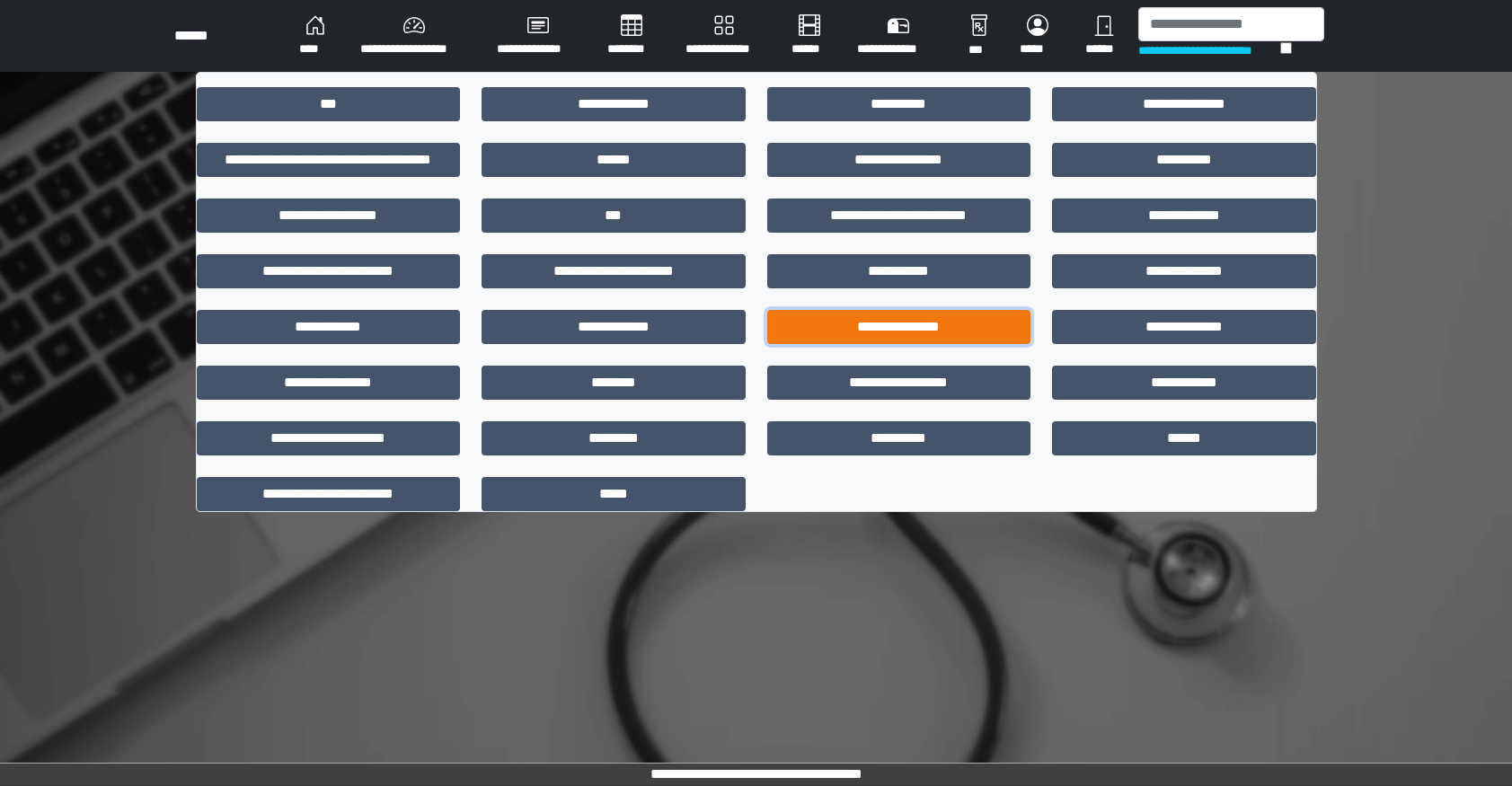 click on "**********" at bounding box center [899, 327] 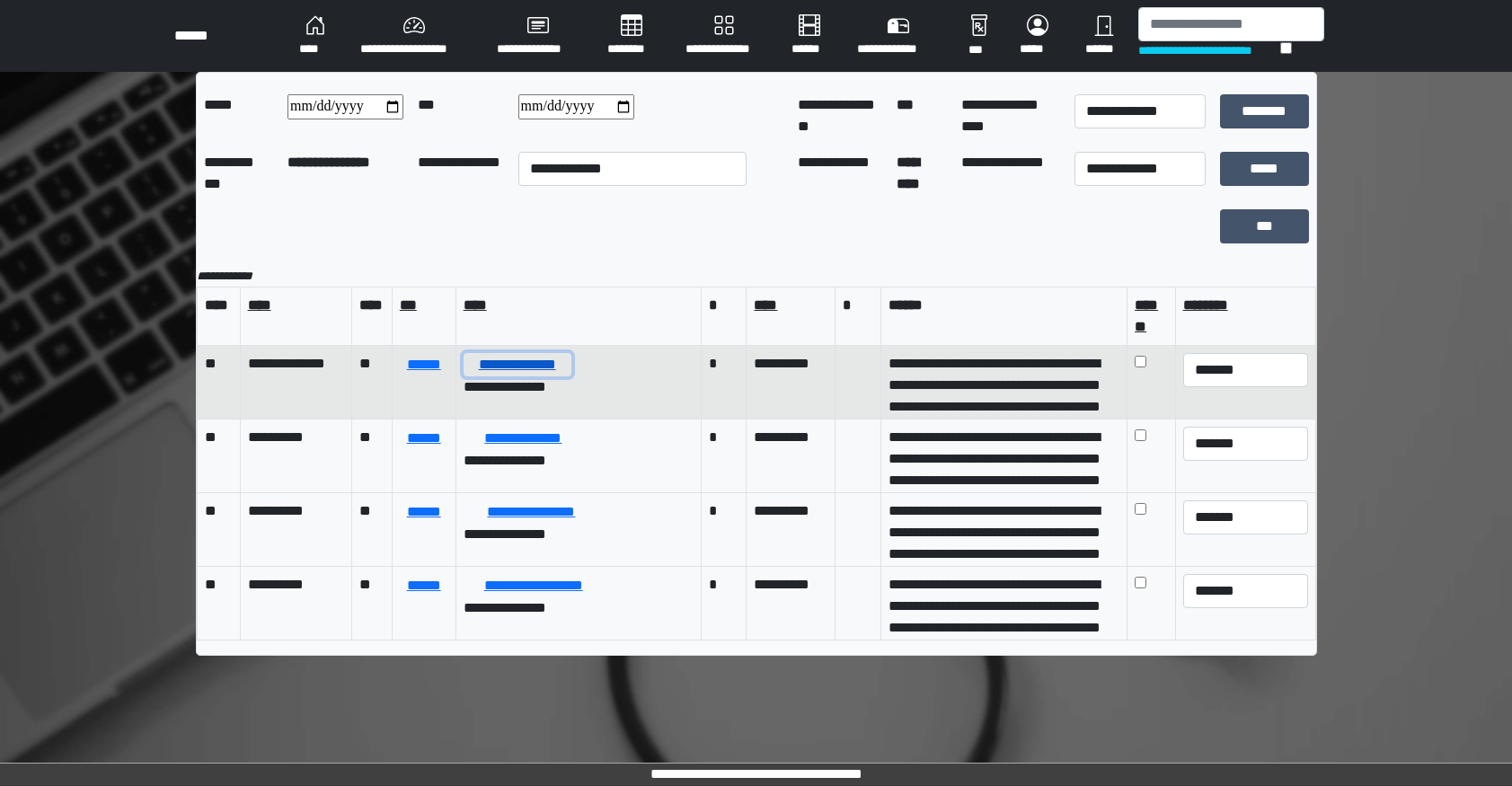 click on "**********" at bounding box center (517, 365) 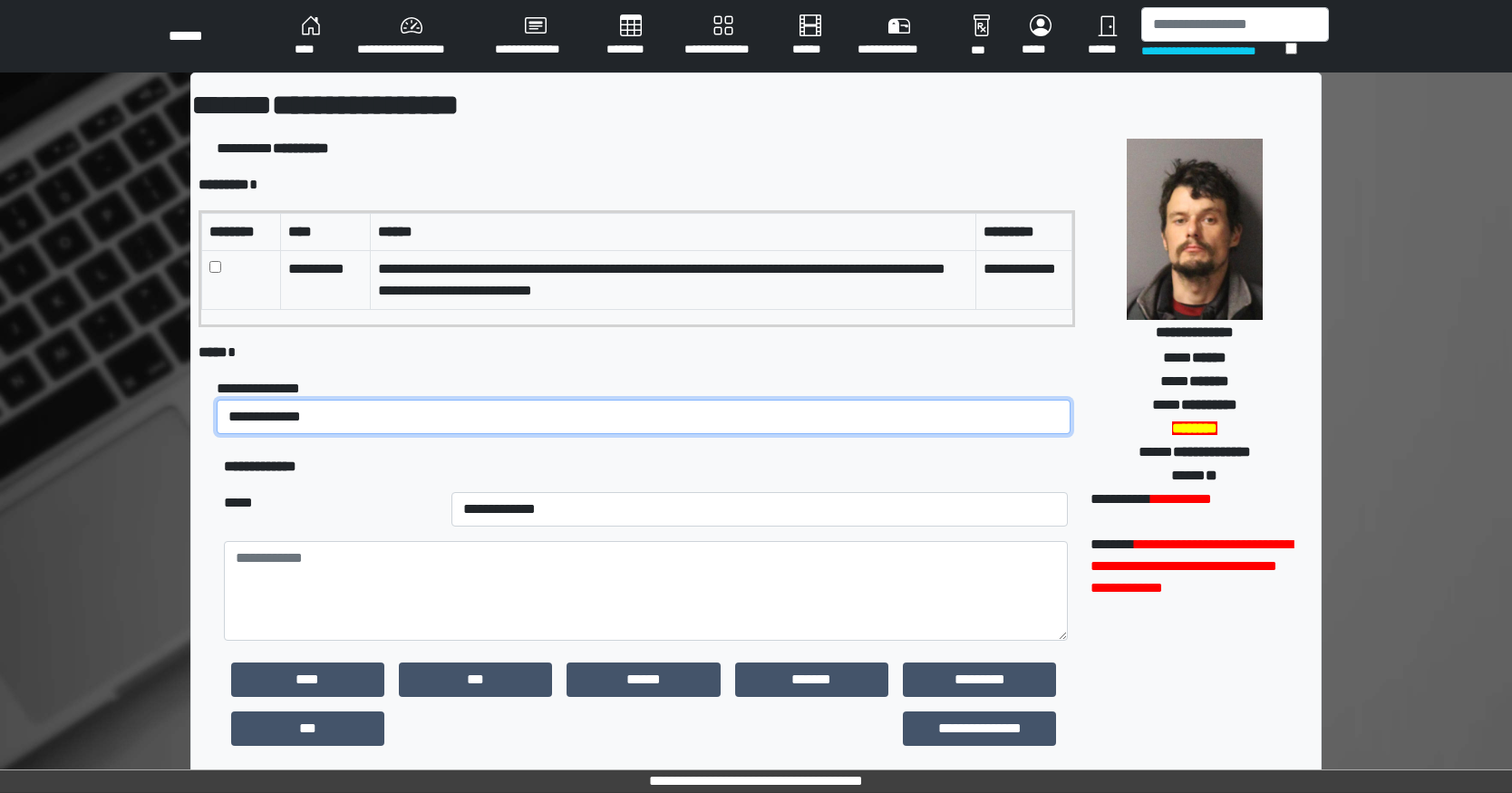 click on "**********" at bounding box center (644, 417) 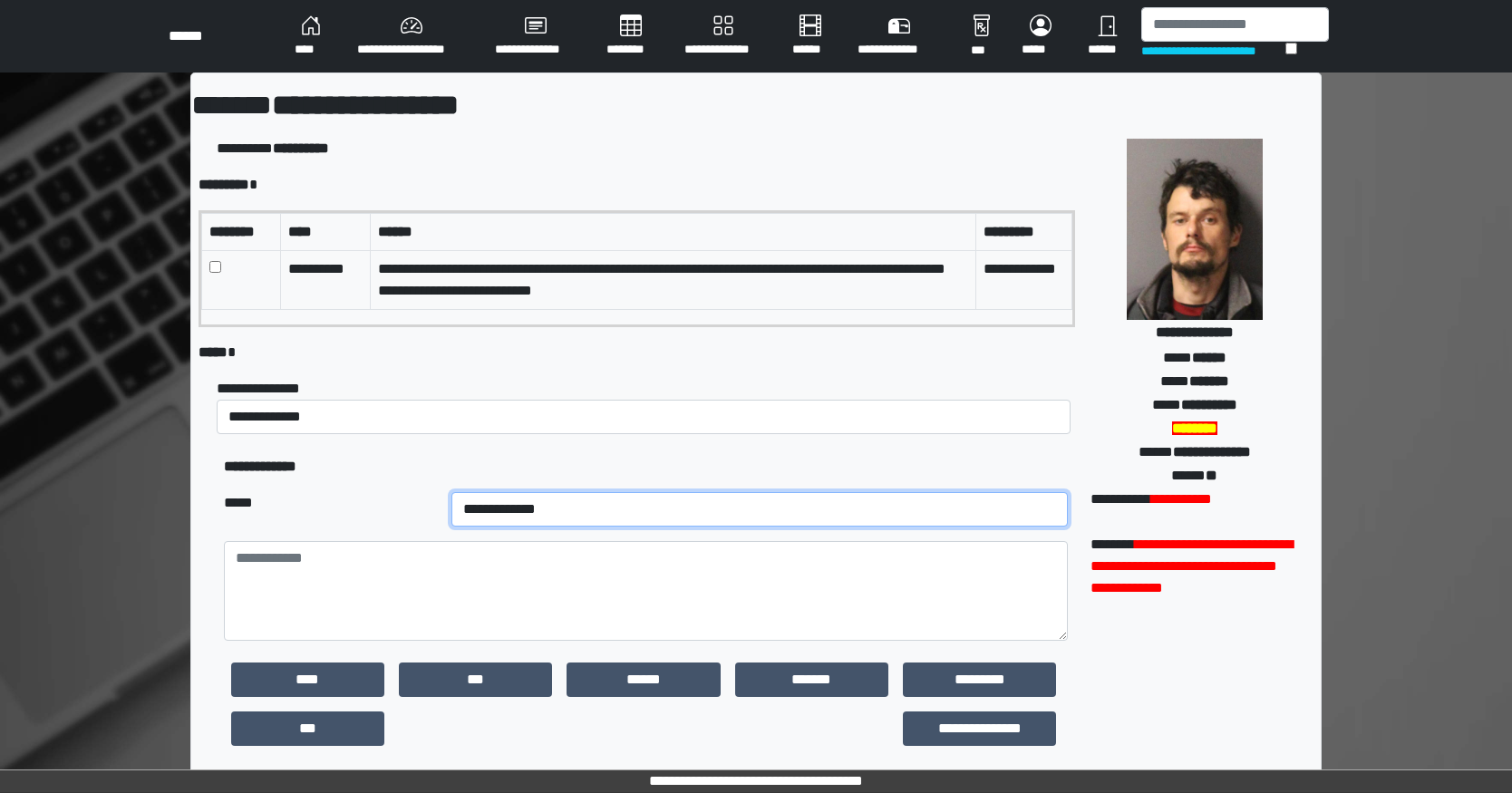 click on "**********" at bounding box center (760, 509) 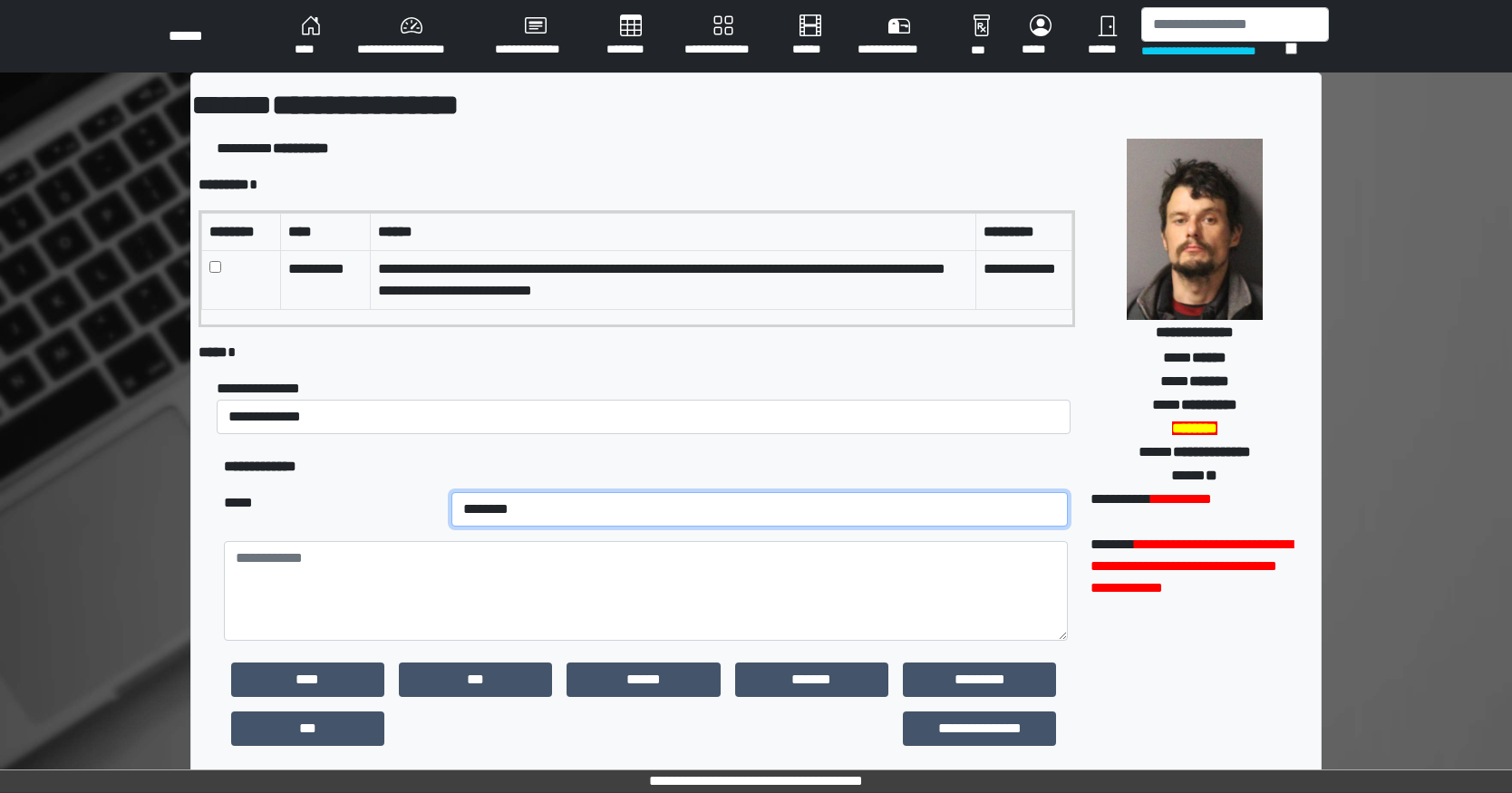 click on "**********" at bounding box center [760, 509] 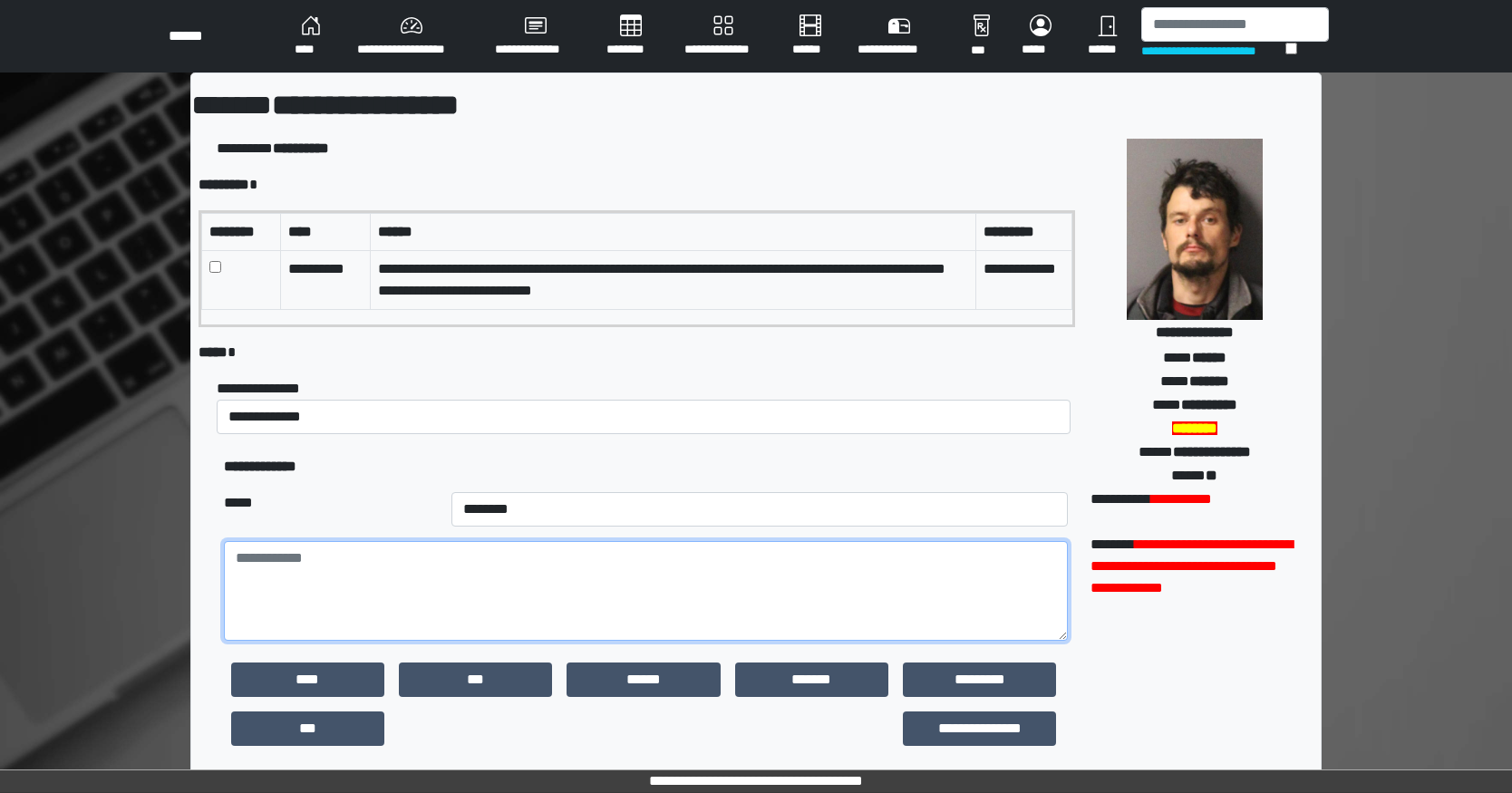 click at bounding box center (645, 591) 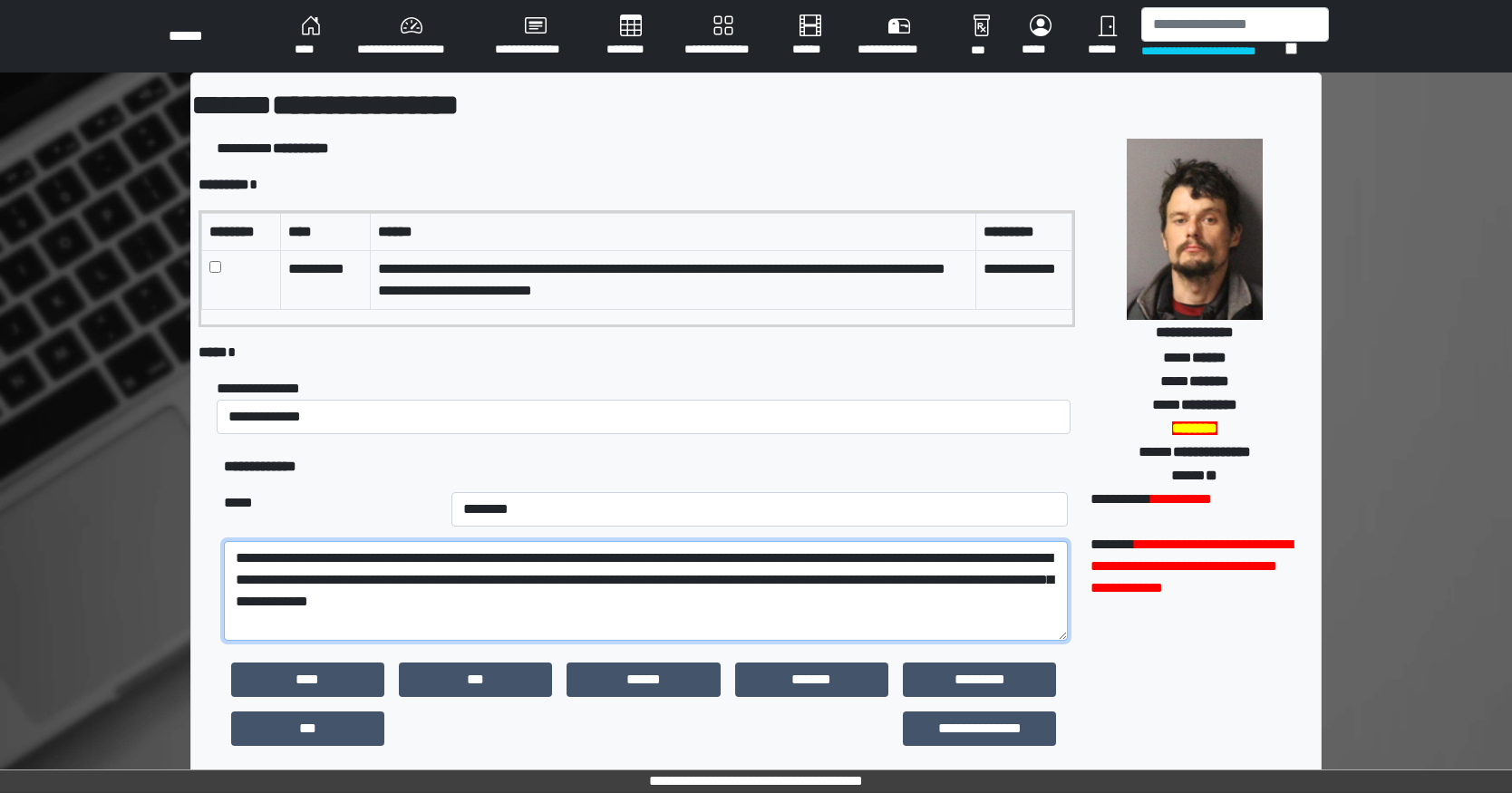 click on "**********" at bounding box center [645, 591] 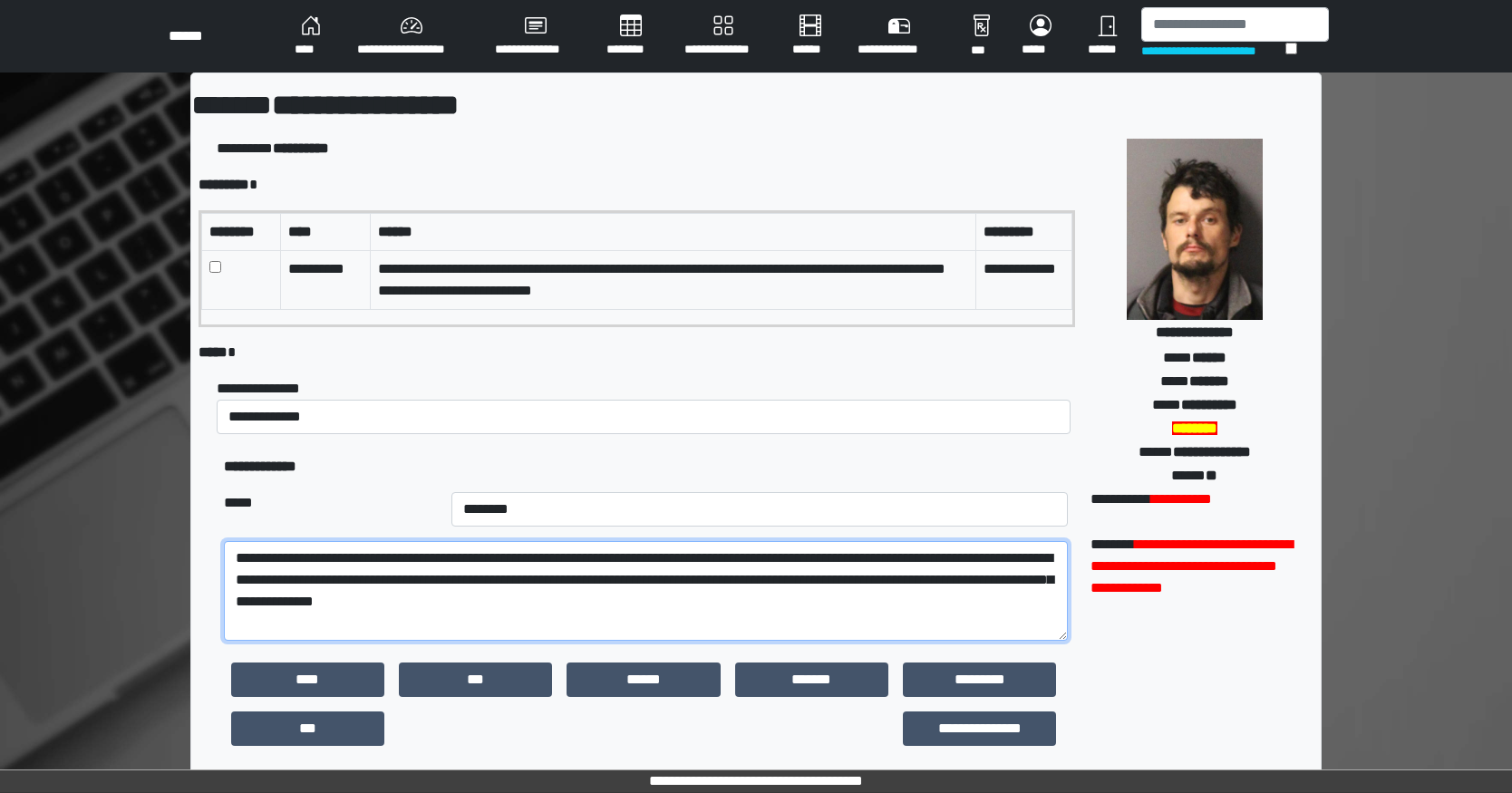 click on "**********" at bounding box center [645, 591] 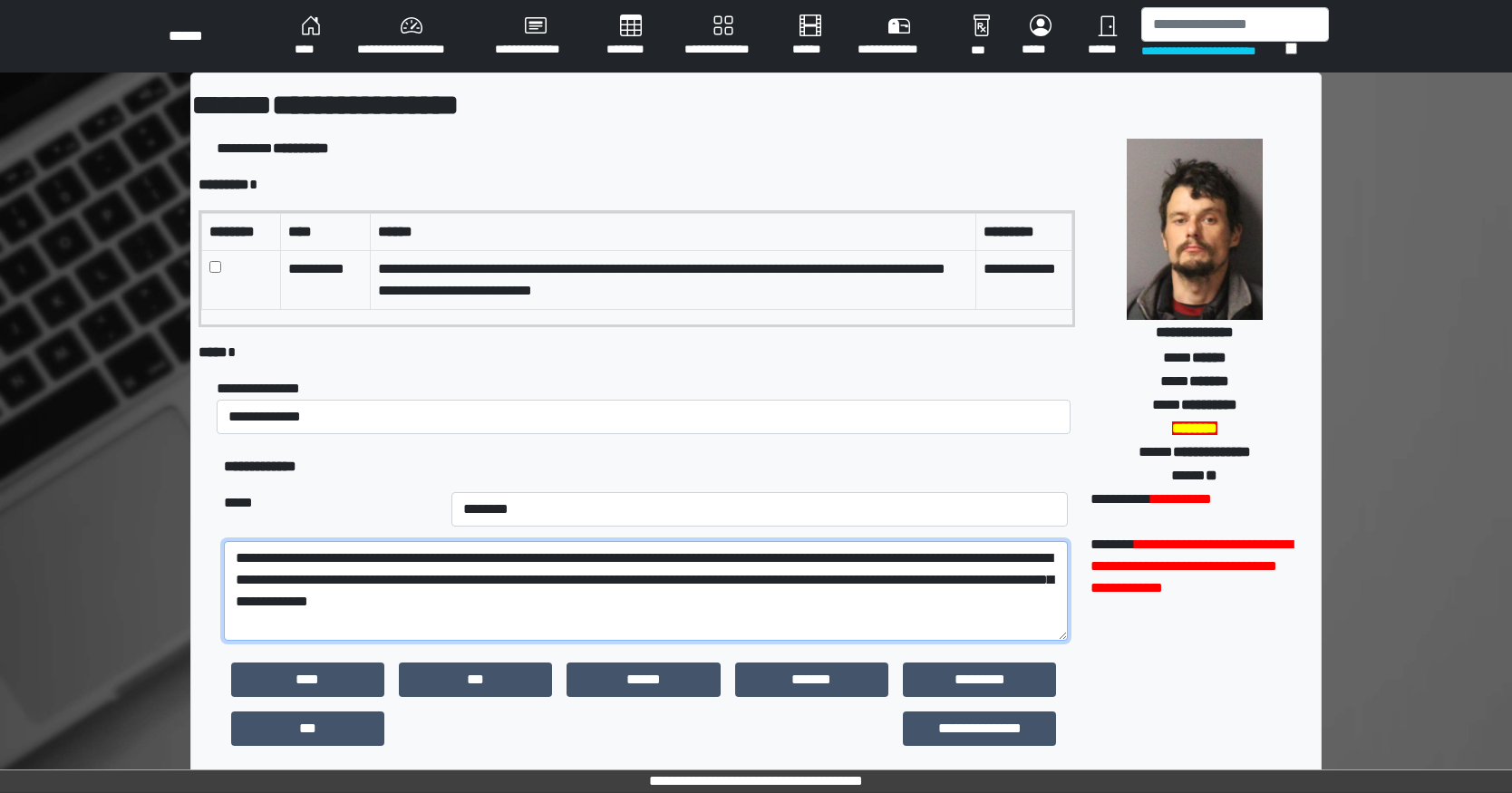 click on "**********" at bounding box center (645, 591) 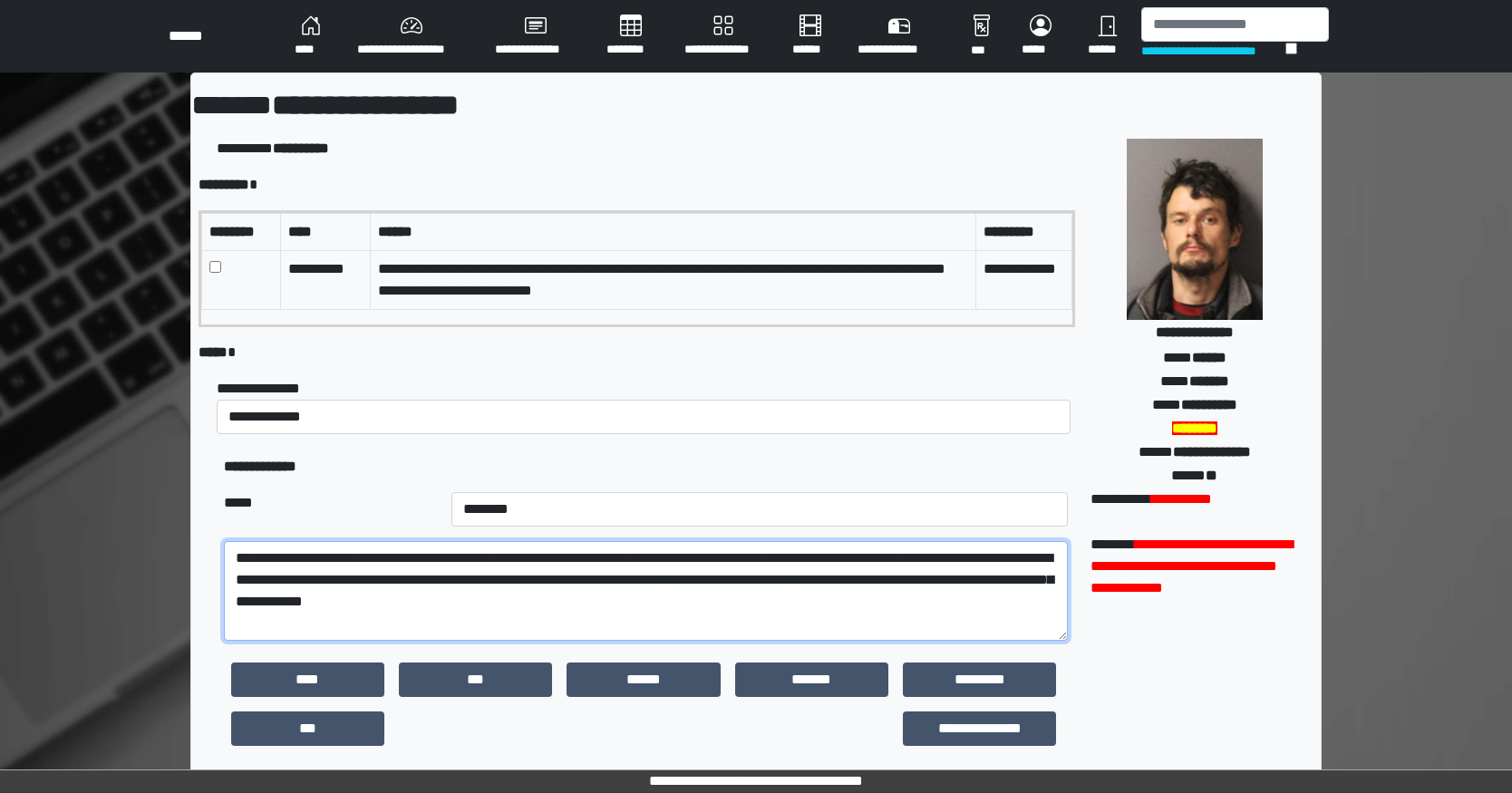 click on "**********" at bounding box center (645, 591) 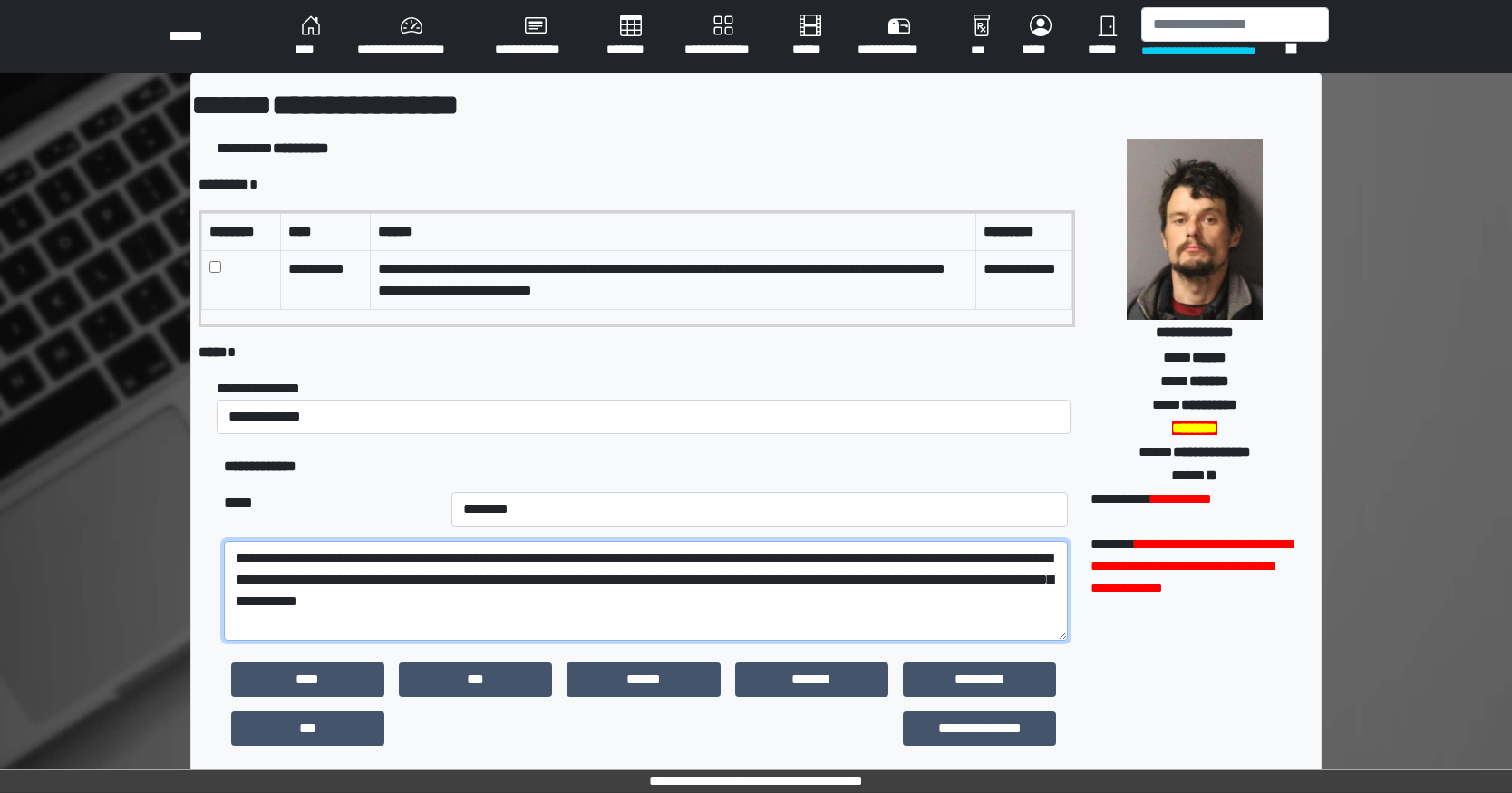 click on "**********" at bounding box center (645, 591) 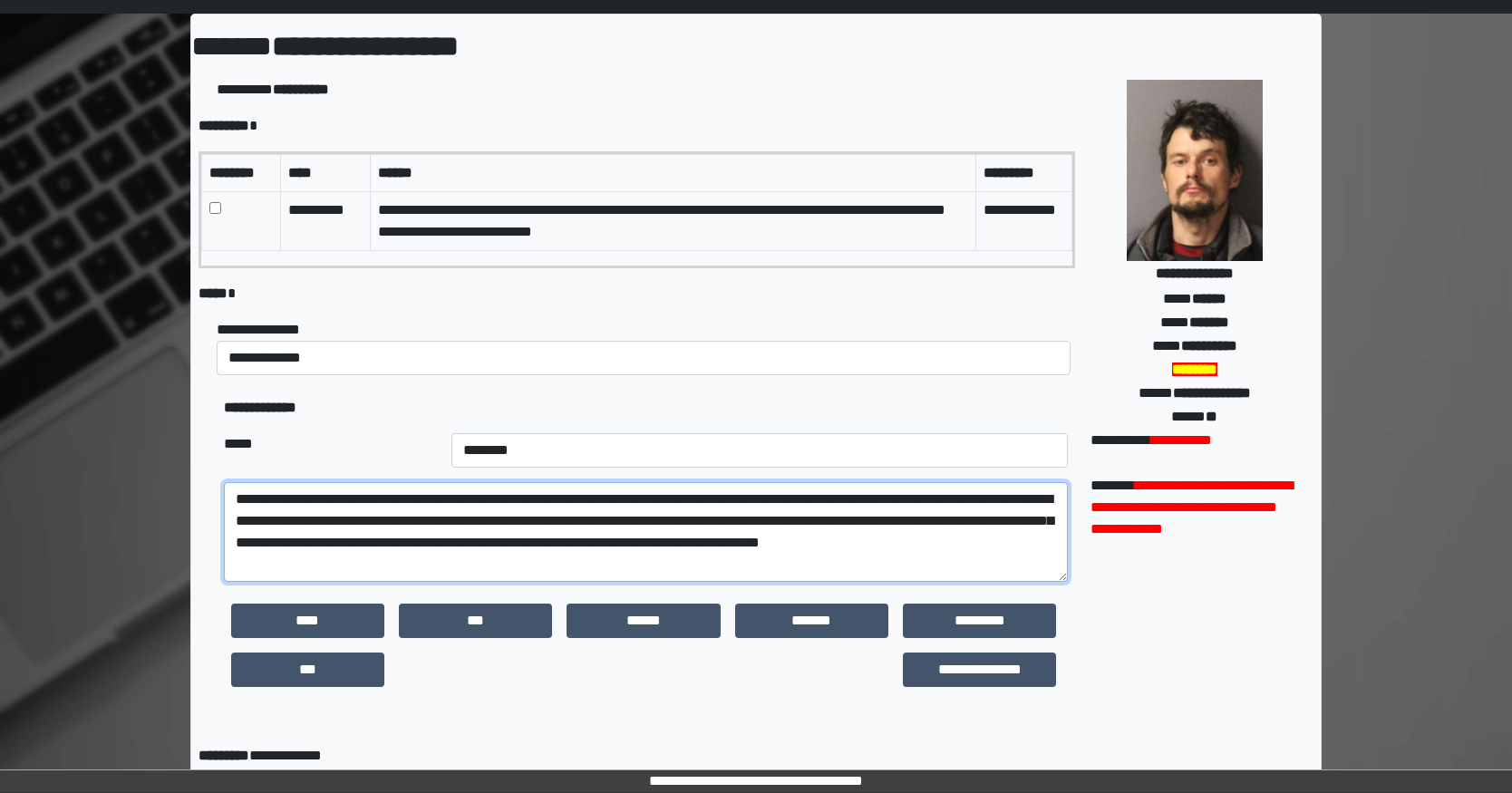 scroll, scrollTop: 91, scrollLeft: 0, axis: vertical 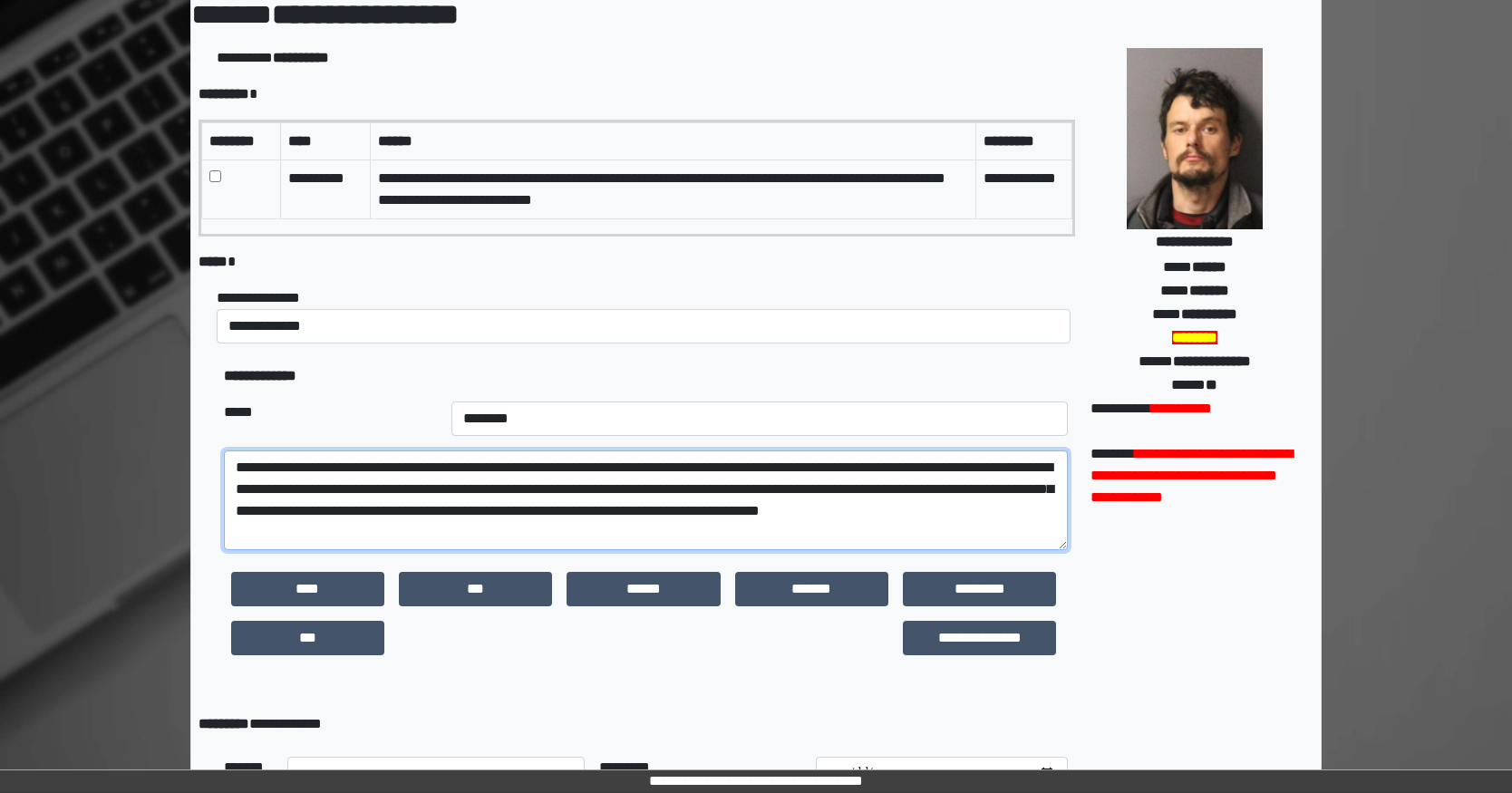 type on "**********" 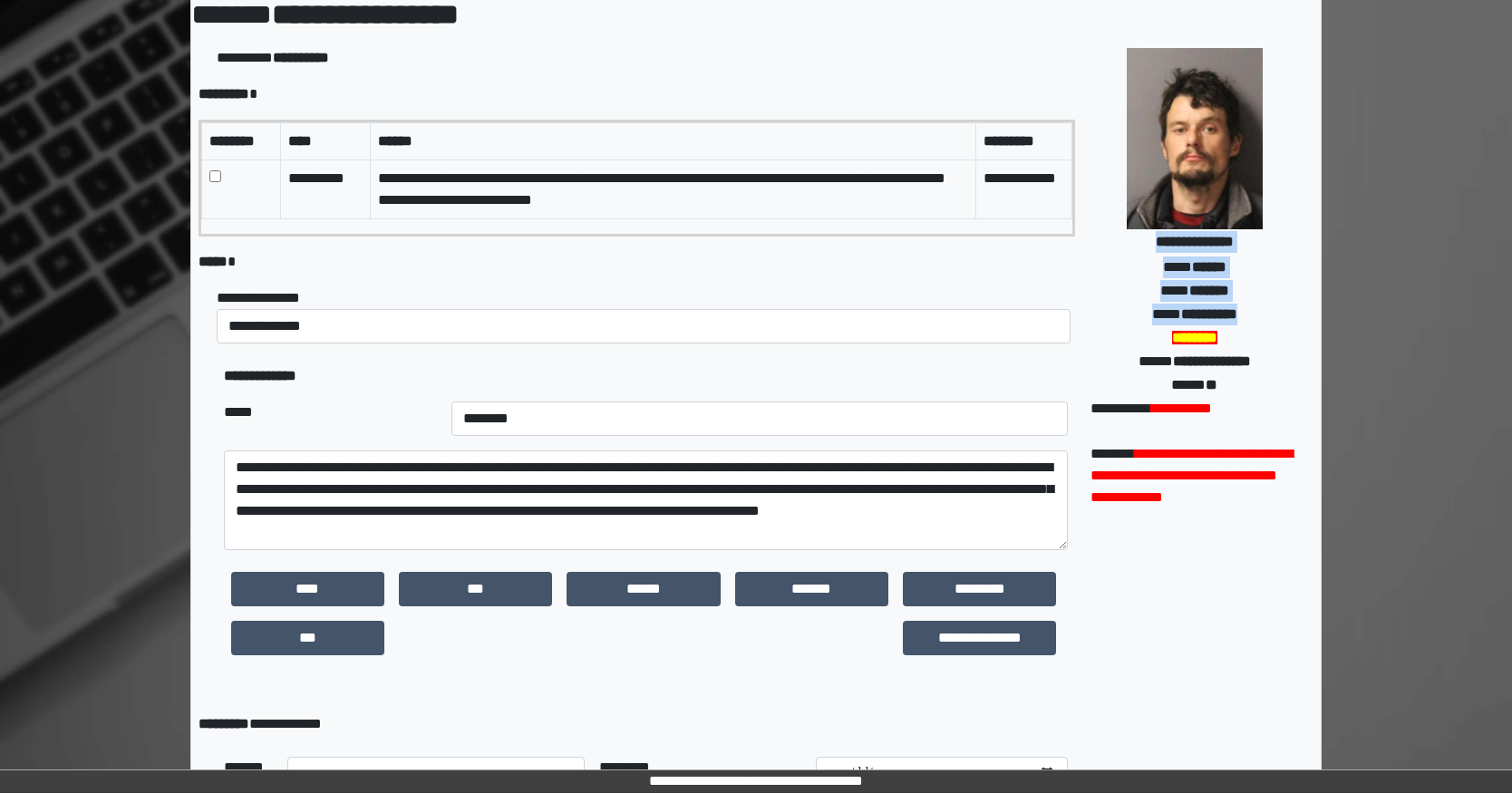 drag, startPoint x: 1133, startPoint y: 239, endPoint x: 1261, endPoint y: 311, distance: 146.86048 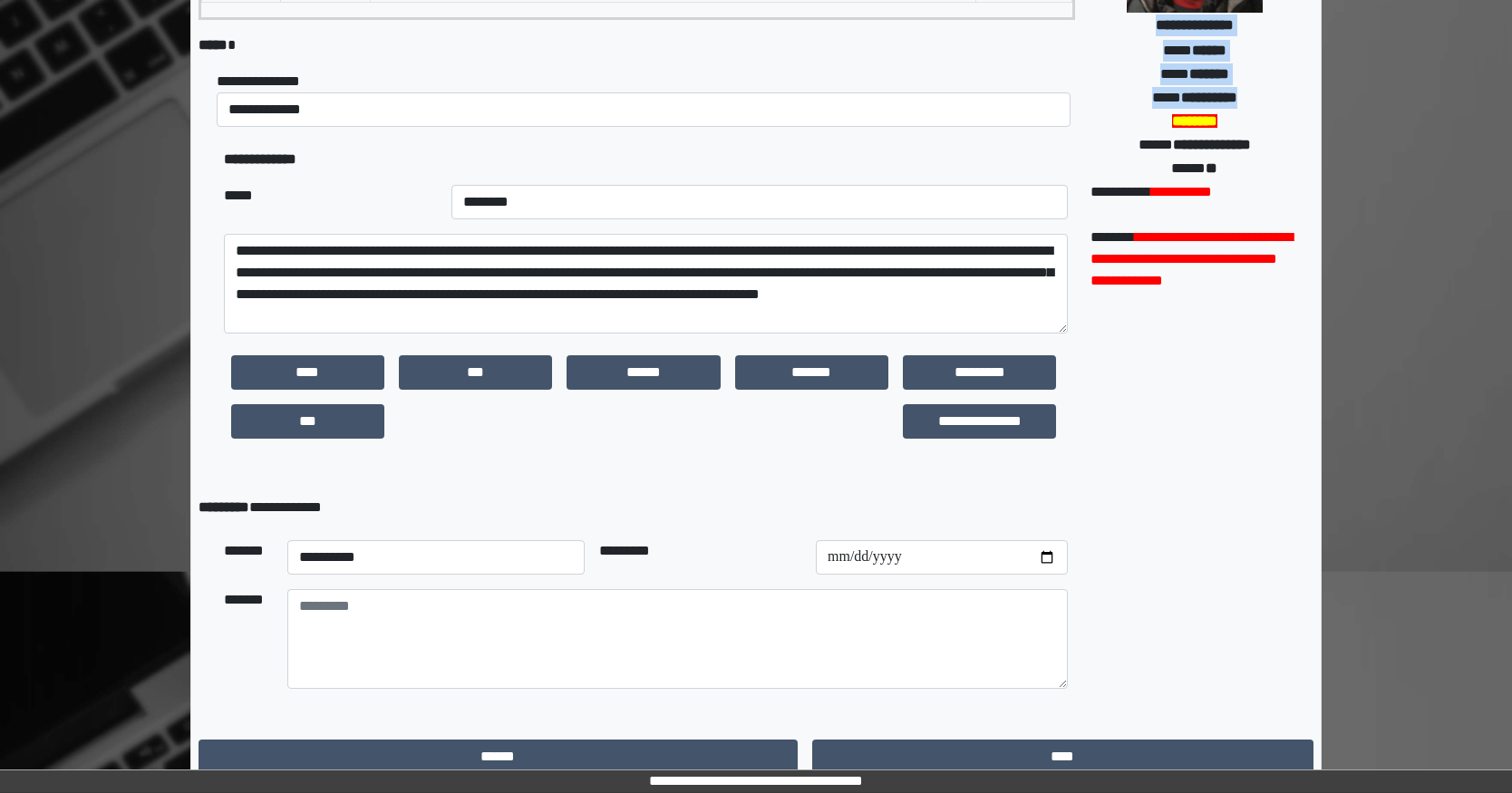 scroll, scrollTop: 325, scrollLeft: 0, axis: vertical 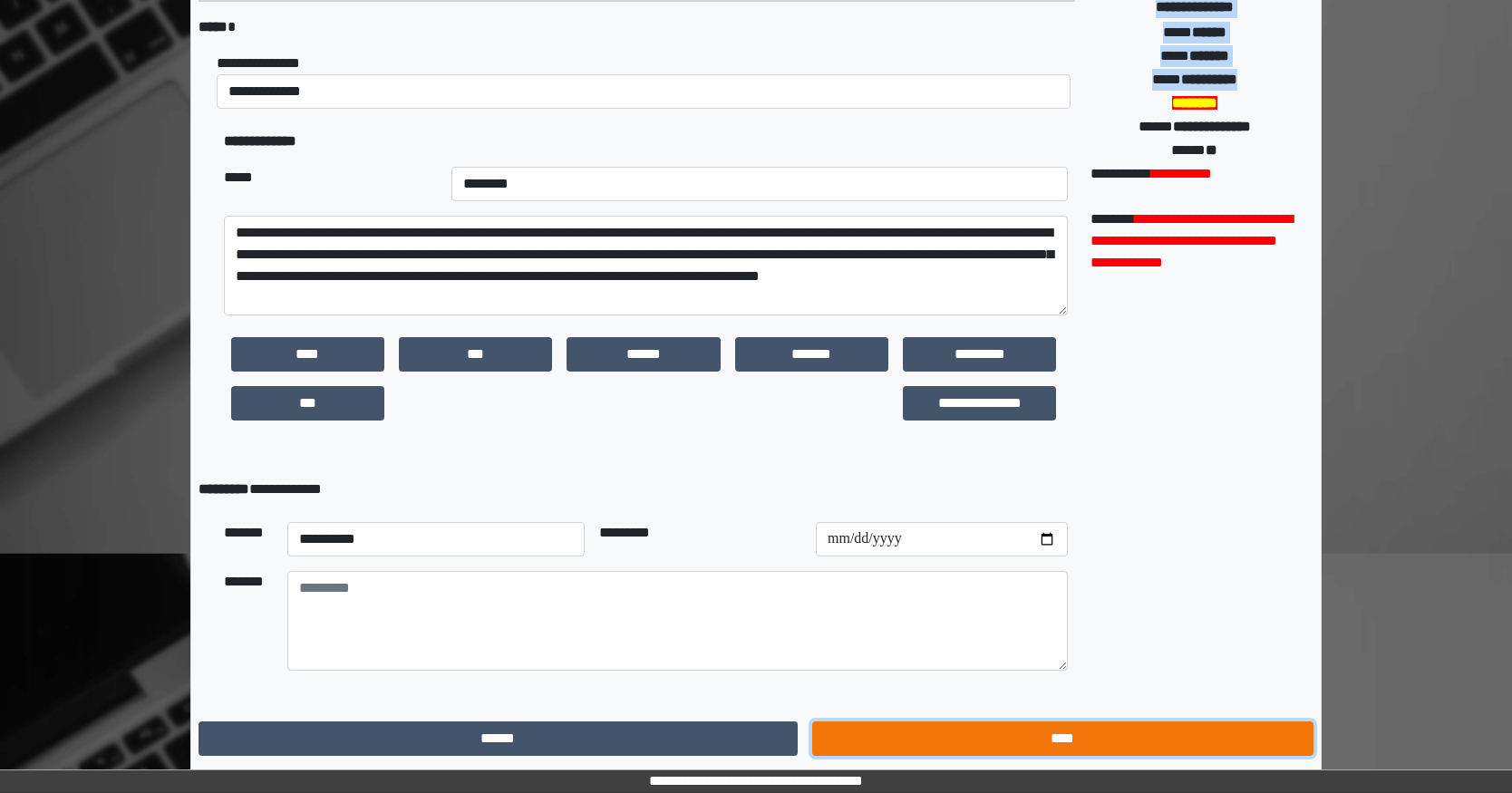 click on "****" at bounding box center (1062, 739) 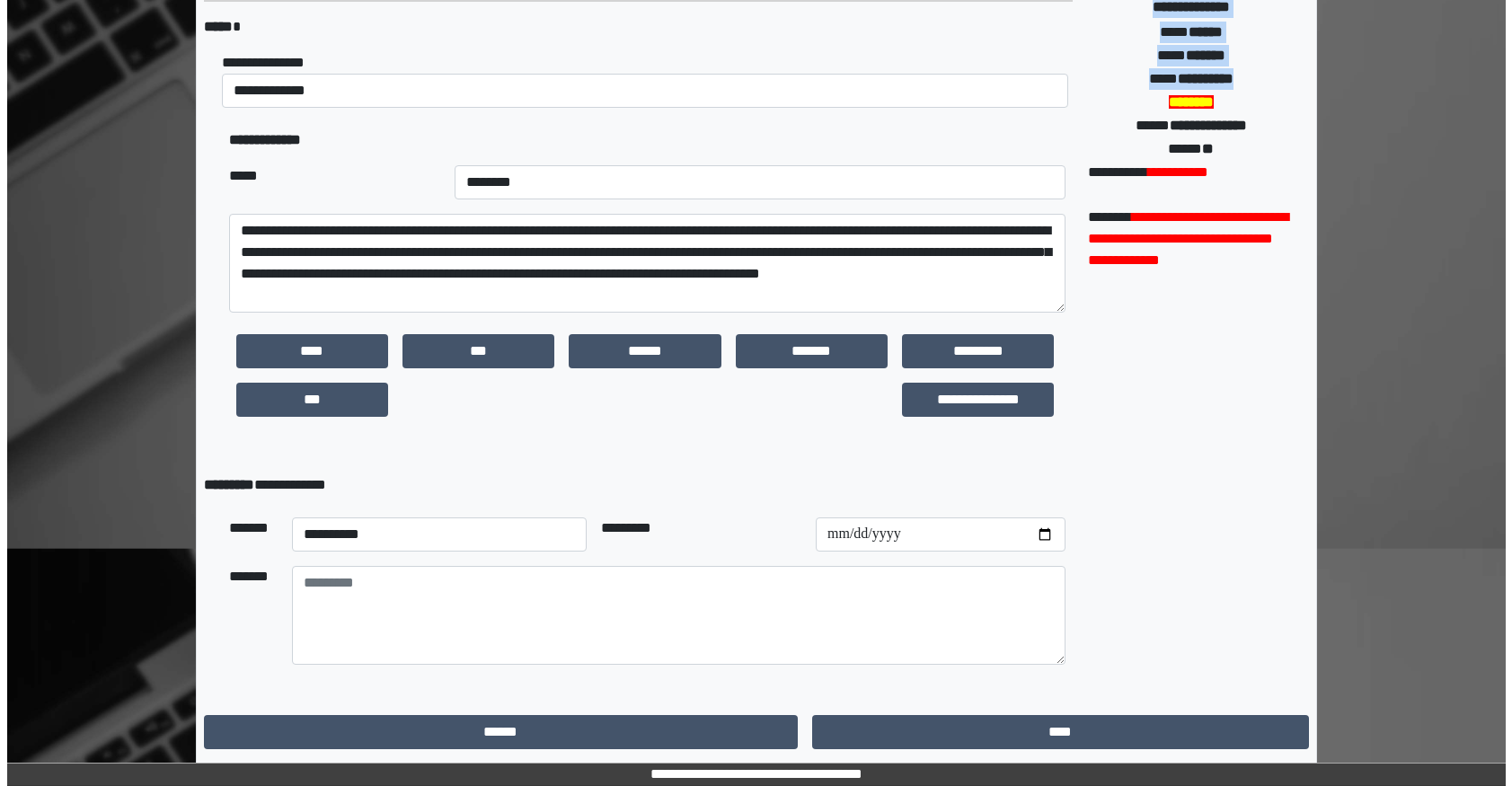 scroll, scrollTop: 0, scrollLeft: 0, axis: both 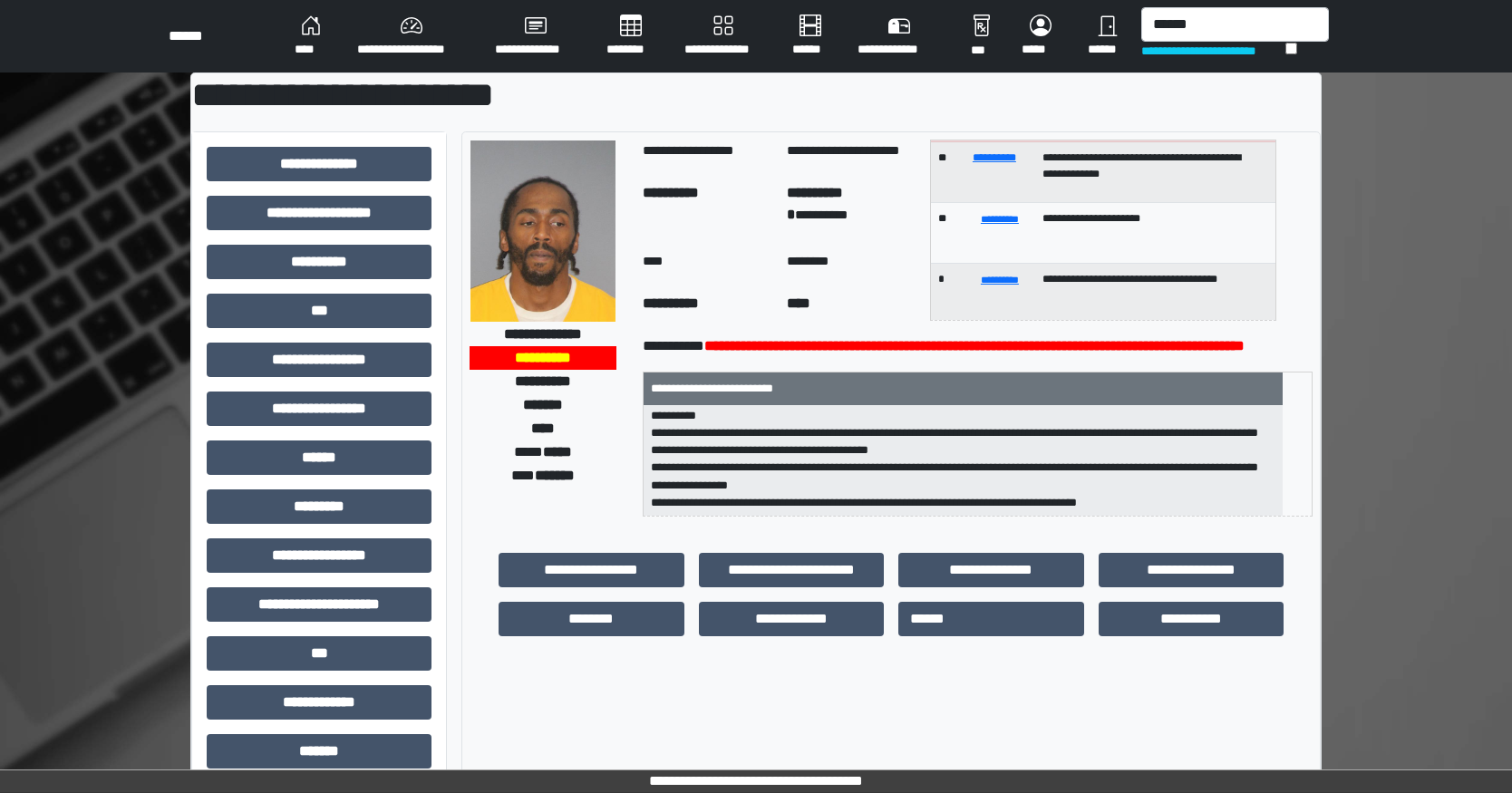 type on "*****" 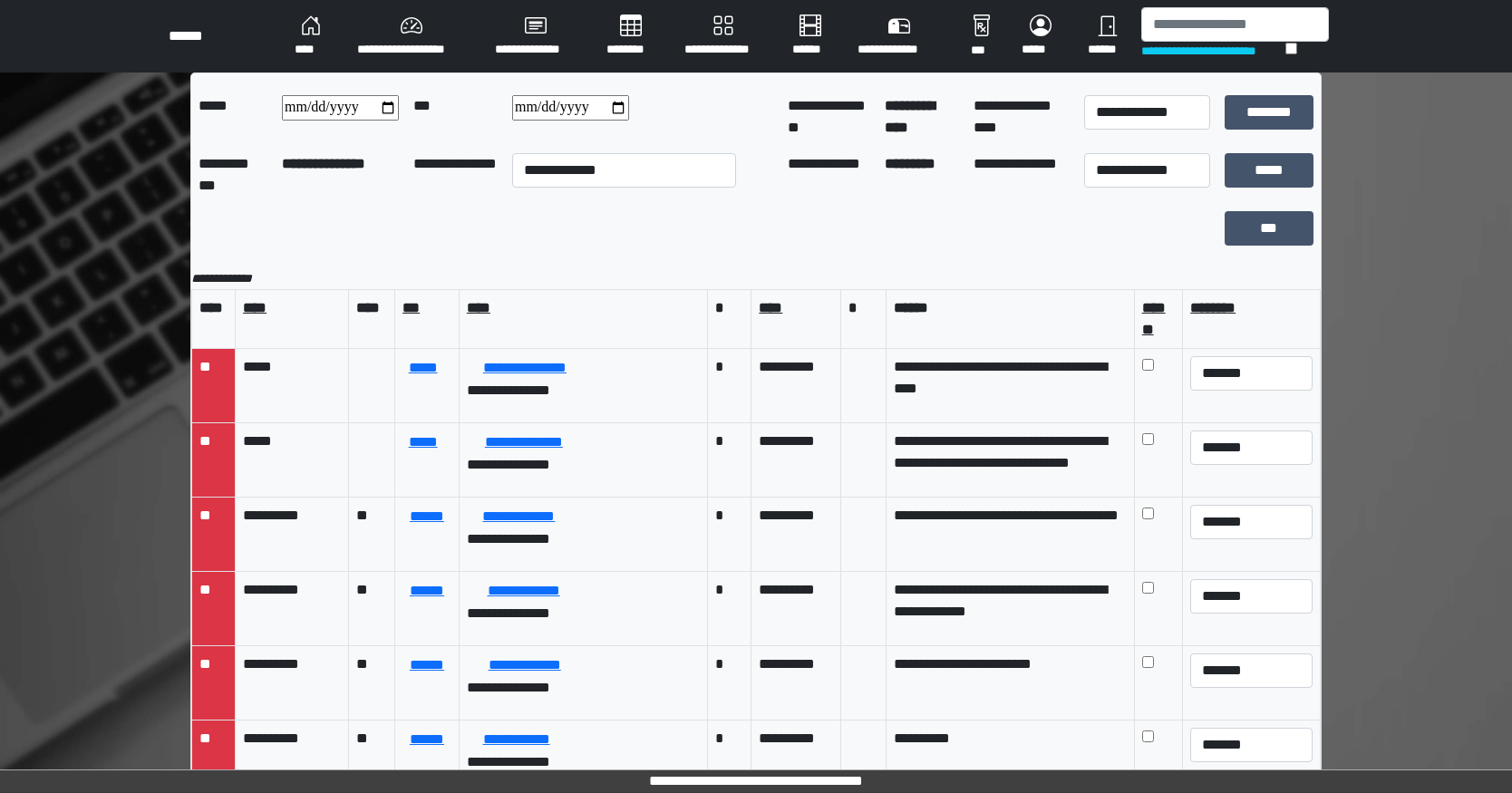 scroll, scrollTop: 0, scrollLeft: 0, axis: both 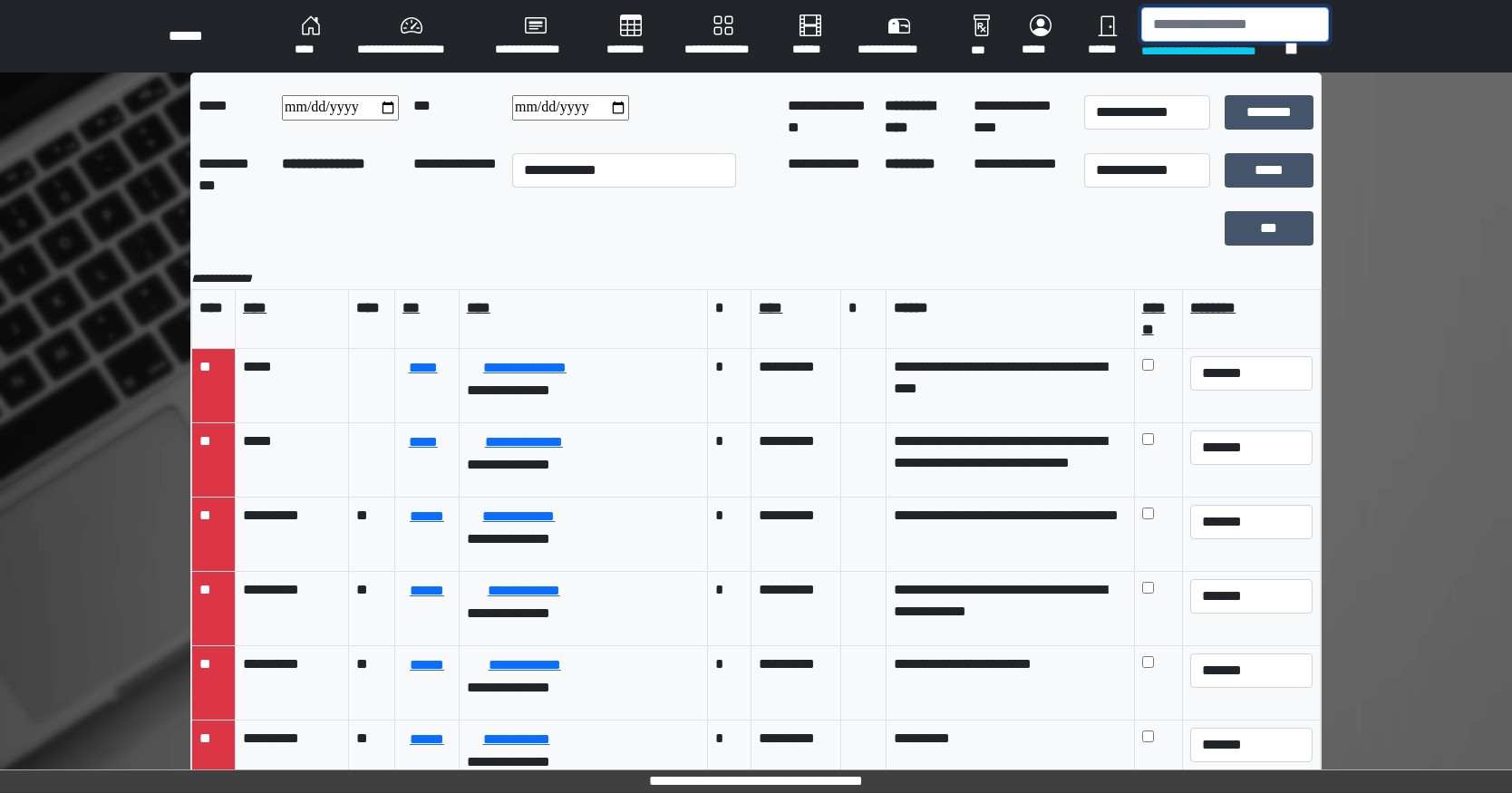 click at bounding box center (1235, 24) 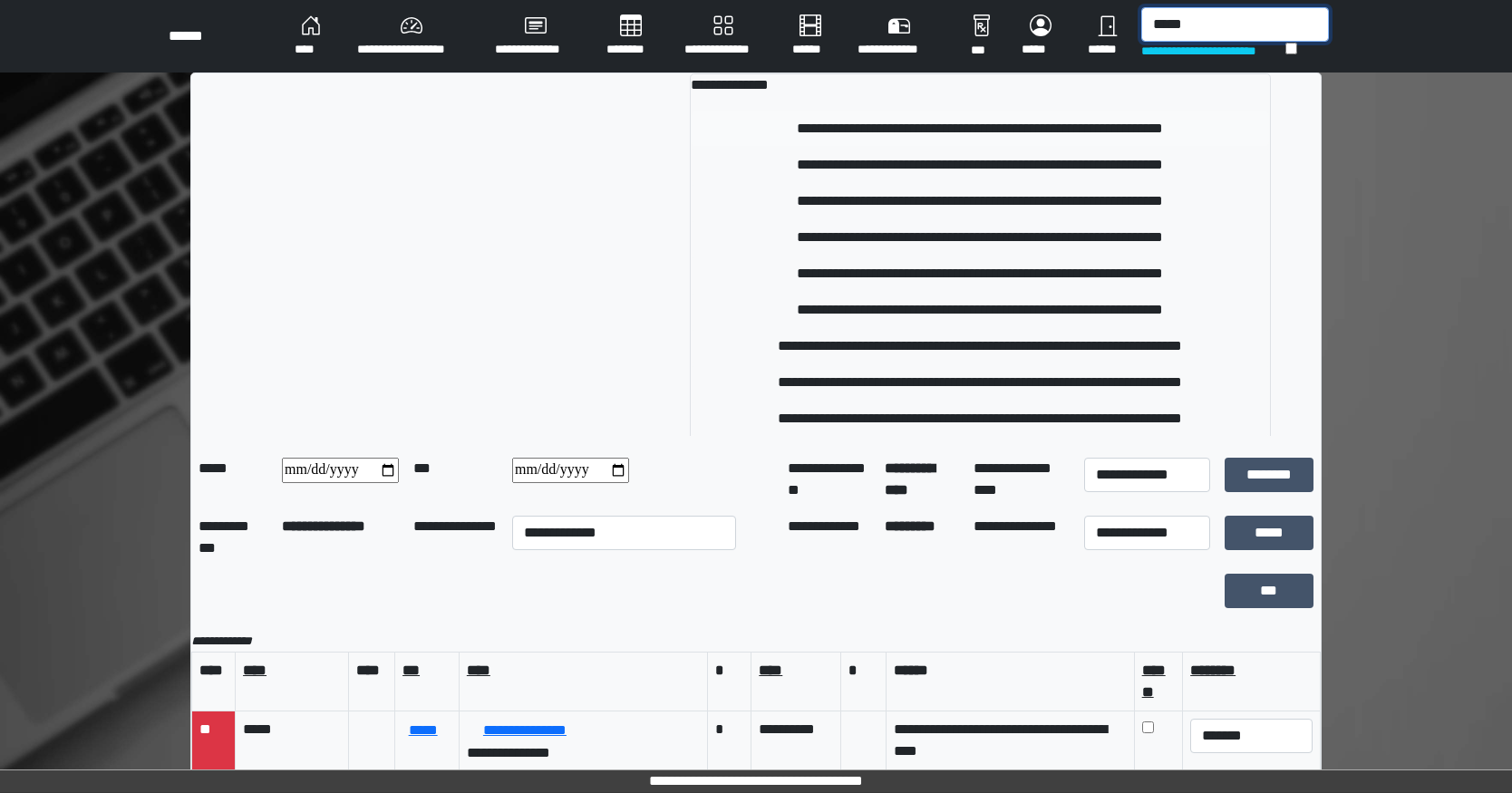 type on "*****" 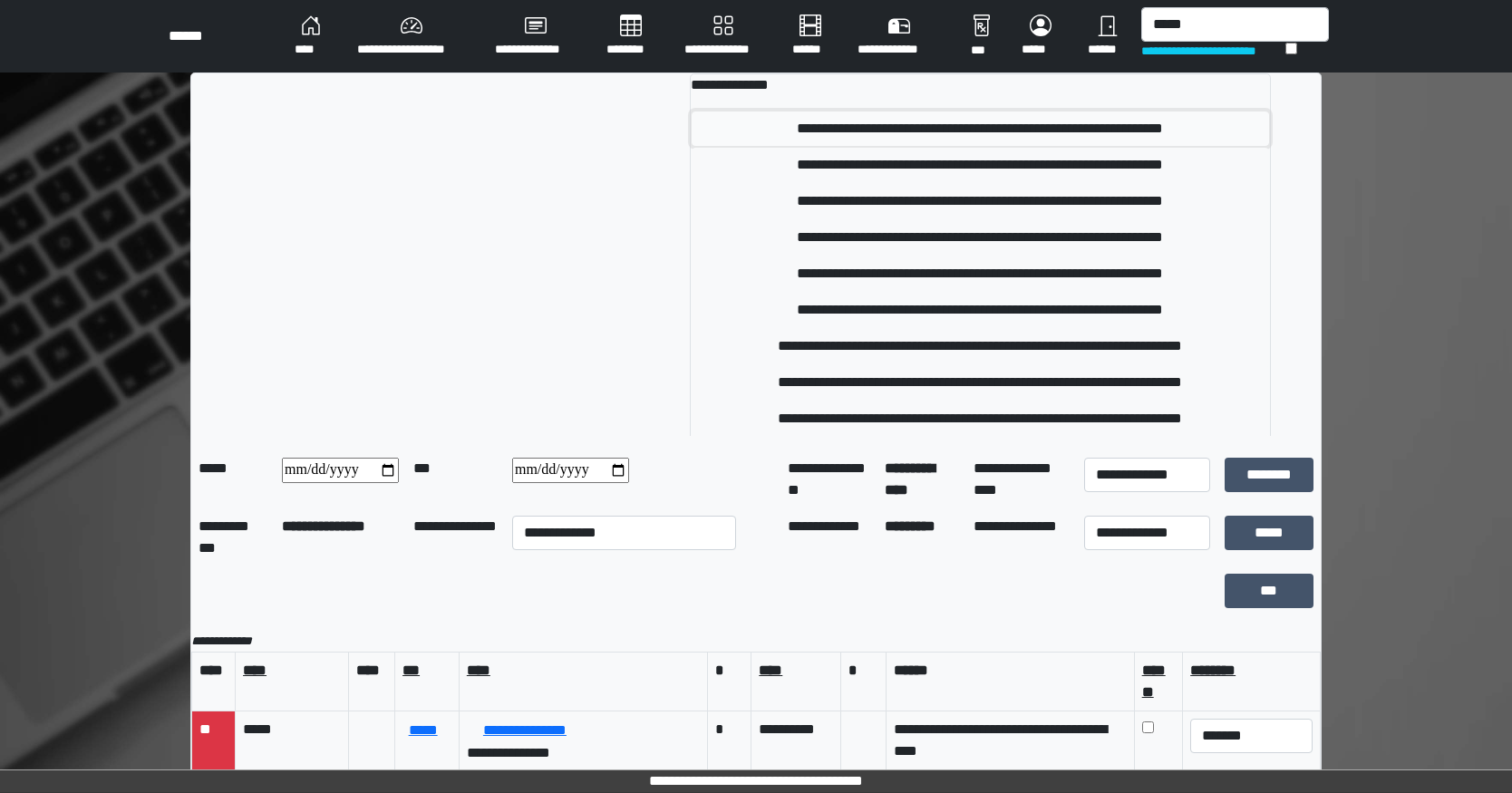 click on "**********" at bounding box center [980, 129] 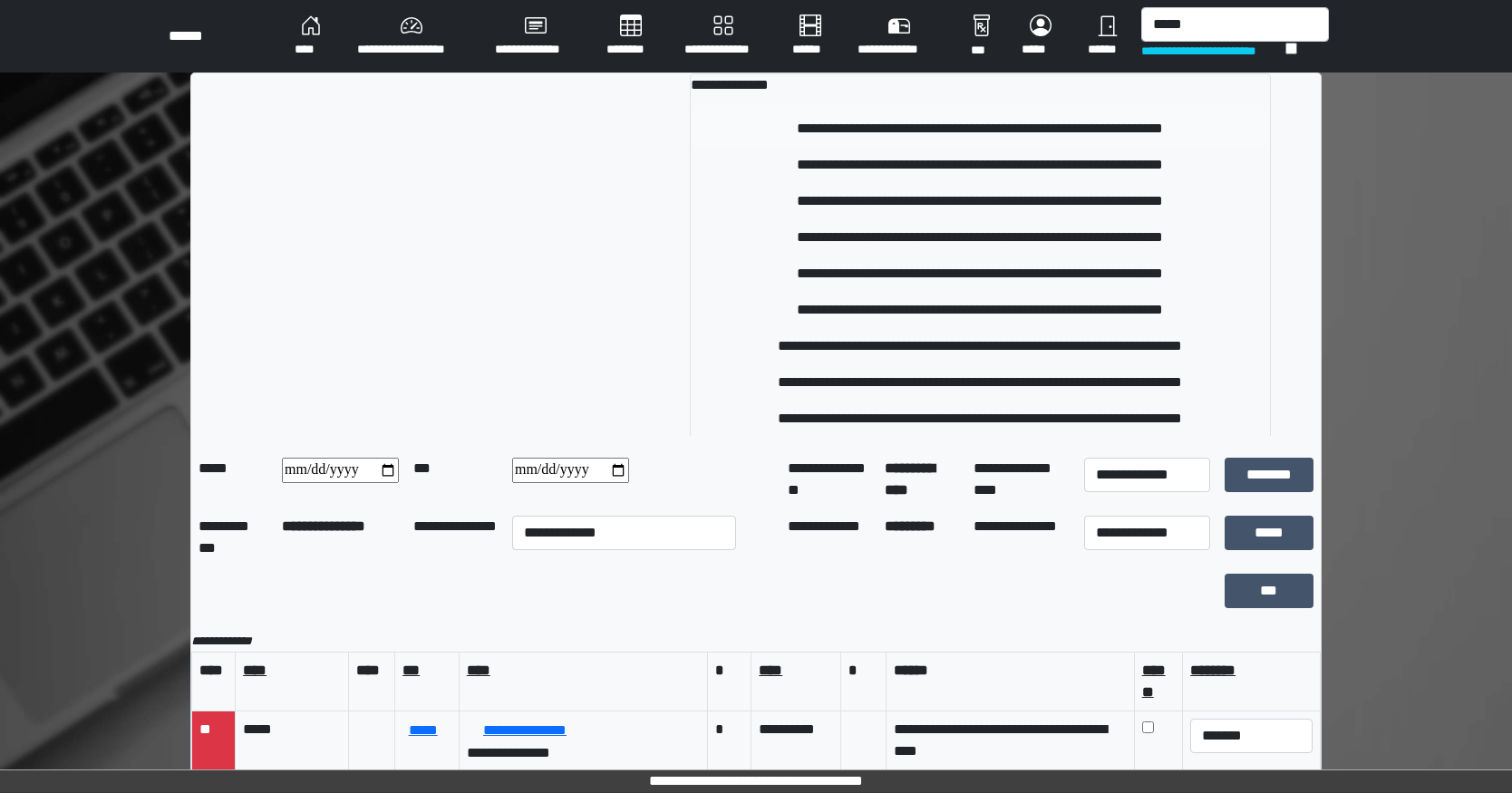 type 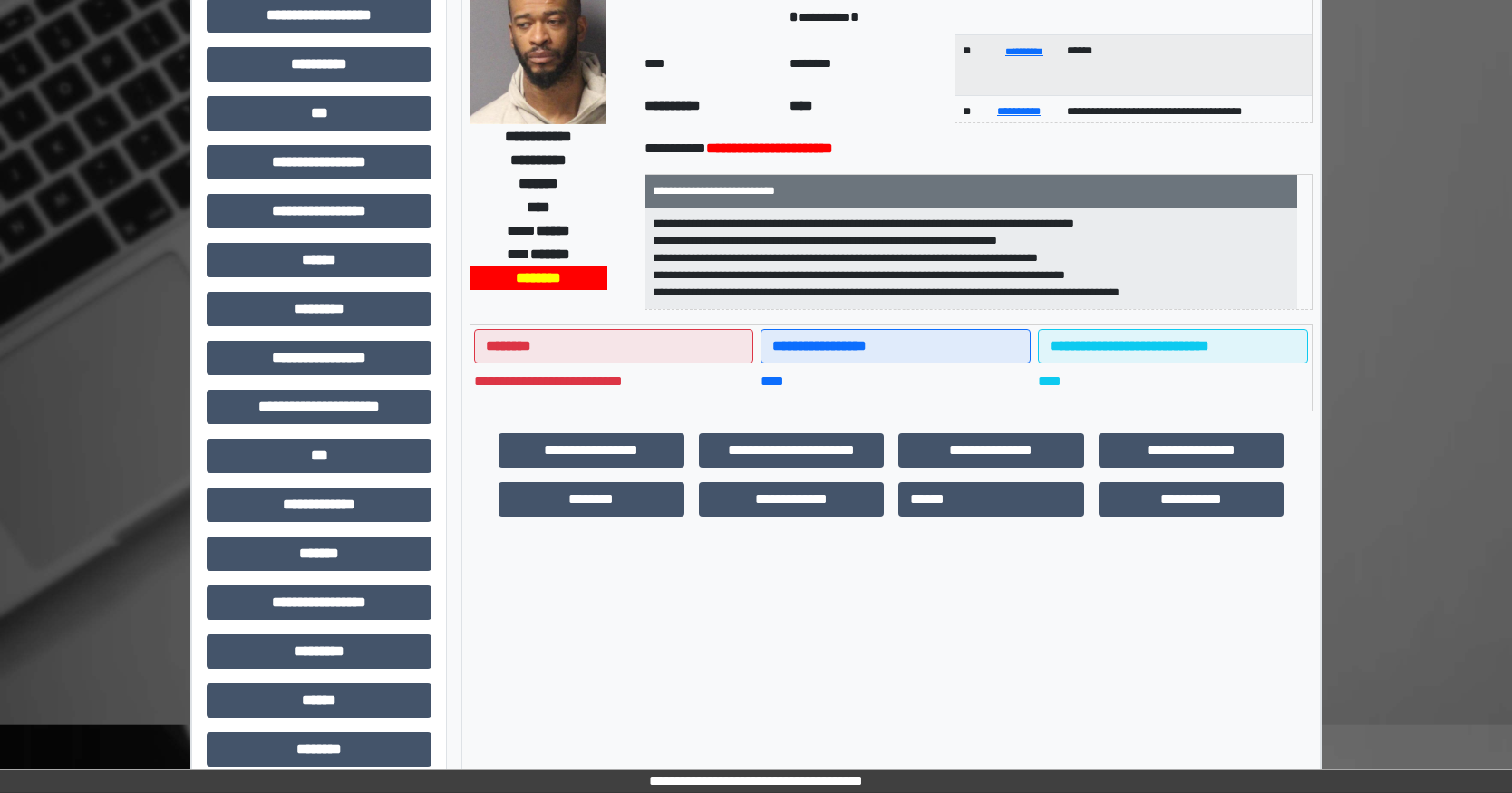 scroll, scrollTop: 181, scrollLeft: 0, axis: vertical 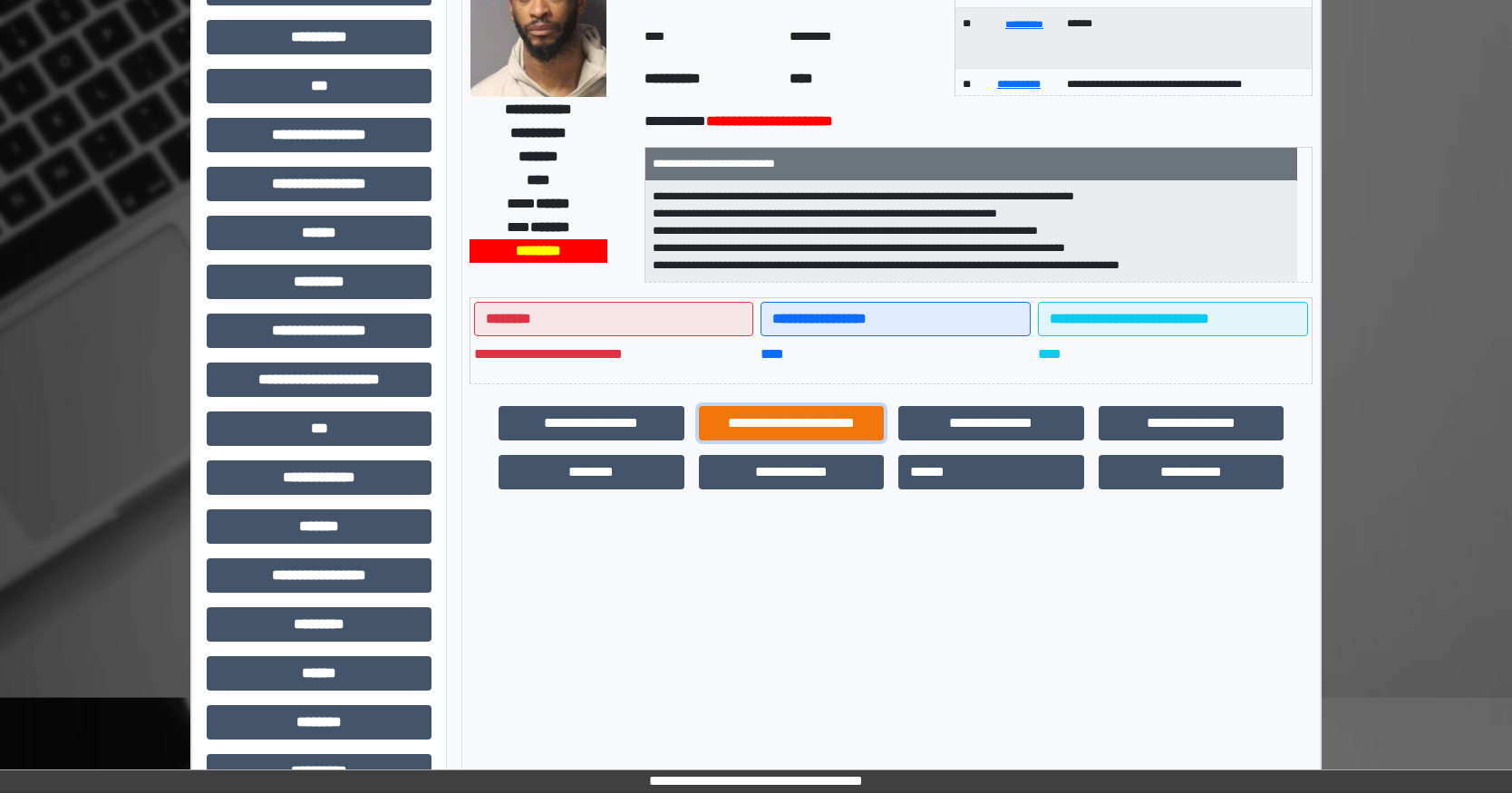 click on "**********" at bounding box center [791, 423] 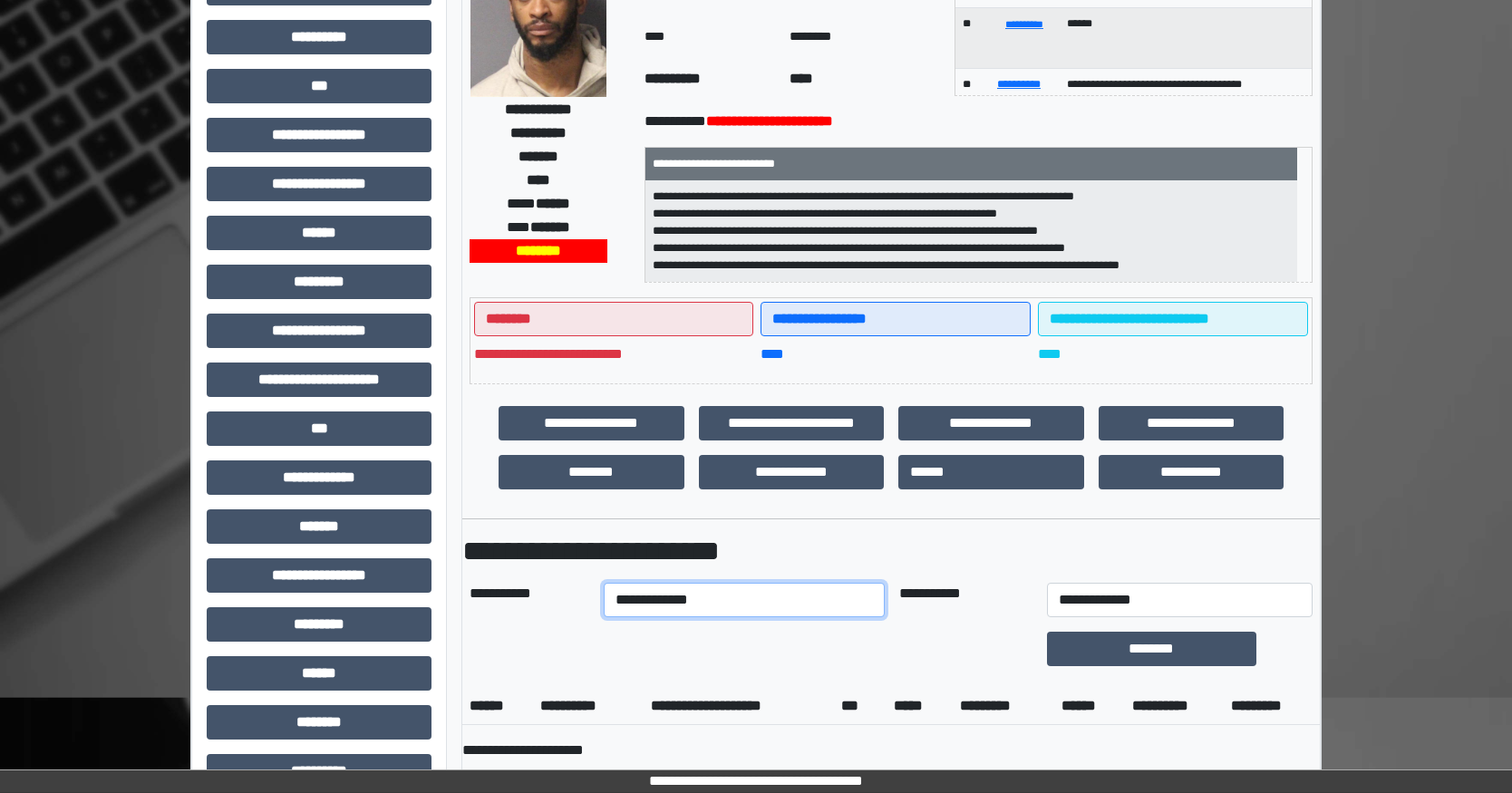 click on "**********" at bounding box center (743, 600) 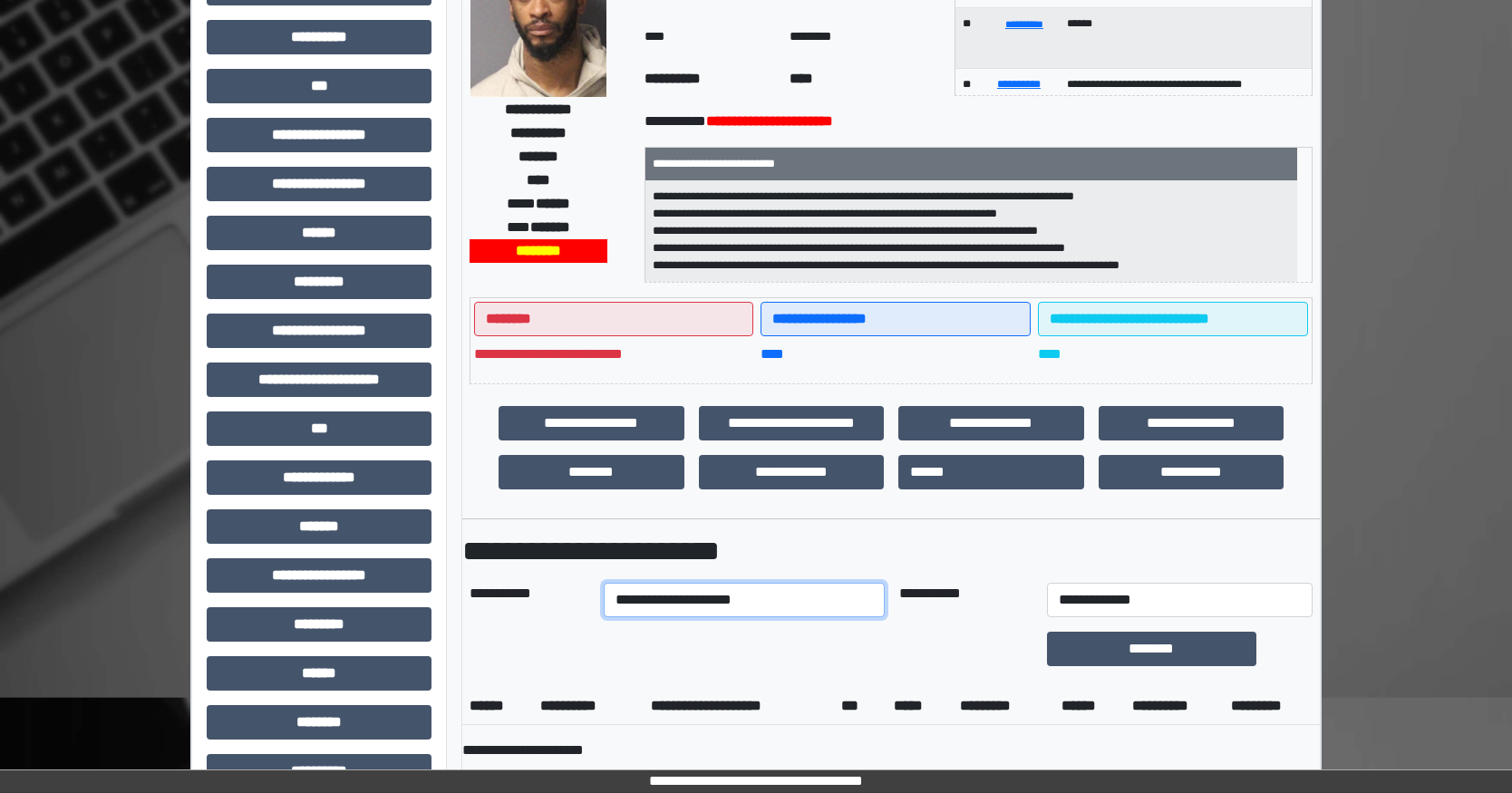 click on "**********" at bounding box center [743, 600] 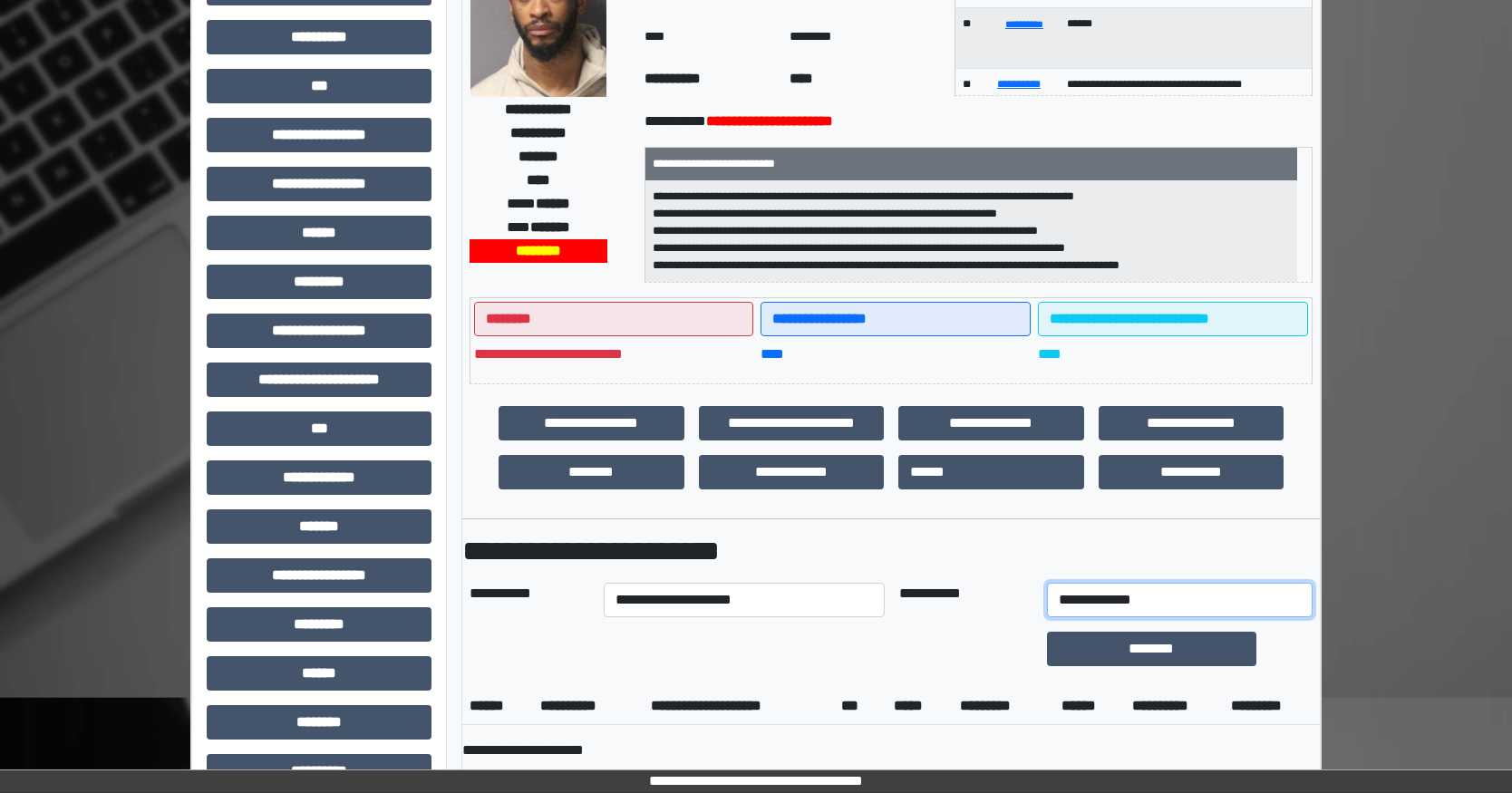 click on "**********" at bounding box center (1179, 600) 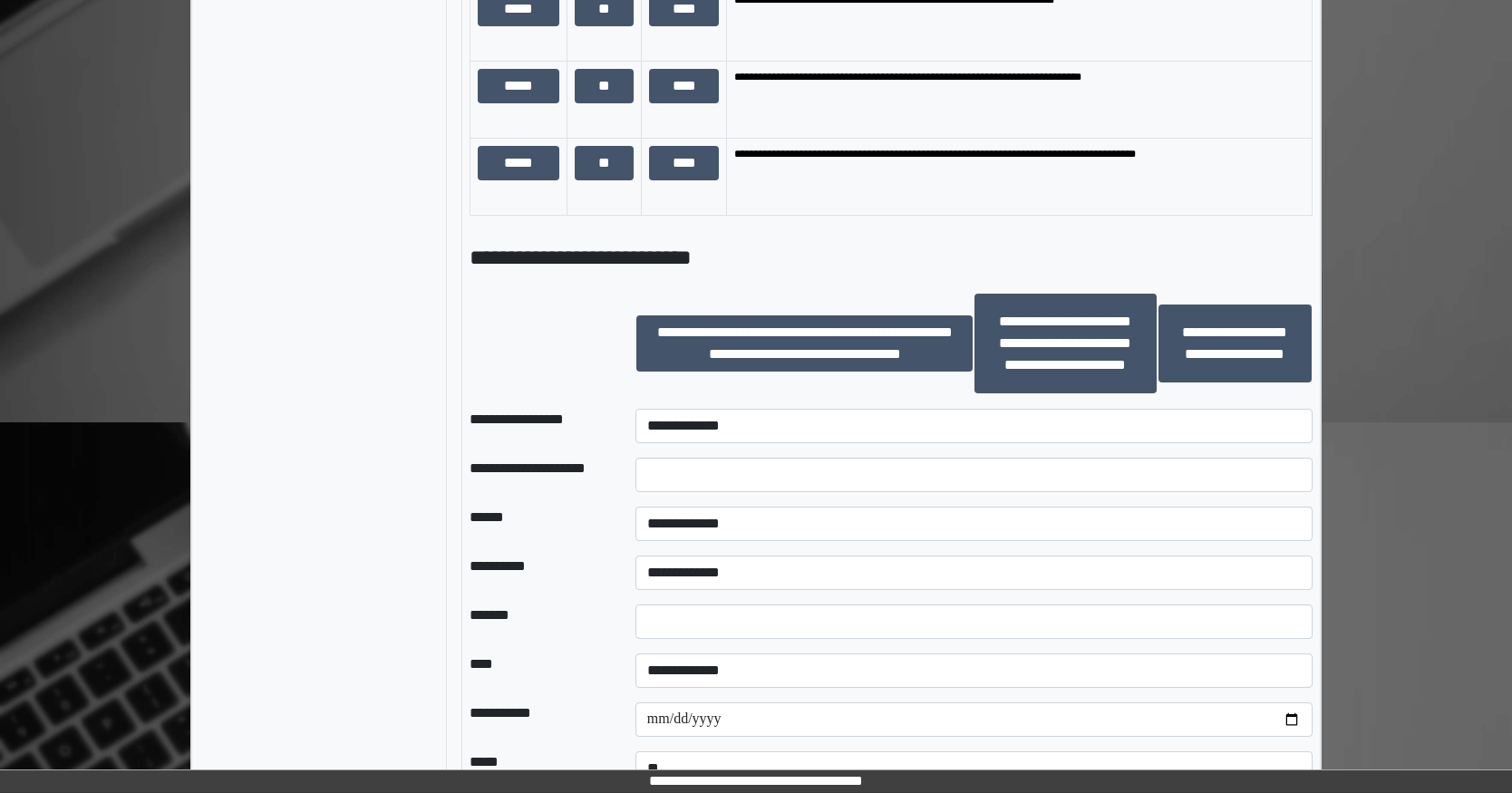 scroll, scrollTop: 1450, scrollLeft: 0, axis: vertical 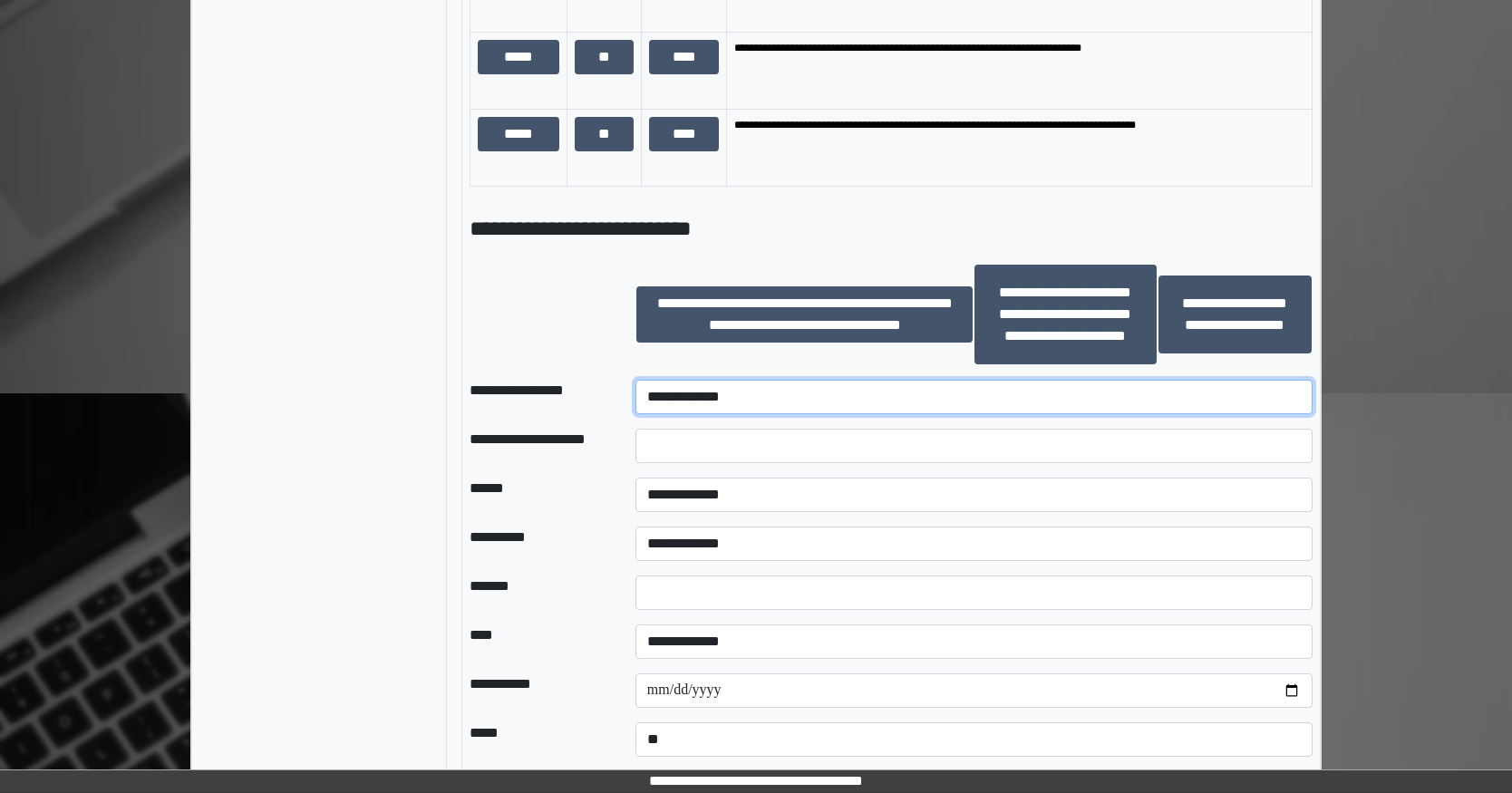 click on "**********" at bounding box center (974, 397) 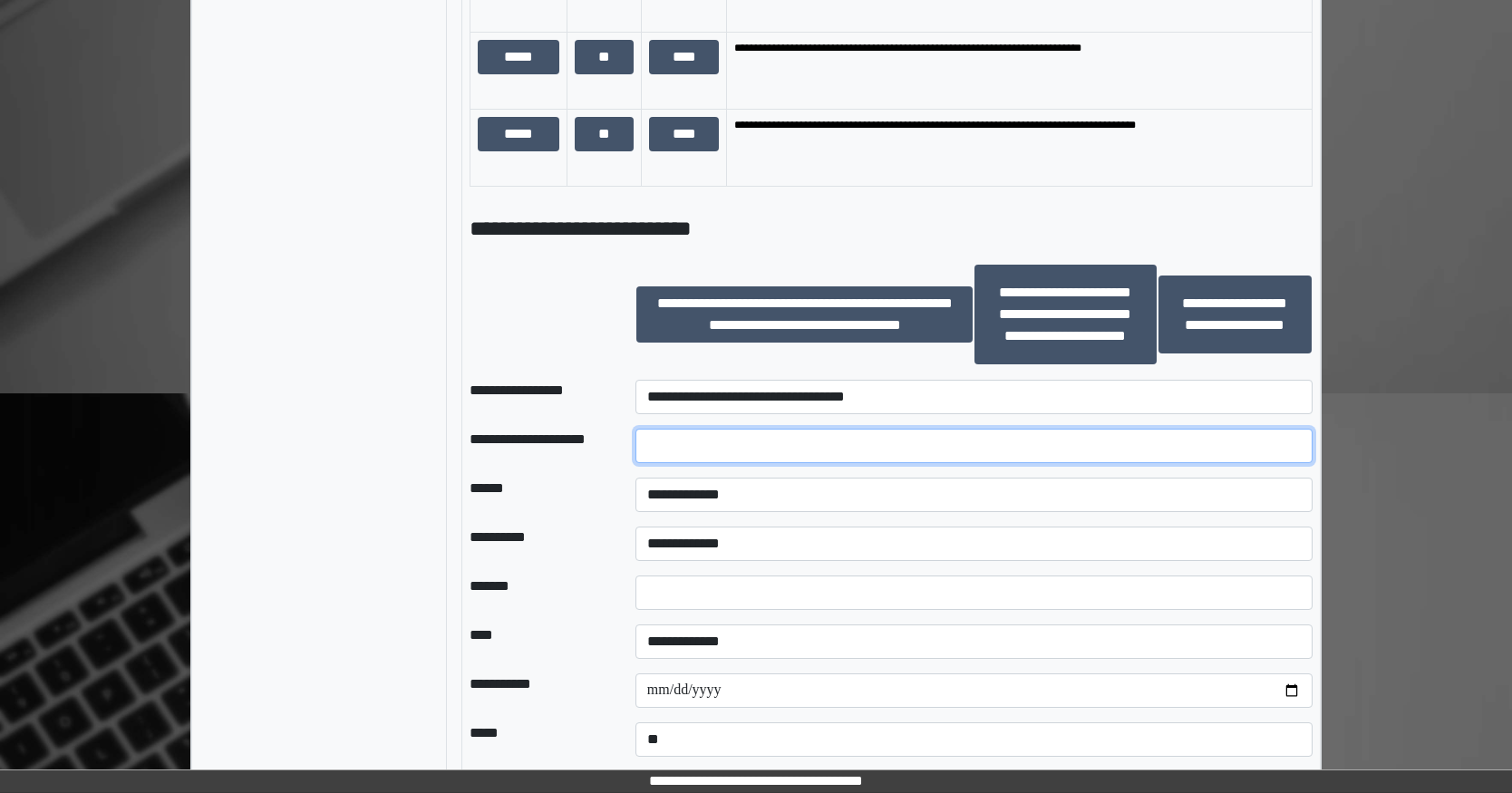 click at bounding box center [974, 446] 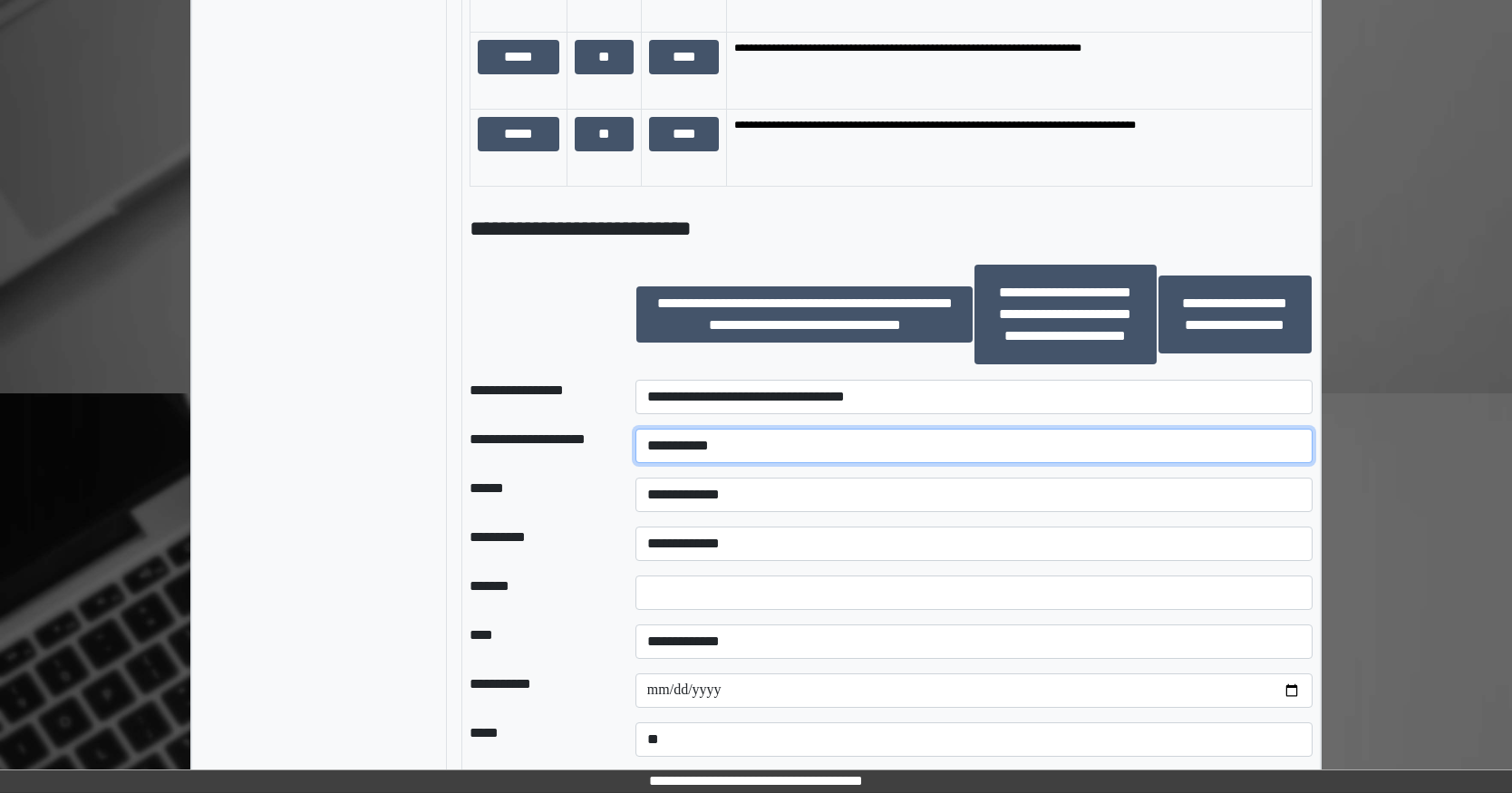 type on "**********" 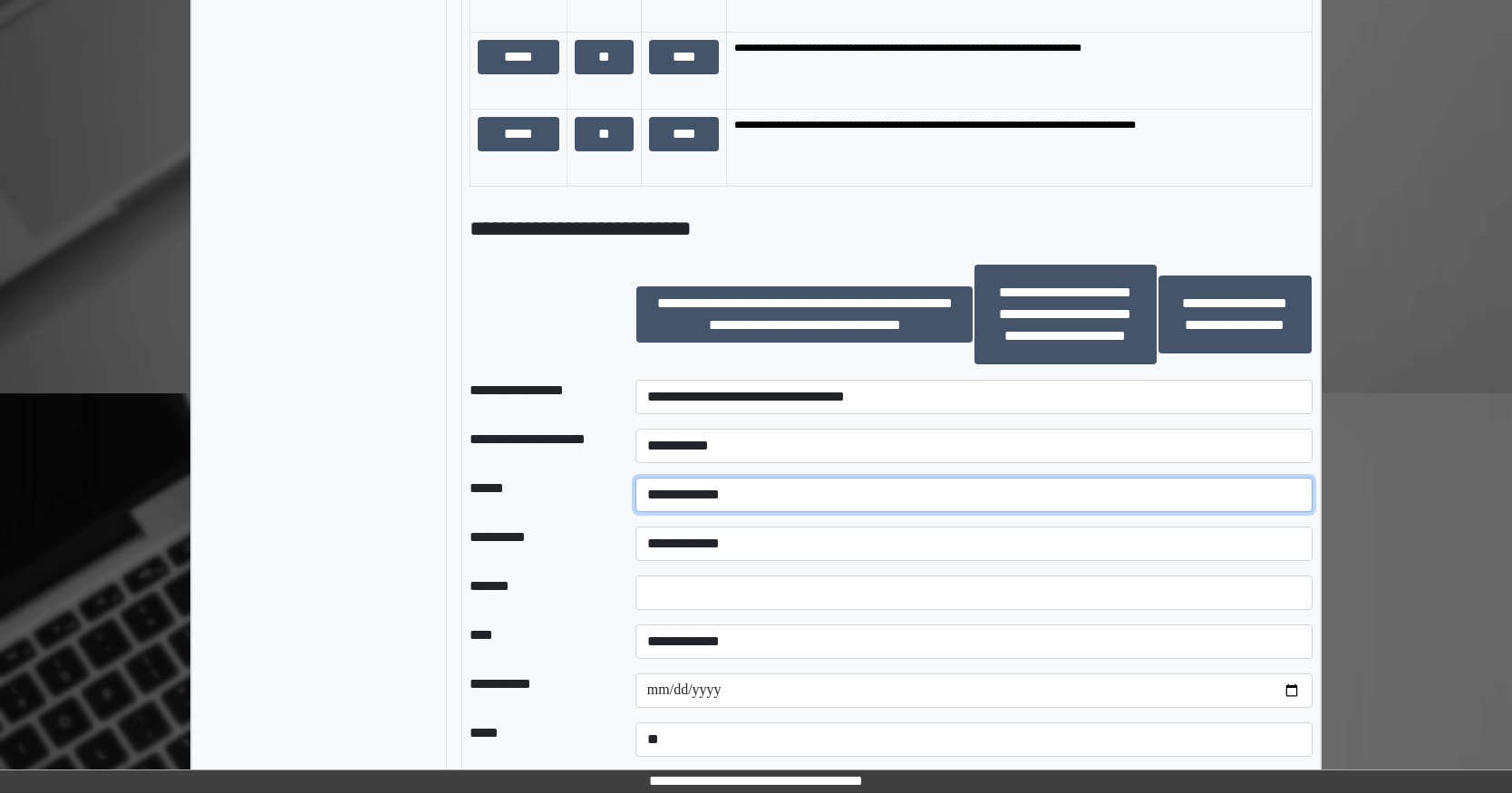 click on "**********" at bounding box center [974, 495] 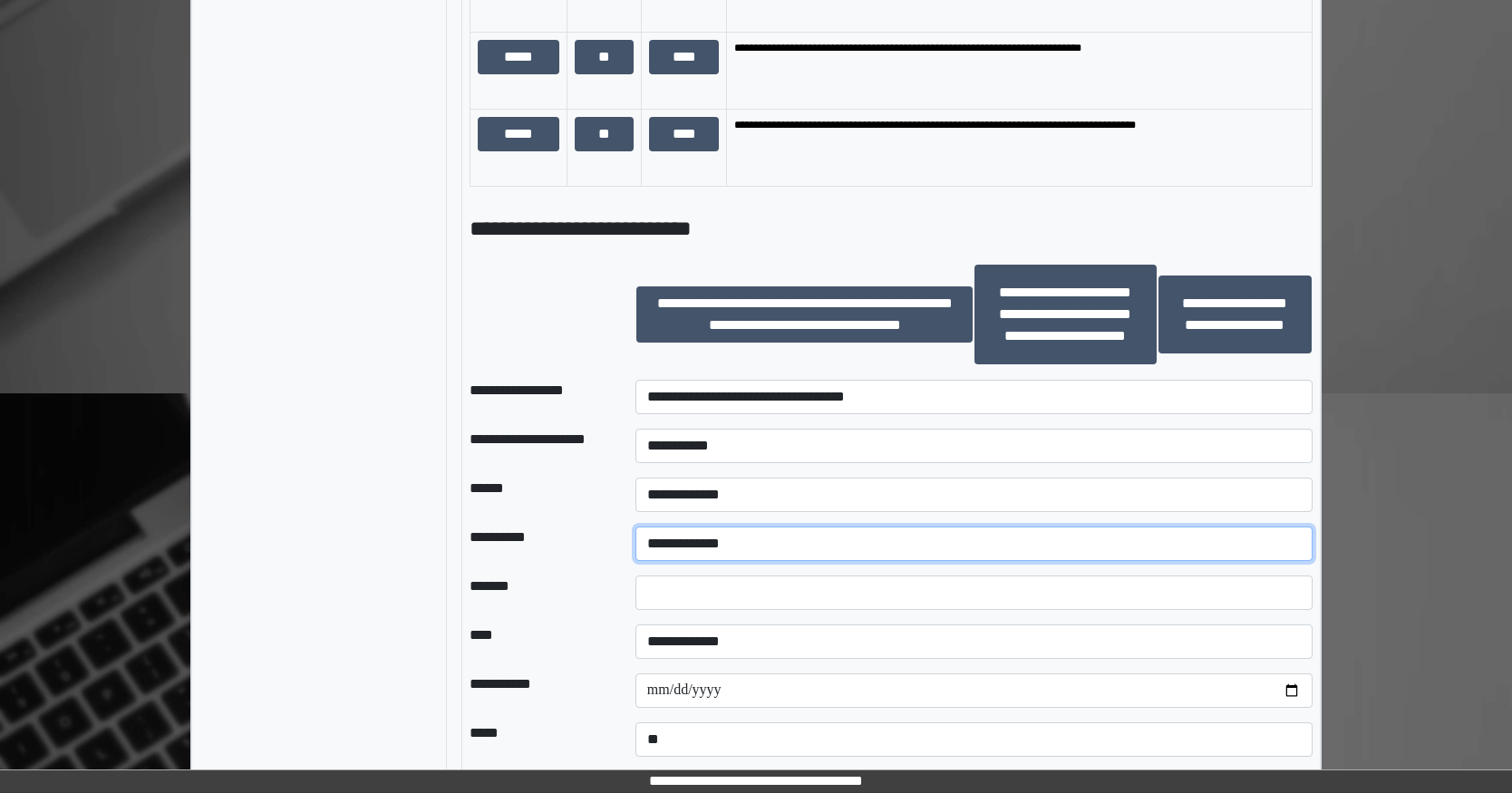 click on "**********" at bounding box center [974, 544] 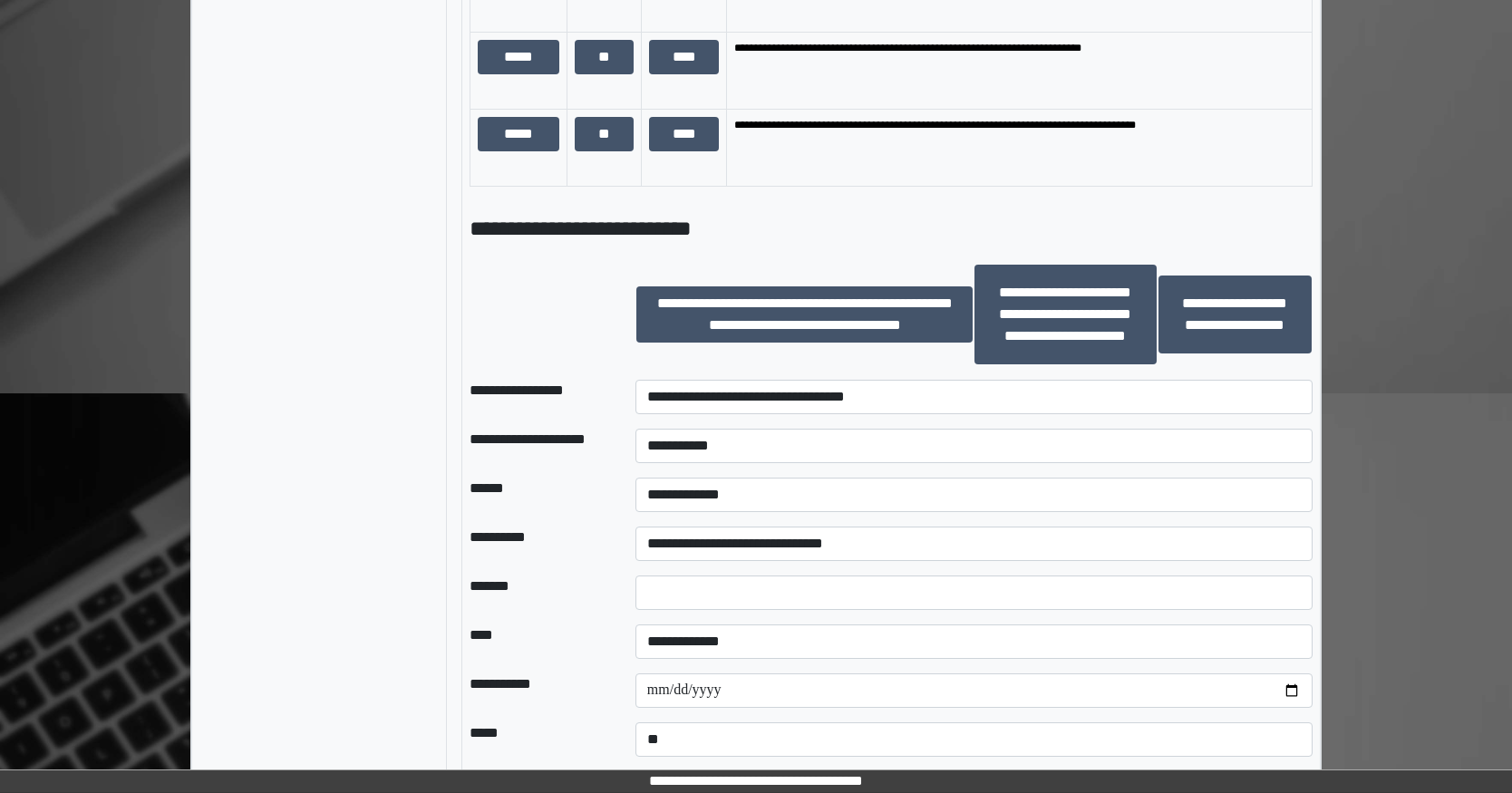 click at bounding box center [974, 593] 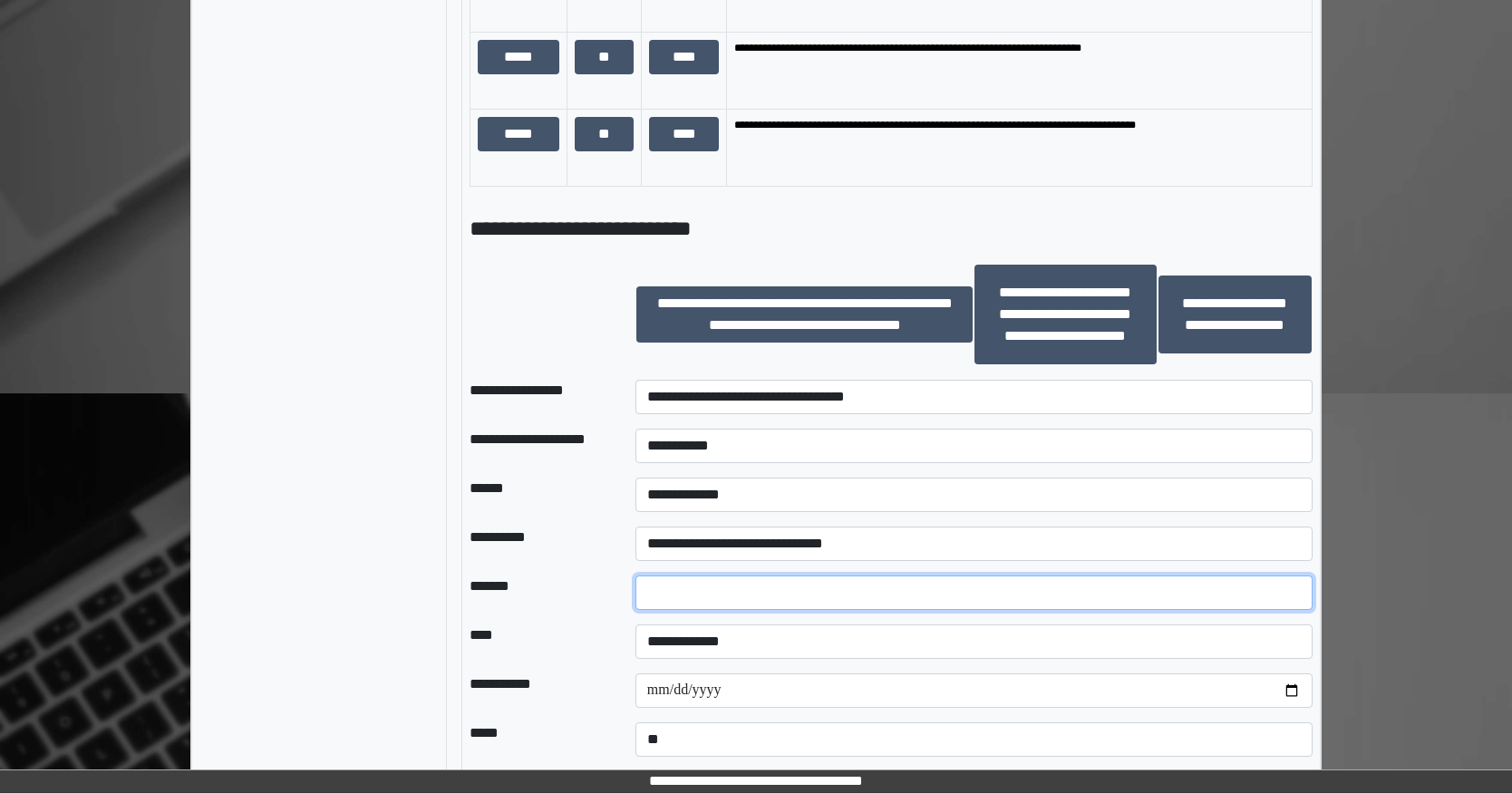 click at bounding box center (974, 593) 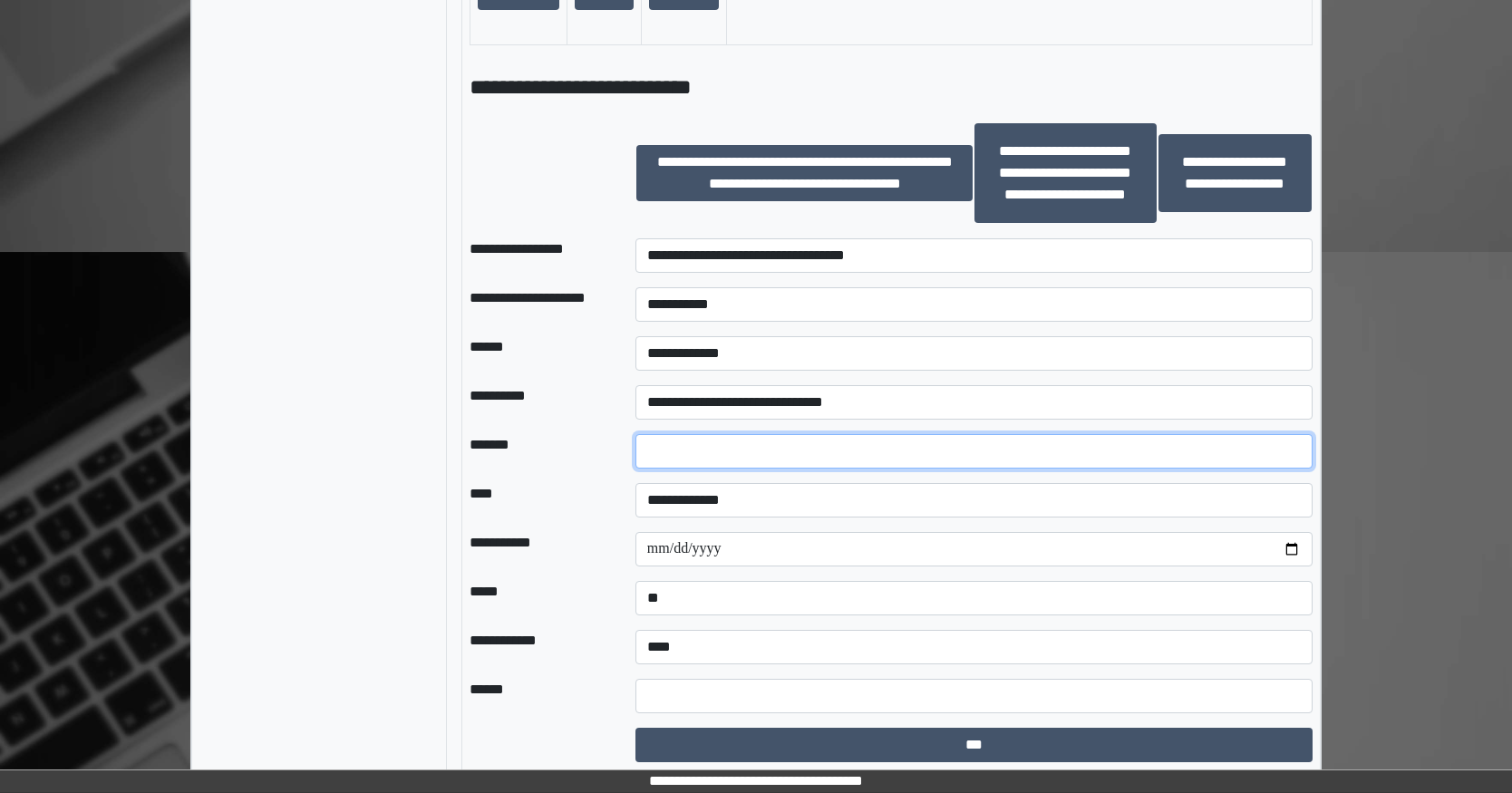 scroll, scrollTop: 1599, scrollLeft: 0, axis: vertical 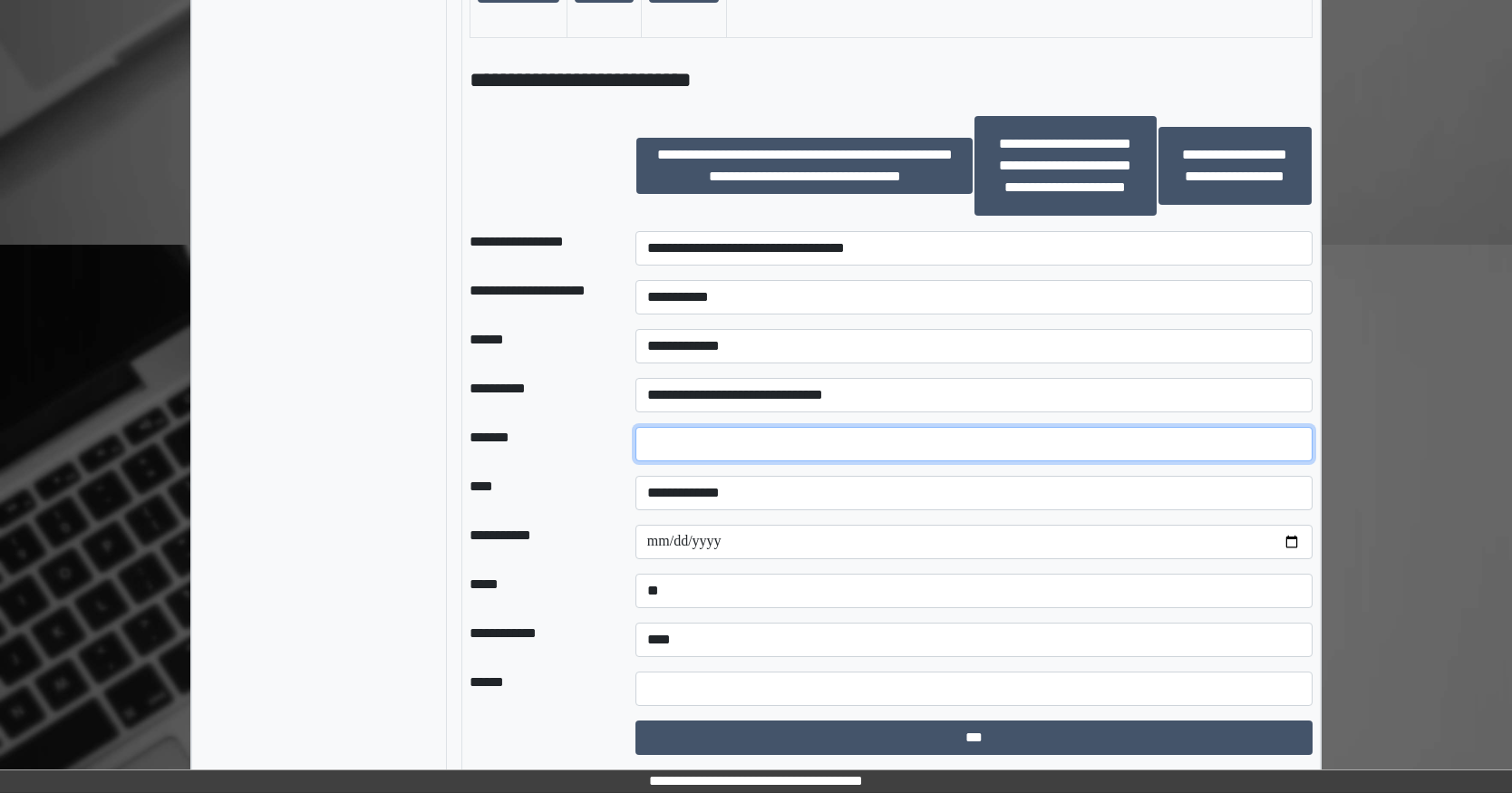 type on "**" 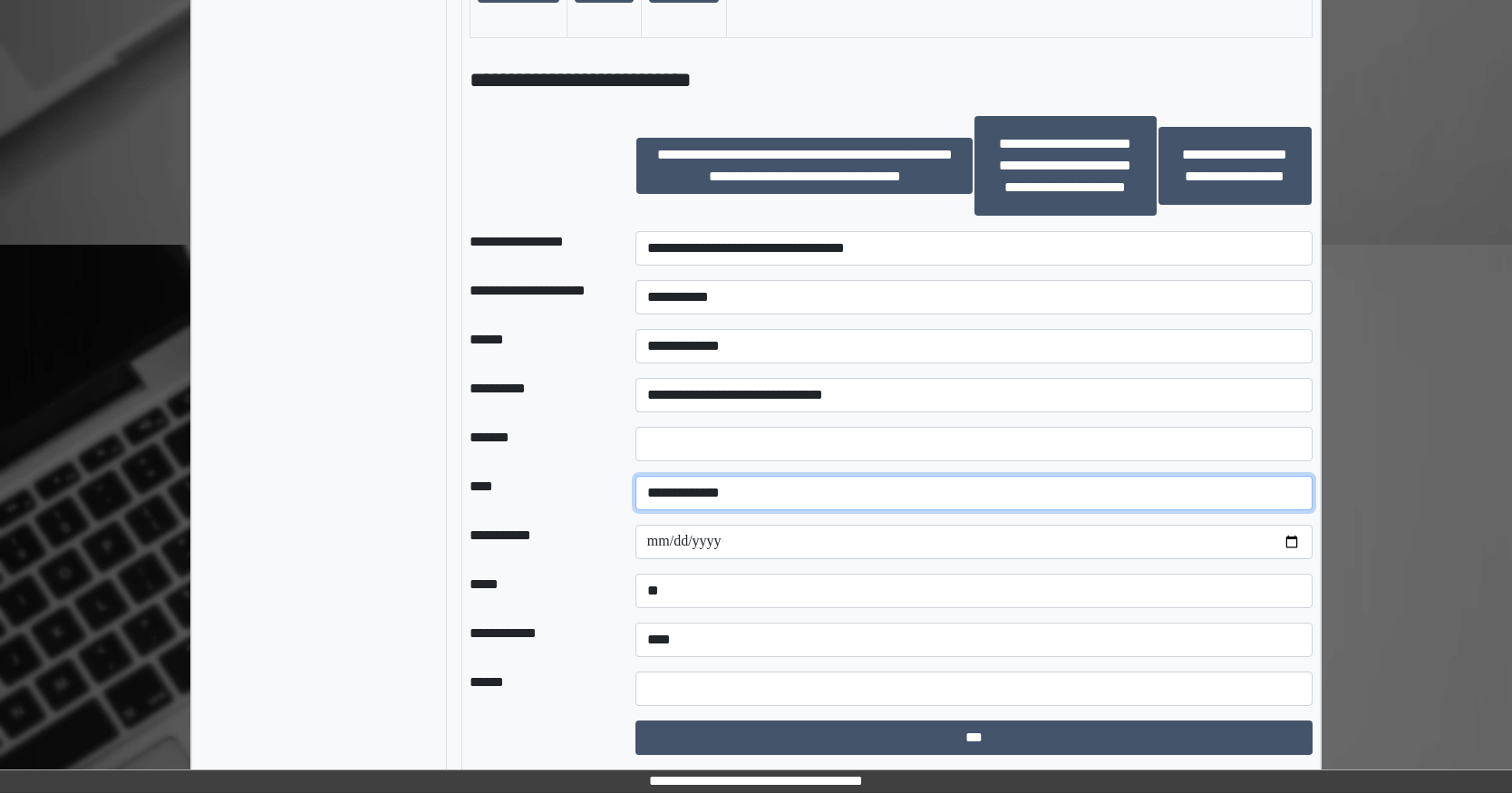 click on "**********" at bounding box center (974, 493) 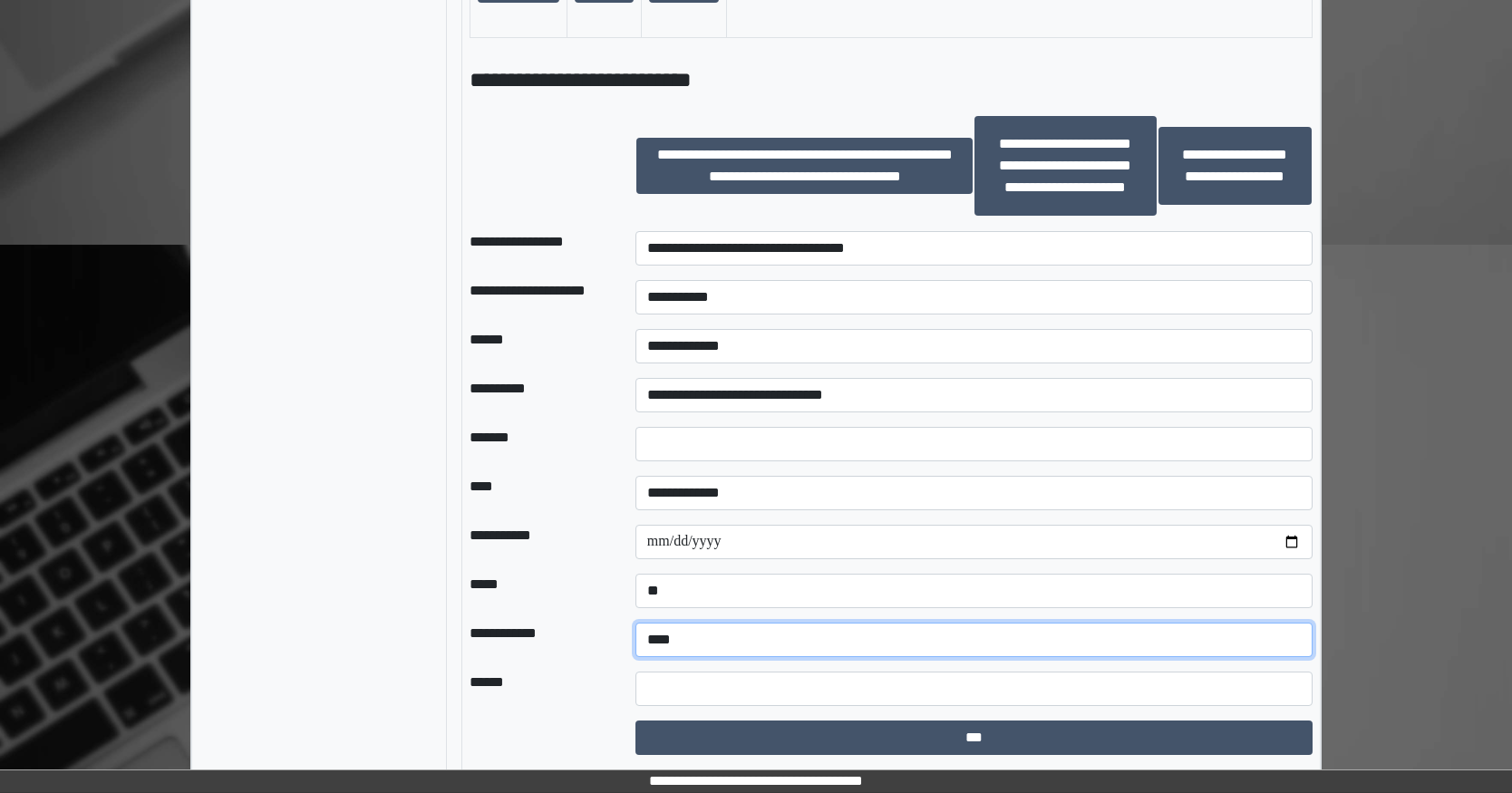 drag, startPoint x: 902, startPoint y: 645, endPoint x: 899, endPoint y: 656, distance: 11.401754 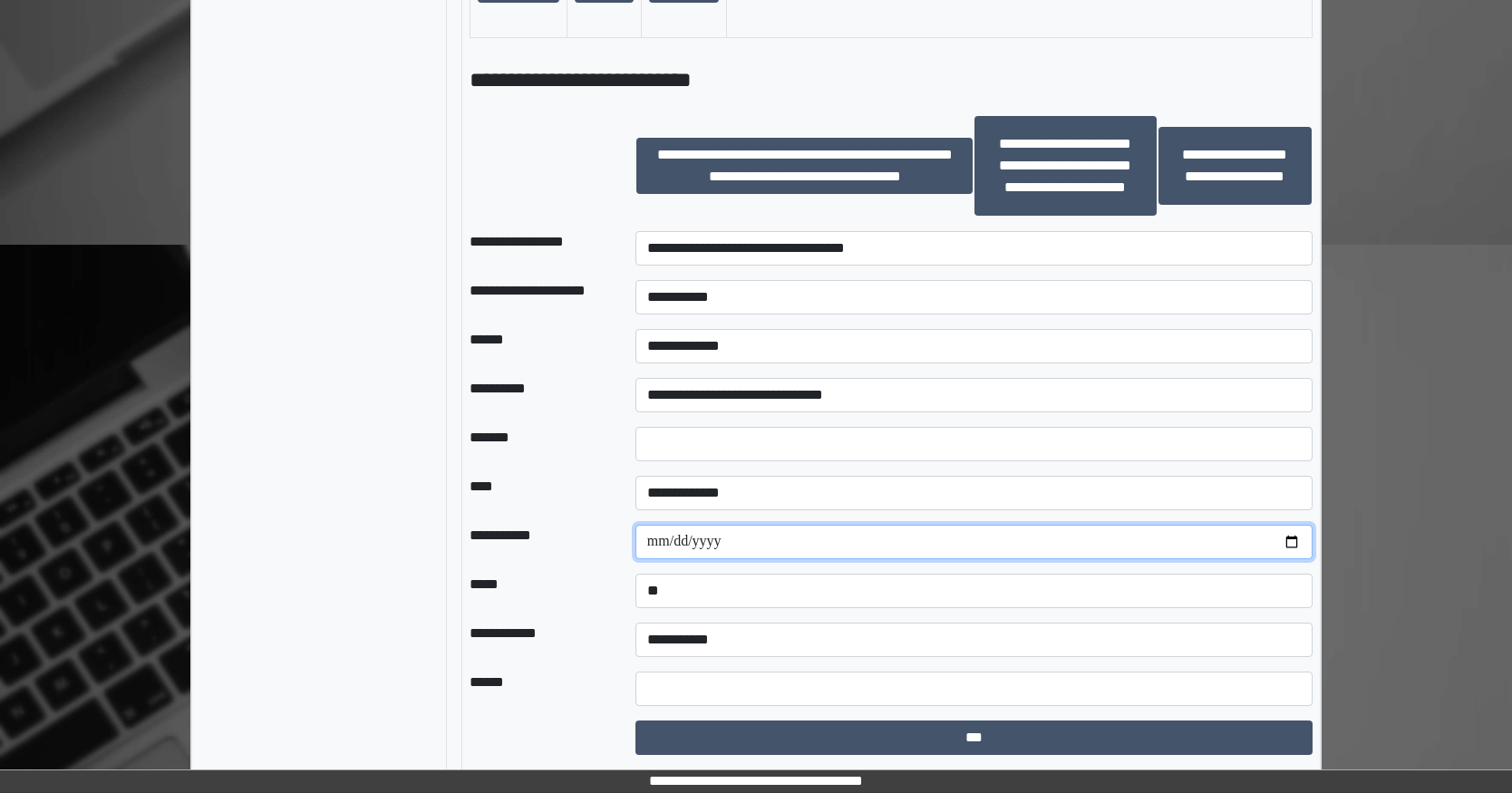 click at bounding box center (974, 542) 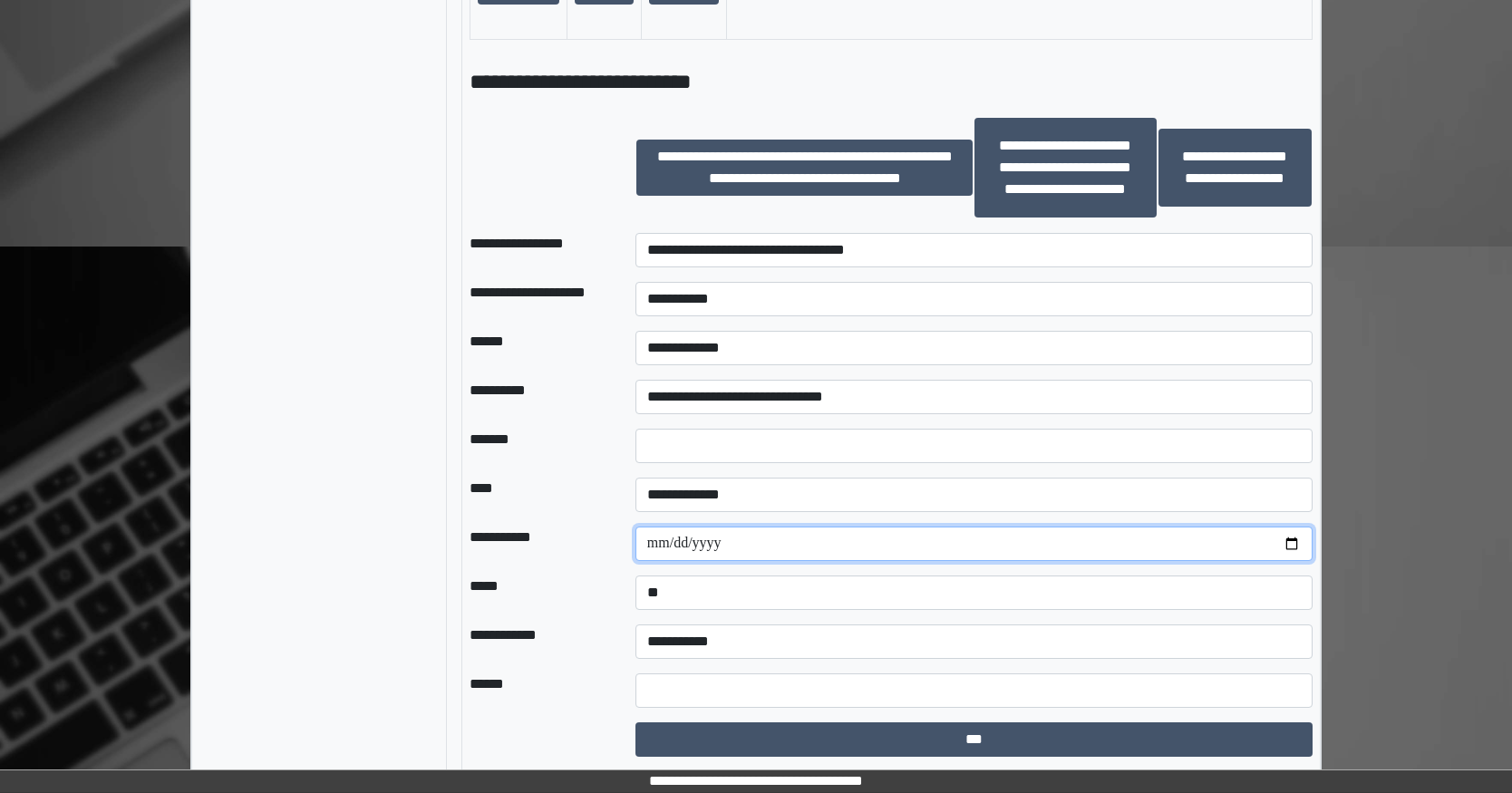 scroll, scrollTop: 1599, scrollLeft: 0, axis: vertical 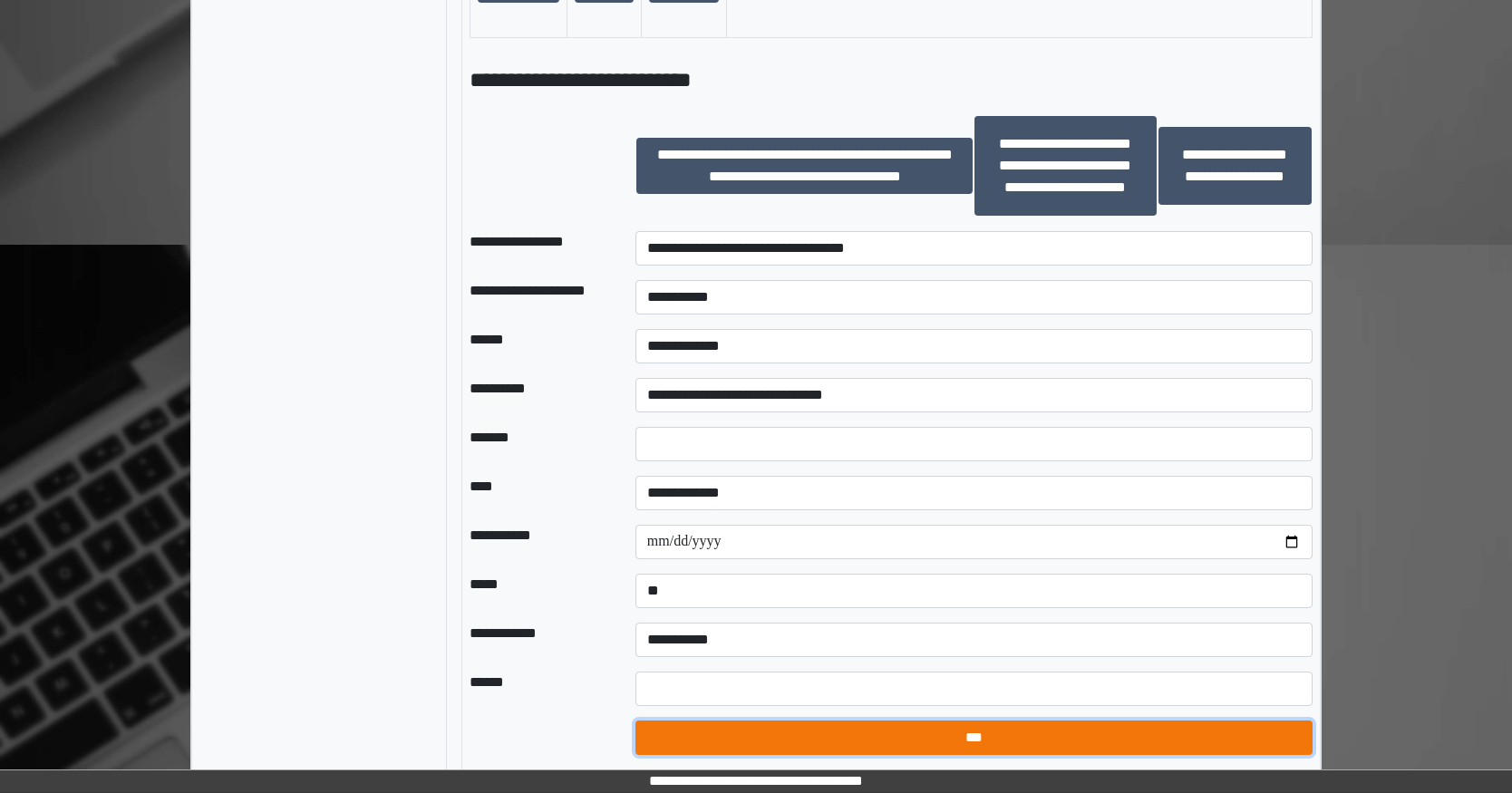 click on "***" at bounding box center [974, 738] 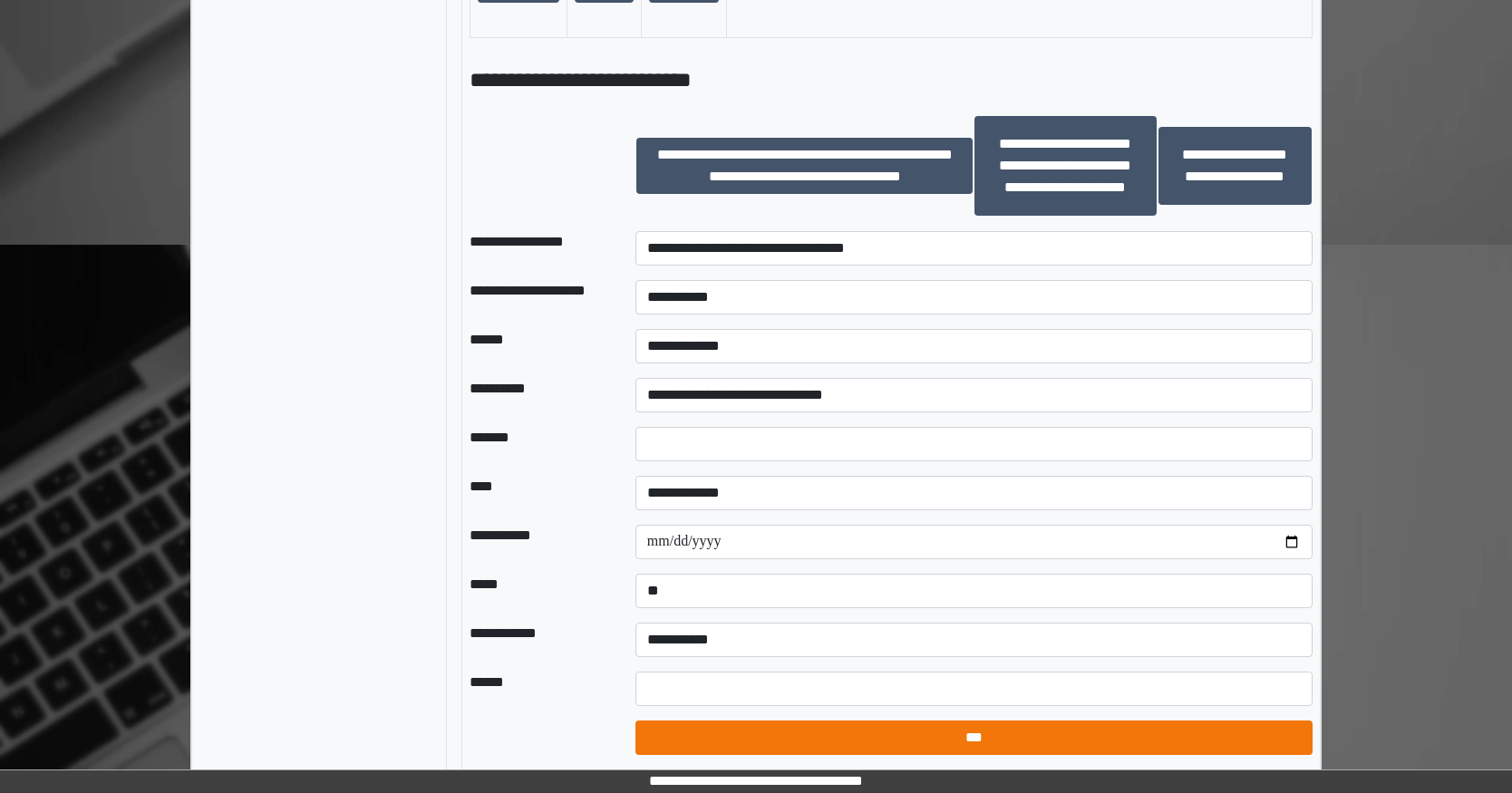 select on "*" 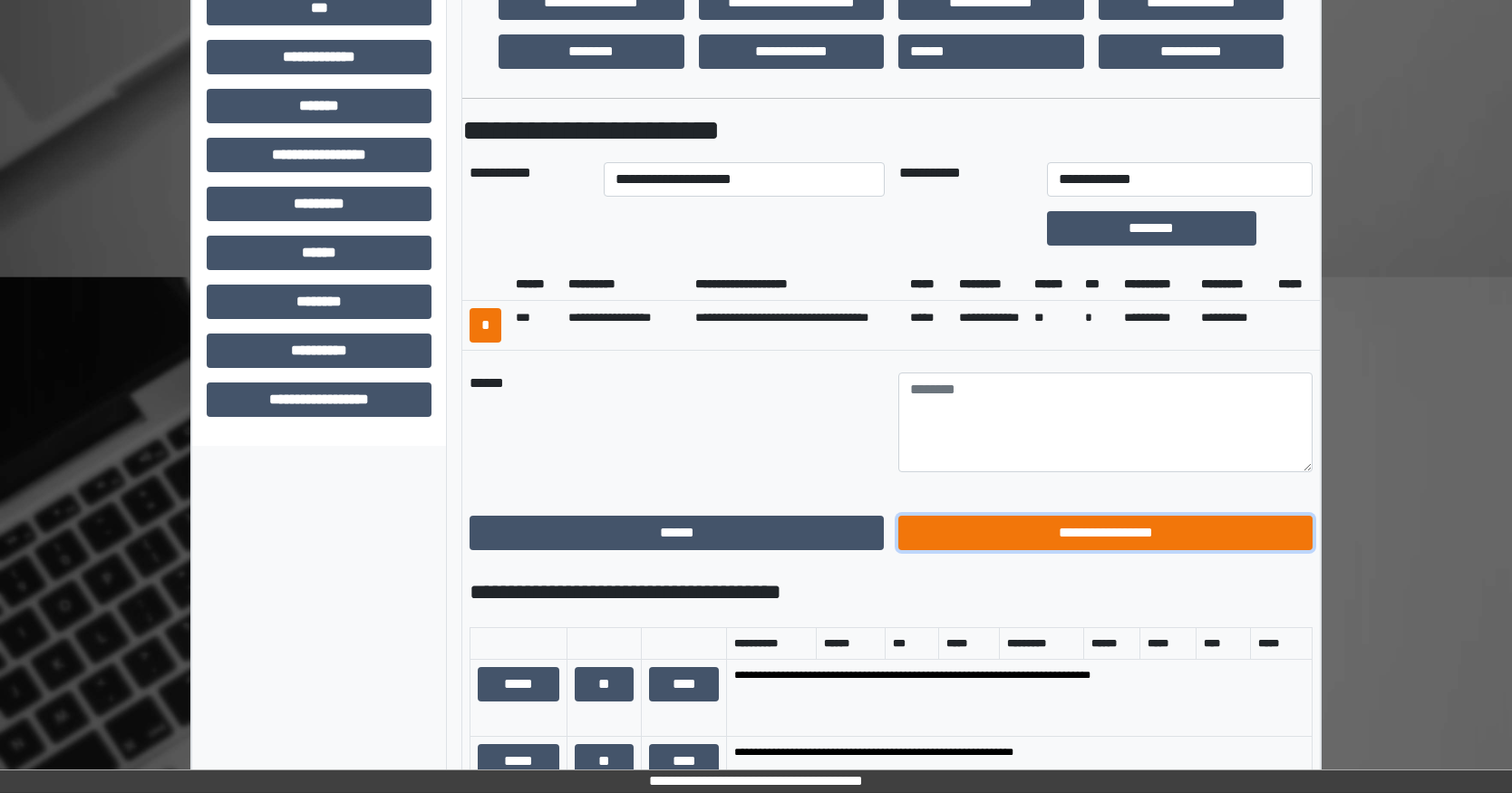click on "**********" at bounding box center (1105, 533) 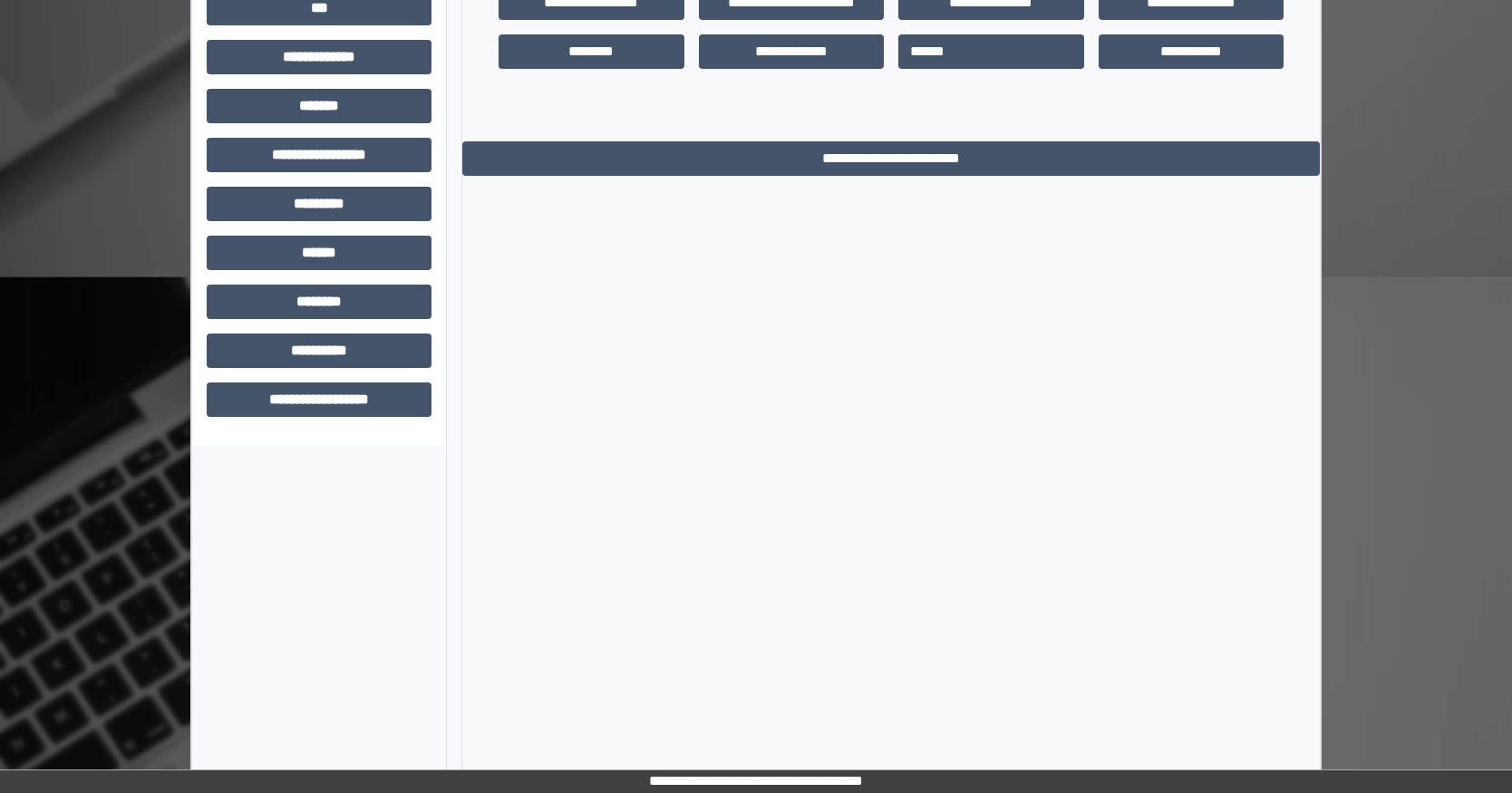 scroll, scrollTop: 271, scrollLeft: 0, axis: vertical 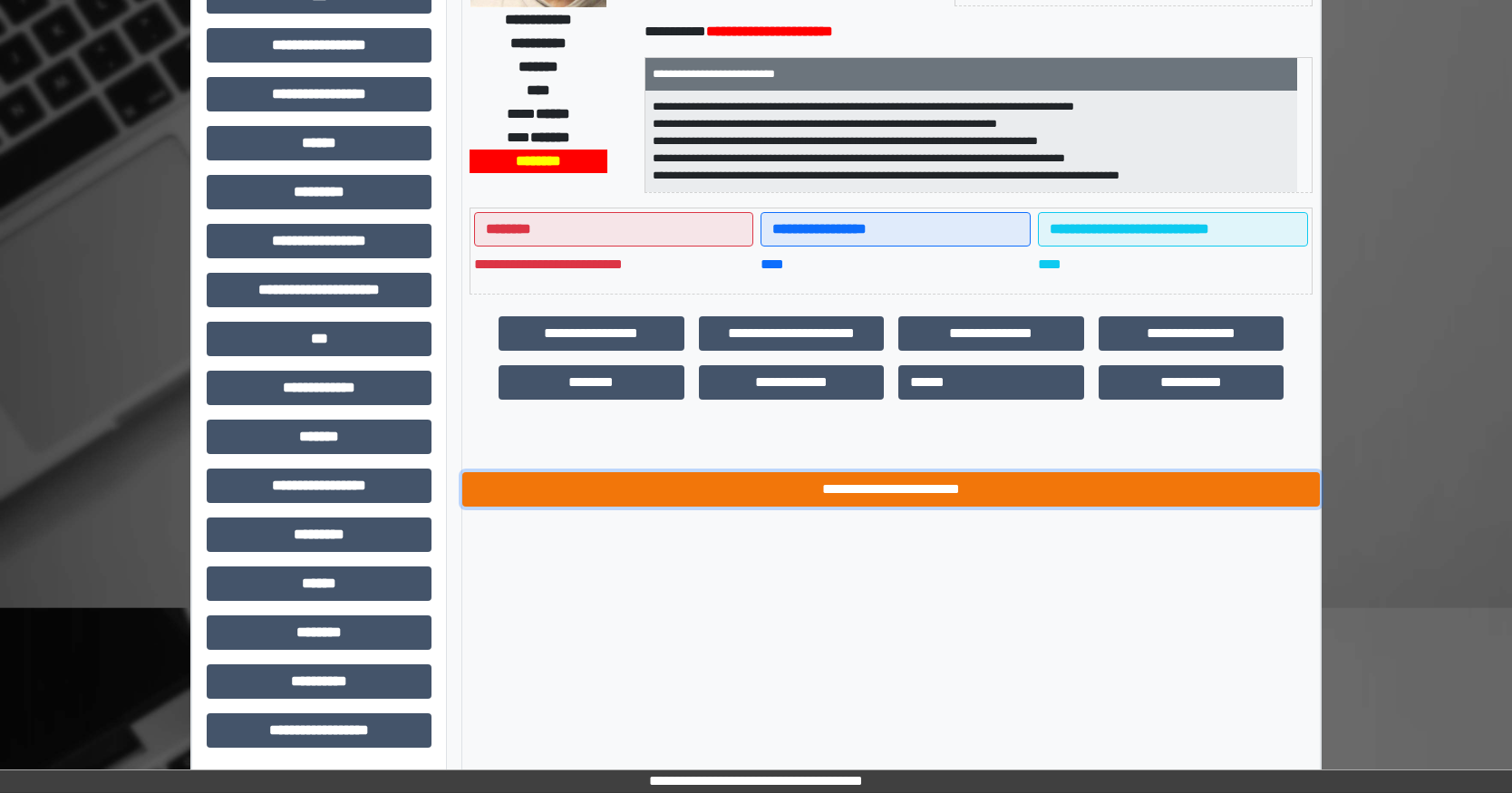 click on "**********" at bounding box center (891, 489) 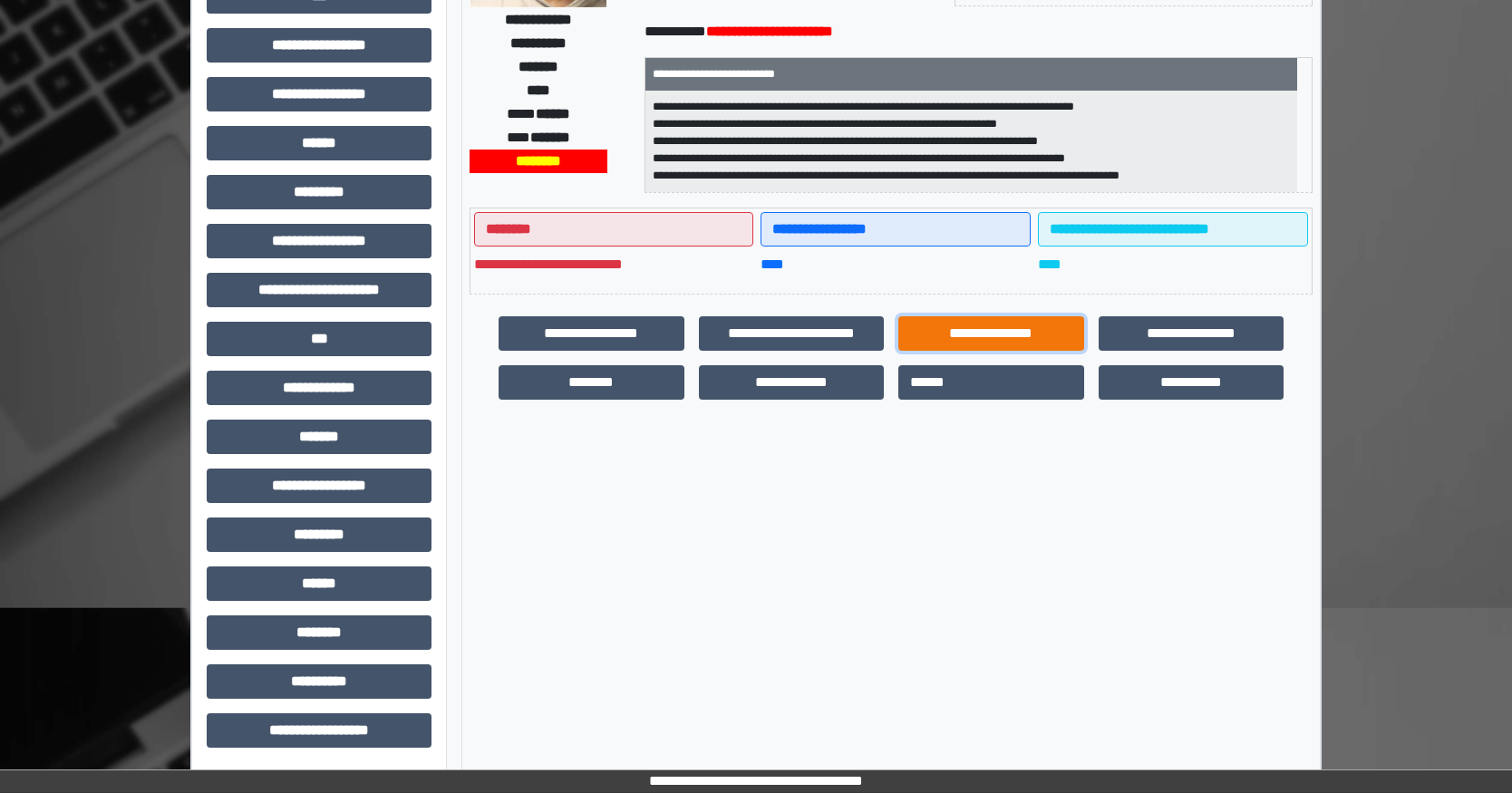 click on "**********" at bounding box center (991, 334) 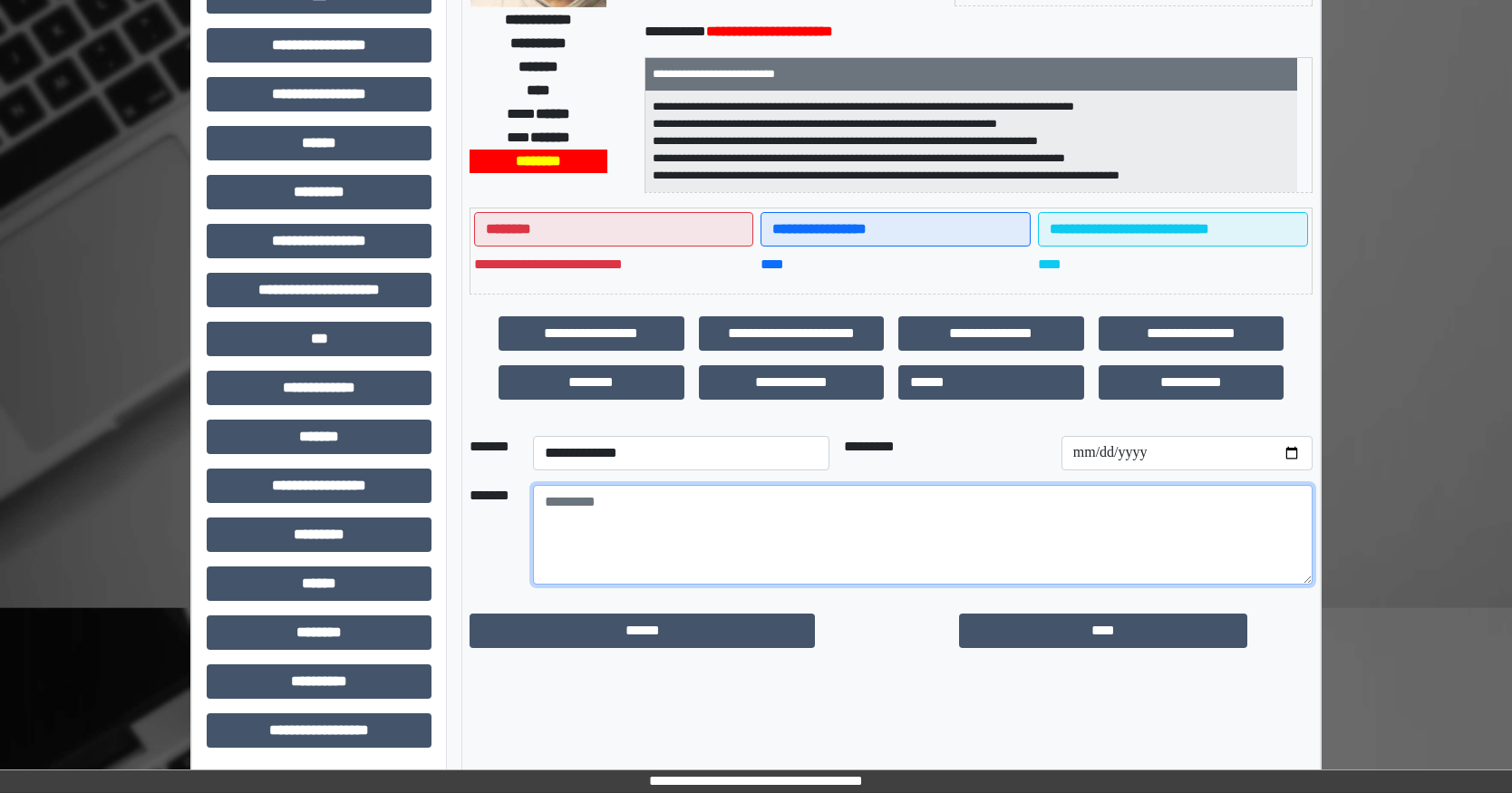 click at bounding box center [923, 535] 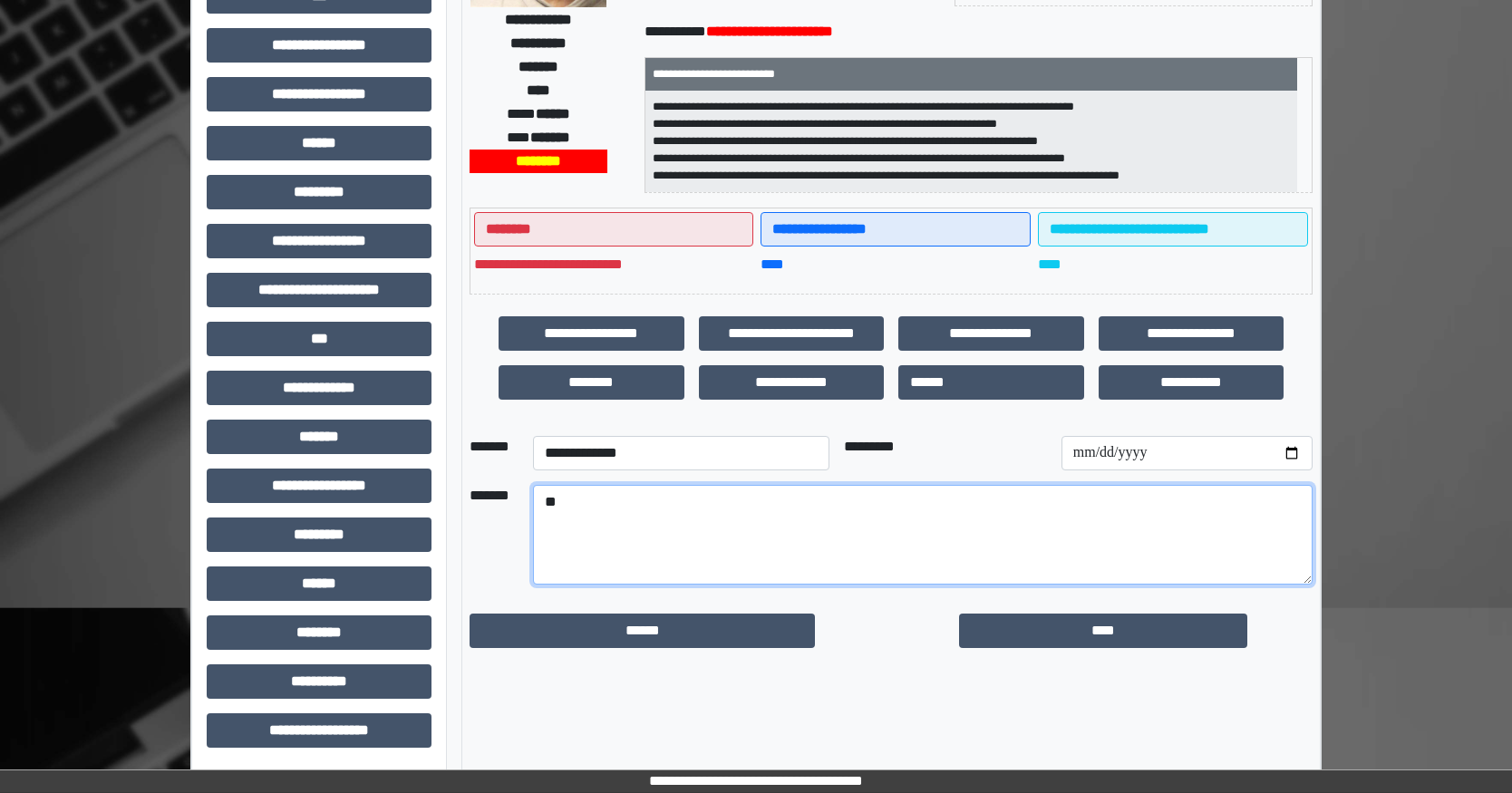 type on "*" 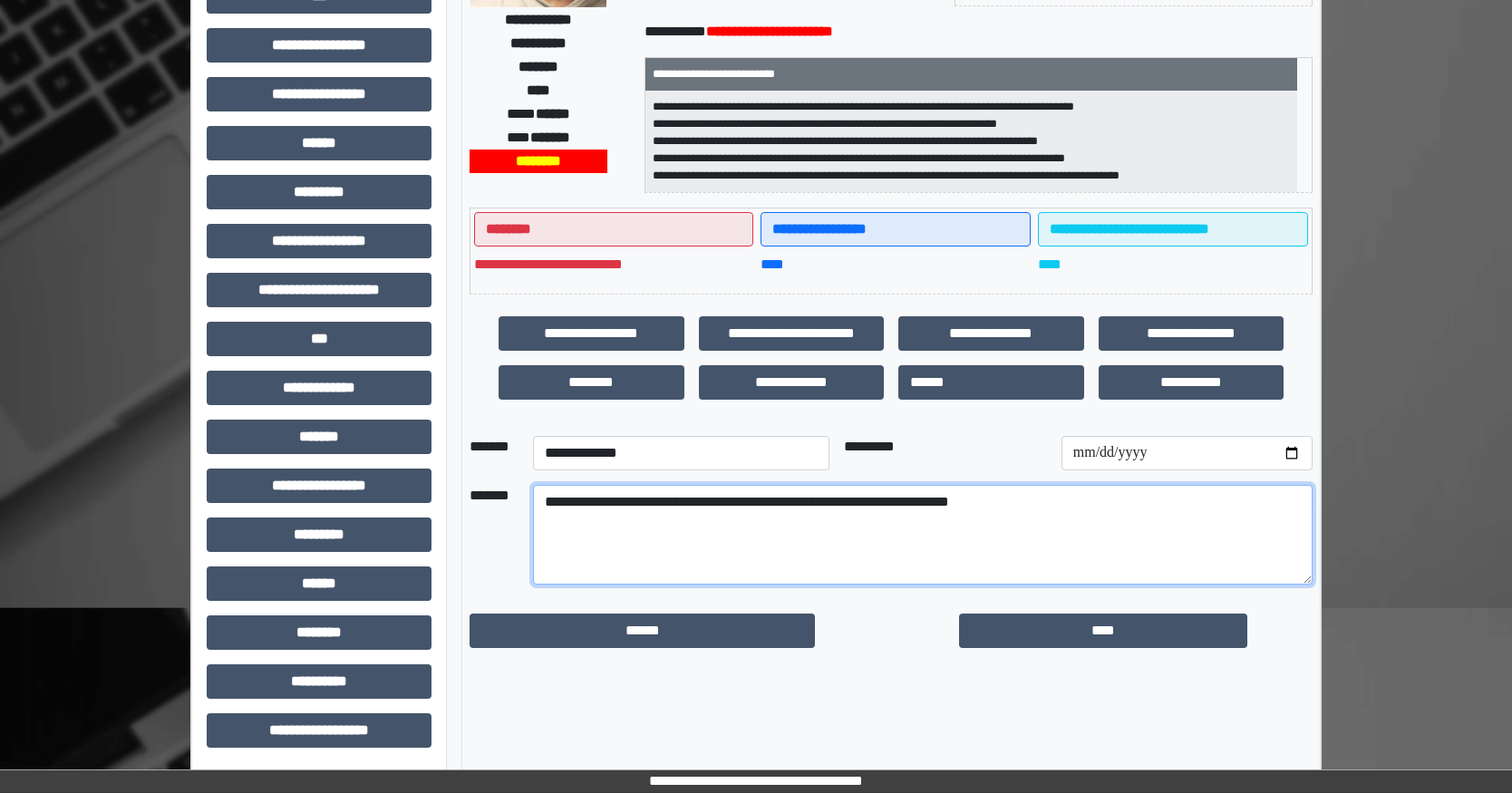 type on "**********" 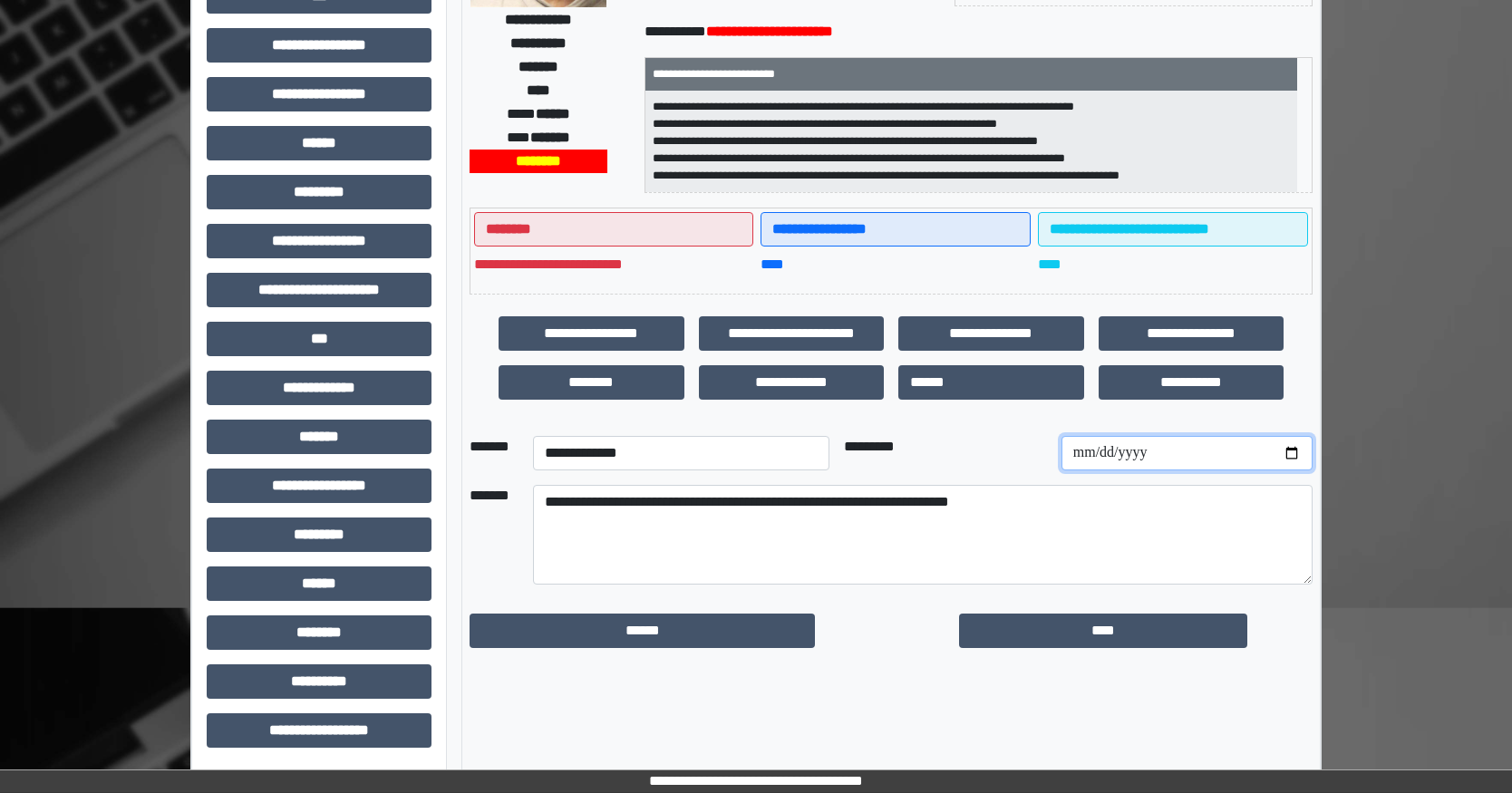 click at bounding box center [1187, 453] 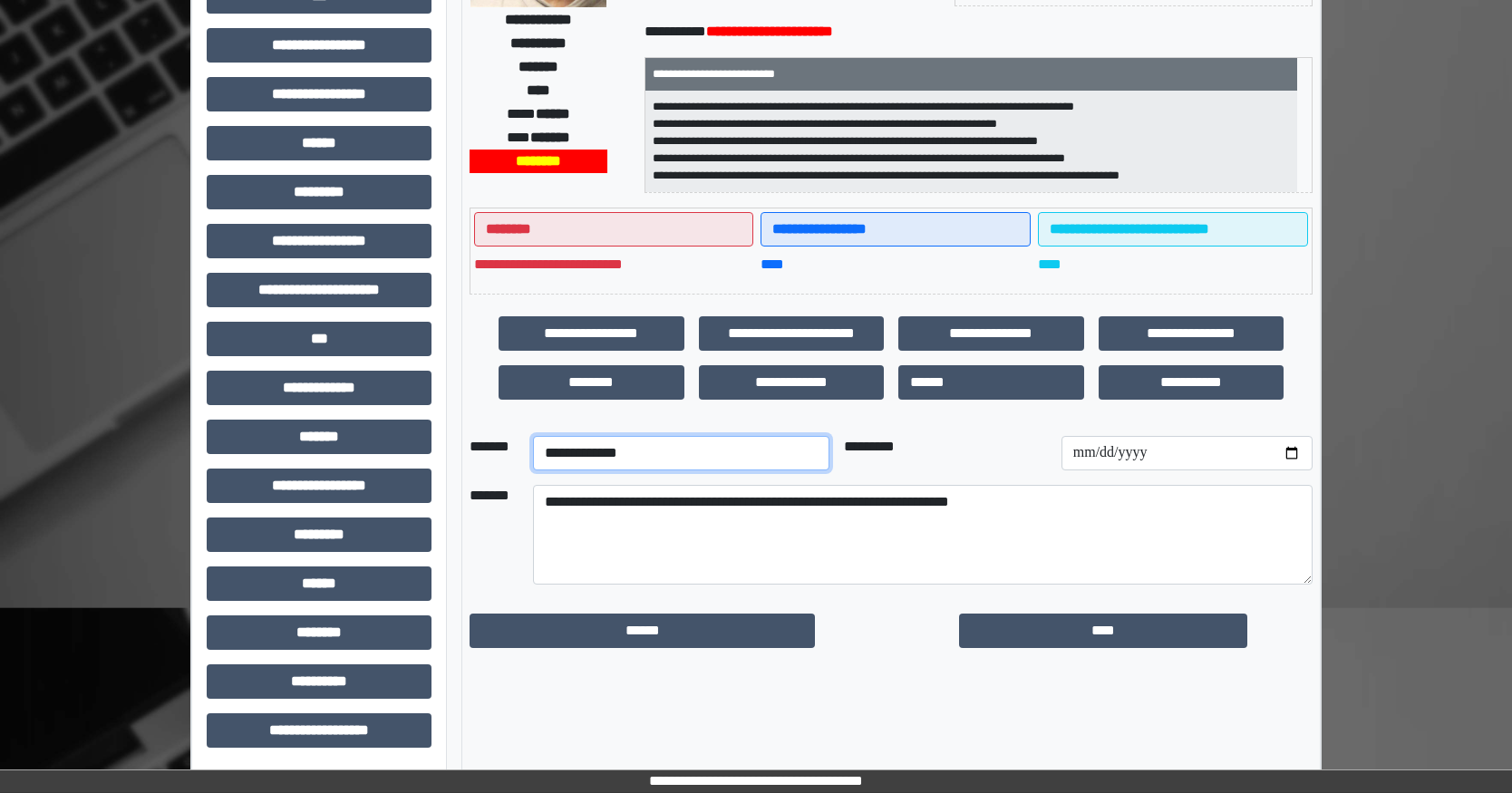 drag, startPoint x: 751, startPoint y: 454, endPoint x: 738, endPoint y: 492, distance: 40.16217 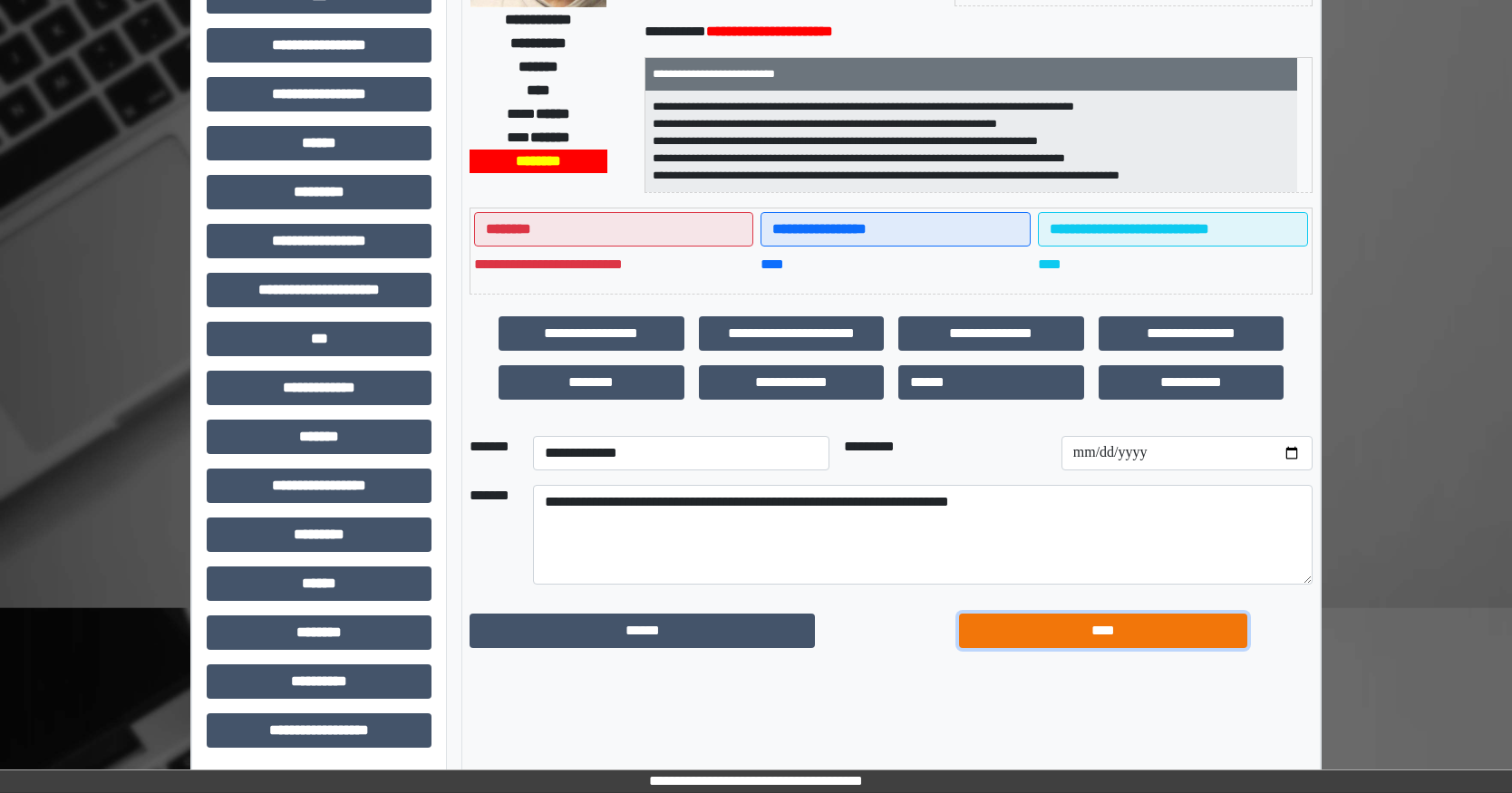 click on "****" at bounding box center (1103, 631) 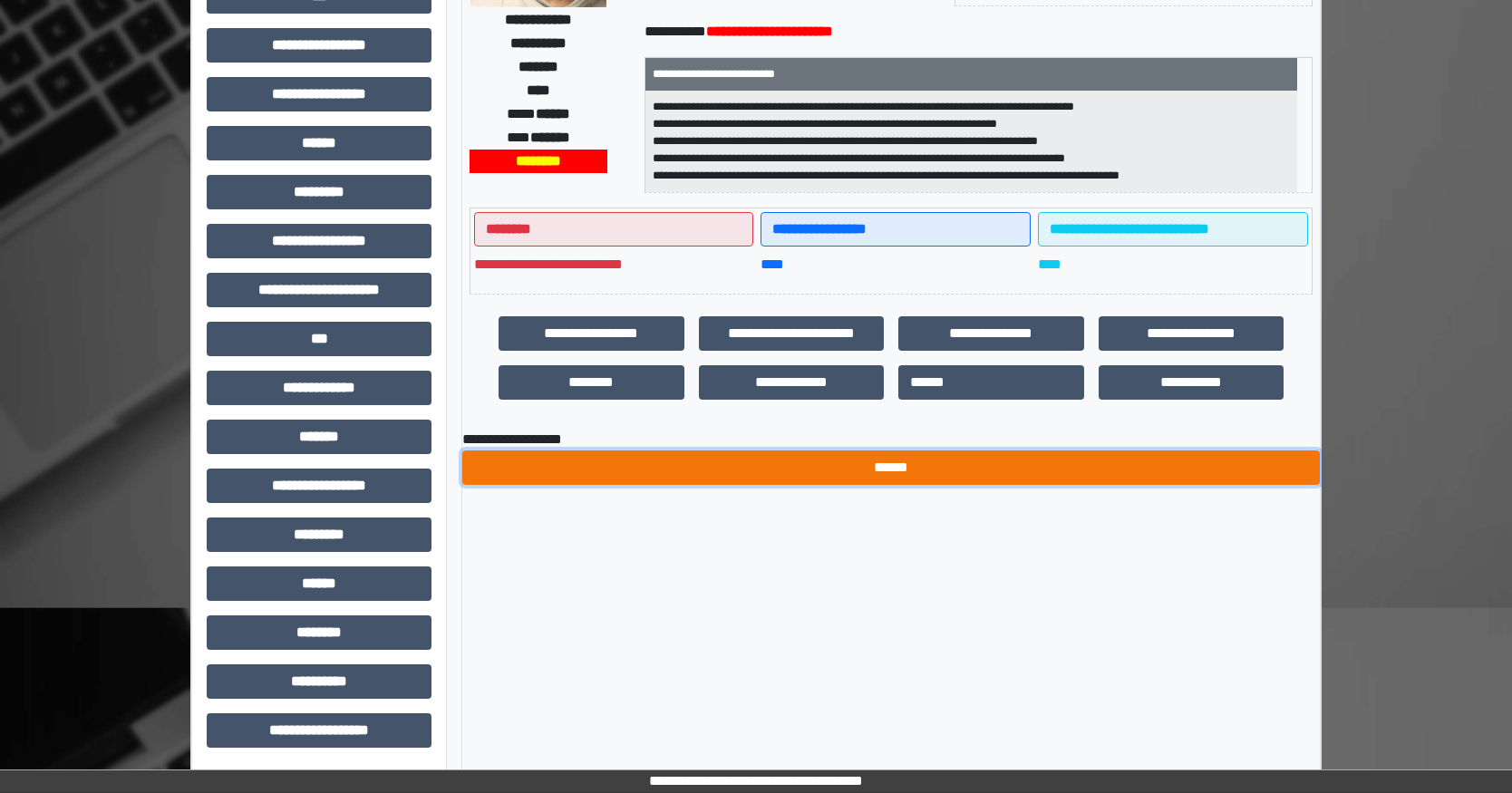 click on "******" at bounding box center (891, 468) 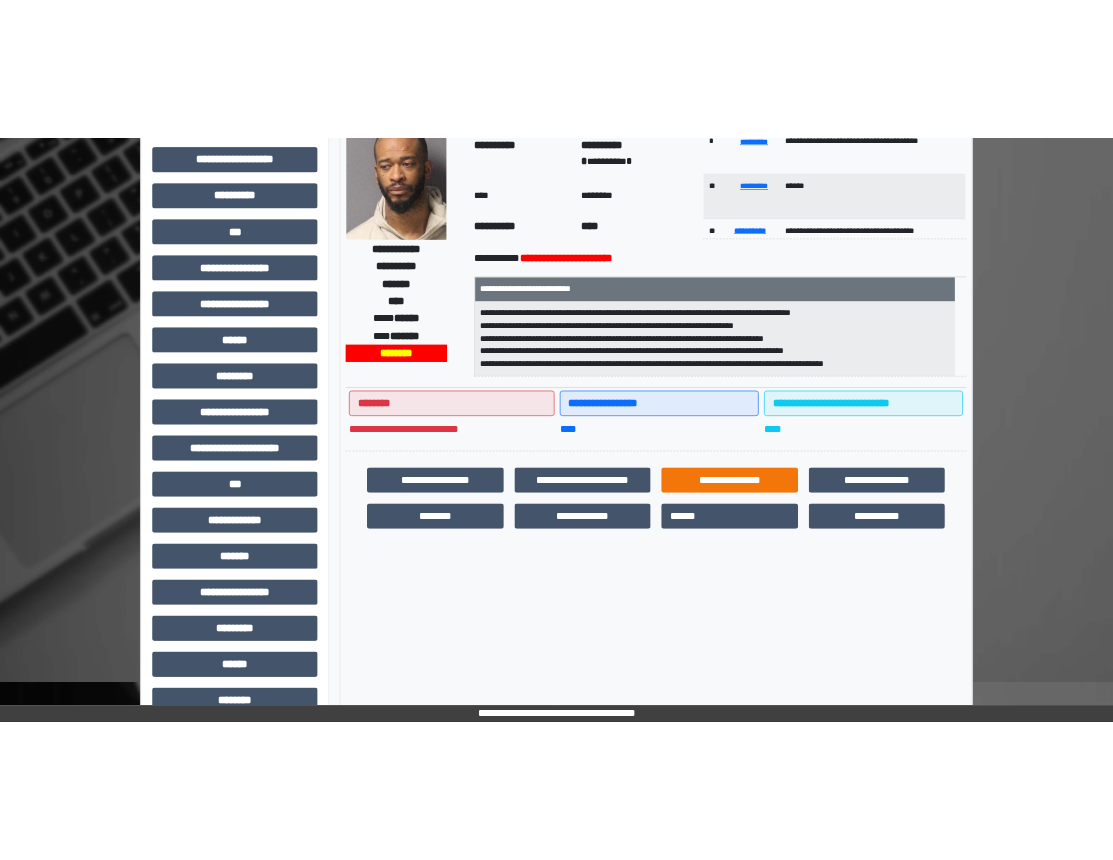 scroll, scrollTop: 0, scrollLeft: 0, axis: both 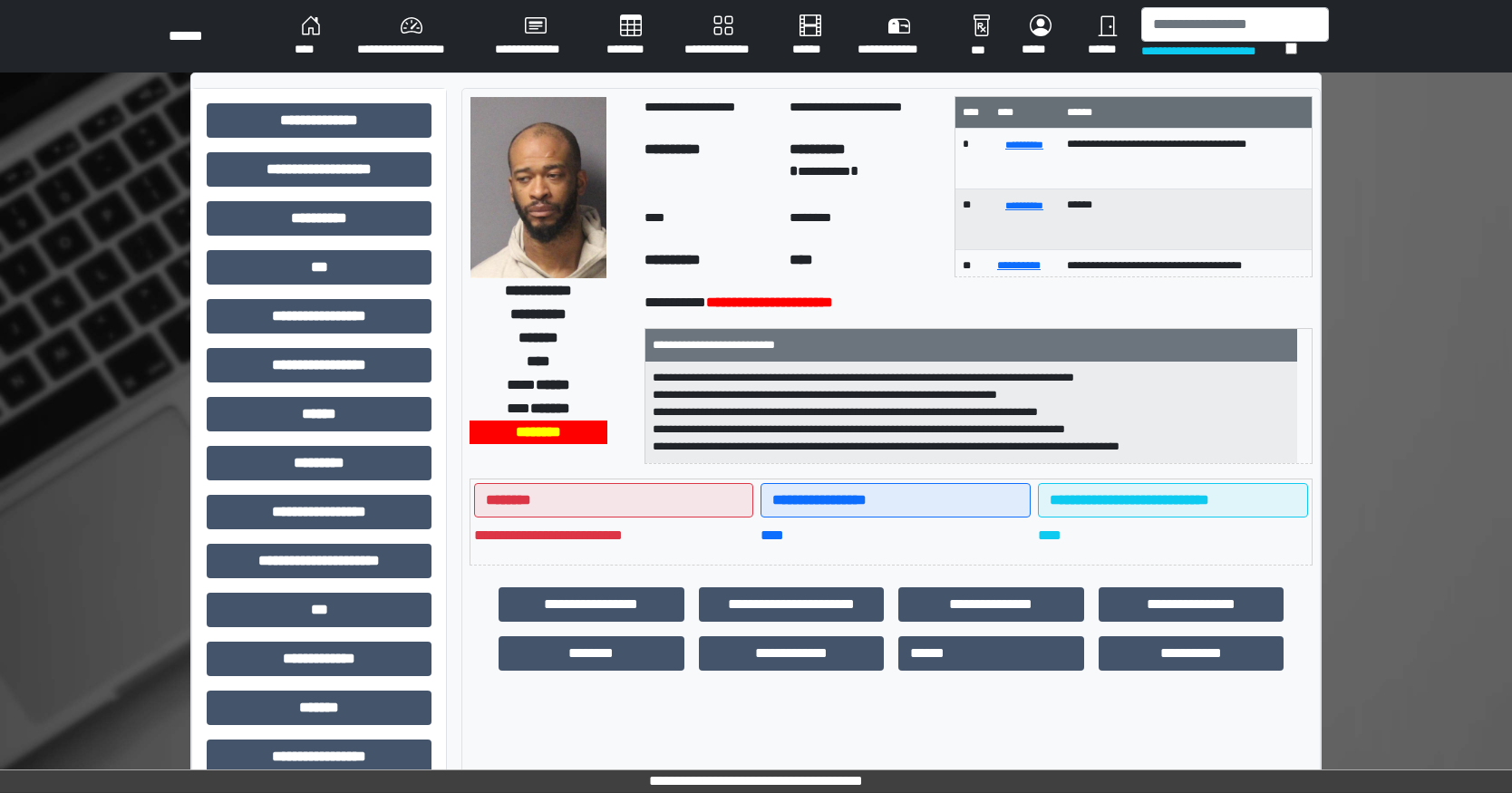 click on "********" at bounding box center [631, 36] 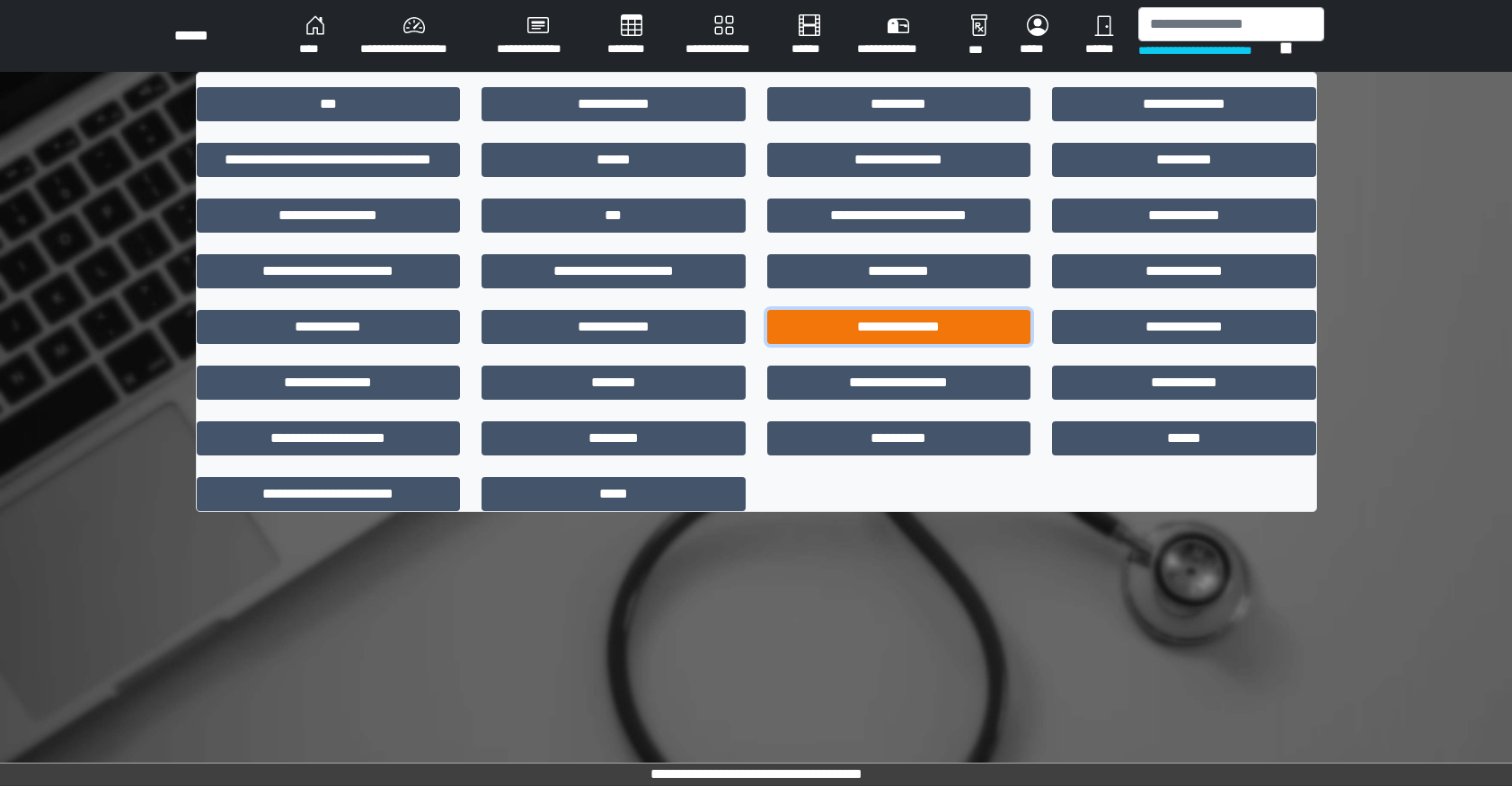 click on "**********" at bounding box center [899, 327] 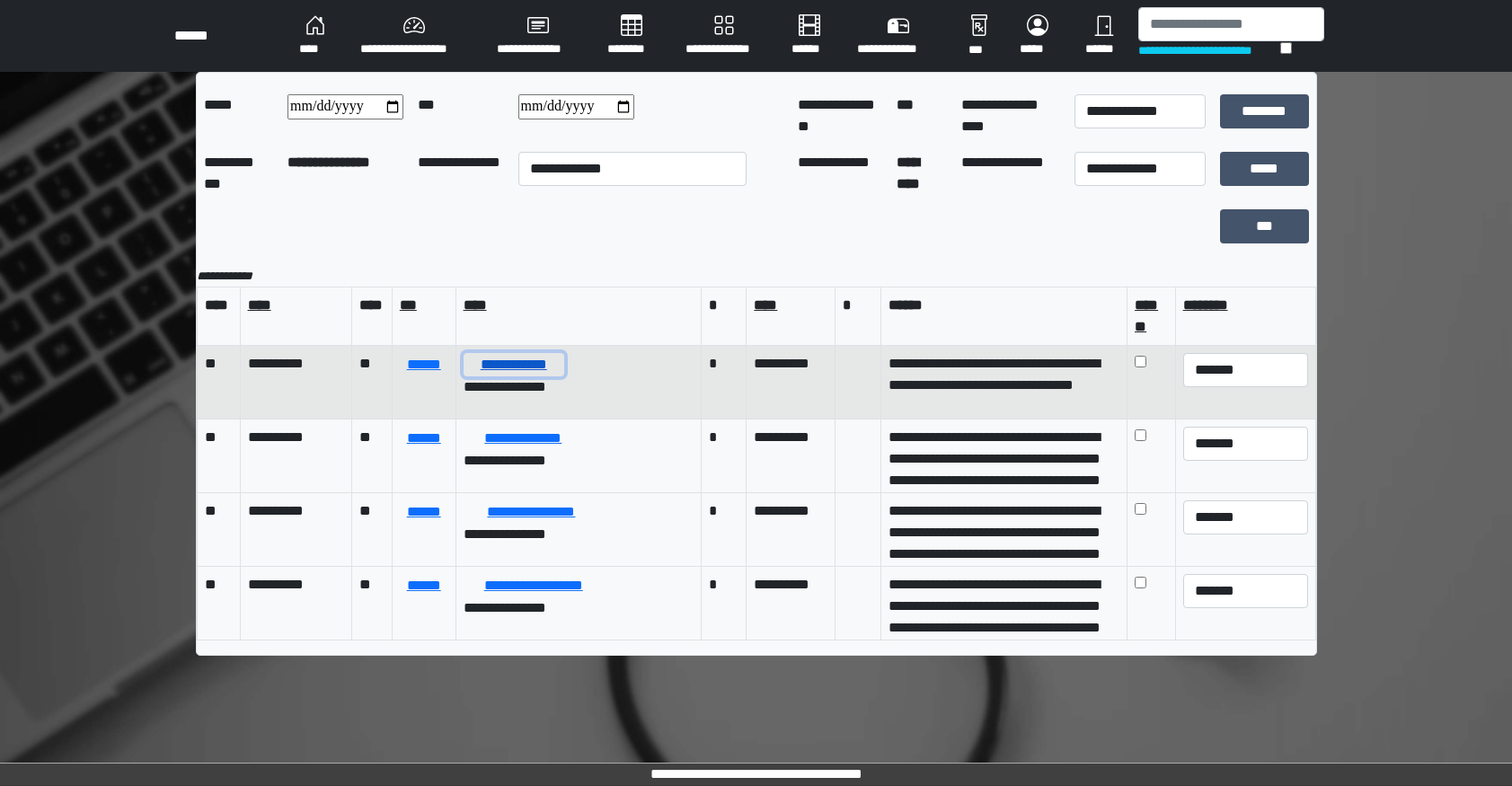 click on "**********" at bounding box center (514, 365) 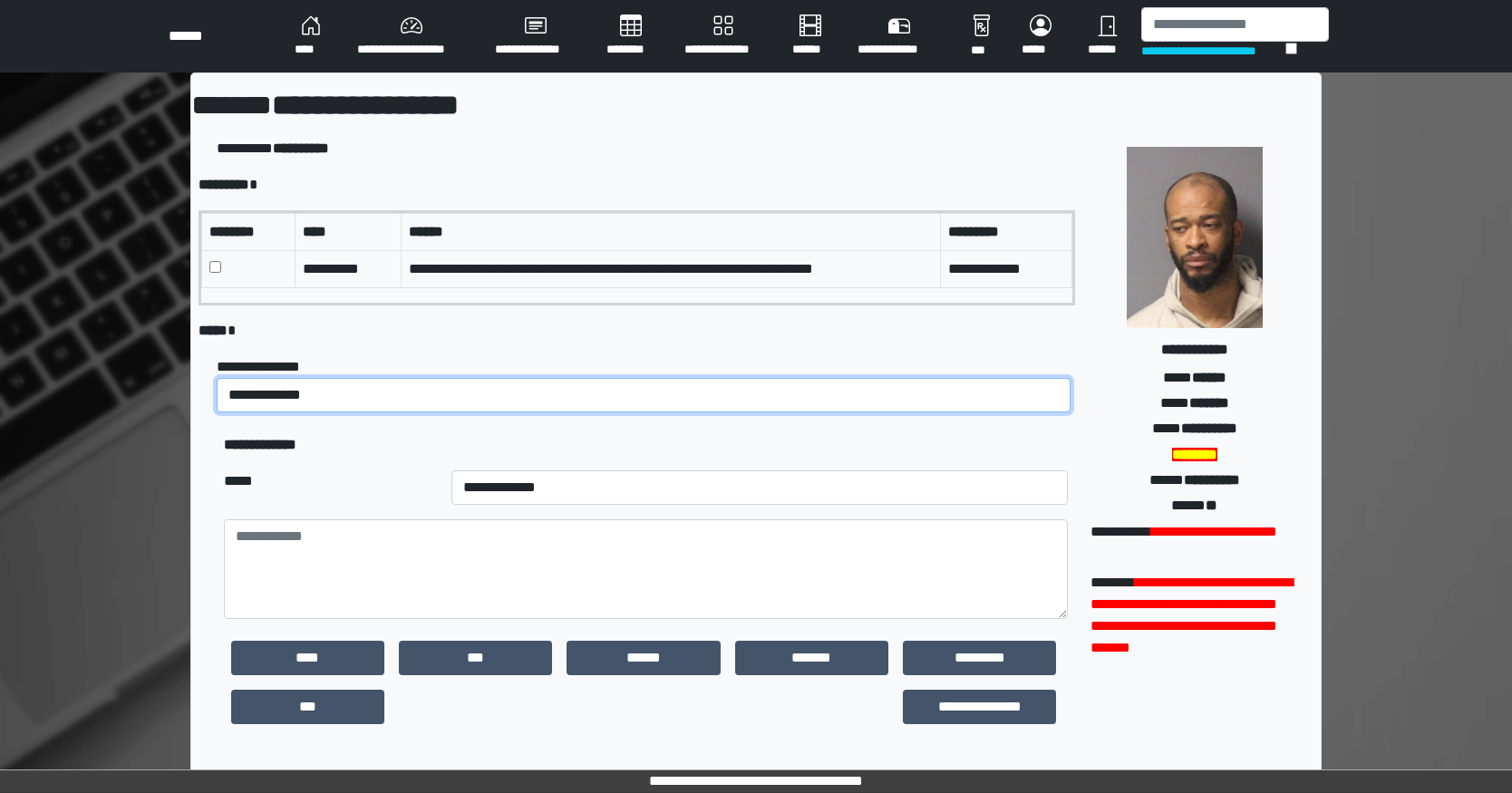 drag, startPoint x: 268, startPoint y: 382, endPoint x: 269, endPoint y: 406, distance: 24.020824 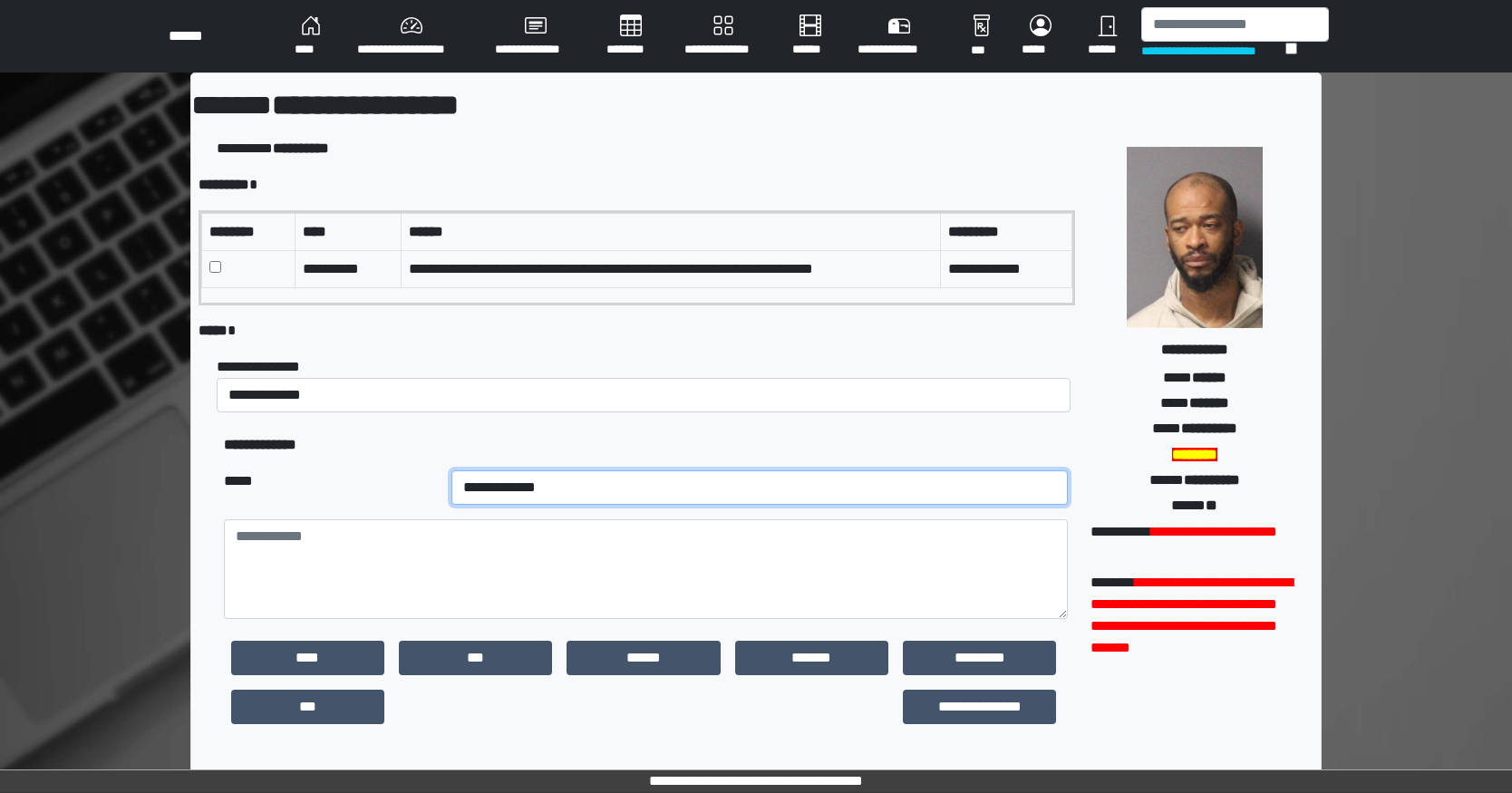 click on "**********" at bounding box center [760, 488] 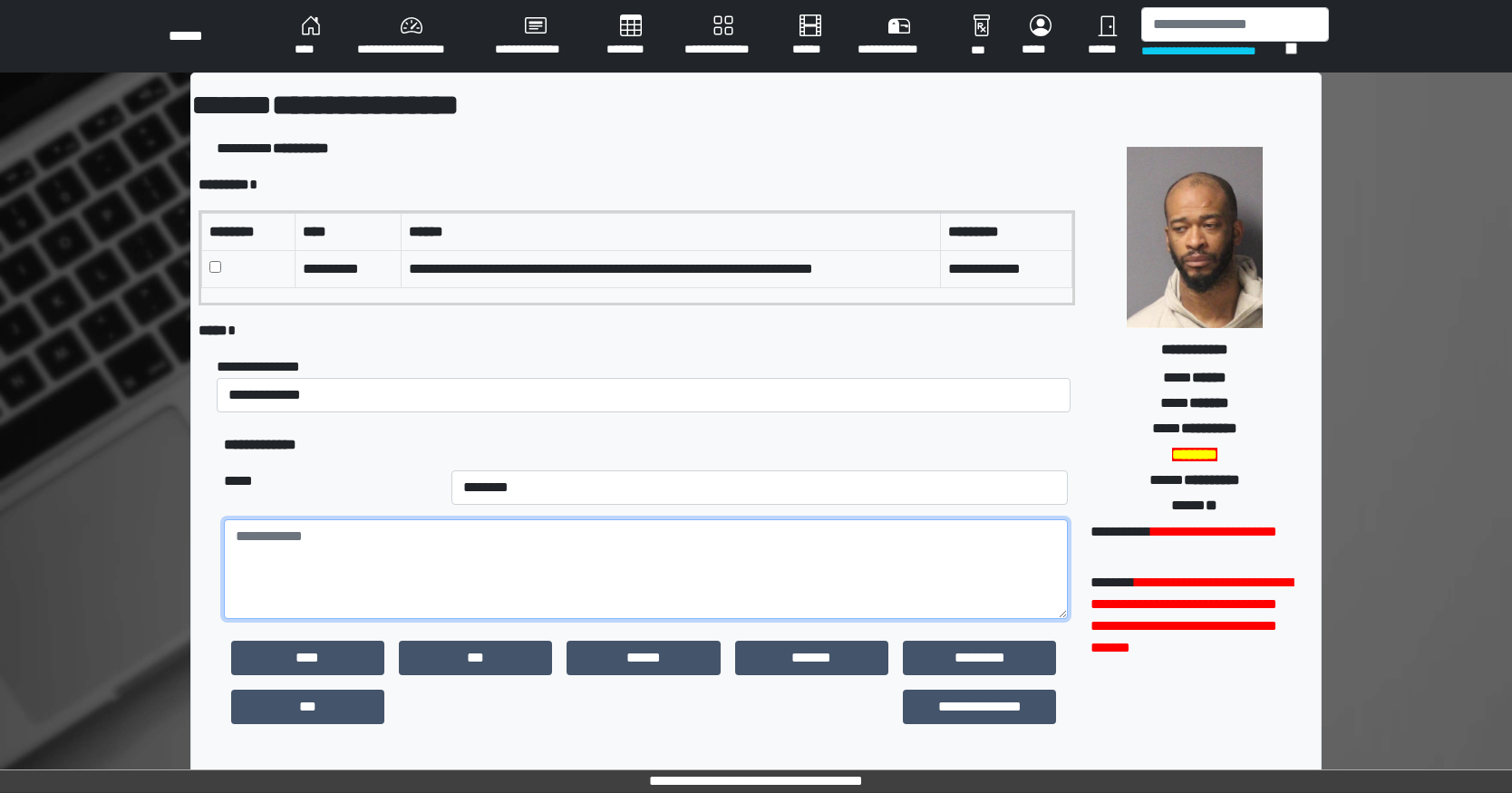 drag, startPoint x: 391, startPoint y: 545, endPoint x: 393, endPoint y: 528, distance: 17.117243 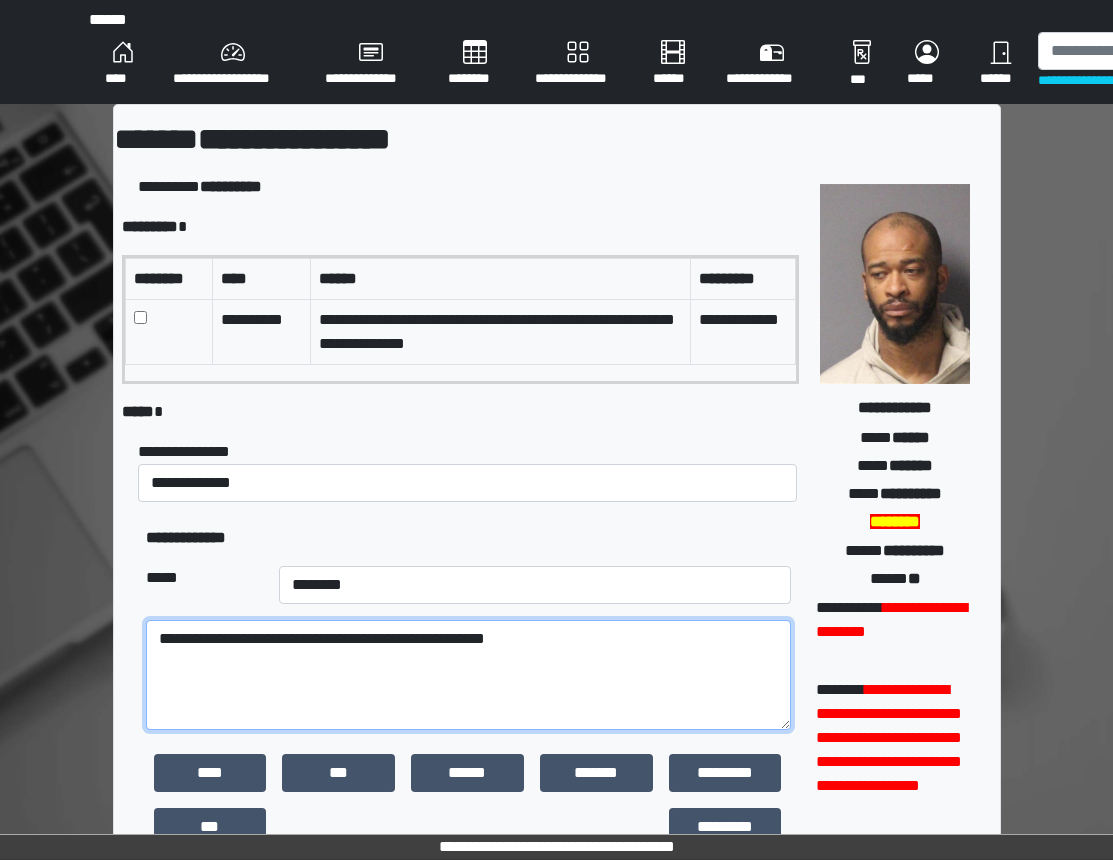 click on "**********" at bounding box center [468, 675] 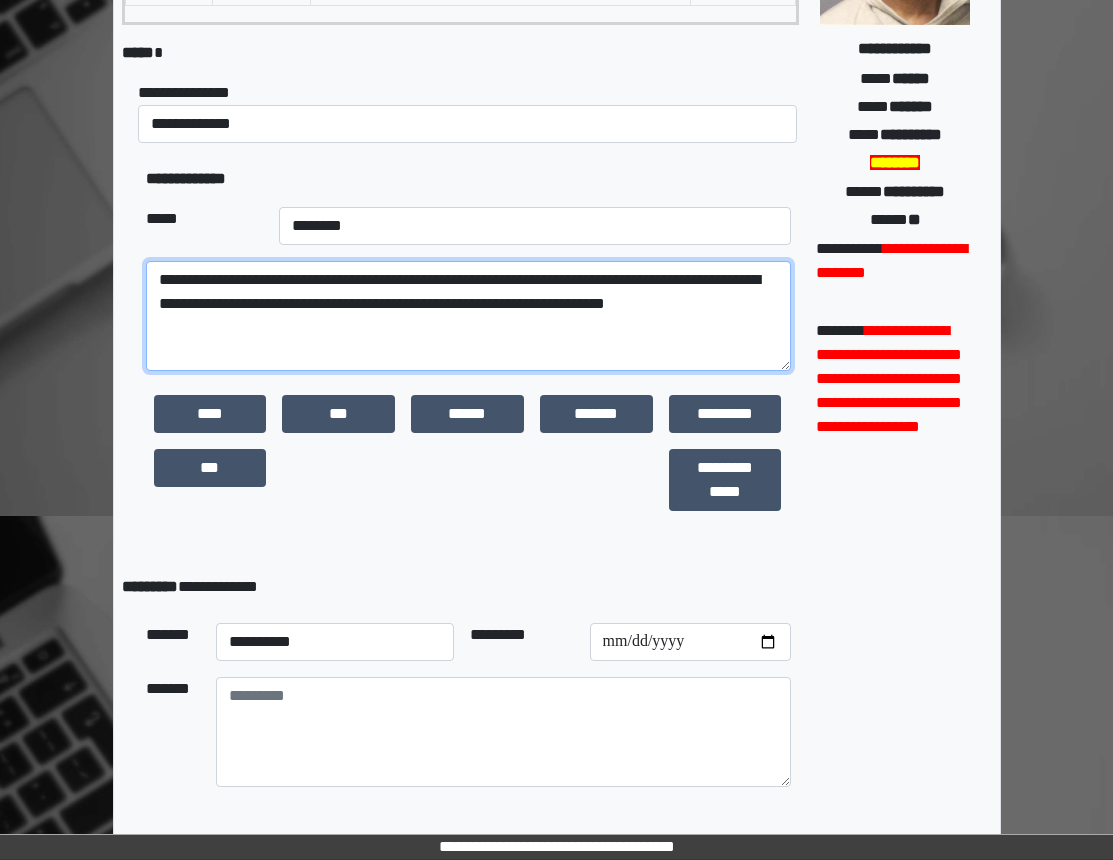 scroll, scrollTop: 421, scrollLeft: 0, axis: vertical 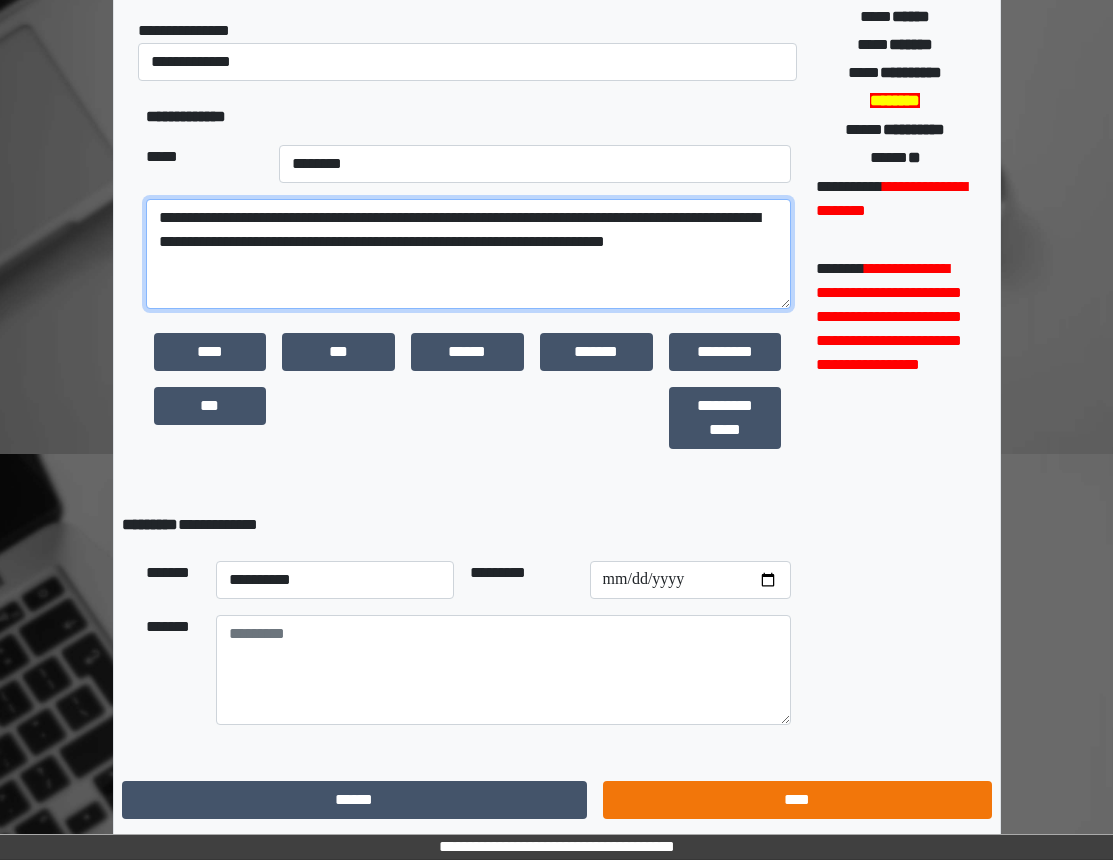 type on "**********" 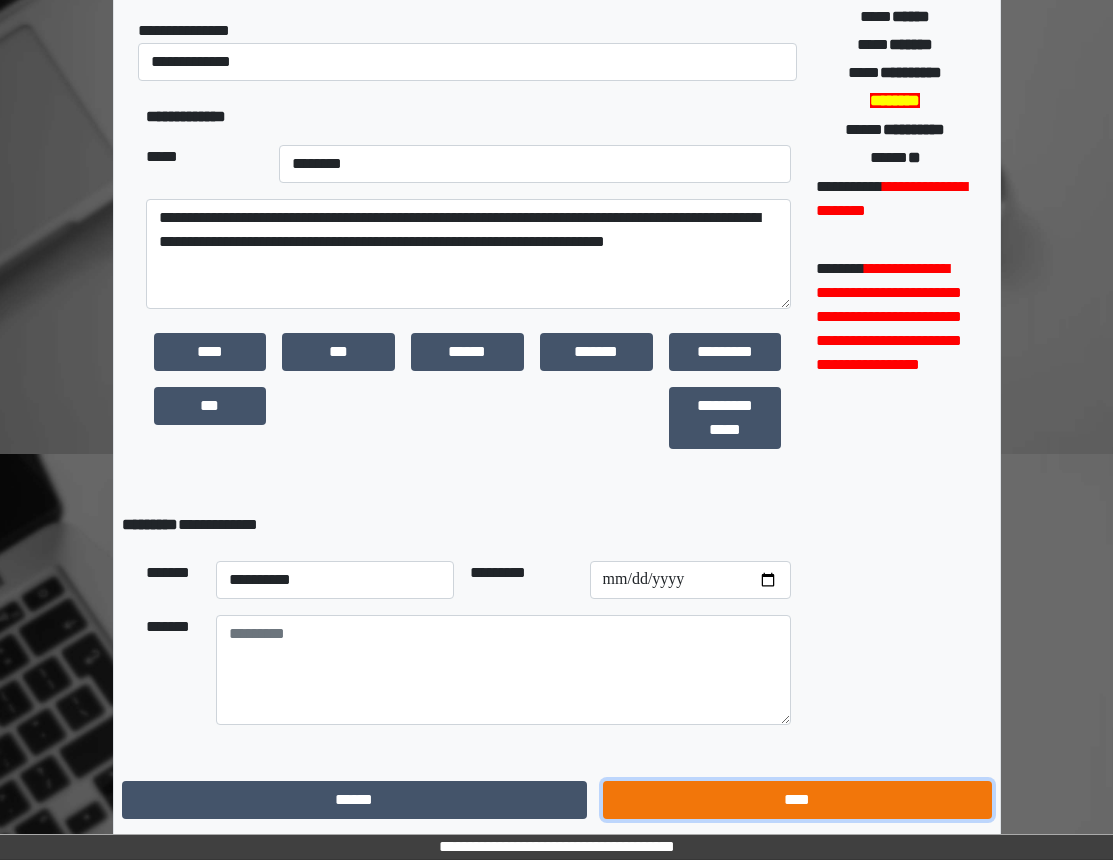 click on "****" at bounding box center [797, 800] 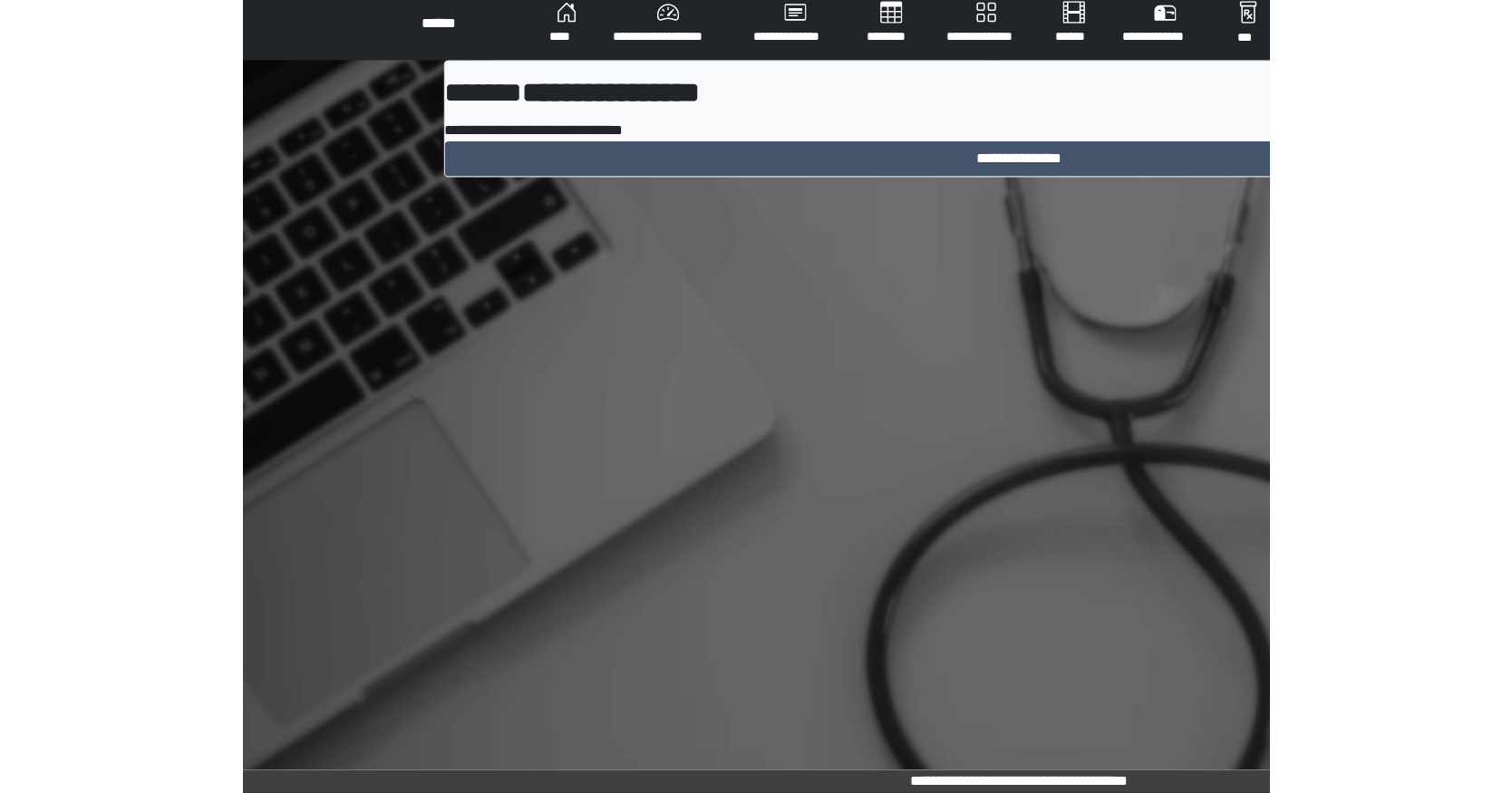scroll, scrollTop: 0, scrollLeft: 0, axis: both 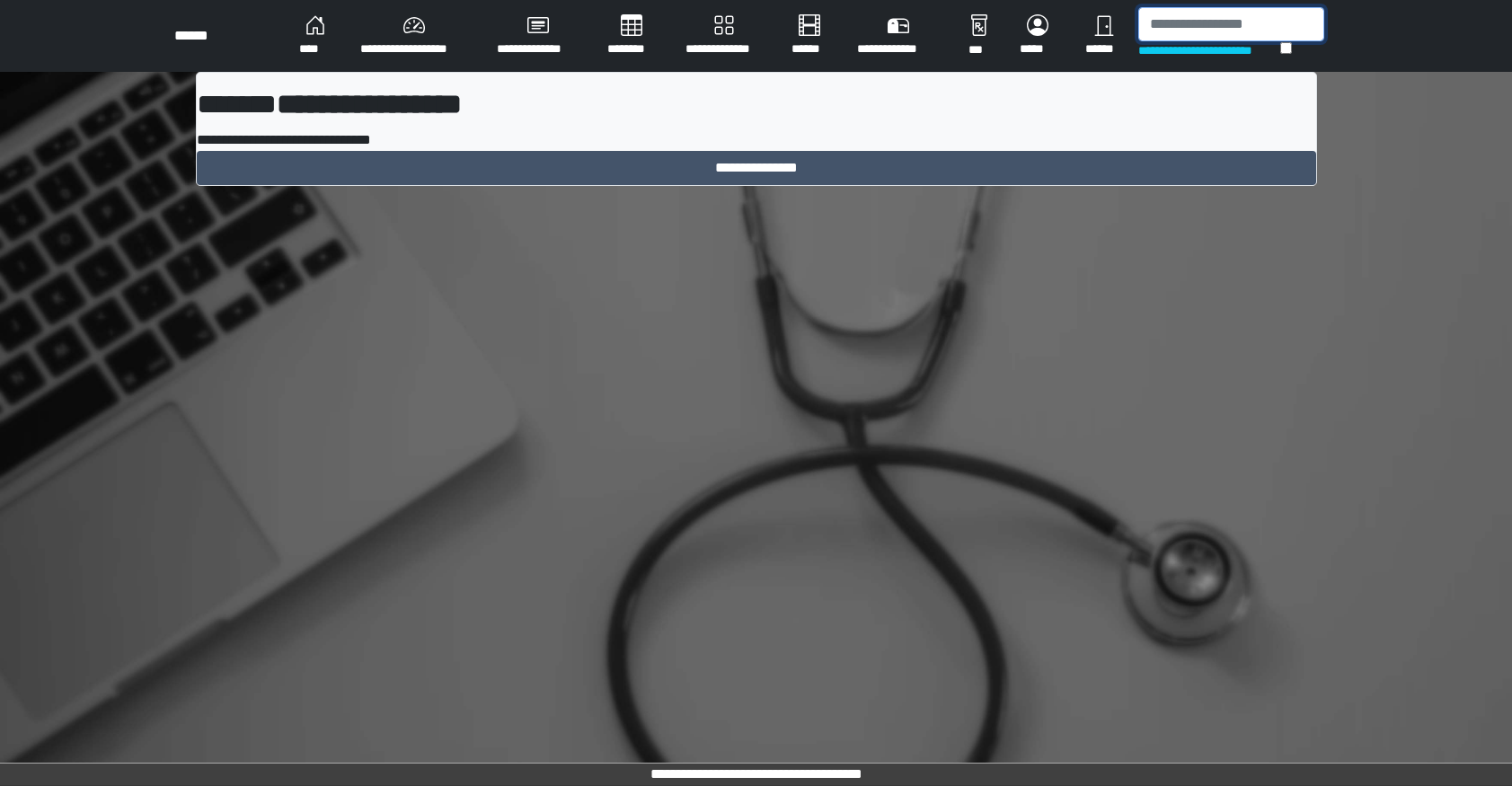 click at bounding box center [1231, 24] 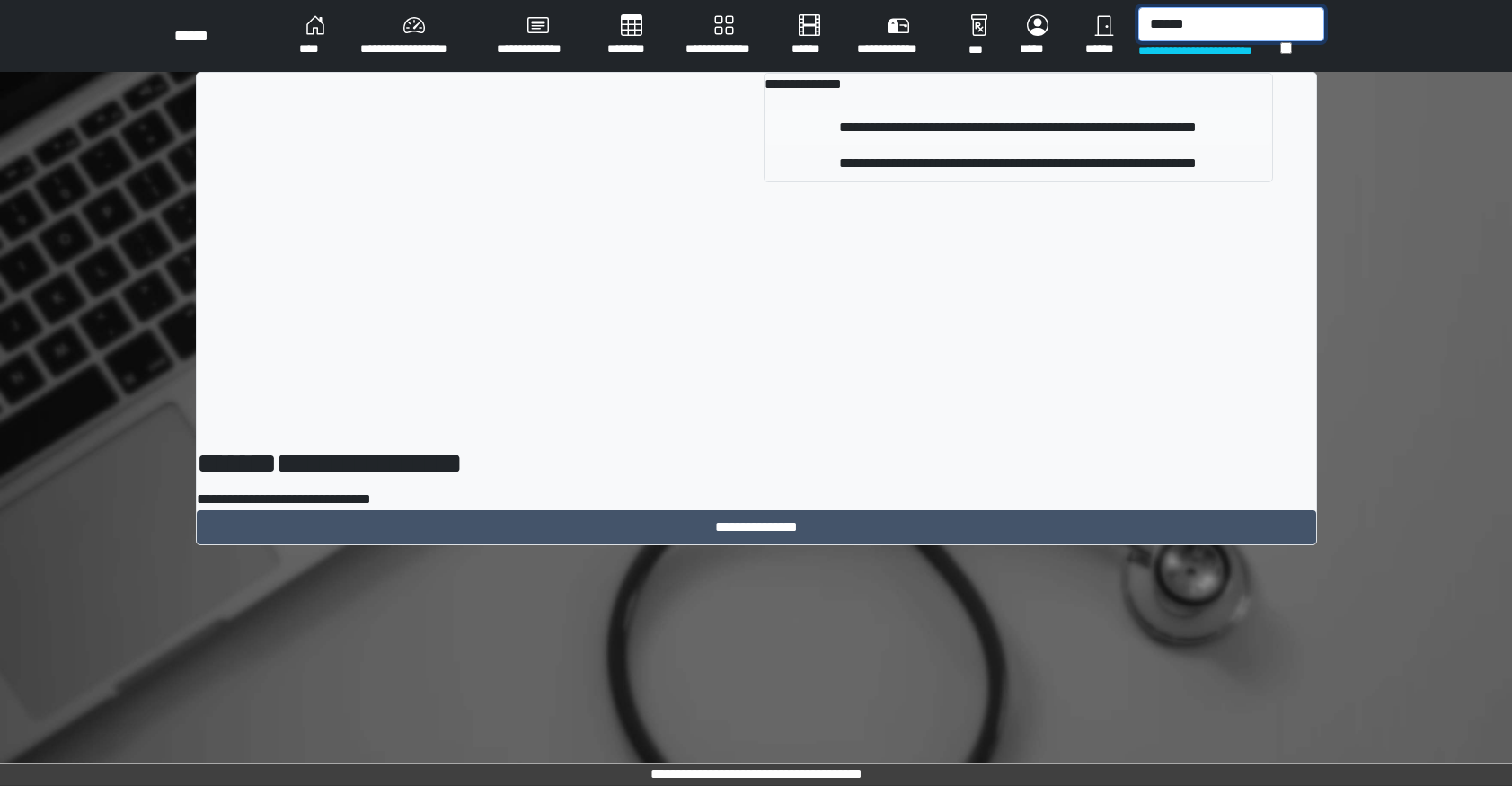 type on "******" 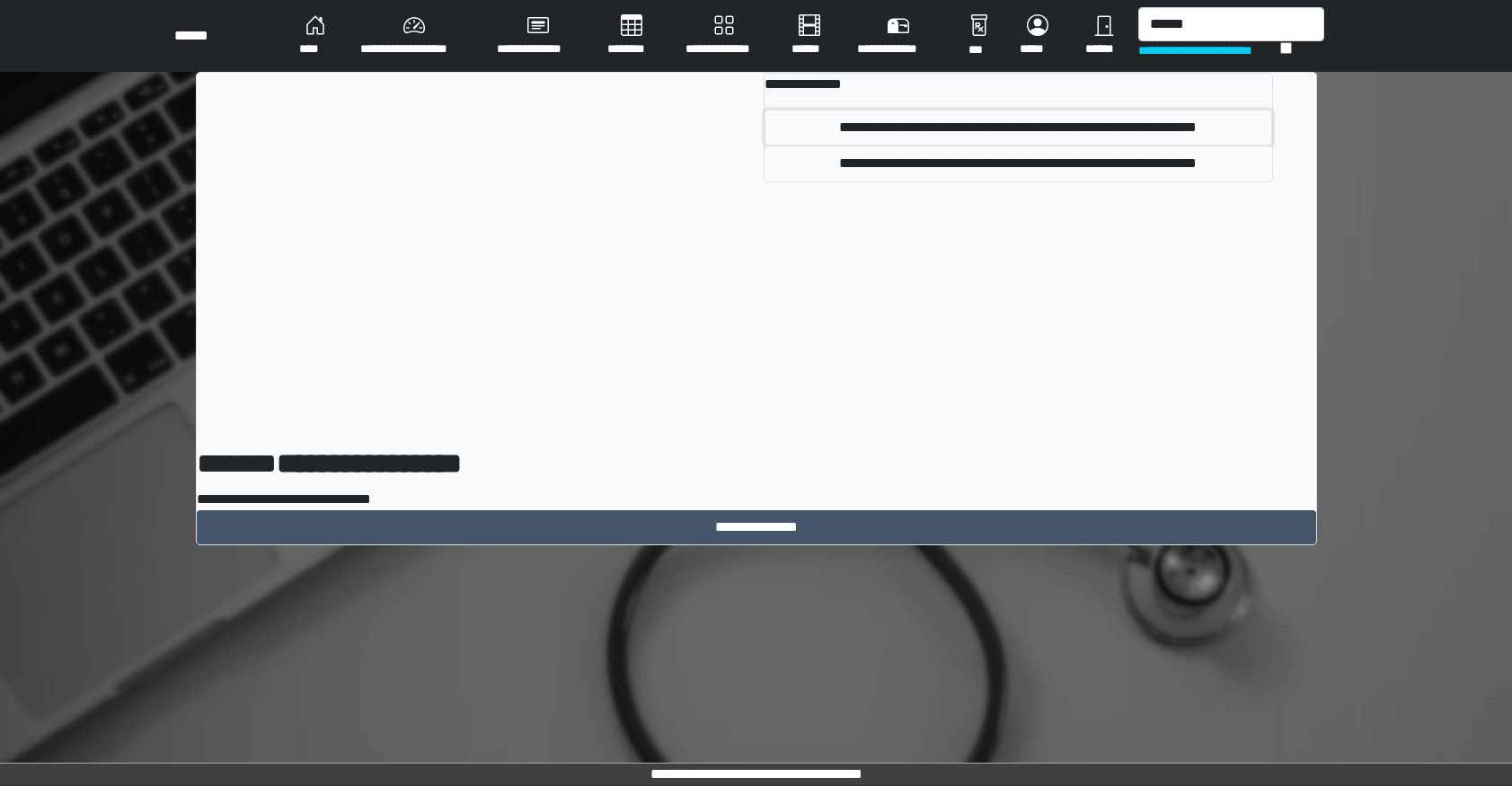 click on "**********" at bounding box center [1018, 128] 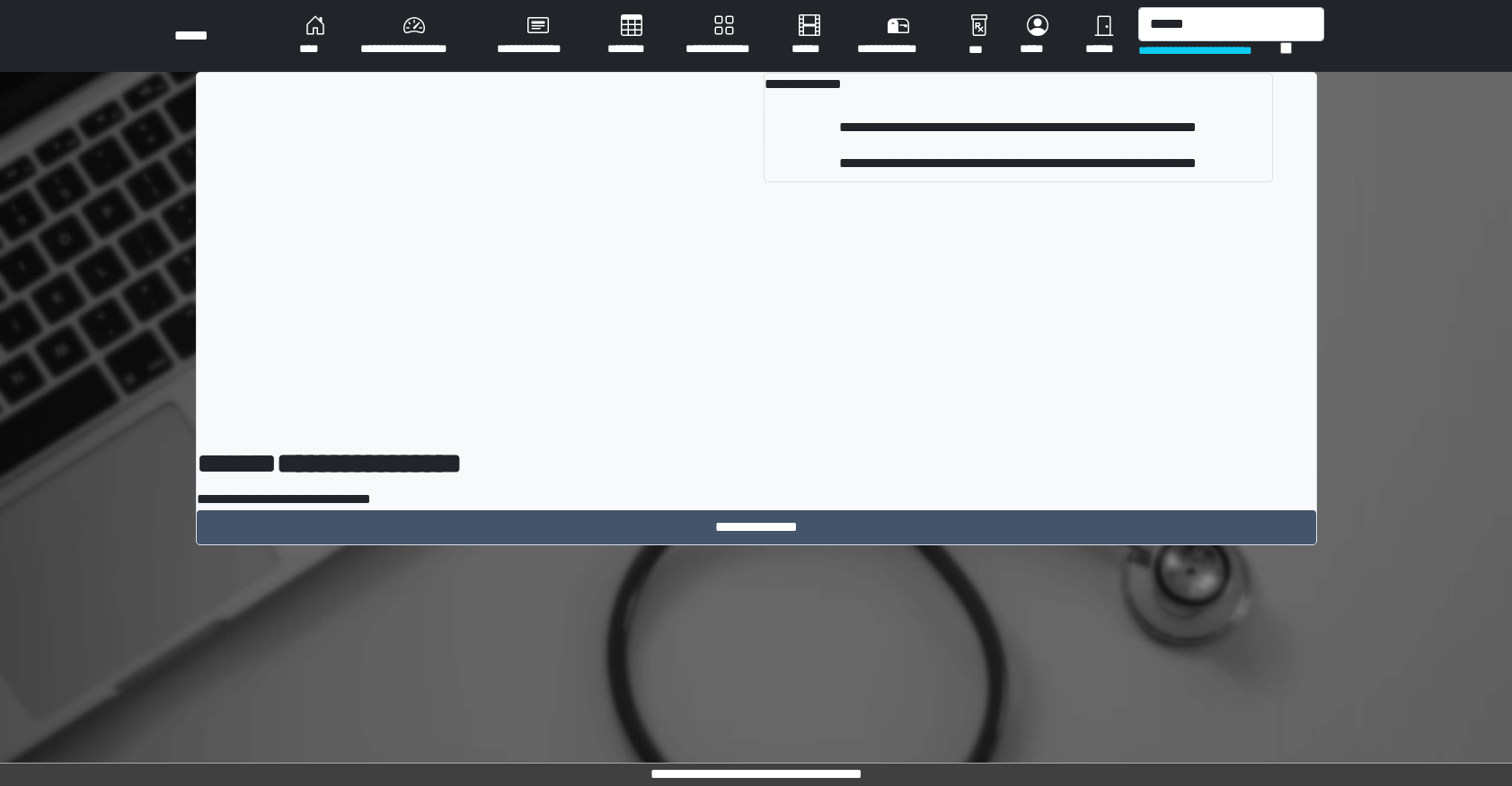 type 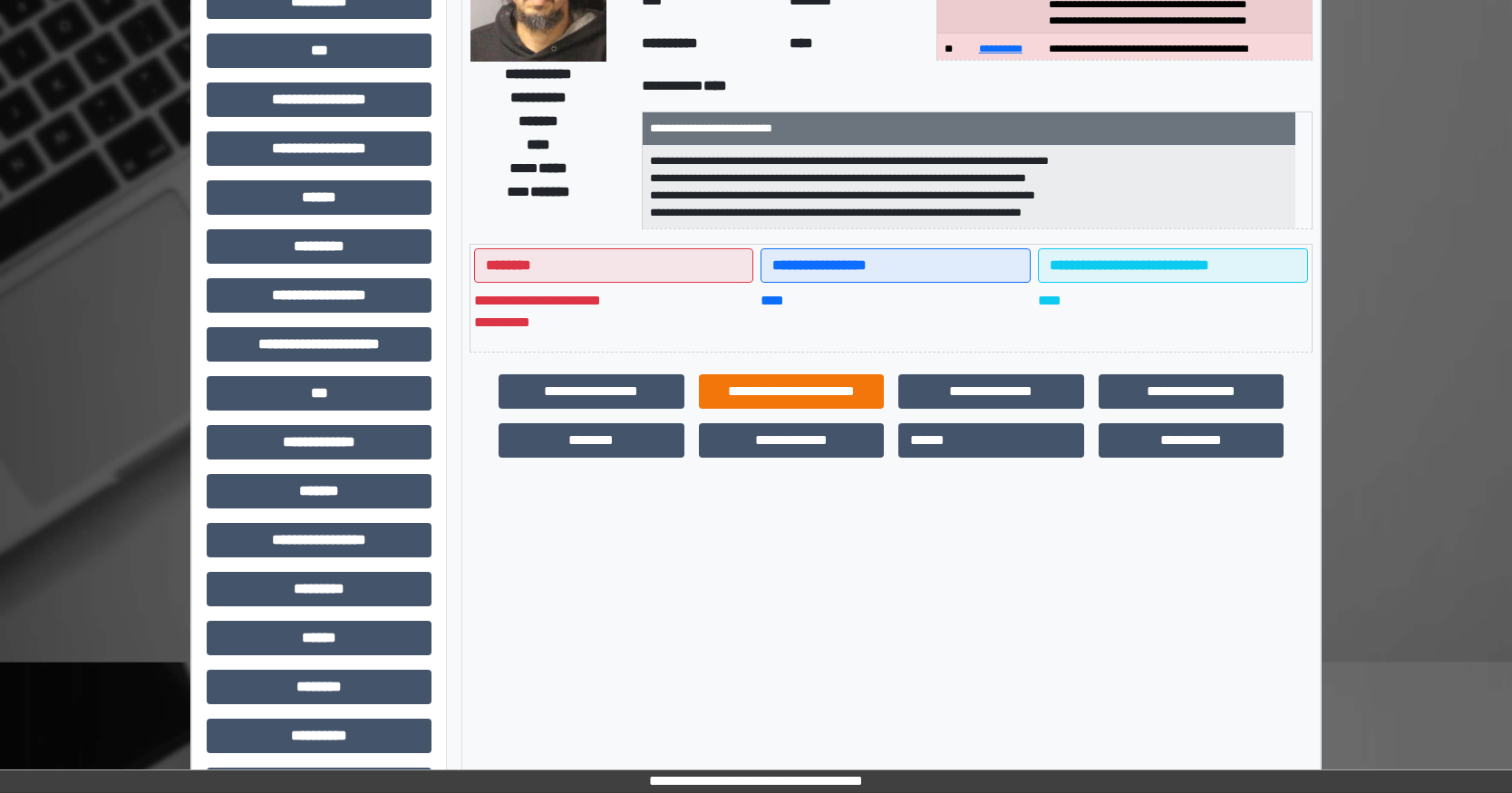 scroll, scrollTop: 271, scrollLeft: 0, axis: vertical 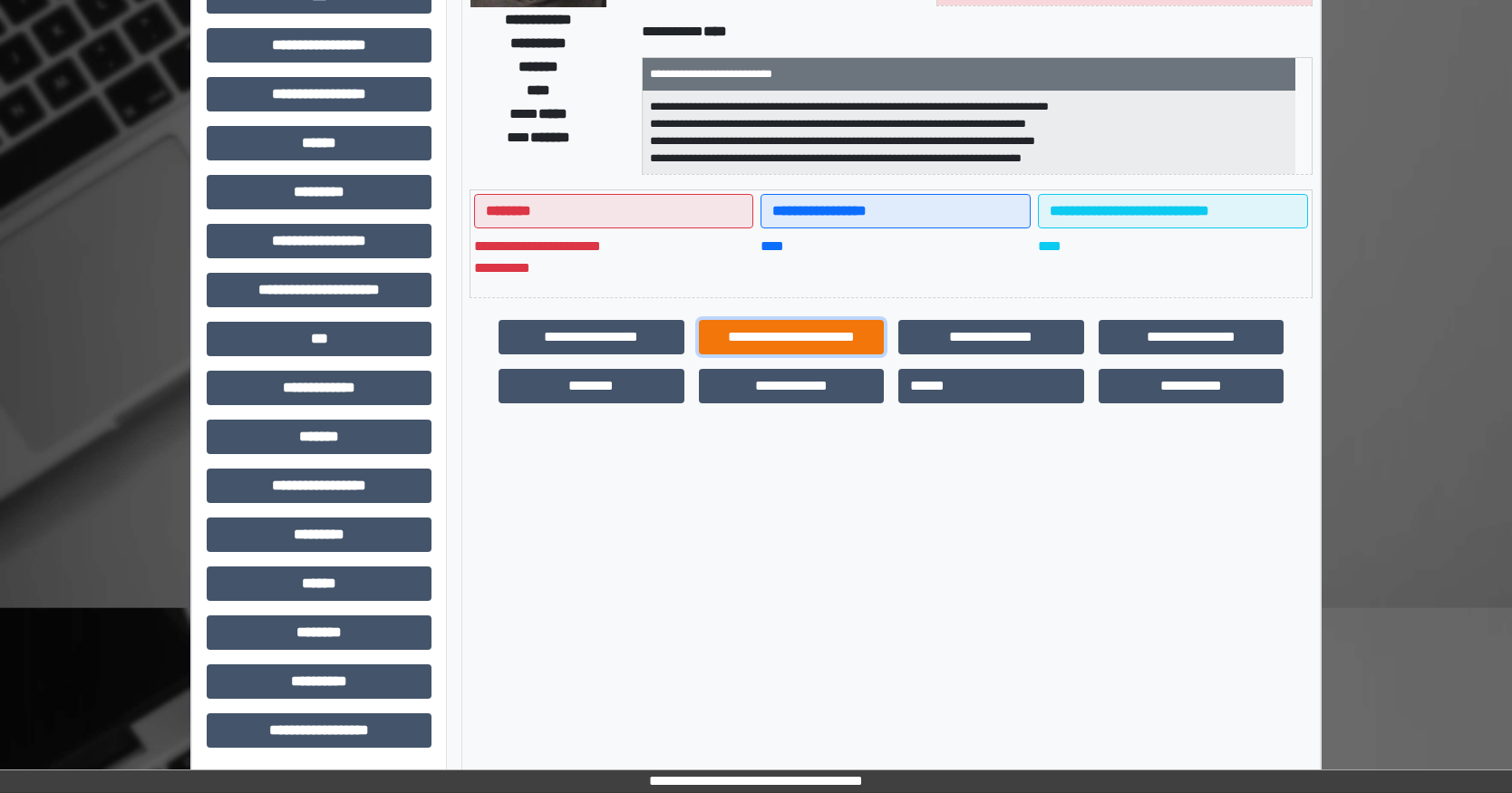 click on "**********" at bounding box center [791, 337] 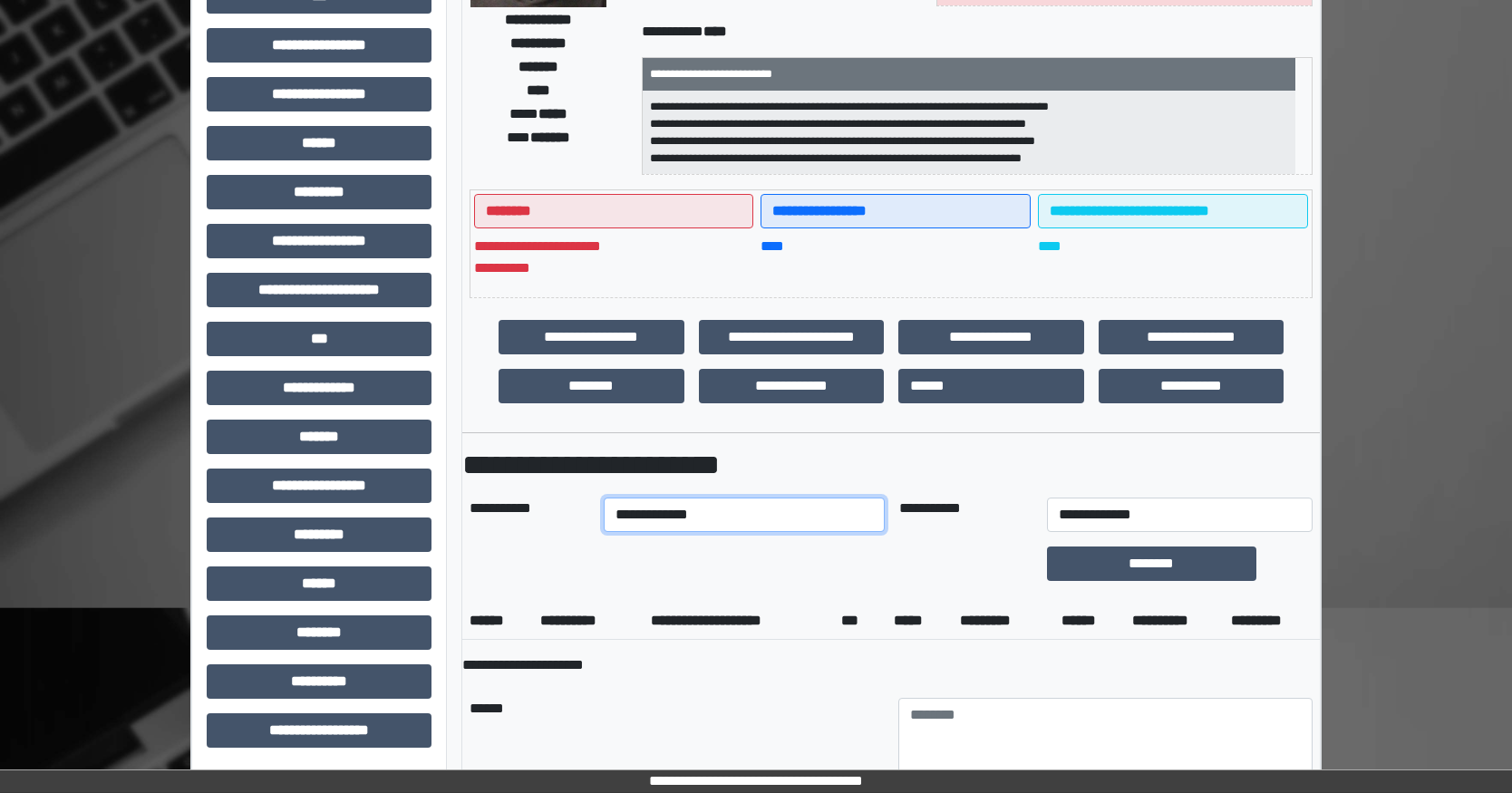 drag, startPoint x: 684, startPoint y: 528, endPoint x: 697, endPoint y: 503, distance: 28.178006 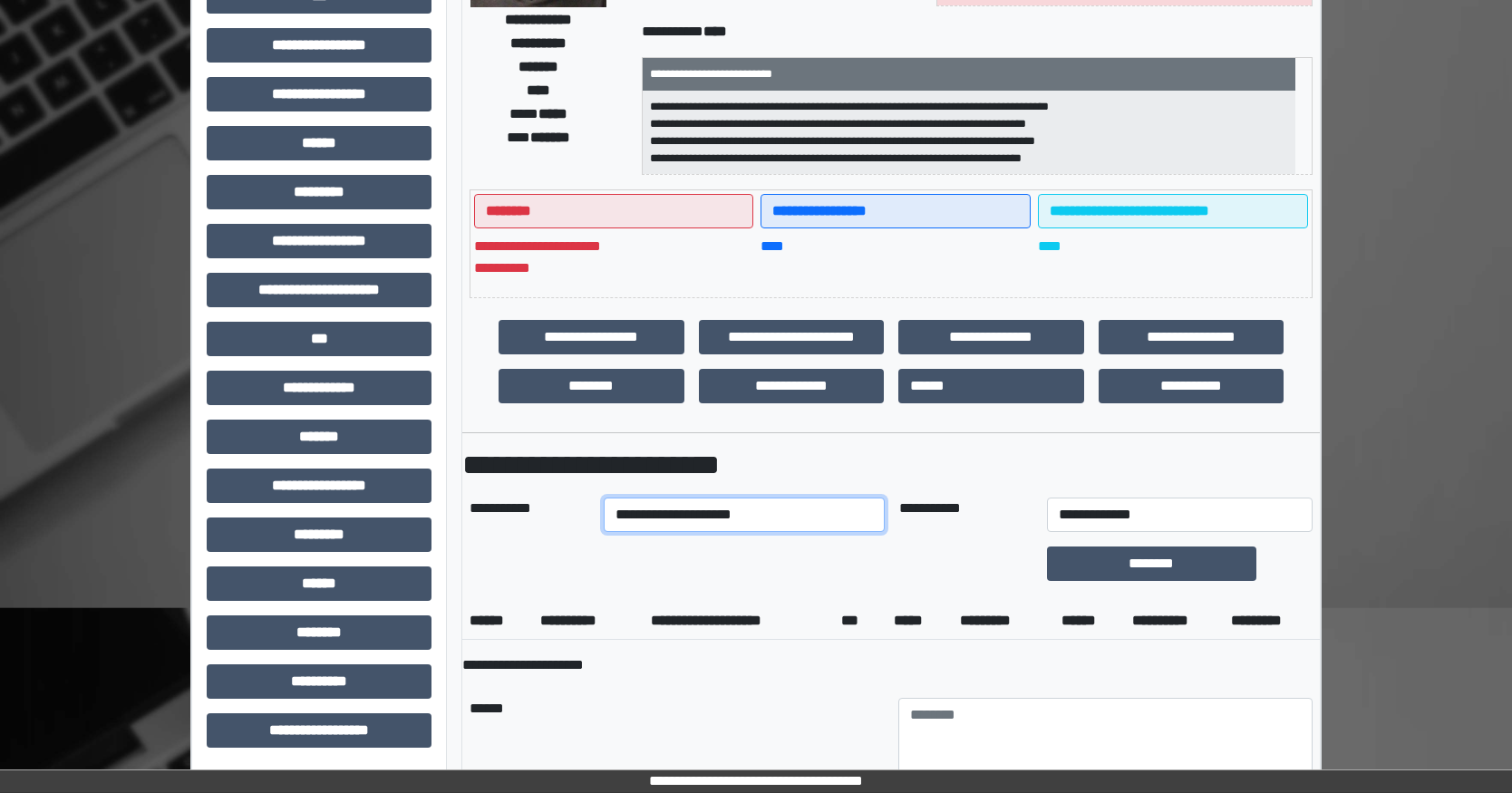 click on "**********" at bounding box center (743, 515) 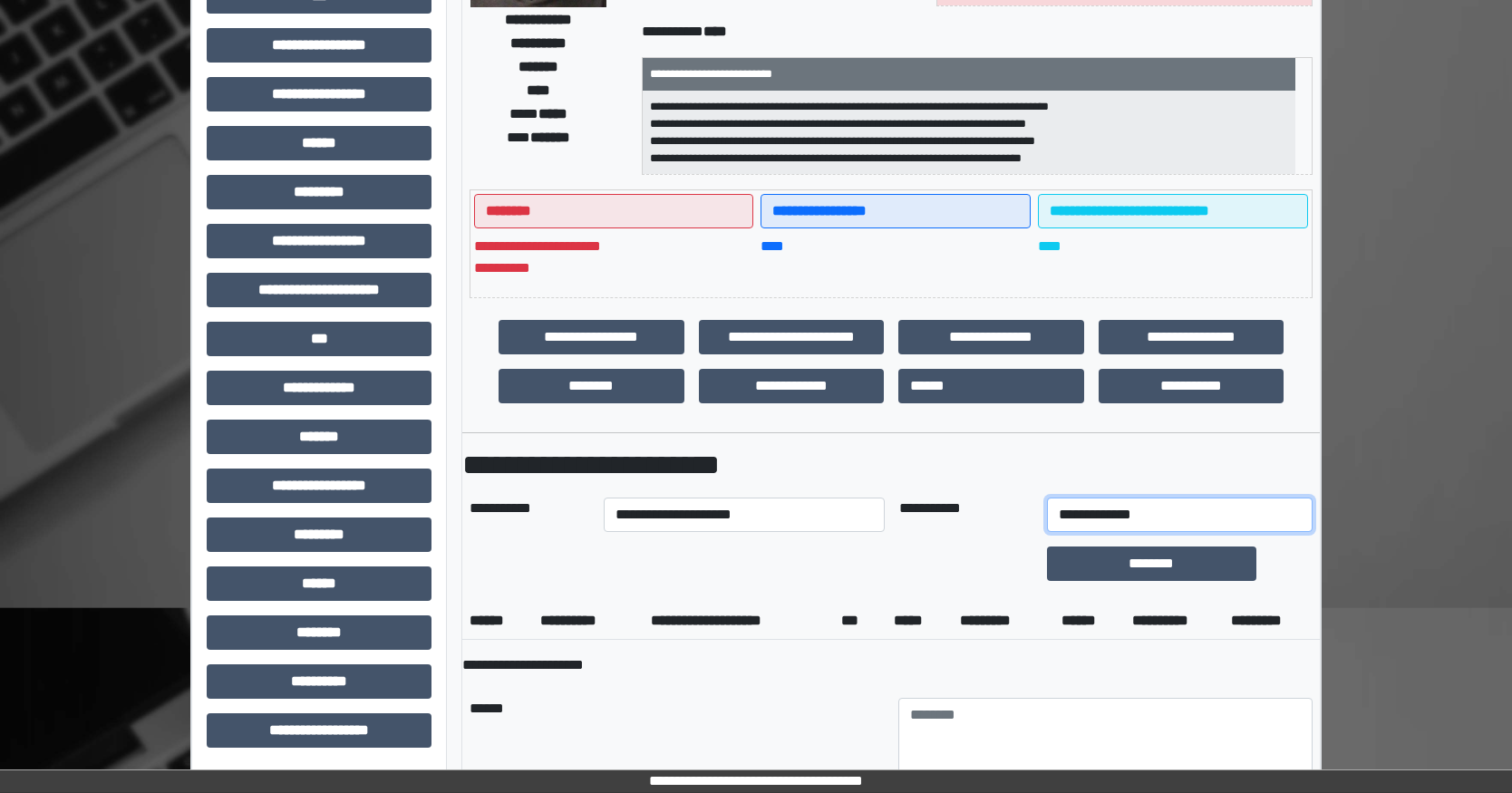 click on "**********" at bounding box center [1179, 515] 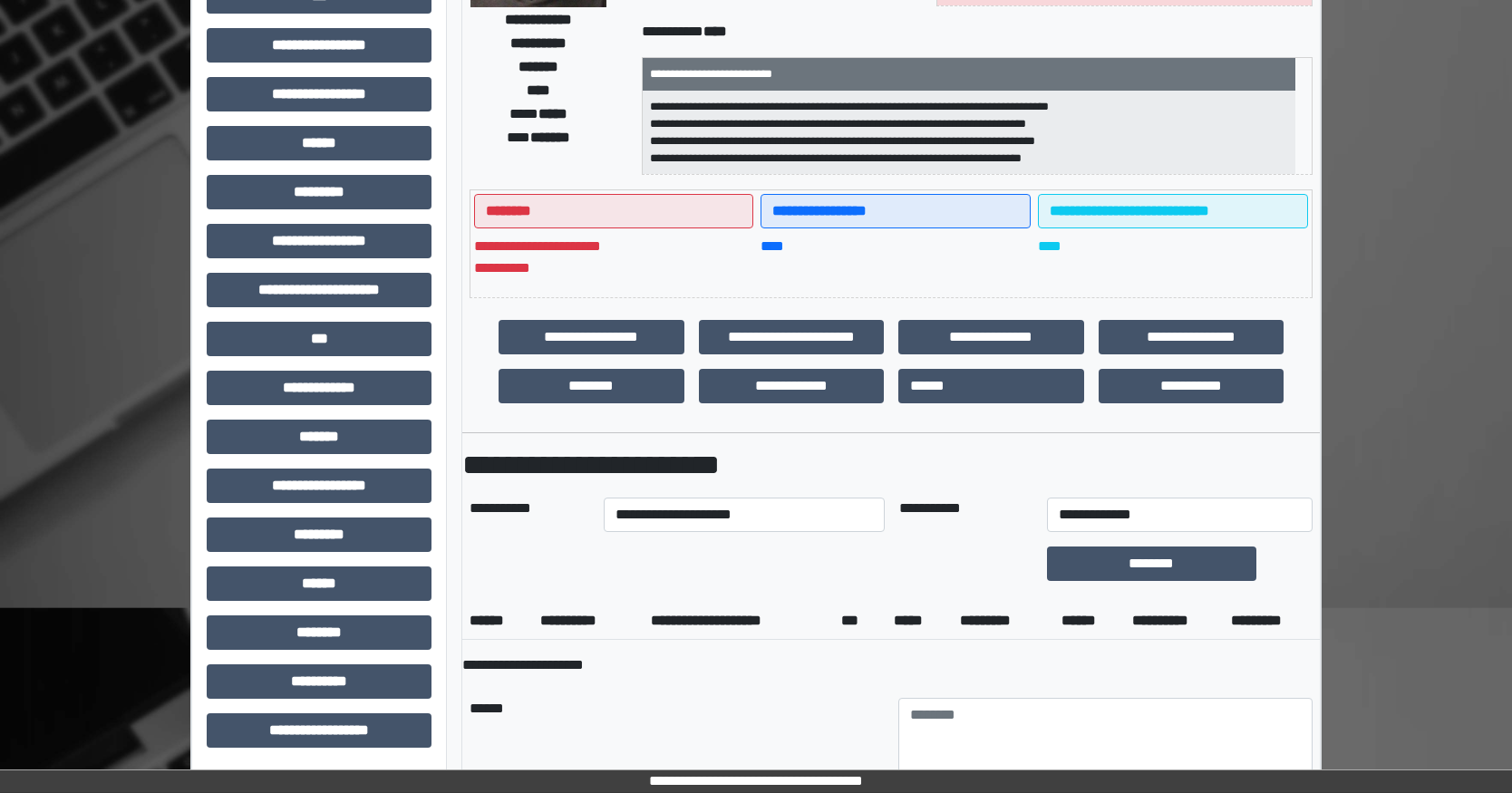 drag, startPoint x: 1157, startPoint y: 671, endPoint x: 1168, endPoint y: 649, distance: 24.596748 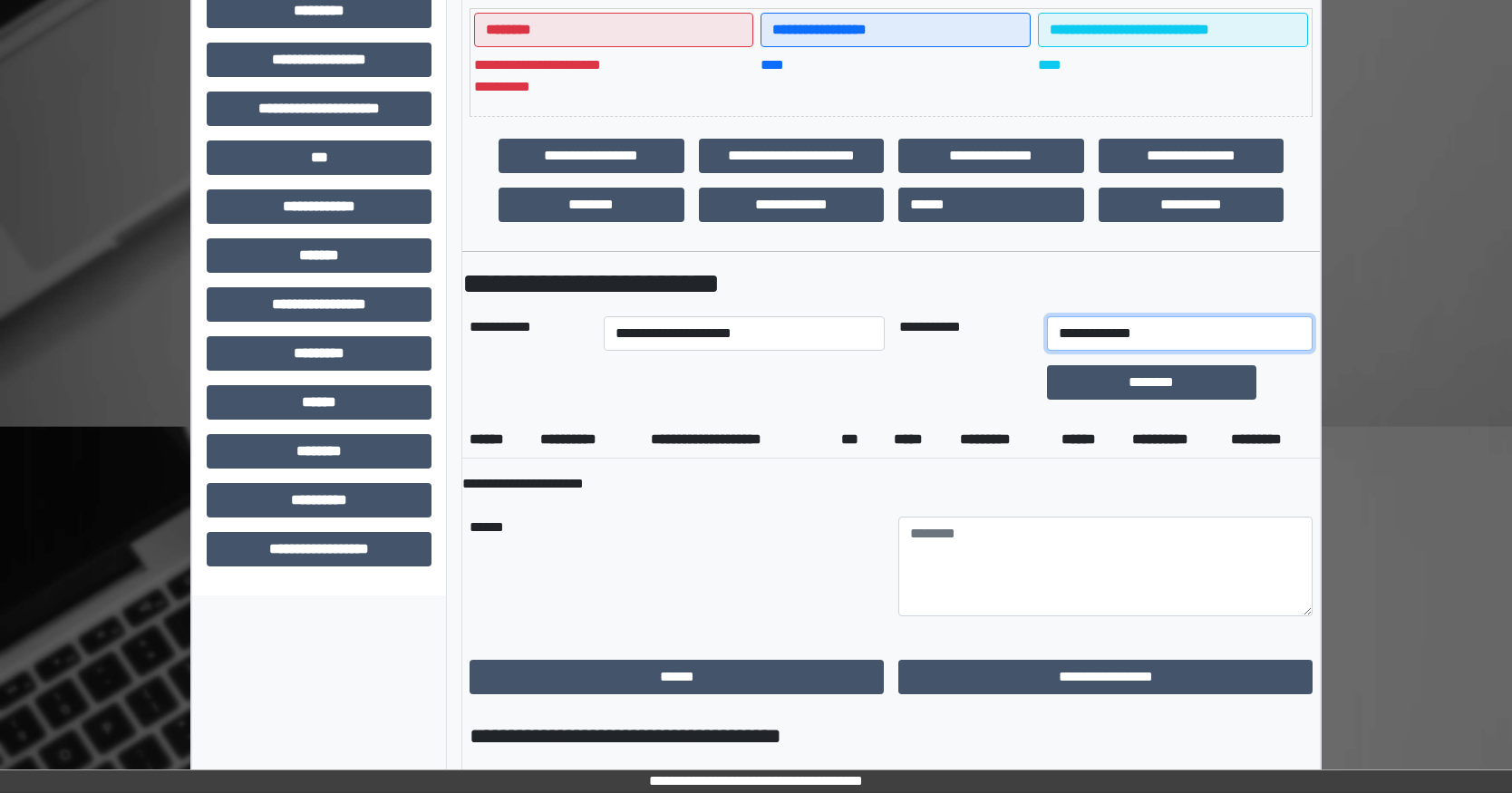 click on "**********" at bounding box center [1179, 334] 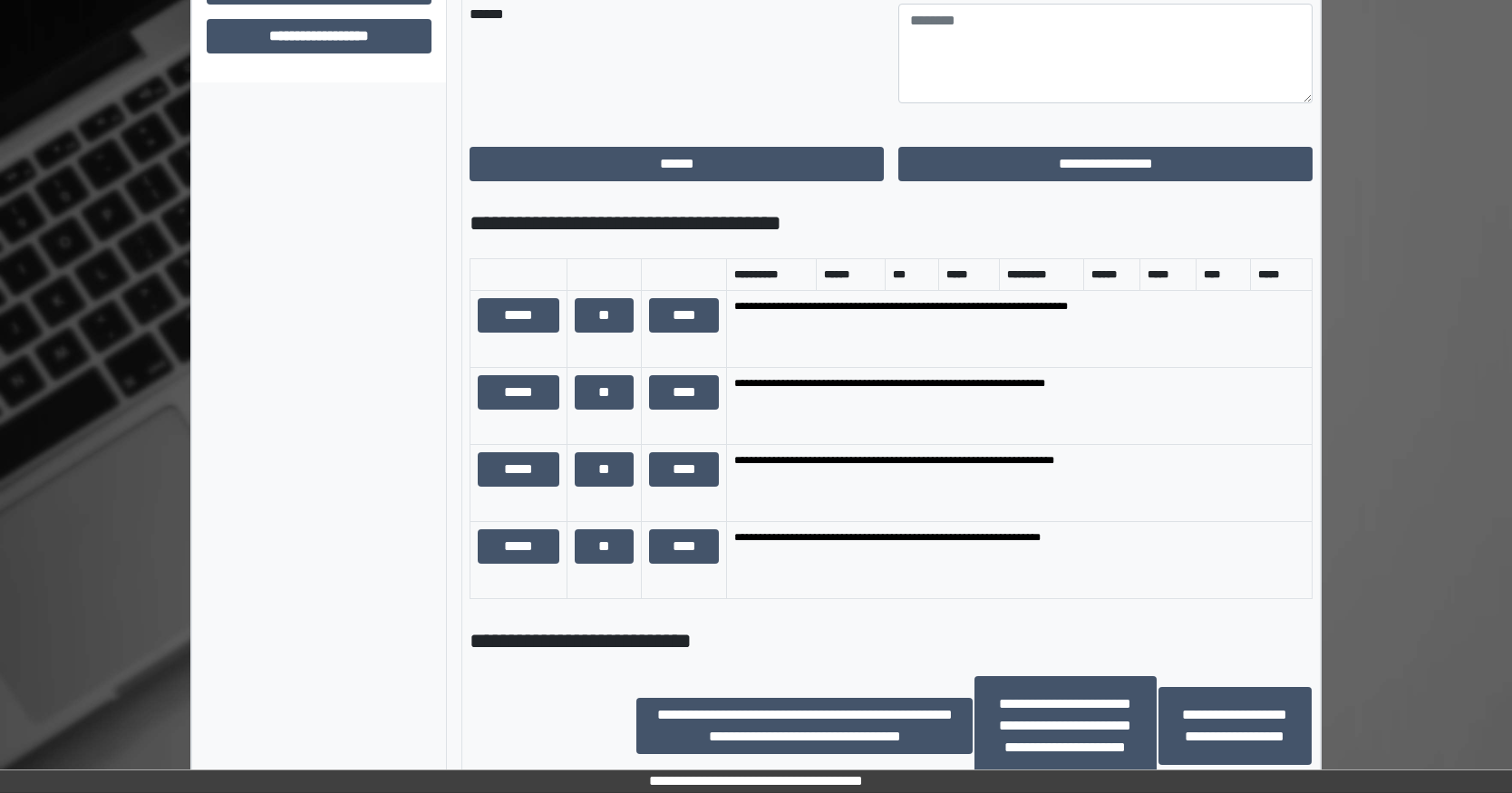 scroll, scrollTop: 1087, scrollLeft: 0, axis: vertical 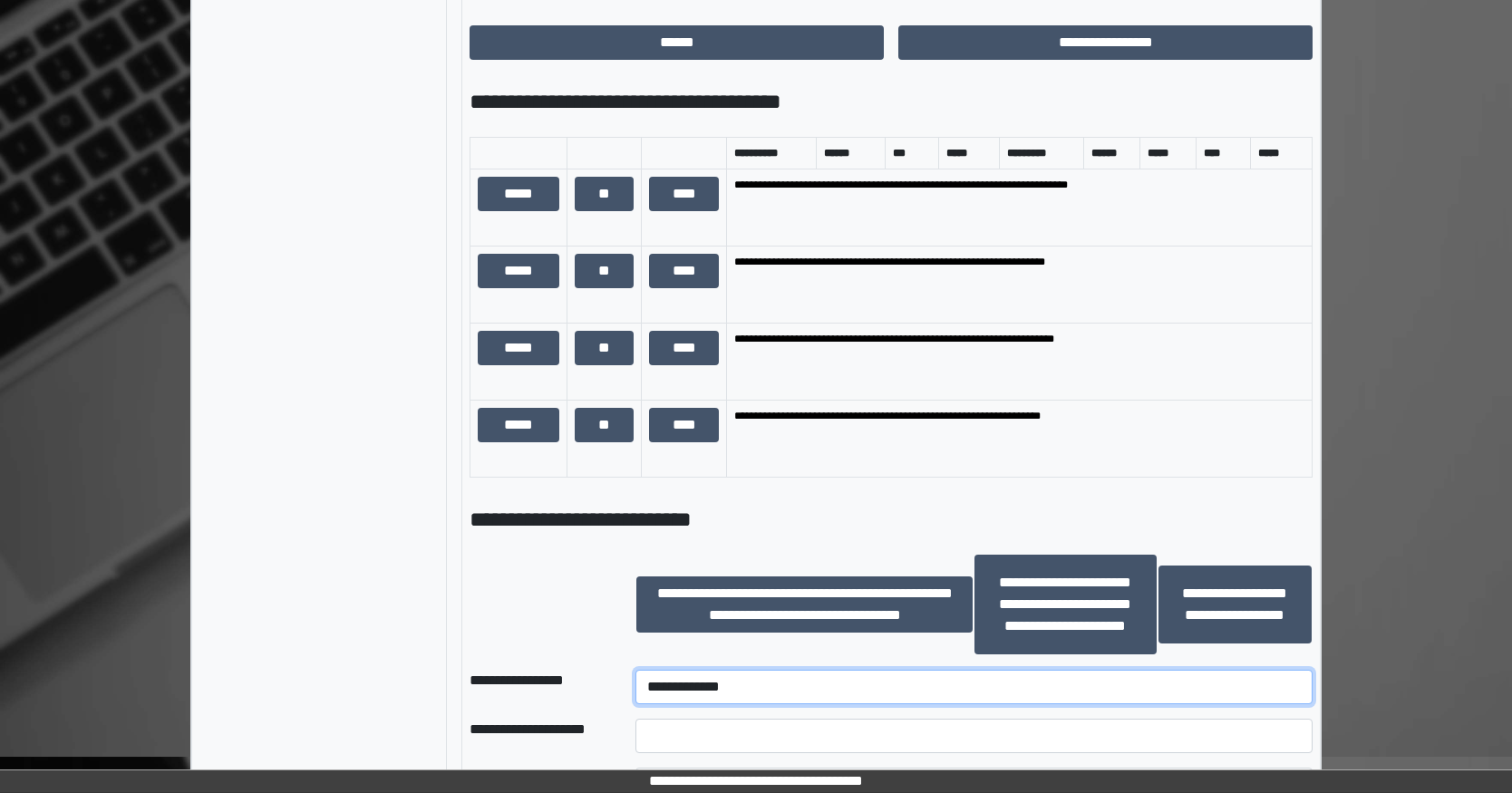 click on "**********" at bounding box center (974, 687) 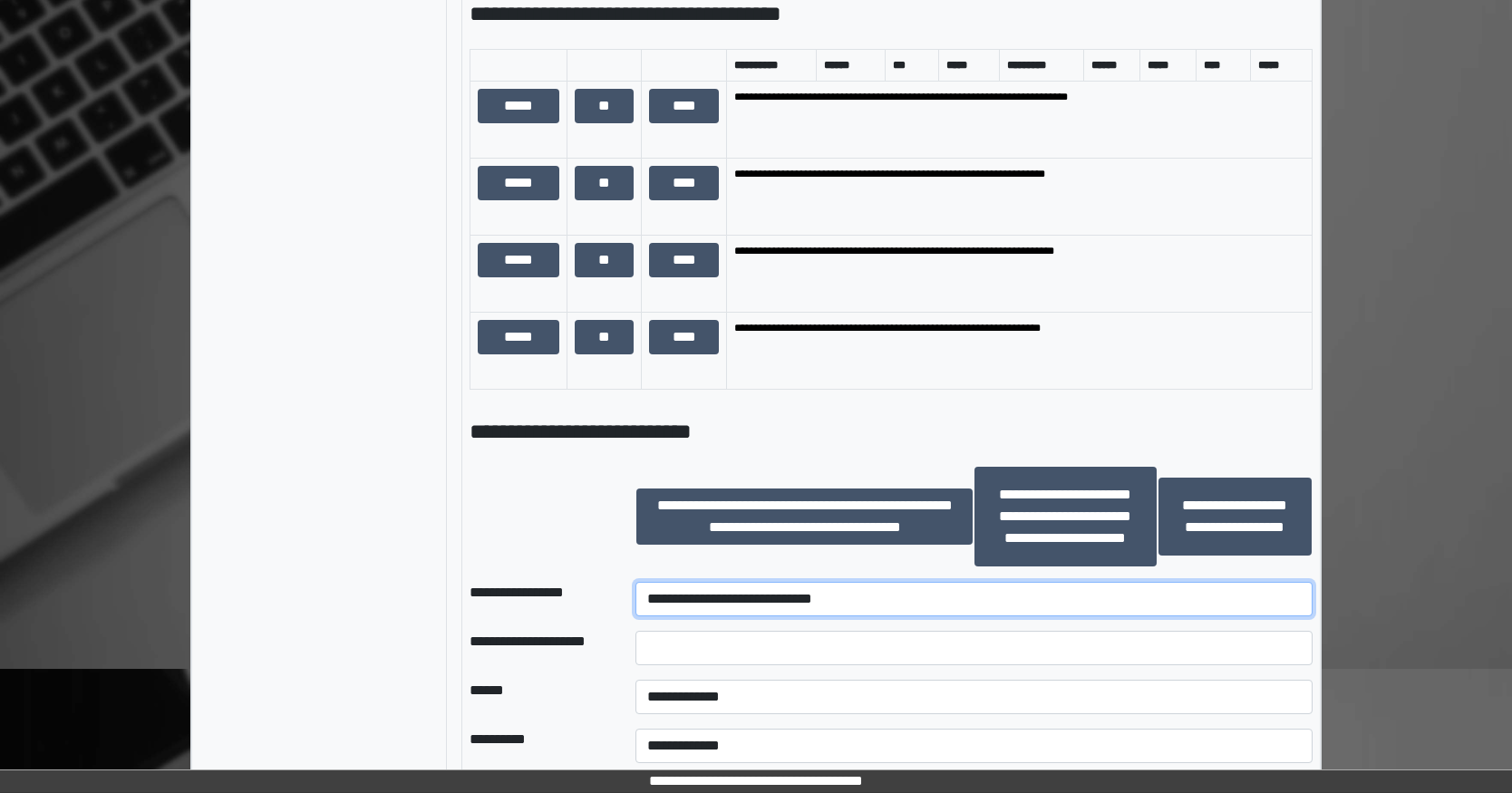 scroll, scrollTop: 1359, scrollLeft: 0, axis: vertical 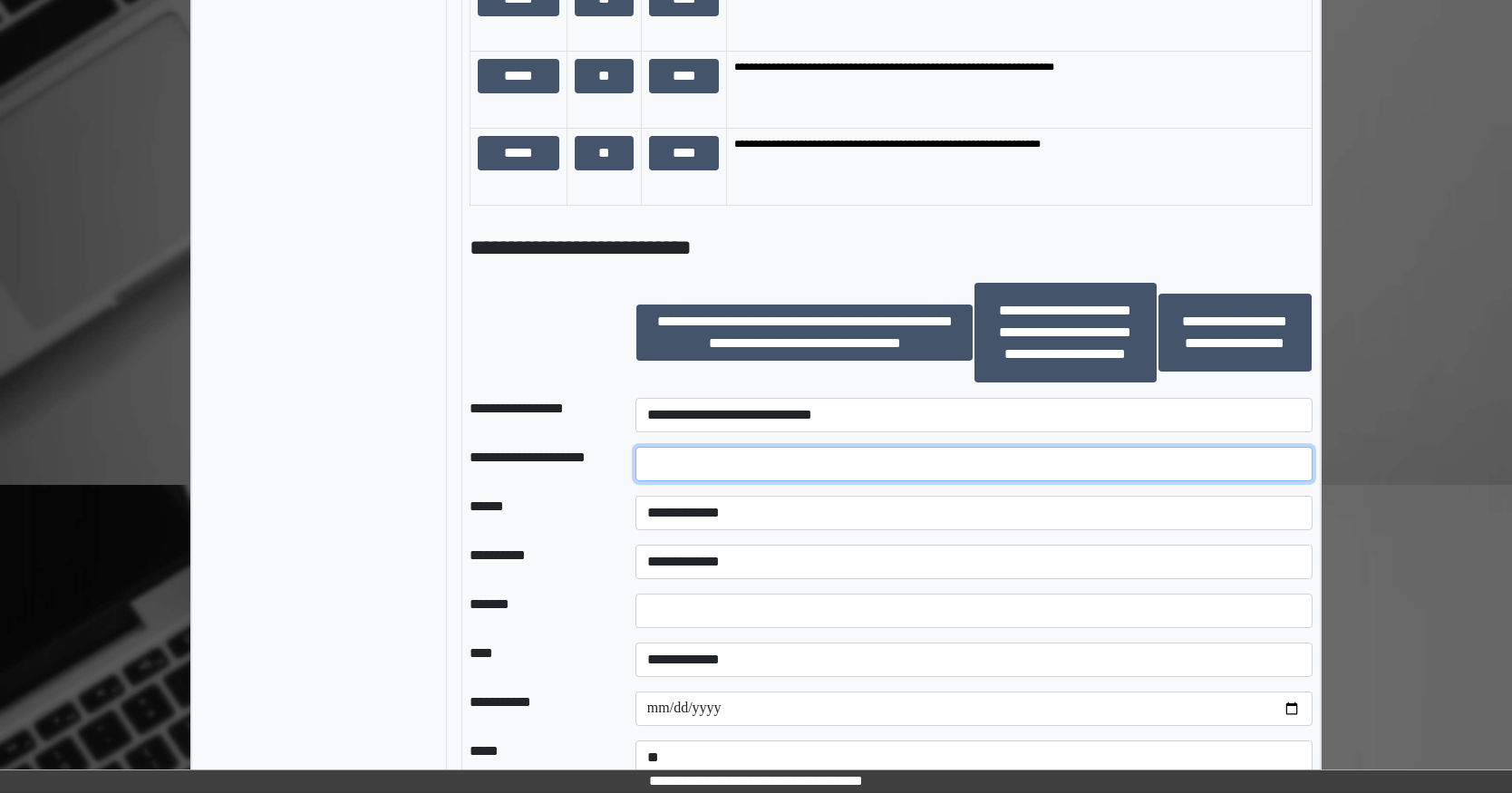 click at bounding box center (974, 464) 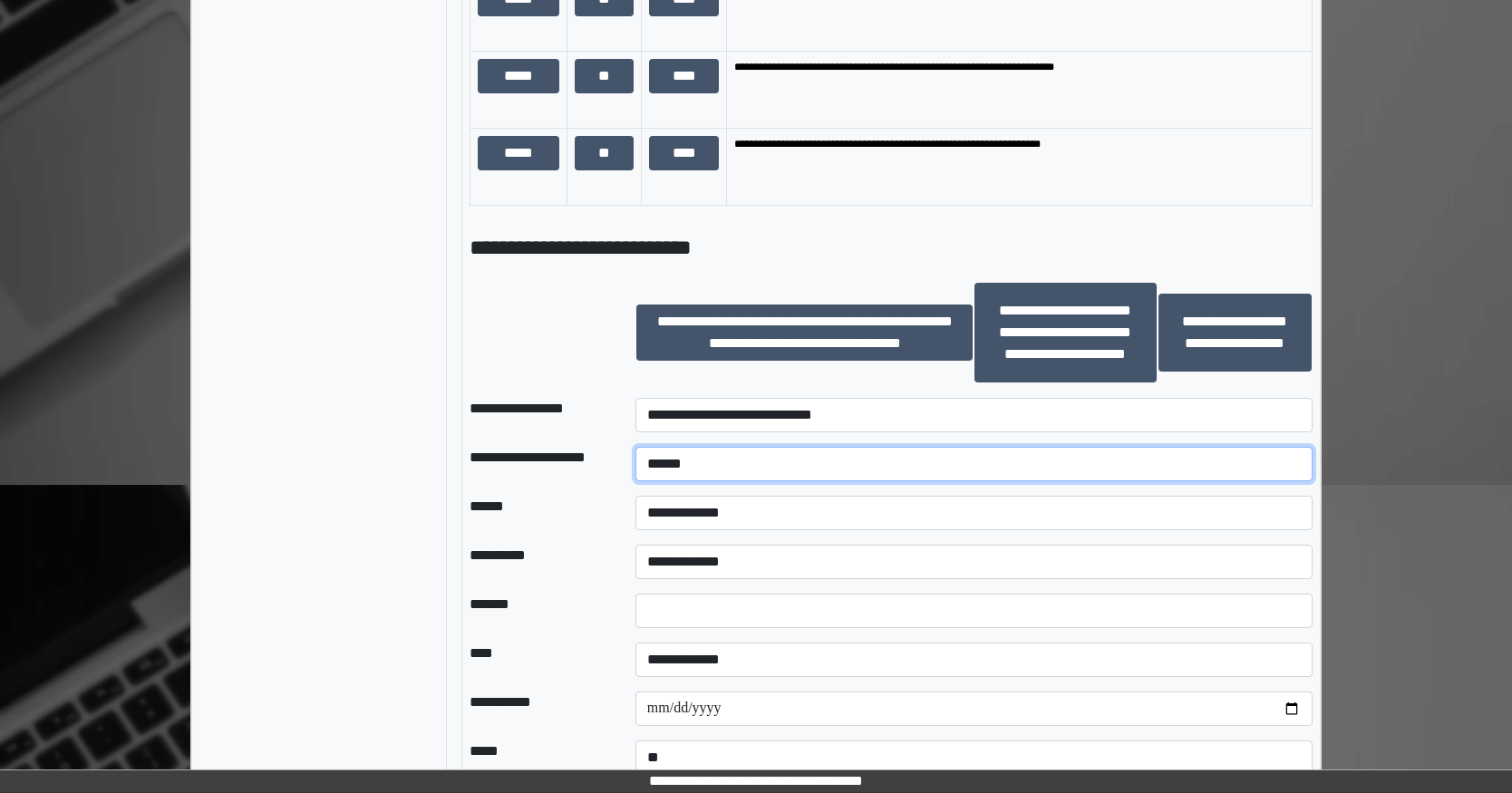 click on "******" at bounding box center [974, 464] 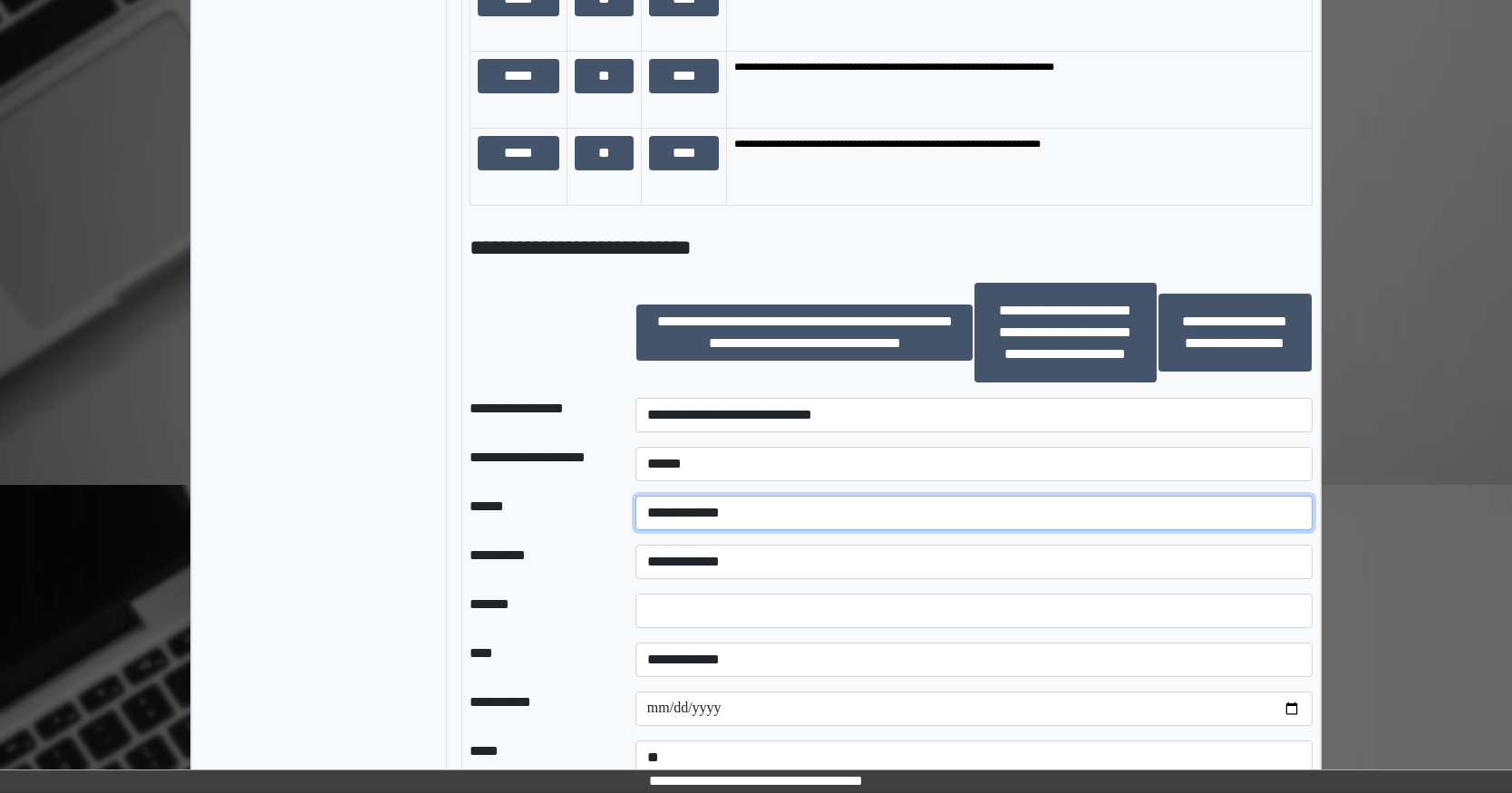 click on "**********" at bounding box center (974, 513) 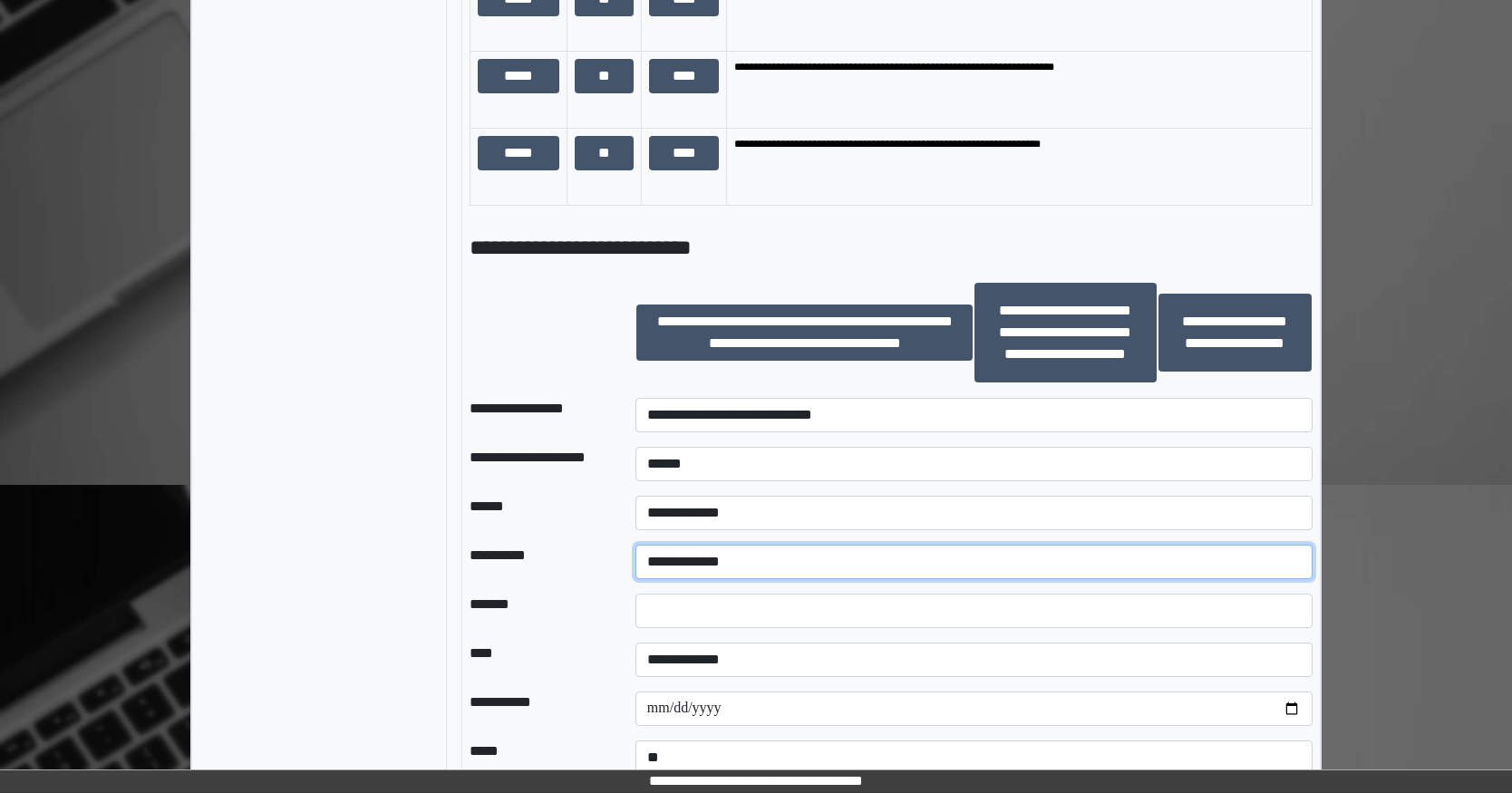 click on "**********" at bounding box center (974, 562) 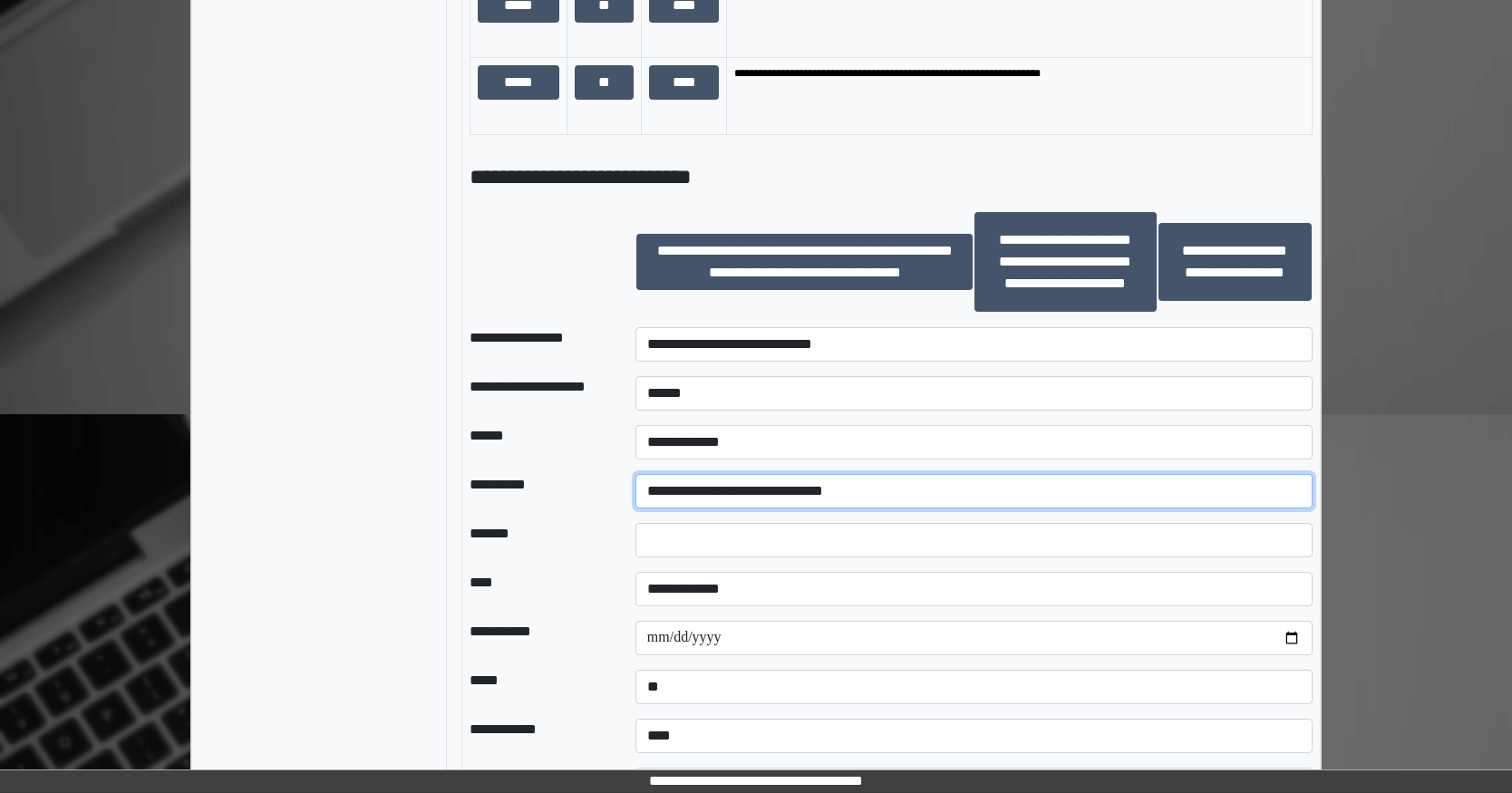 scroll, scrollTop: 1525, scrollLeft: 0, axis: vertical 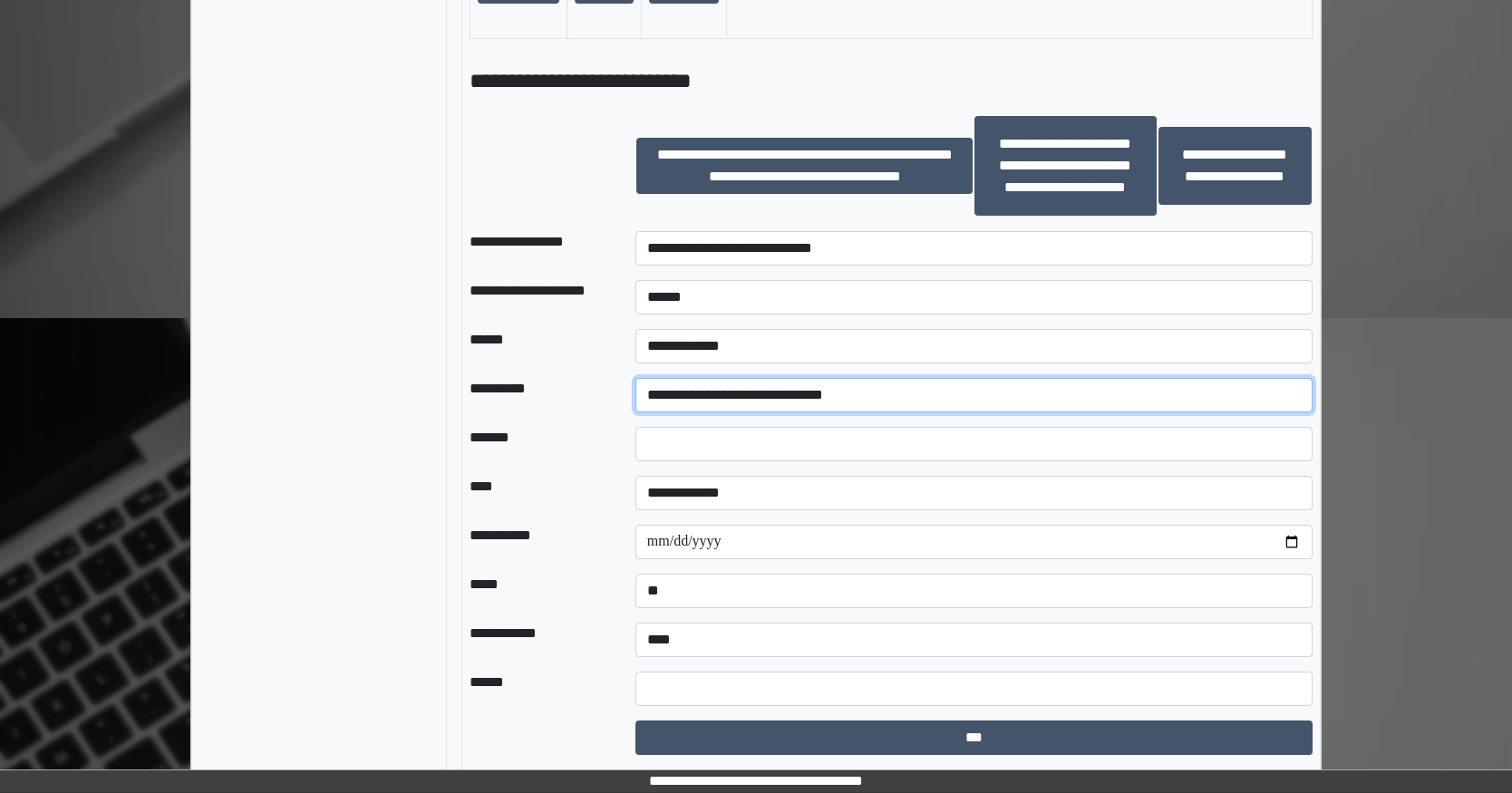 click on "**********" at bounding box center [974, 395] 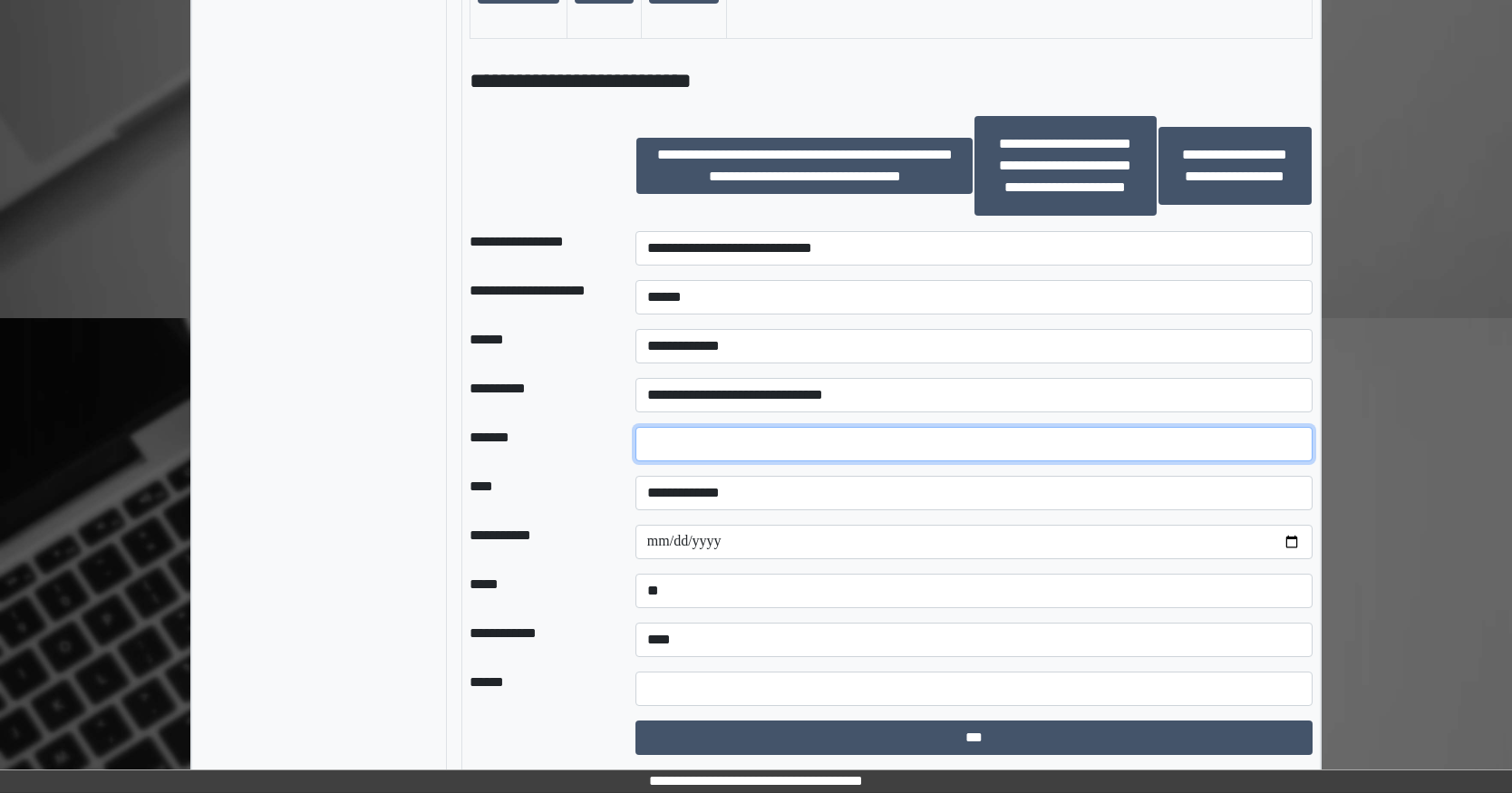 click at bounding box center [974, 444] 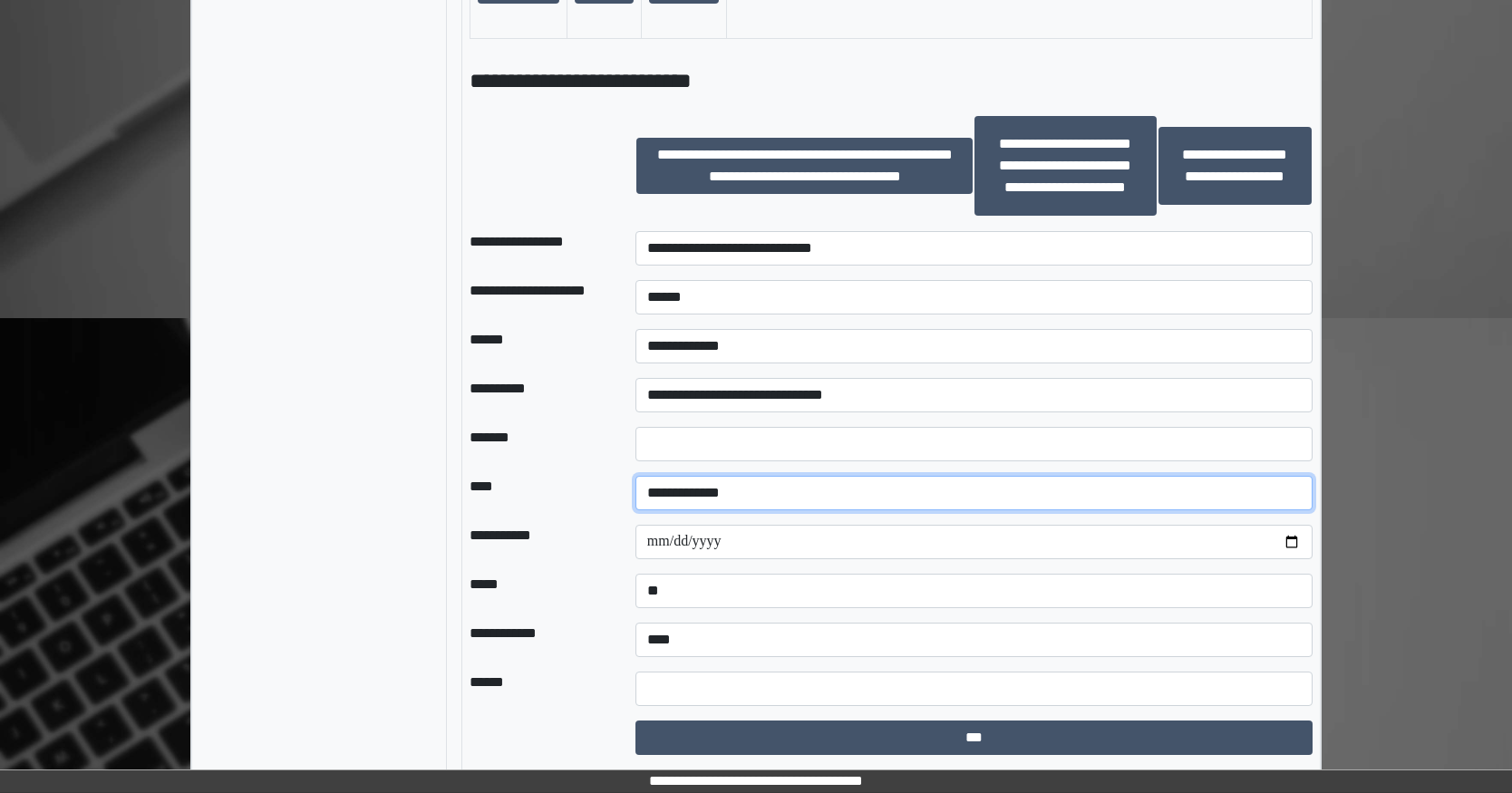 drag, startPoint x: 750, startPoint y: 497, endPoint x: 763, endPoint y: 491, distance: 14.317821 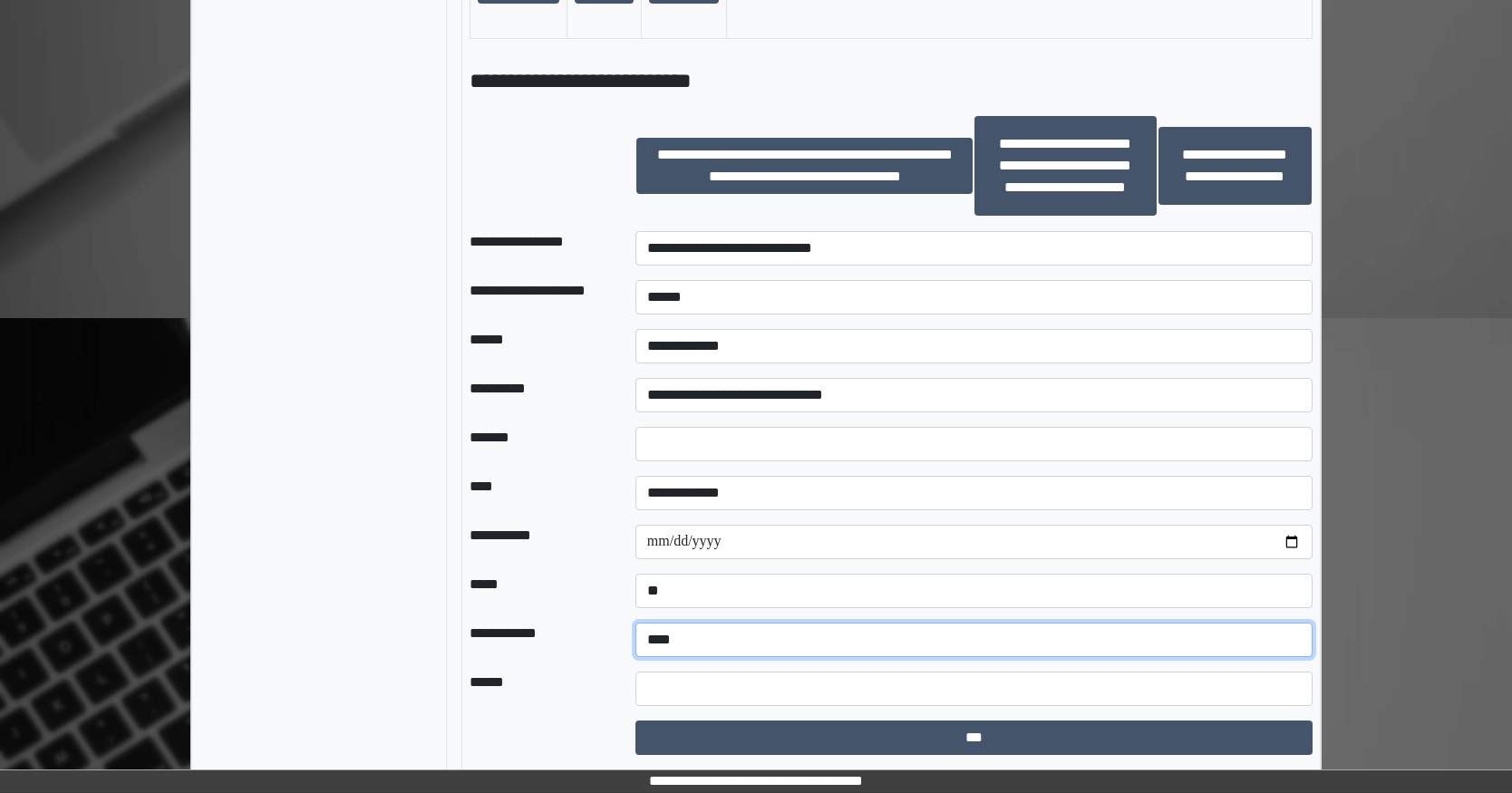 drag, startPoint x: 759, startPoint y: 643, endPoint x: 758, endPoint y: 655, distance: 12.041595 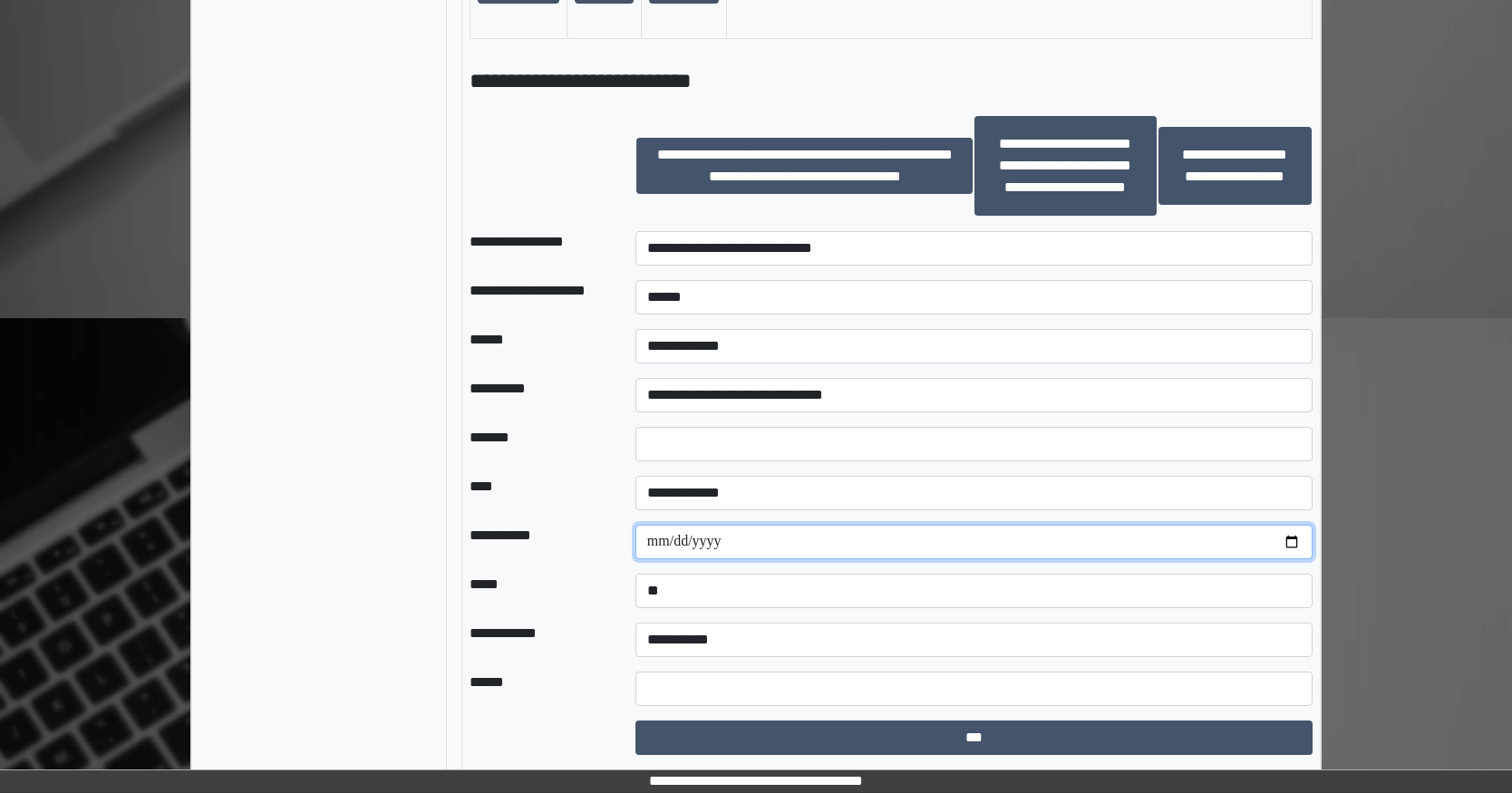 click at bounding box center [974, 542] 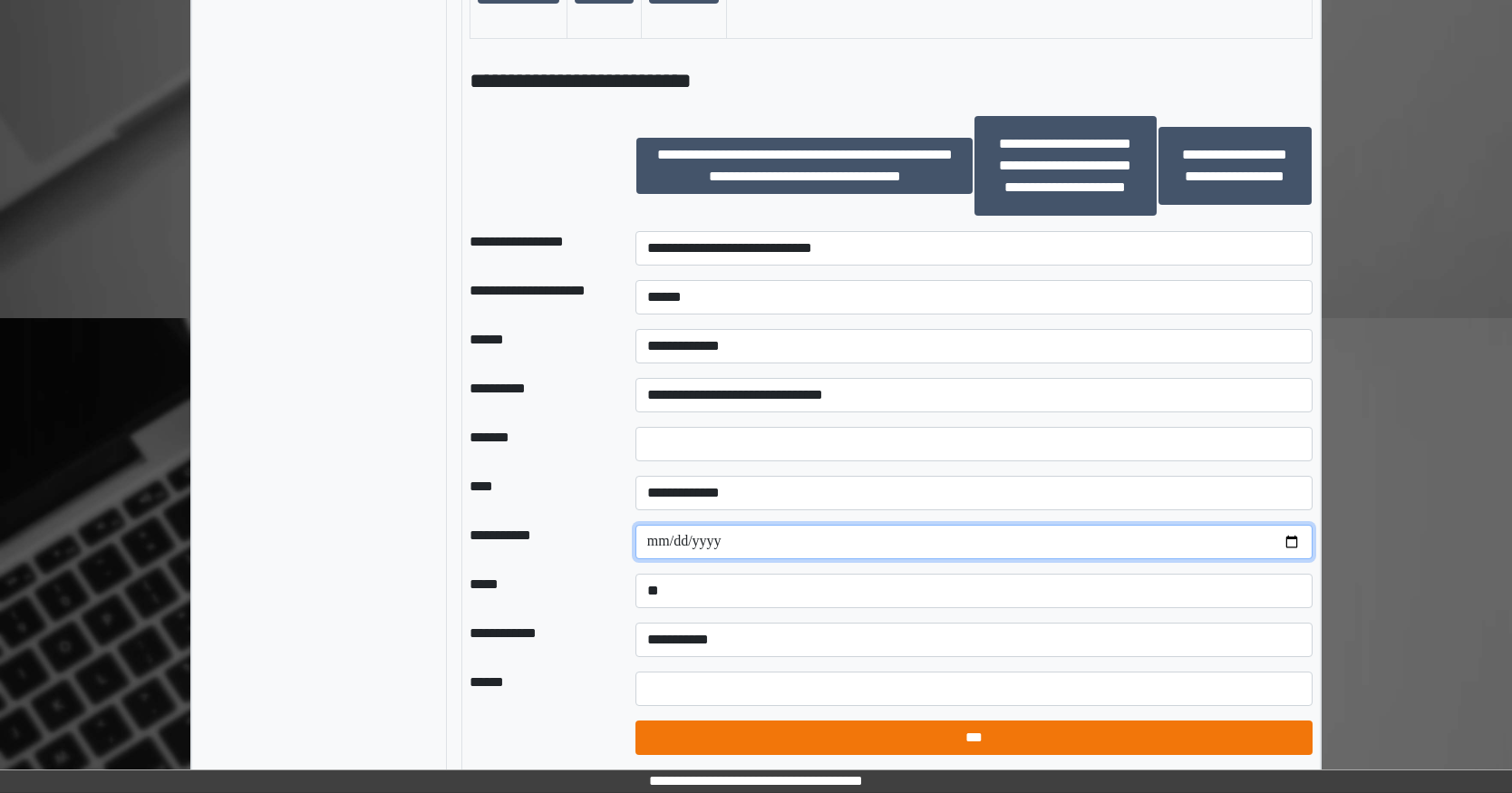 type on "**********" 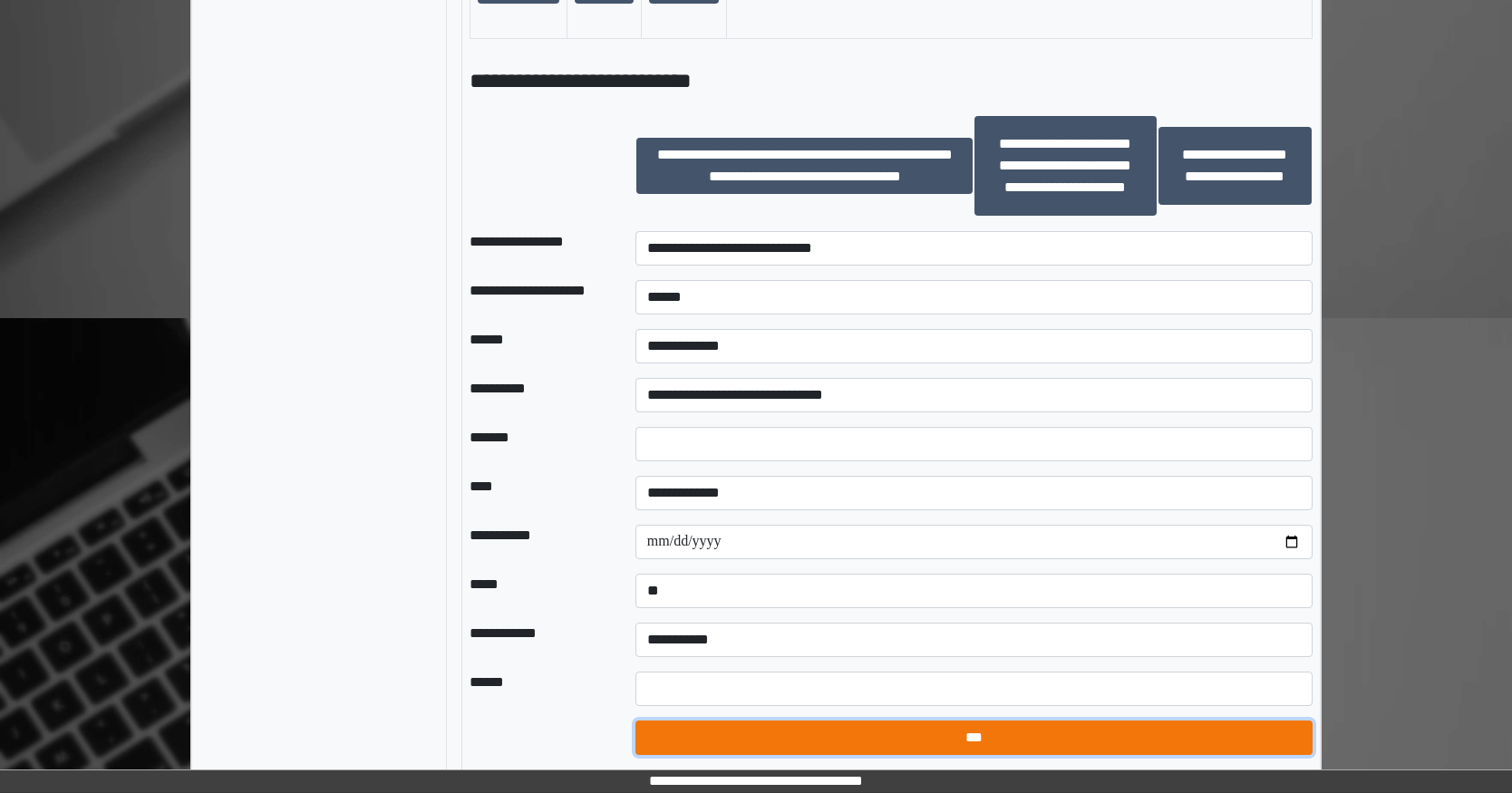 click on "***" at bounding box center (974, 738) 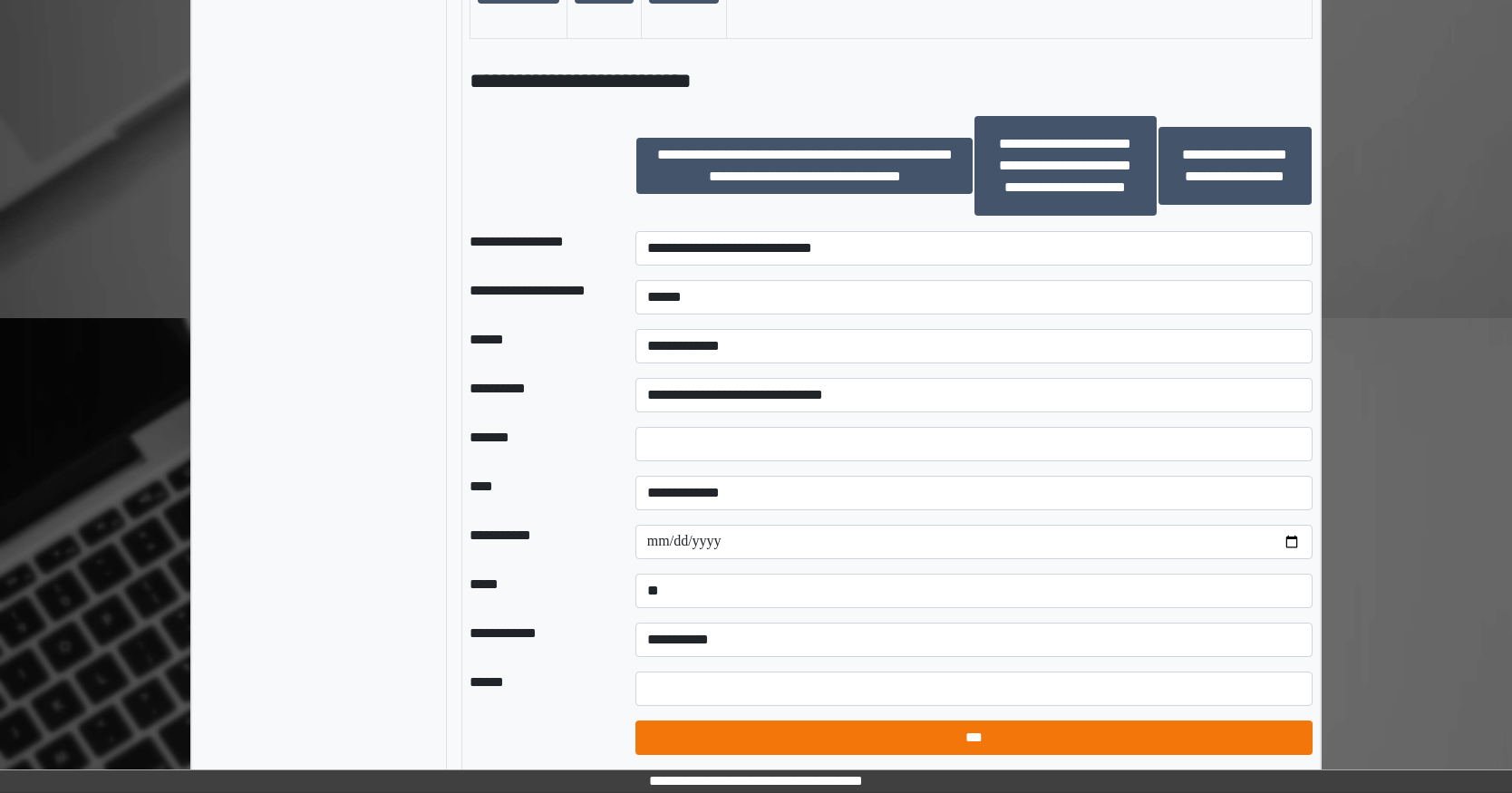 select on "*" 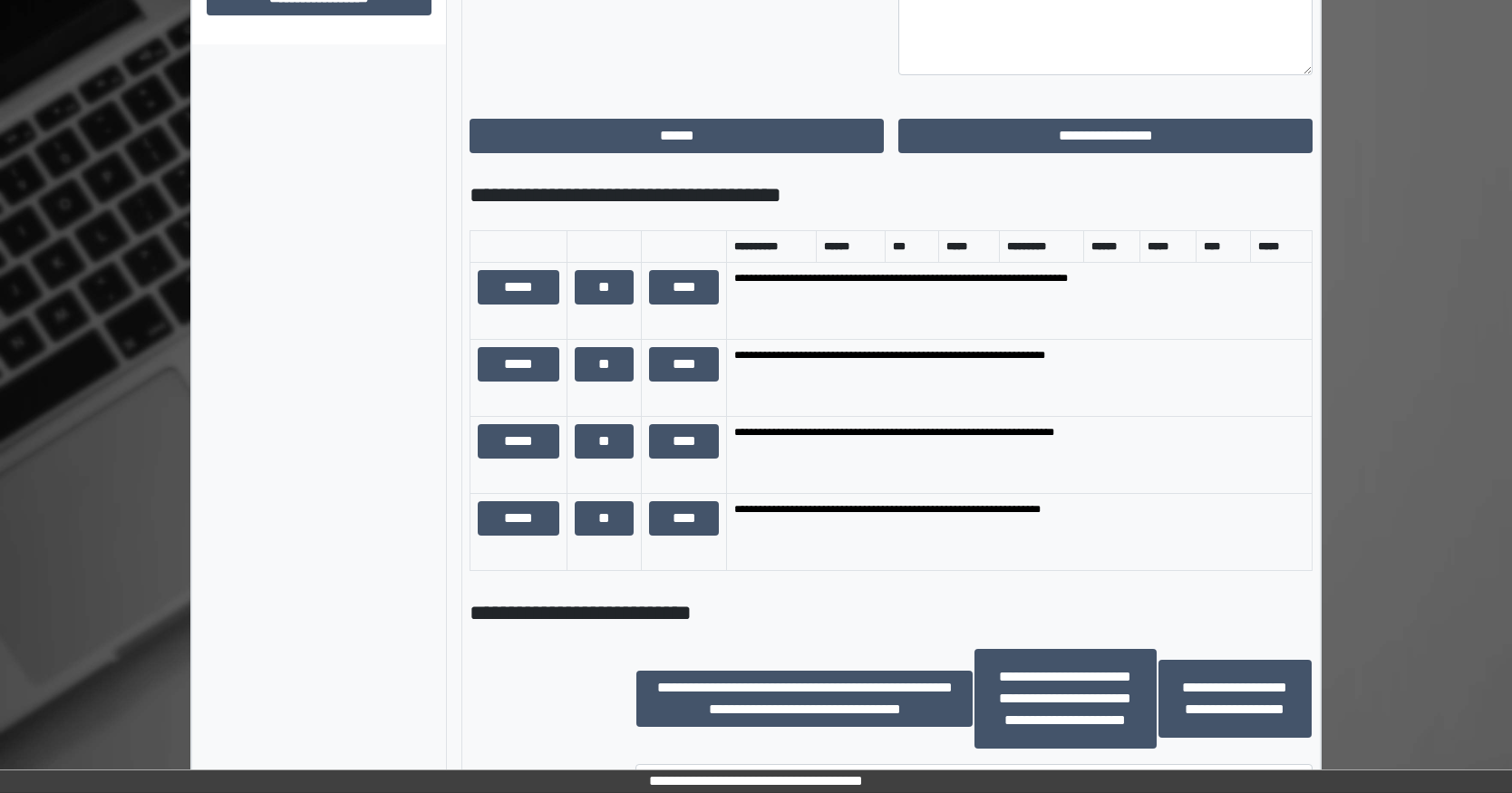 scroll, scrollTop: 710, scrollLeft: 0, axis: vertical 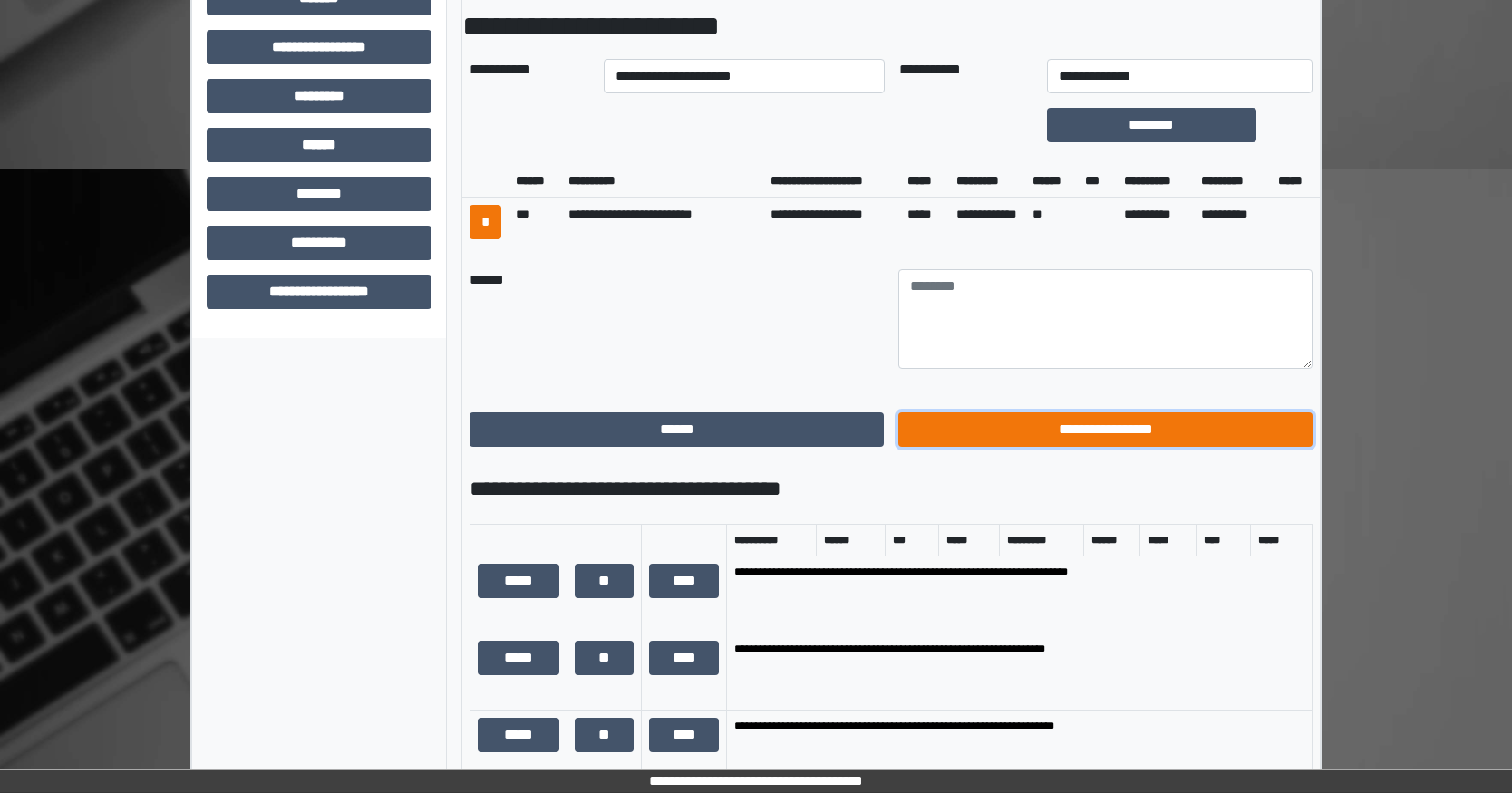 click on "**********" at bounding box center [1105, 430] 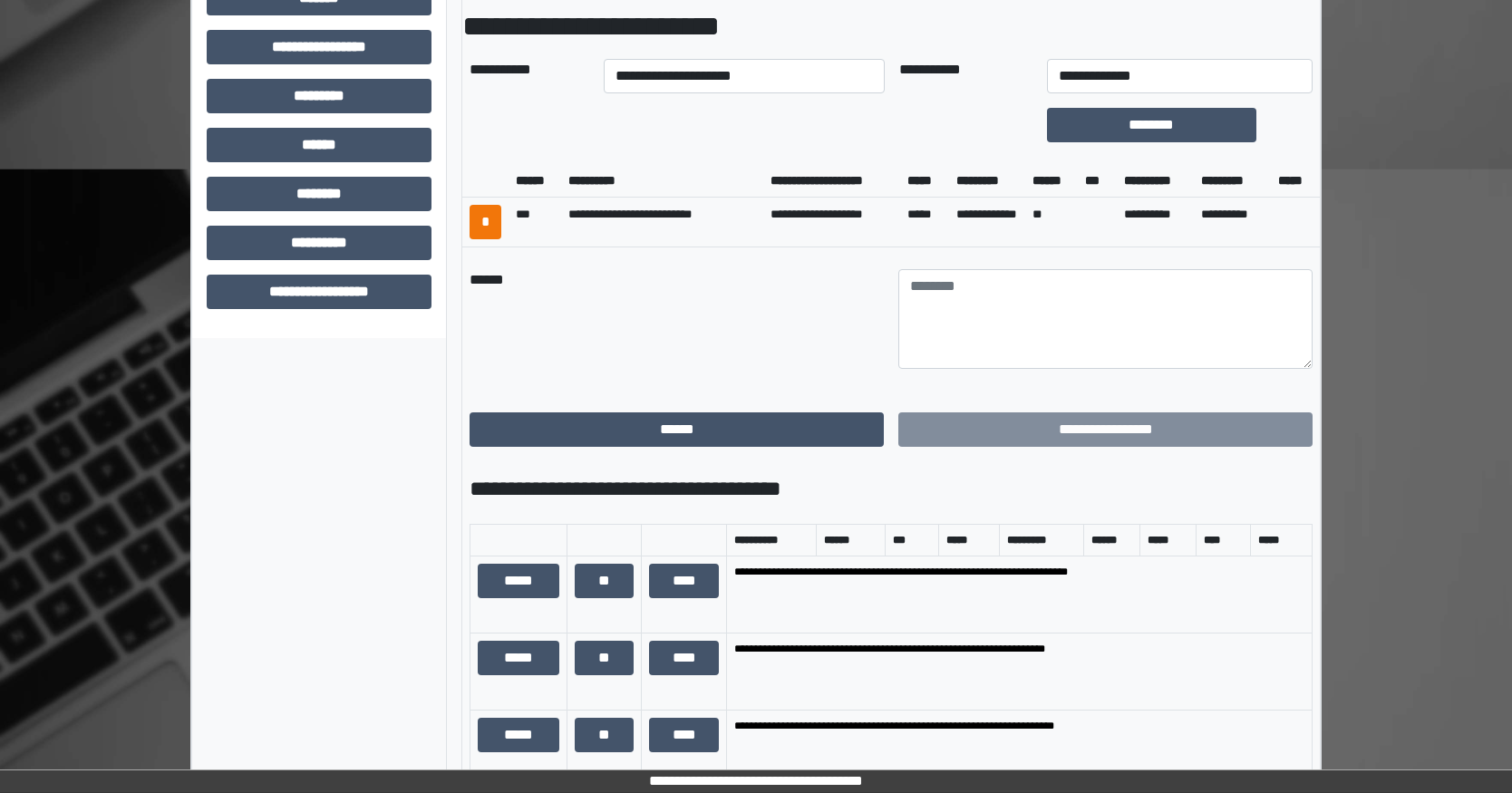 scroll, scrollTop: 271, scrollLeft: 0, axis: vertical 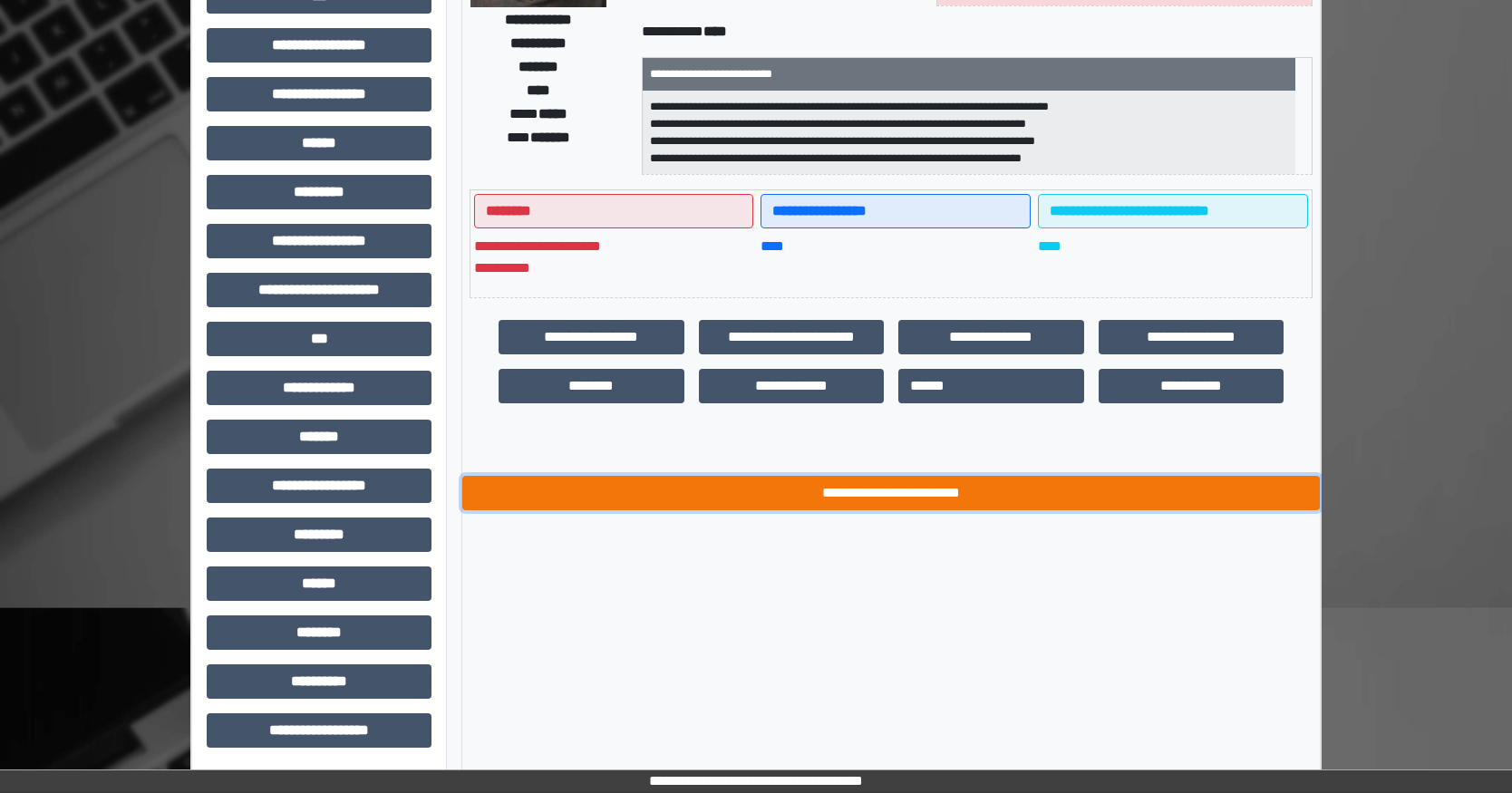 click on "**********" at bounding box center (891, 493) 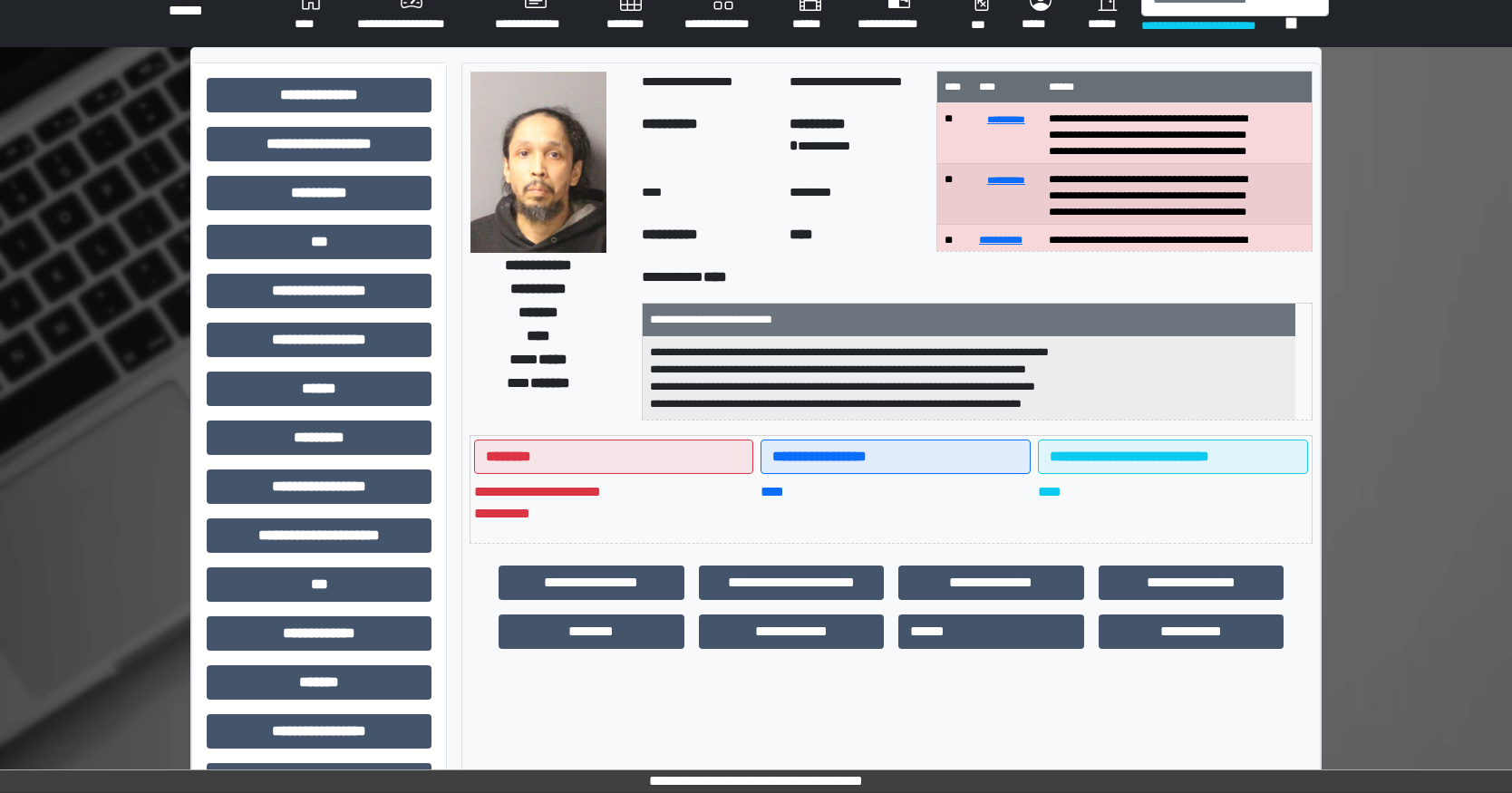 scroll, scrollTop: 0, scrollLeft: 0, axis: both 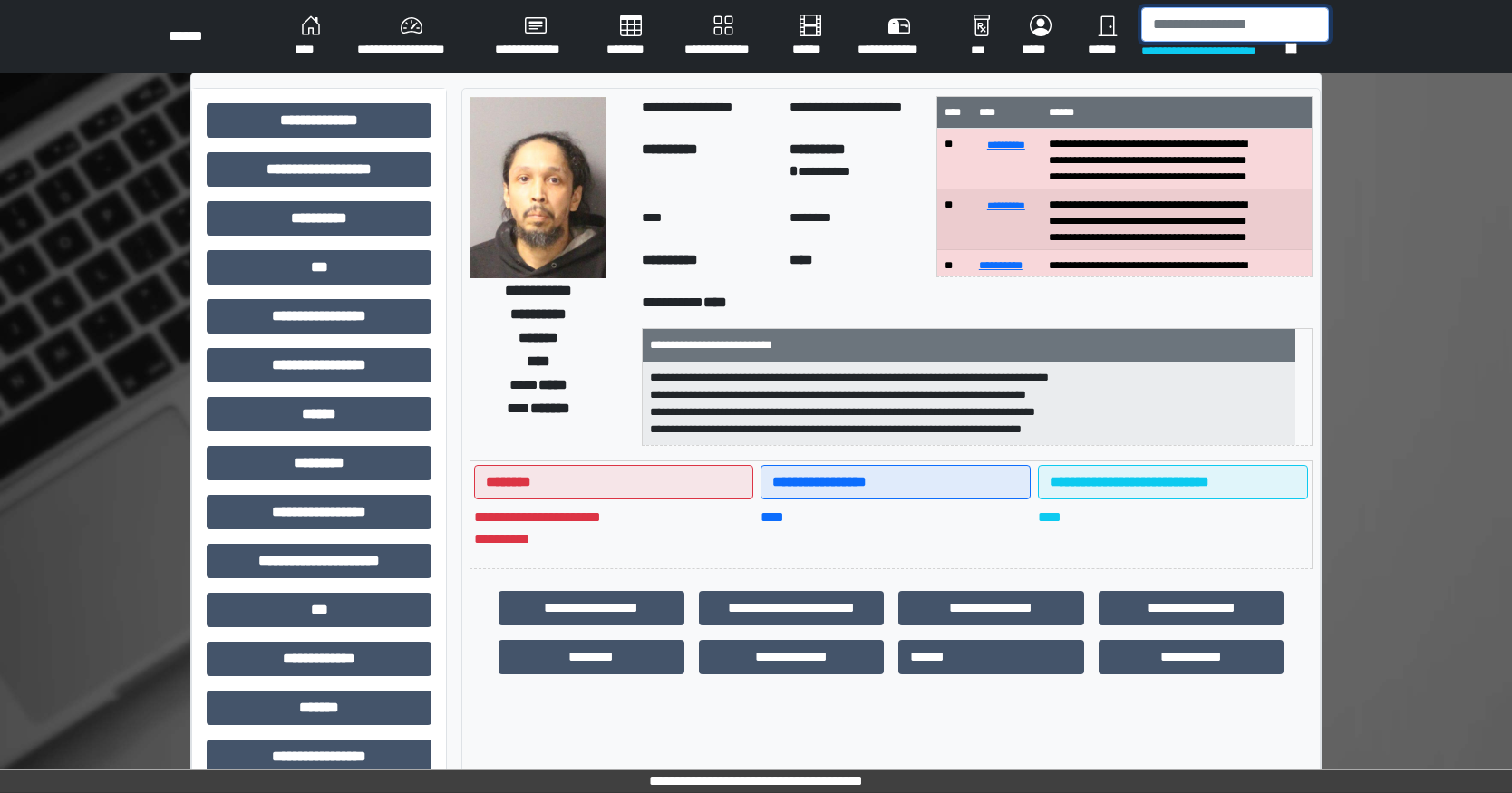 click at bounding box center (1235, 24) 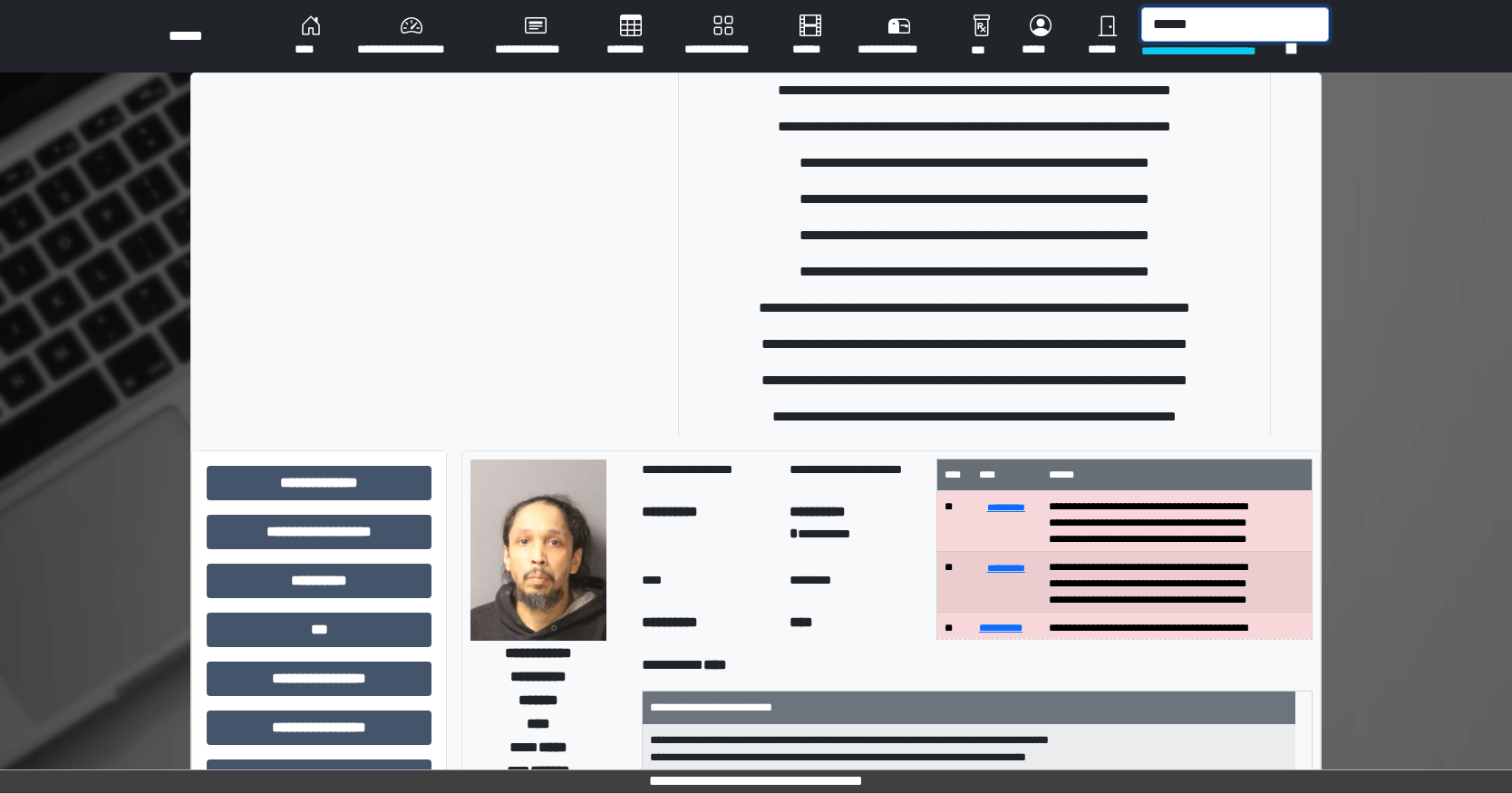 scroll, scrollTop: 216, scrollLeft: 0, axis: vertical 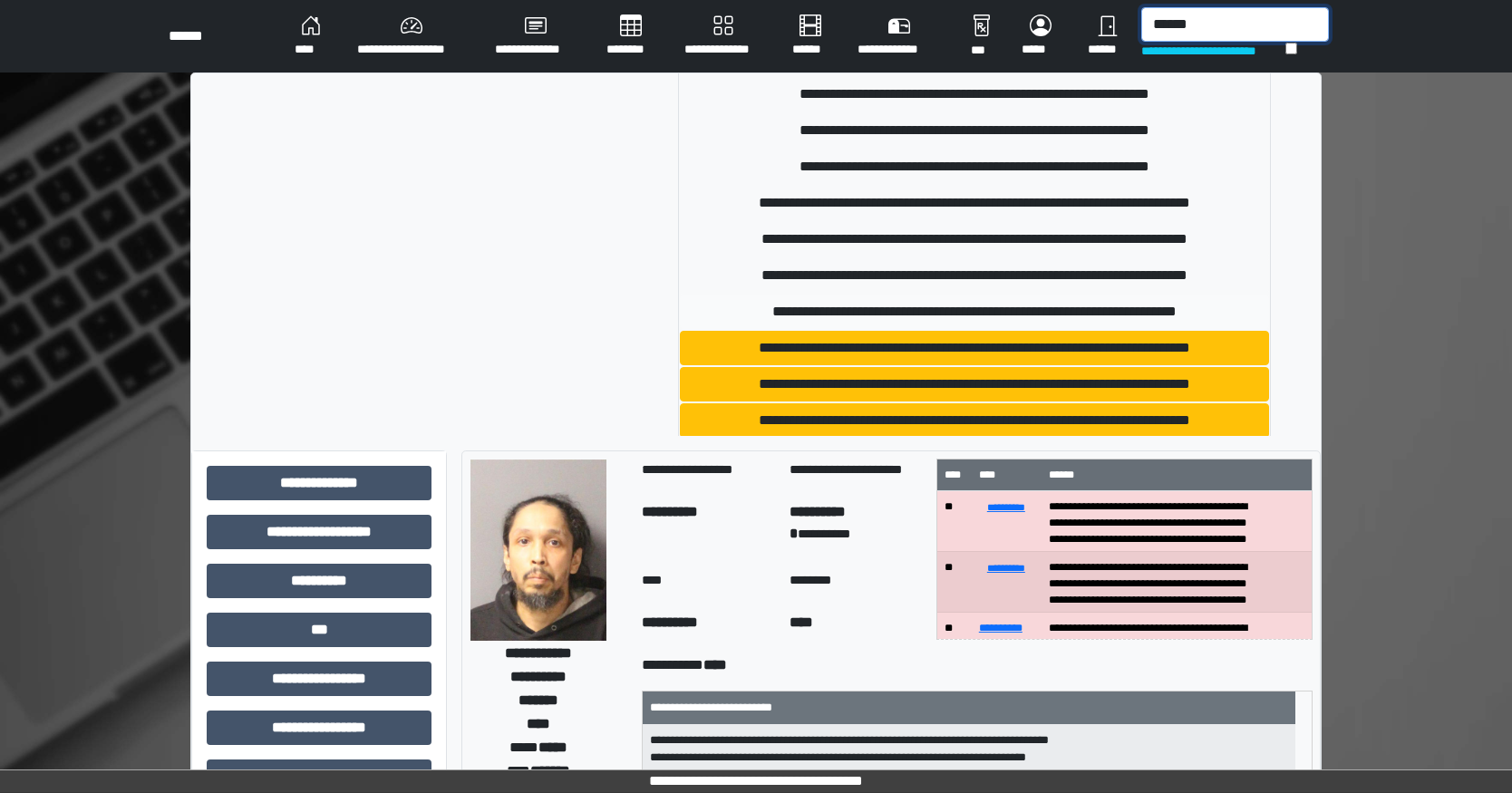 type on "******" 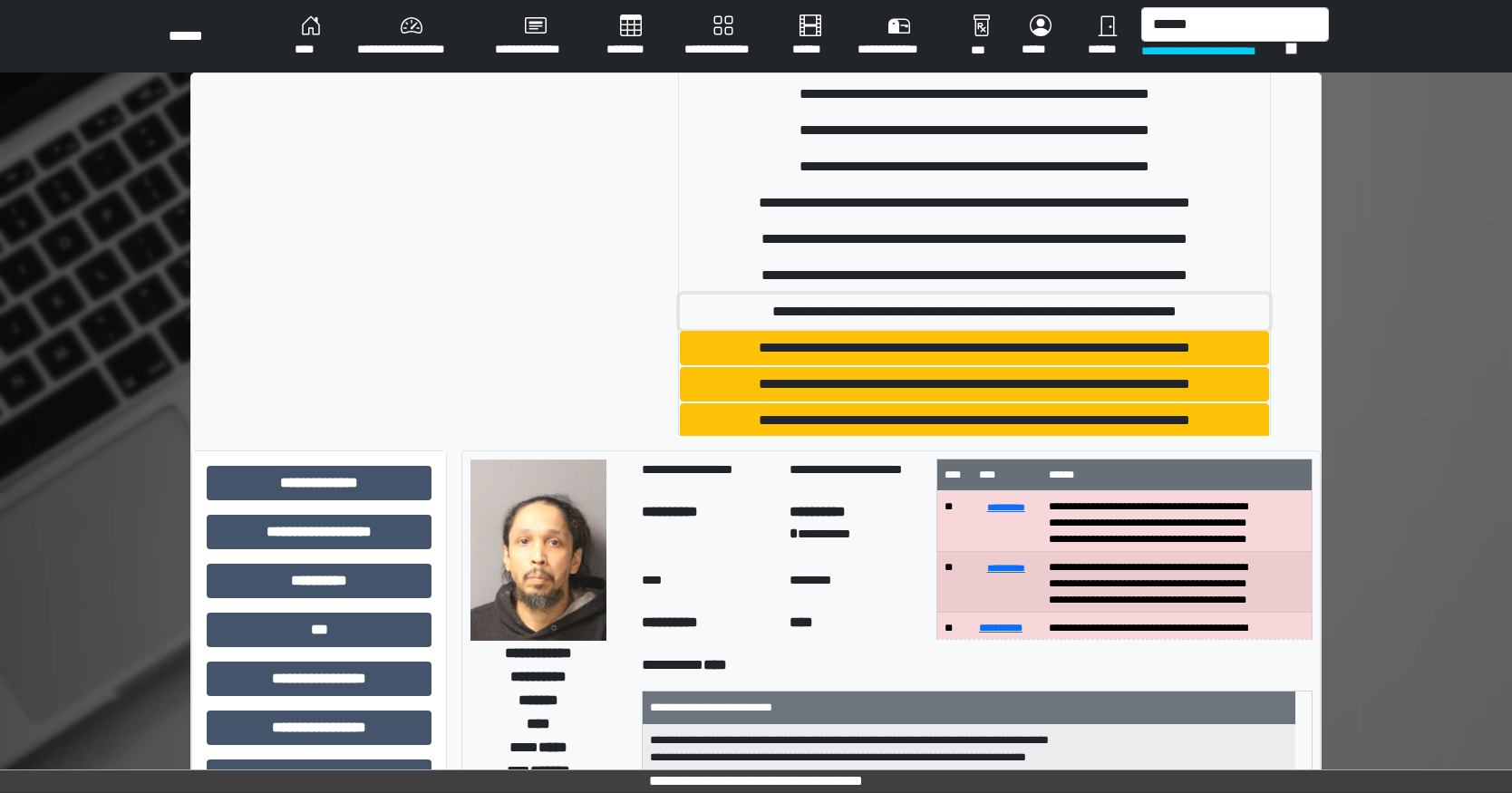 click on "**********" at bounding box center [974, 312] 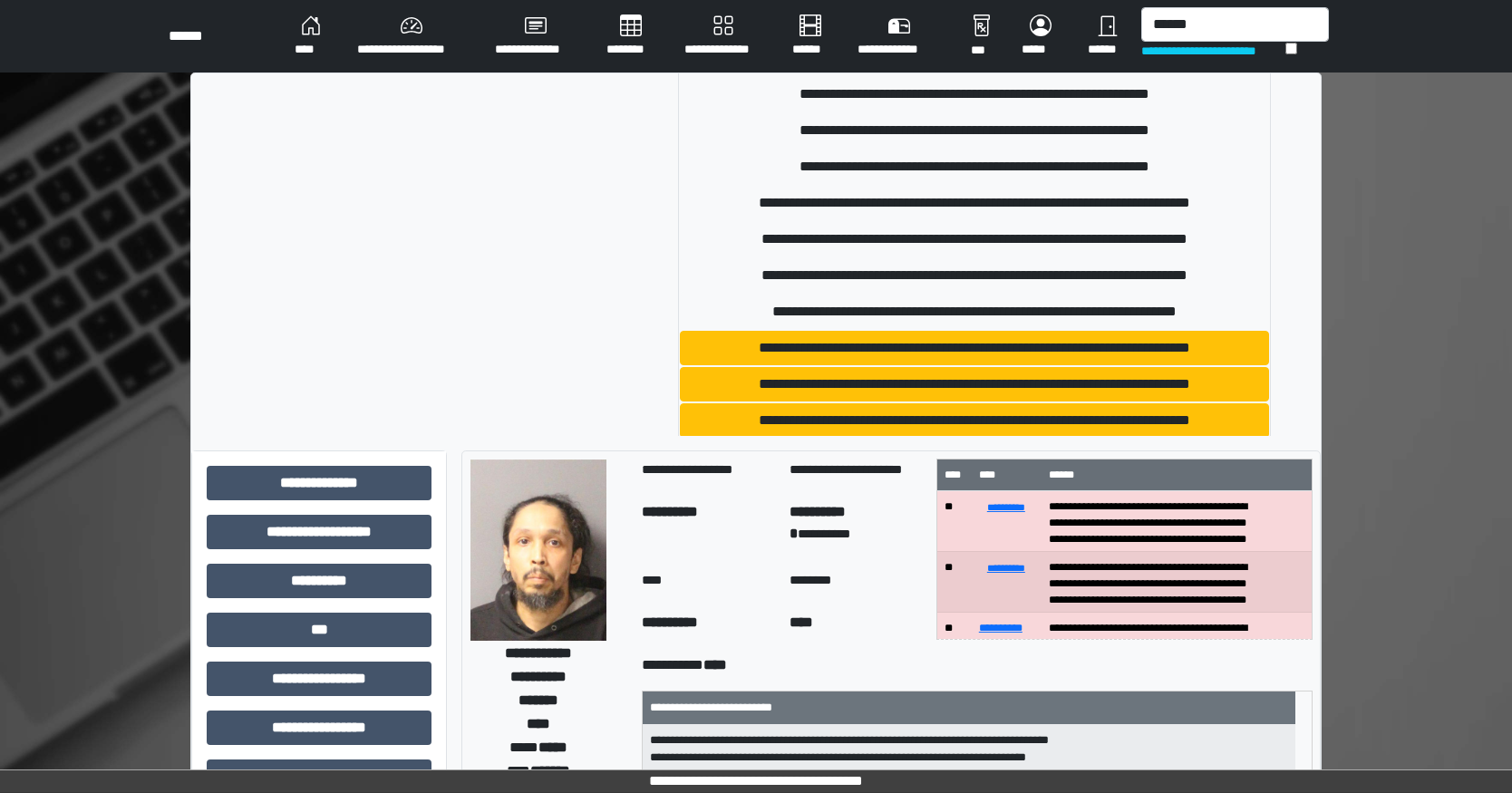type 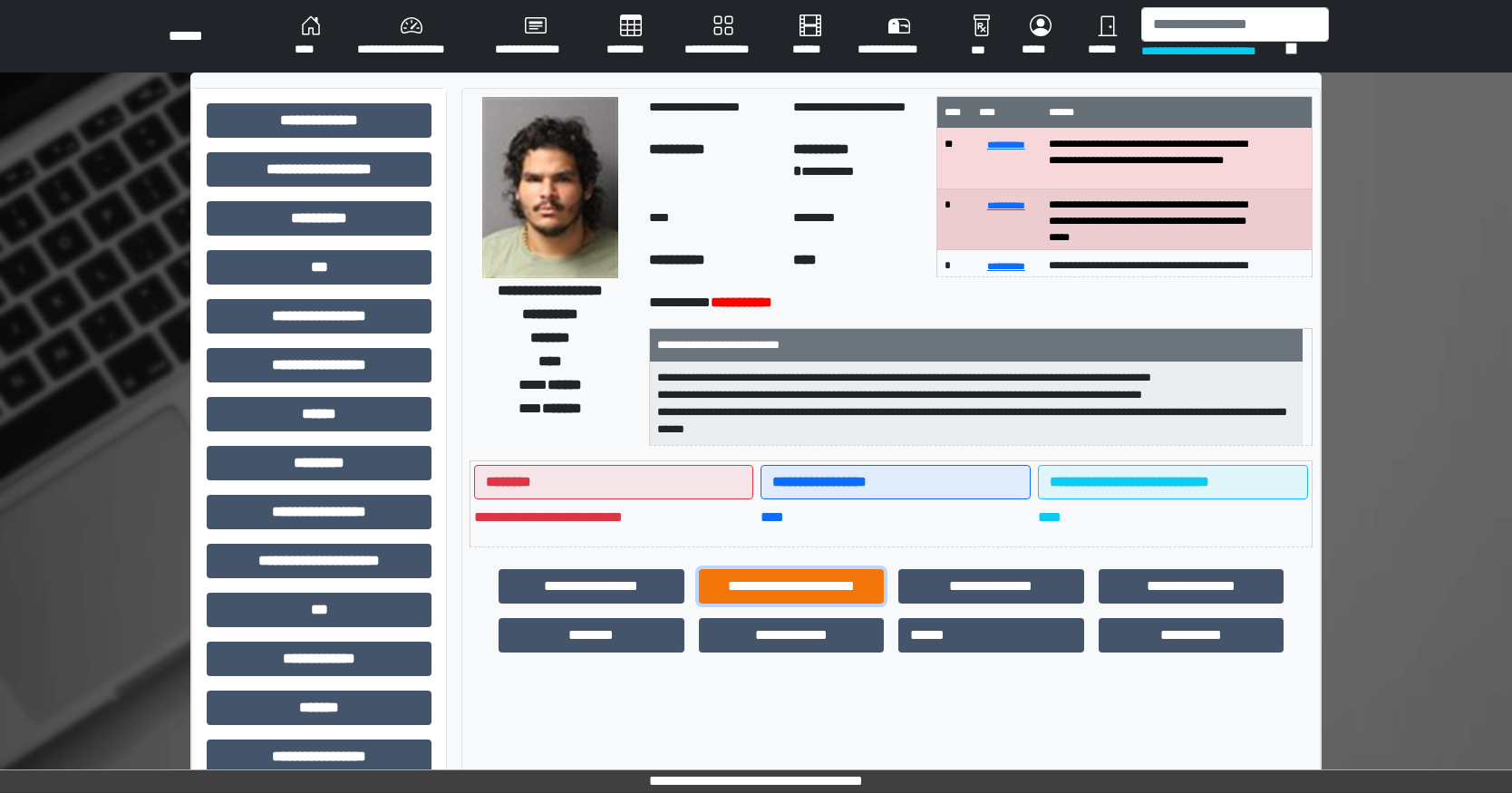 click on "**********" at bounding box center [791, 586] 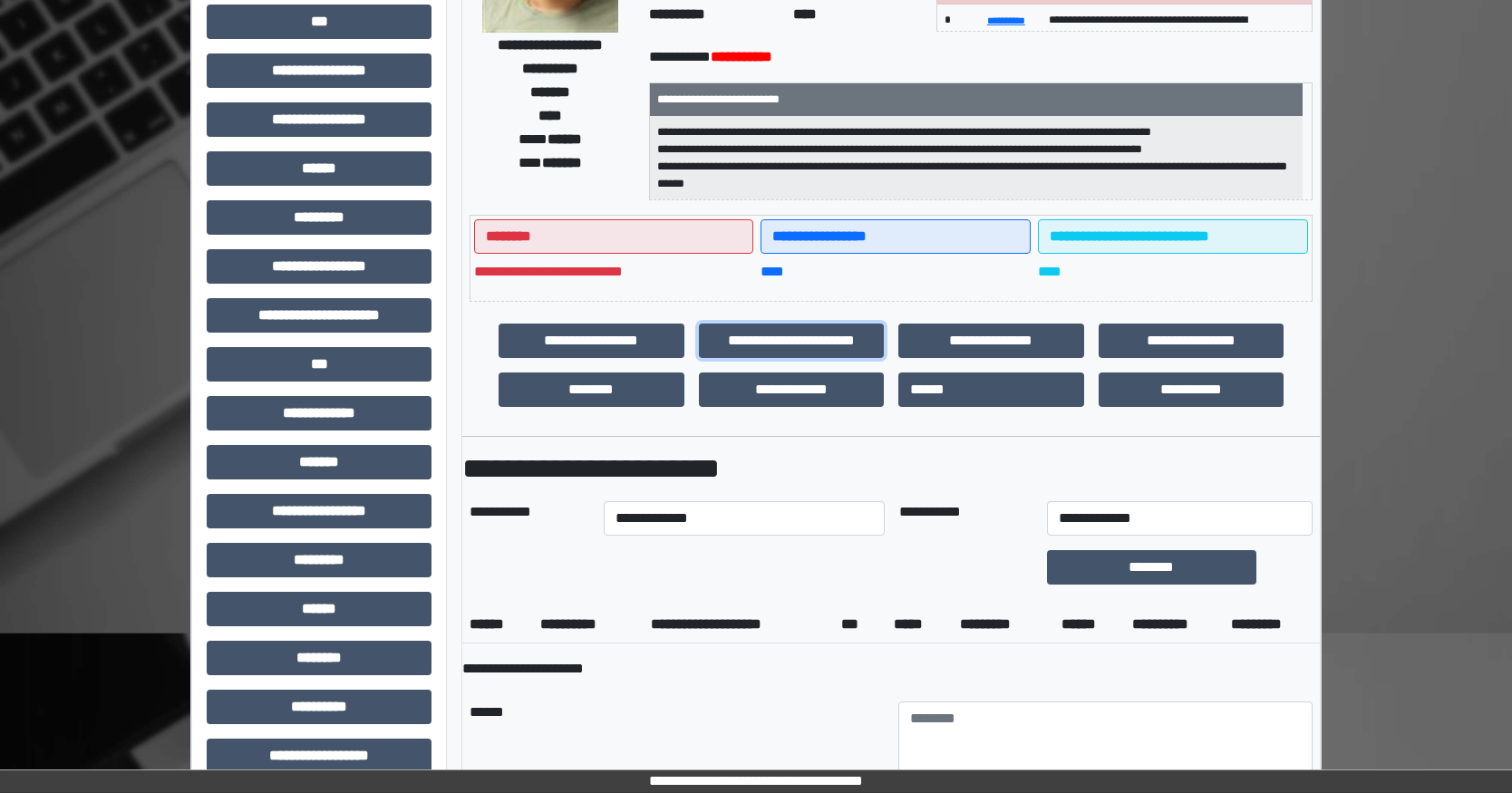 scroll, scrollTop: 272, scrollLeft: 0, axis: vertical 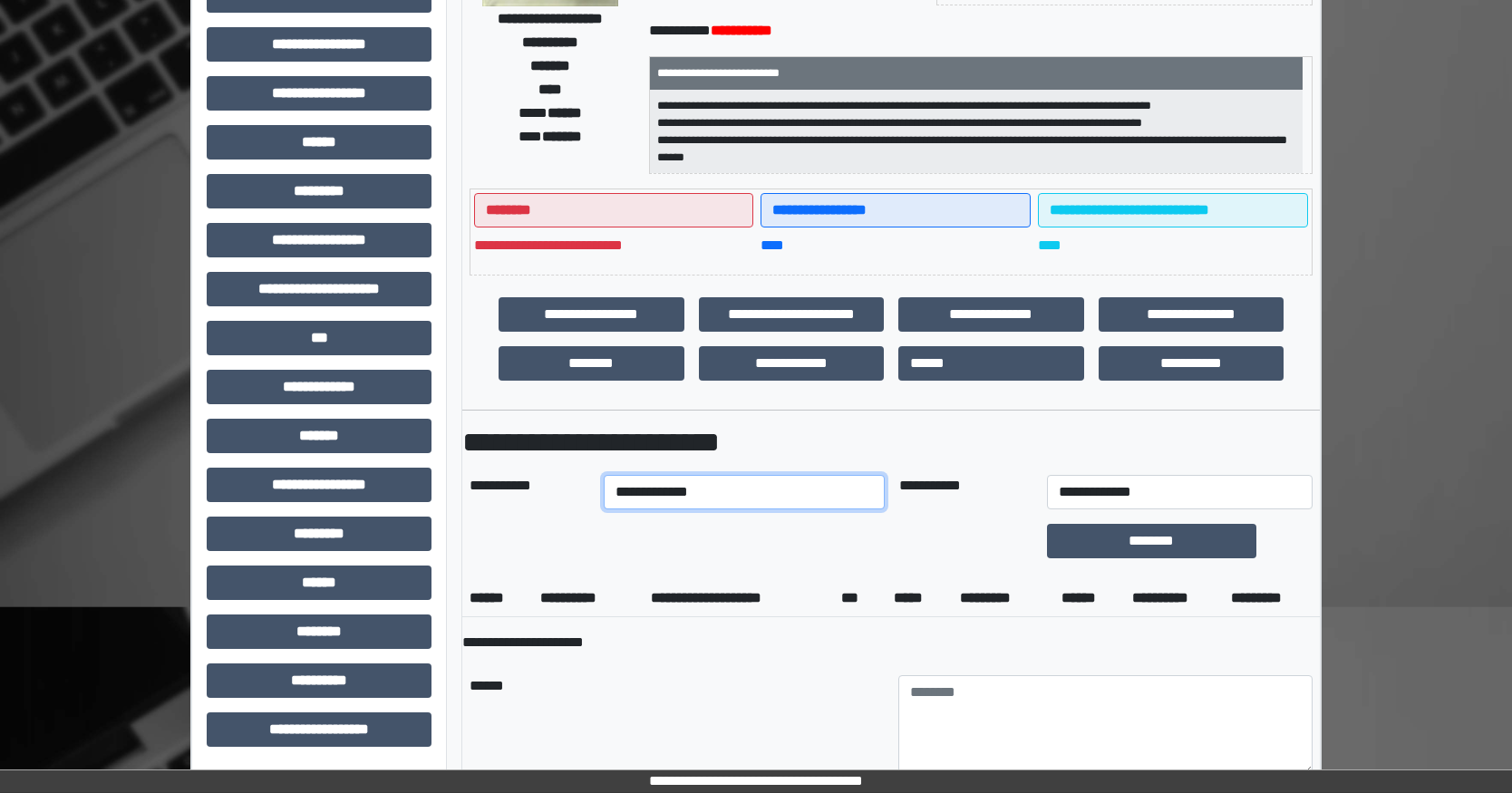 click on "**********" at bounding box center [743, 492] 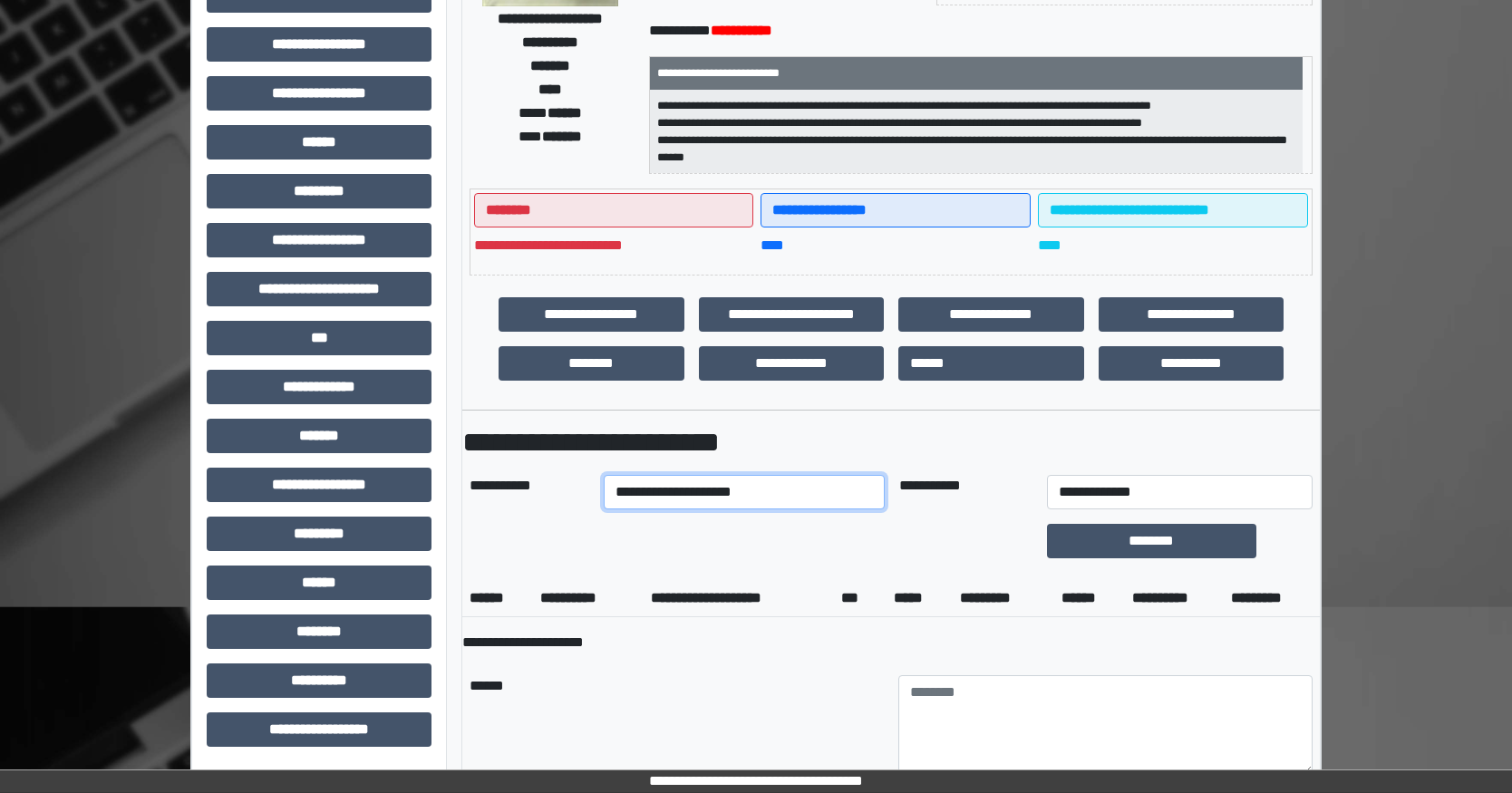 click on "**********" at bounding box center [743, 492] 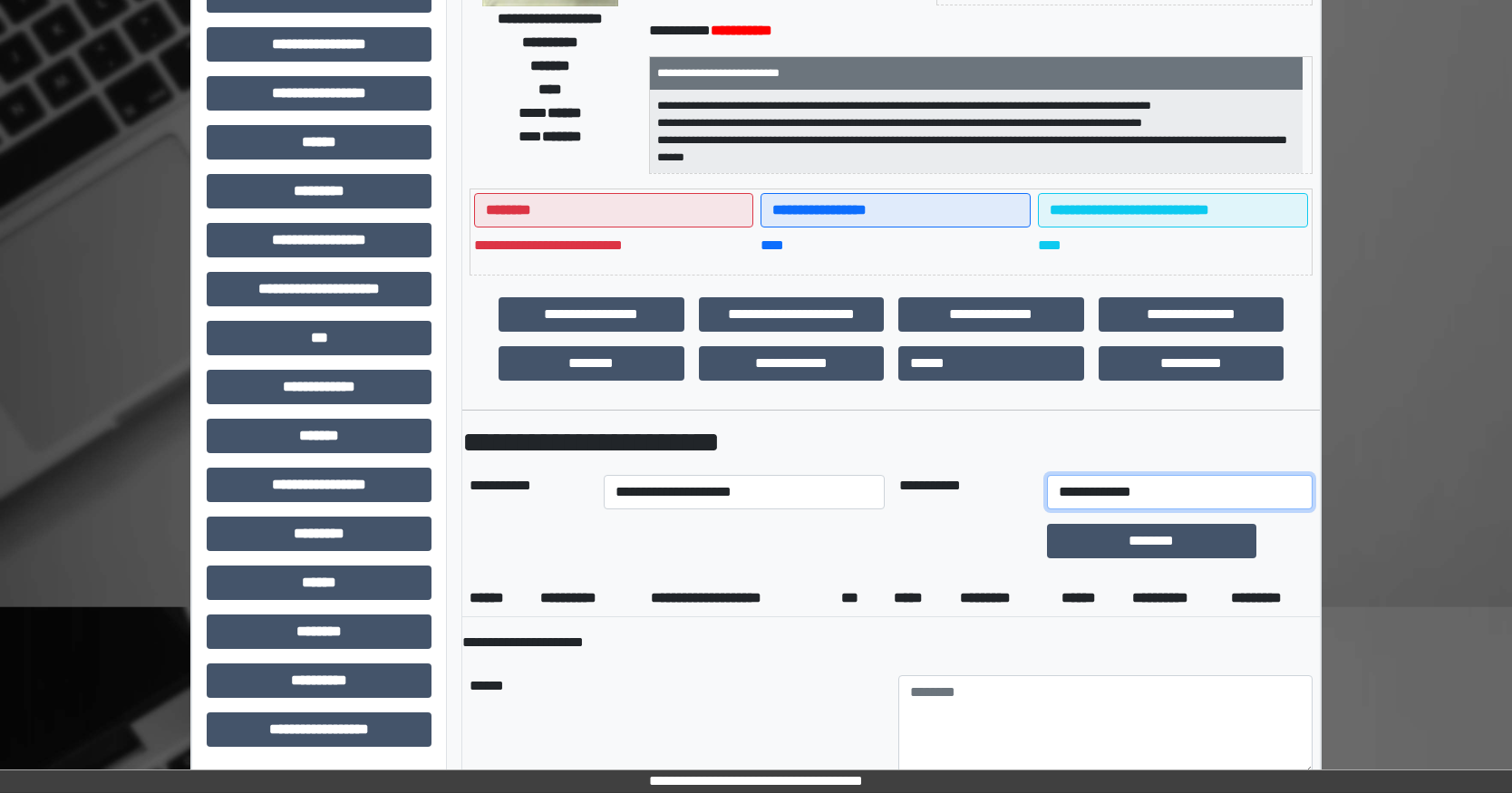 drag, startPoint x: 1165, startPoint y: 482, endPoint x: 1165, endPoint y: 504, distance: 22 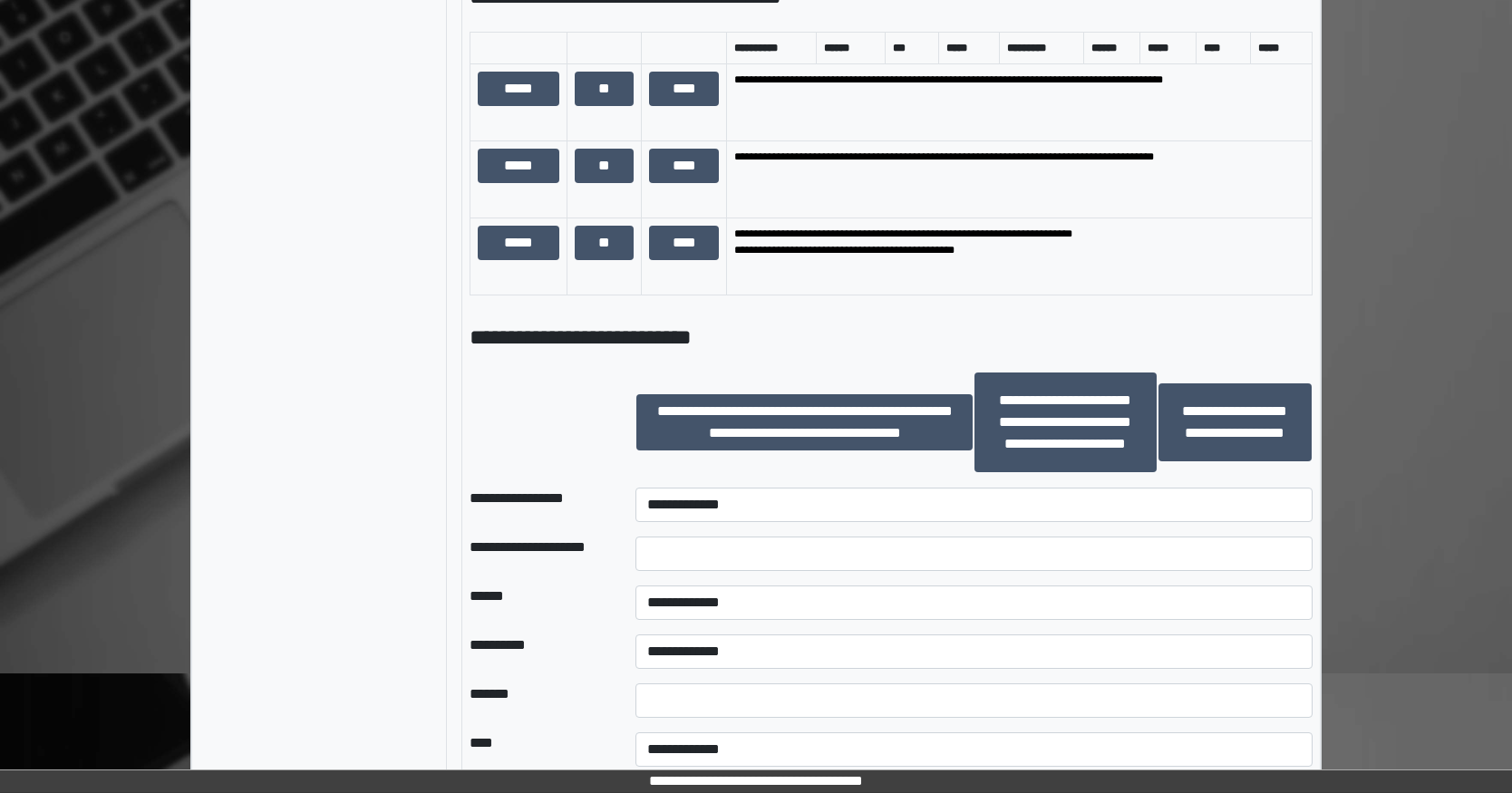 scroll, scrollTop: 1178, scrollLeft: 0, axis: vertical 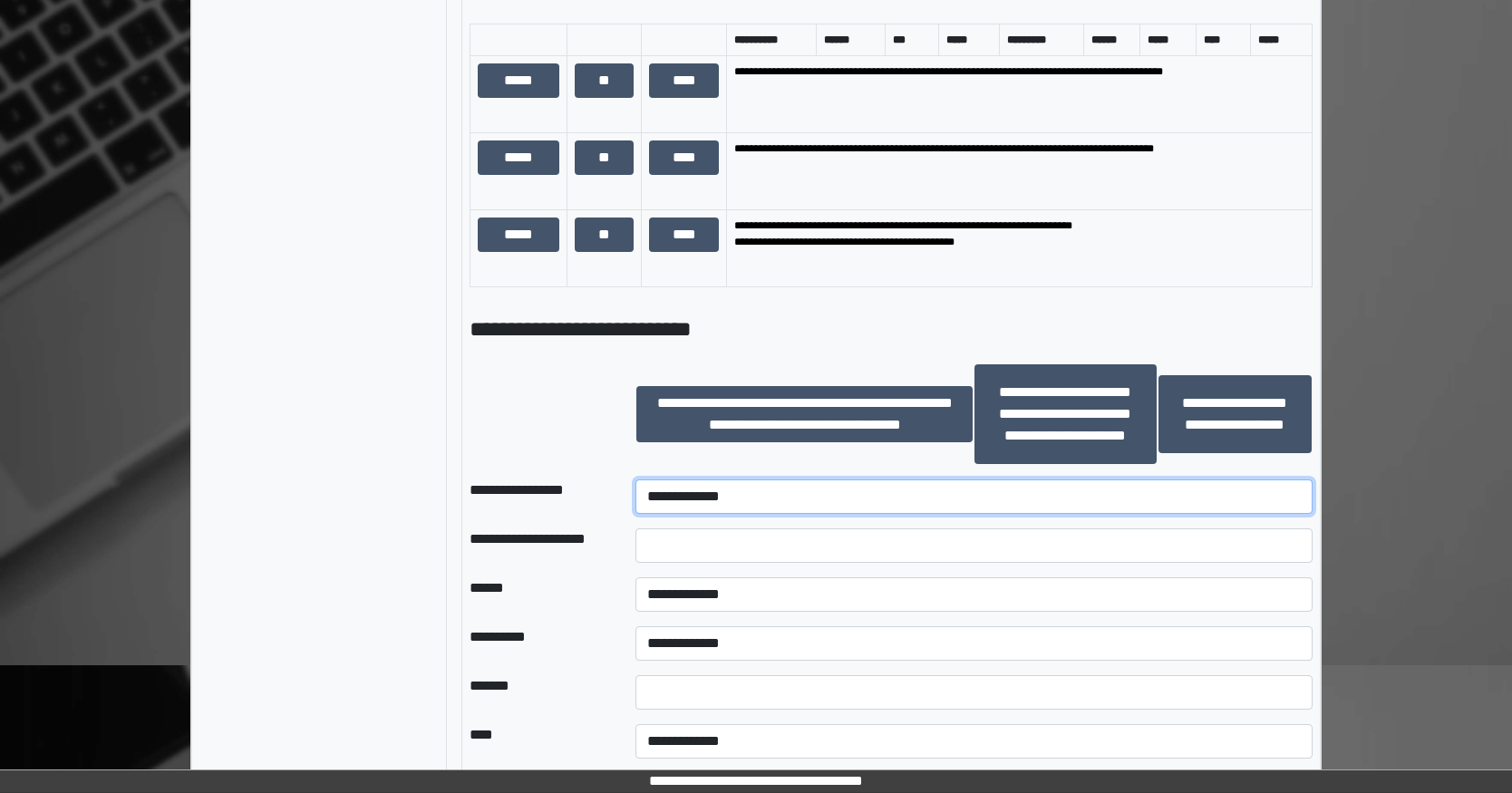 click on "**********" at bounding box center [974, 497] 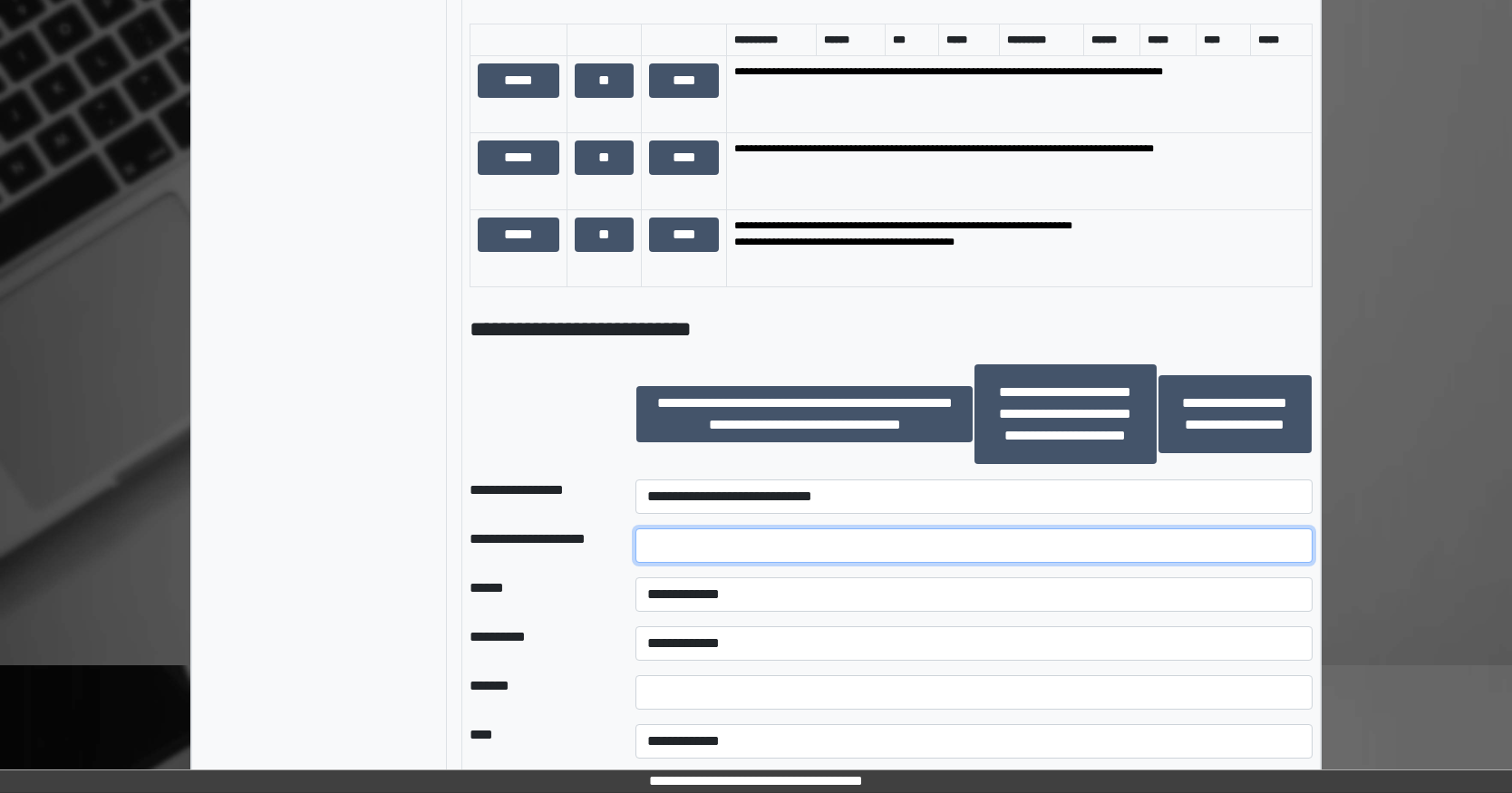 click at bounding box center (974, 546) 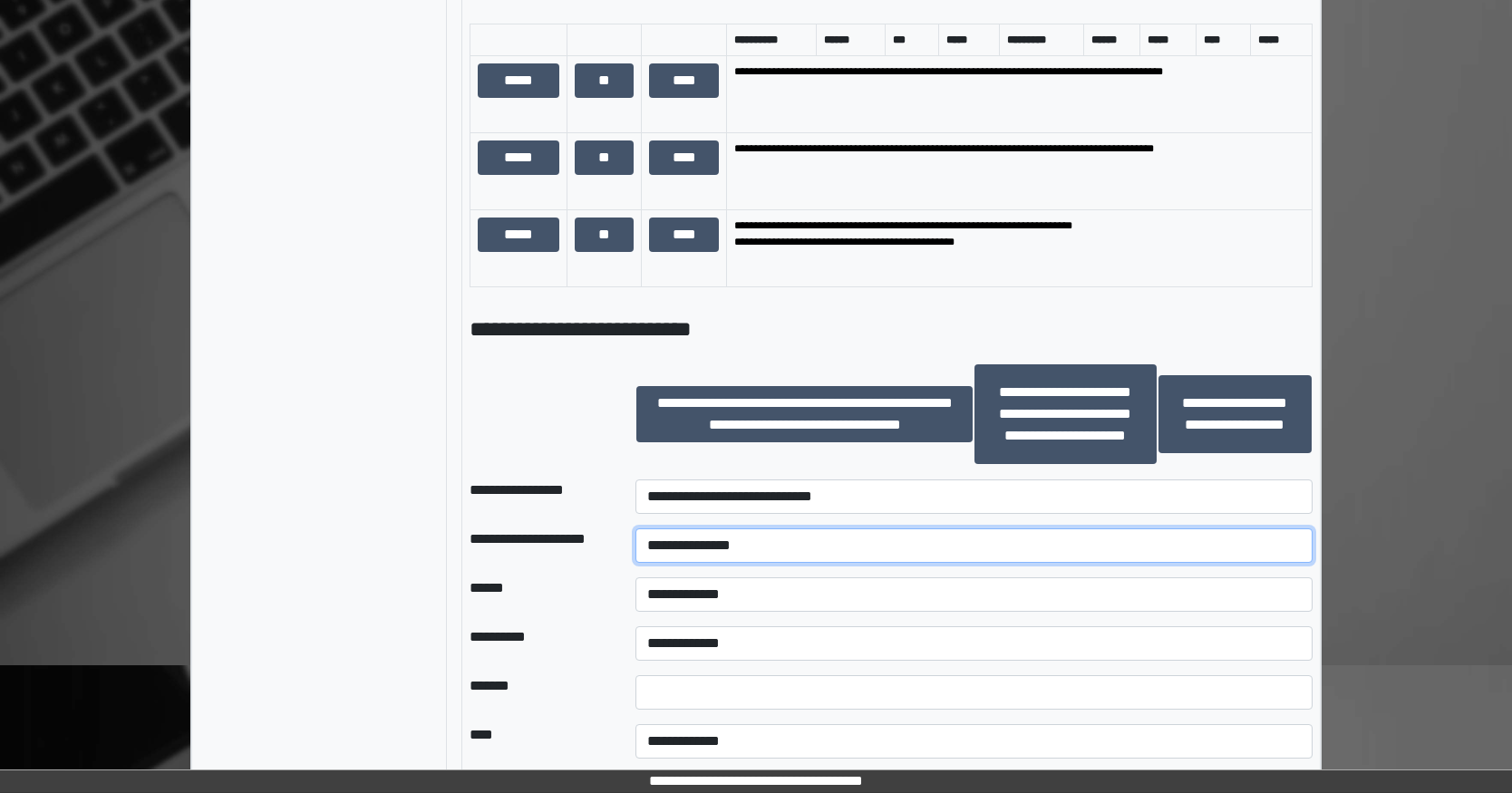 click on "**********" at bounding box center (974, 546) 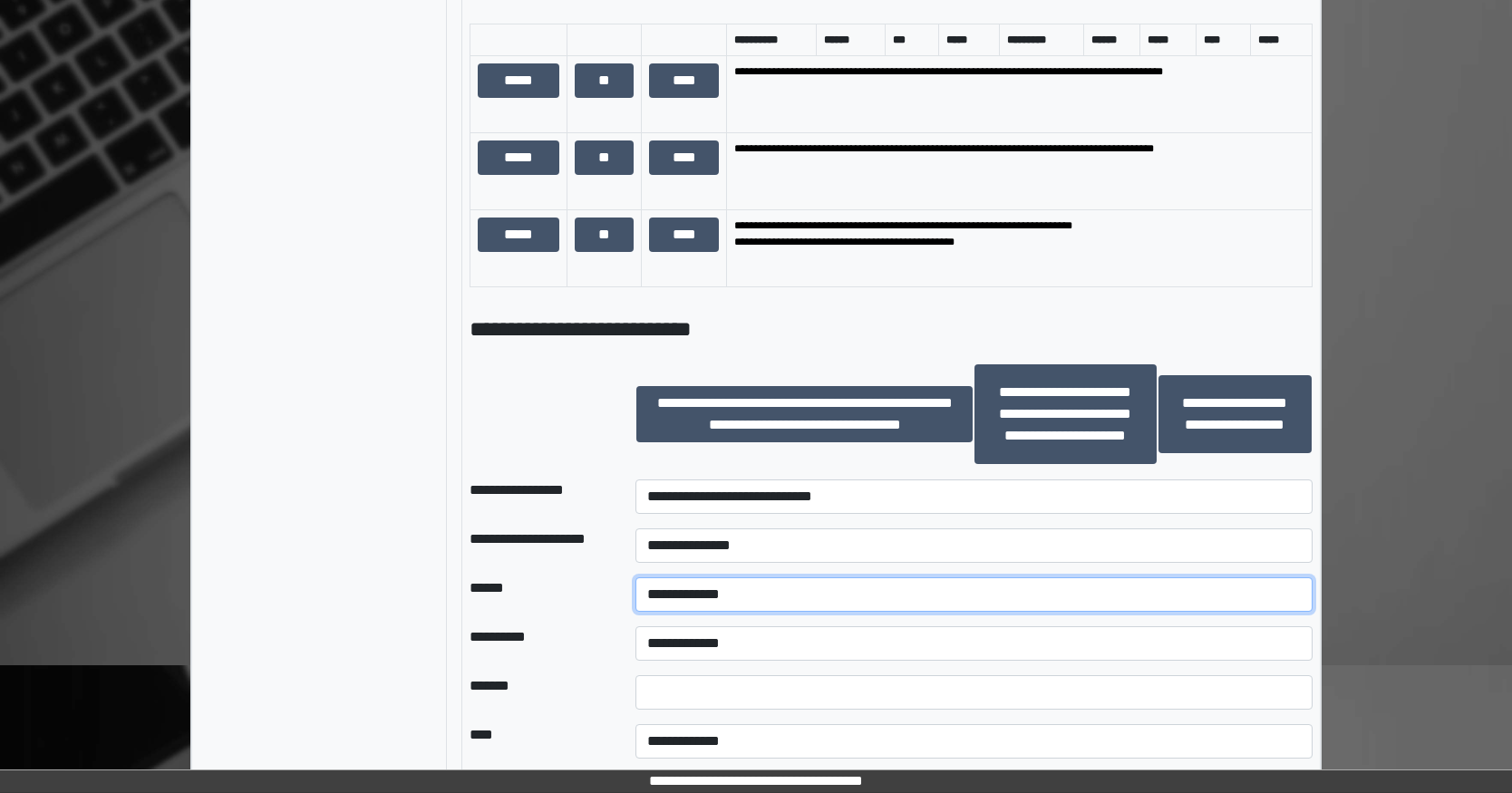 click on "**********" at bounding box center [974, 595] 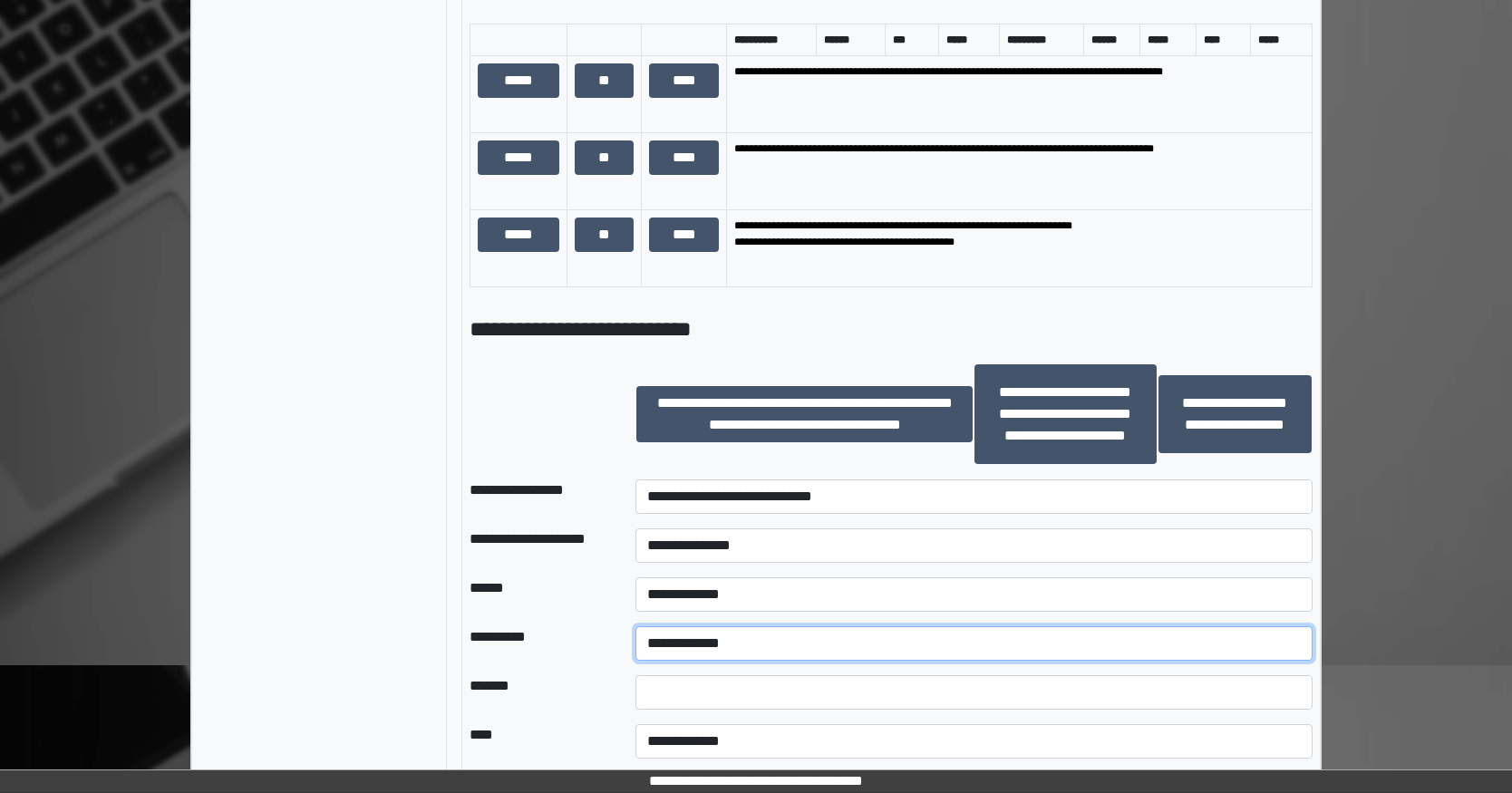 click on "**********" at bounding box center (974, 643) 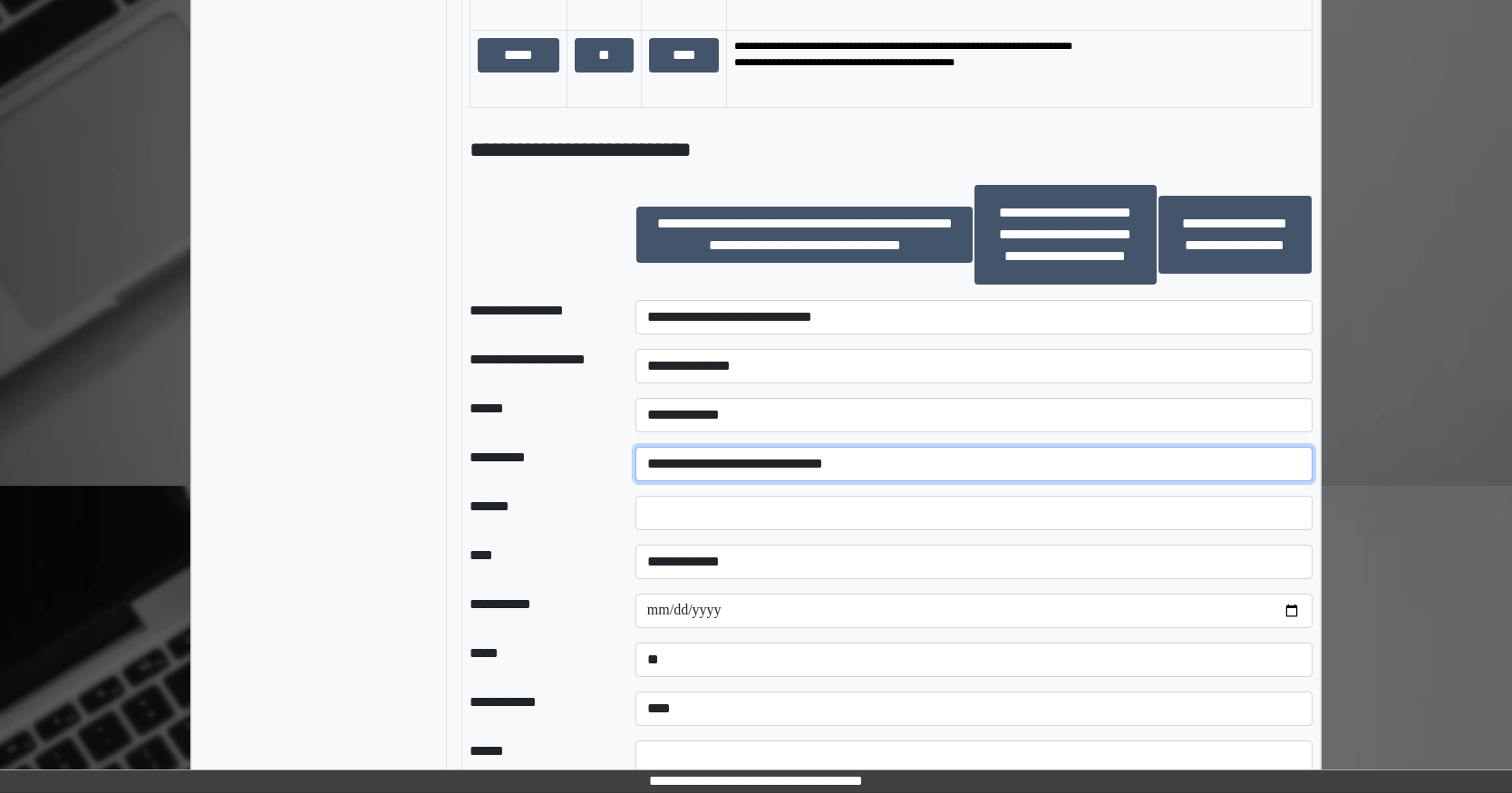 scroll, scrollTop: 1359, scrollLeft: 0, axis: vertical 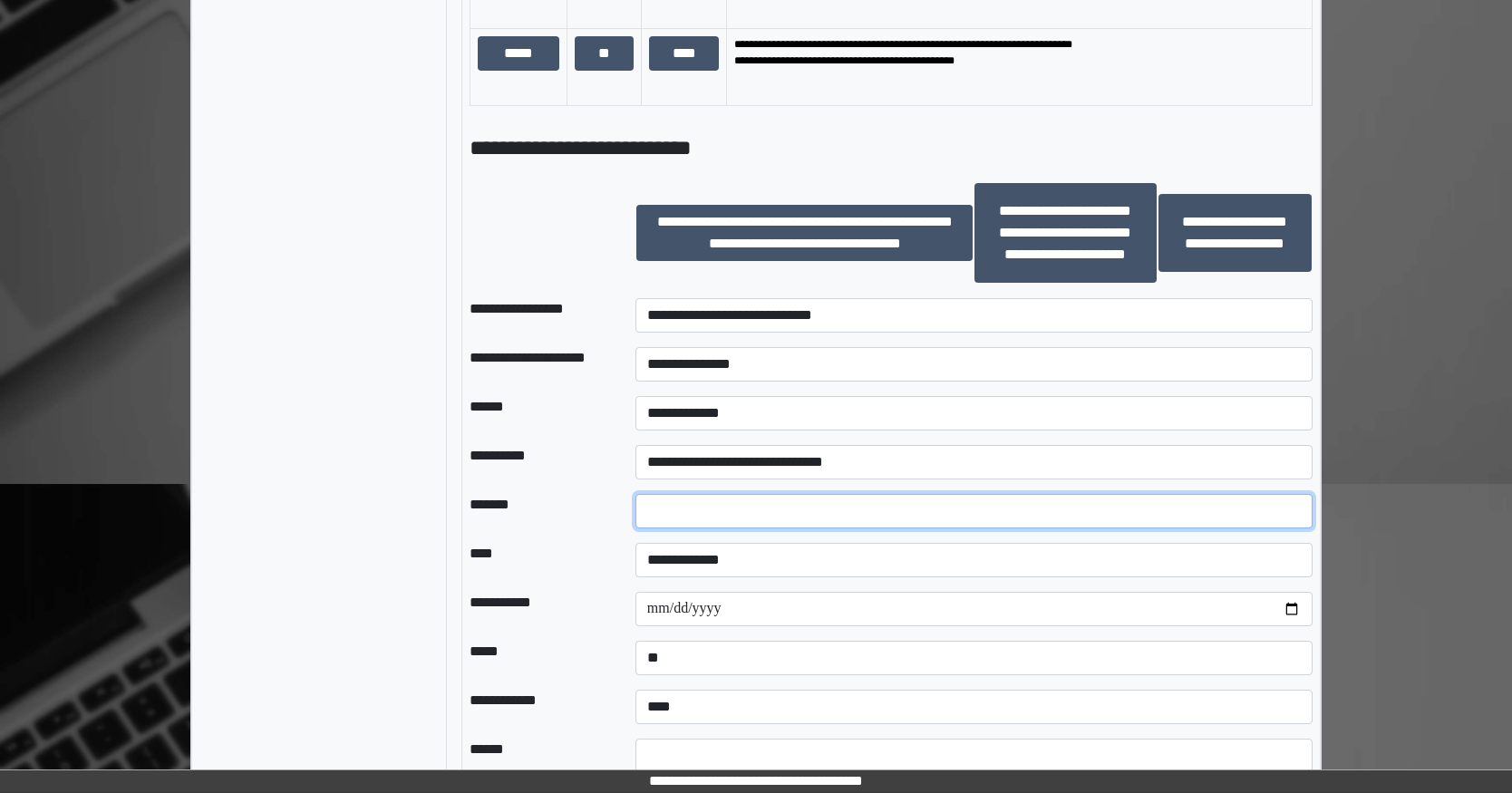 click at bounding box center [974, 511] 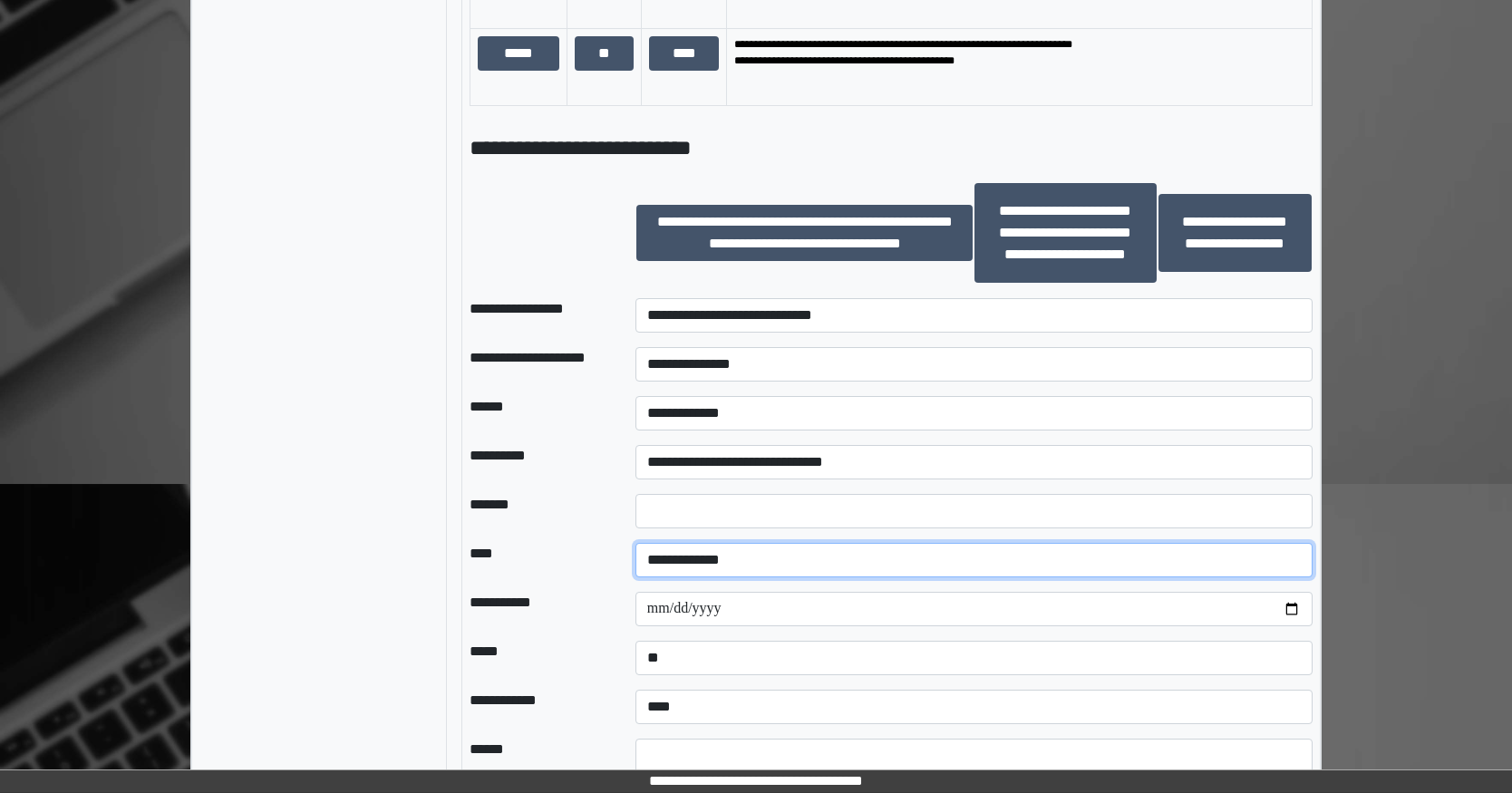 click on "**********" at bounding box center (974, 560) 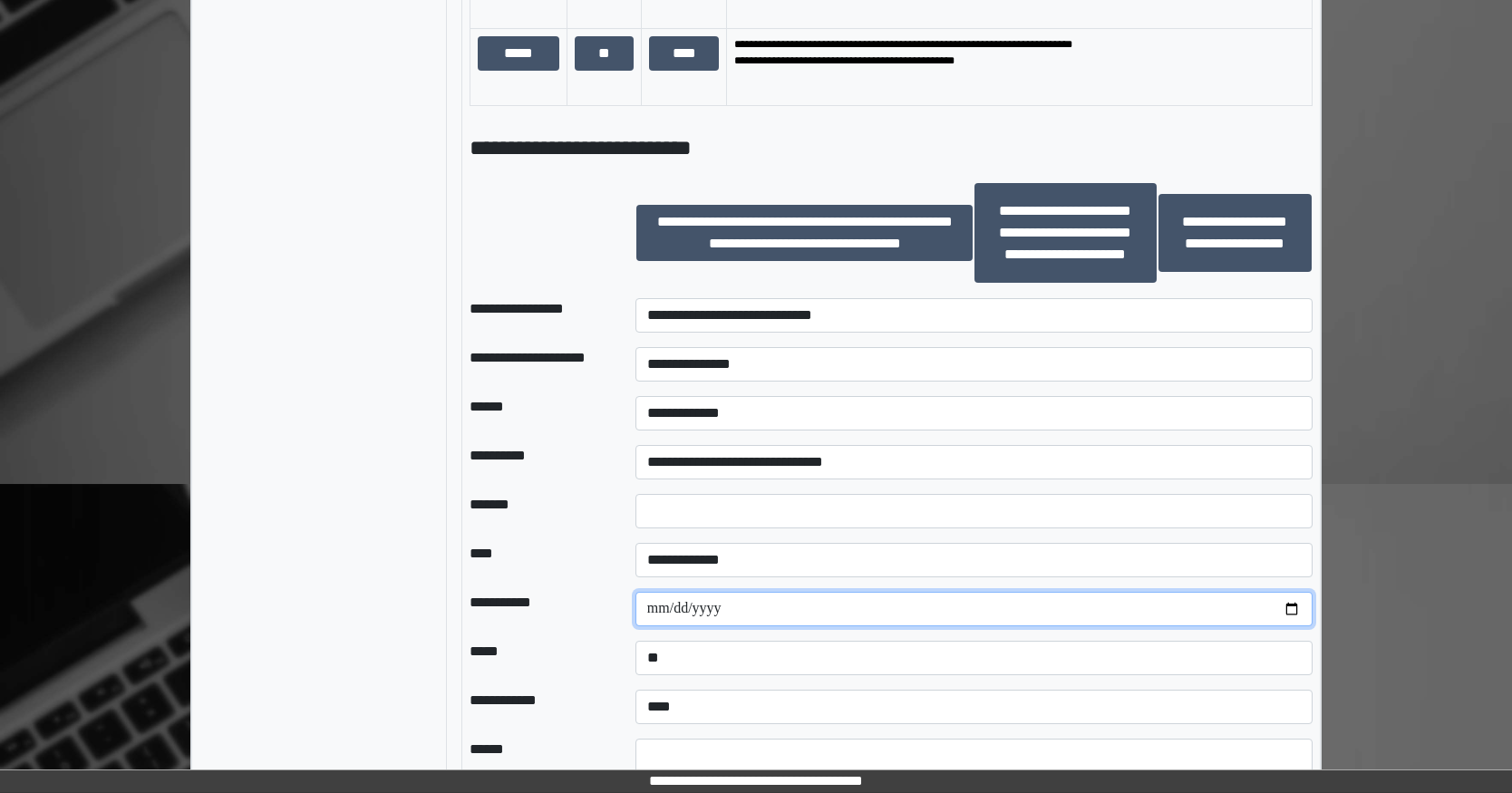 click at bounding box center (974, 609) 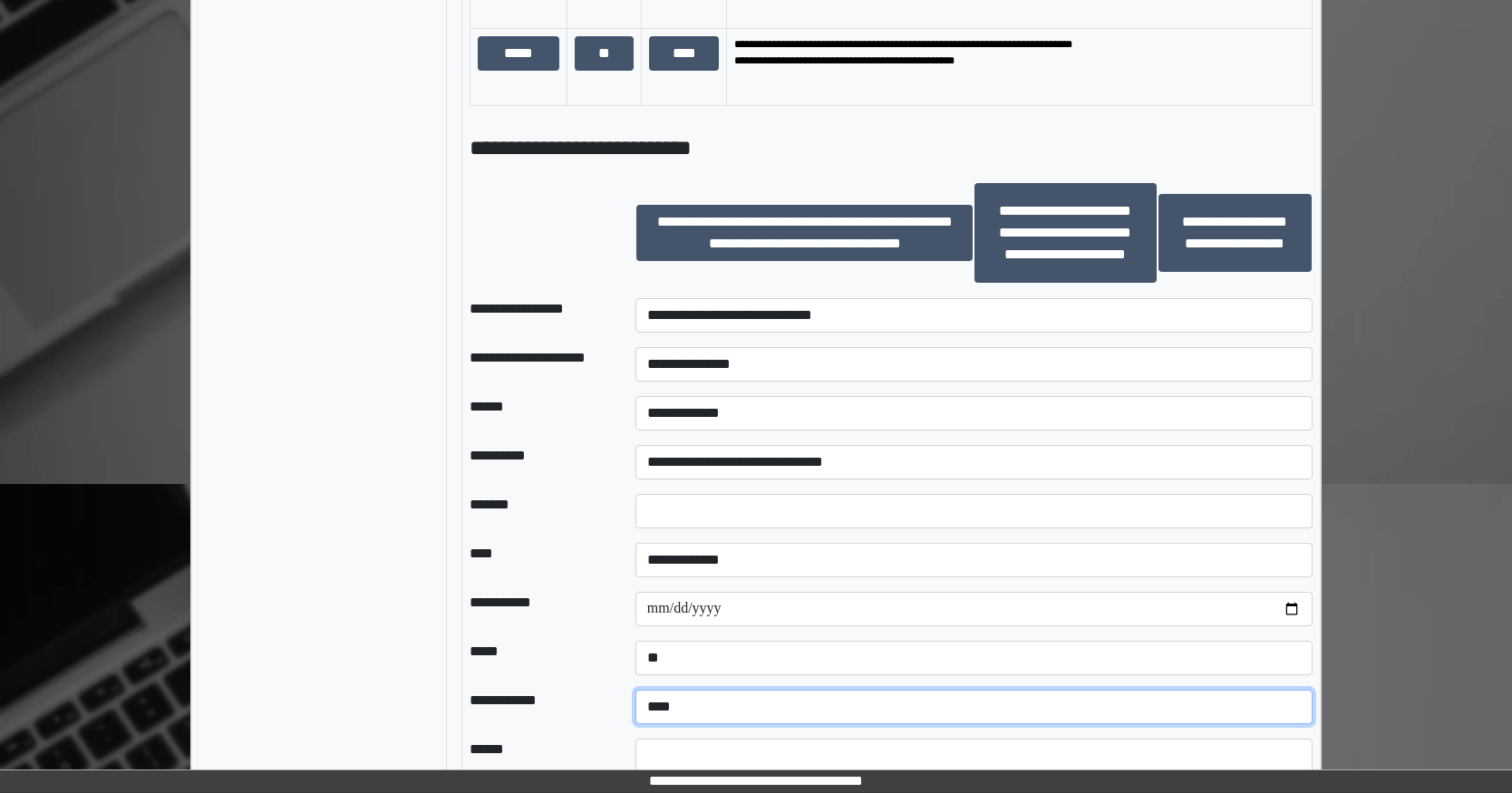 click on "**********" at bounding box center (974, 707) 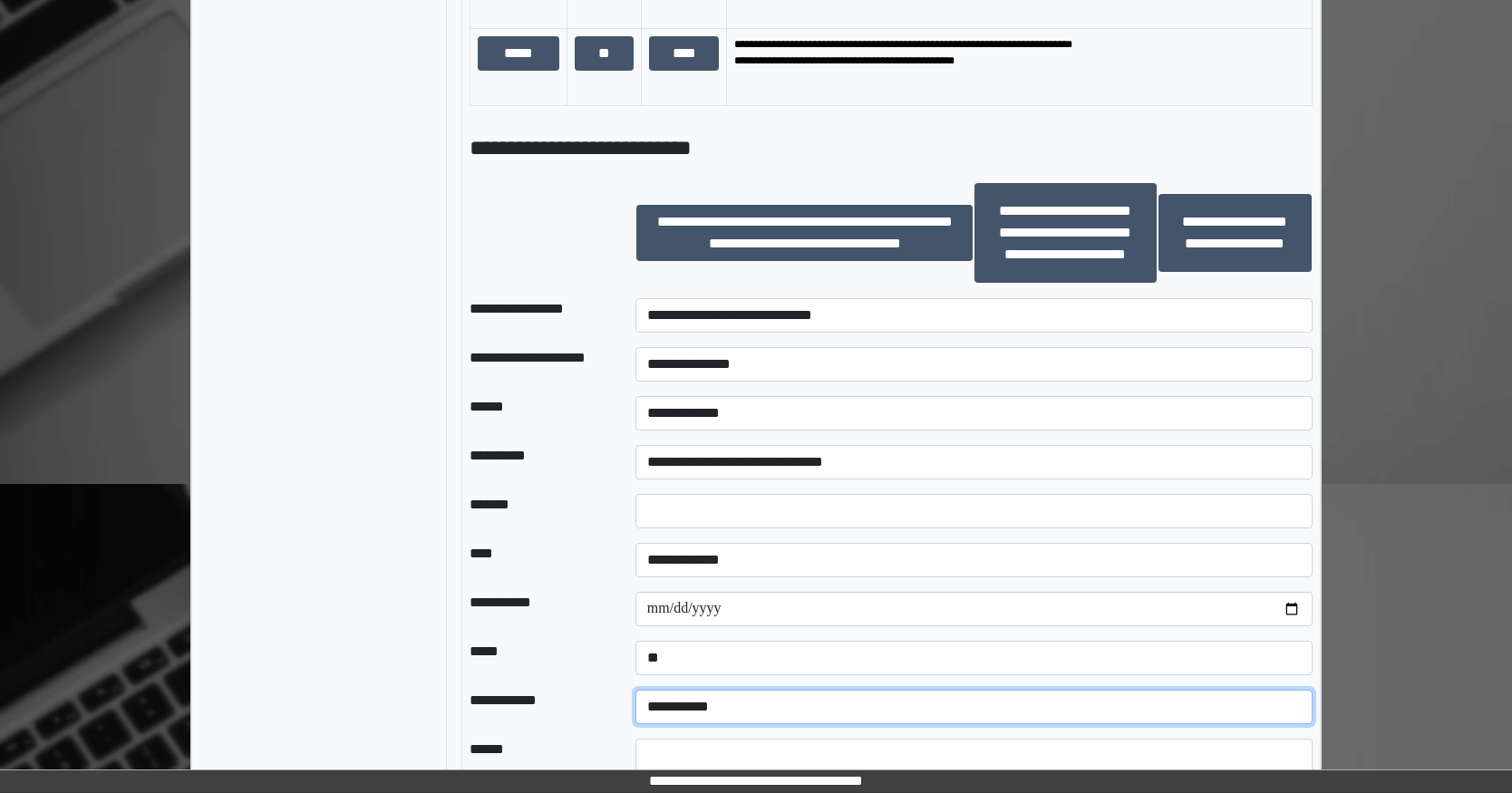 click on "**********" at bounding box center [974, 707] 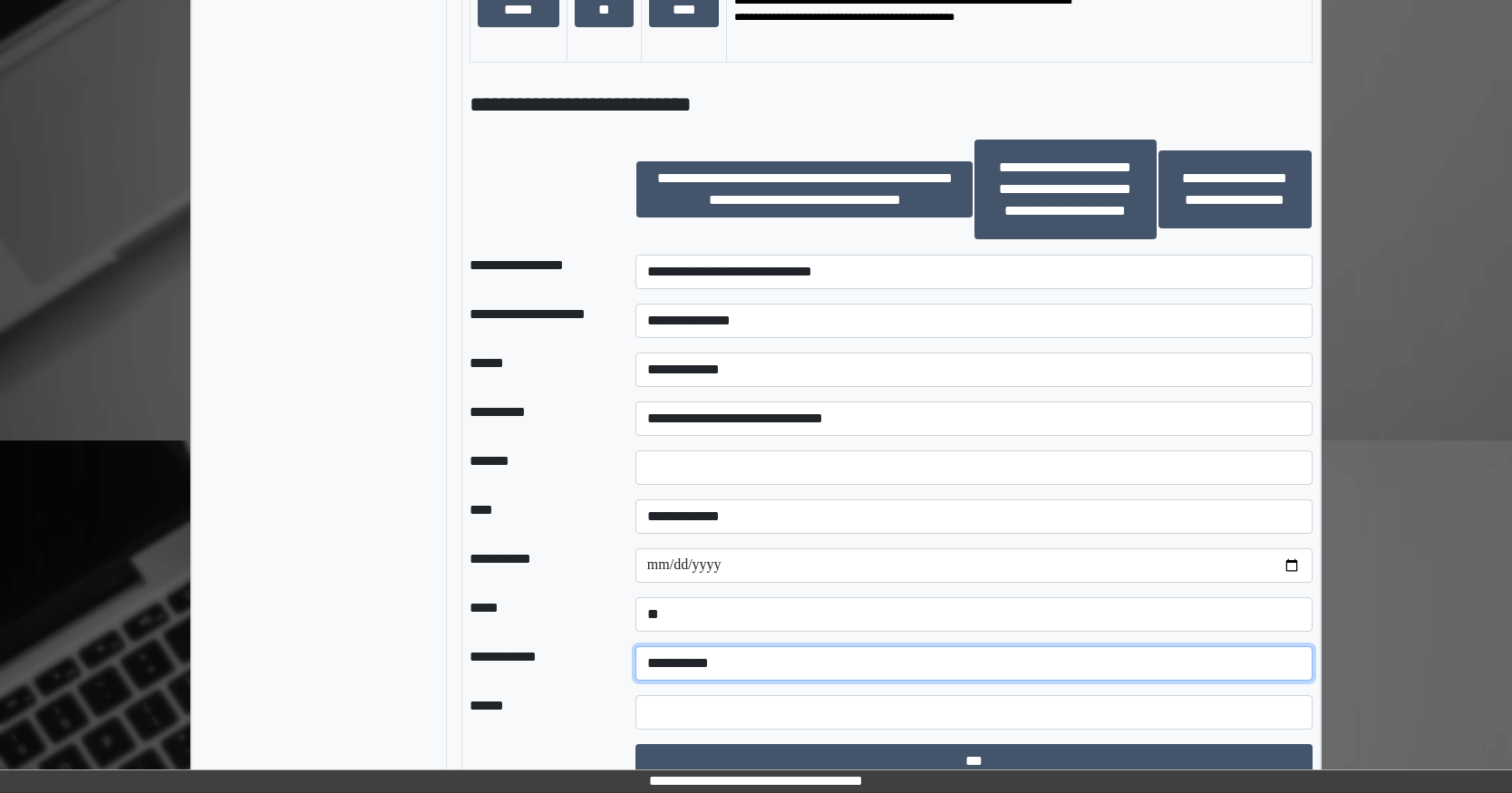 scroll, scrollTop: 1426, scrollLeft: 0, axis: vertical 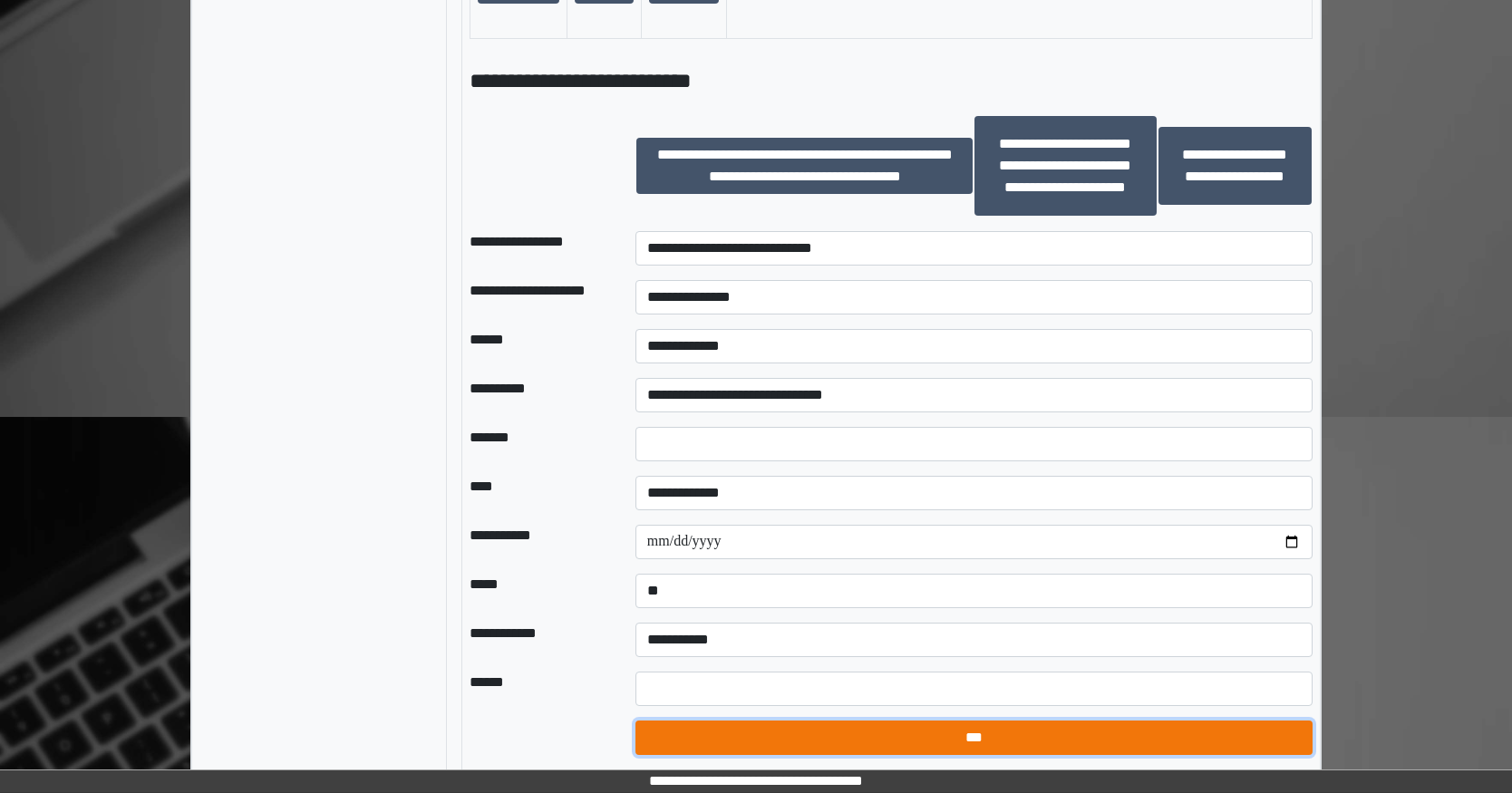 click on "***" at bounding box center [974, 738] 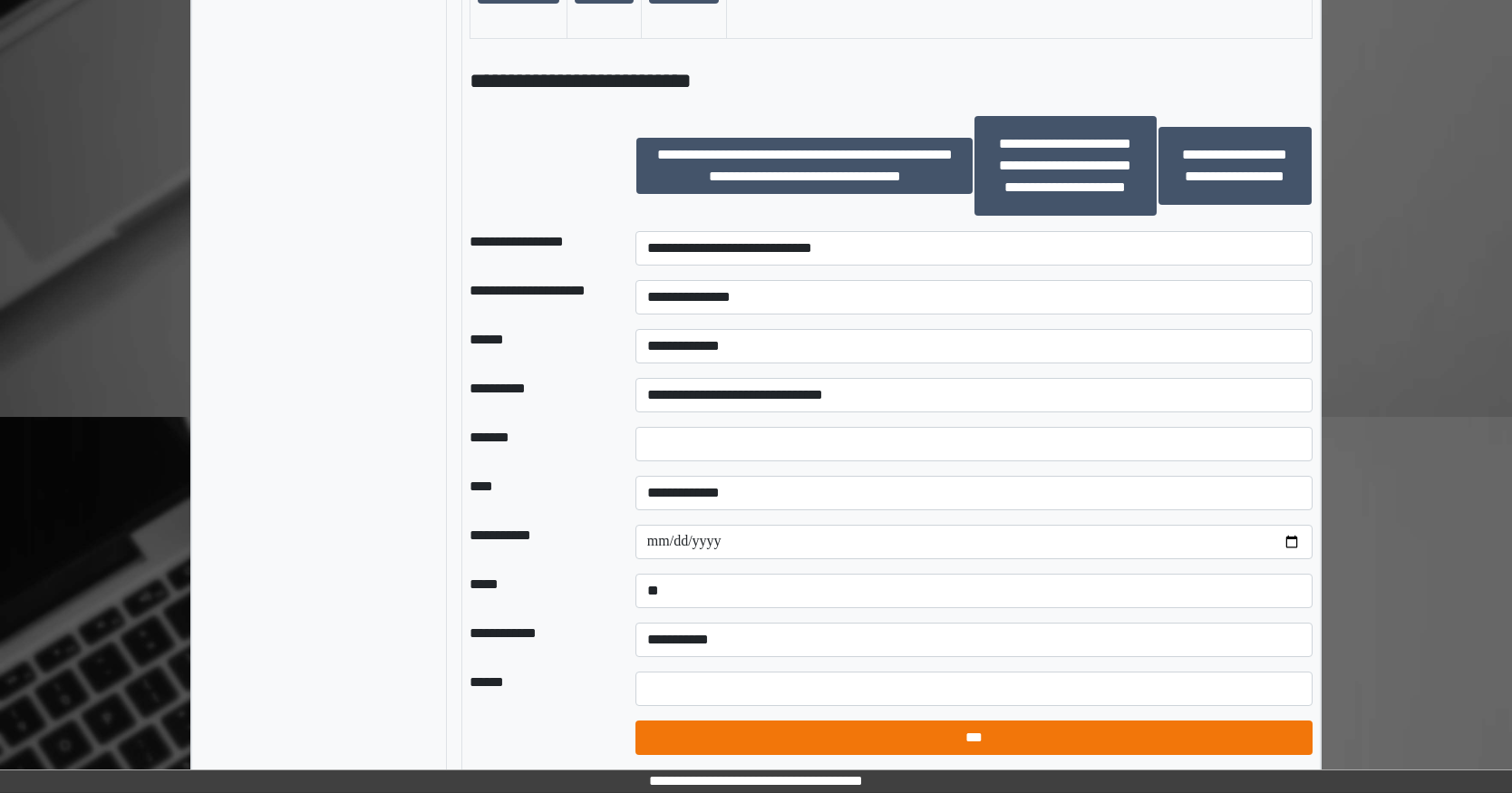 select on "*" 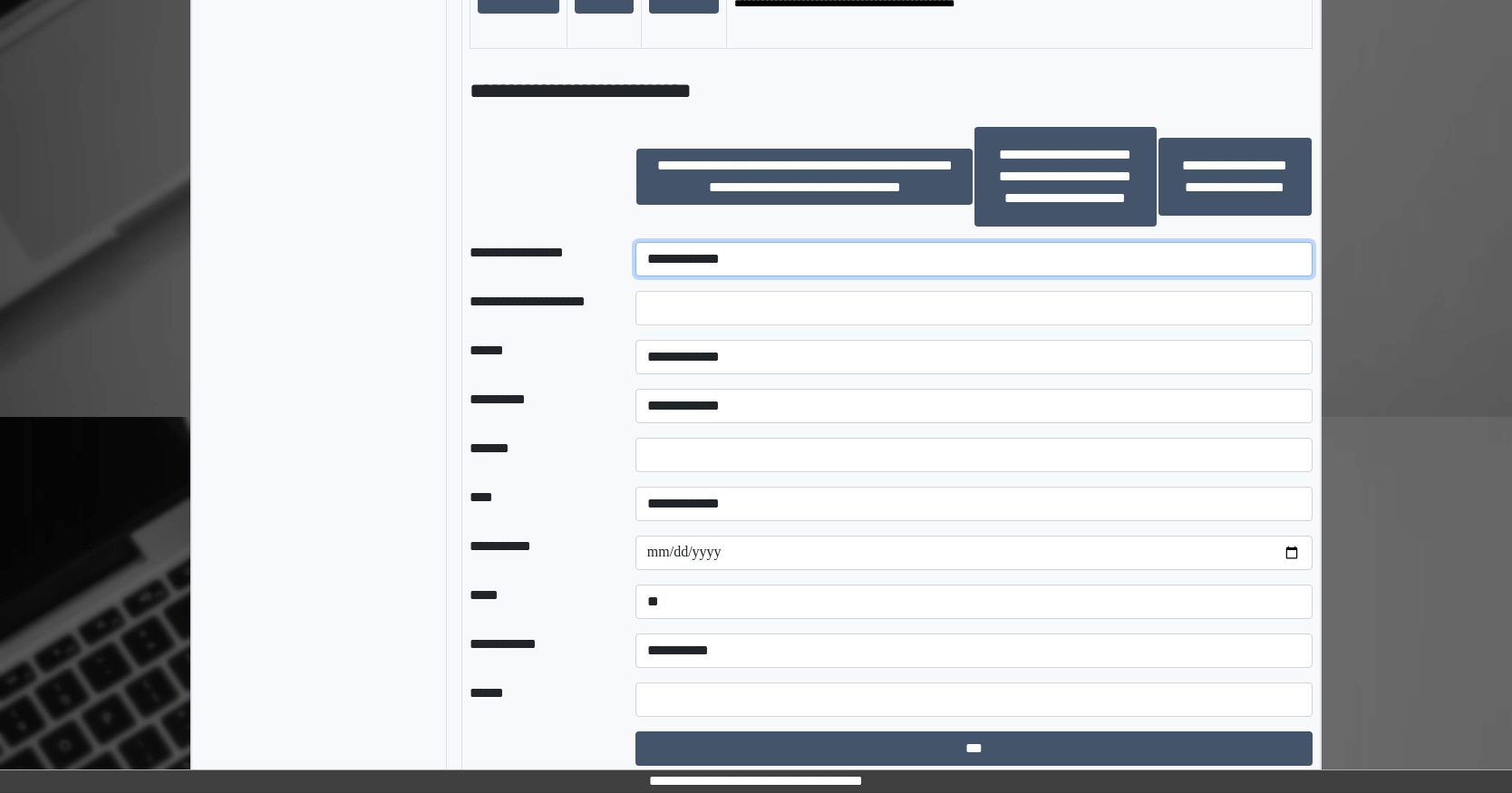 click on "**********" at bounding box center [974, 259] 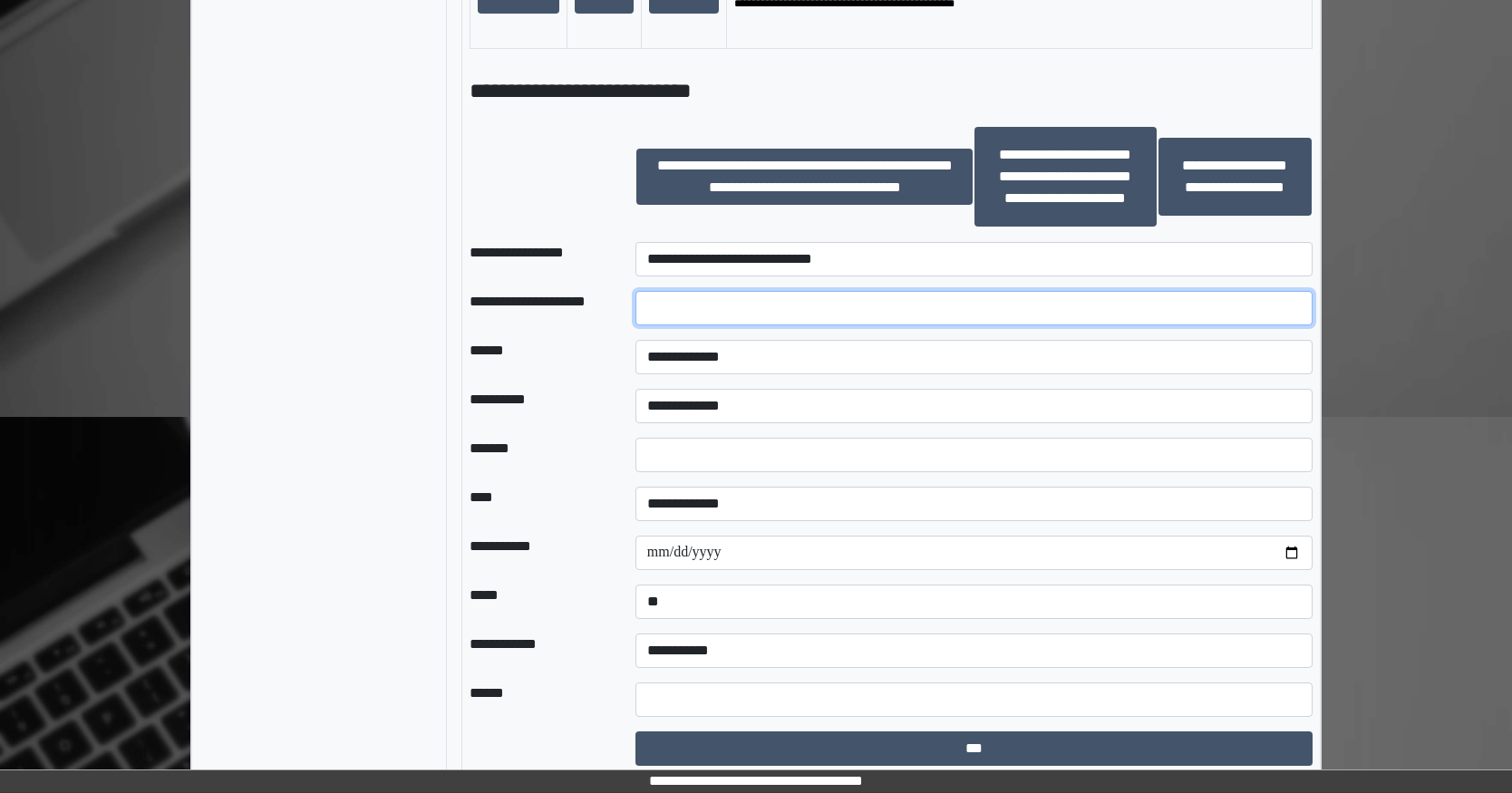 click at bounding box center (974, 308) 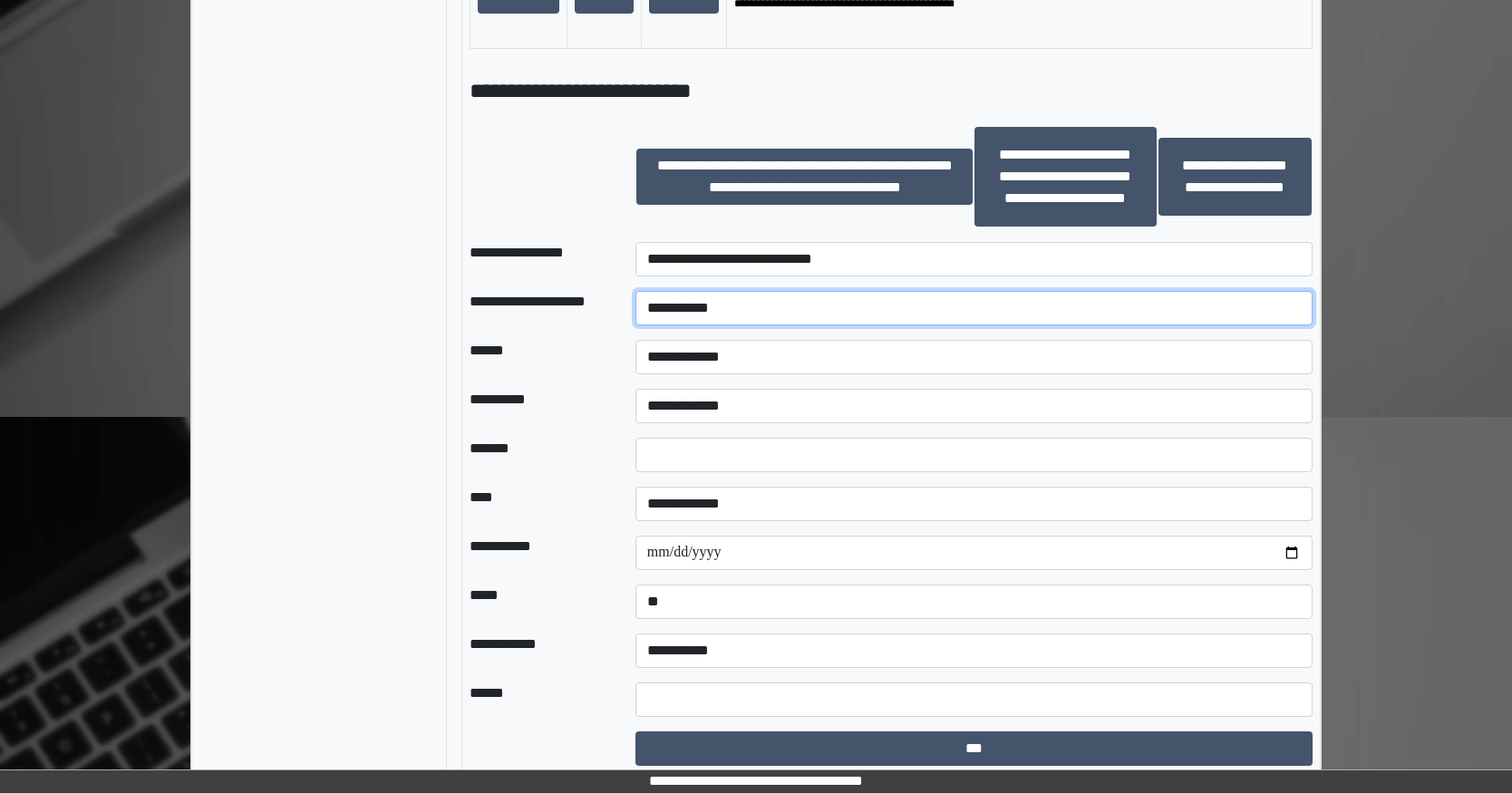 type on "**********" 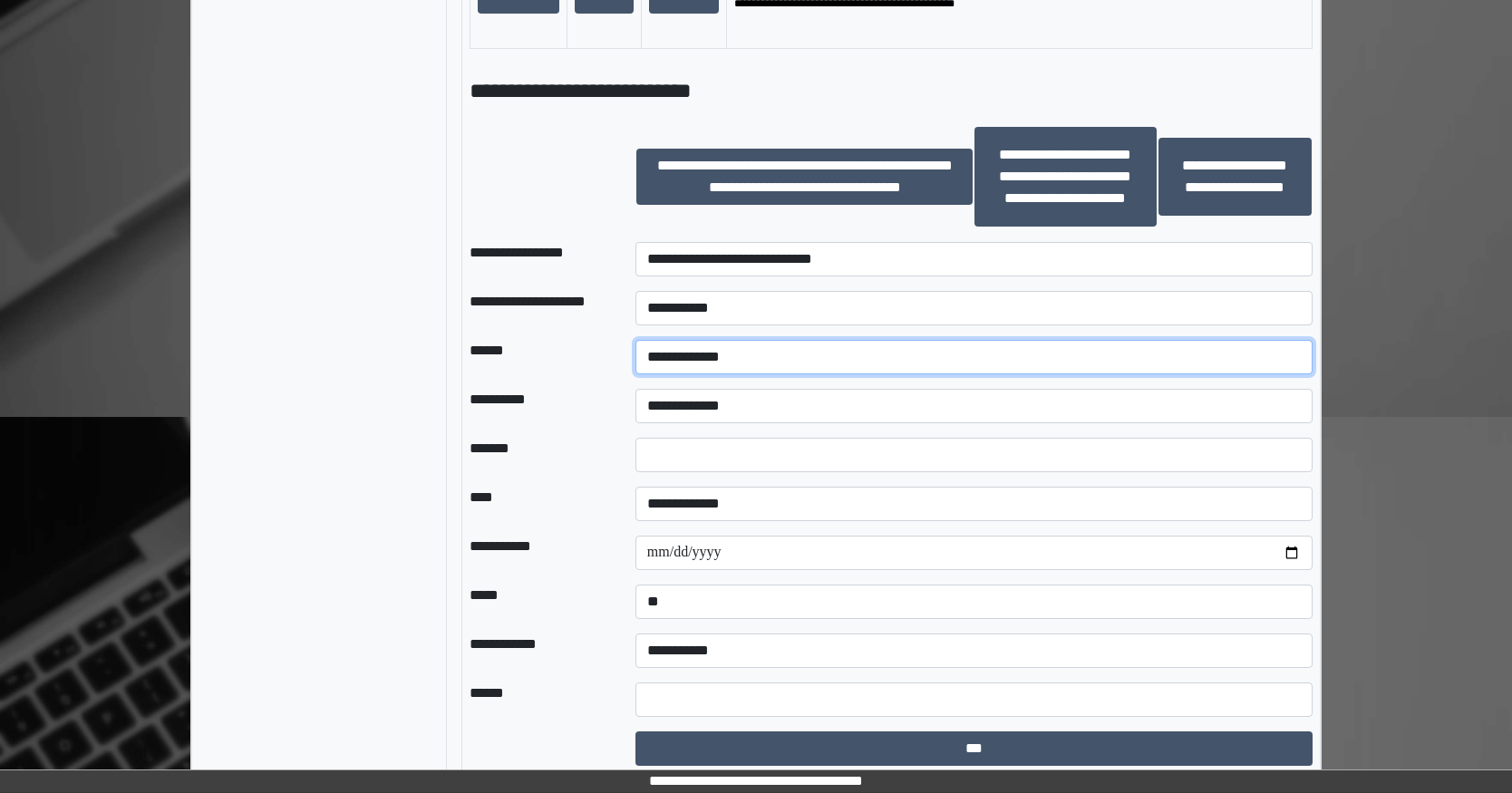 drag, startPoint x: 664, startPoint y: 374, endPoint x: 668, endPoint y: 387, distance: 13.601471 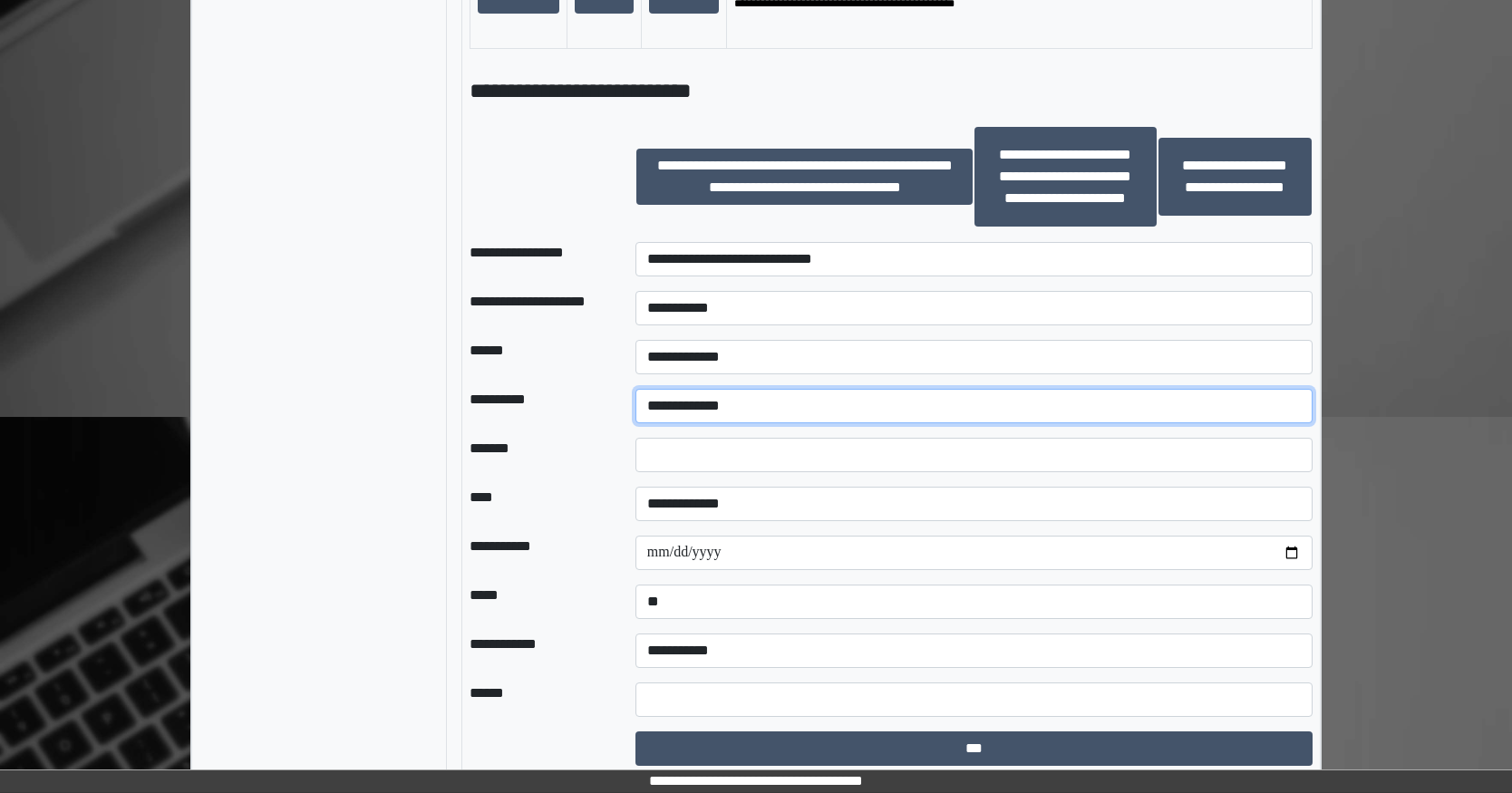 click on "**********" at bounding box center [974, 406] 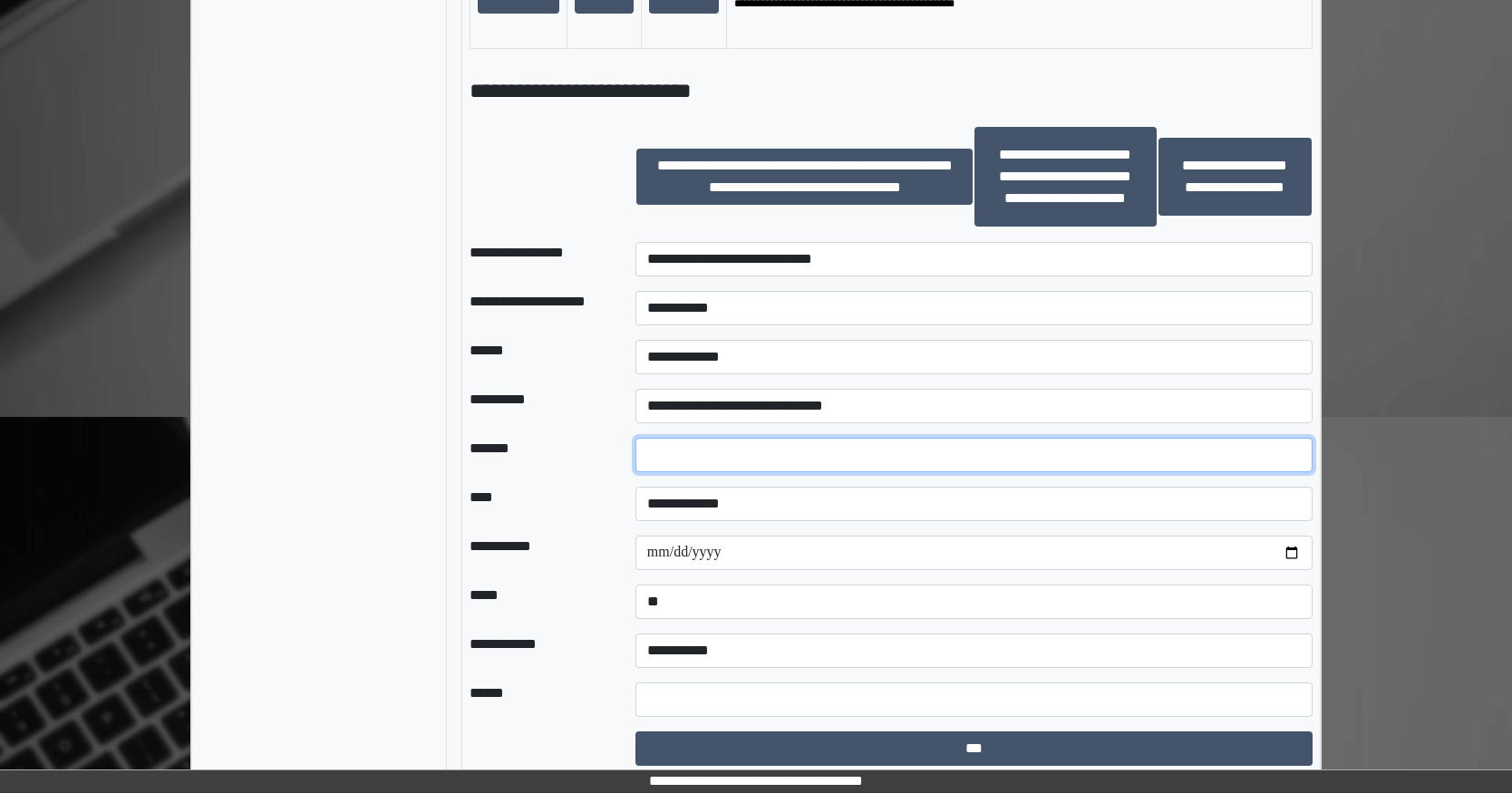 click on "*" at bounding box center [974, 455] 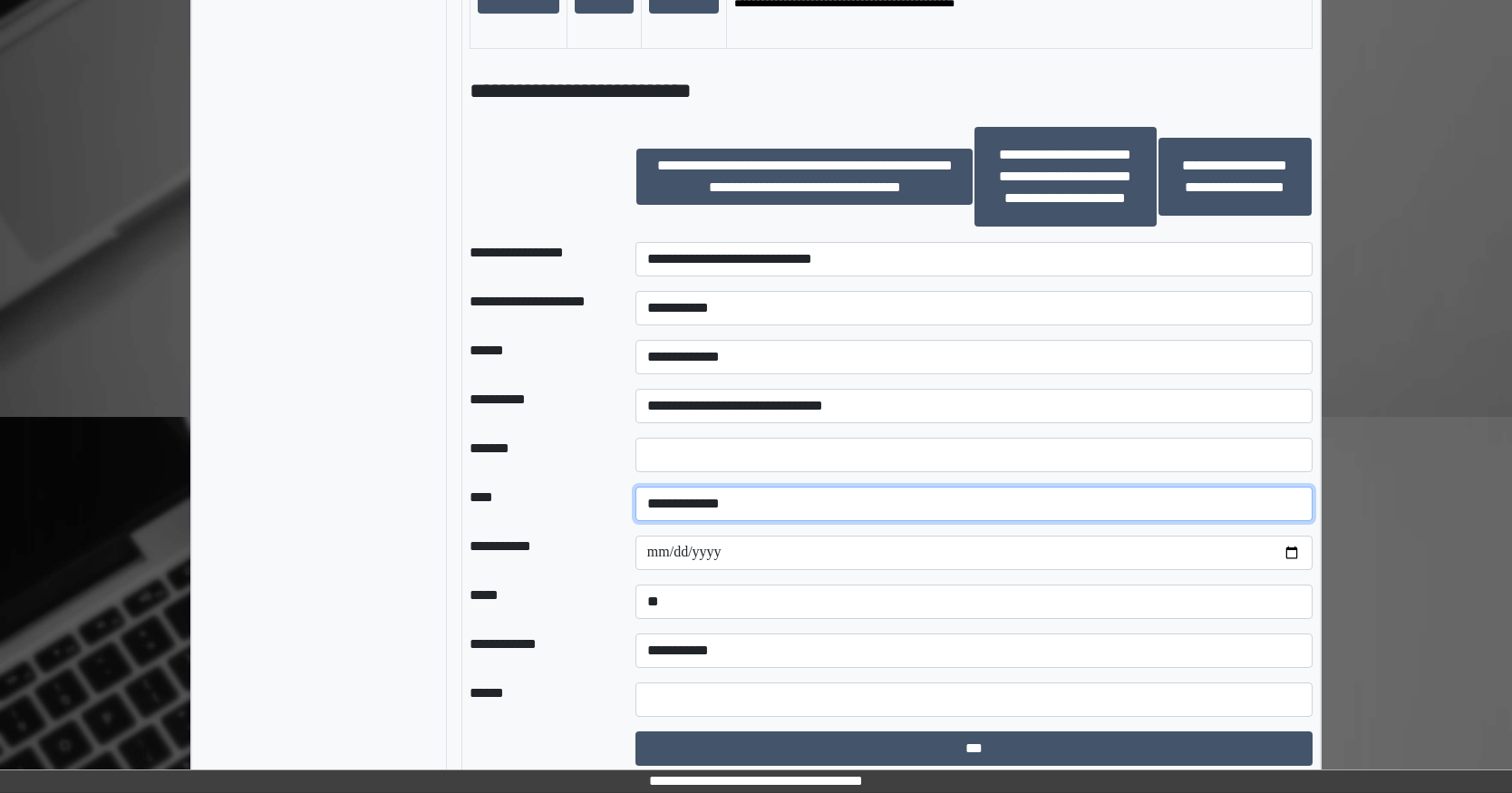 drag, startPoint x: 715, startPoint y: 525, endPoint x: 711, endPoint y: 539, distance: 14.56022 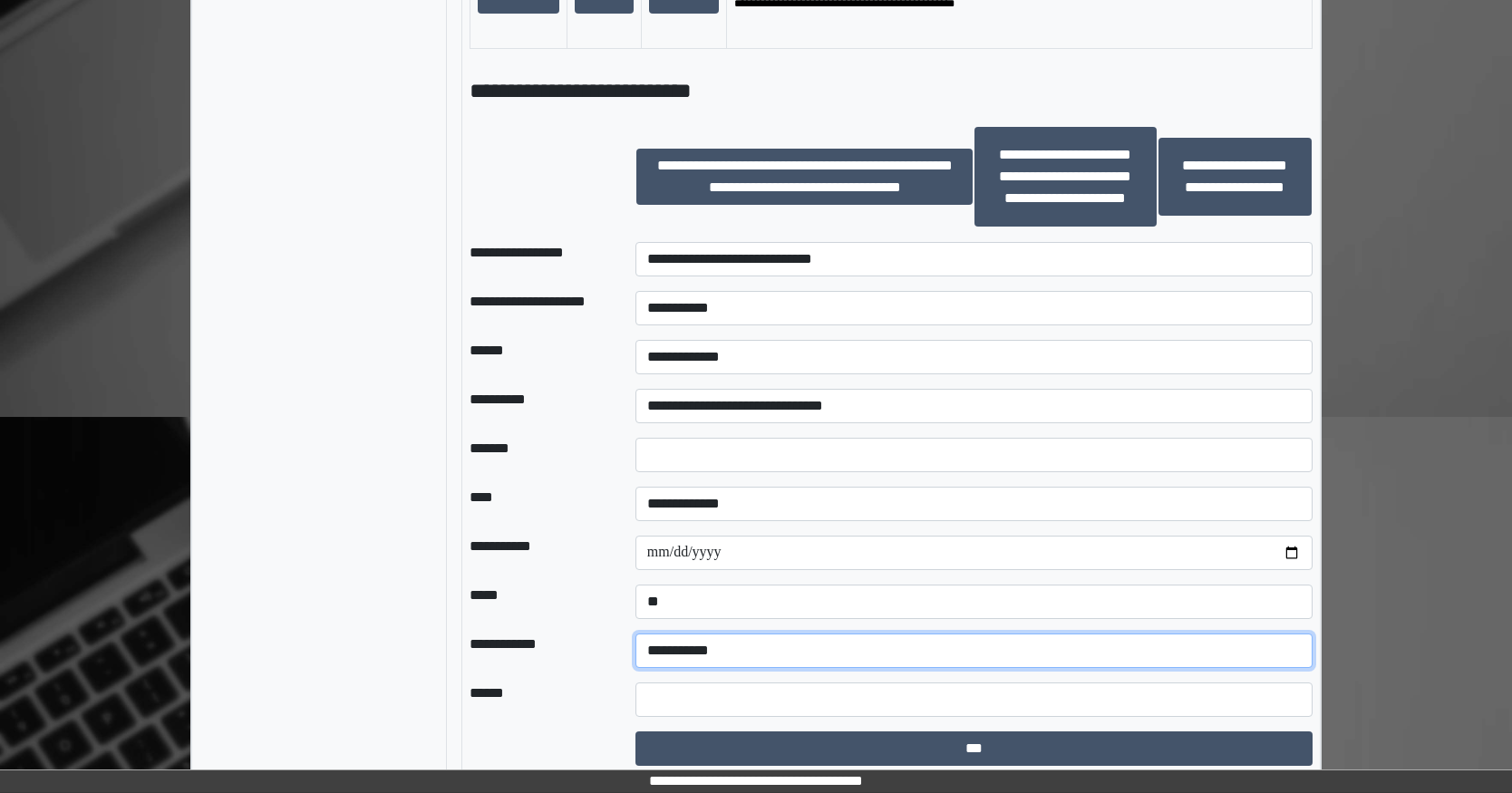 drag, startPoint x: 758, startPoint y: 663, endPoint x: 748, endPoint y: 685, distance: 24.166092 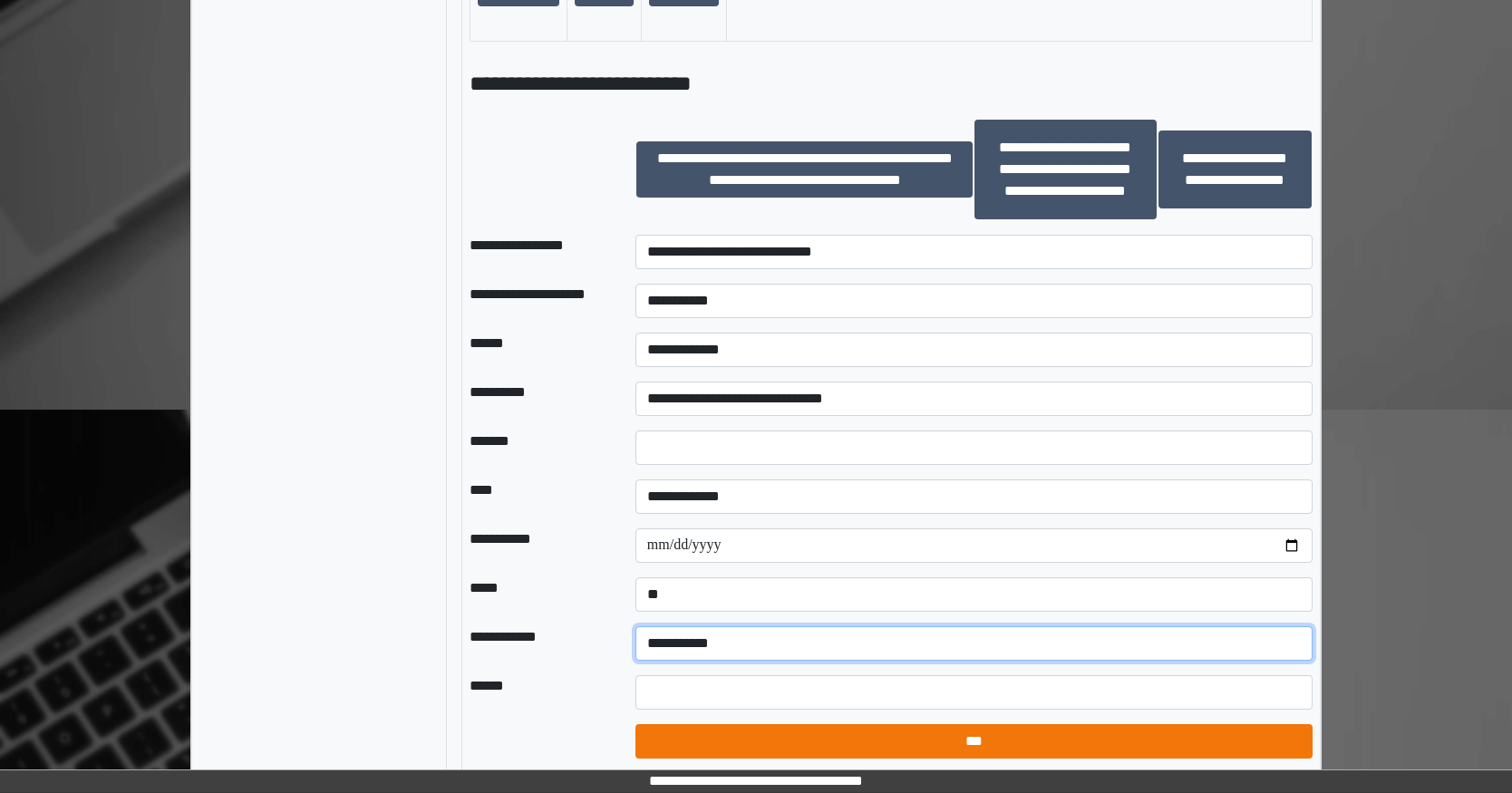 scroll, scrollTop: 1458, scrollLeft: 0, axis: vertical 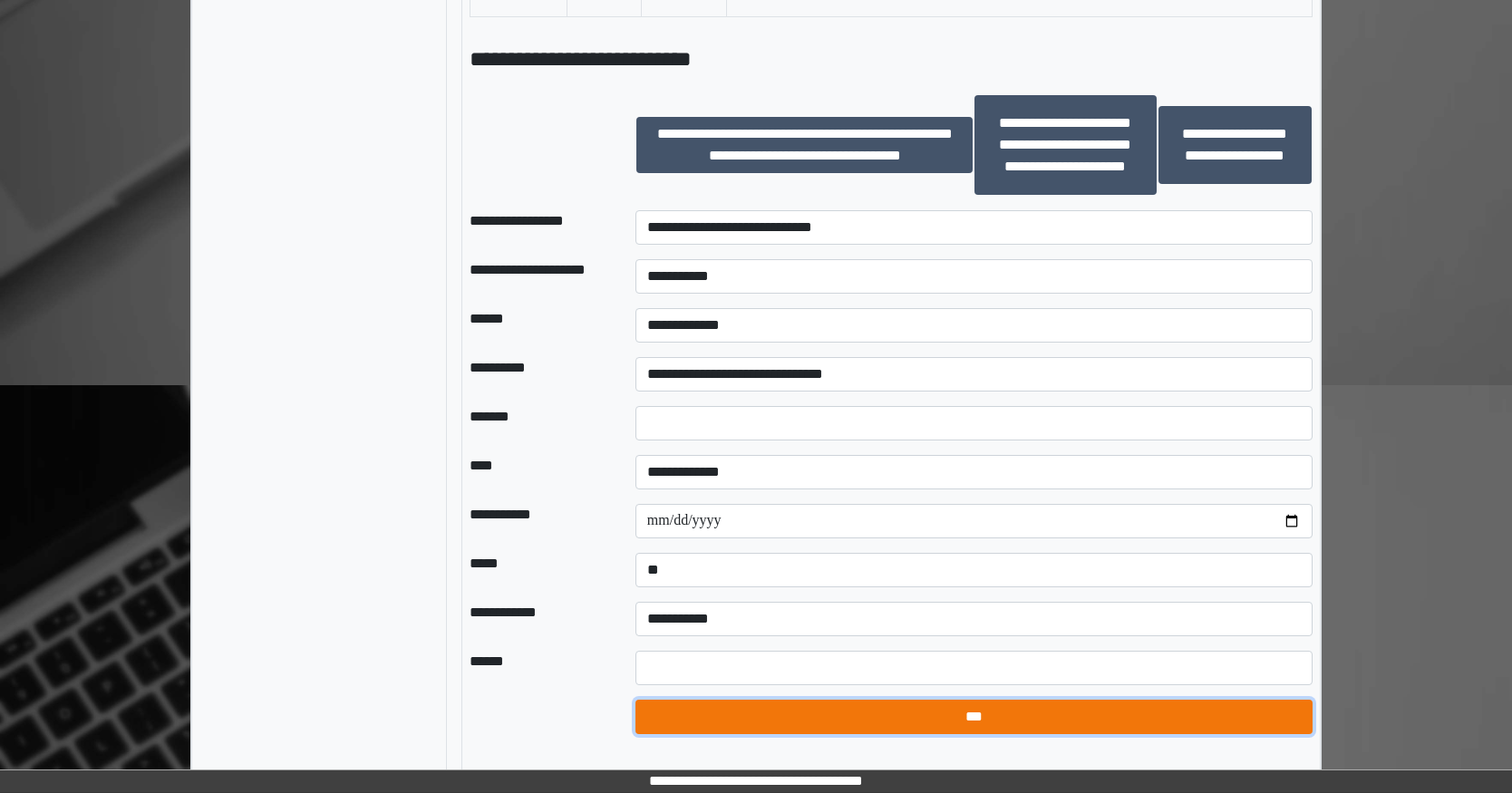 click on "***" at bounding box center [974, 717] 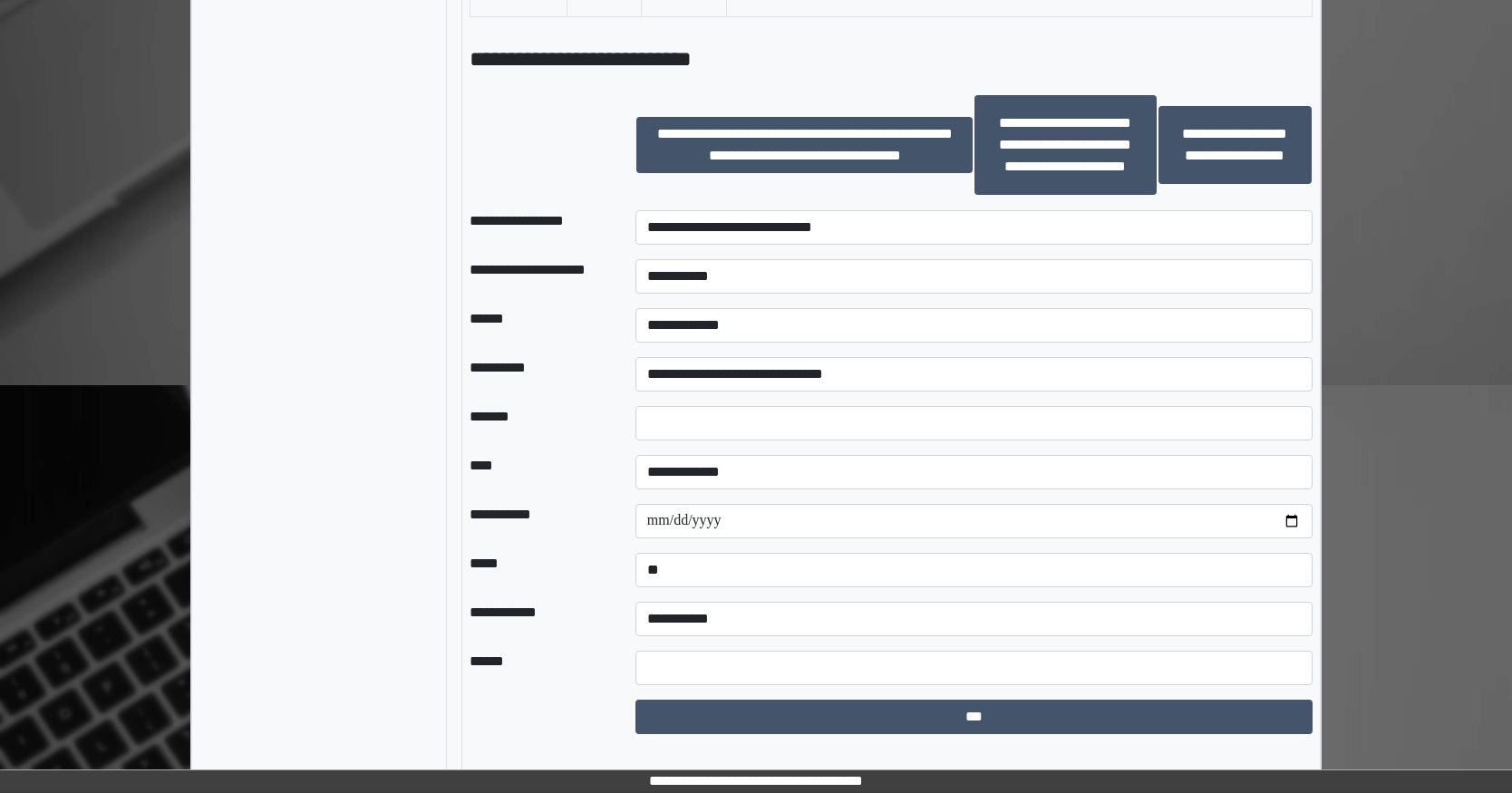 select on "*" 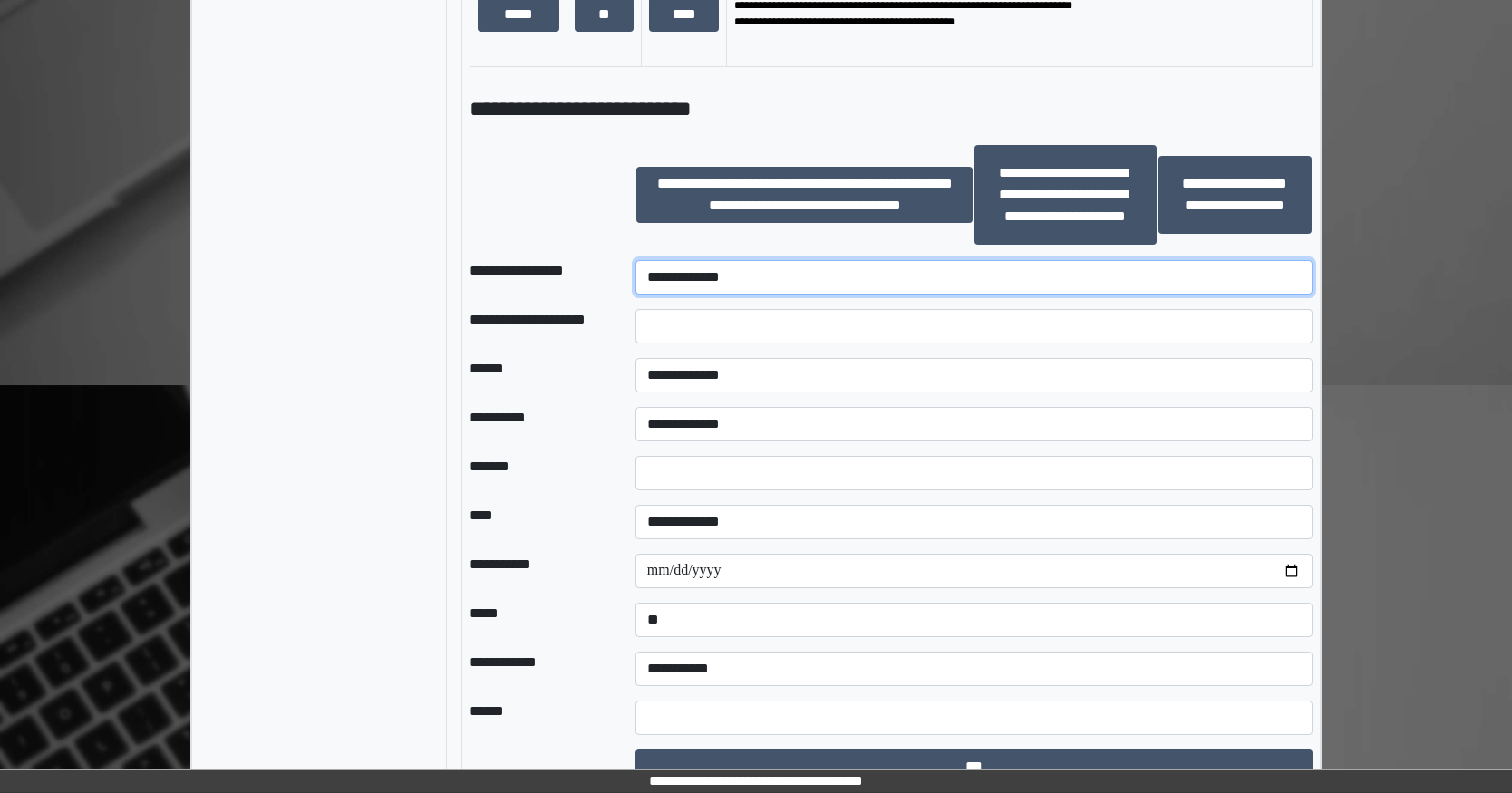 click on "**********" at bounding box center (974, 277) 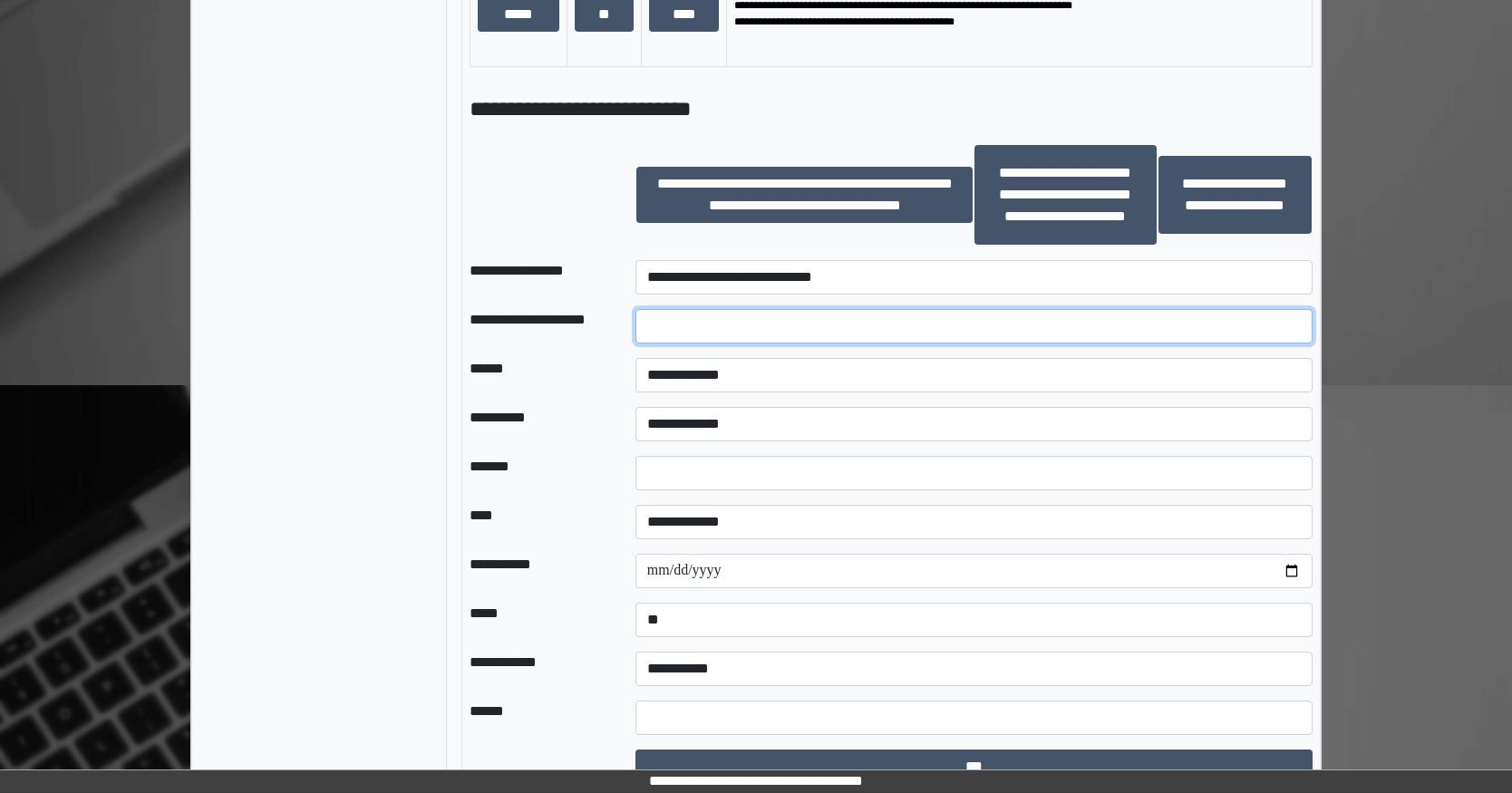 click at bounding box center [974, 326] 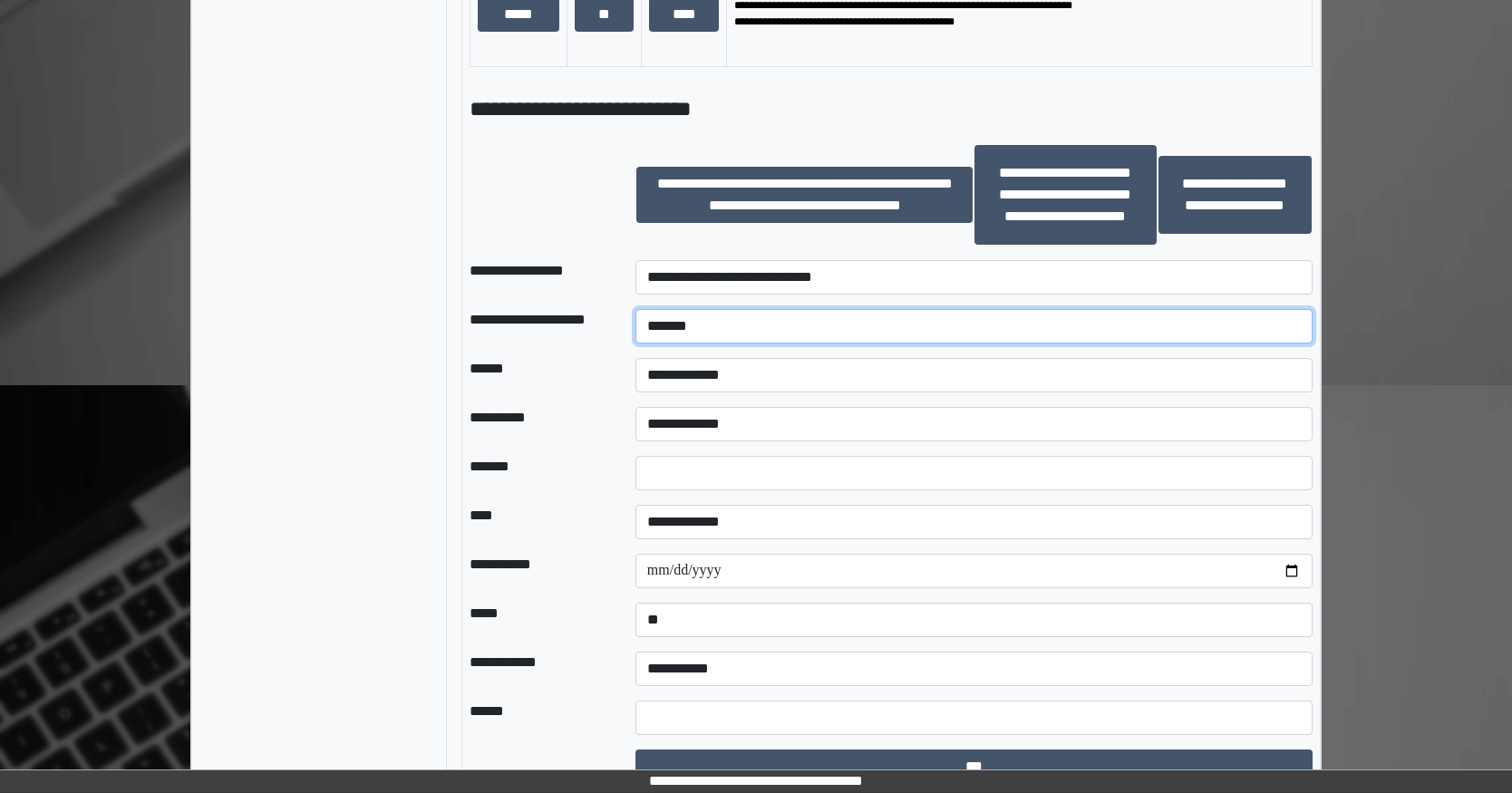 type on "******" 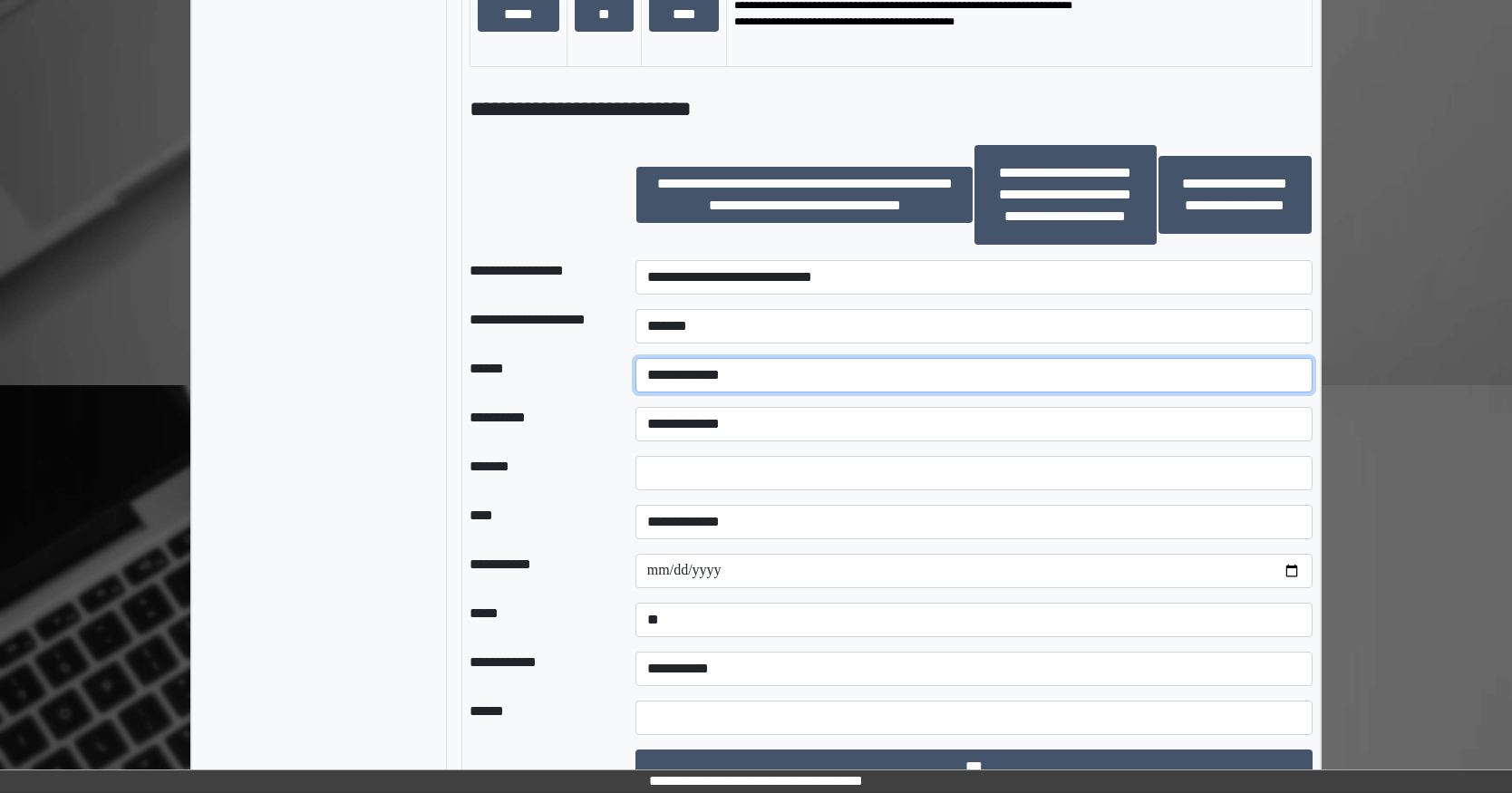 click on "**********" at bounding box center [974, 375] 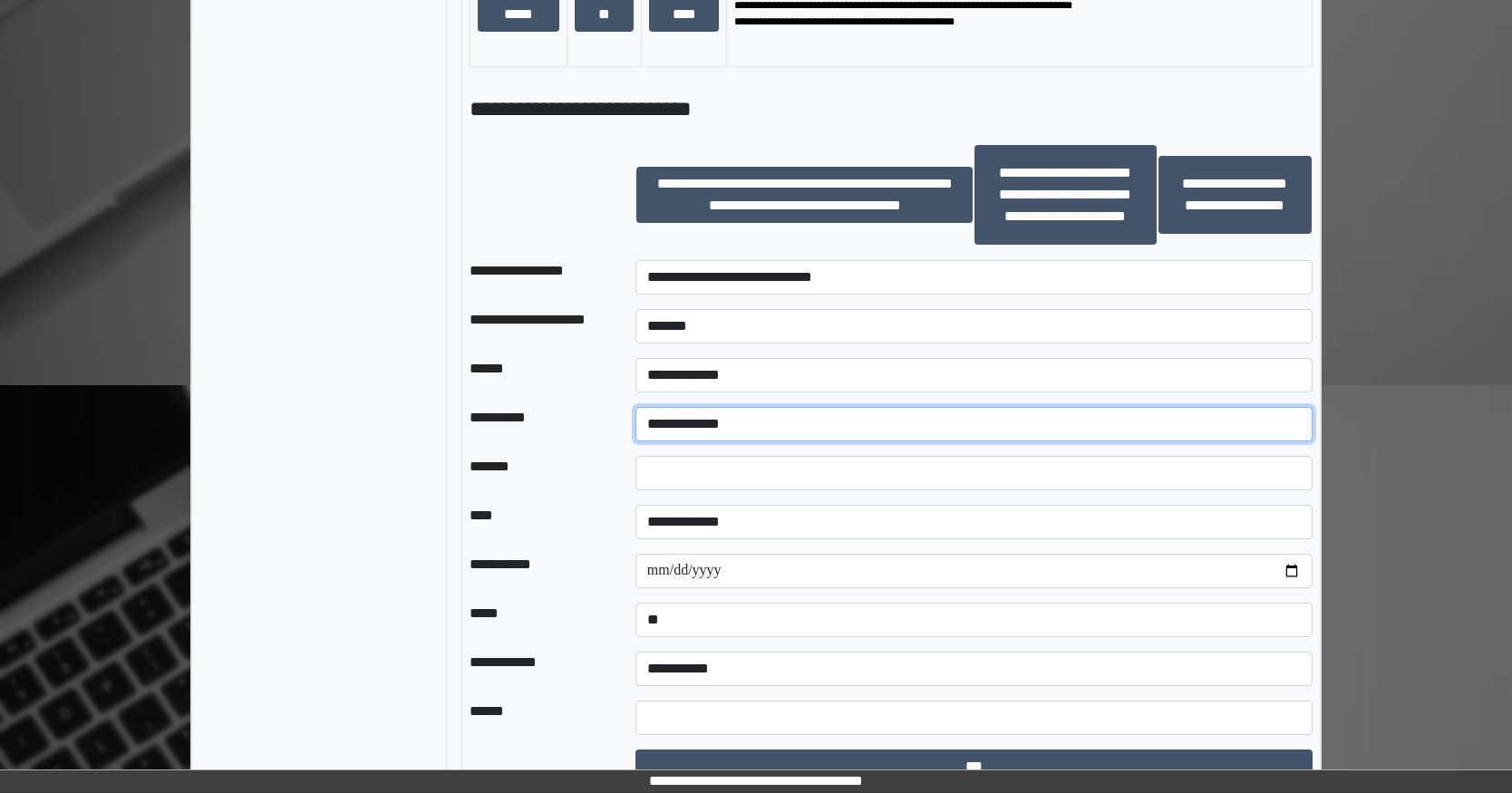 click on "**********" at bounding box center (974, 424) 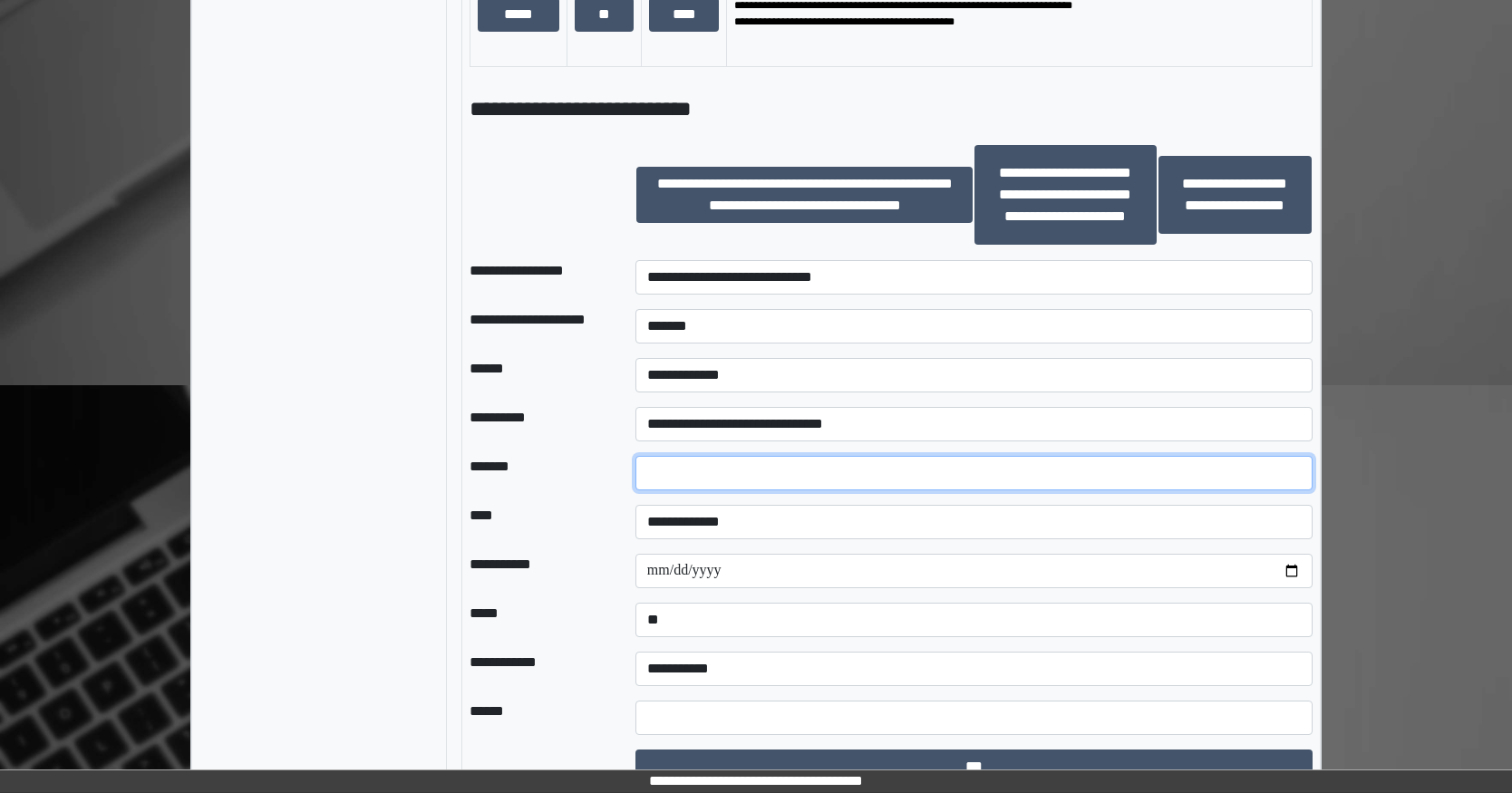 click on "*" at bounding box center (974, 473) 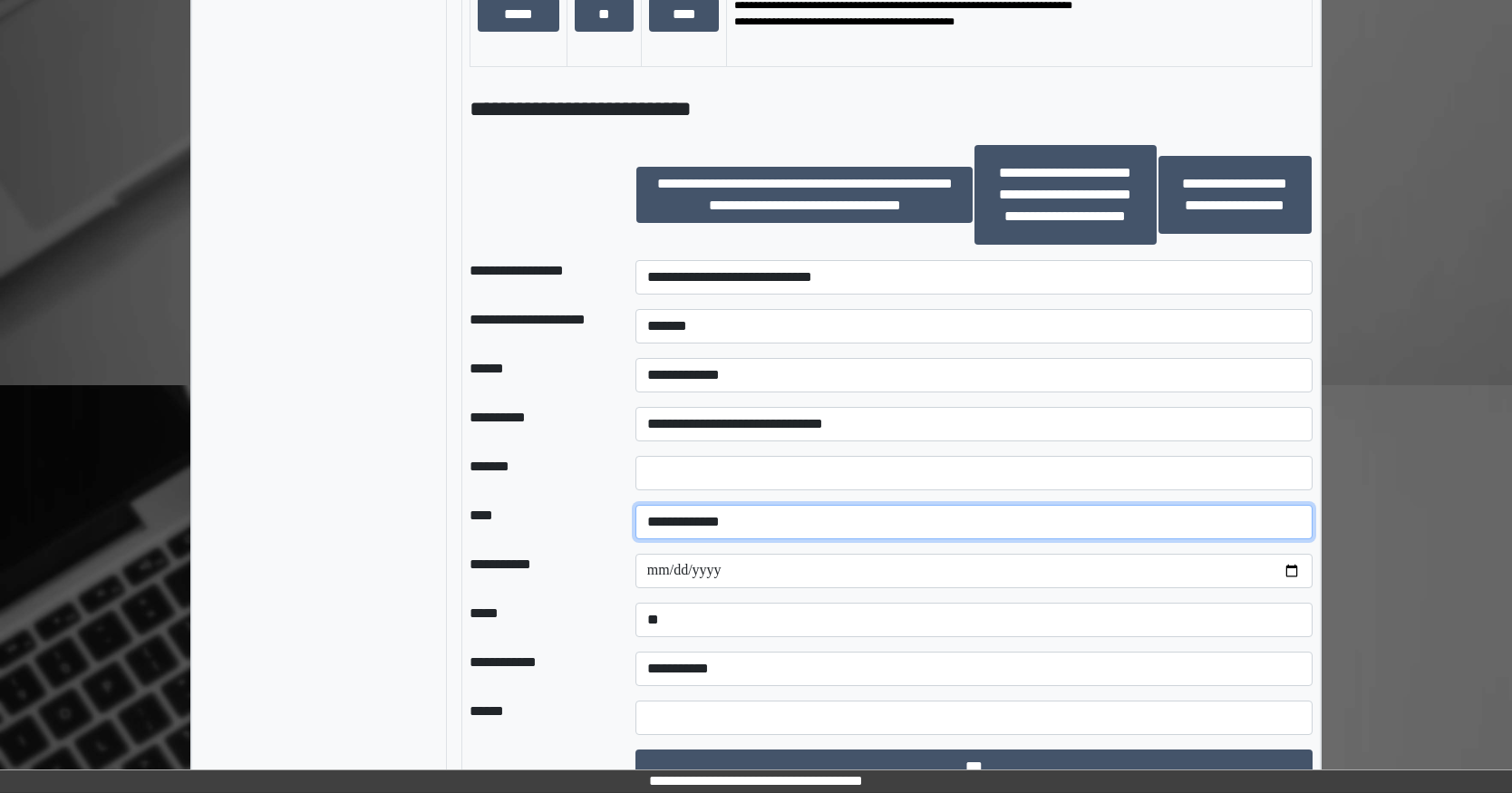 drag, startPoint x: 804, startPoint y: 547, endPoint x: 783, endPoint y: 560, distance: 24.698178 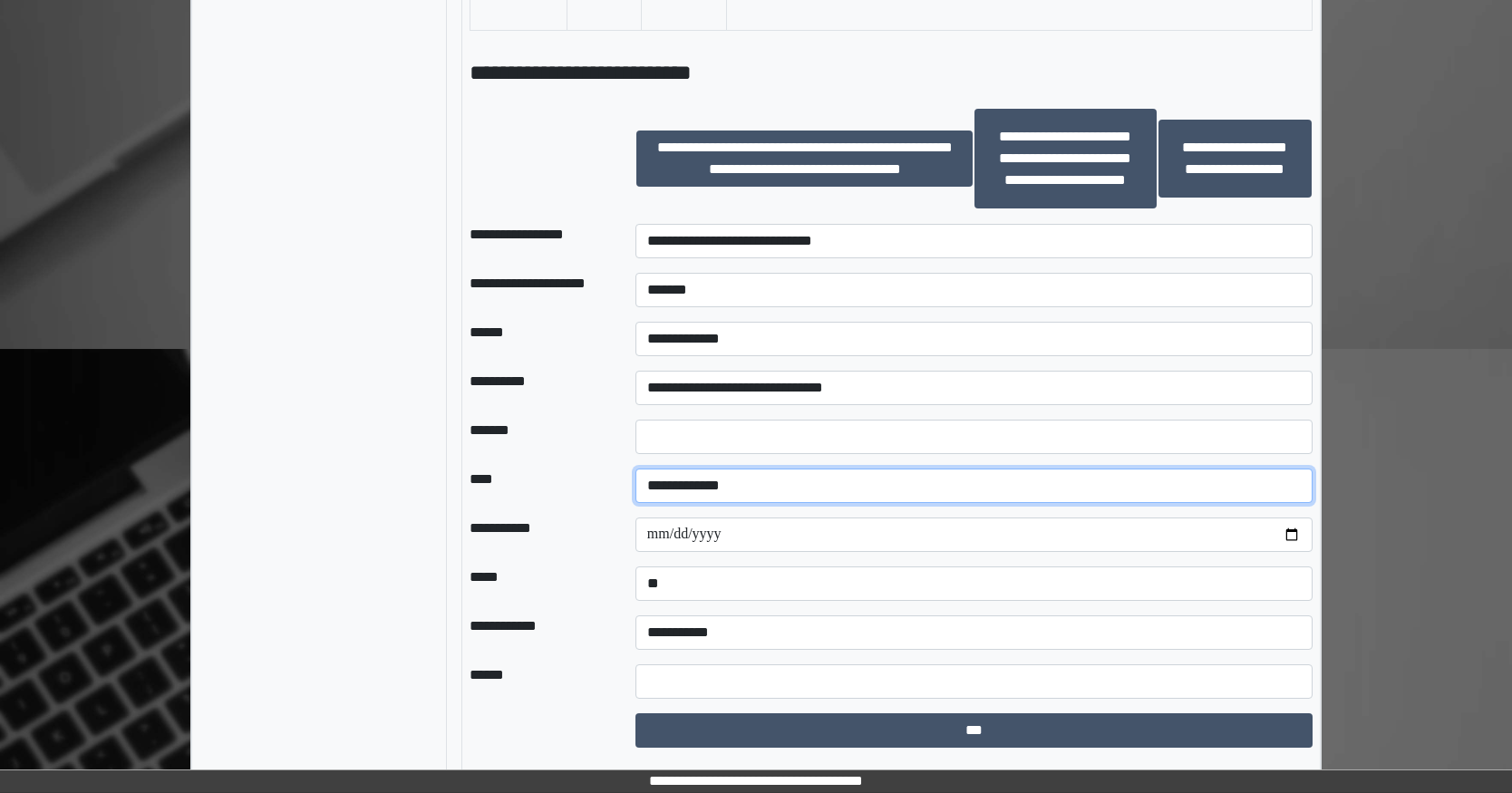 scroll, scrollTop: 1511, scrollLeft: 0, axis: vertical 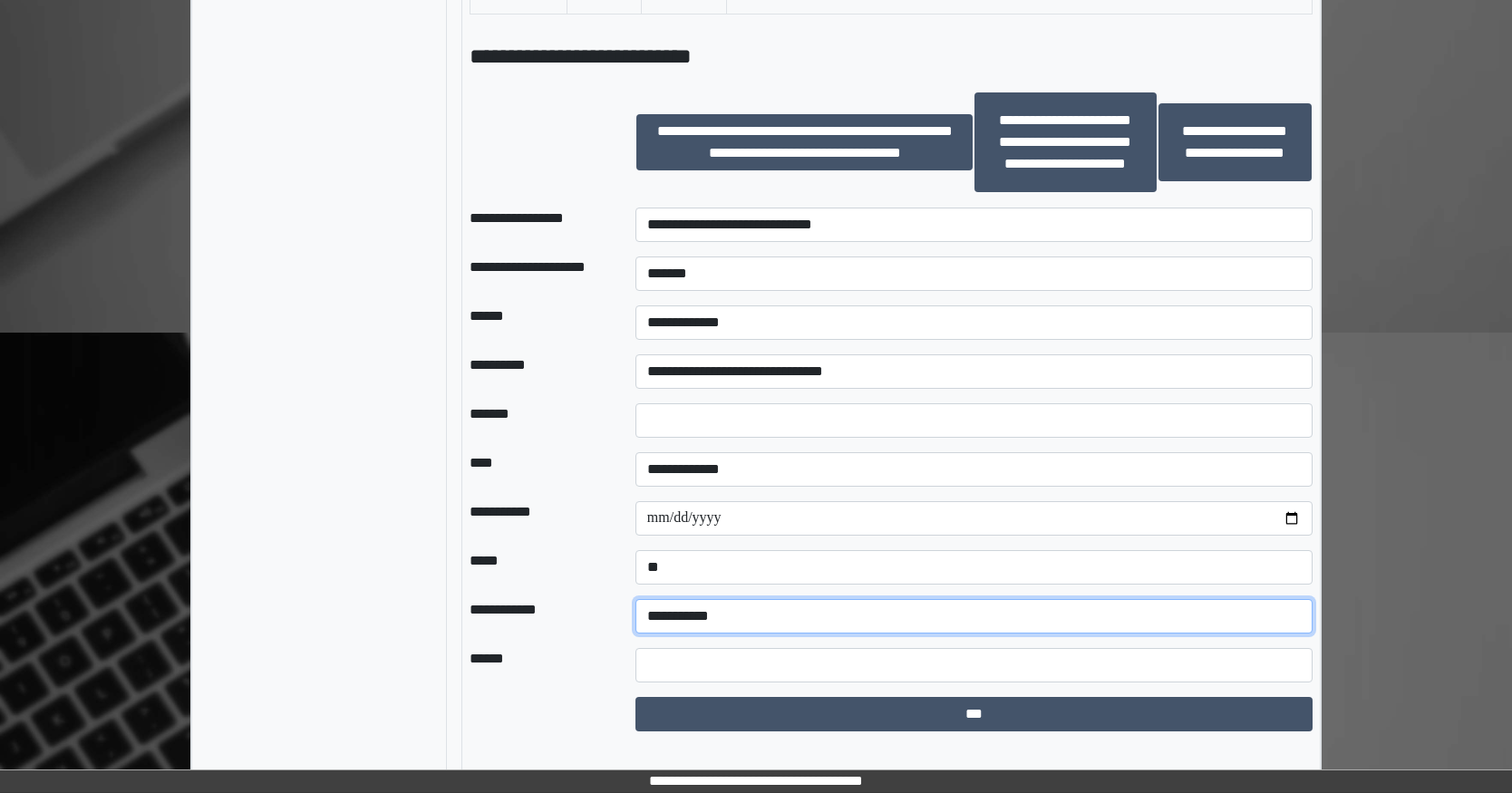 click on "**********" at bounding box center (974, 616) 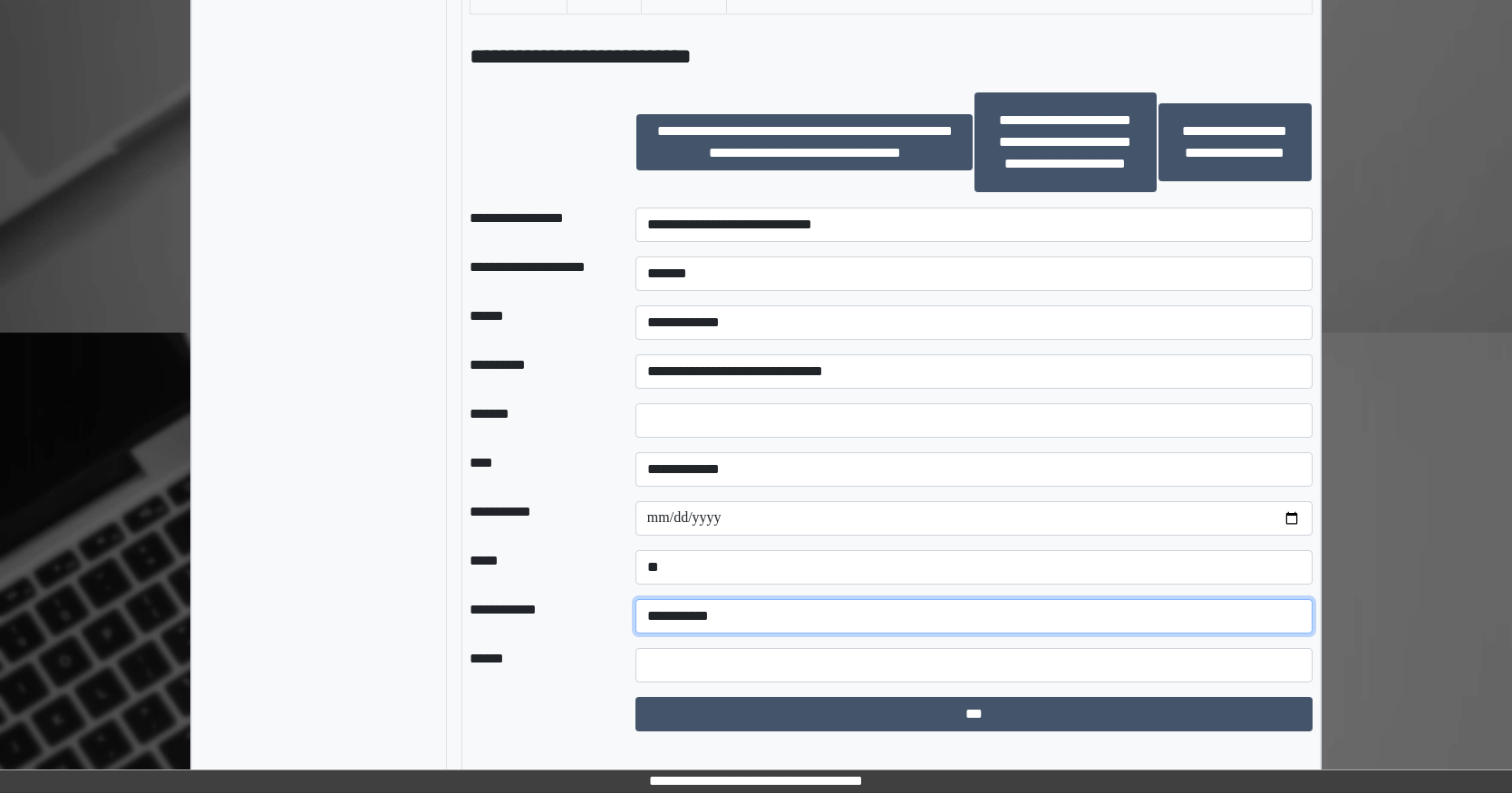 select on "*" 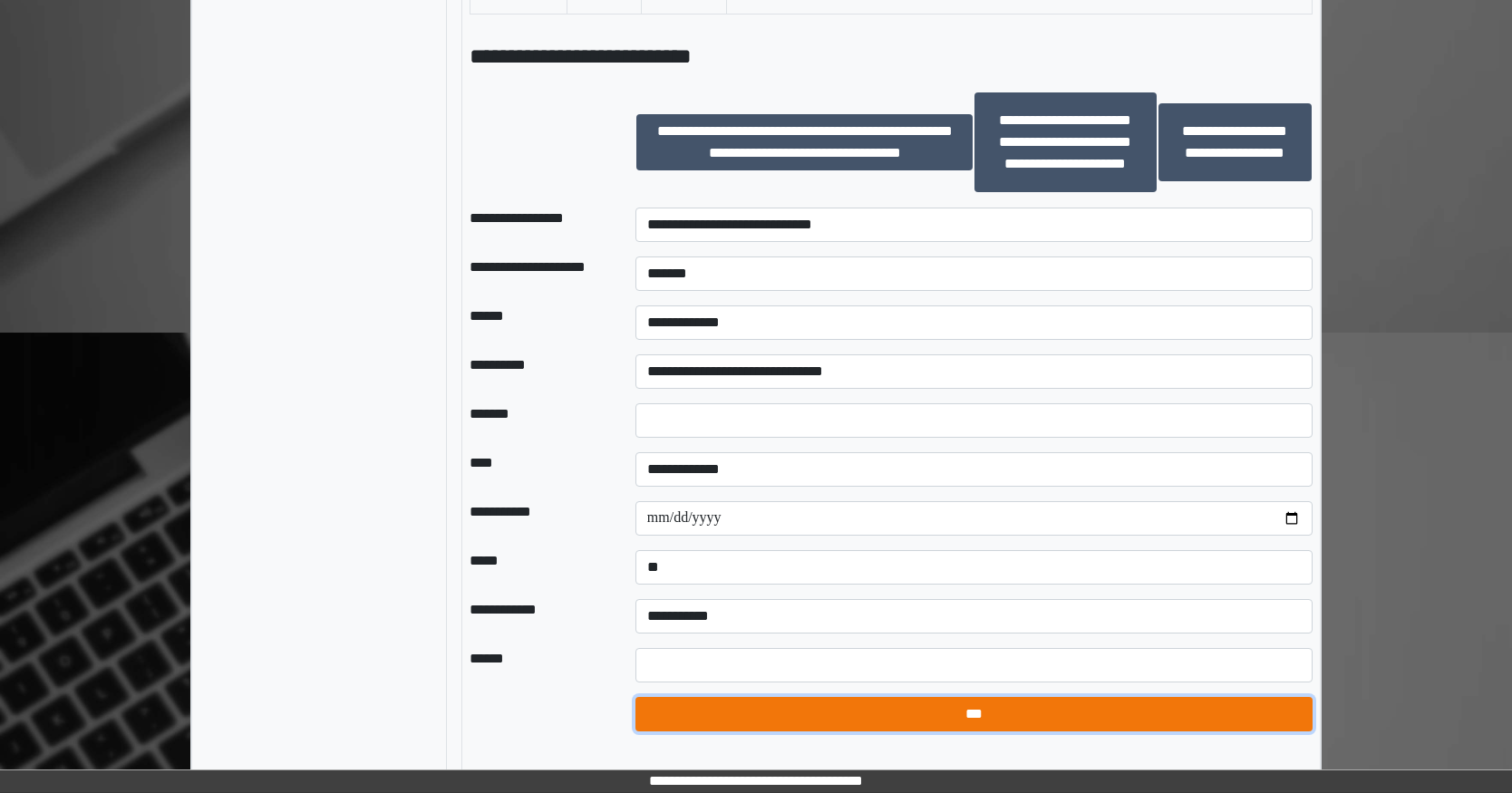click on "***" at bounding box center [974, 714] 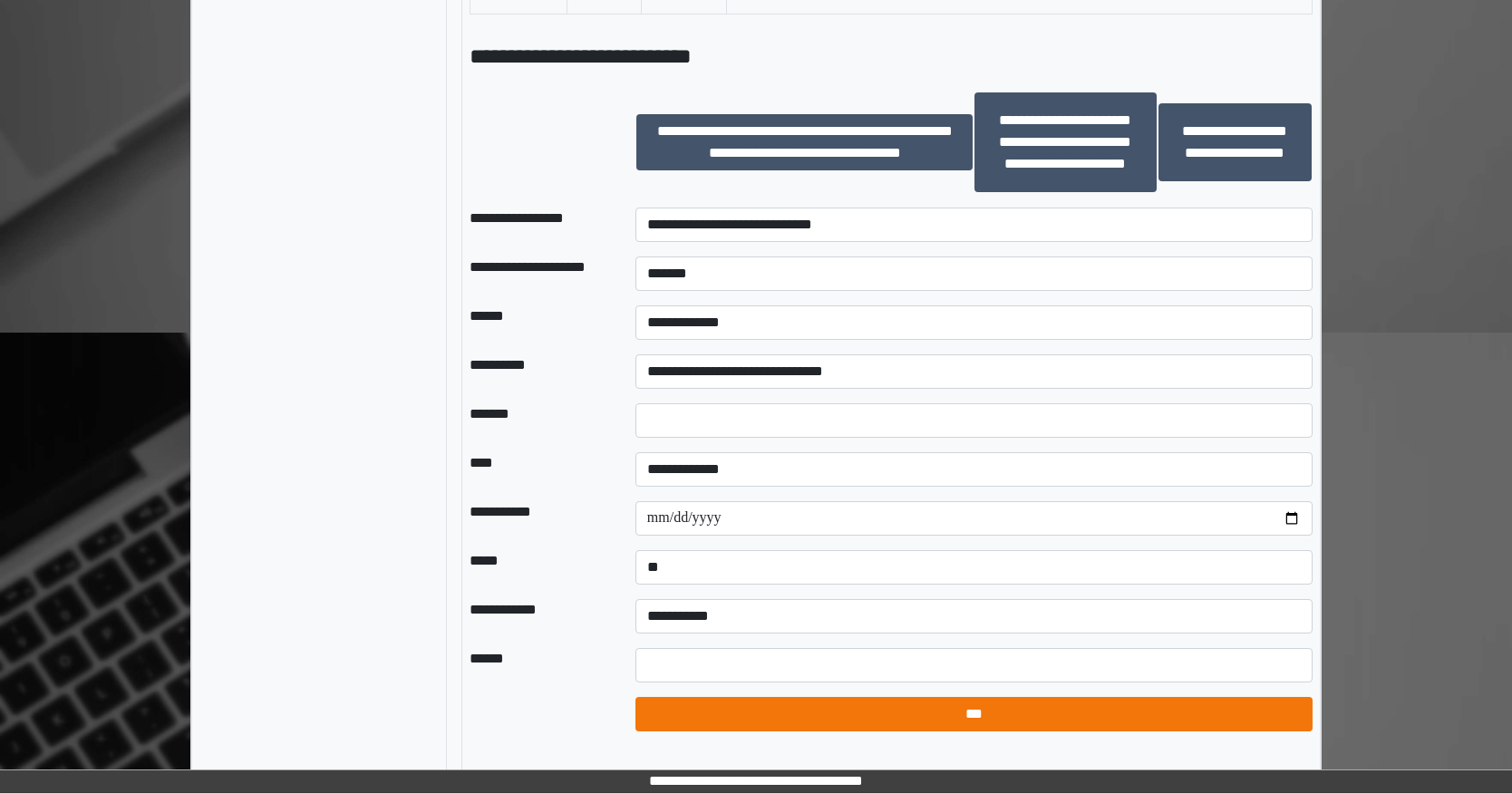 select on "*" 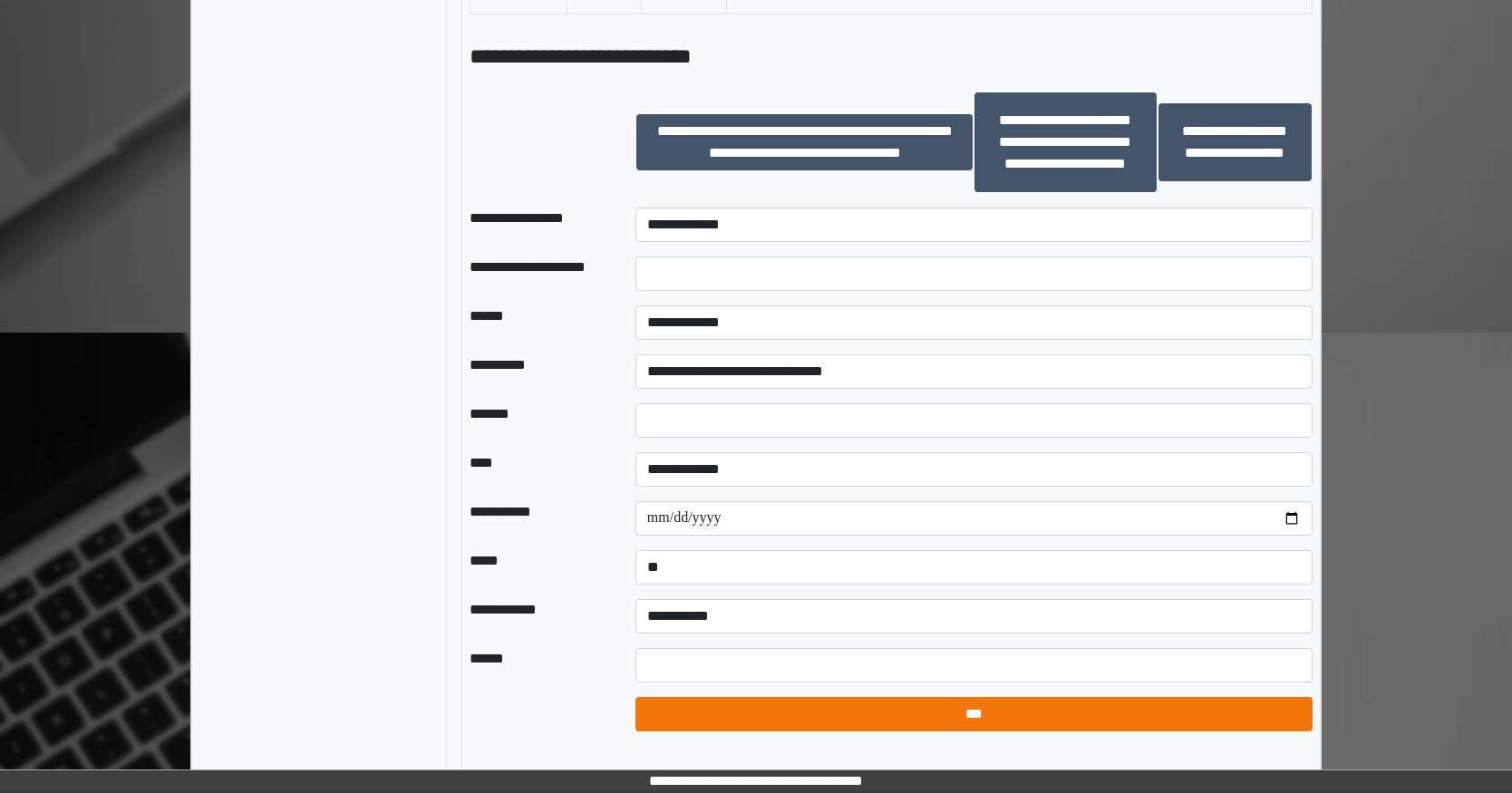 select on "*" 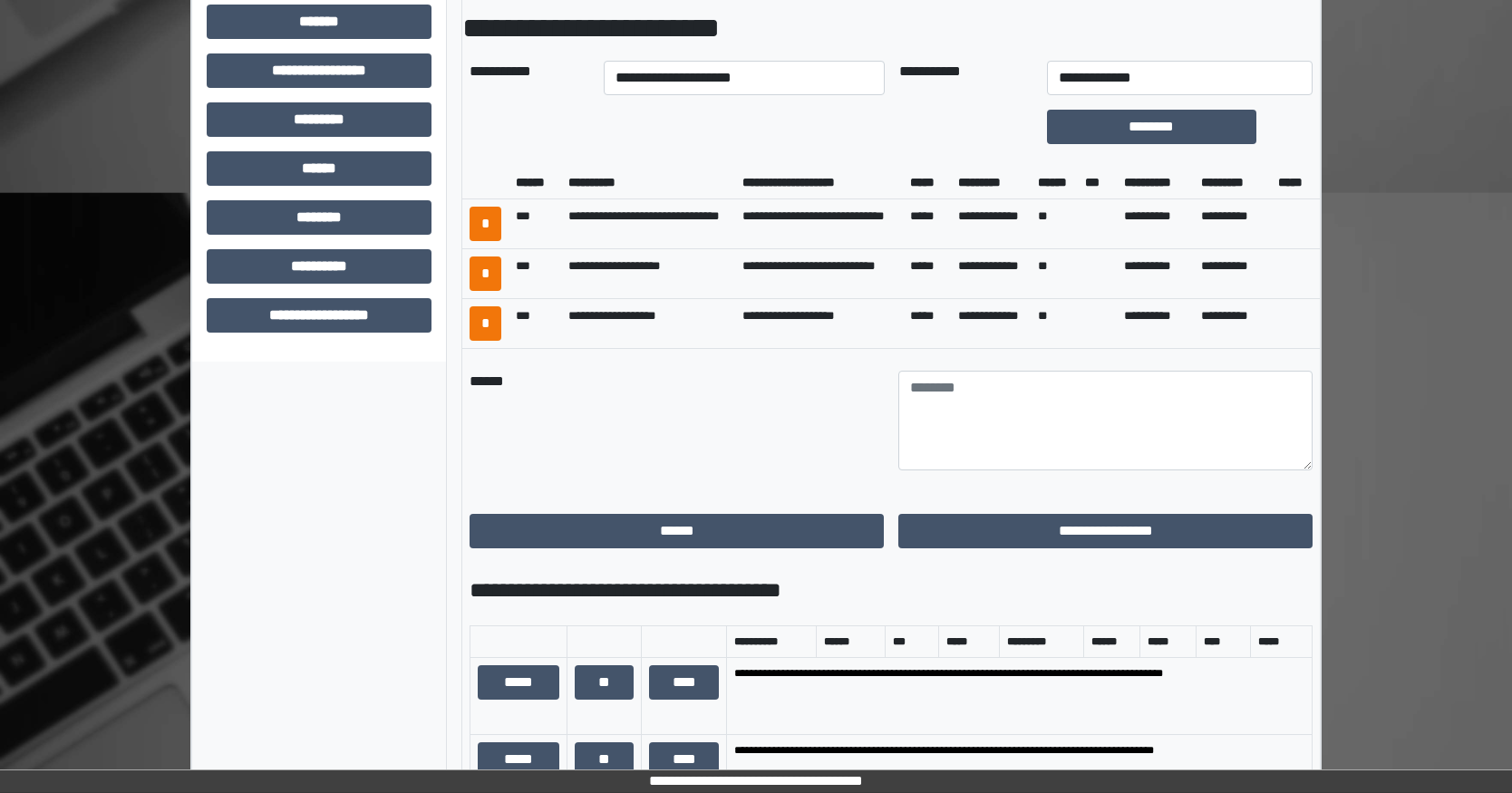 scroll, scrollTop: 695, scrollLeft: 0, axis: vertical 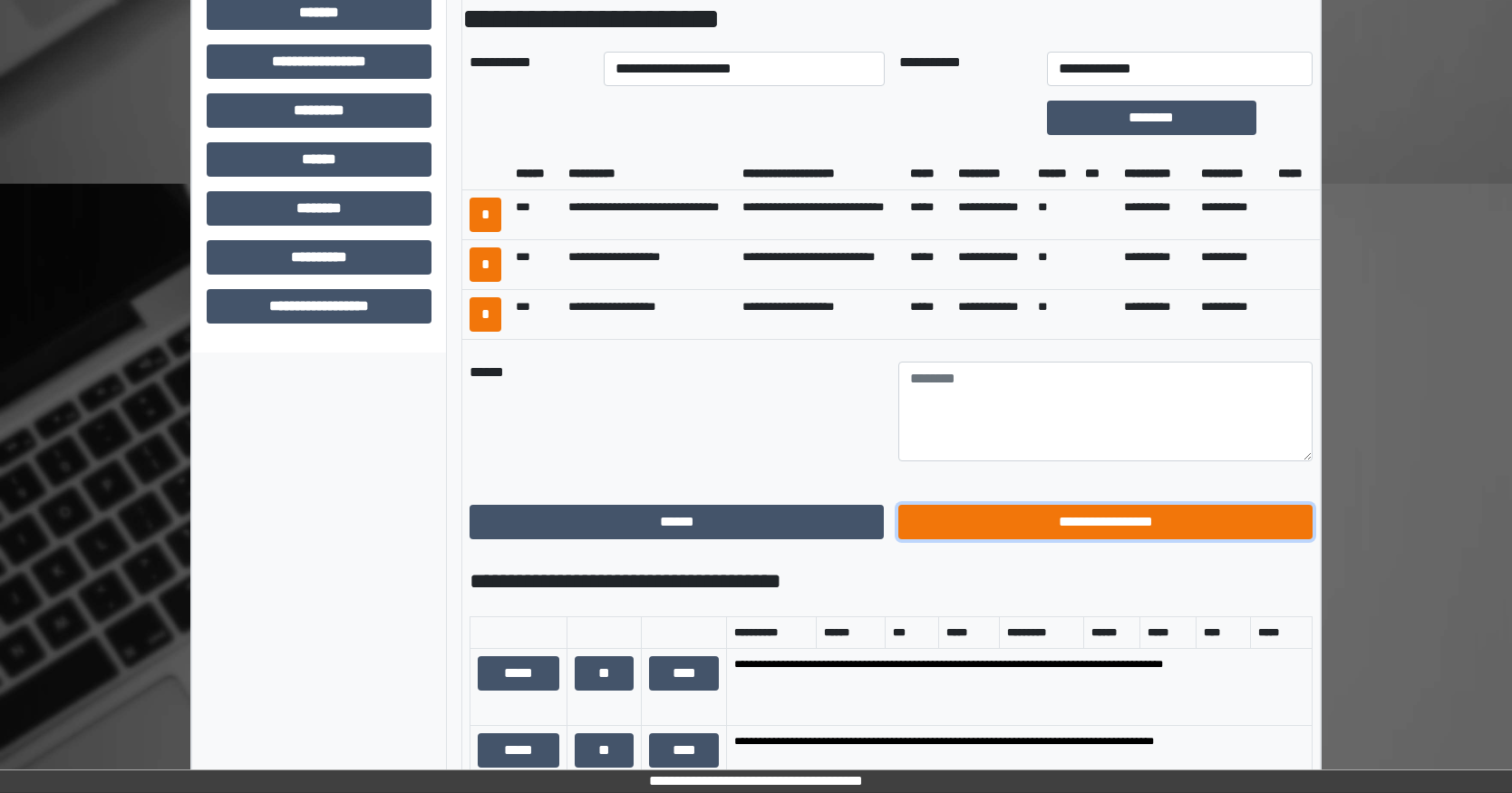 click on "**********" at bounding box center (1105, 522) 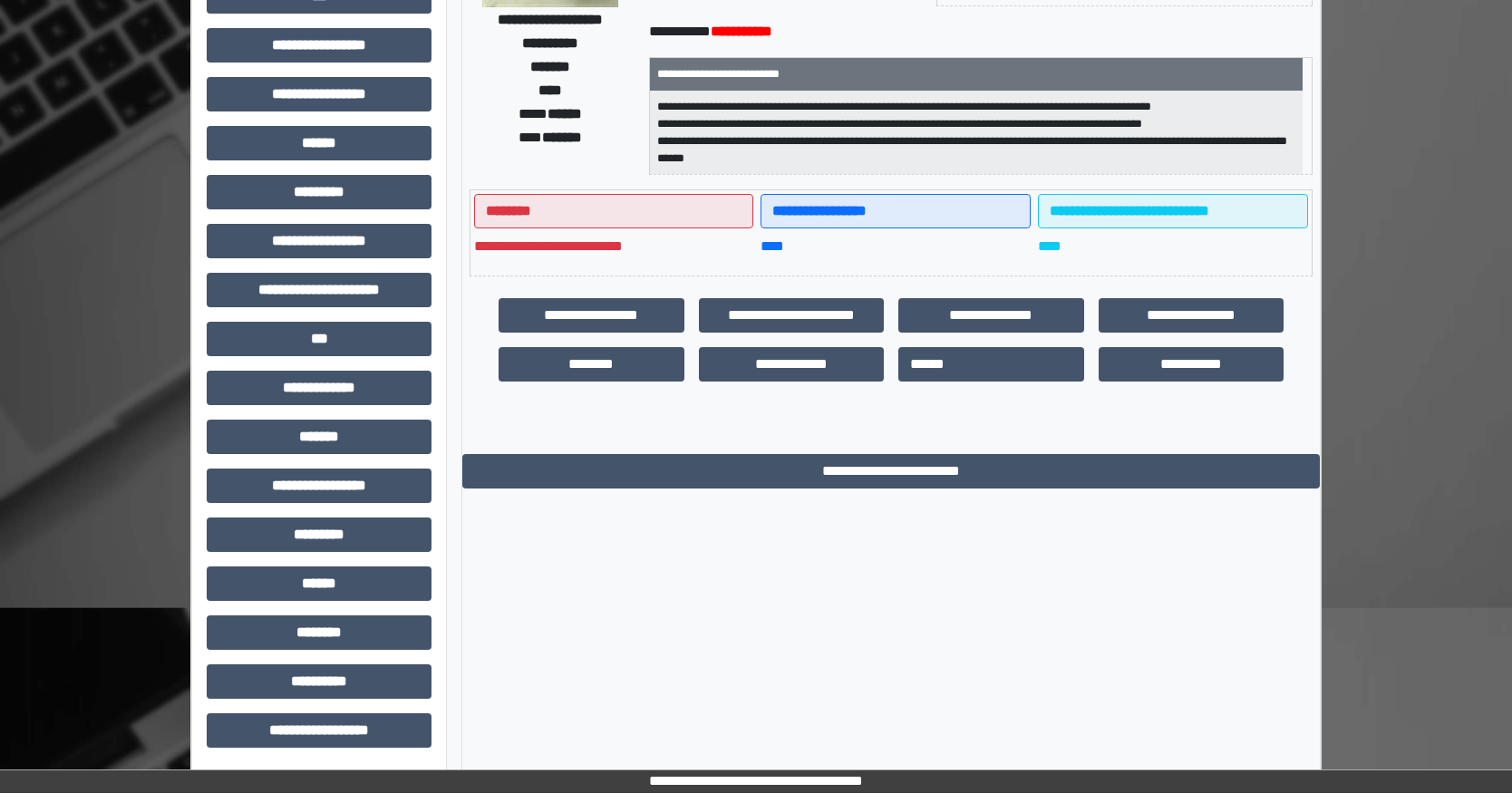 scroll, scrollTop: 271, scrollLeft: 0, axis: vertical 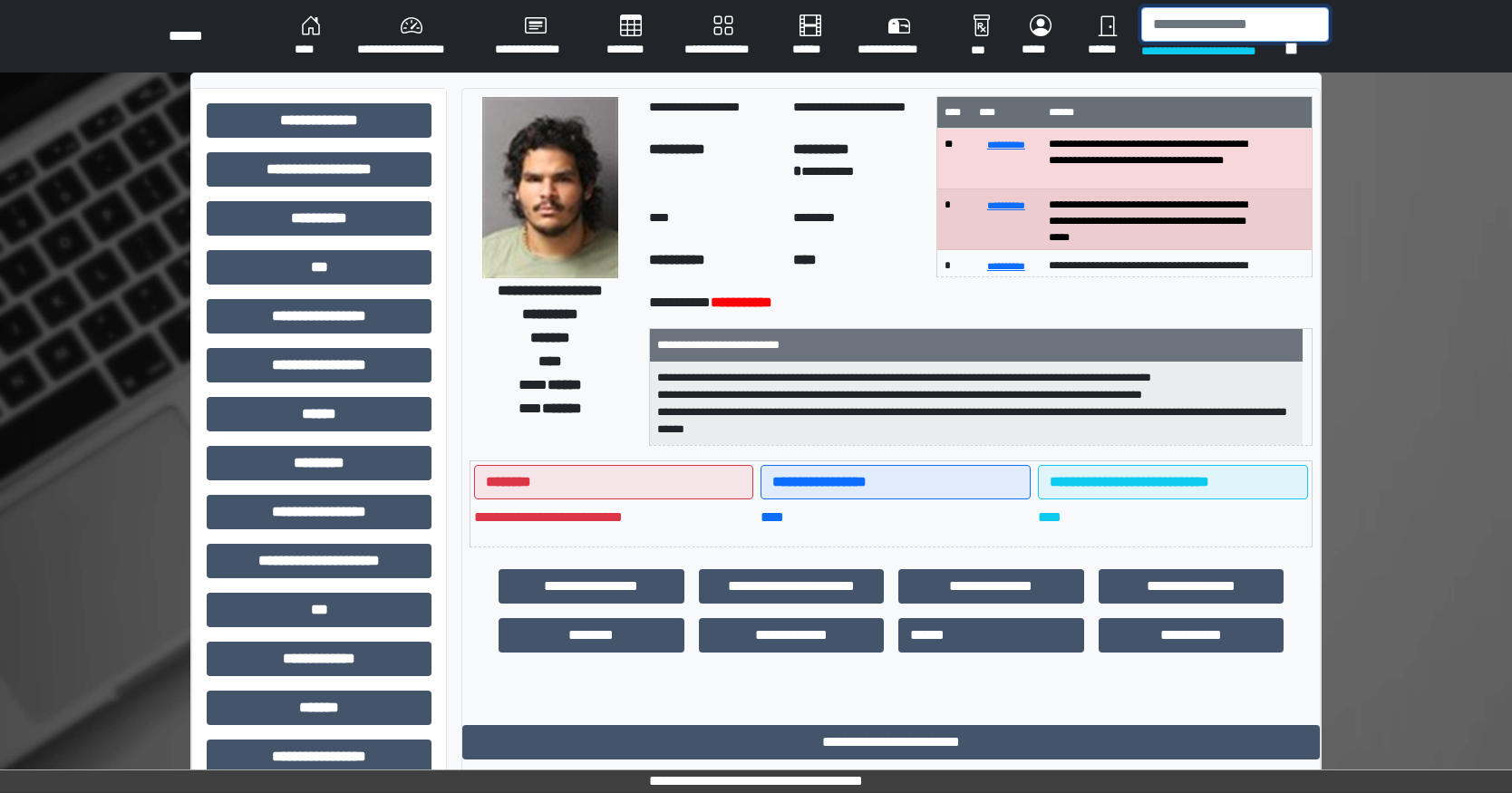 click at bounding box center (1235, 24) 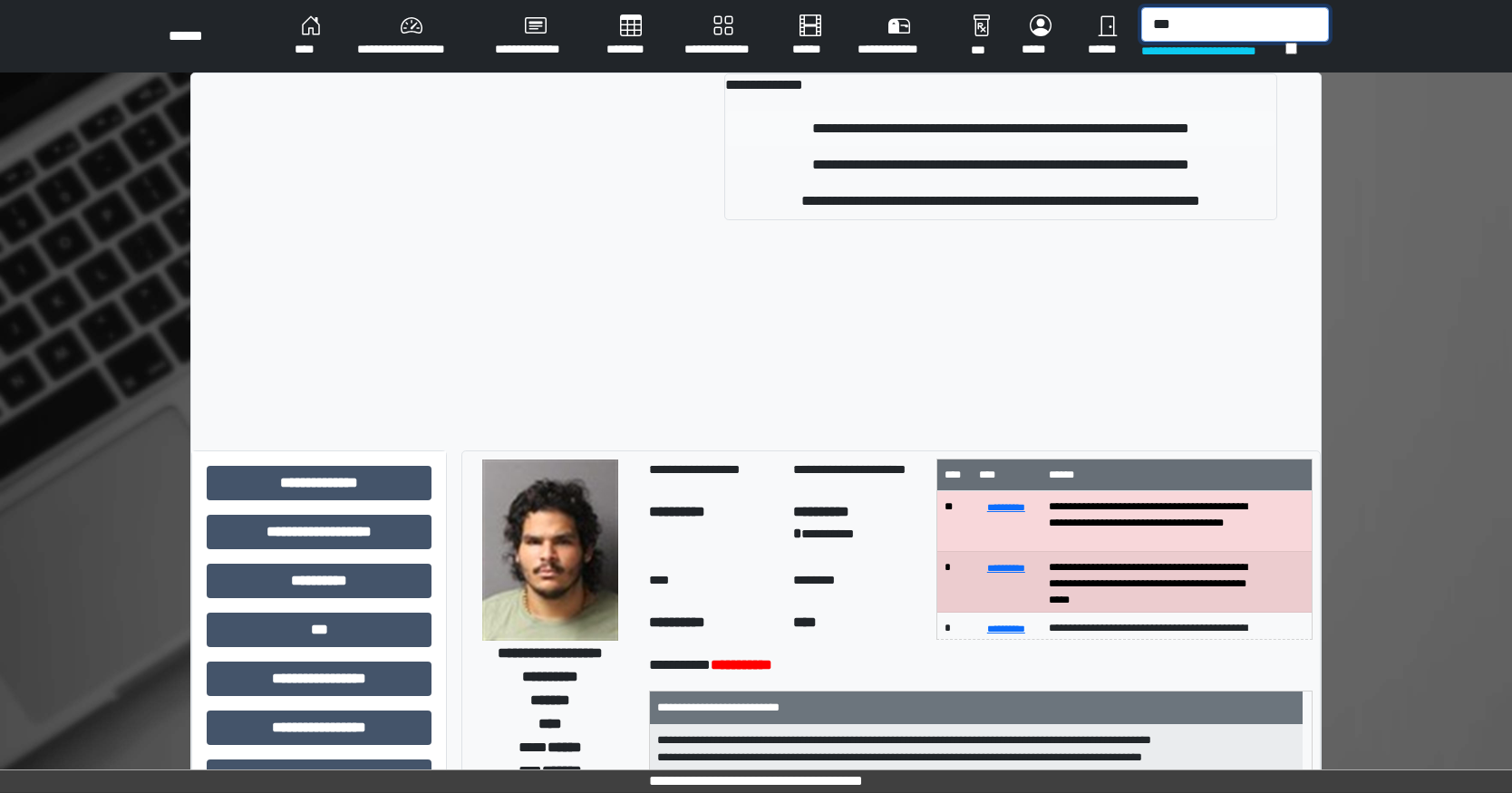 type on "***" 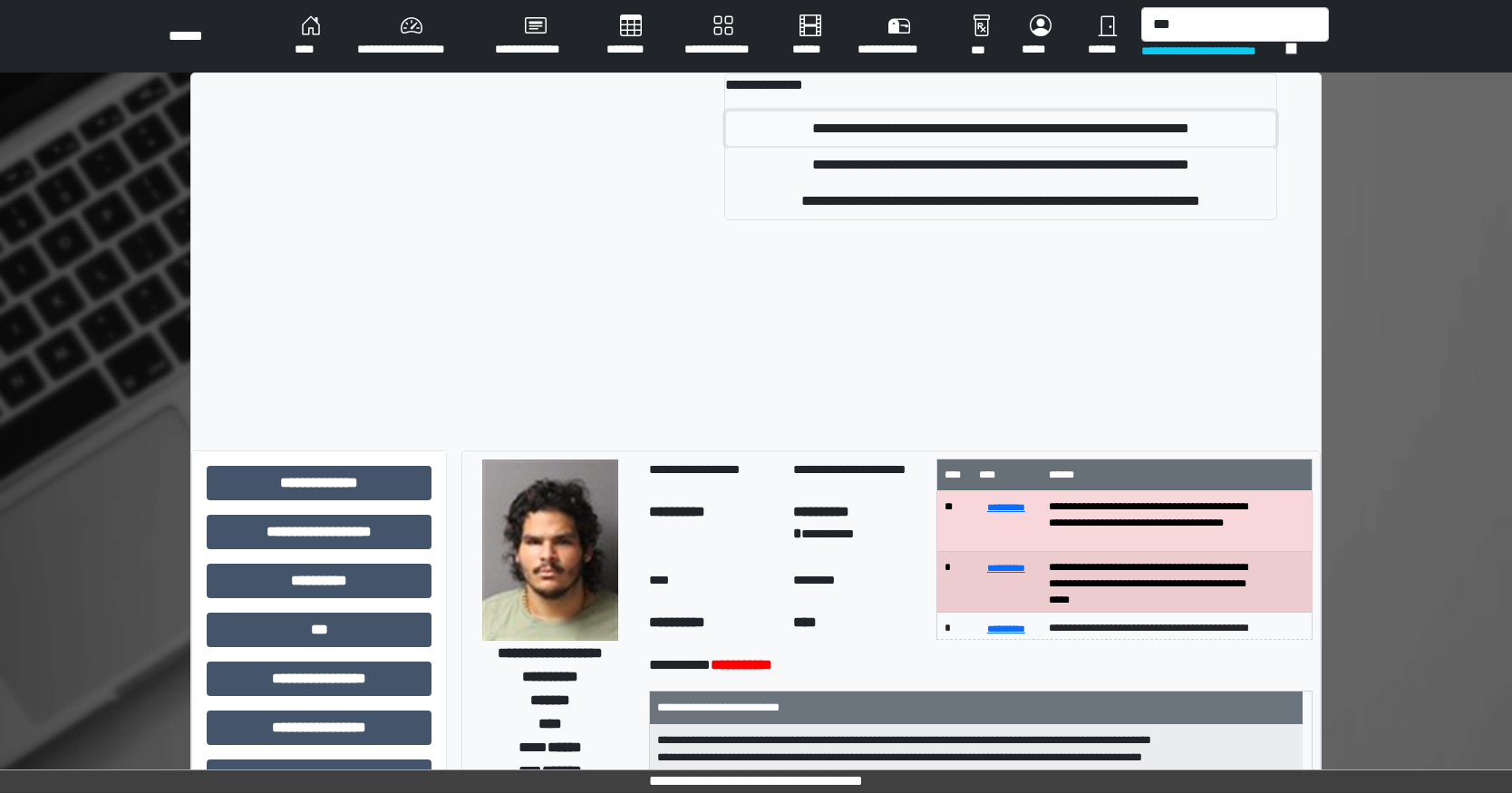 click on "**********" at bounding box center (1001, 129) 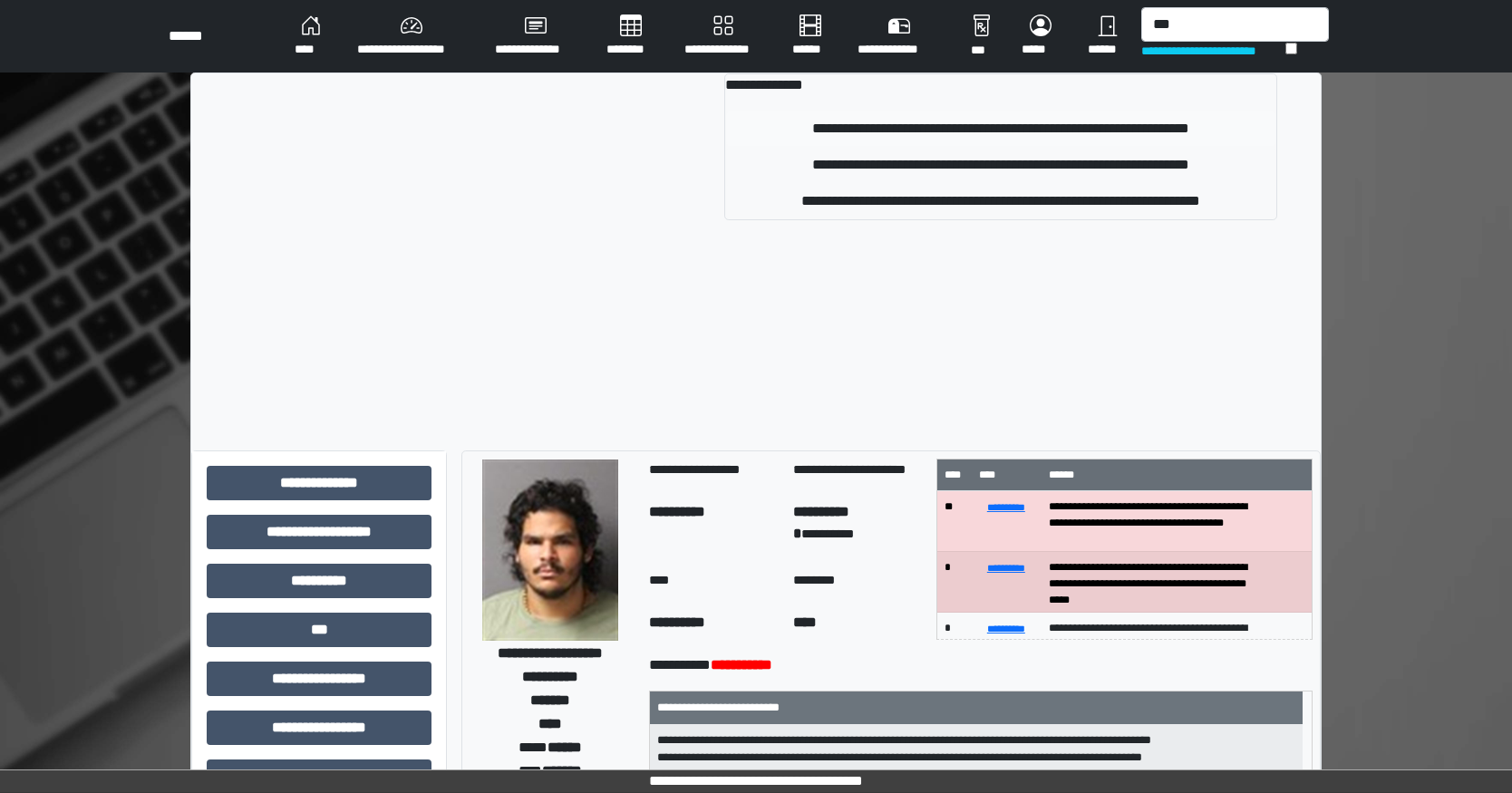 type 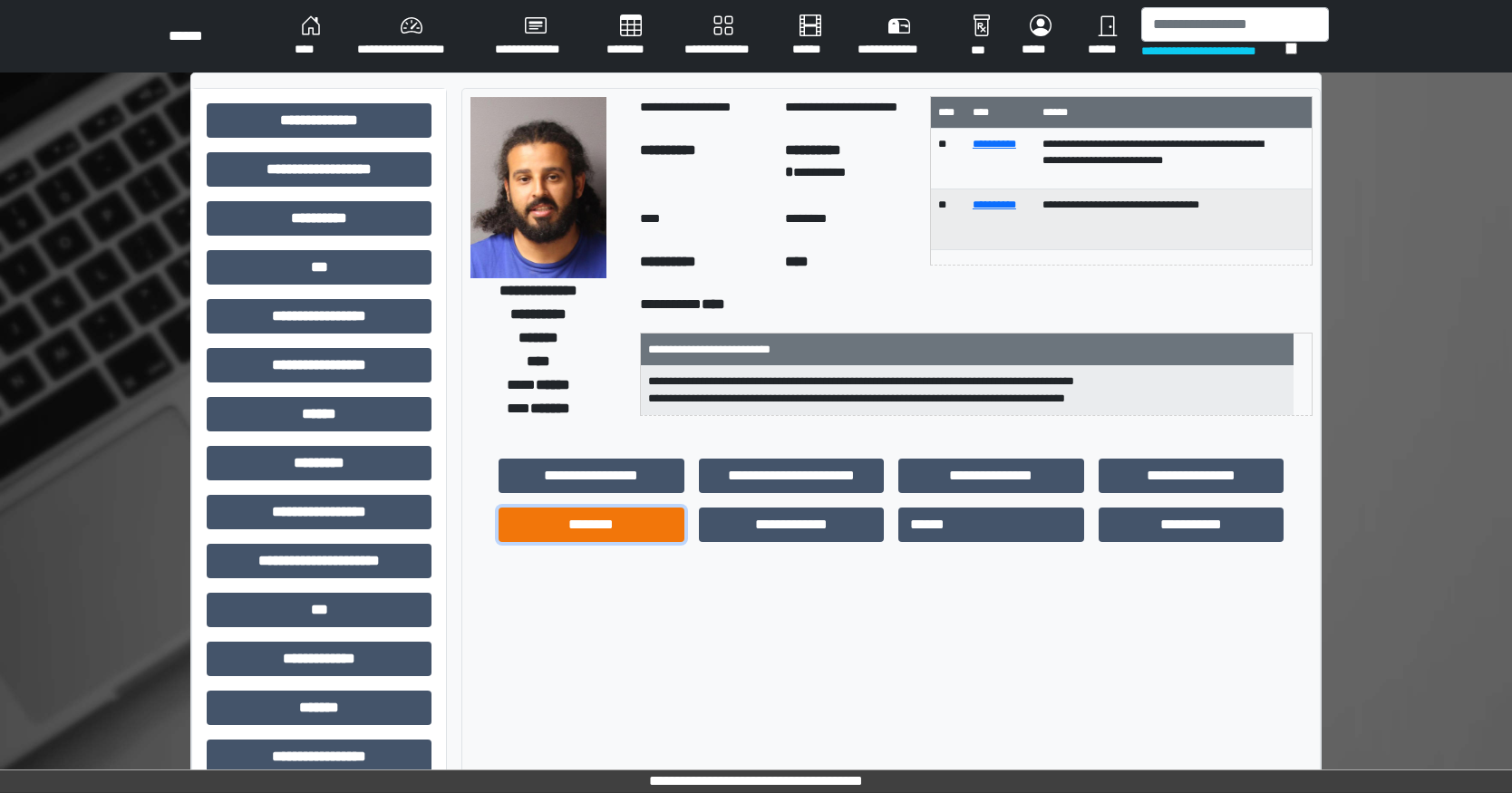 click on "********" at bounding box center [591, 525] 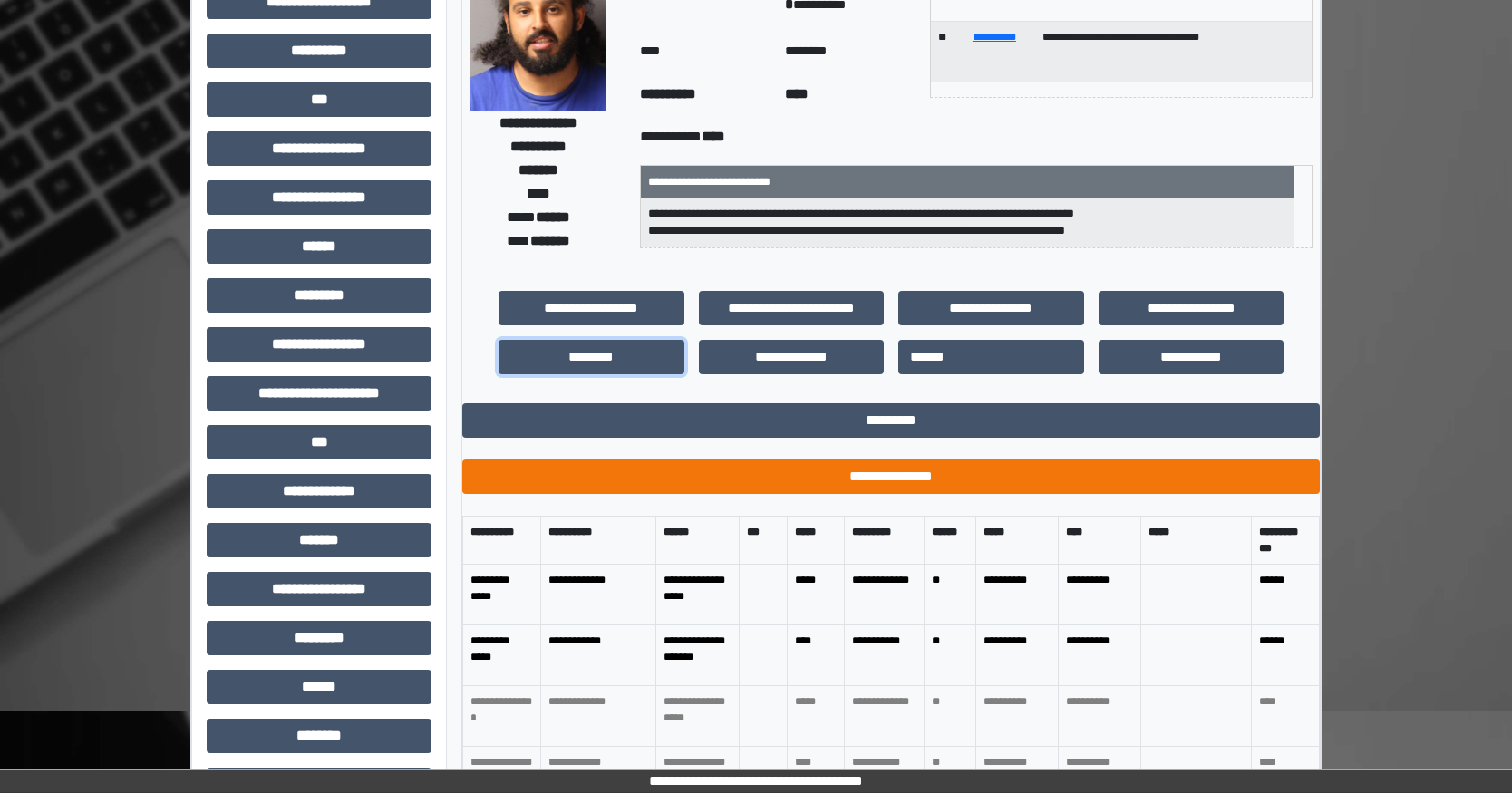 scroll, scrollTop: 272, scrollLeft: 0, axis: vertical 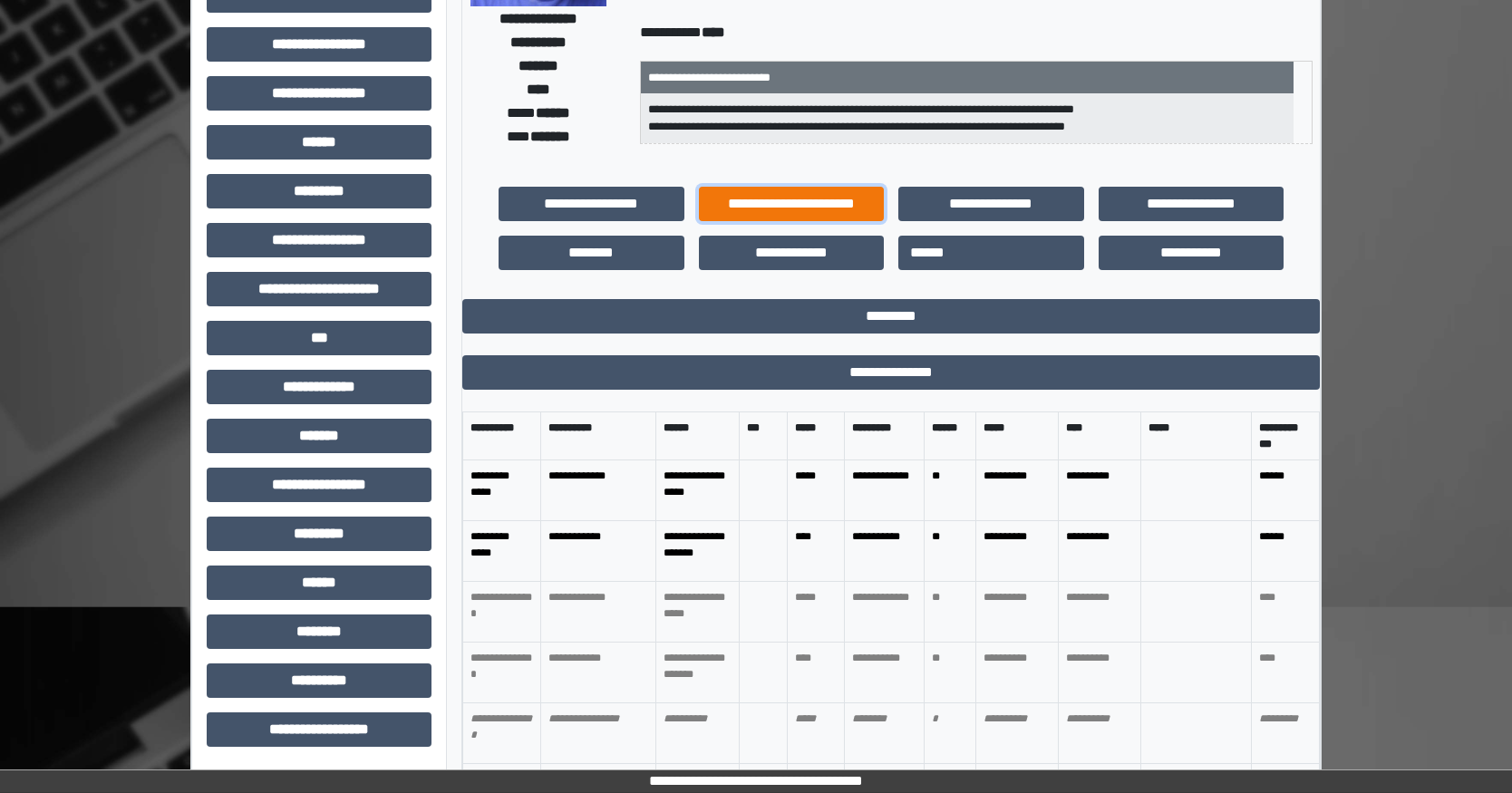 click on "**********" at bounding box center [791, 204] 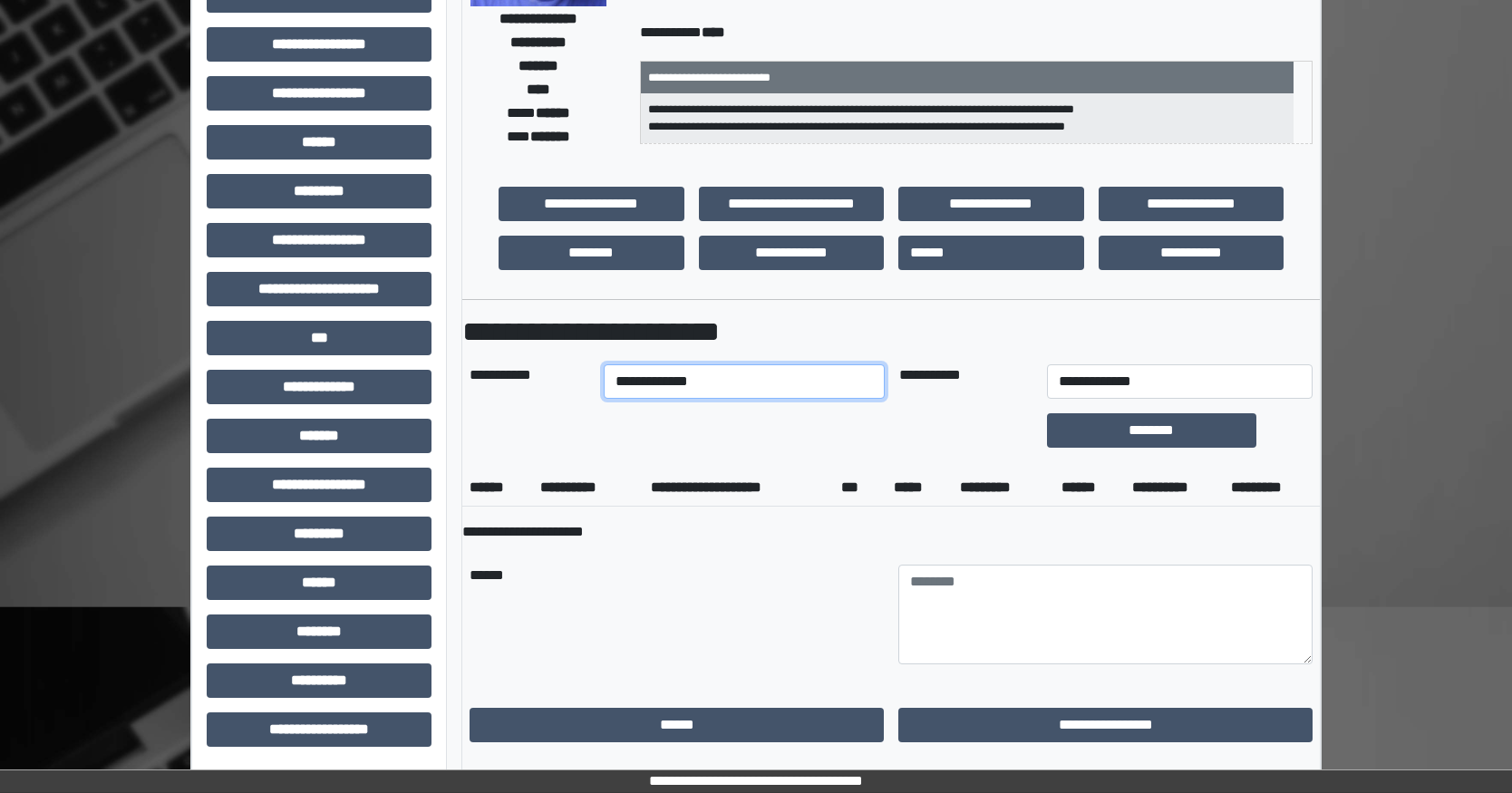 click on "**********" at bounding box center [743, 382] 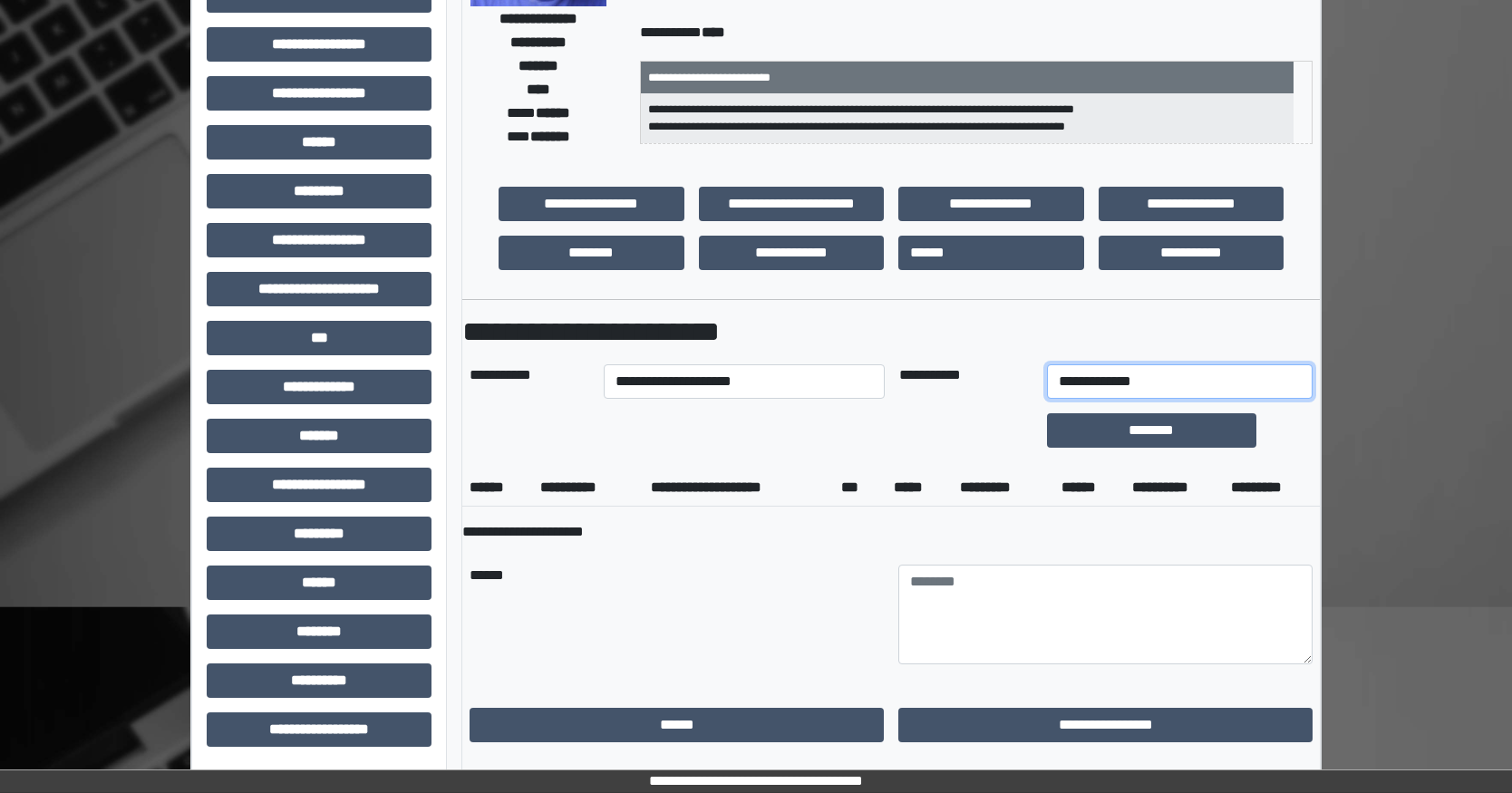 drag, startPoint x: 1198, startPoint y: 376, endPoint x: 1196, endPoint y: 392, distance: 16.124515 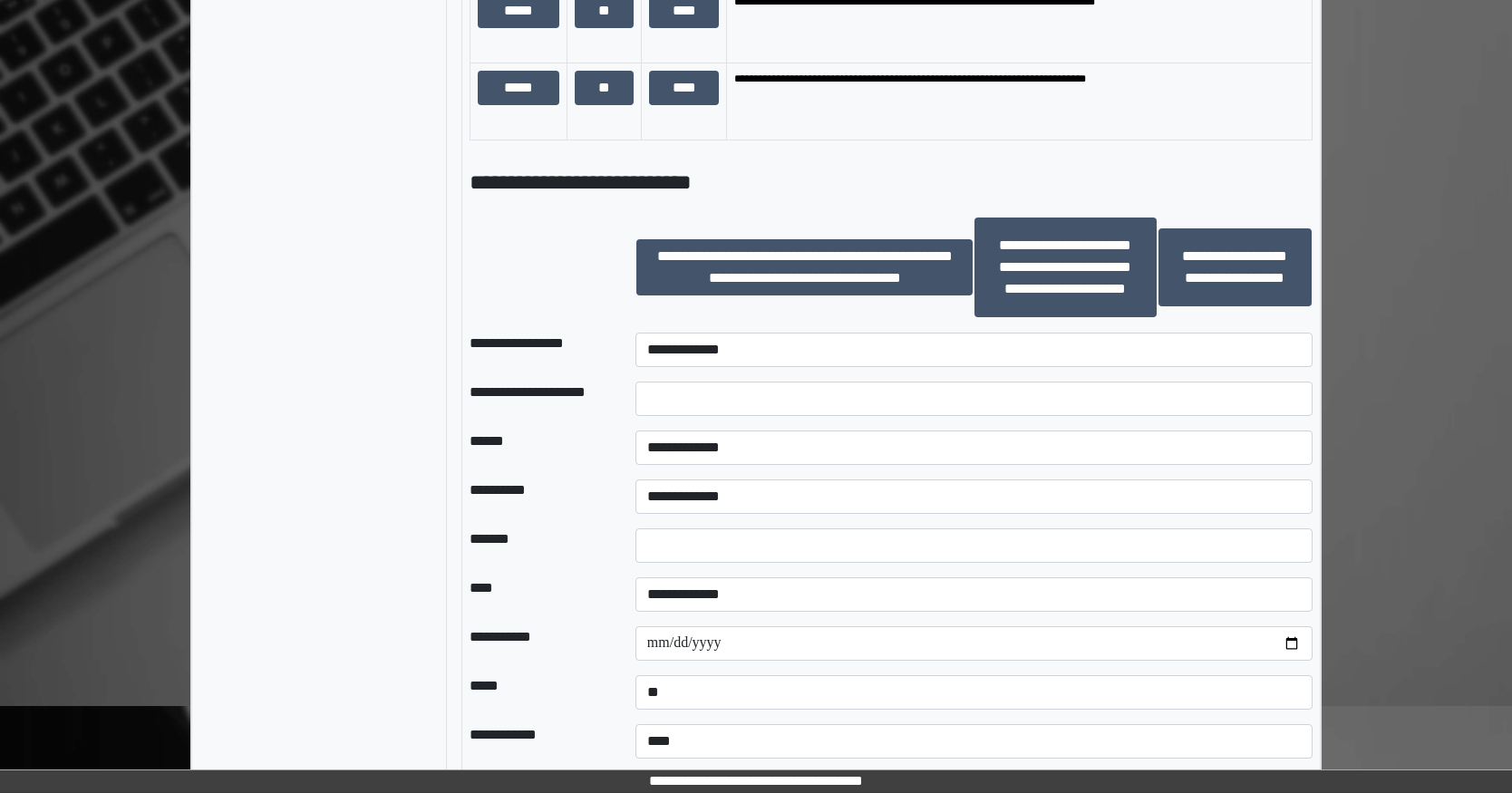 scroll, scrollTop: 1178, scrollLeft: 0, axis: vertical 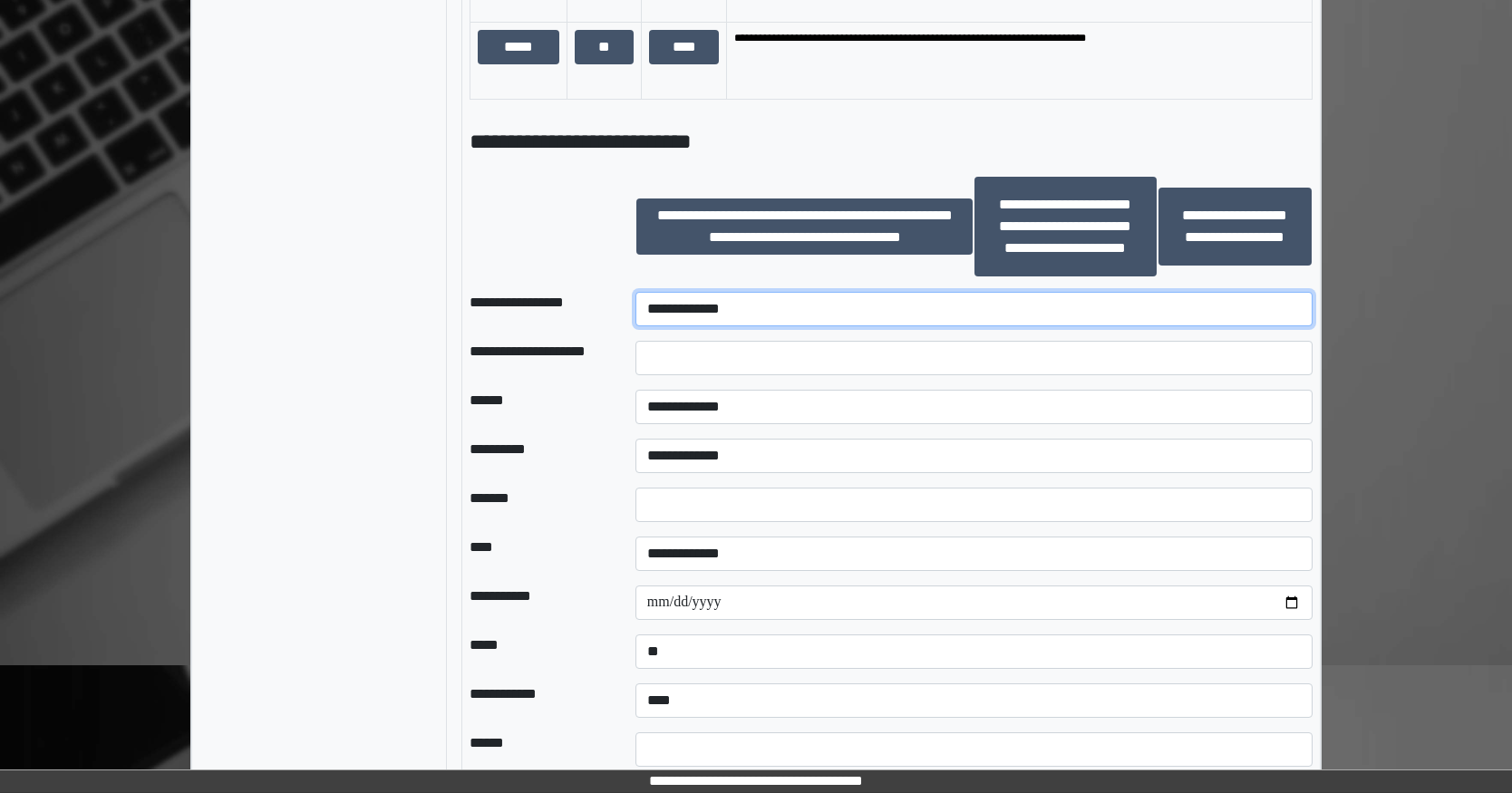 click on "**********" at bounding box center [974, 309] 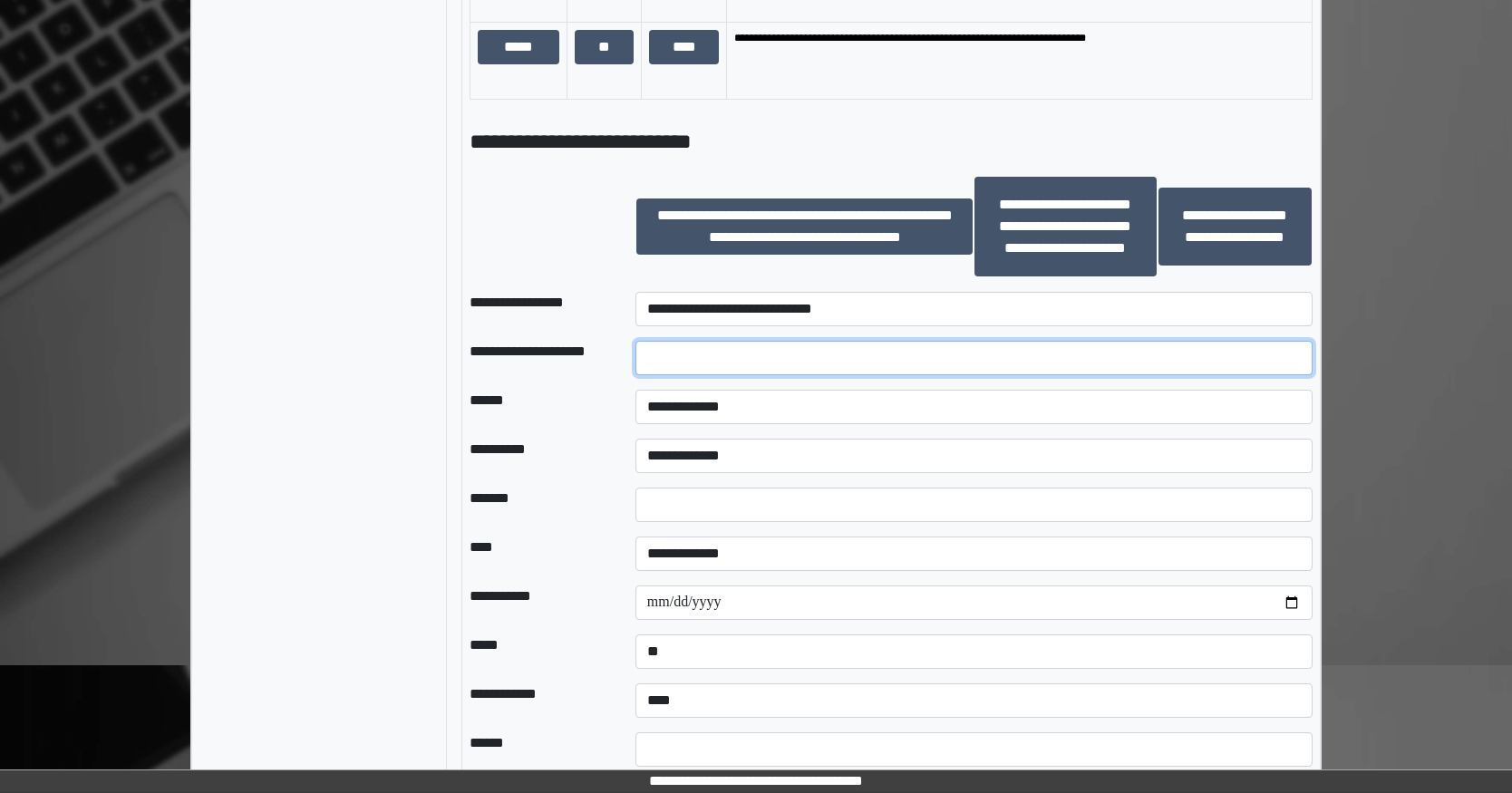 click at bounding box center [974, 358] 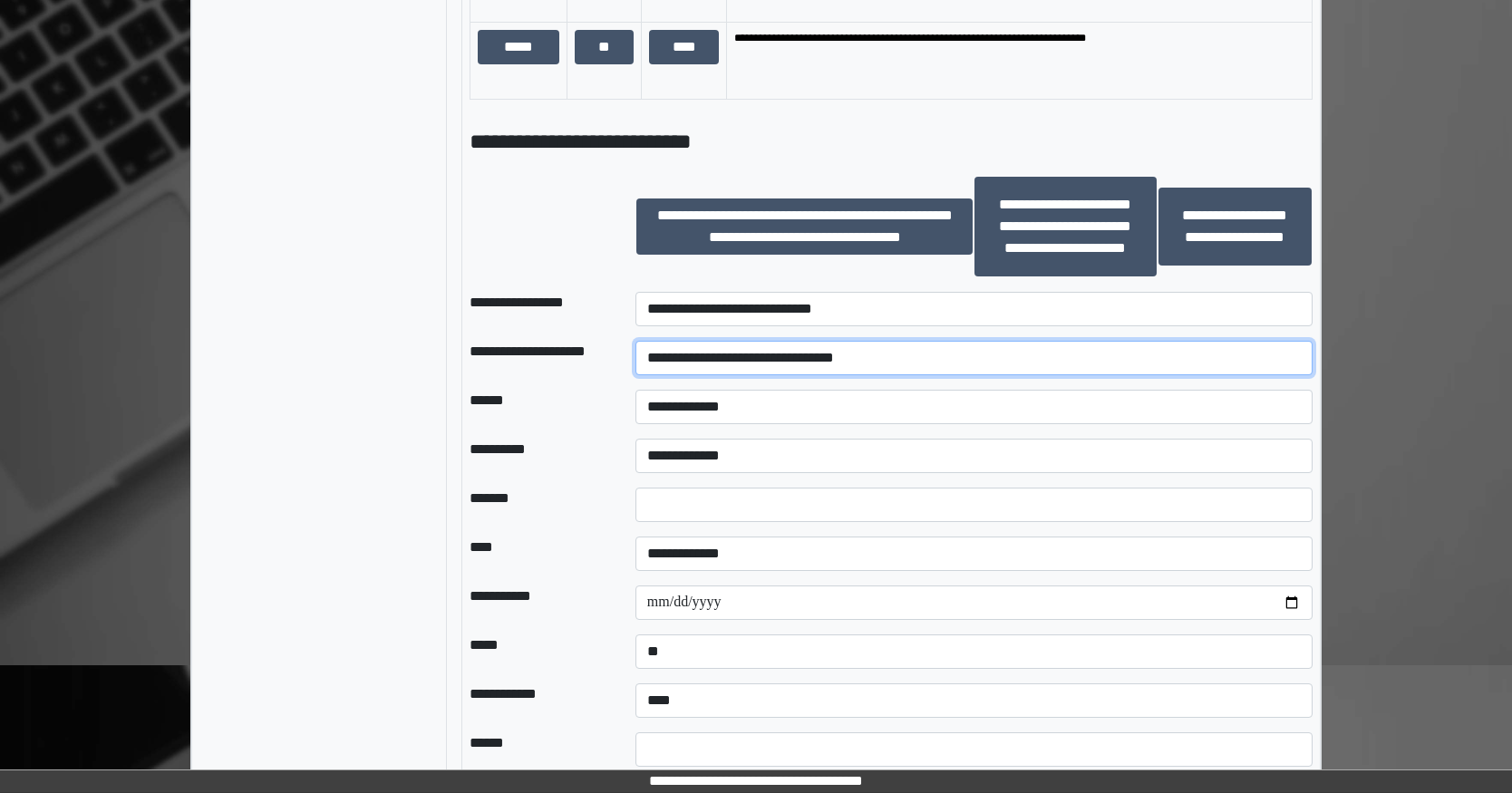 type on "**********" 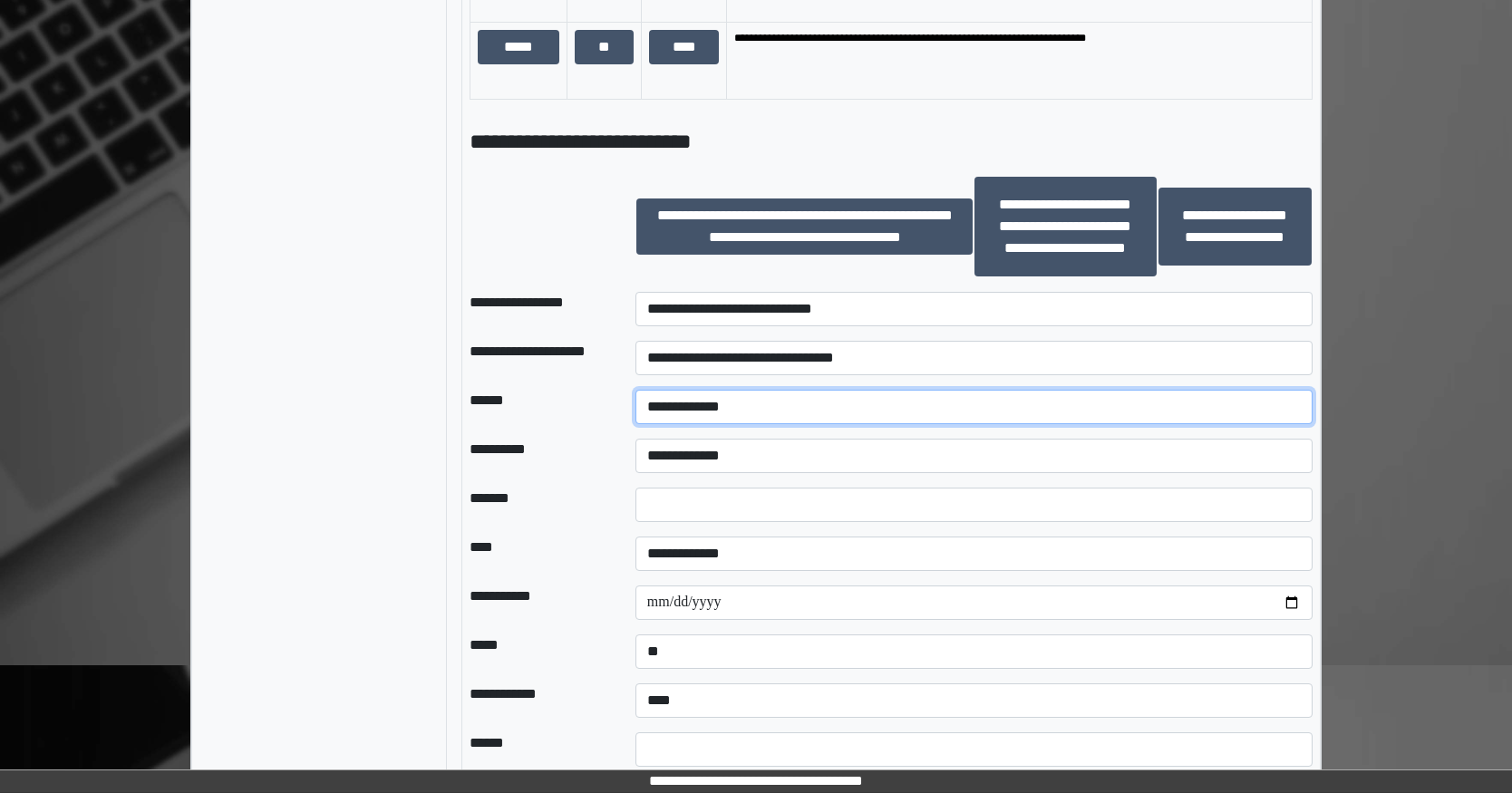 click on "**********" at bounding box center (974, 407) 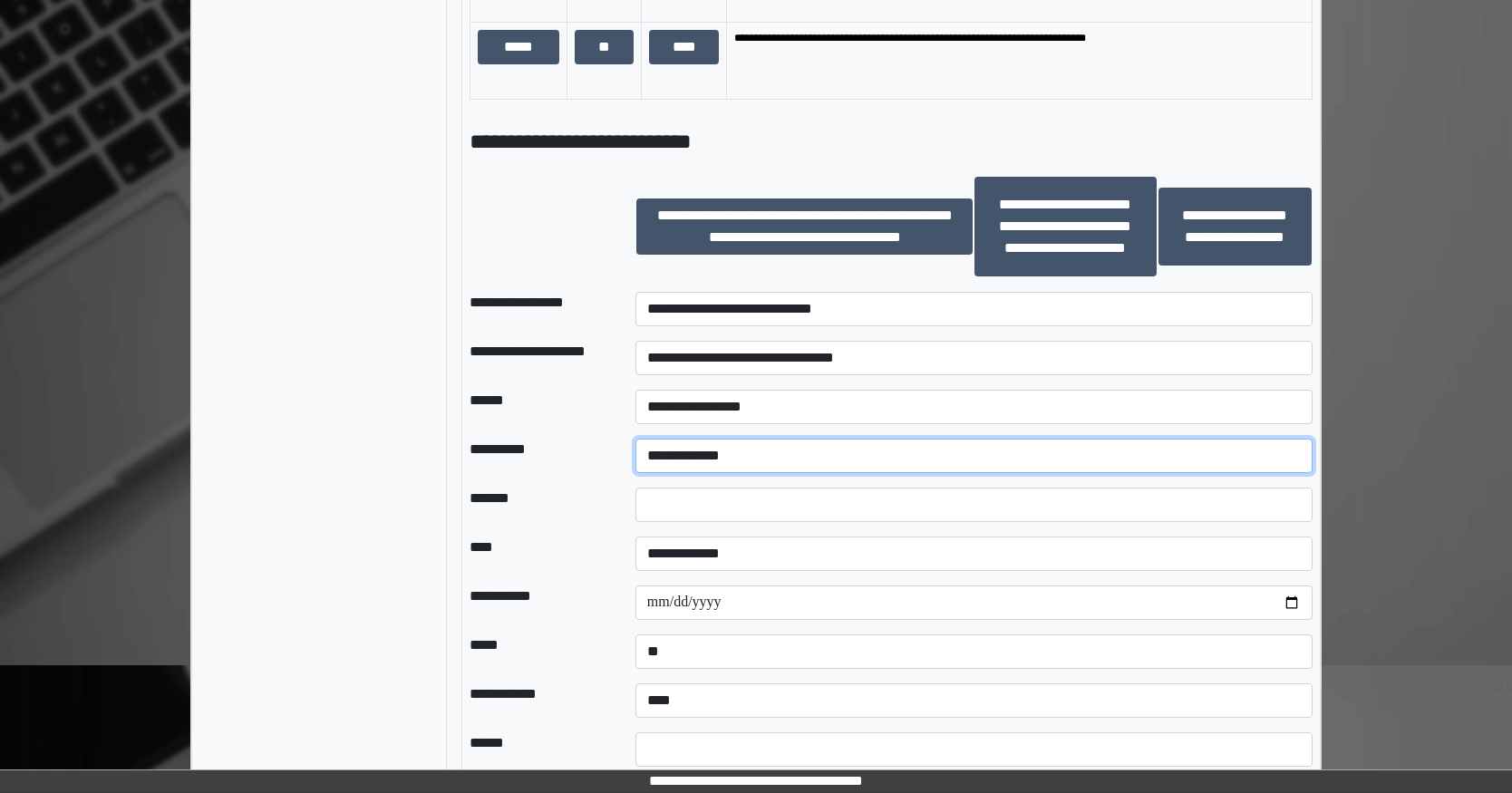 click on "**********" at bounding box center [974, 456] 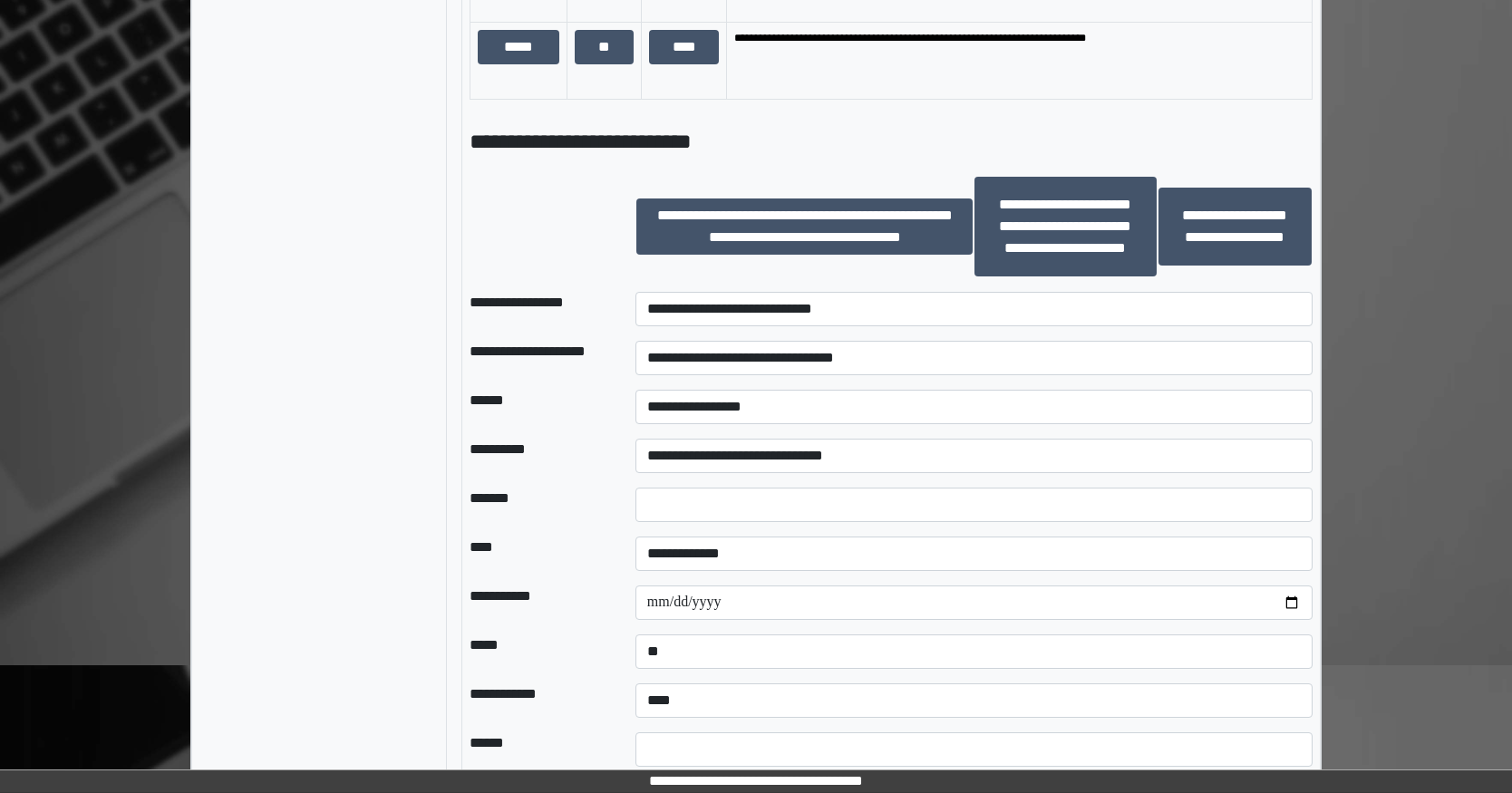 drag, startPoint x: 722, startPoint y: 484, endPoint x: 713, endPoint y: 509, distance: 26.570661 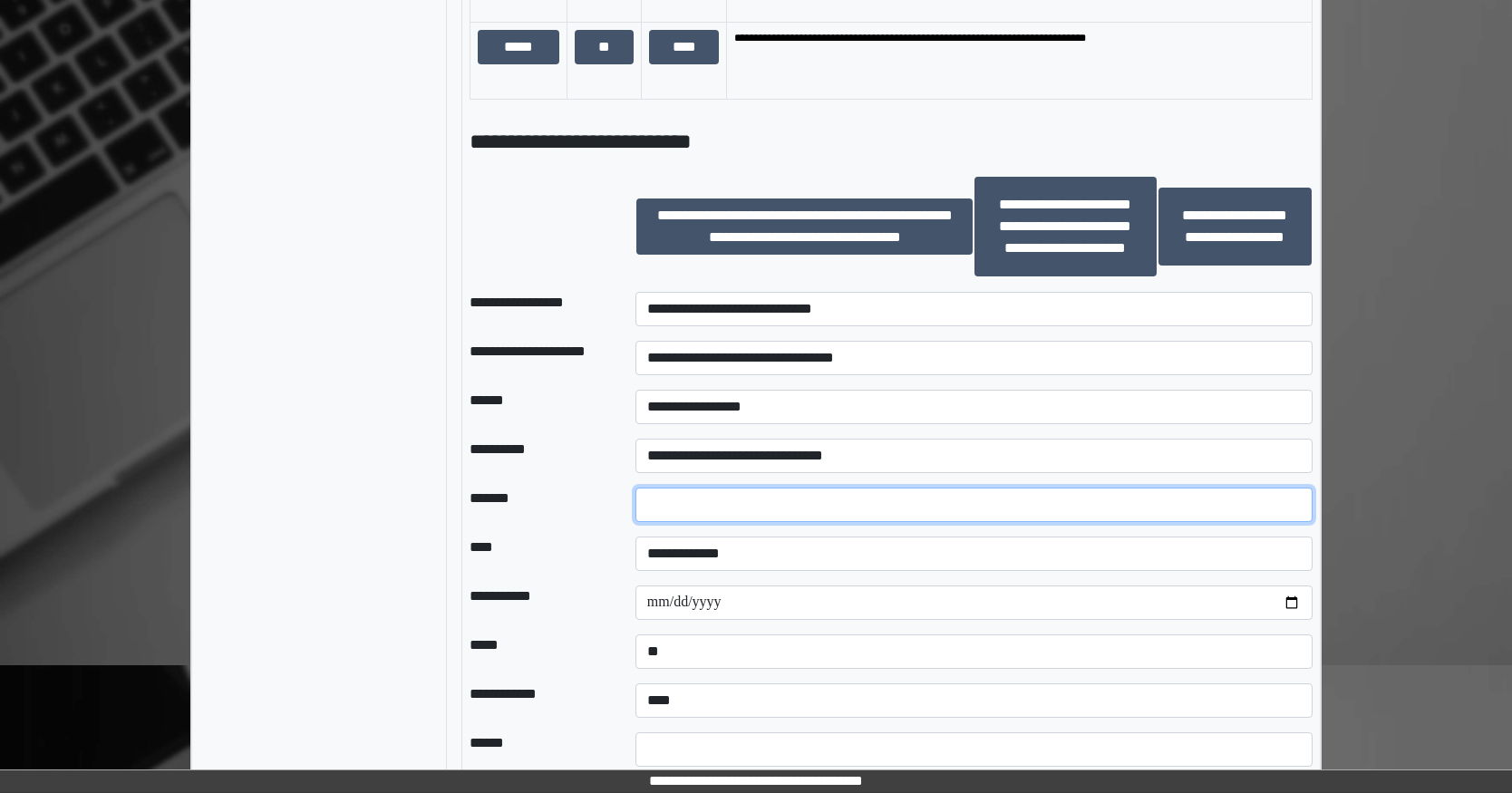 click at bounding box center (974, 505) 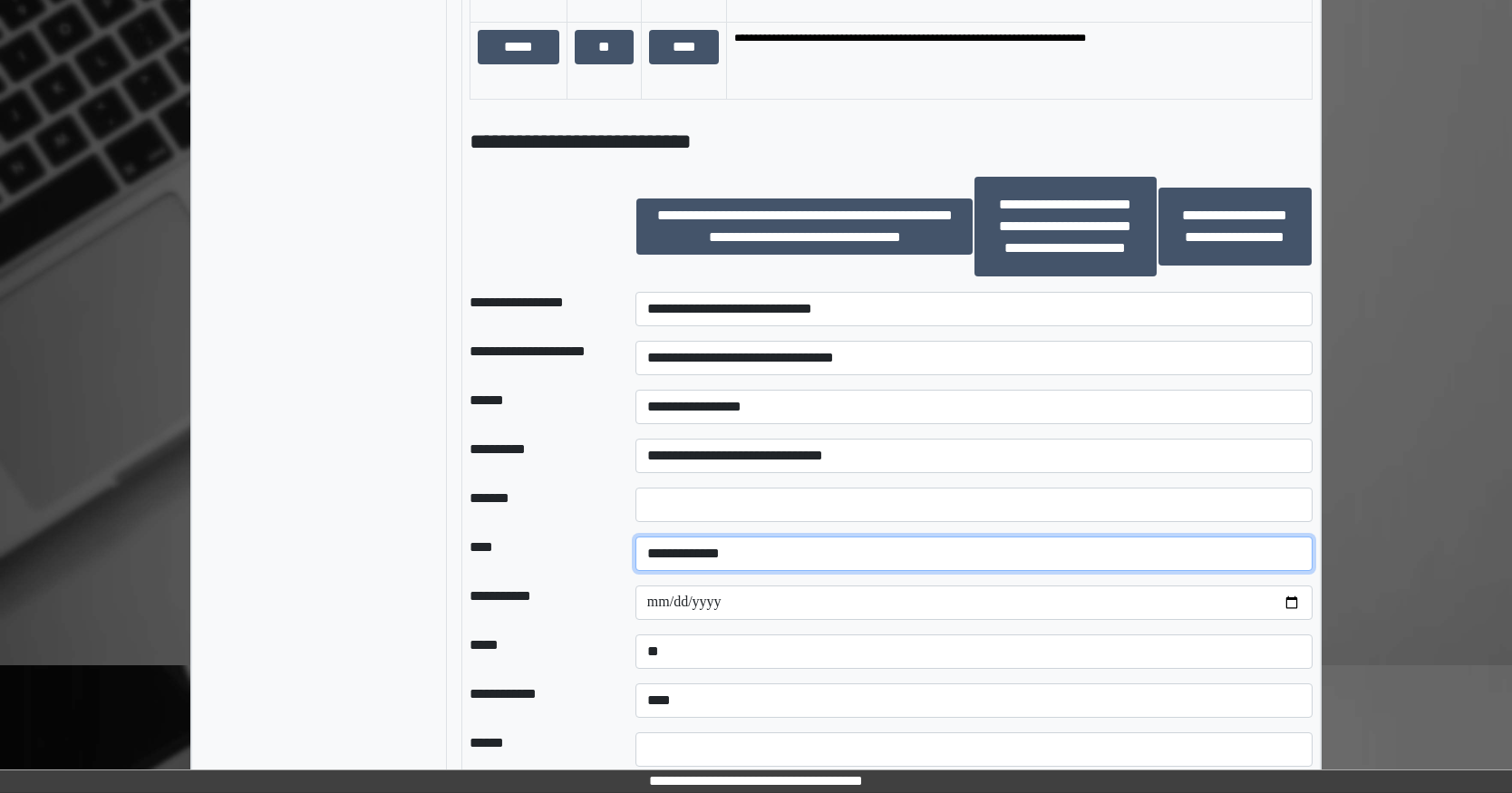 click on "**********" at bounding box center (974, 554) 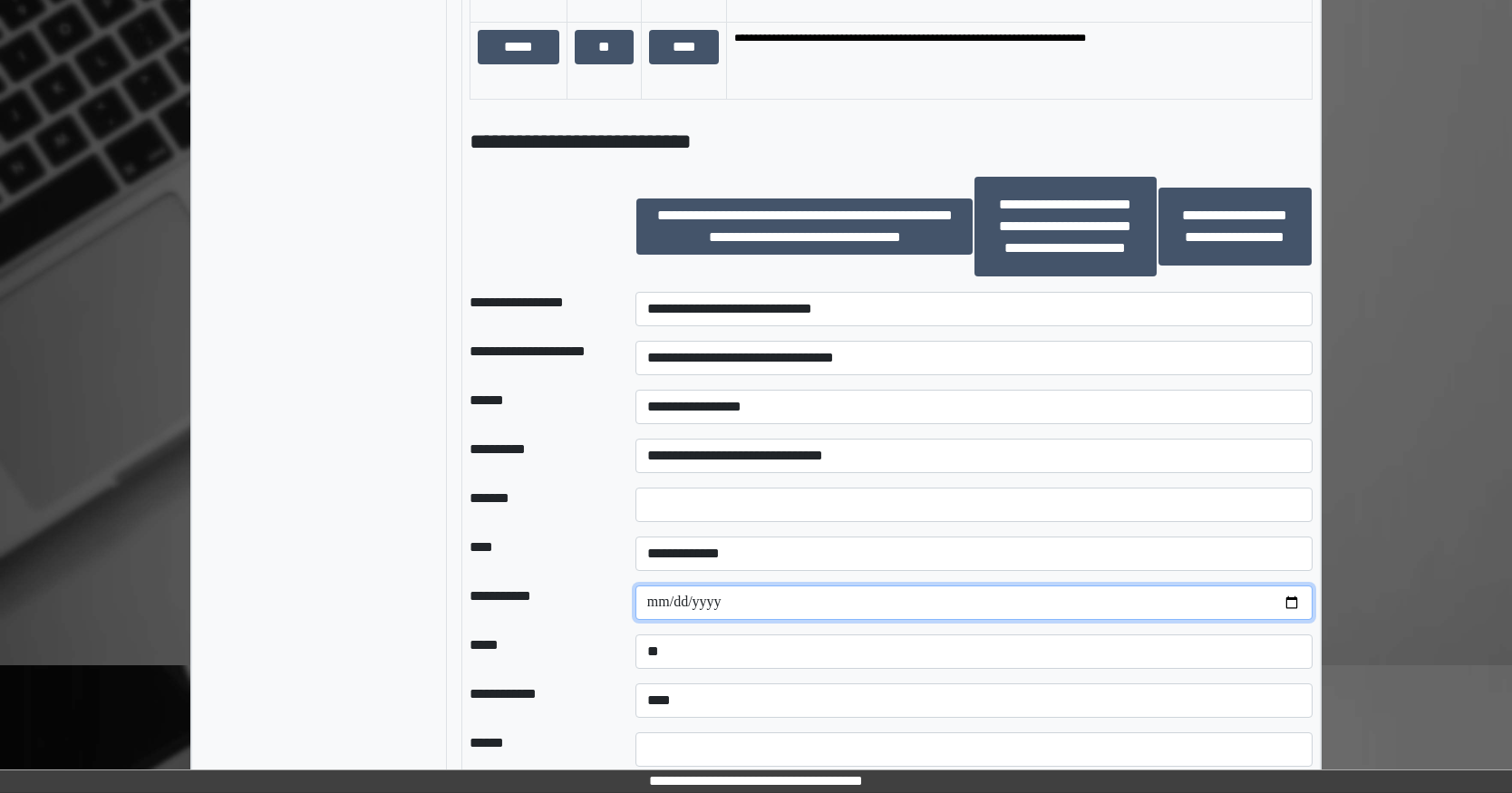 drag, startPoint x: 1290, startPoint y: 600, endPoint x: 1129, endPoint y: 580, distance: 162.2375 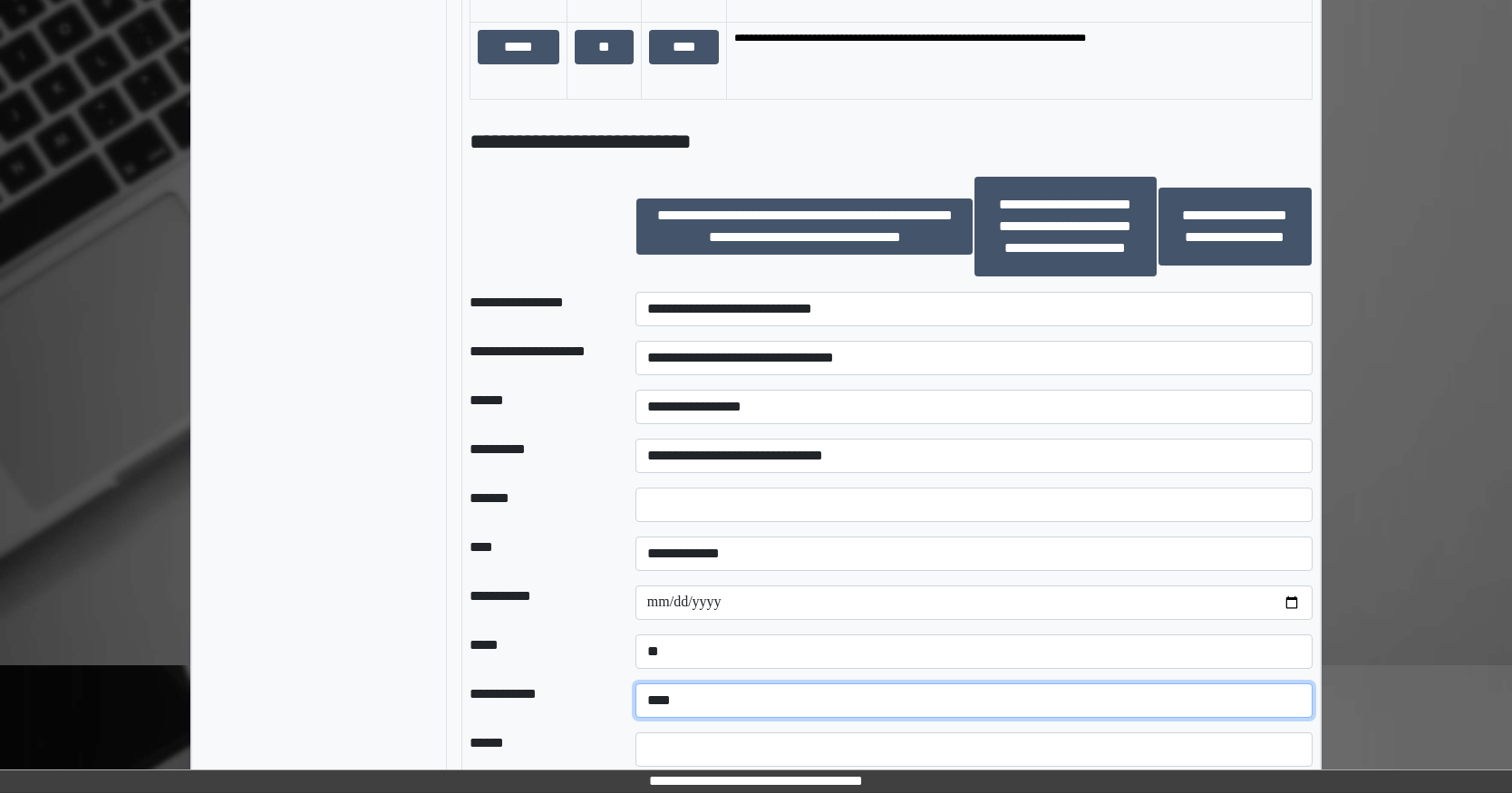 click on "**********" at bounding box center [974, 701] 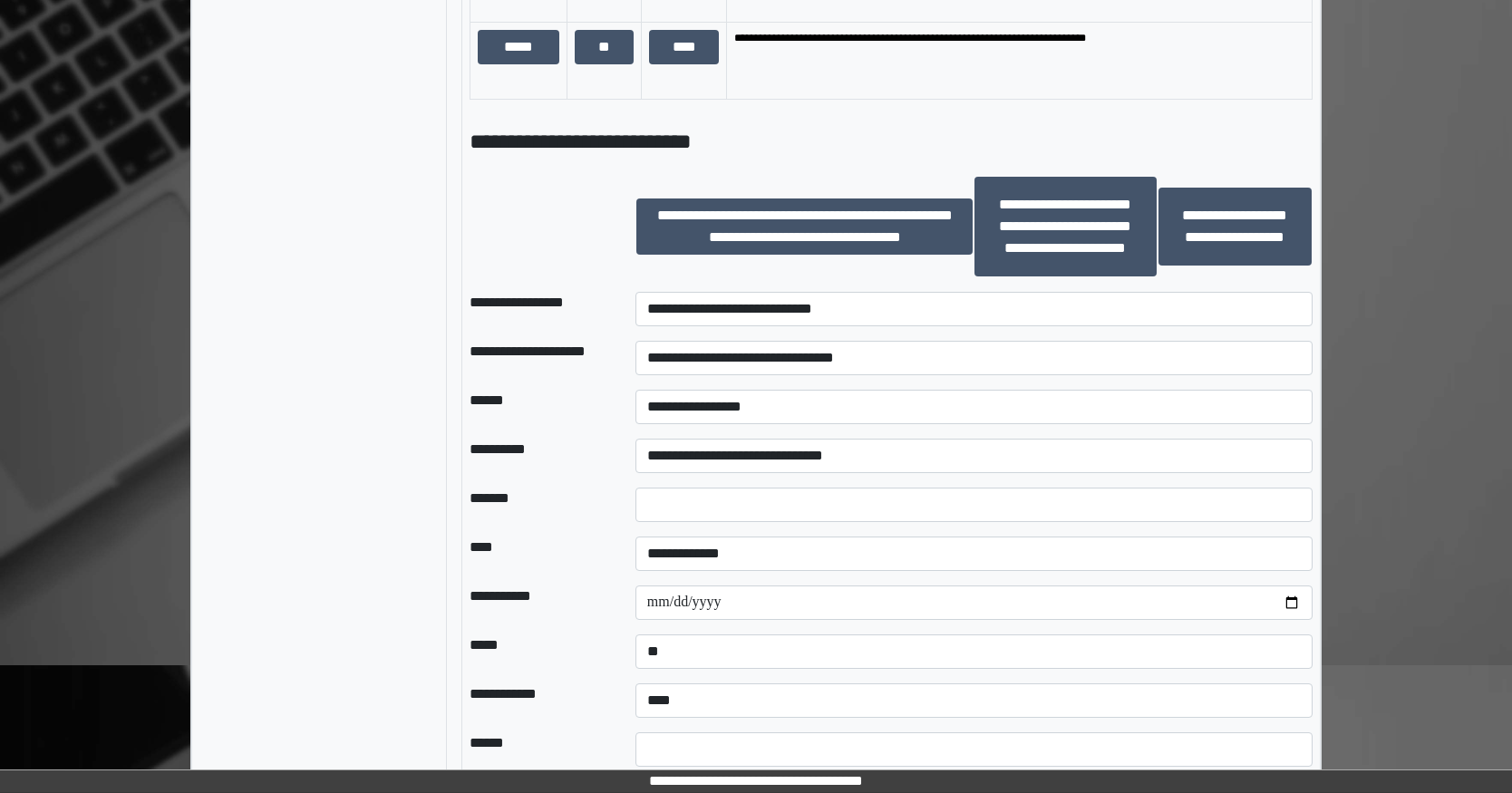 drag, startPoint x: 519, startPoint y: 725, endPoint x: 538, endPoint y: 734, distance: 21.023796 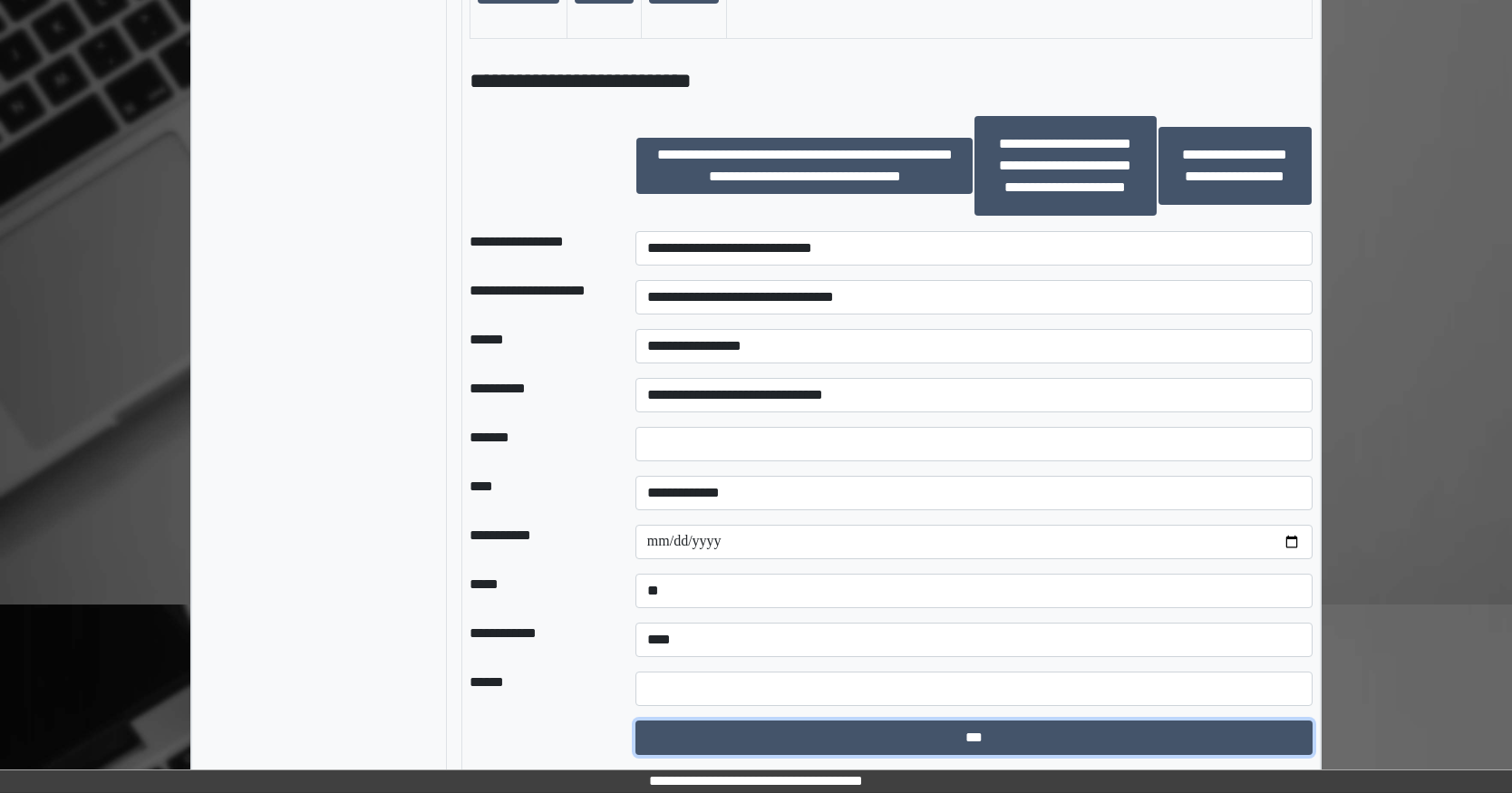 drag, startPoint x: 887, startPoint y: 732, endPoint x: 870, endPoint y: 725, distance: 18.384776 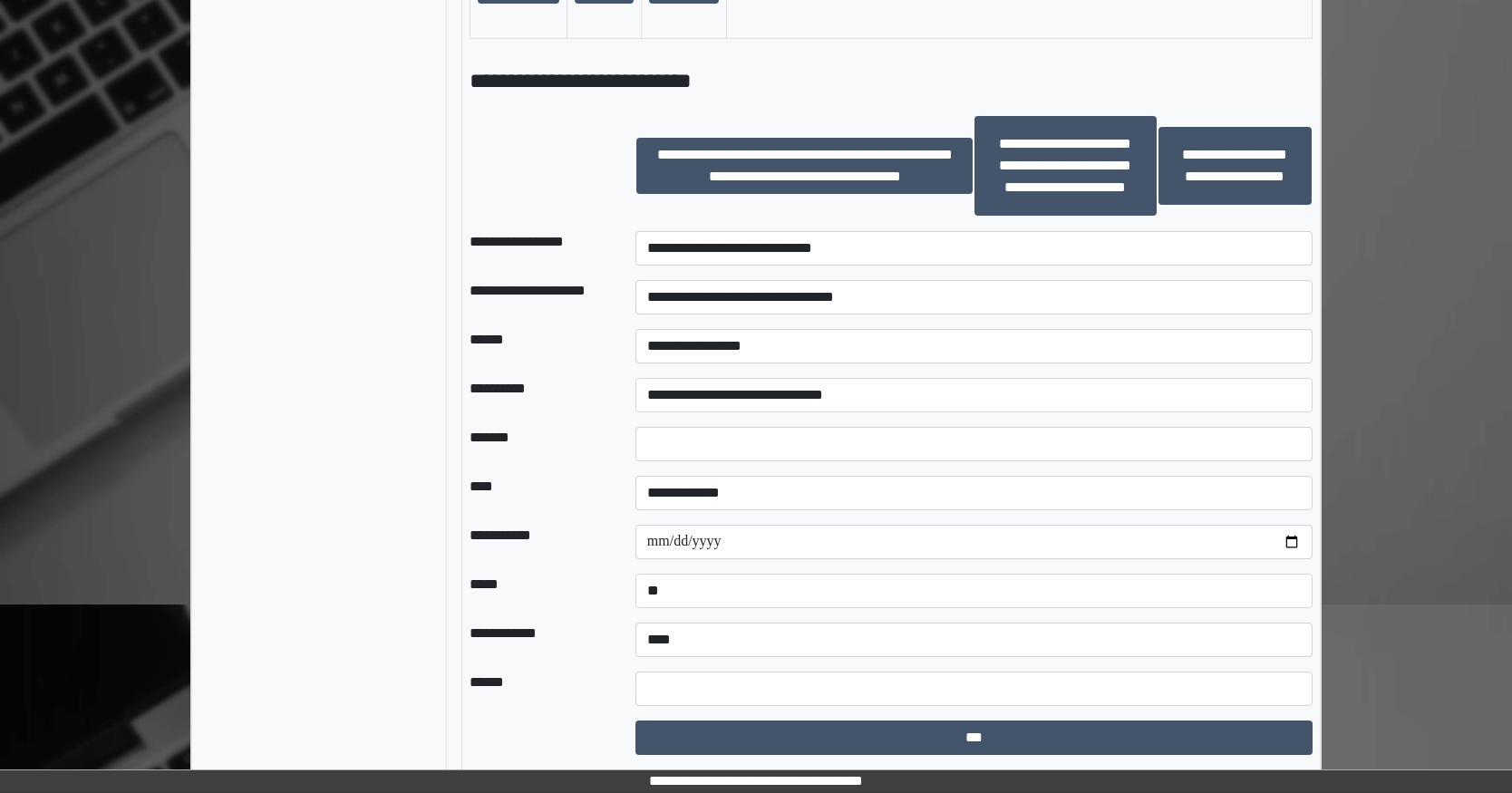 select on "*" 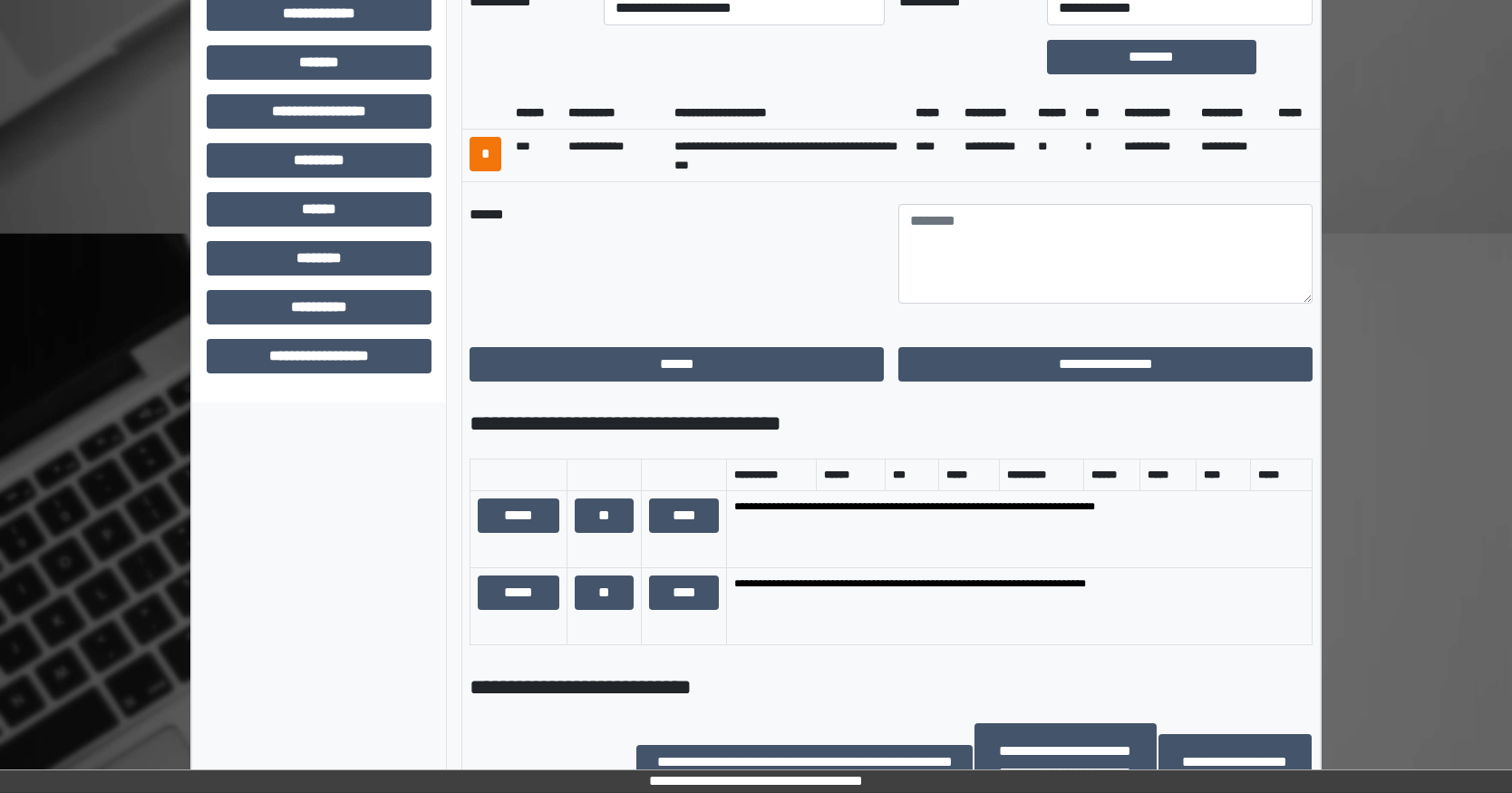 scroll, scrollTop: 695, scrollLeft: 0, axis: vertical 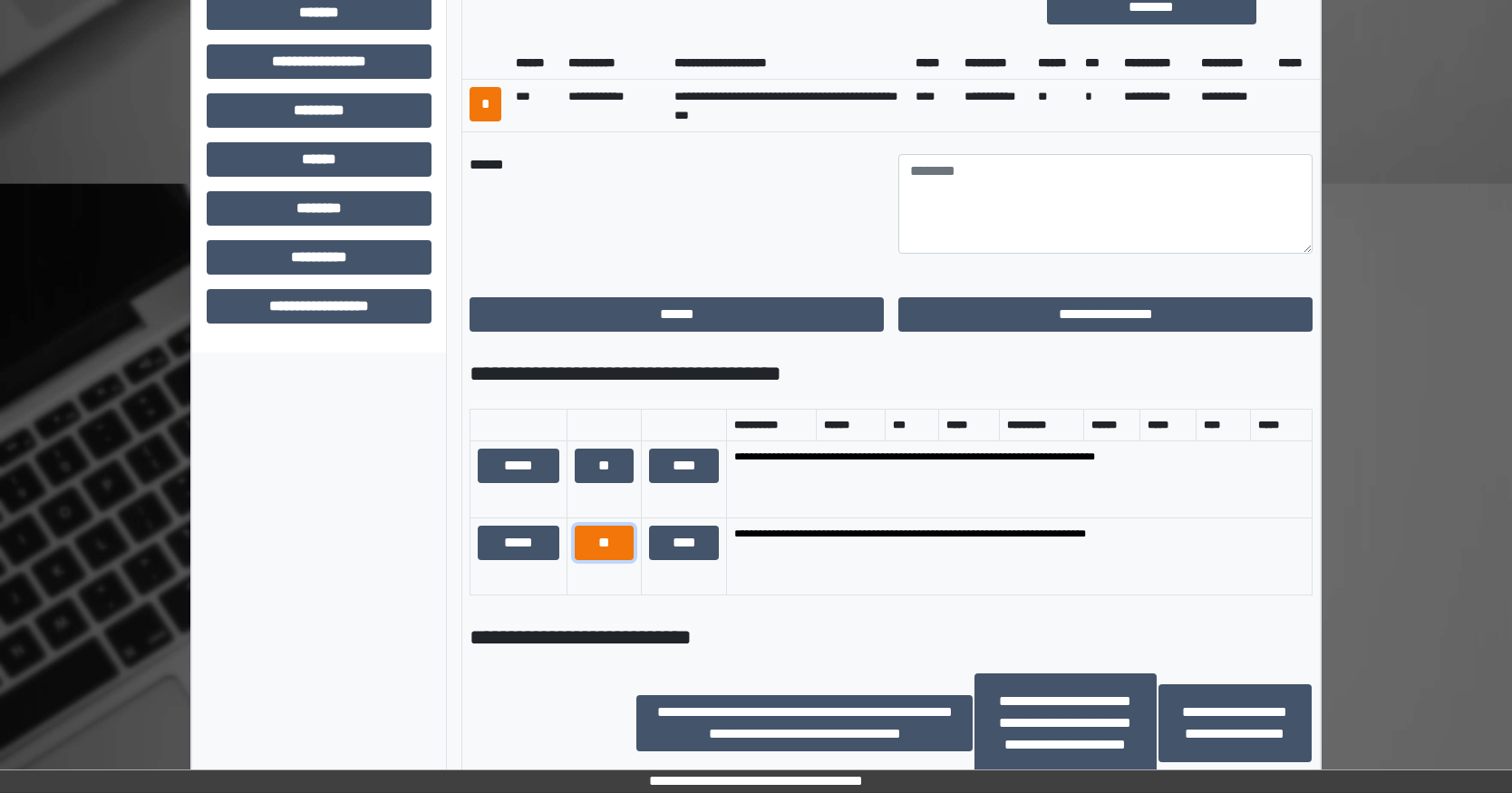 click on "**" at bounding box center (604, 543) 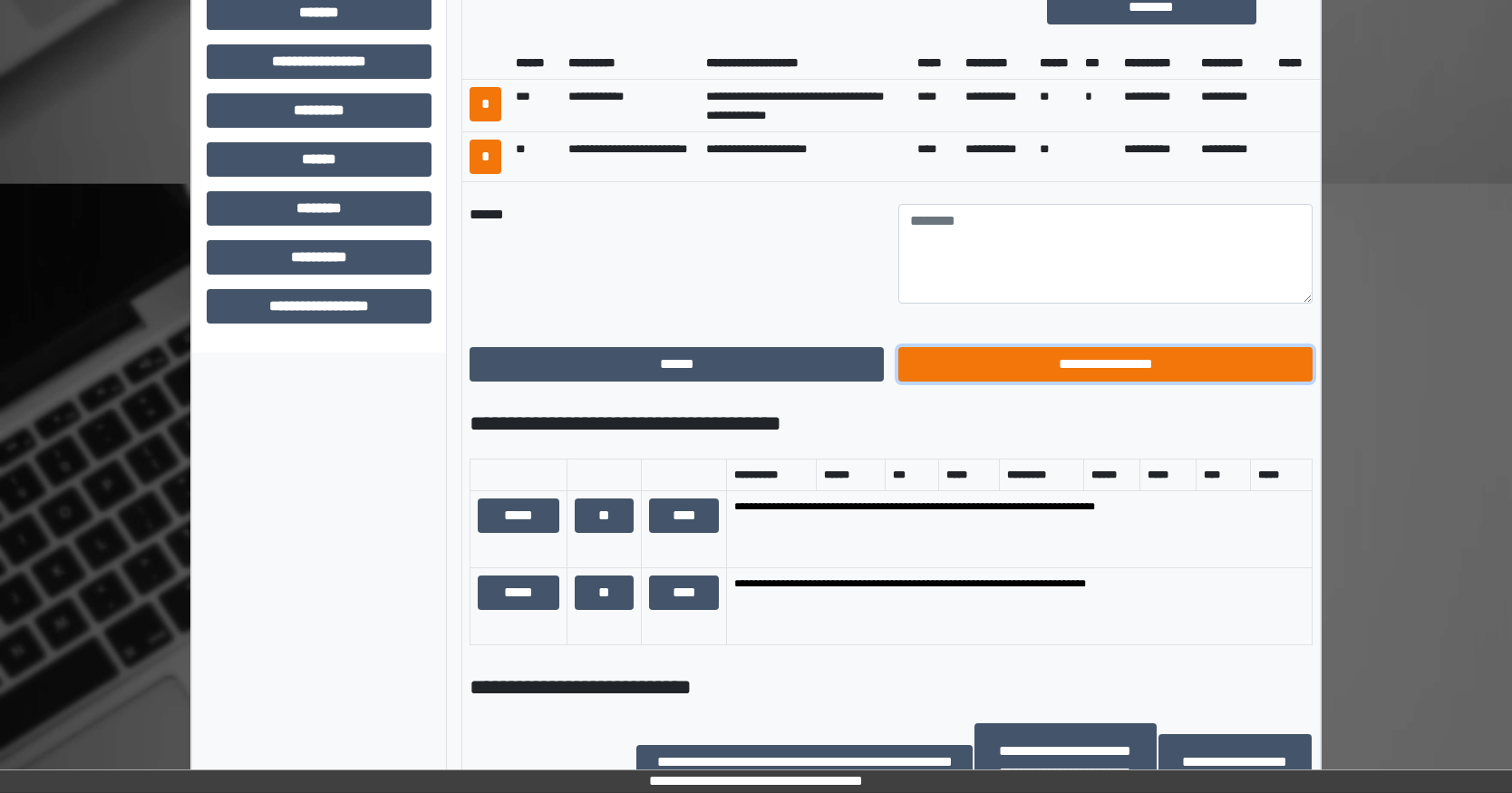 click on "**********" at bounding box center (1105, 364) 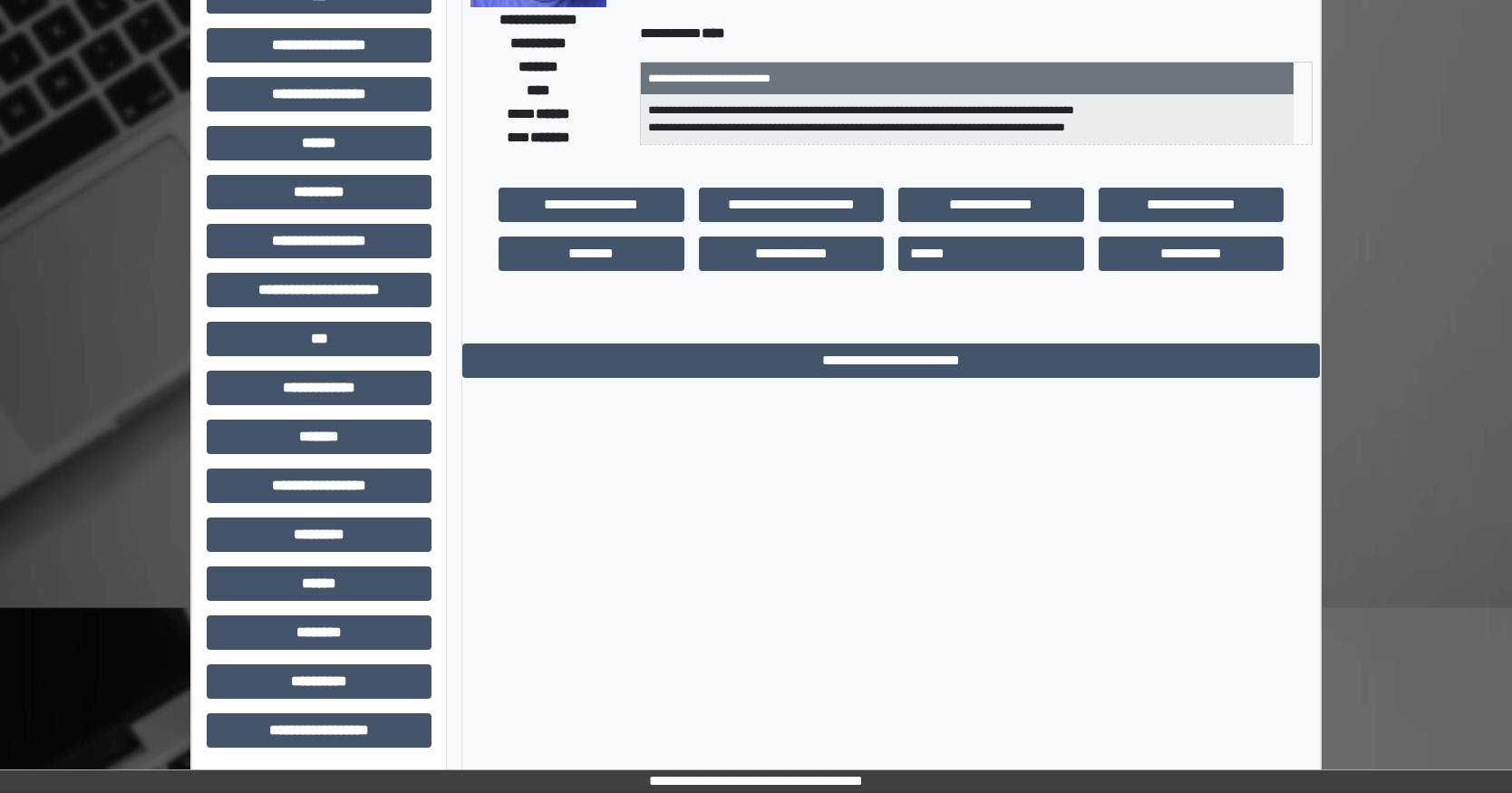 scroll, scrollTop: 271, scrollLeft: 0, axis: vertical 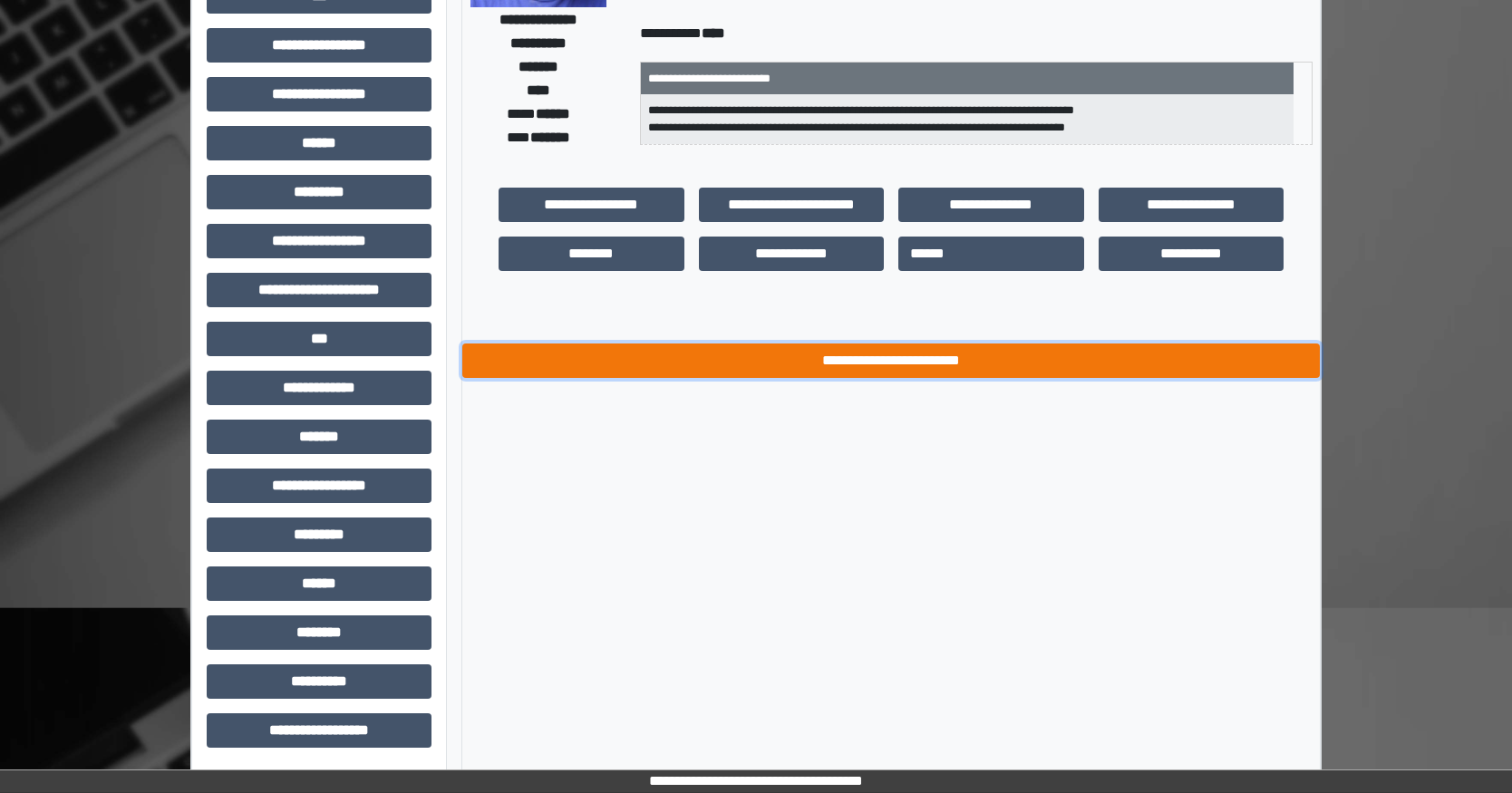 click on "**********" at bounding box center (891, 361) 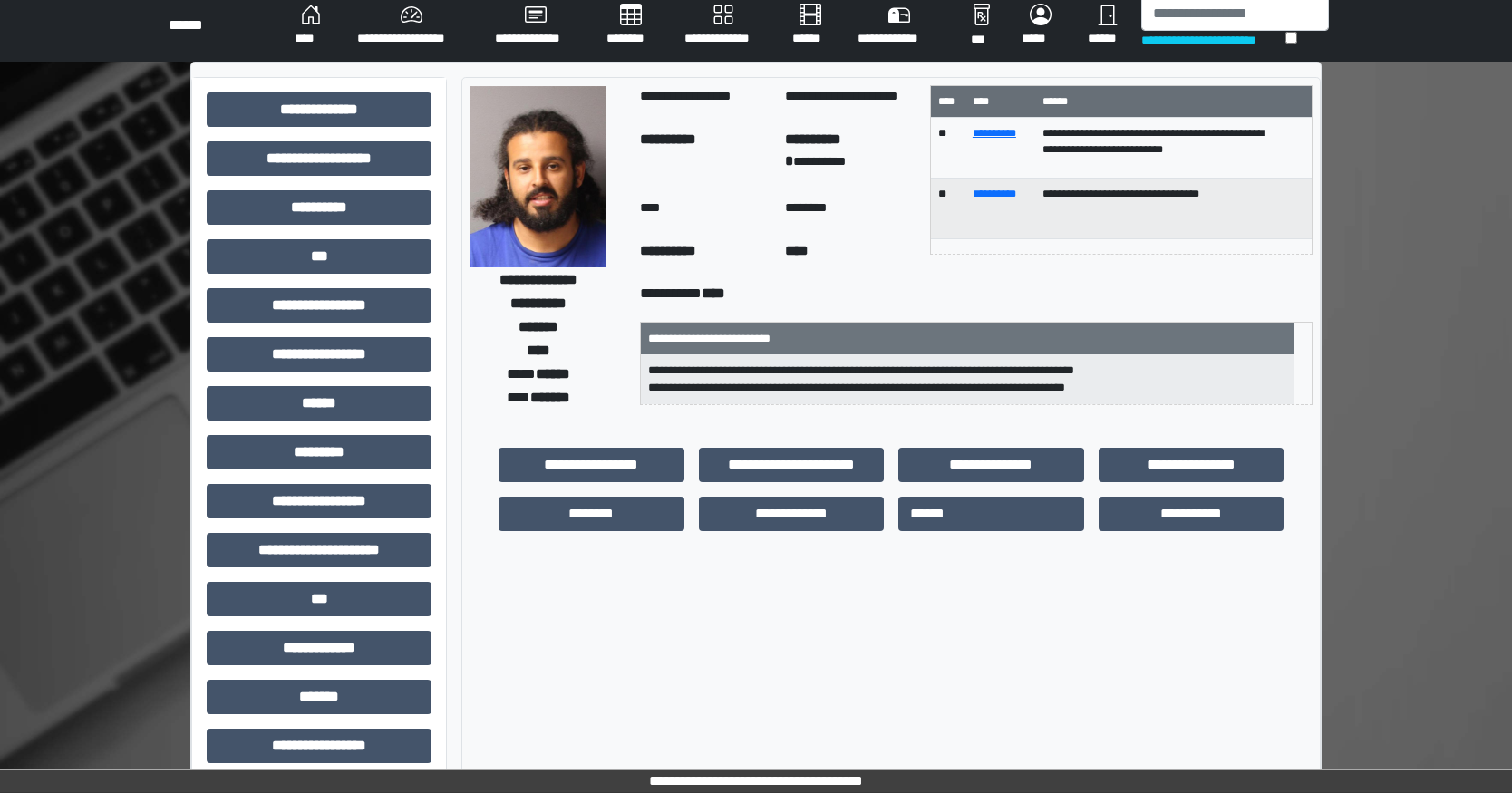 scroll, scrollTop: 0, scrollLeft: 0, axis: both 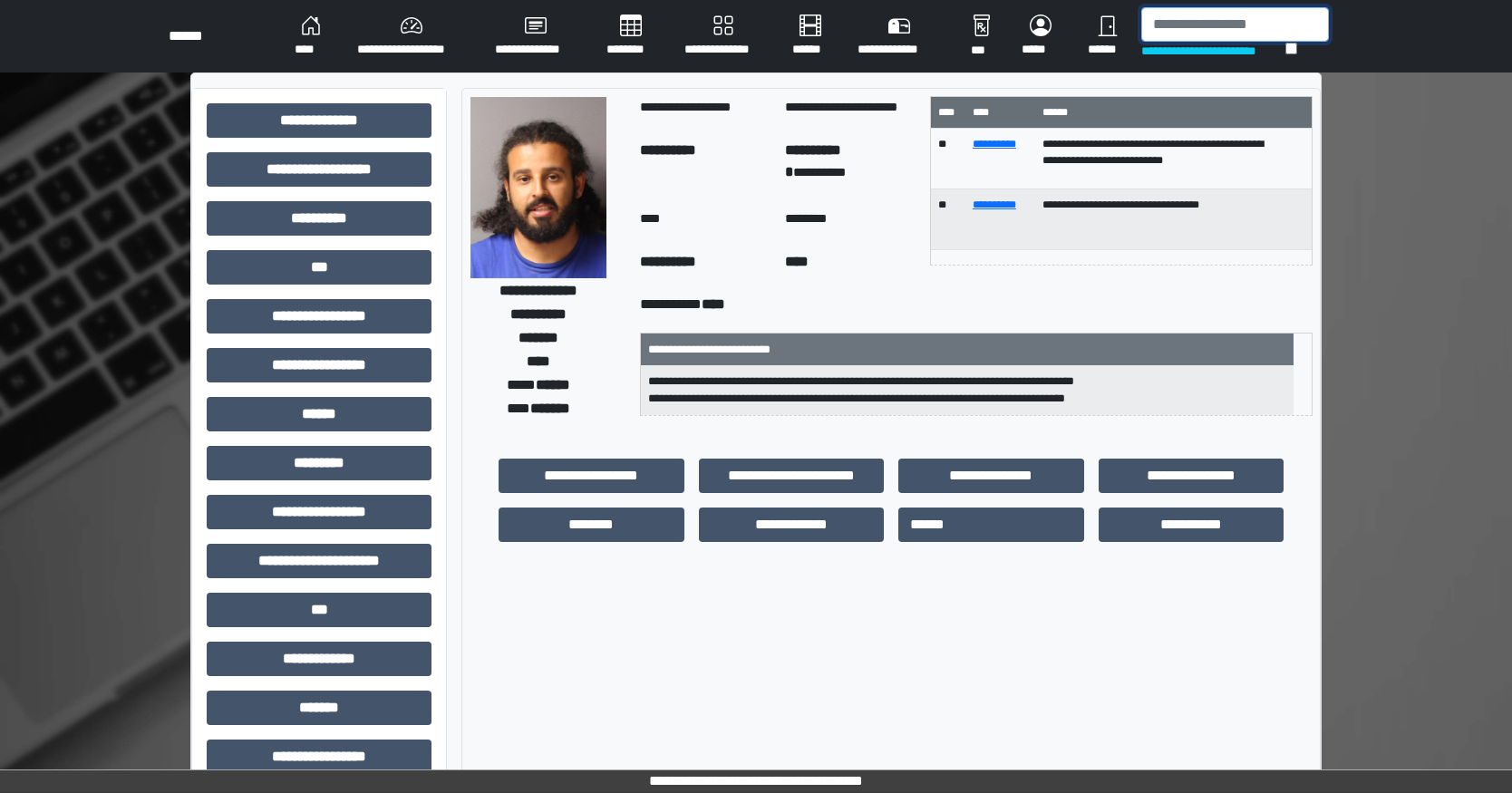 click at bounding box center (1235, 24) 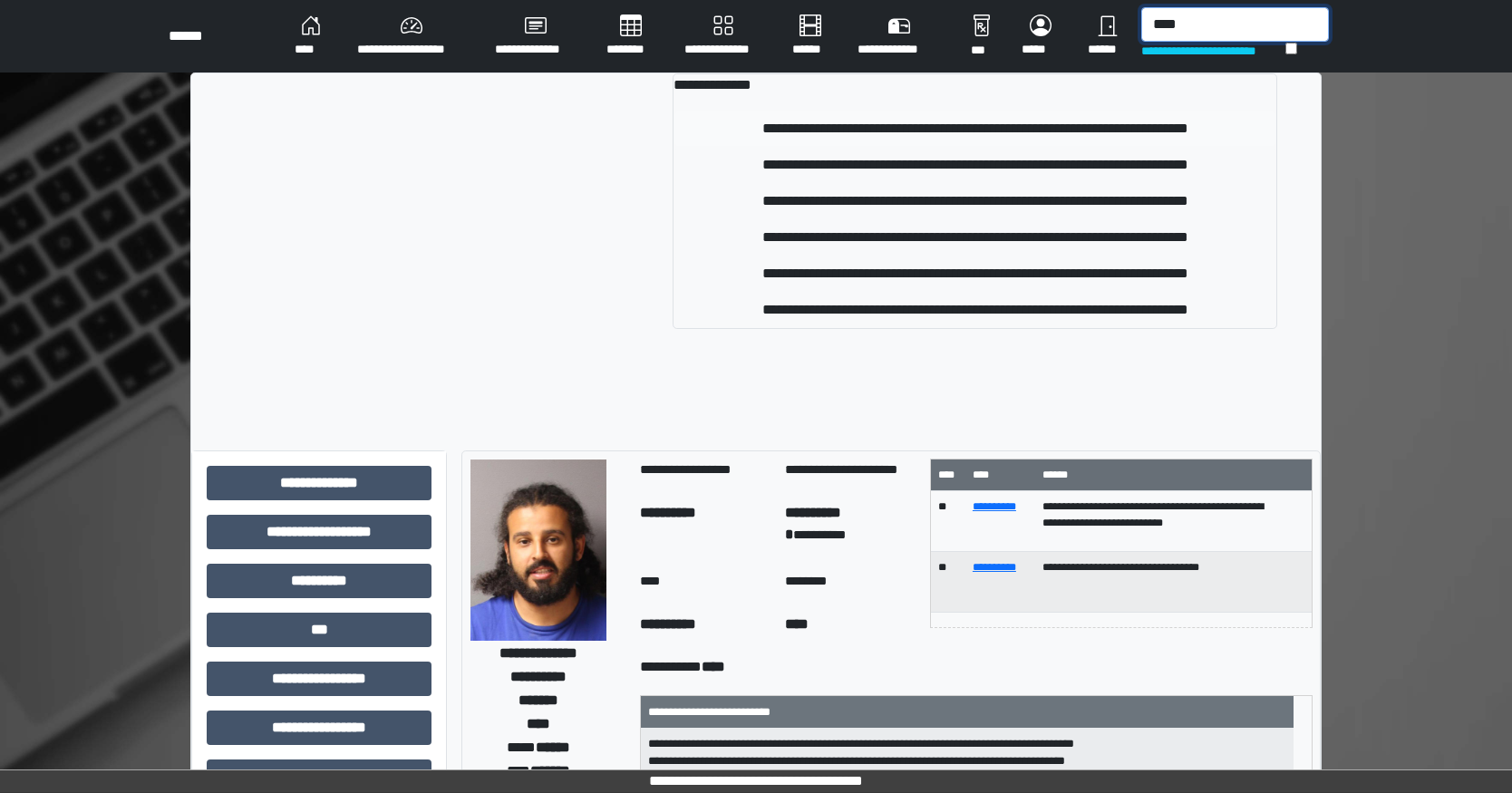 type on "****" 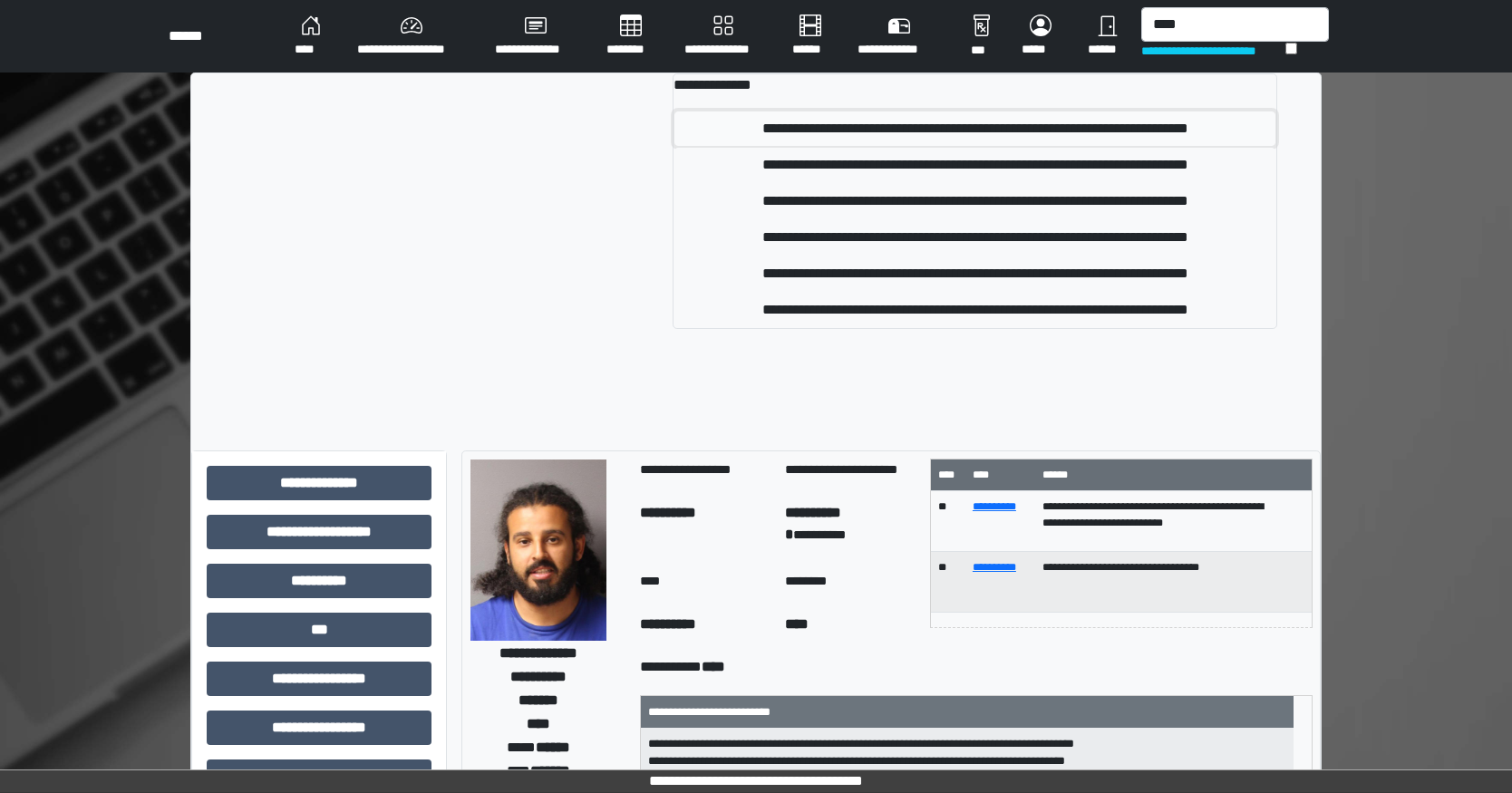 click on "**********" at bounding box center [974, 129] 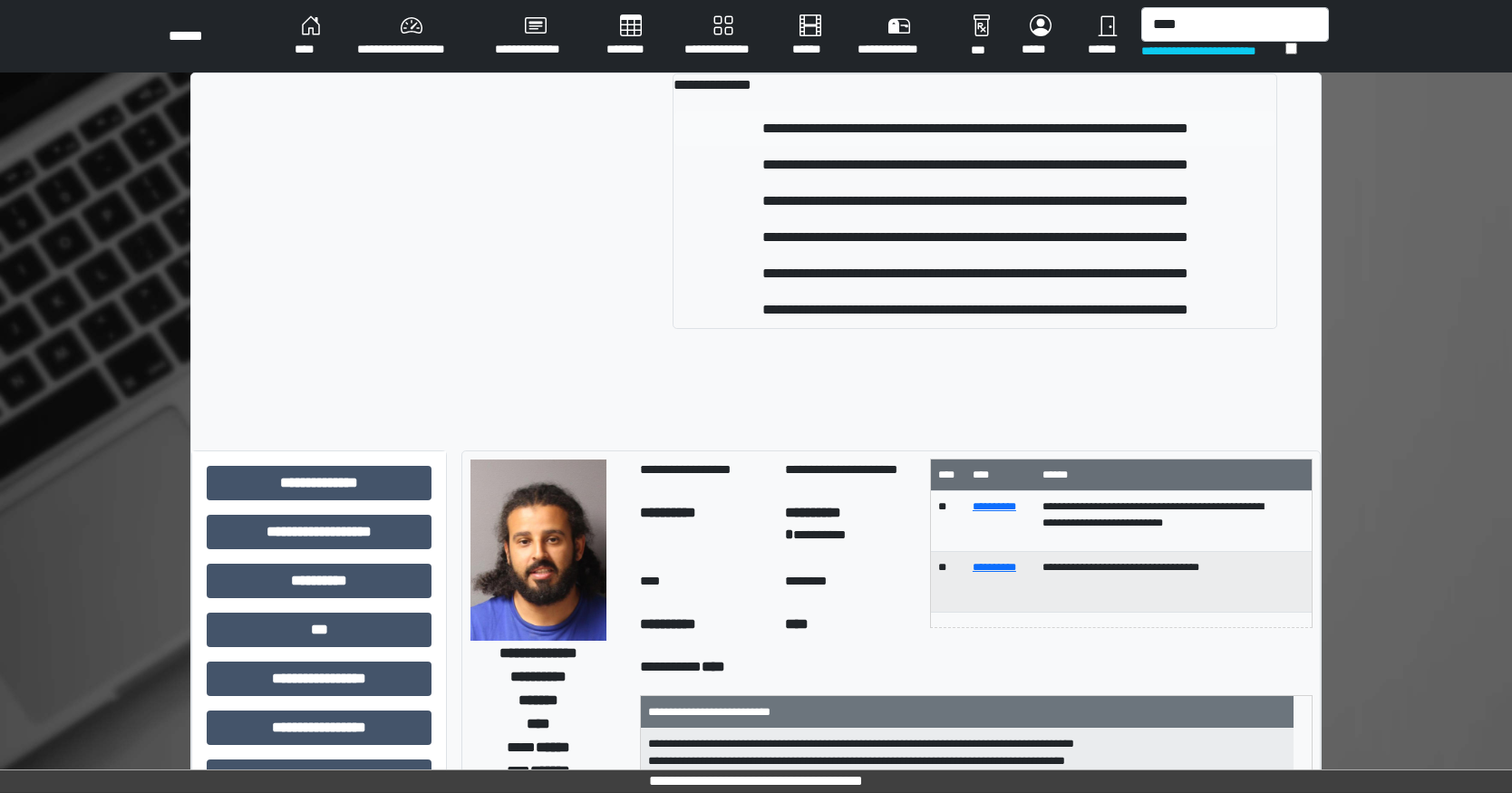 type 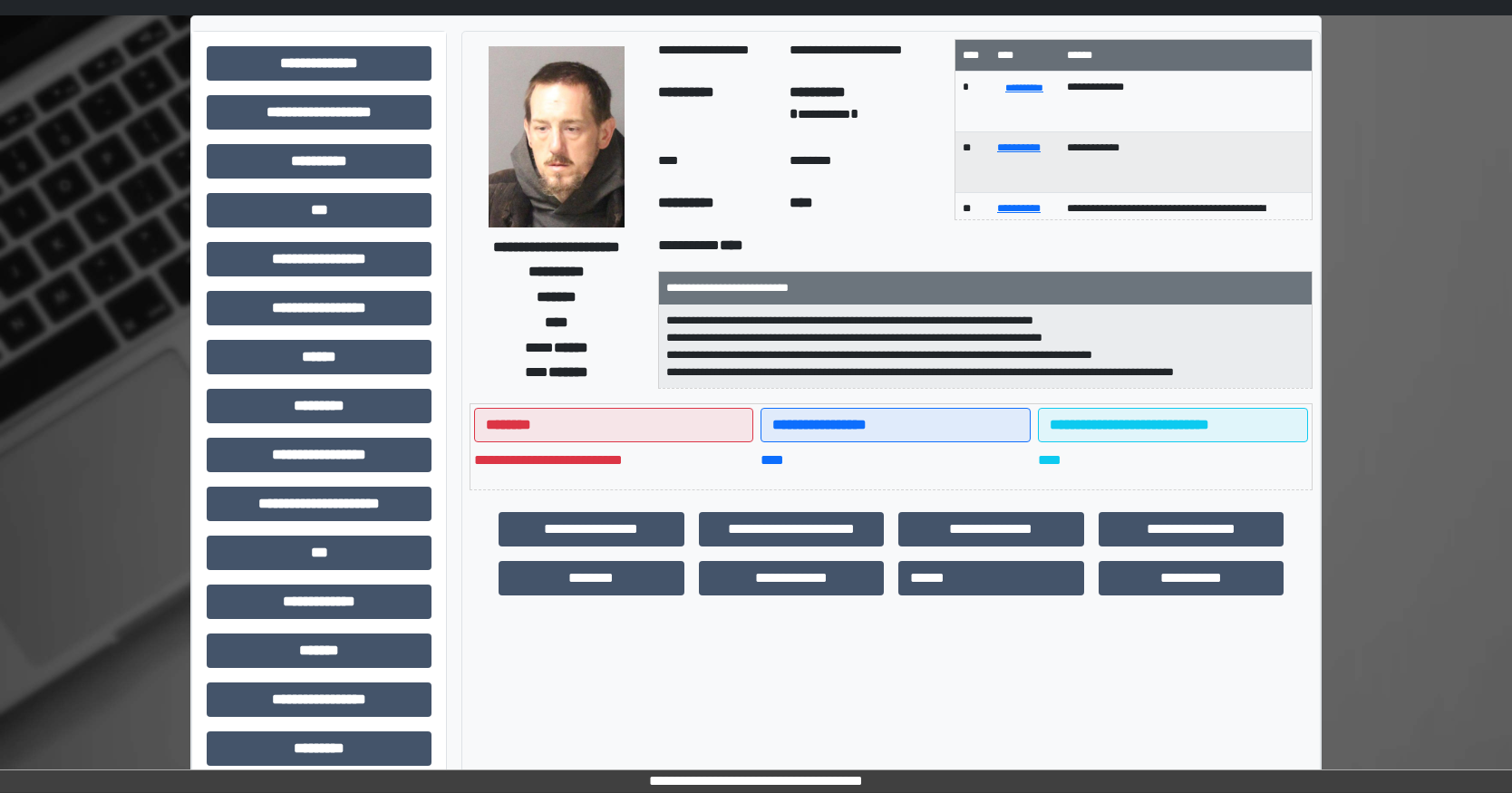 scroll, scrollTop: 91, scrollLeft: 0, axis: vertical 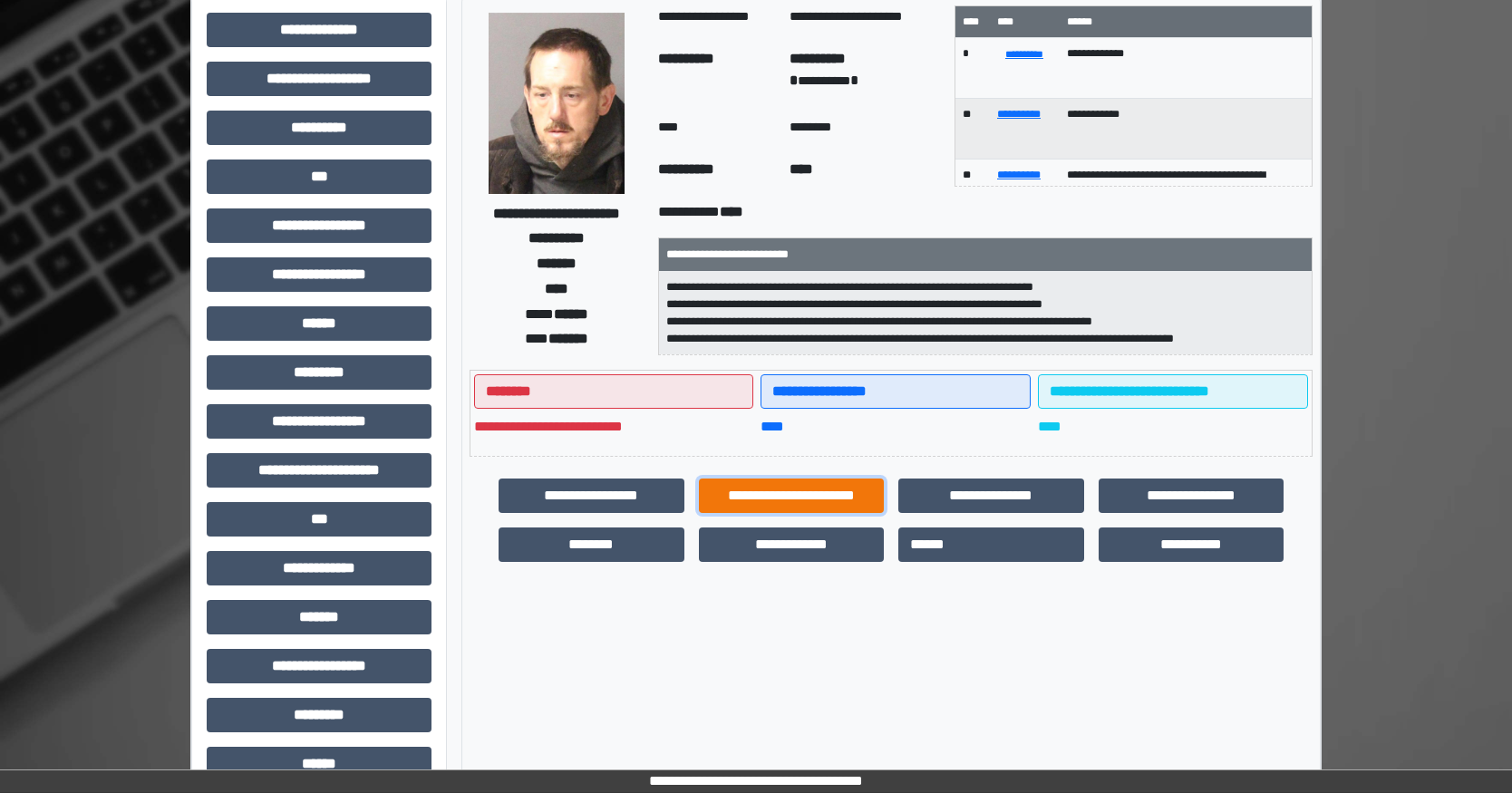 click on "**********" at bounding box center [791, 496] 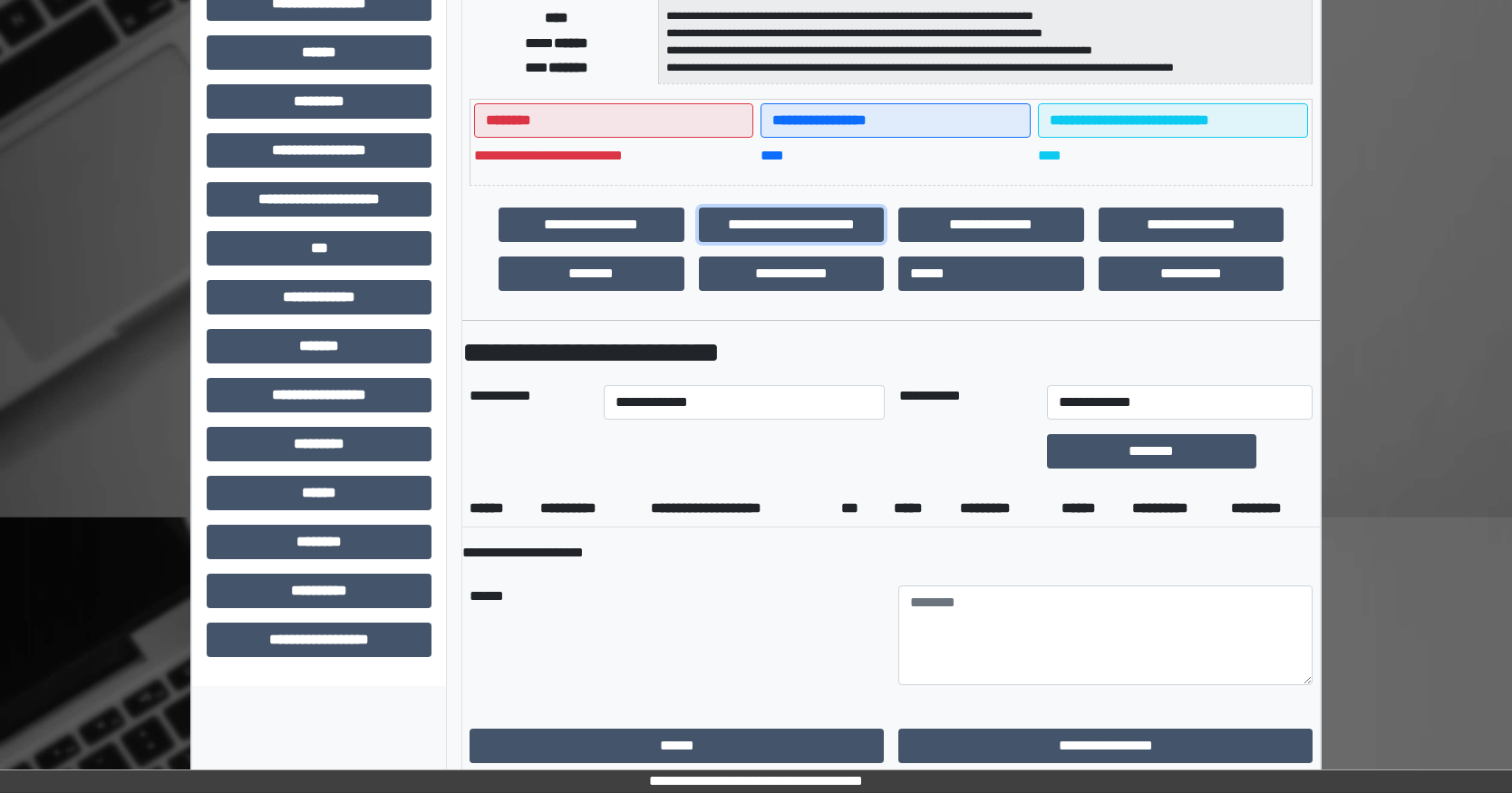 scroll, scrollTop: 363, scrollLeft: 0, axis: vertical 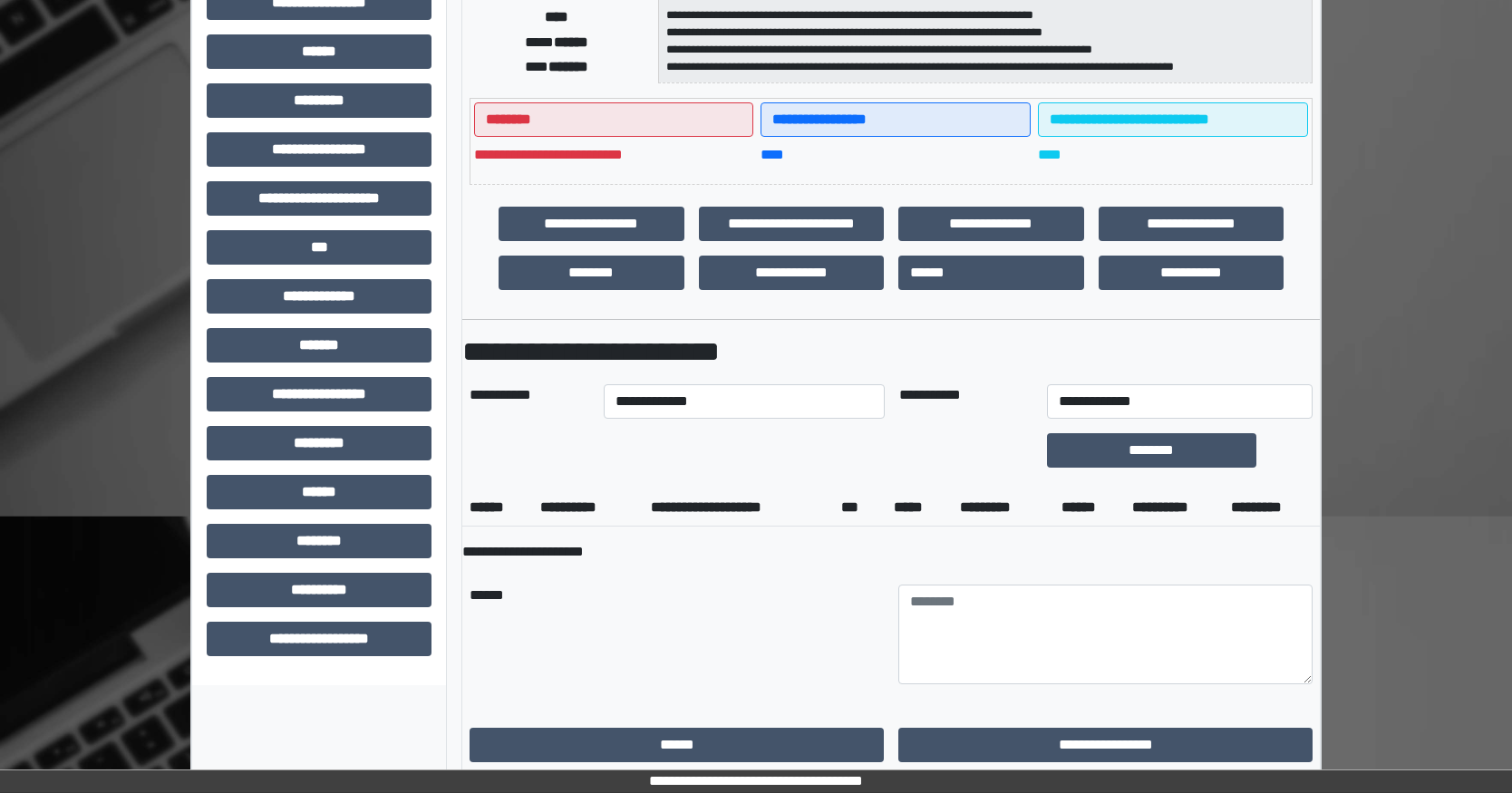 click on "**********" at bounding box center (743, 401) 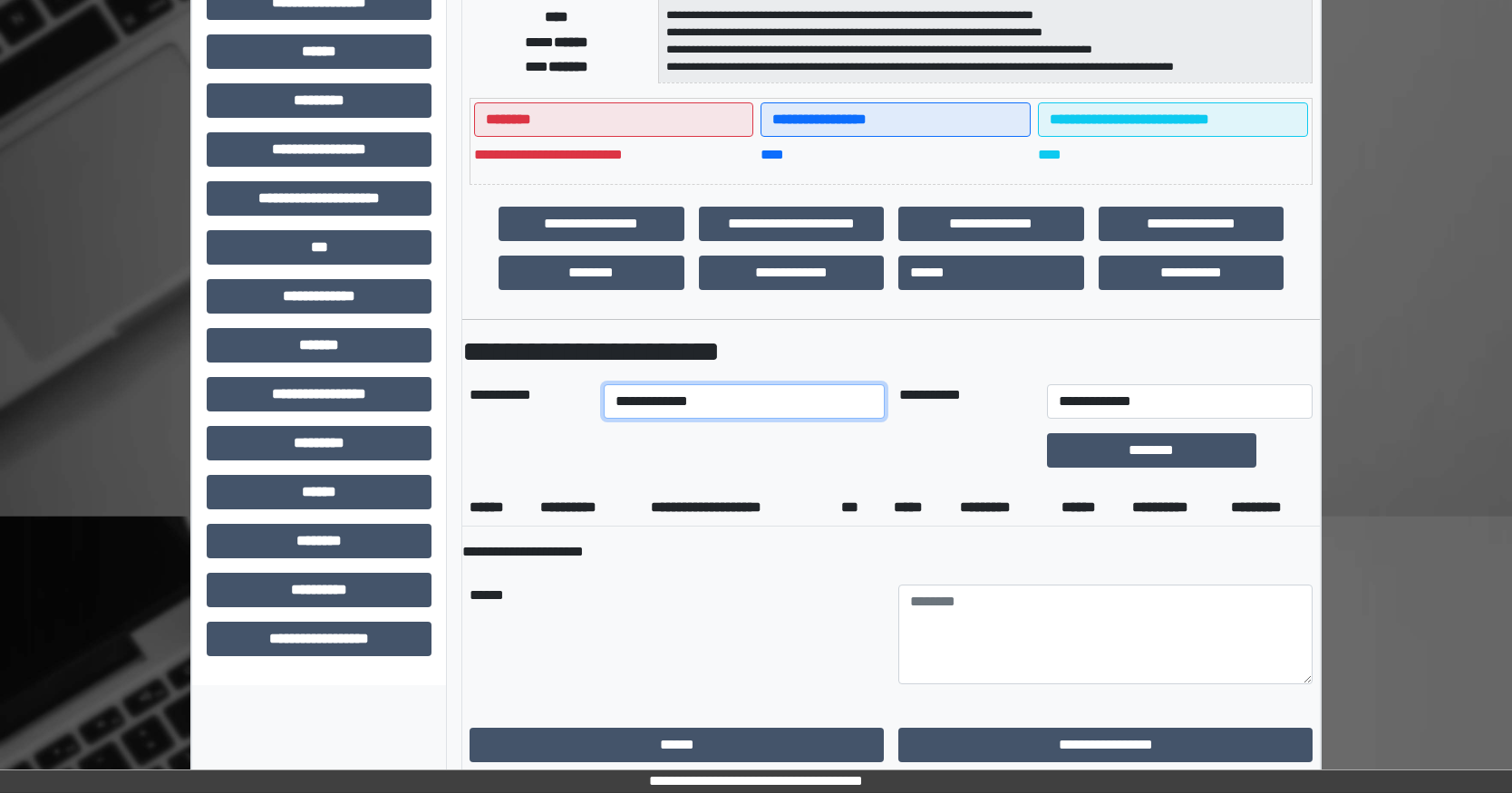 click on "**********" at bounding box center [743, 401] 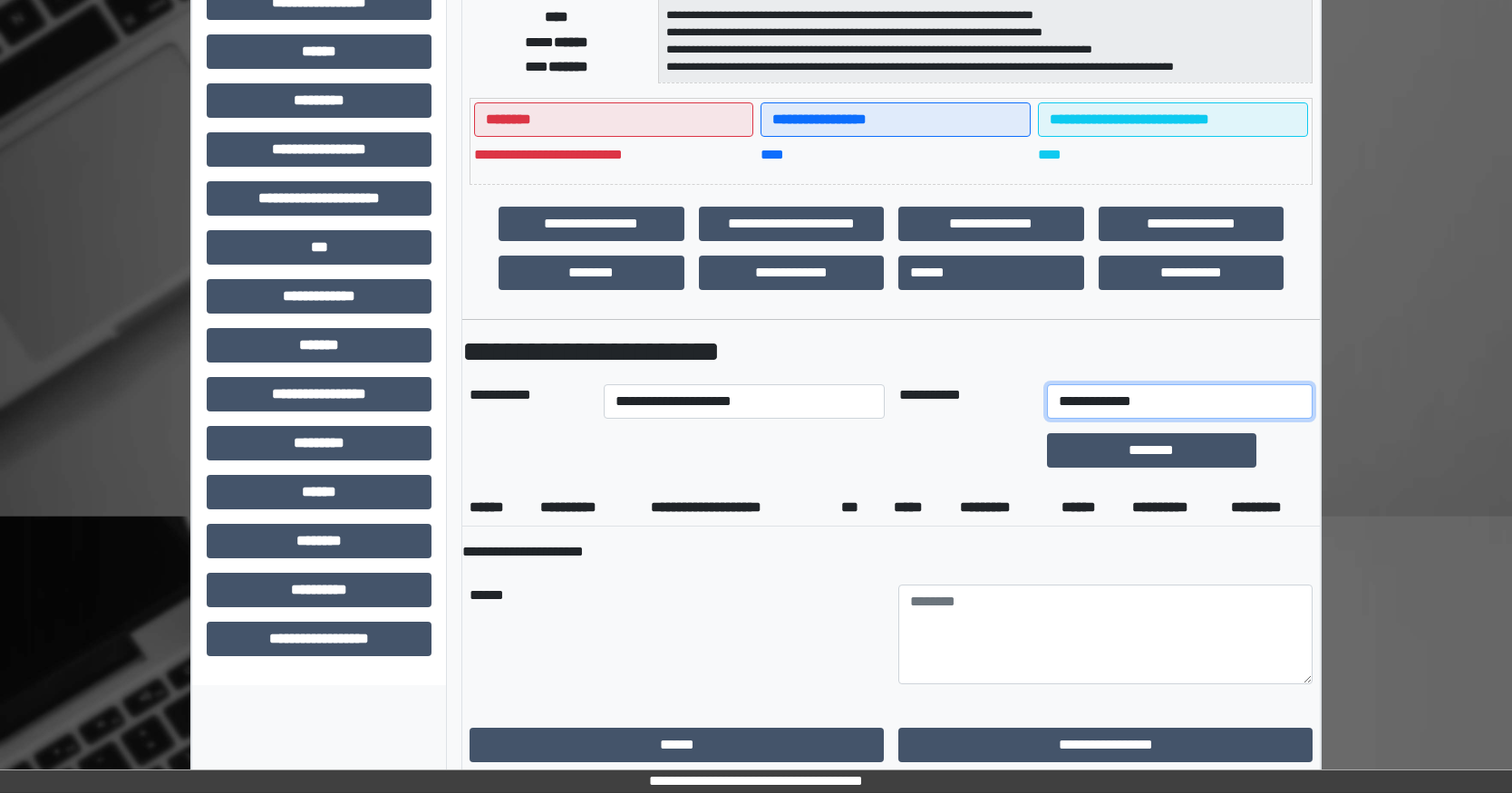 drag, startPoint x: 1175, startPoint y: 398, endPoint x: 1173, endPoint y: 417, distance: 19.104973 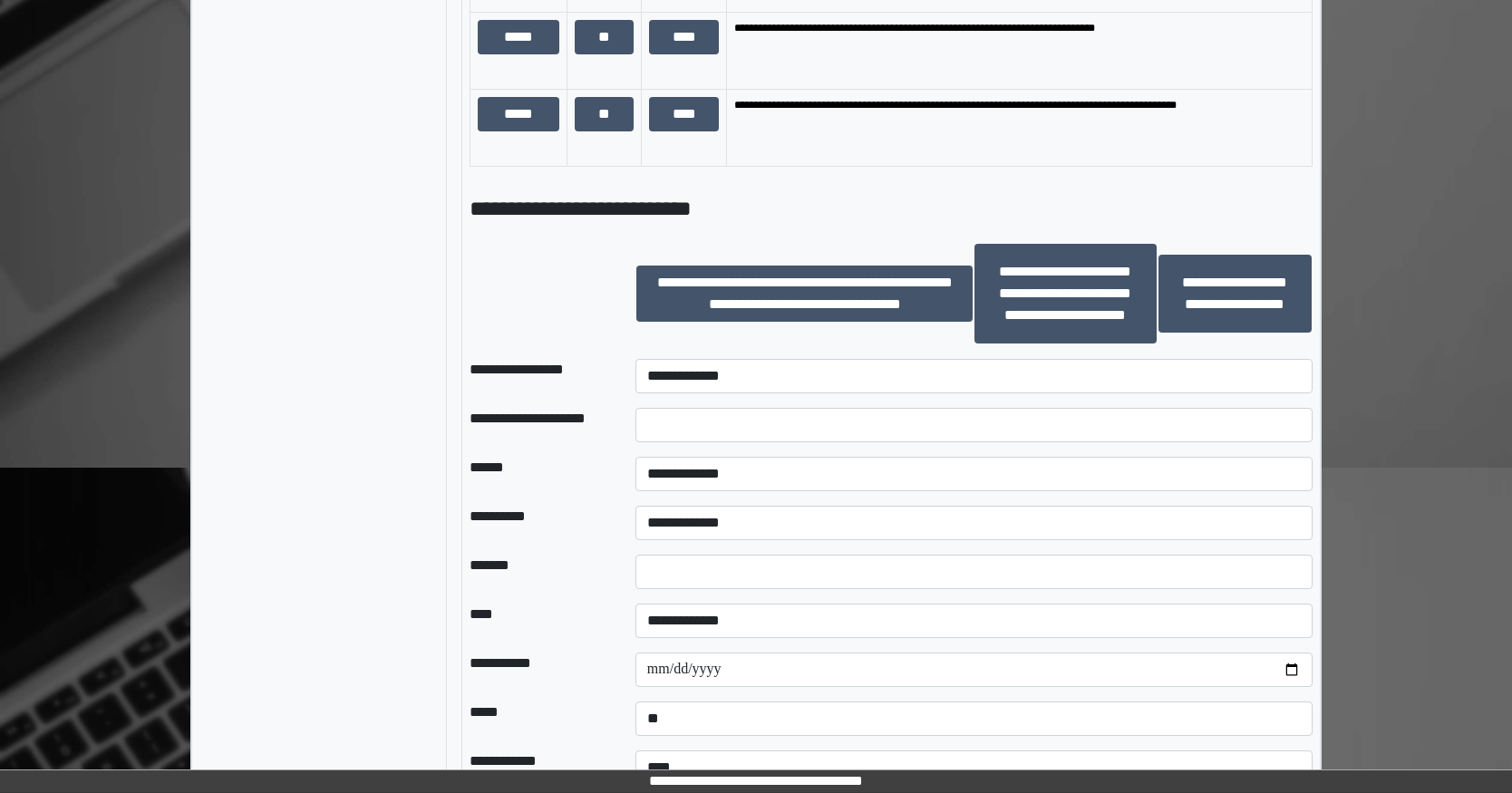 scroll, scrollTop: 1450, scrollLeft: 0, axis: vertical 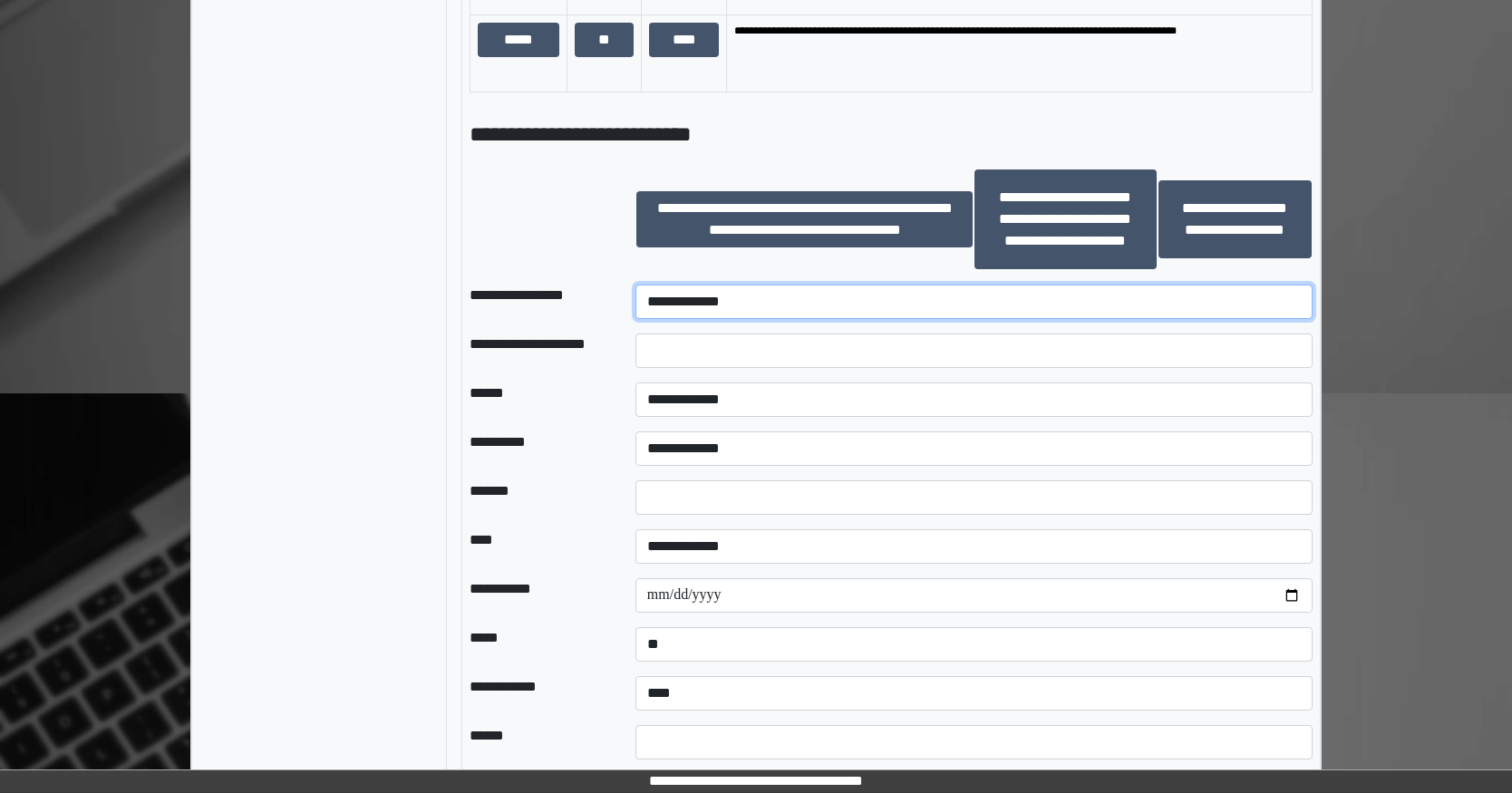 click on "**********" at bounding box center (974, 302) 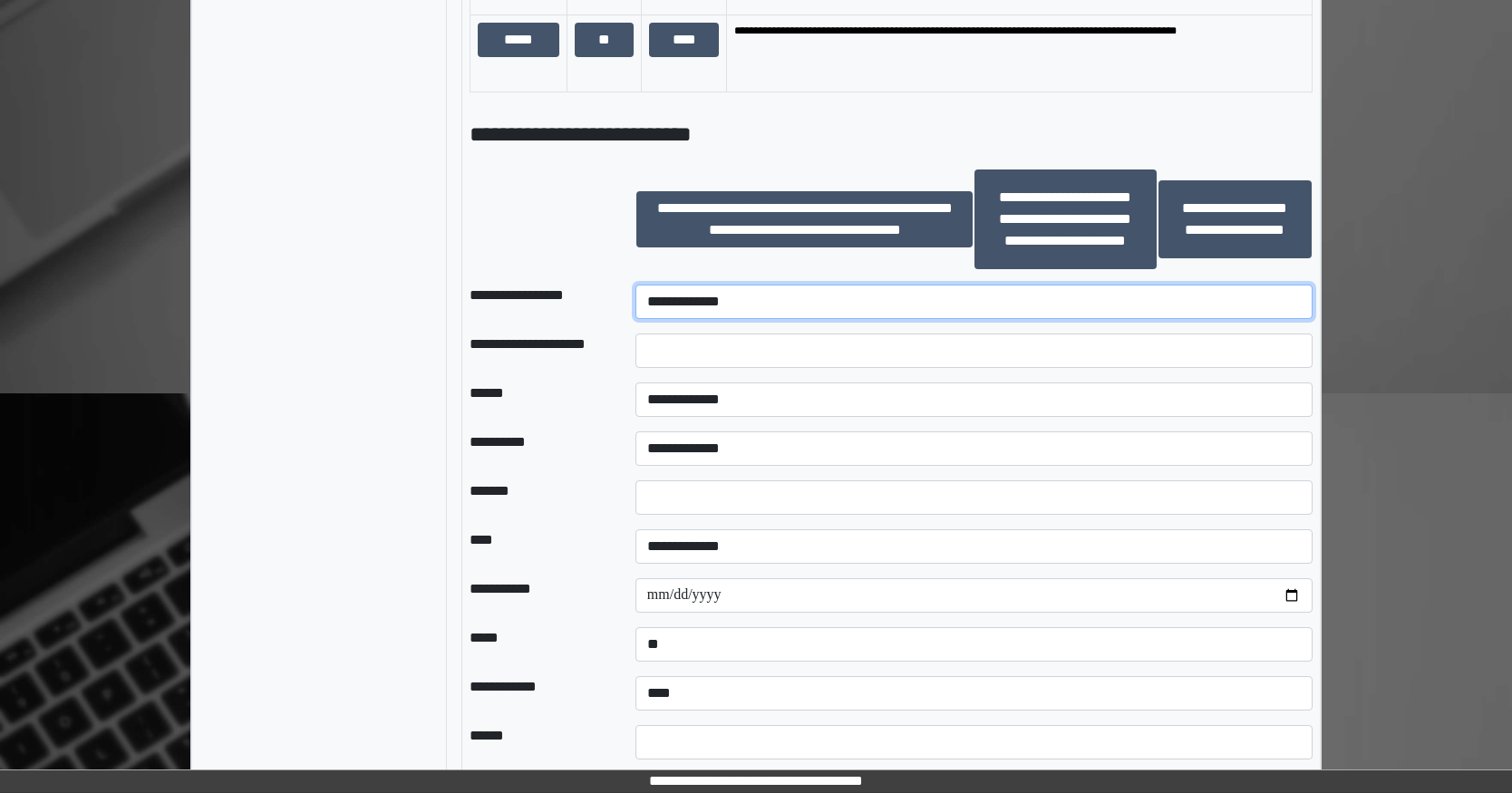 select on "*******" 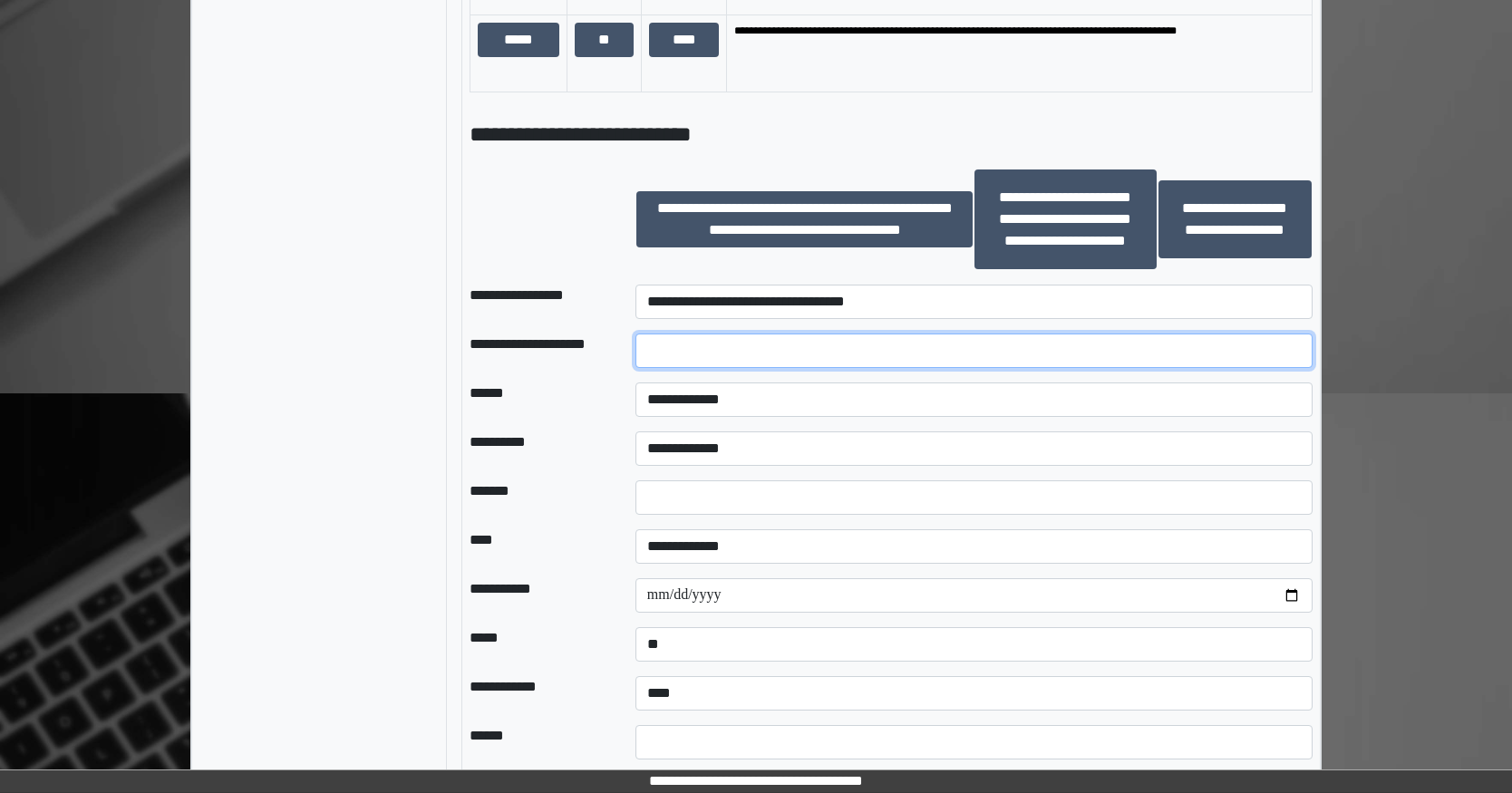 click at bounding box center (974, 351) 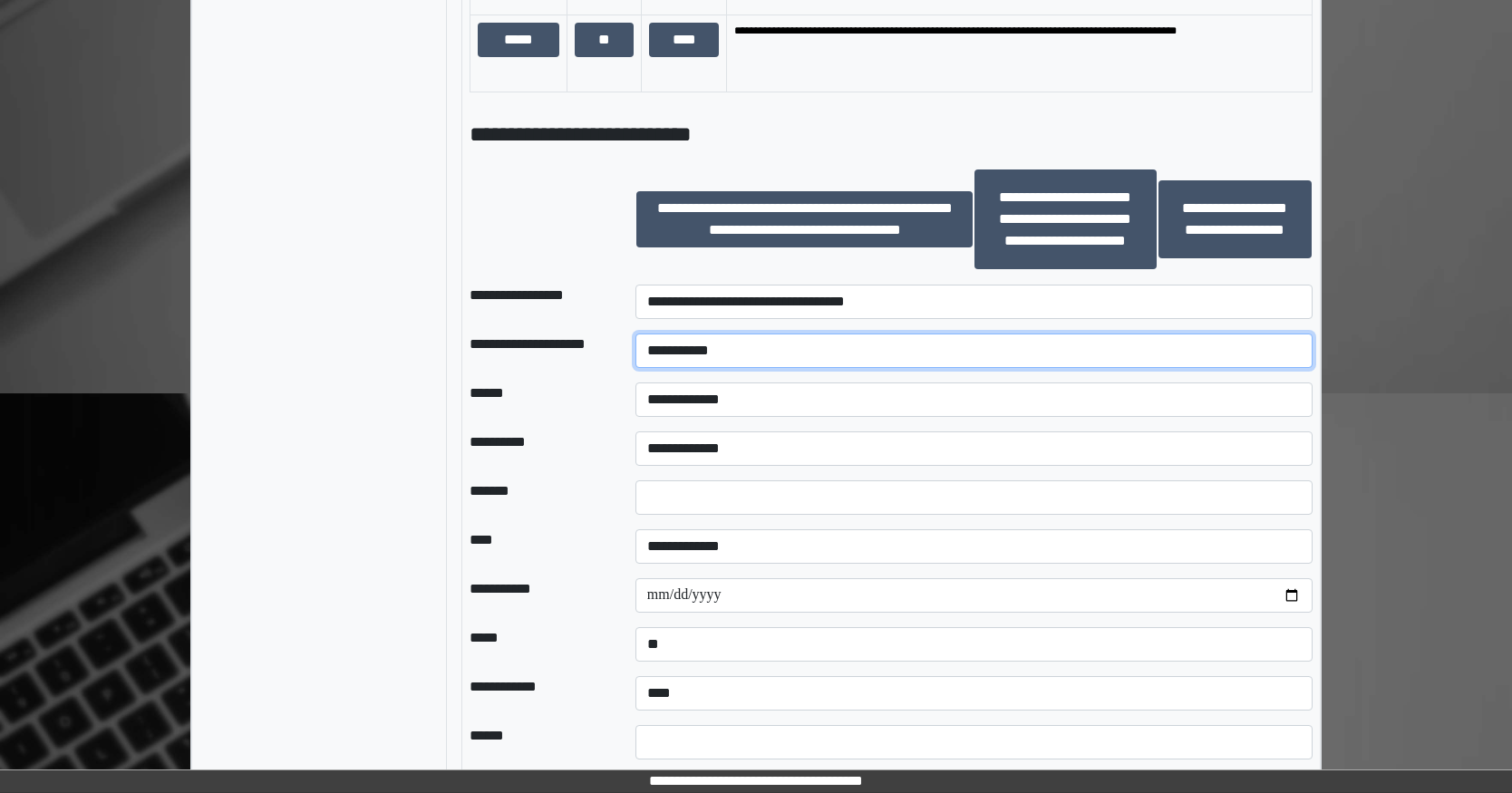 type on "**********" 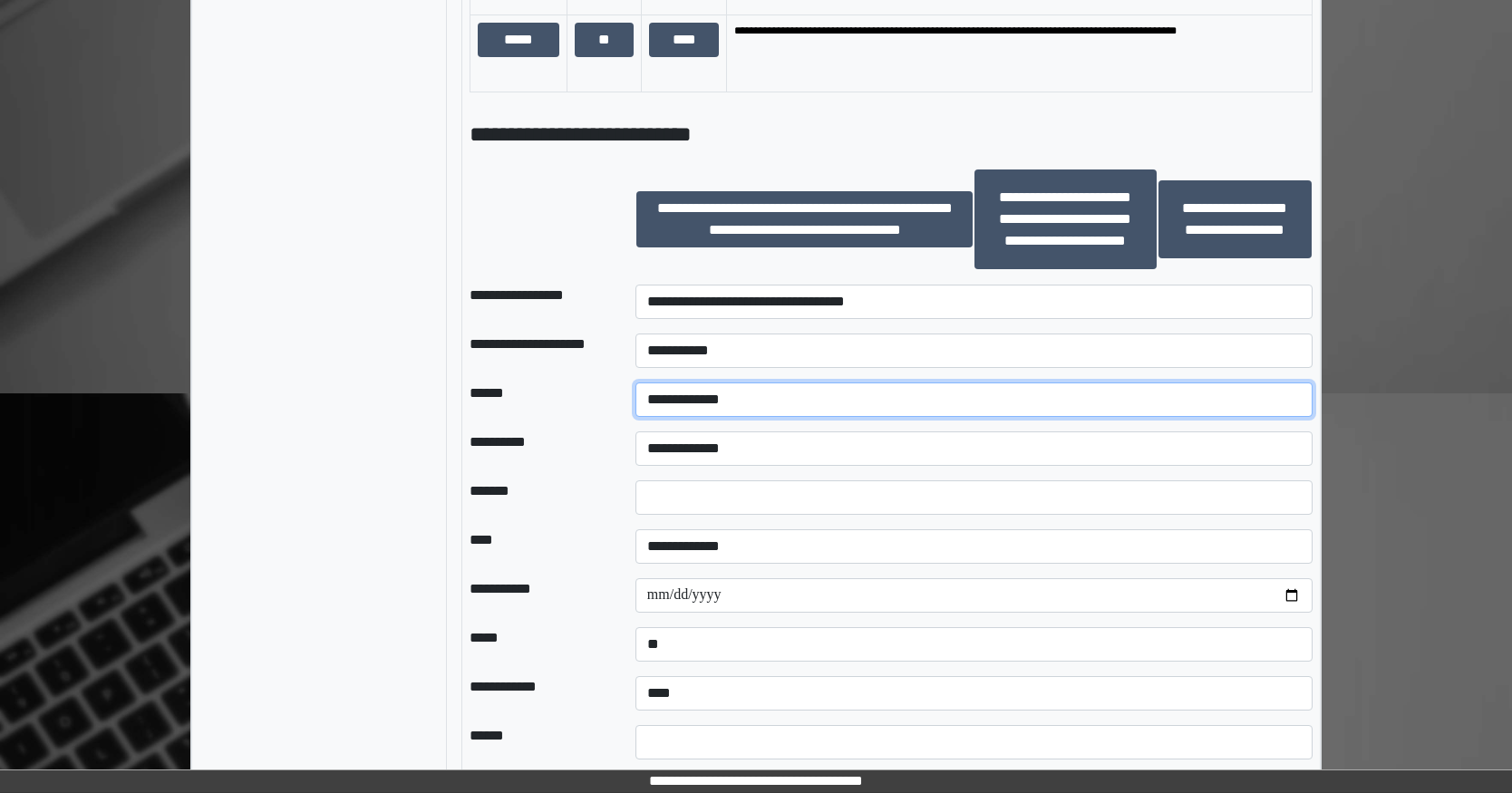 click on "**********" at bounding box center (974, 400) 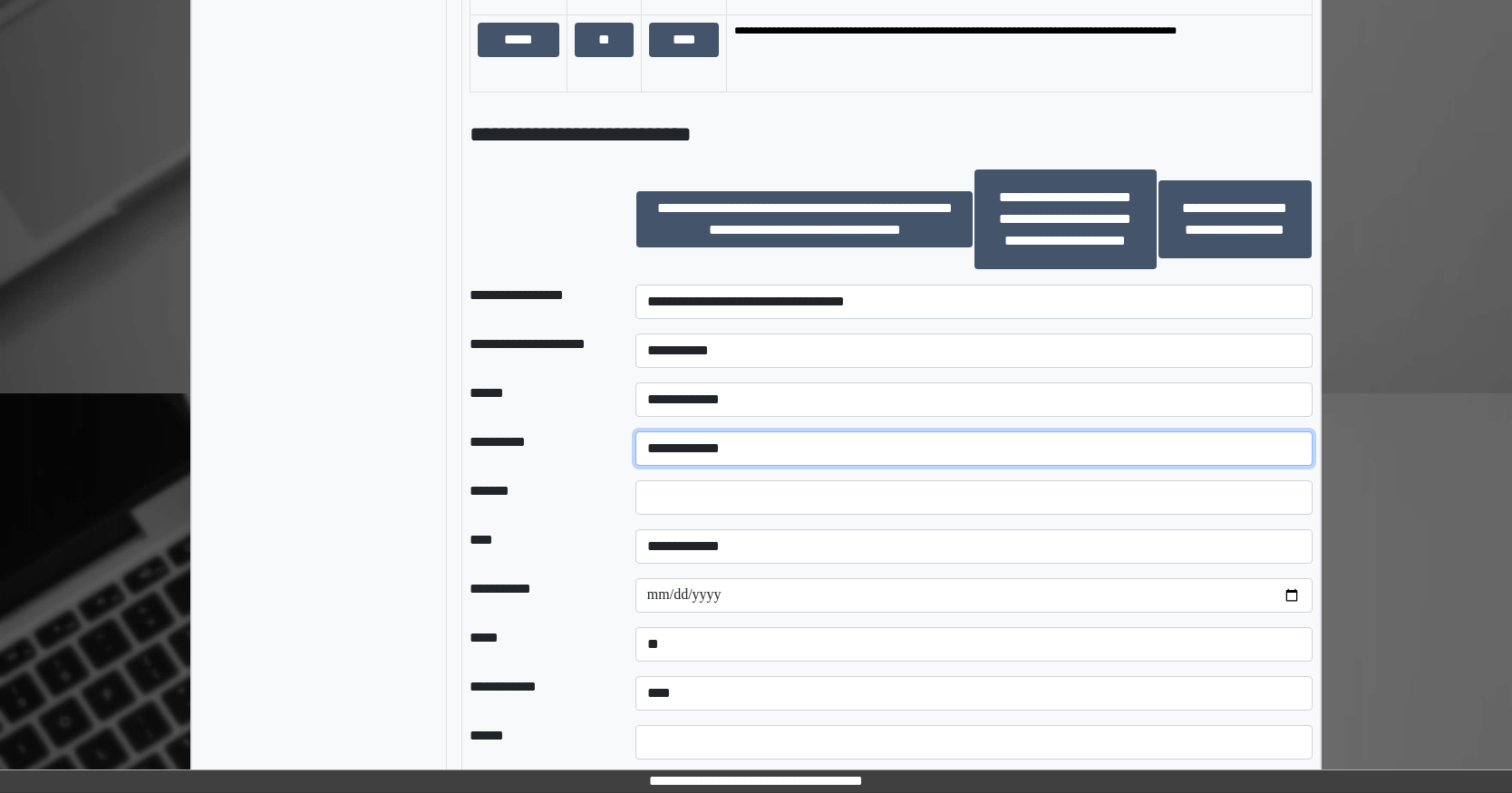 click on "**********" at bounding box center [974, 449] 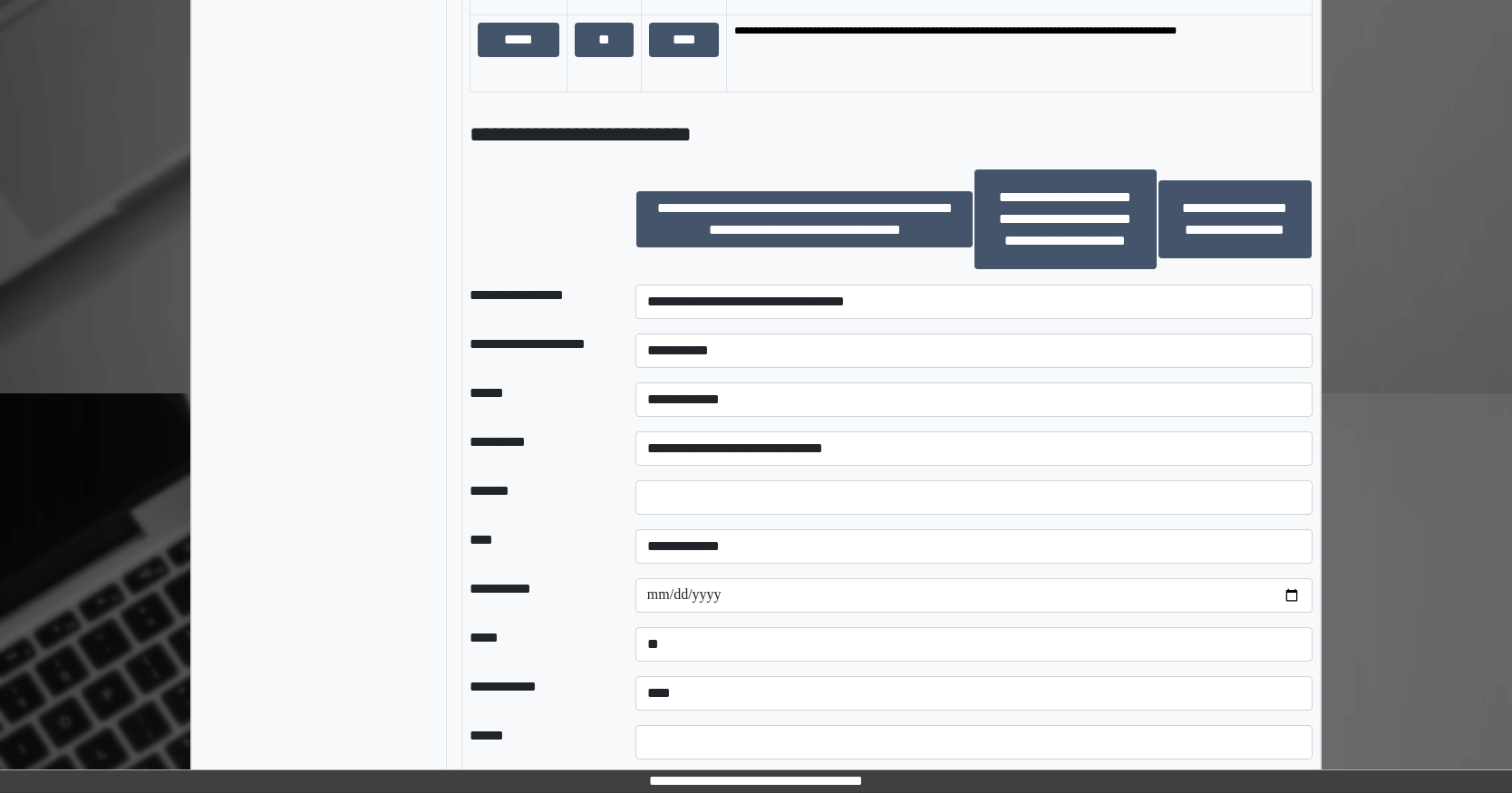 click at bounding box center (974, 498) 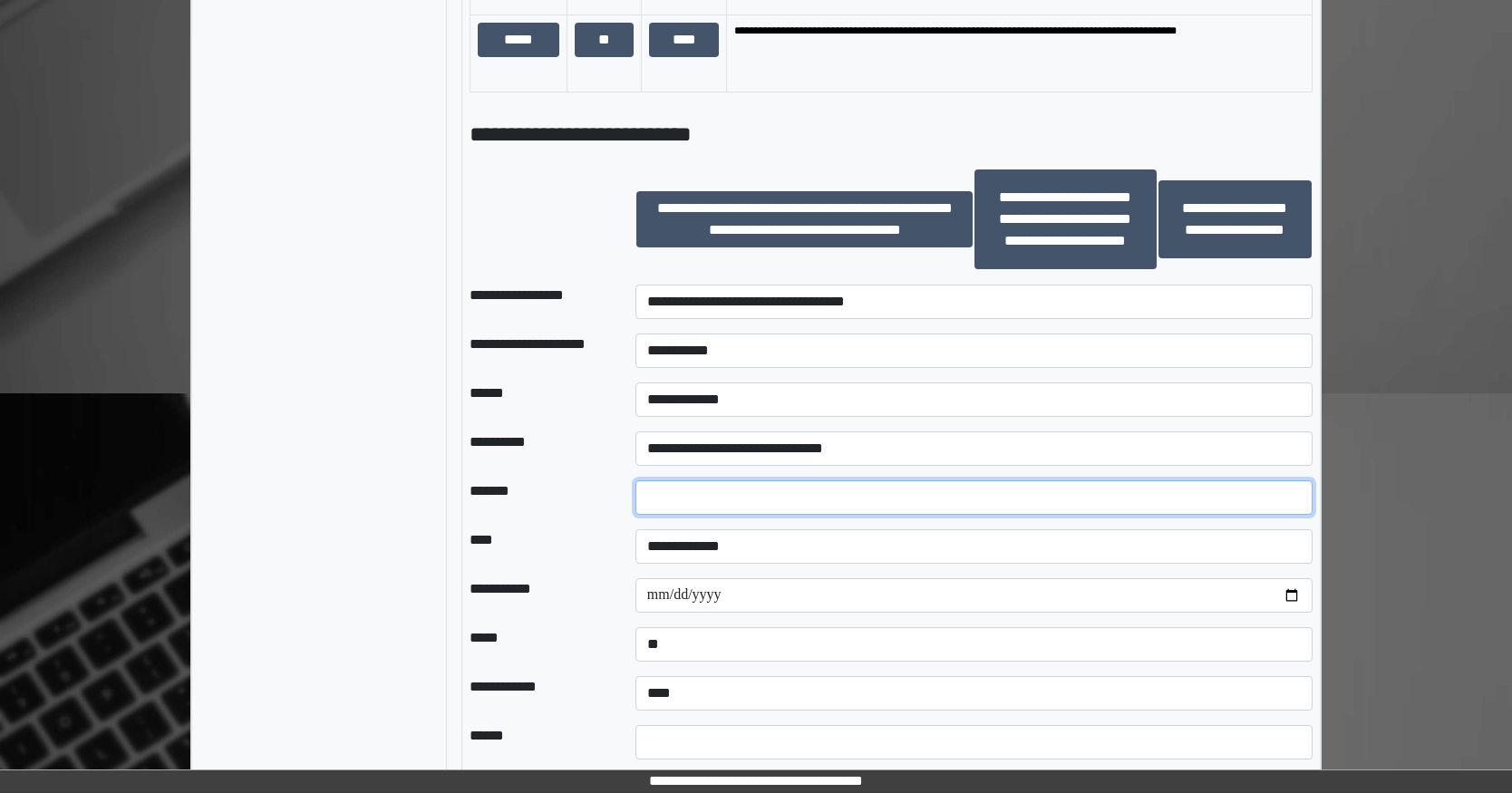 click at bounding box center [974, 498] 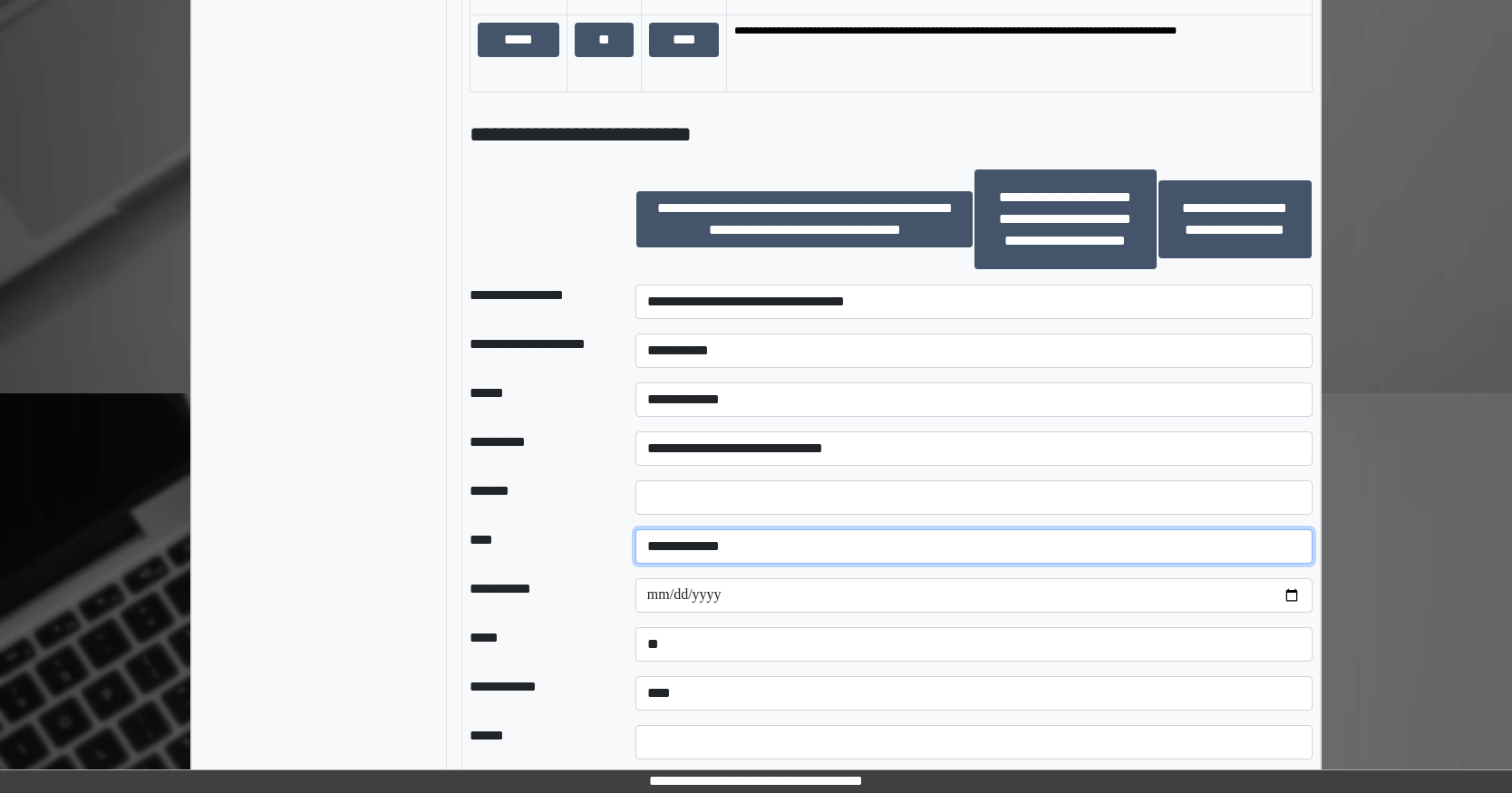click on "**********" at bounding box center [974, 546] 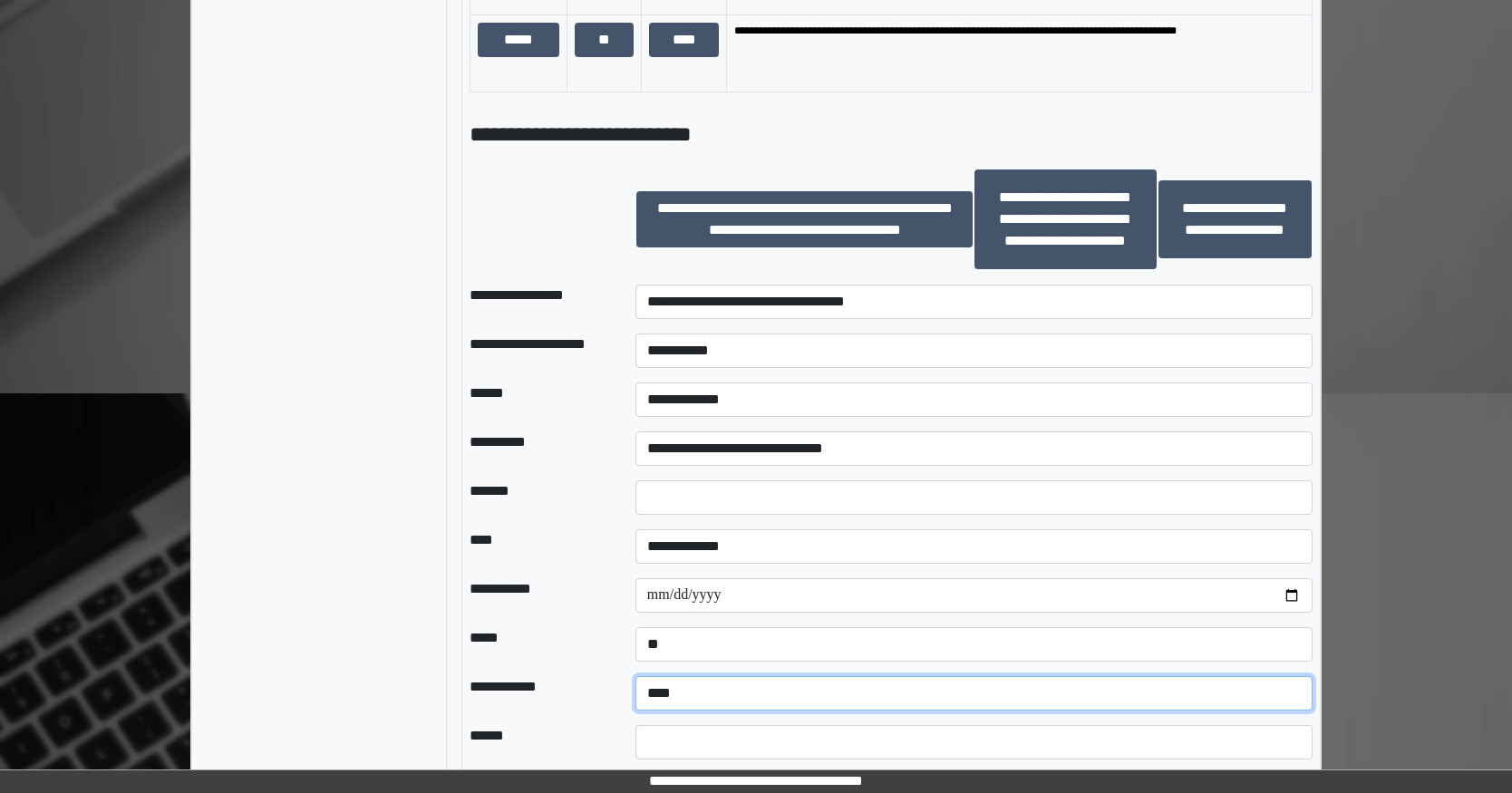 drag, startPoint x: 750, startPoint y: 694, endPoint x: 747, endPoint y: 704, distance: 10.440307 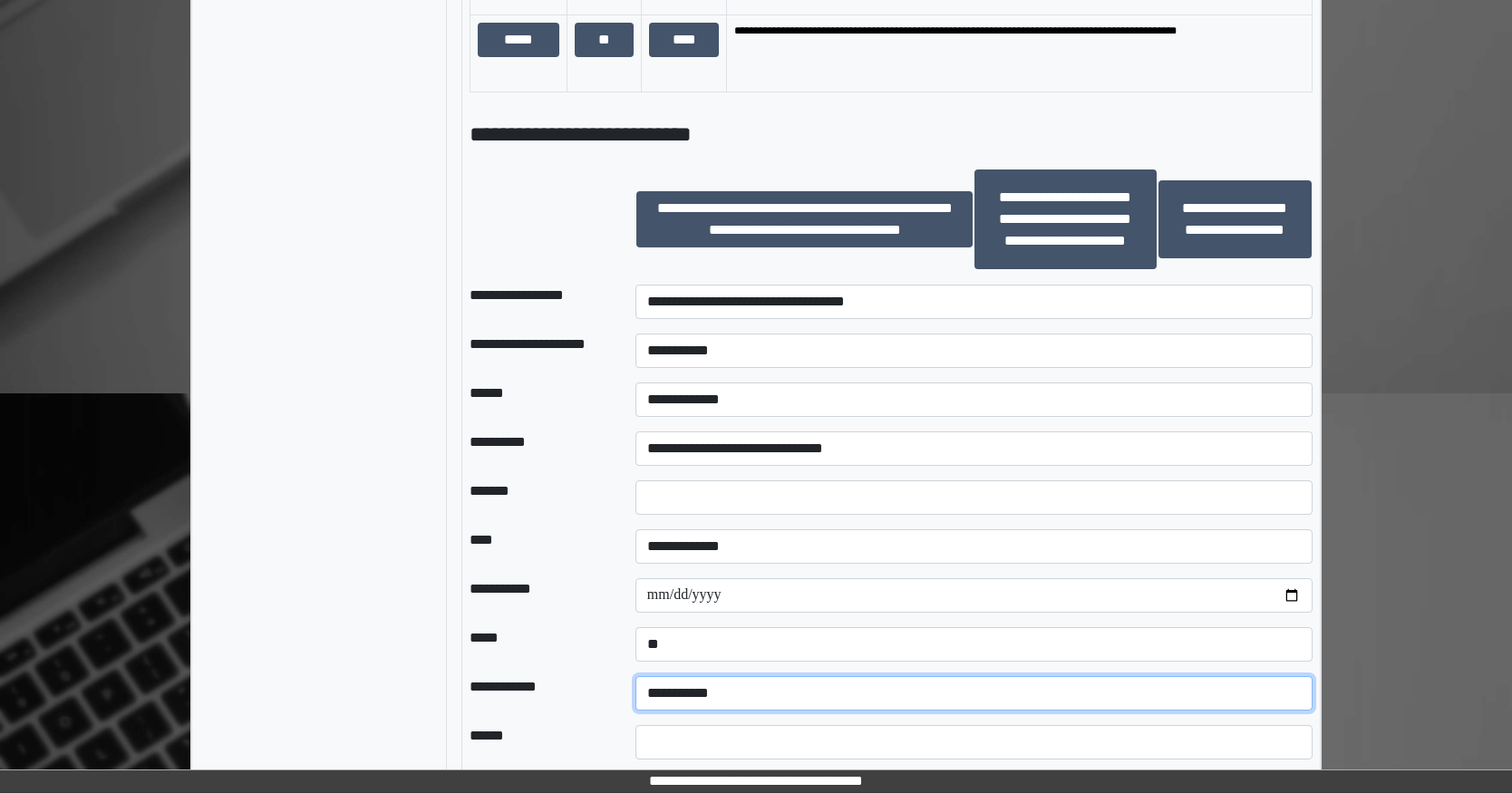click on "**********" at bounding box center (974, 693) 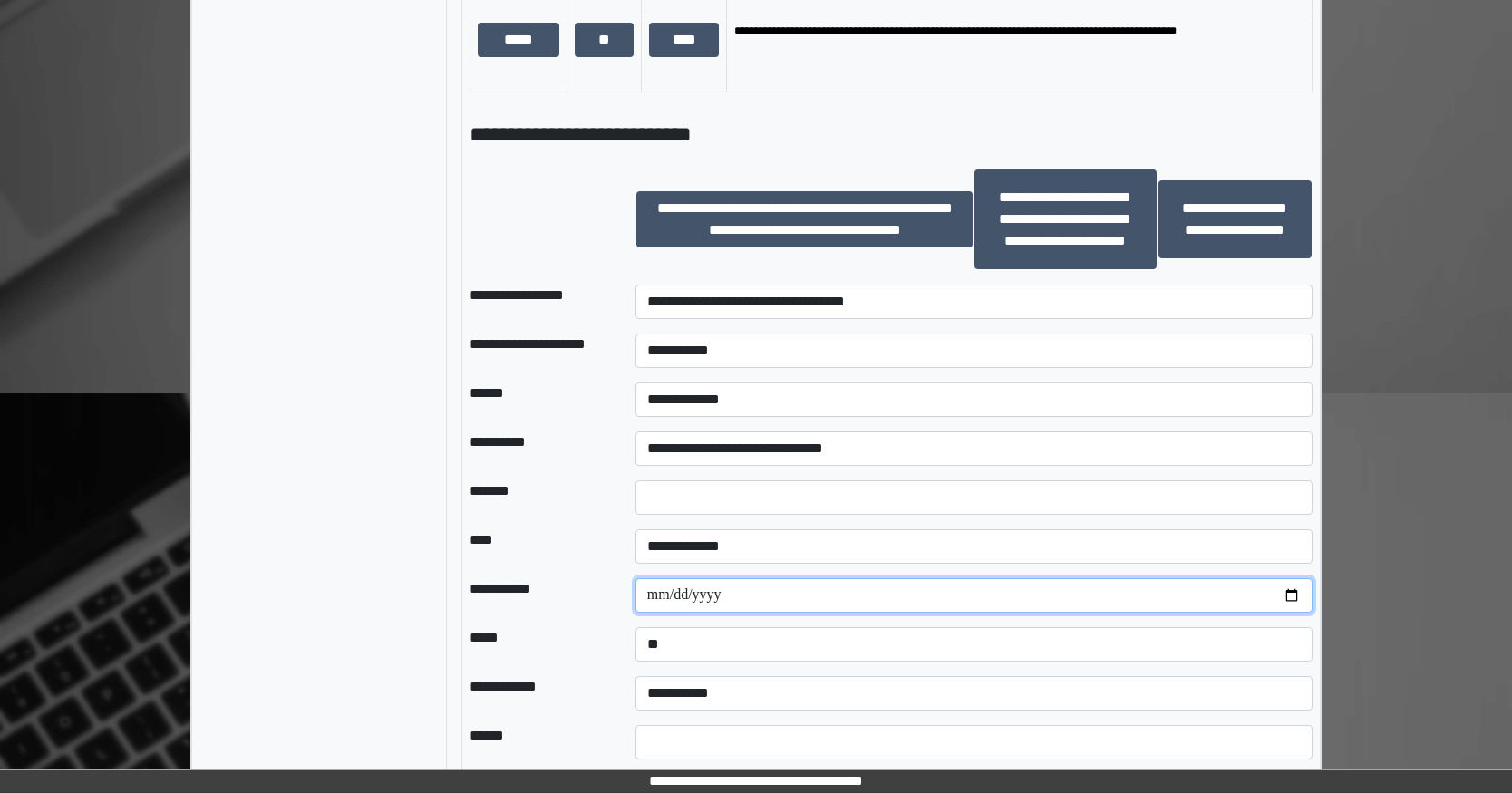 drag, startPoint x: 1294, startPoint y: 592, endPoint x: 933, endPoint y: 405, distance: 406.55873 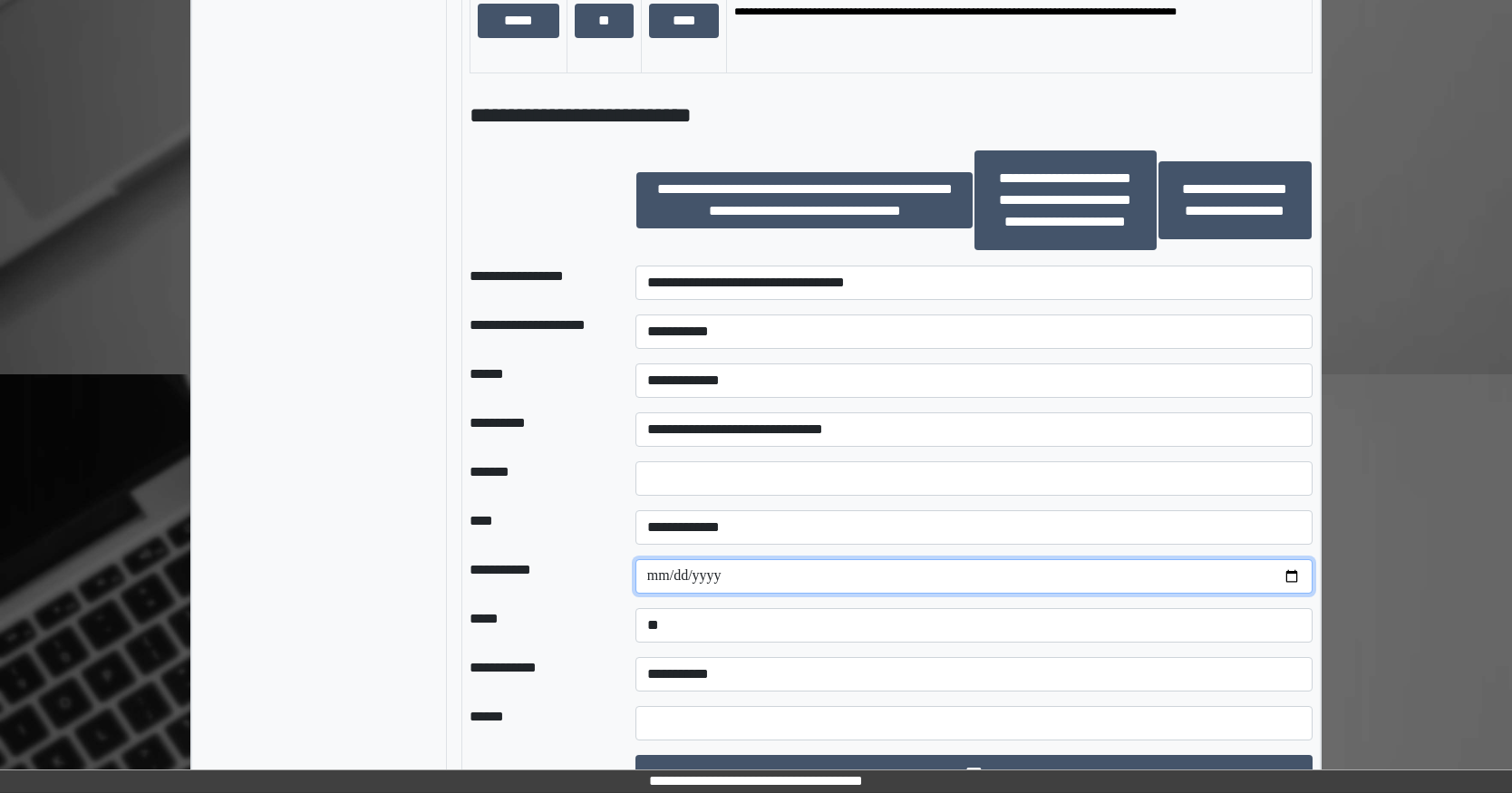 scroll, scrollTop: 1504, scrollLeft: 0, axis: vertical 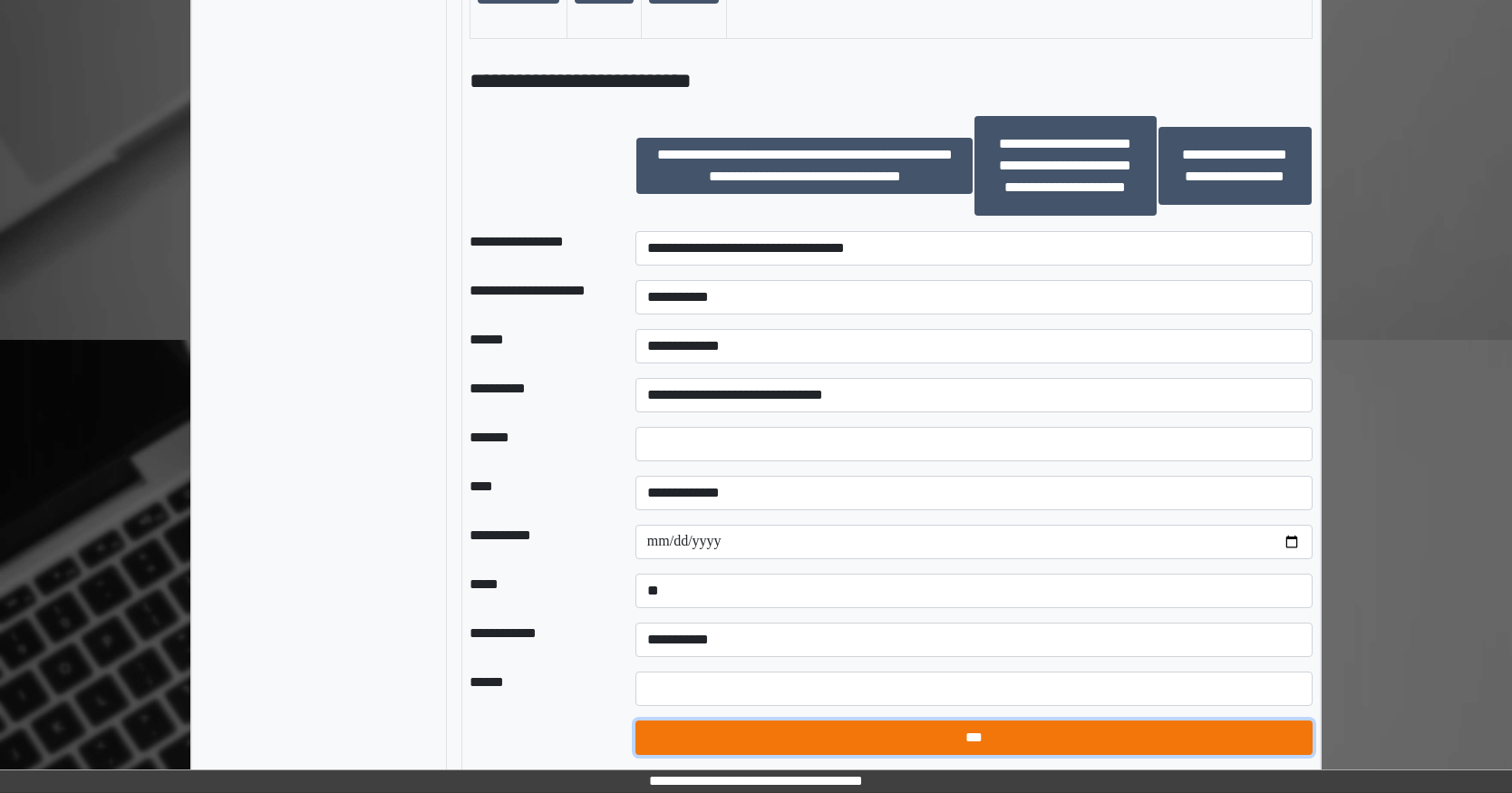 click on "***" at bounding box center (974, 738) 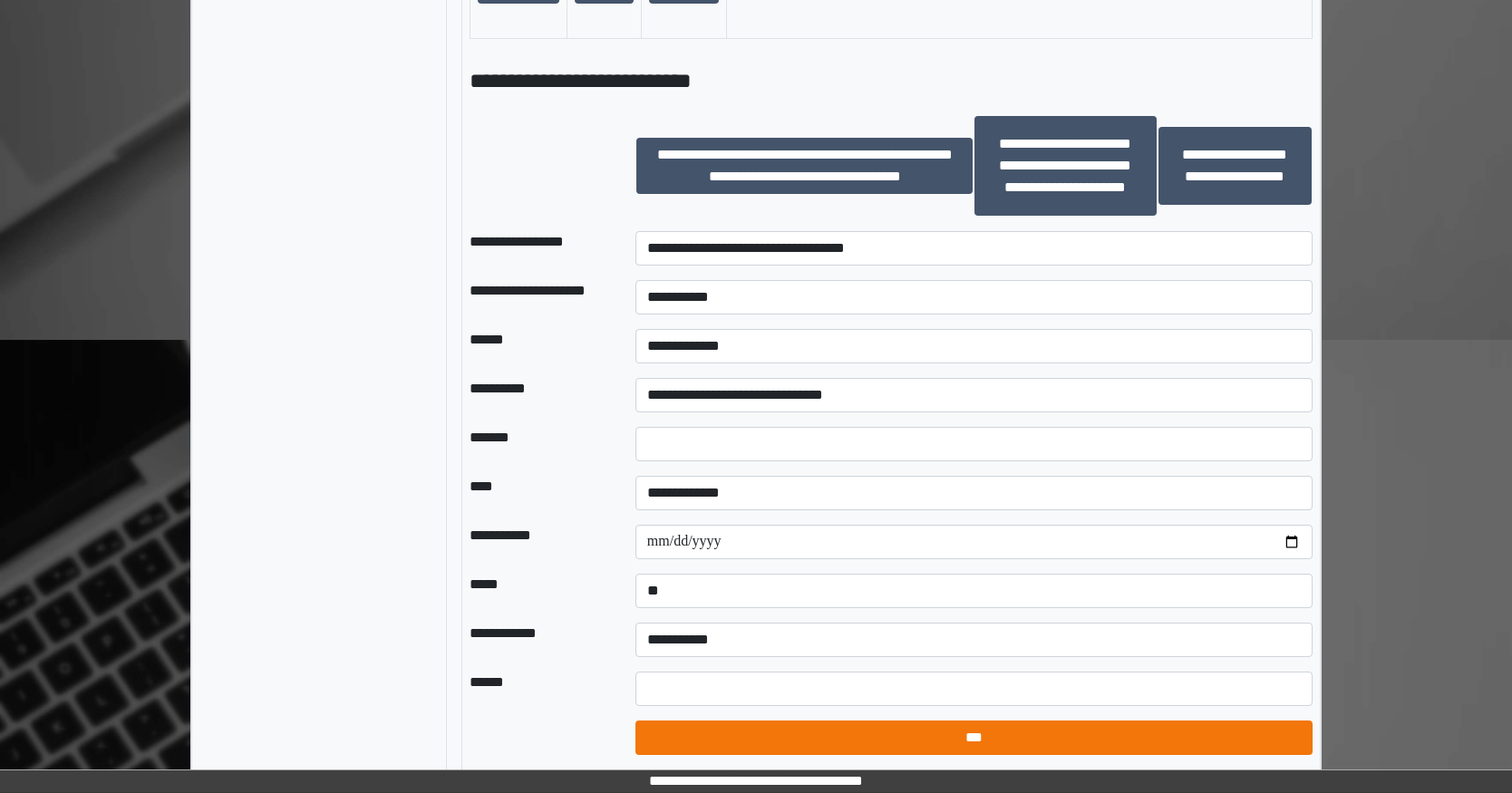 select on "*" 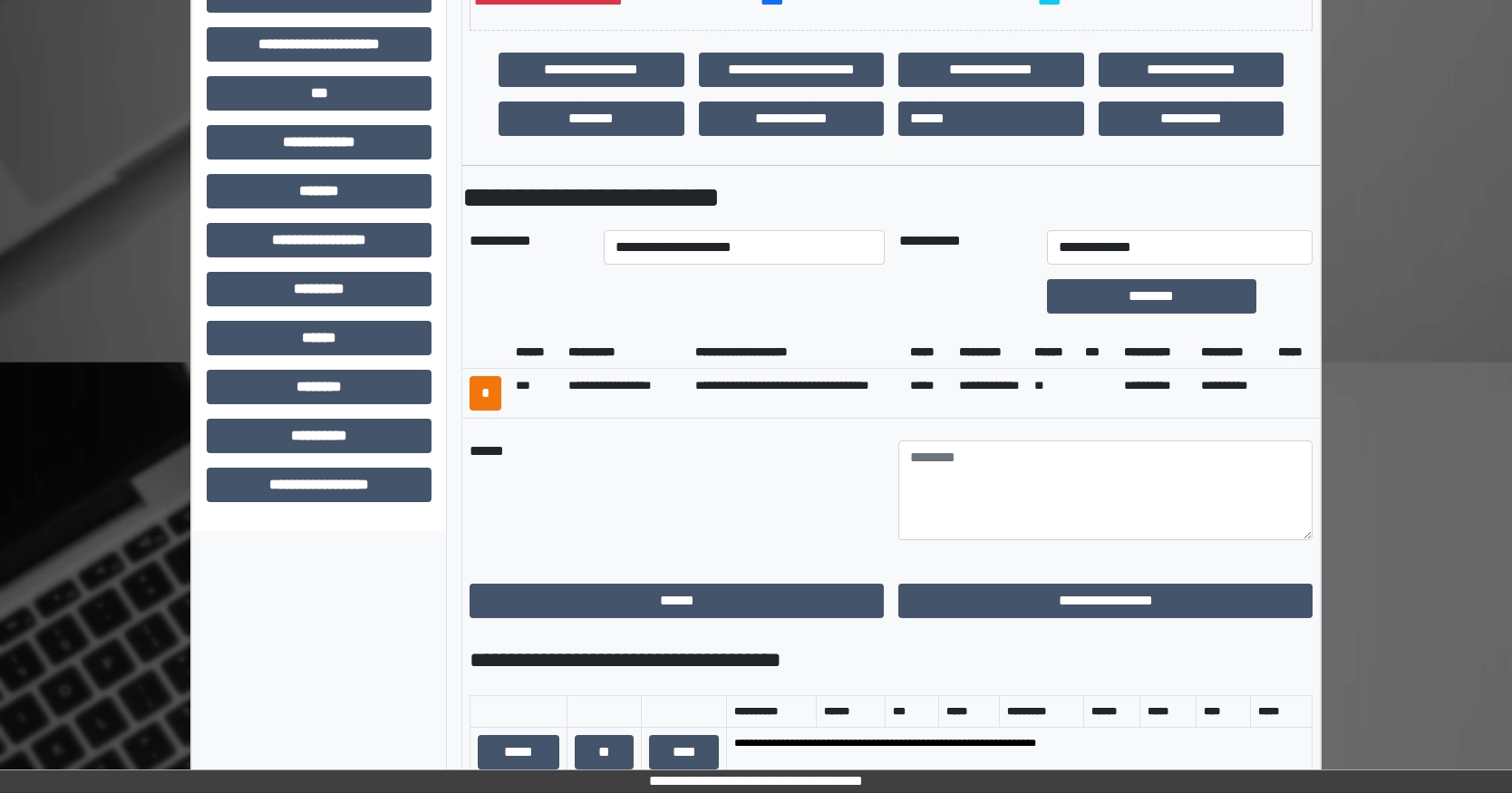 scroll, scrollTop: 507, scrollLeft: 0, axis: vertical 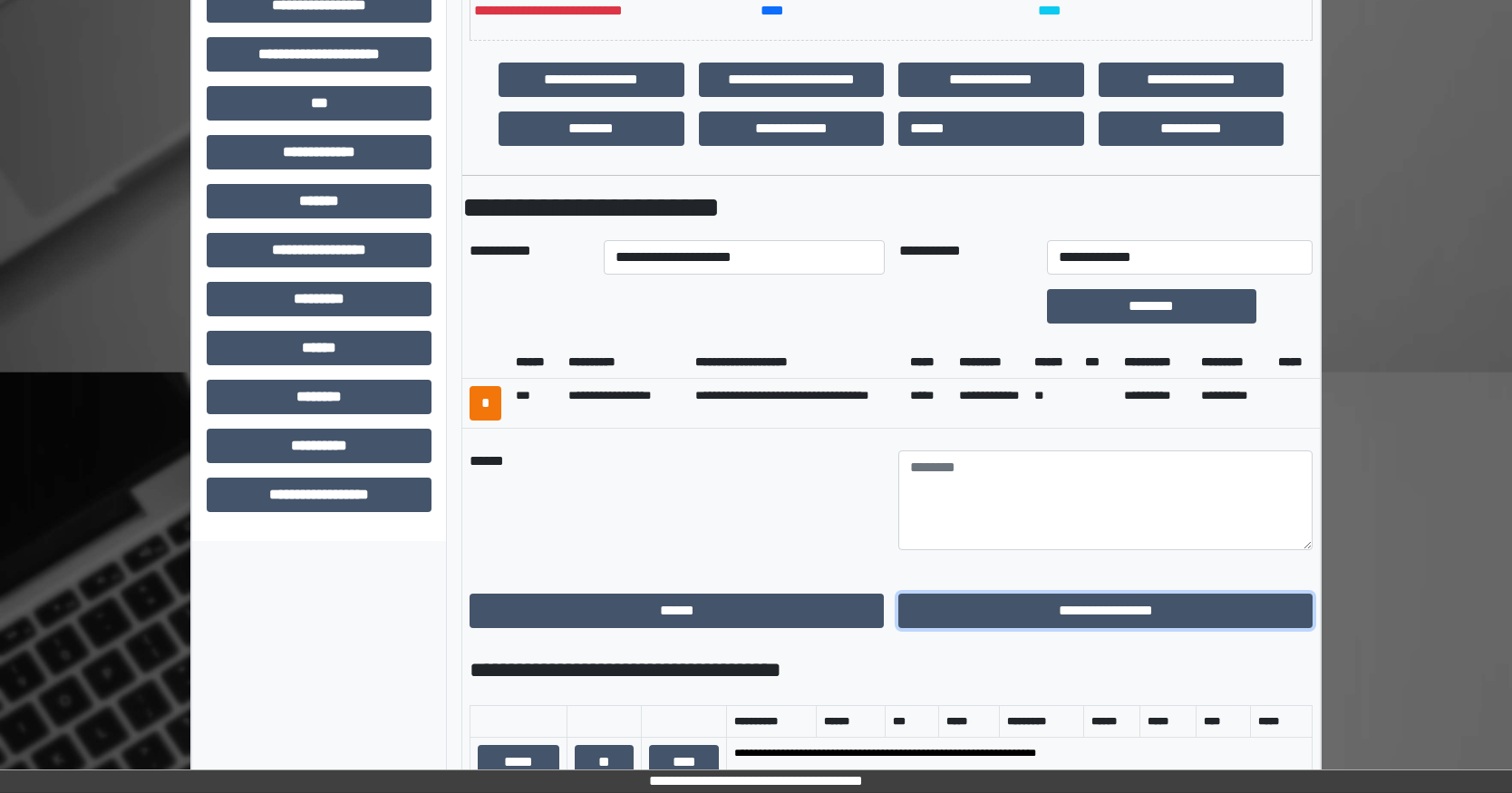 click on "**********" at bounding box center (1105, 611) 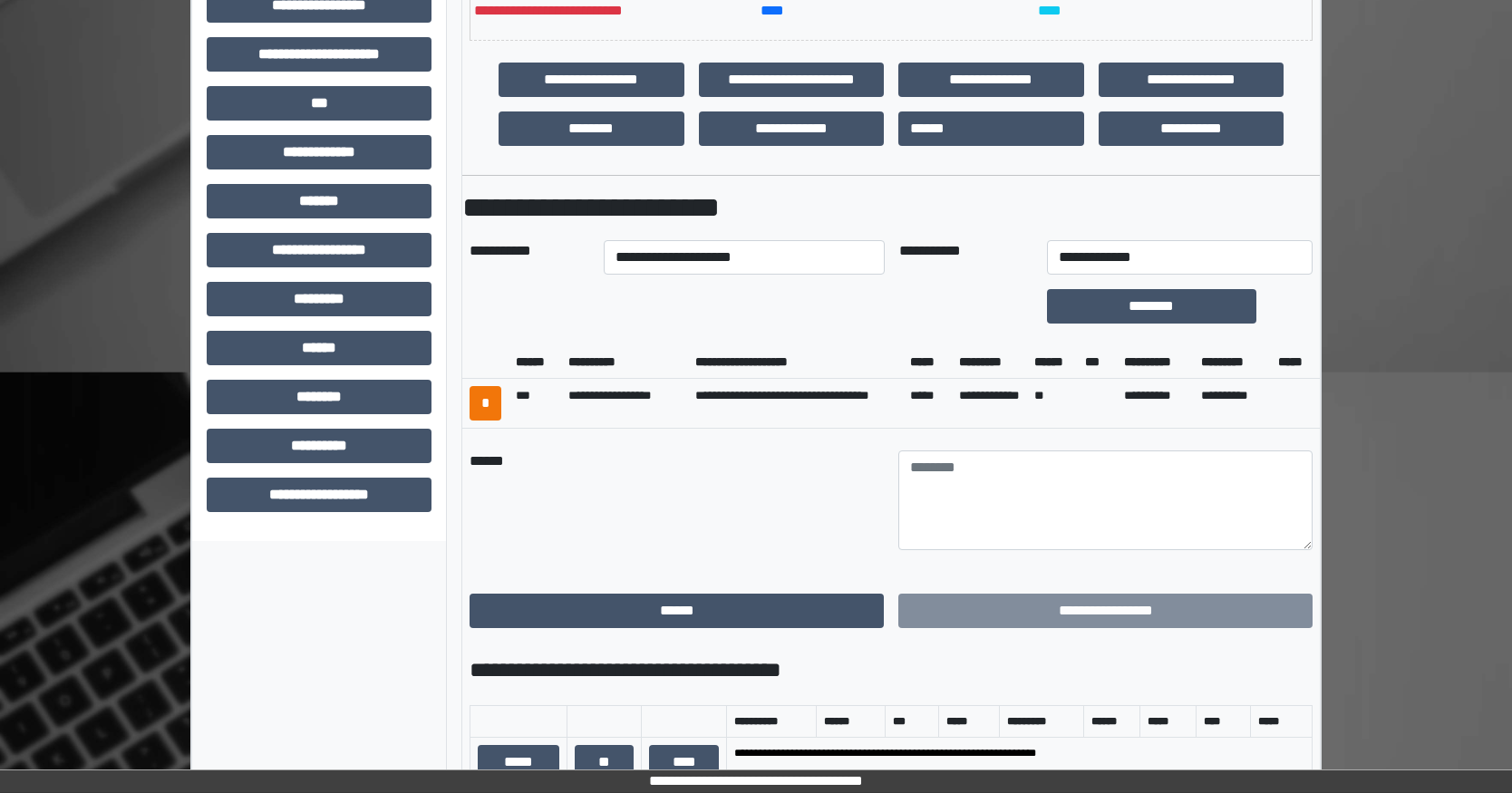 scroll, scrollTop: 271, scrollLeft: 0, axis: vertical 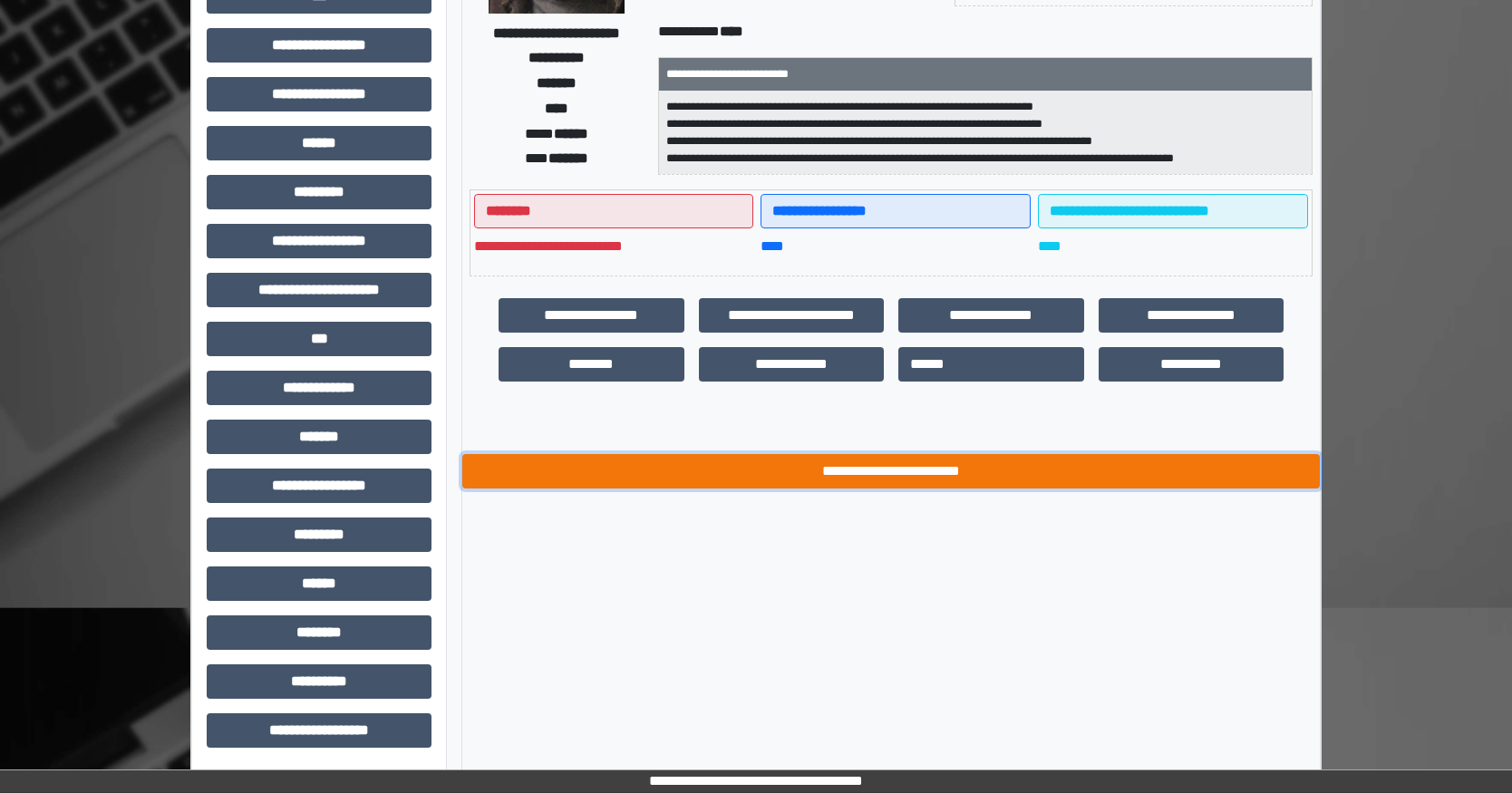 click on "**********" at bounding box center [891, 471] 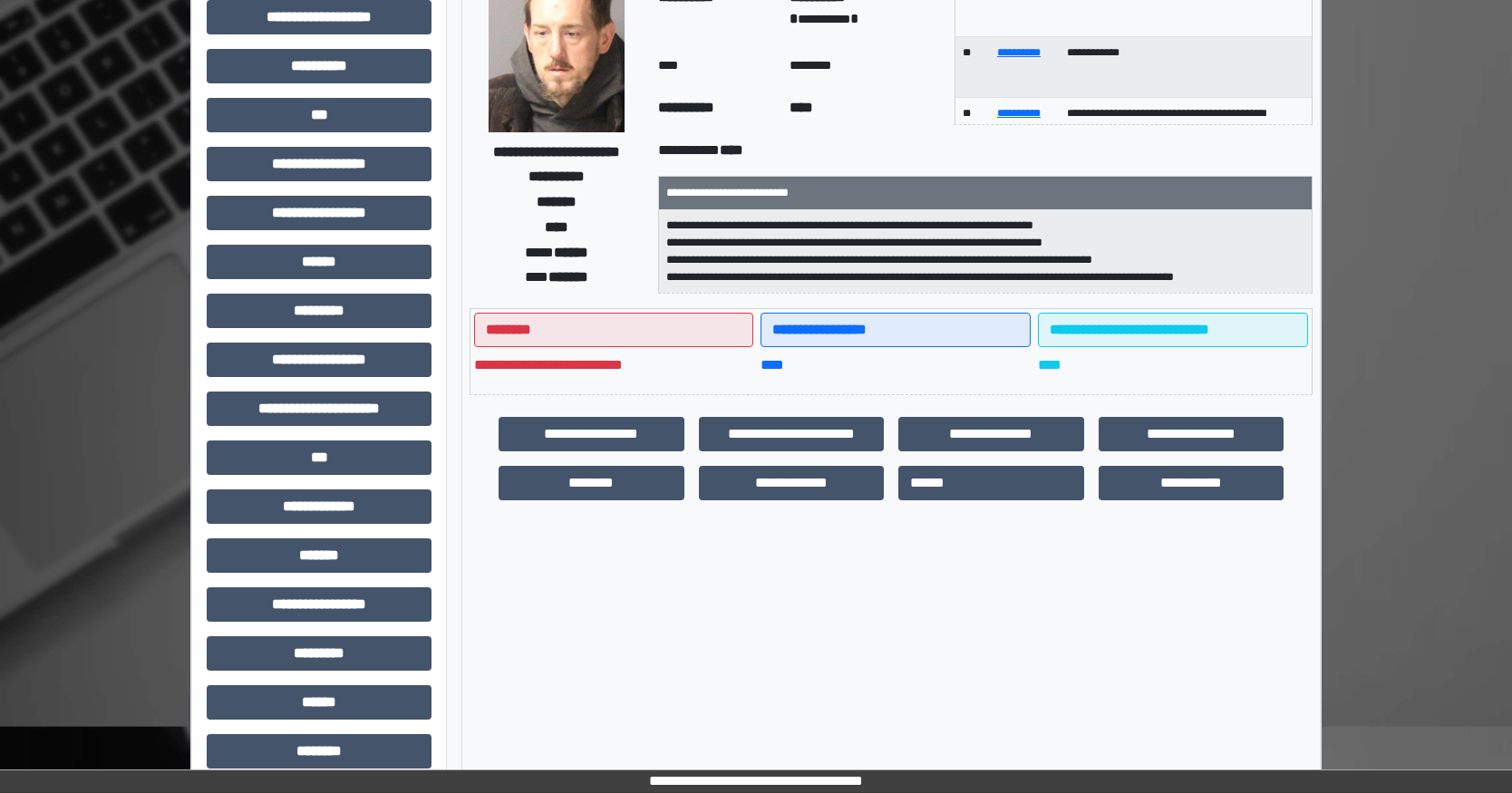 scroll, scrollTop: 0, scrollLeft: 0, axis: both 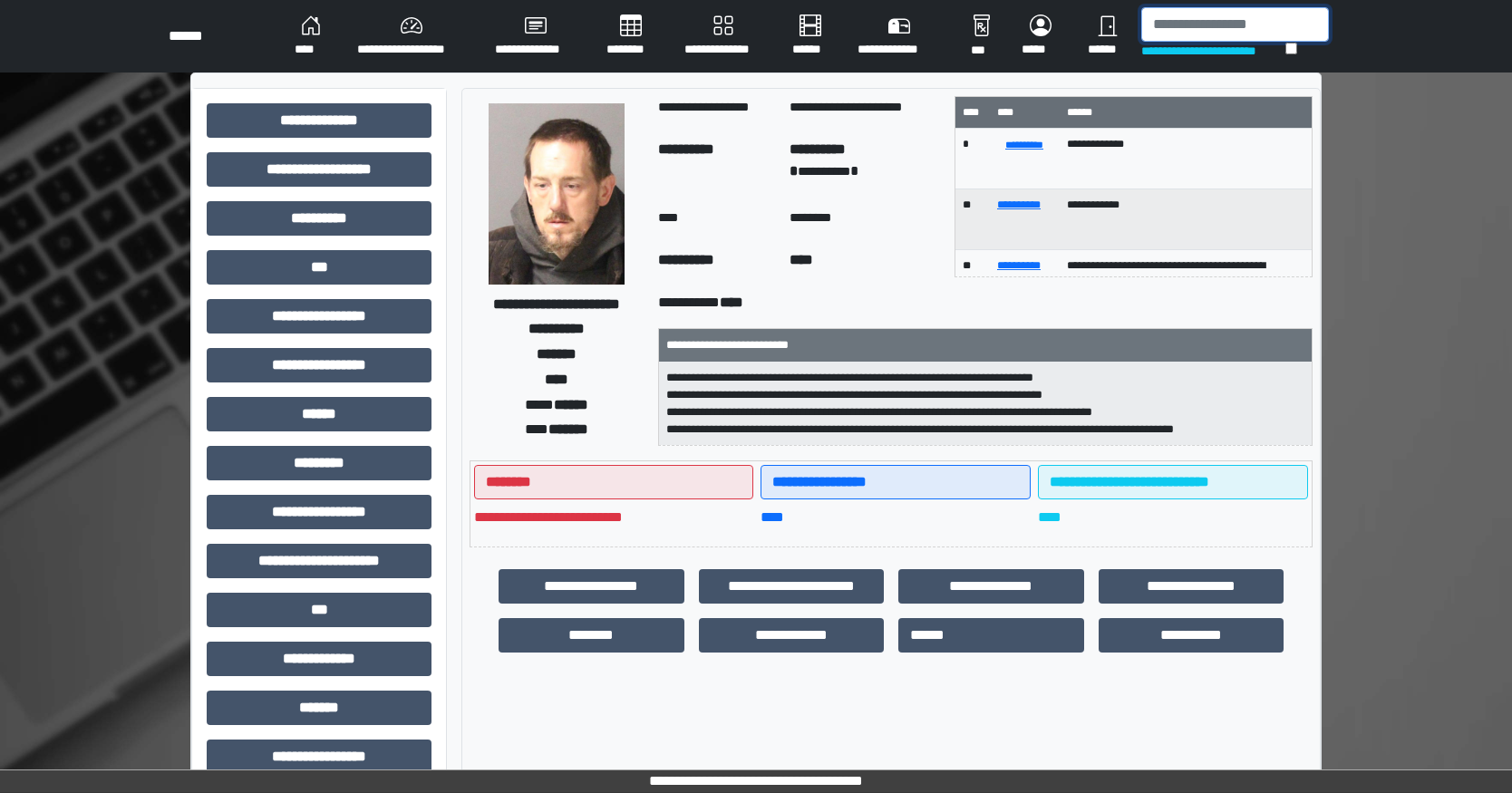 click at bounding box center [1235, 24] 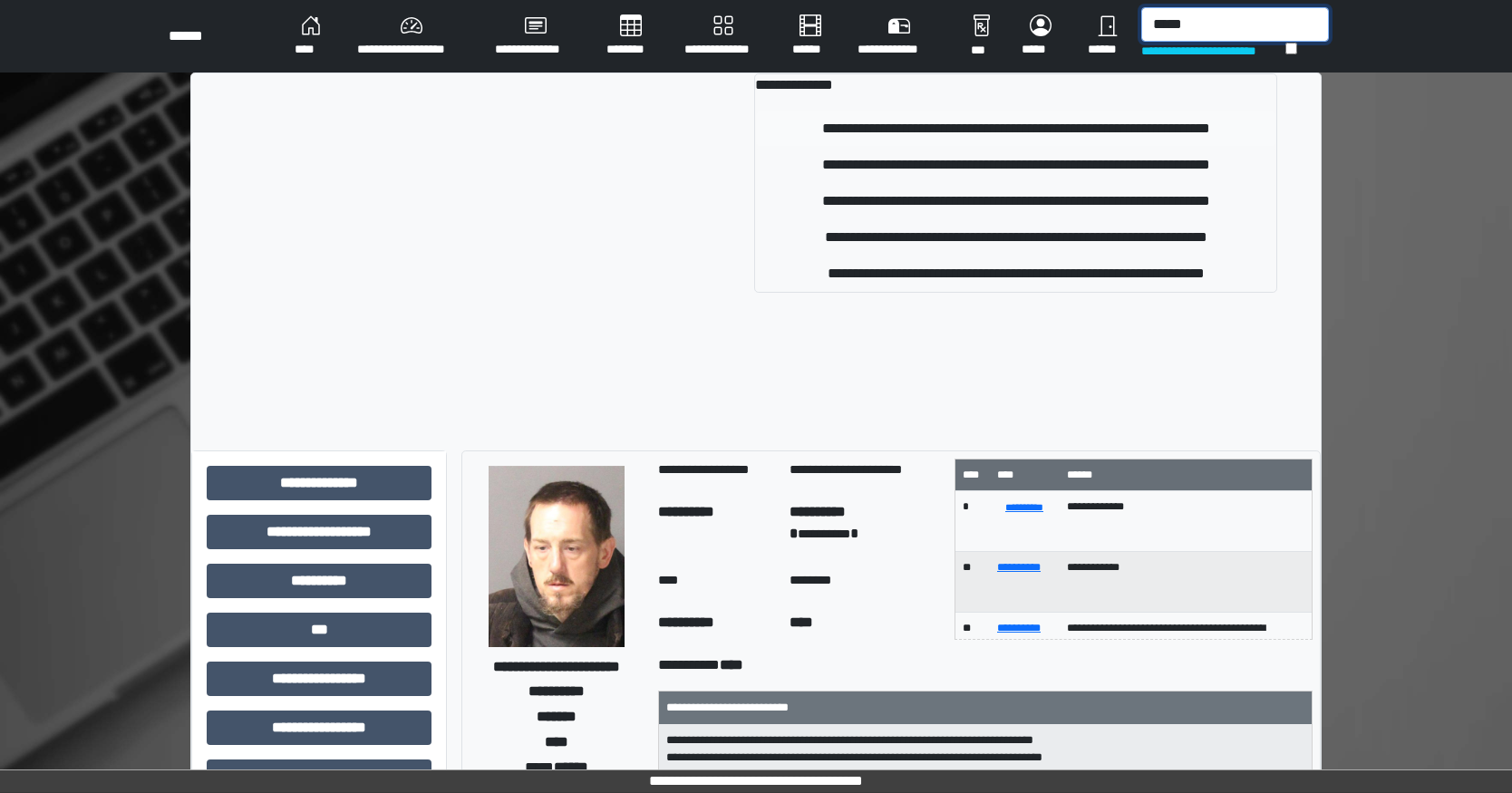 type on "*****" 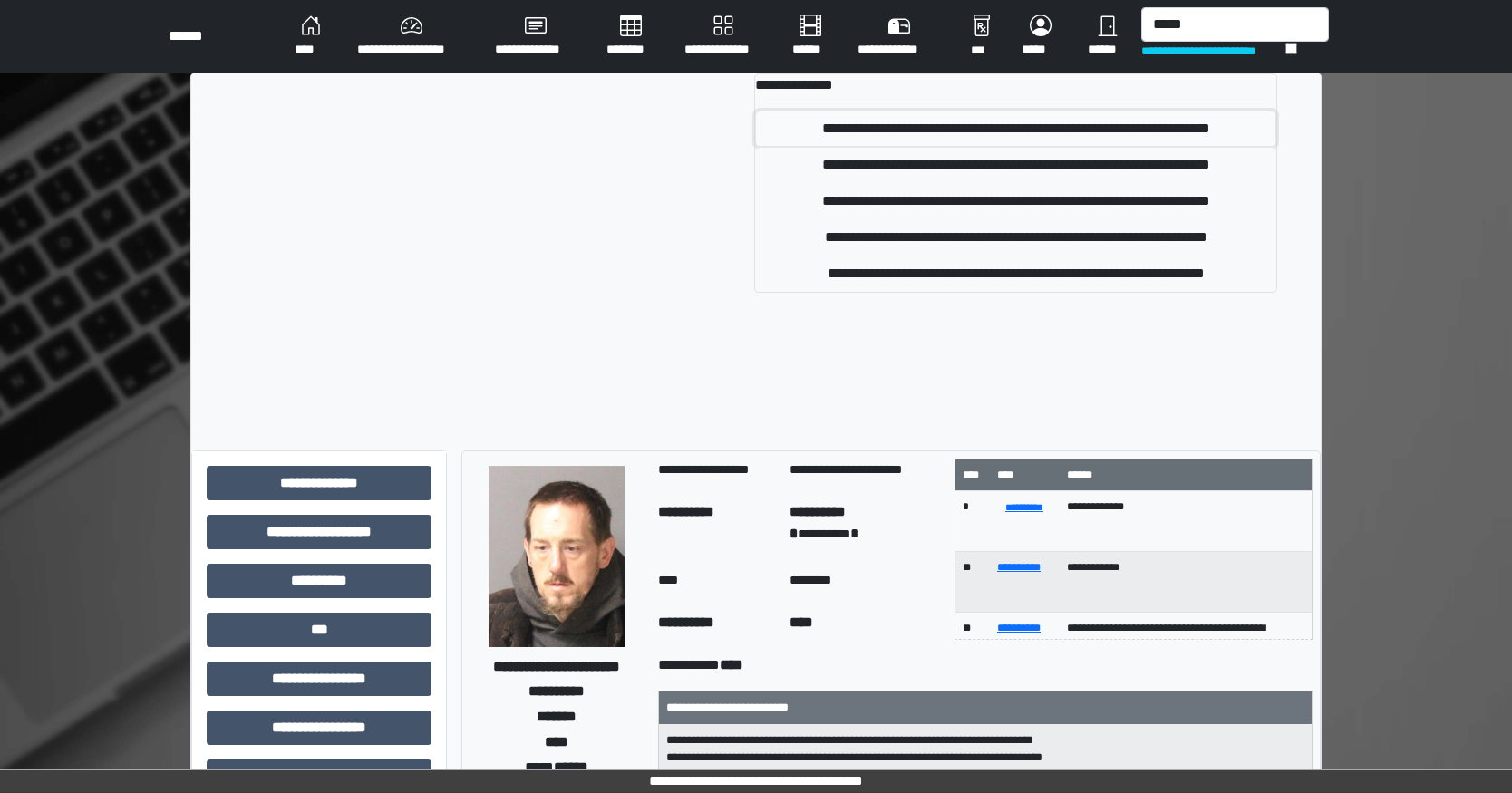click on "**********" at bounding box center (1015, 129) 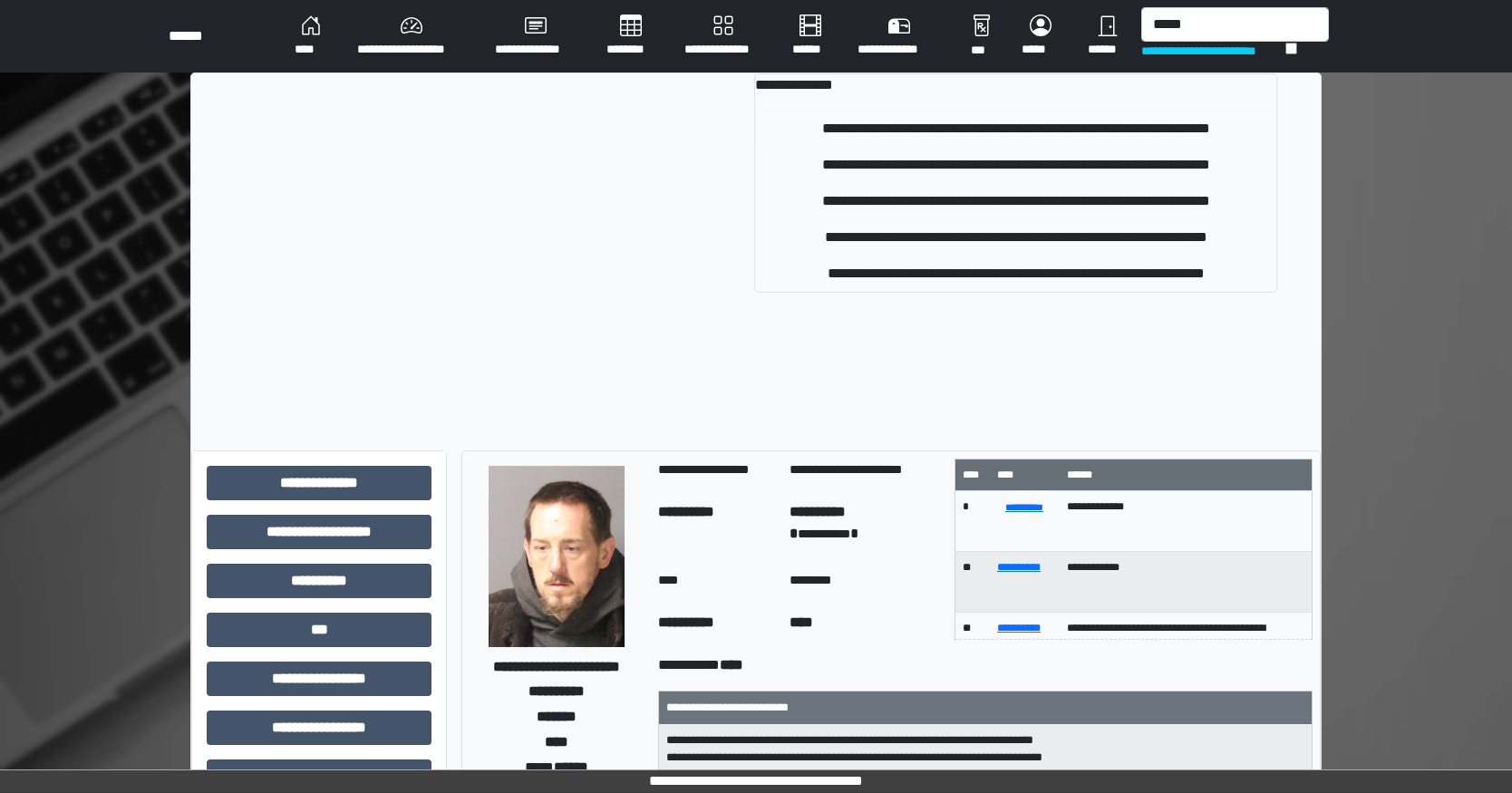 type 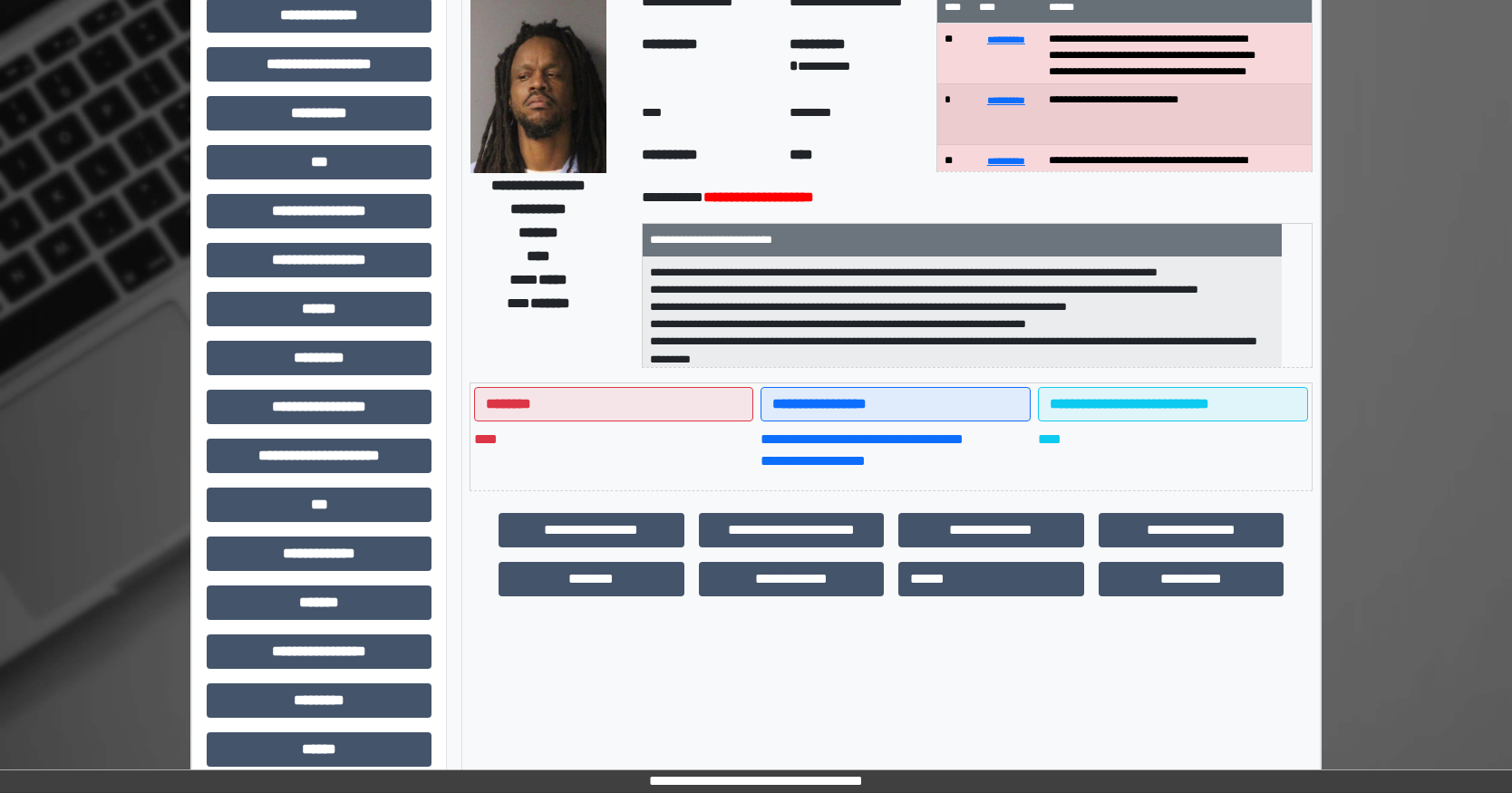 scroll, scrollTop: 271, scrollLeft: 0, axis: vertical 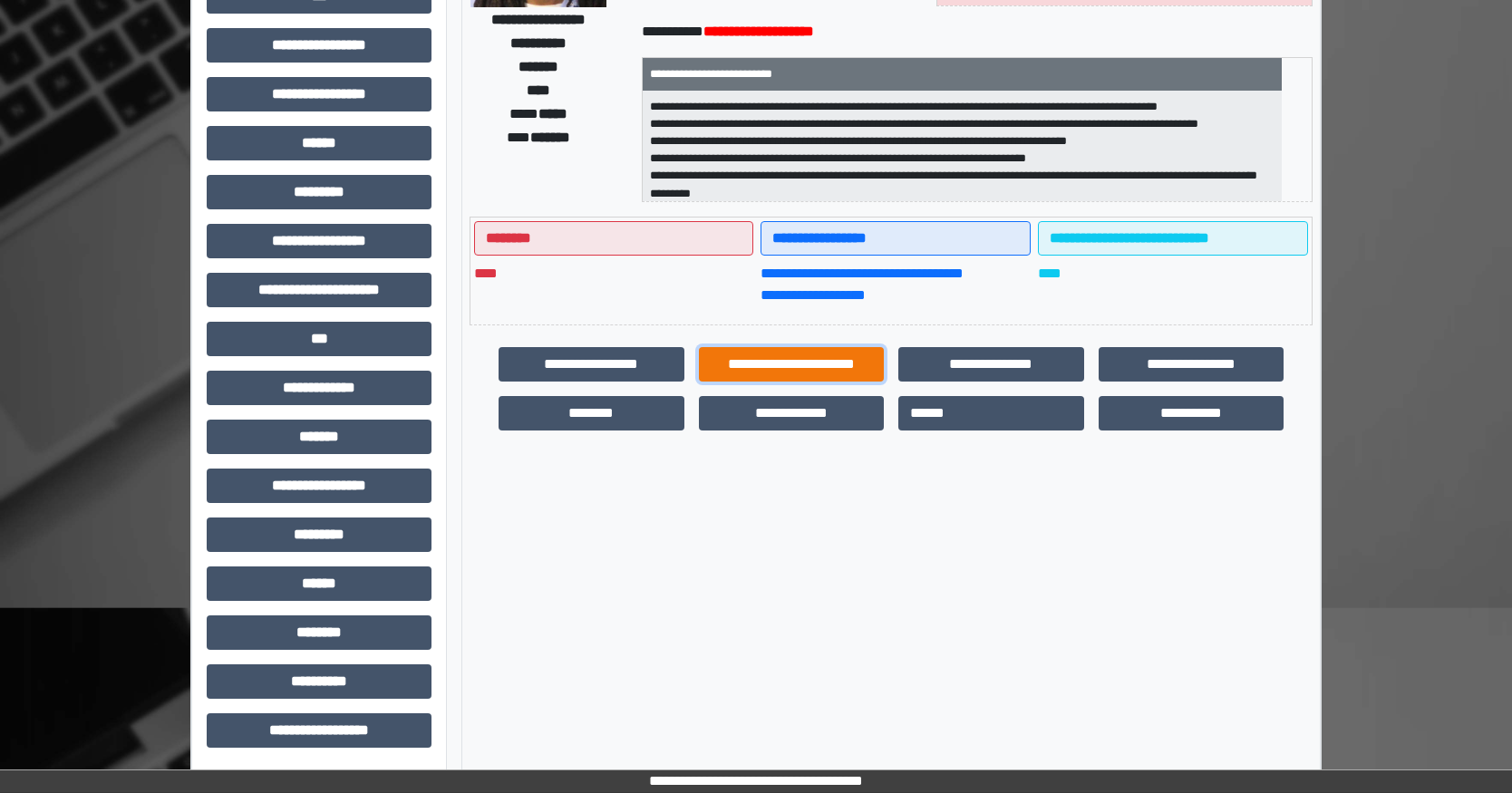 click on "**********" at bounding box center (791, 364) 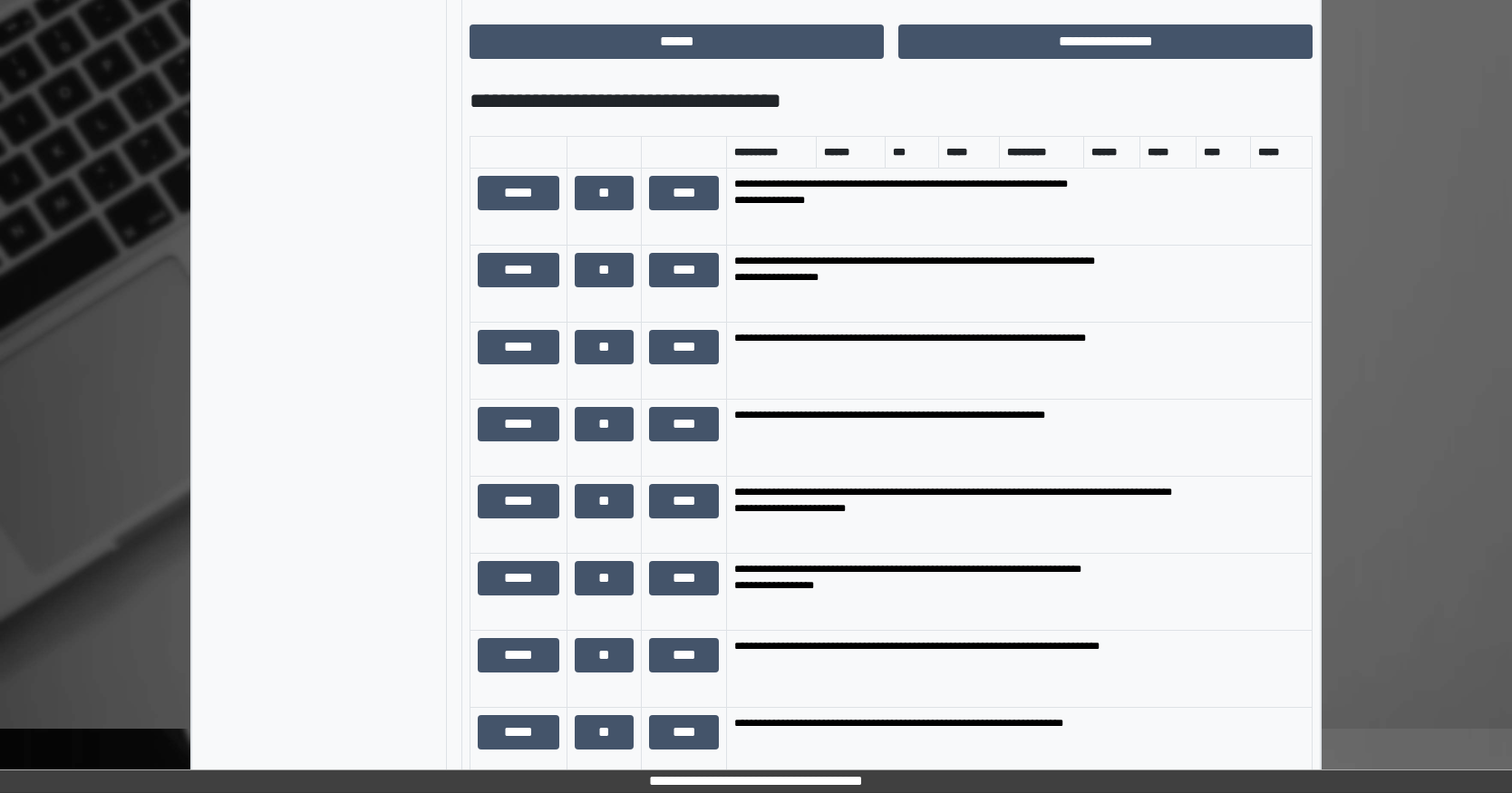 scroll, scrollTop: 1177, scrollLeft: 0, axis: vertical 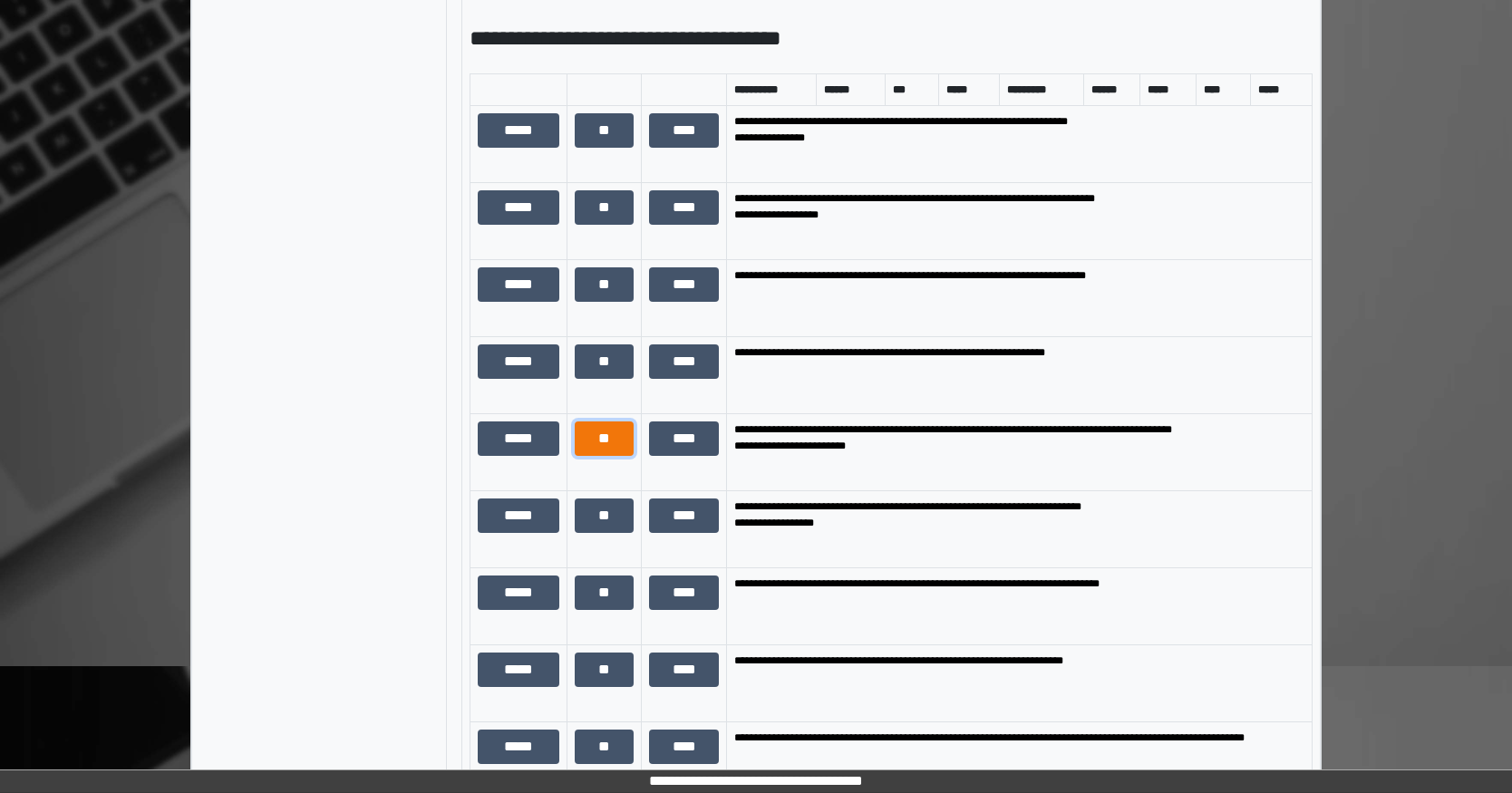 click on "**" at bounding box center (604, 439) 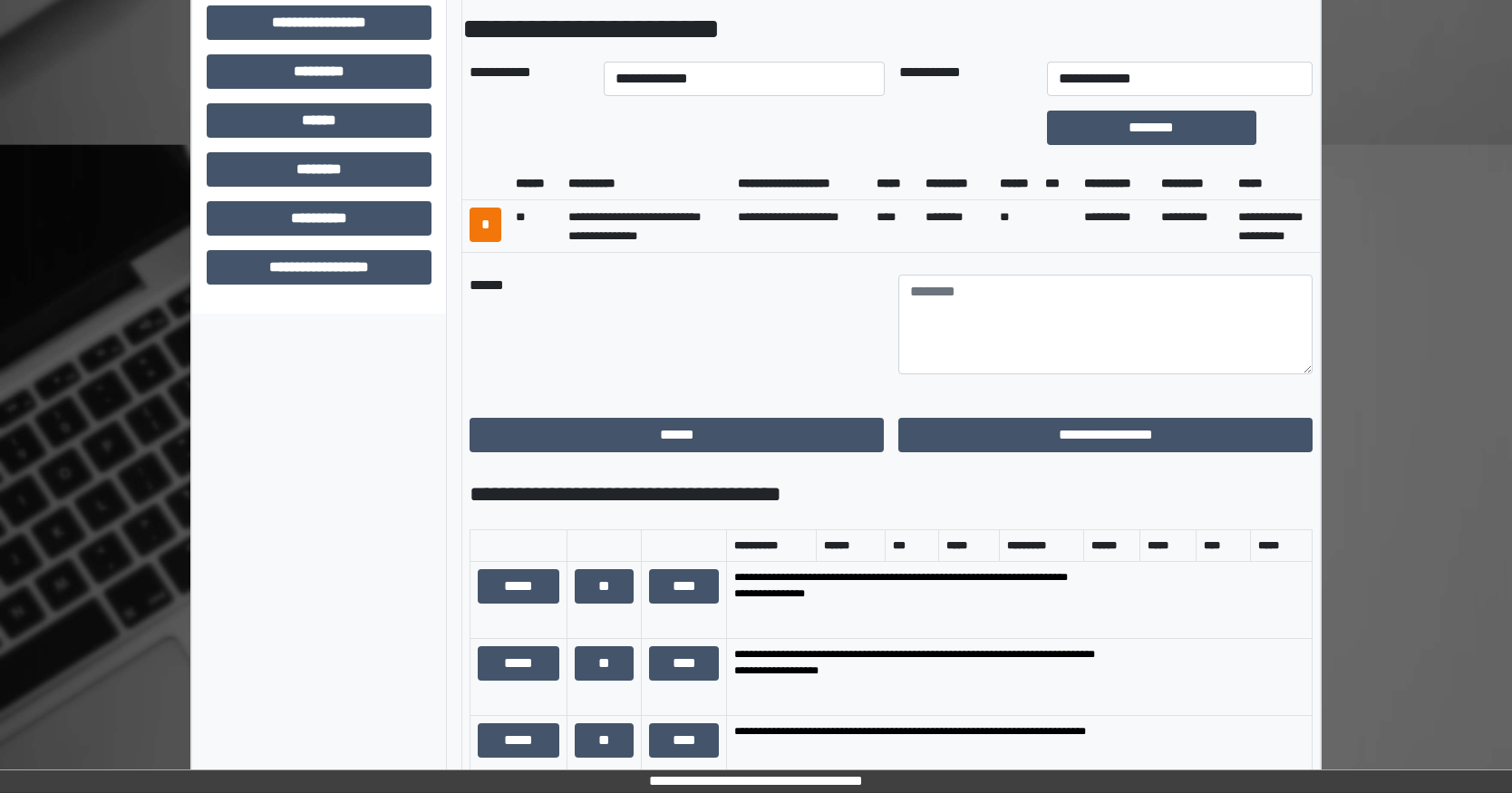 scroll, scrollTop: 724, scrollLeft: 0, axis: vertical 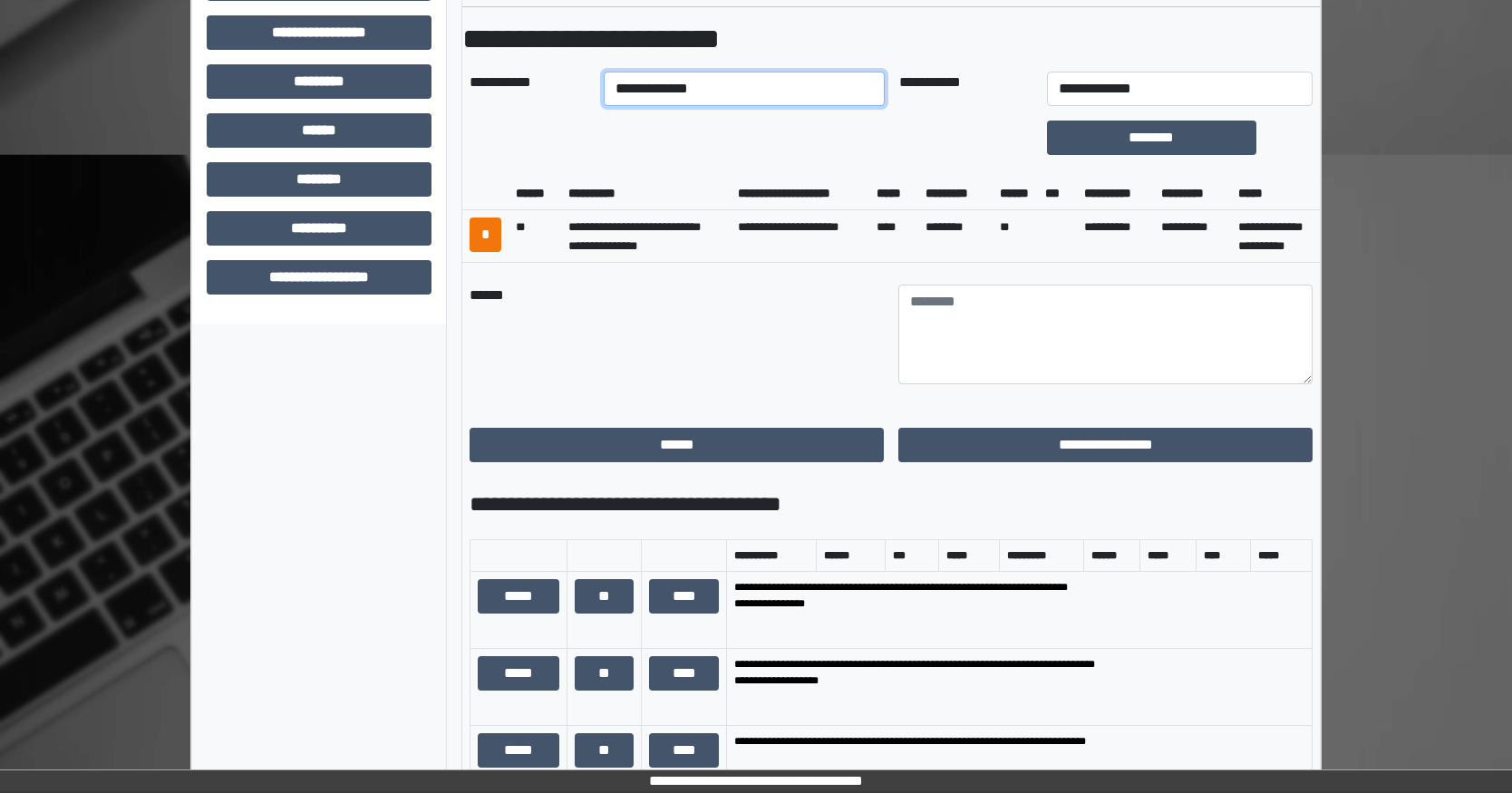 drag, startPoint x: 856, startPoint y: 82, endPoint x: 854, endPoint y: 103, distance: 21.095023 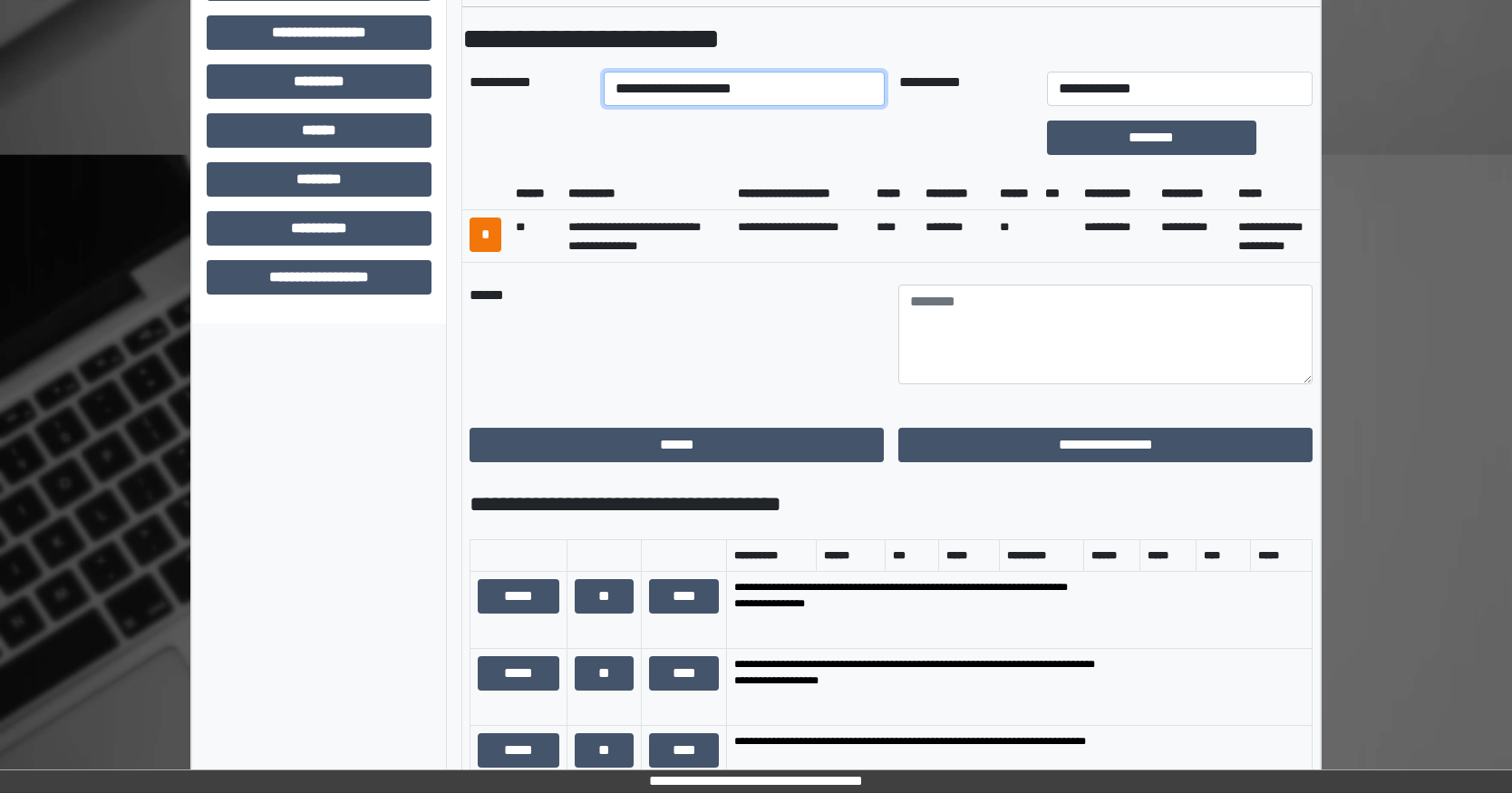 click on "**********" at bounding box center (743, 89) 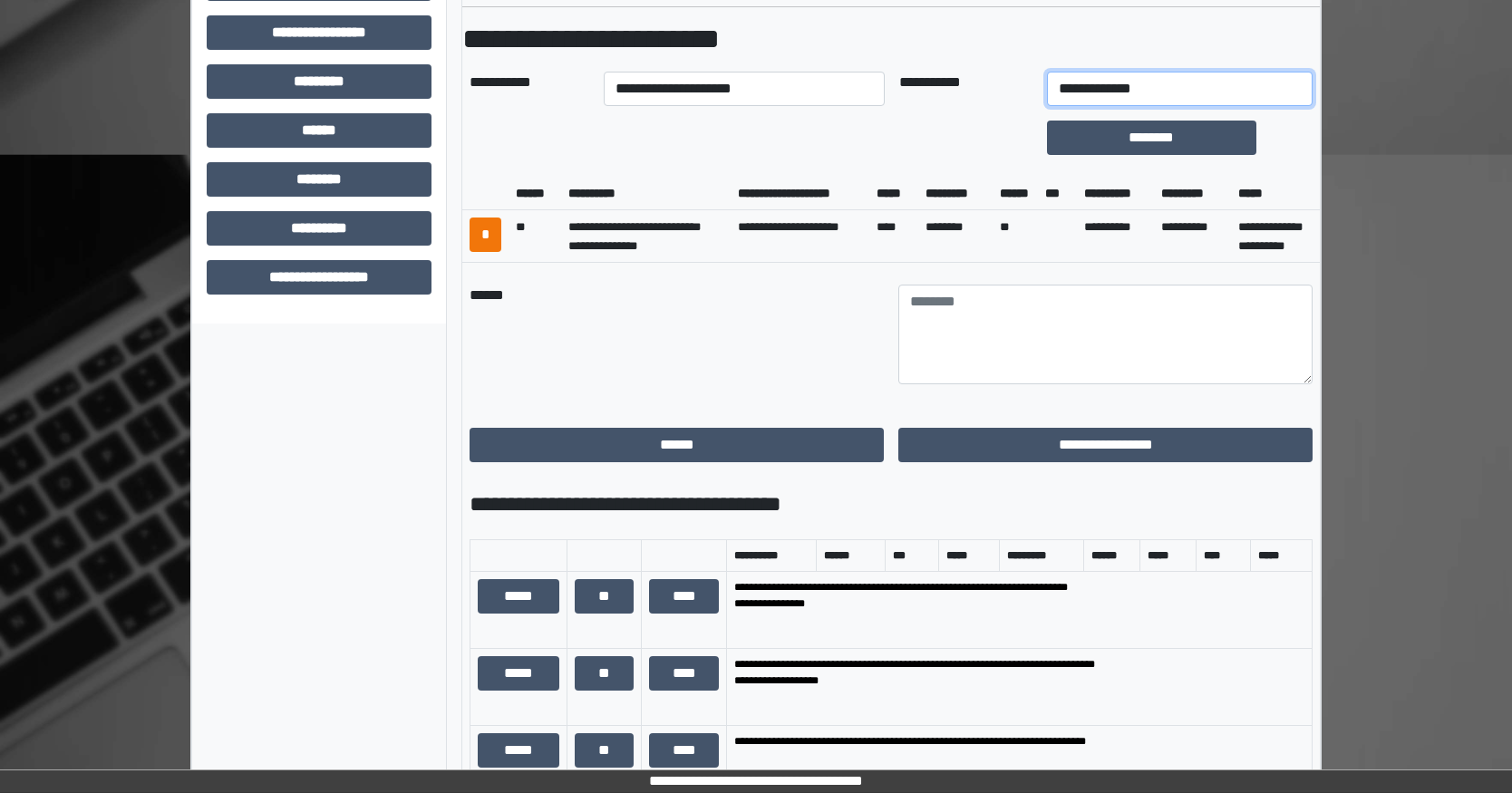 click on "**********" at bounding box center (1179, 89) 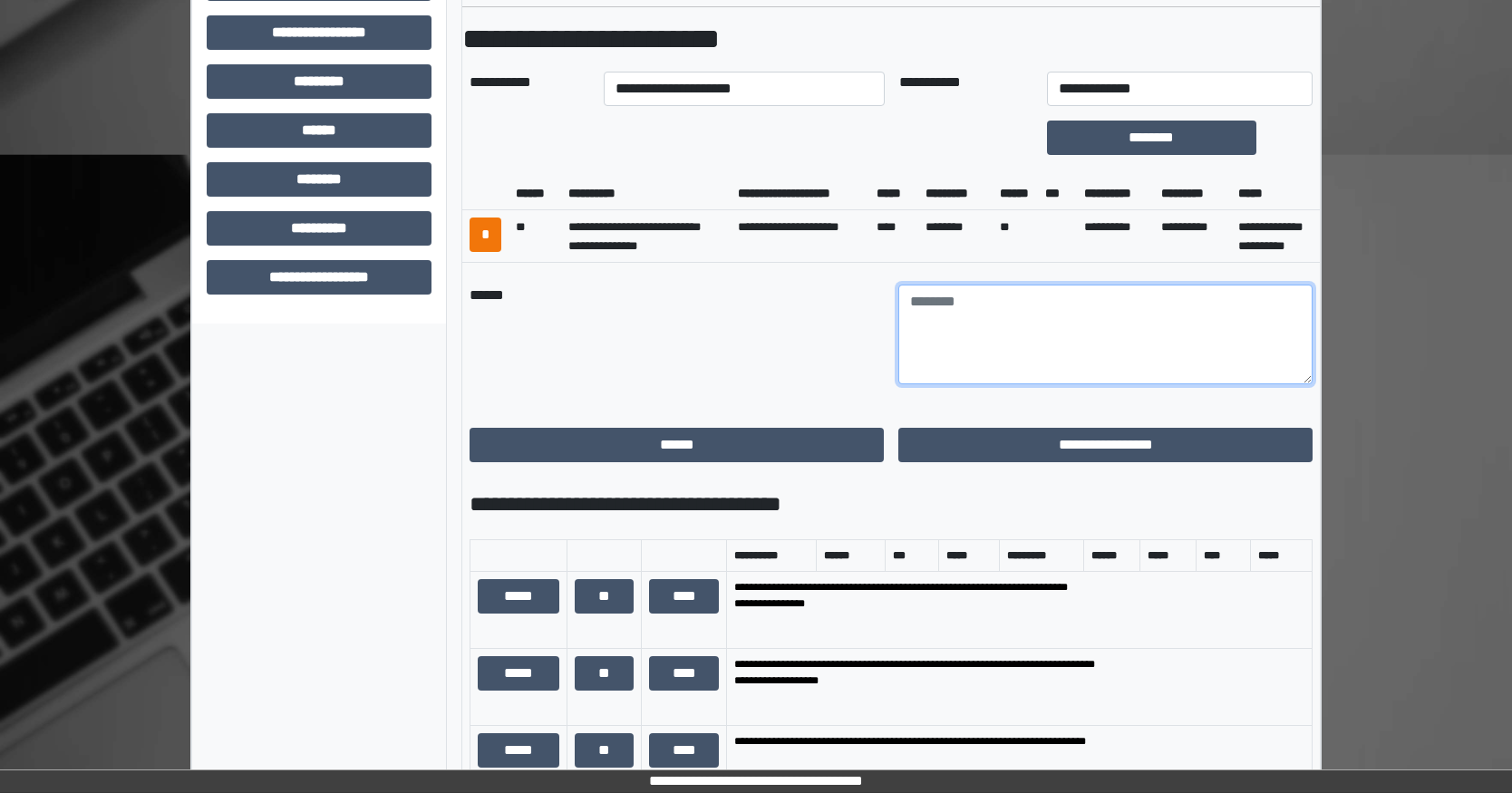 click at bounding box center [1105, 334] 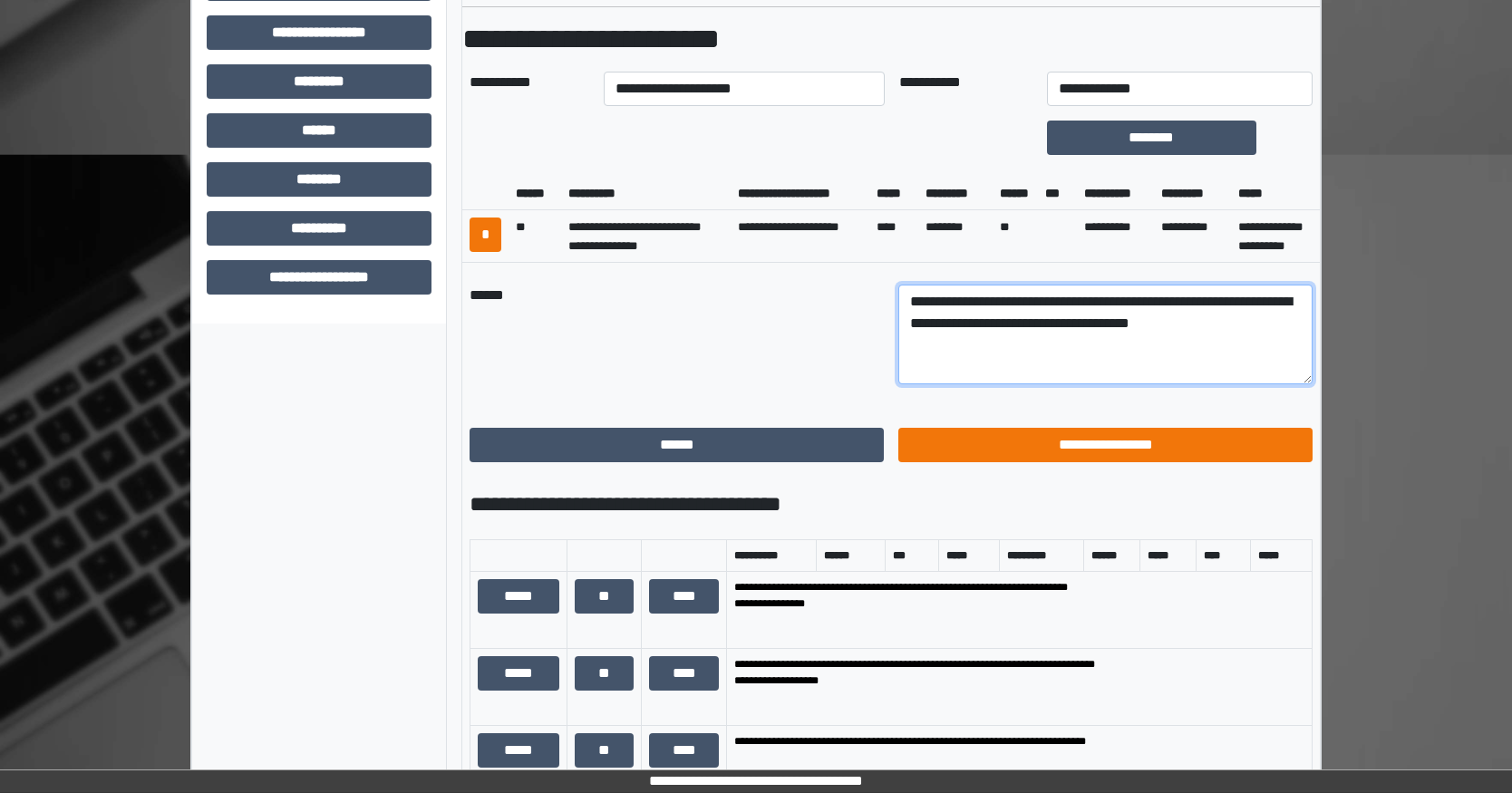 type on "**********" 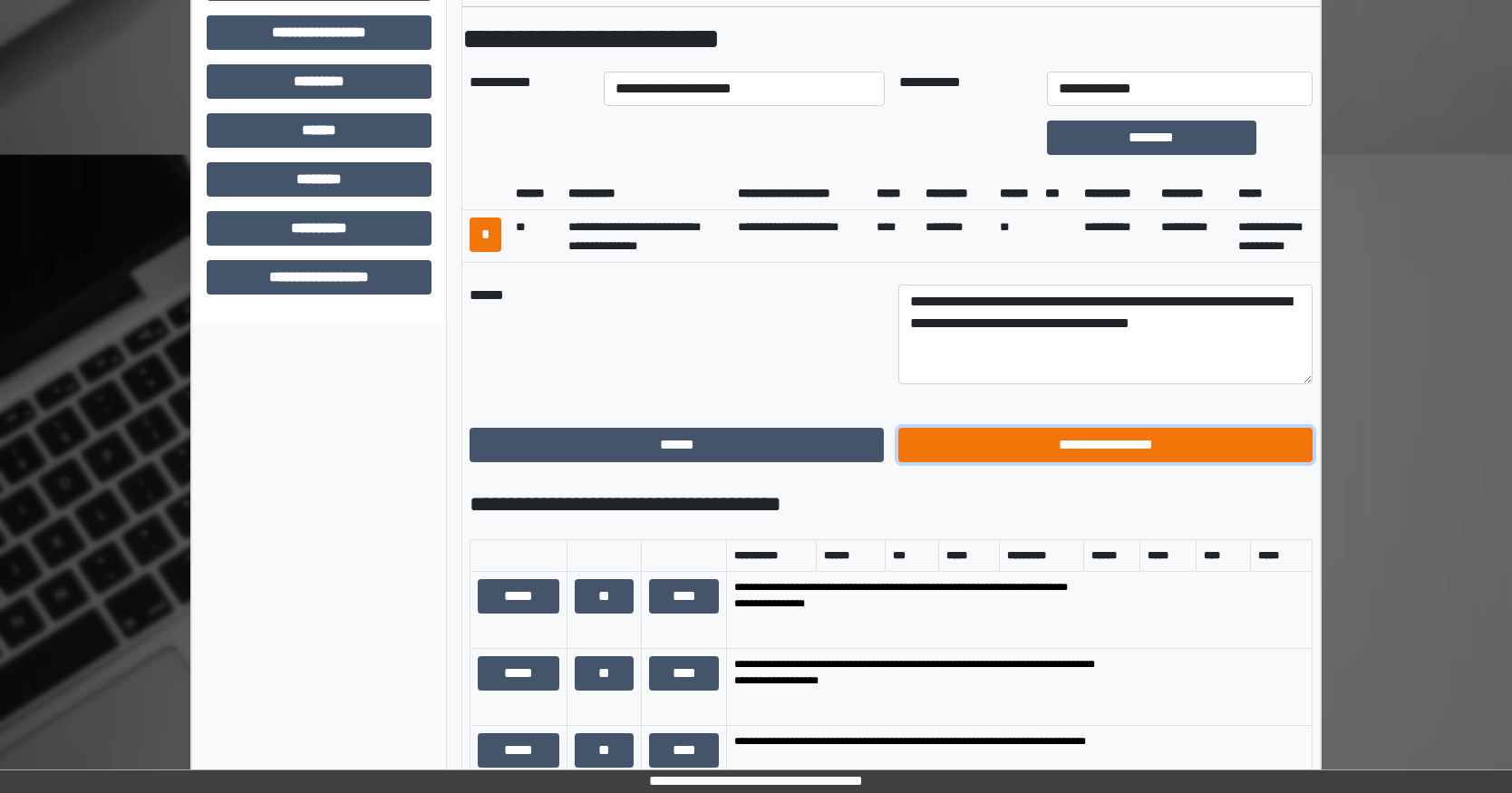 click on "**********" at bounding box center (1105, 445) 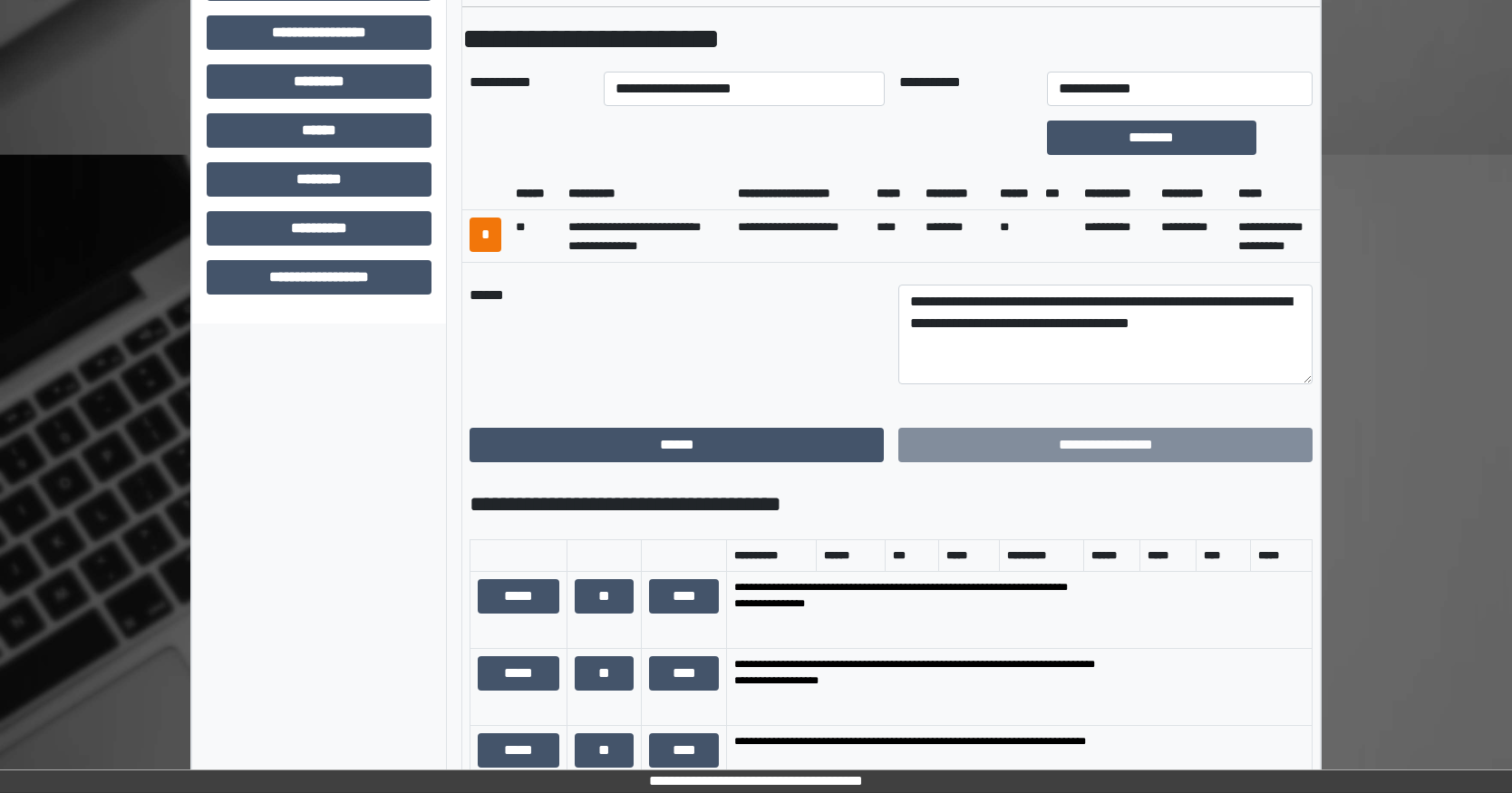 scroll, scrollTop: 271, scrollLeft: 0, axis: vertical 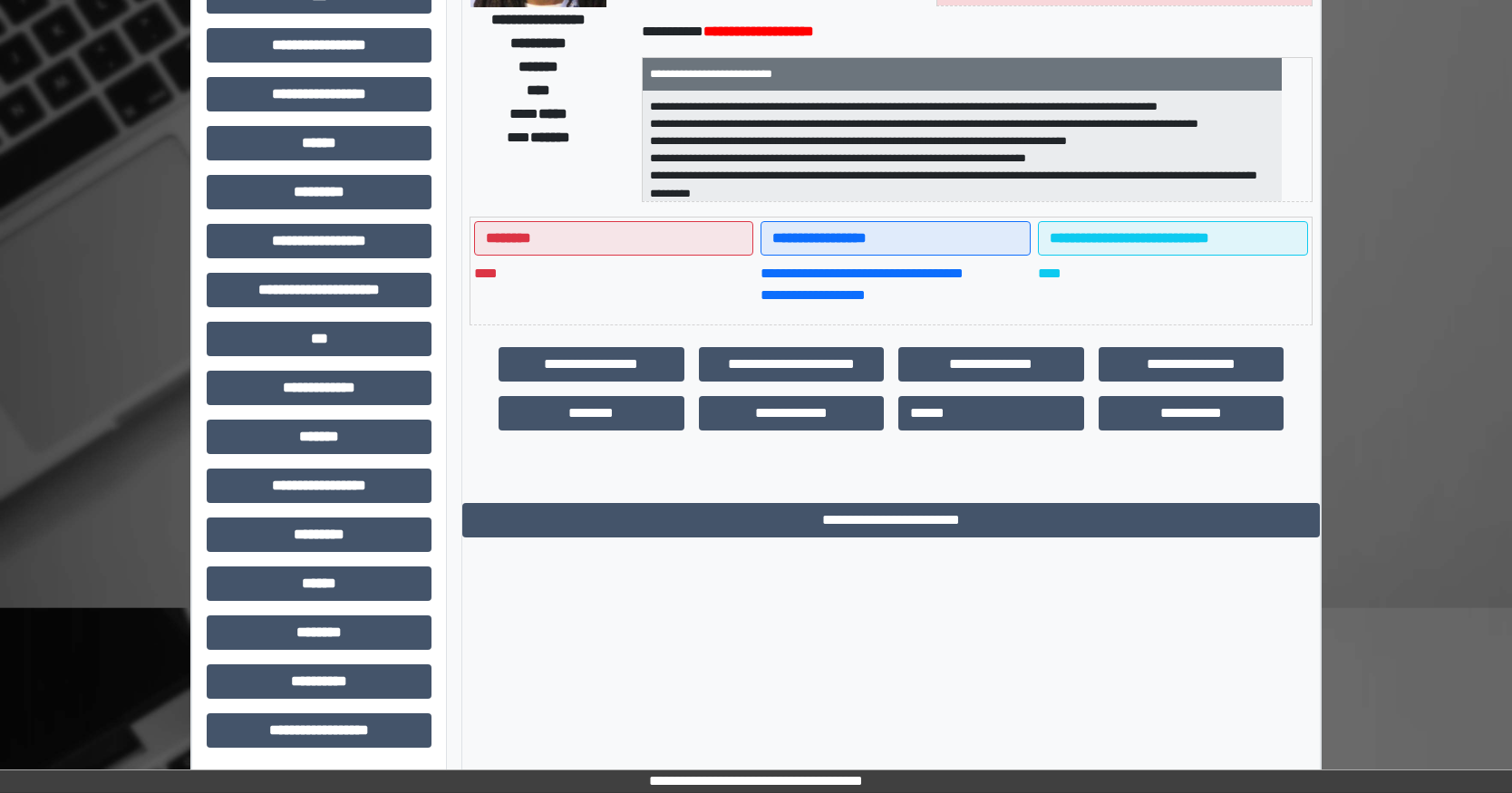 click on "**********" at bounding box center (891, 297) 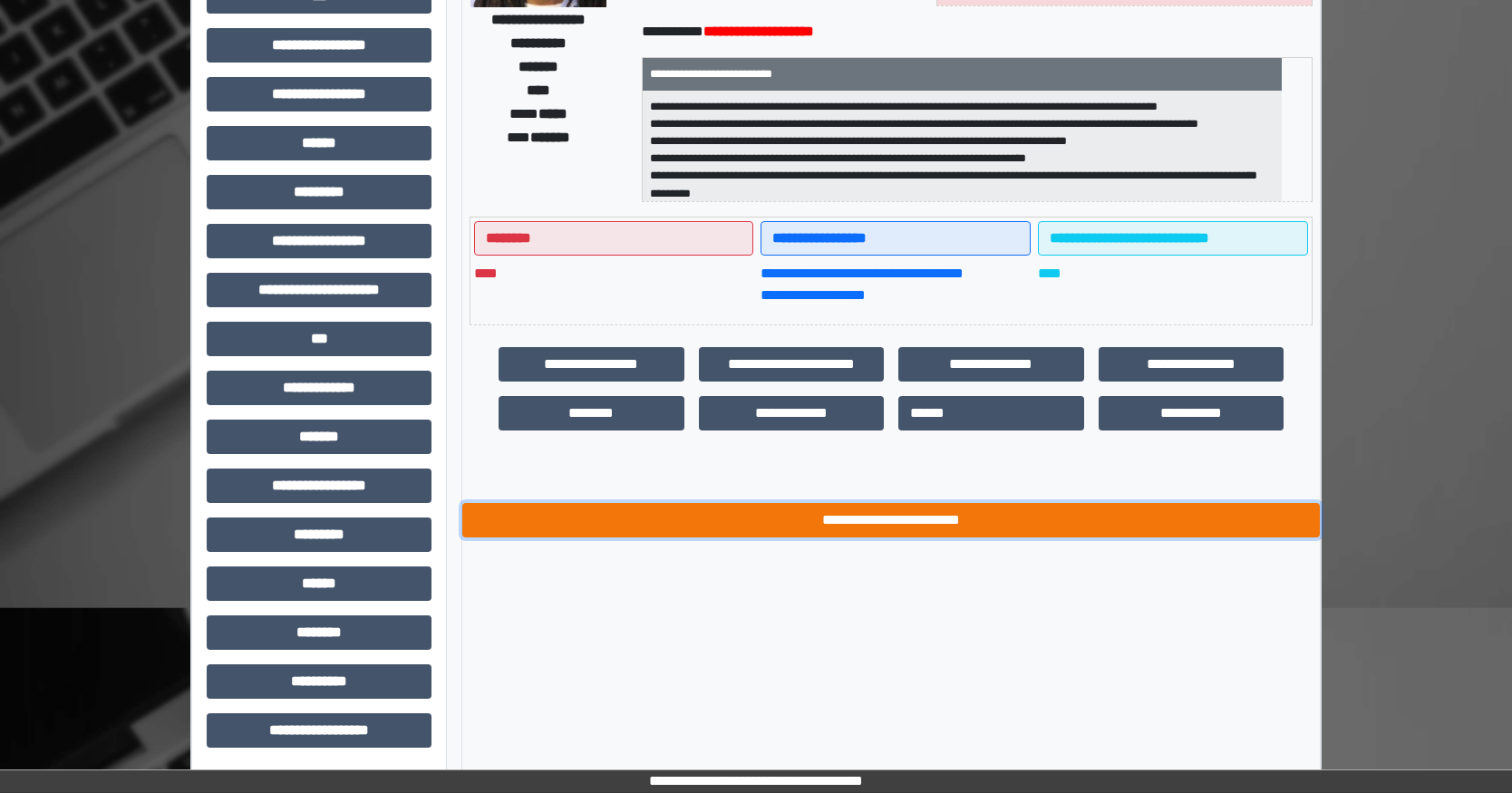 click on "**********" at bounding box center [891, 520] 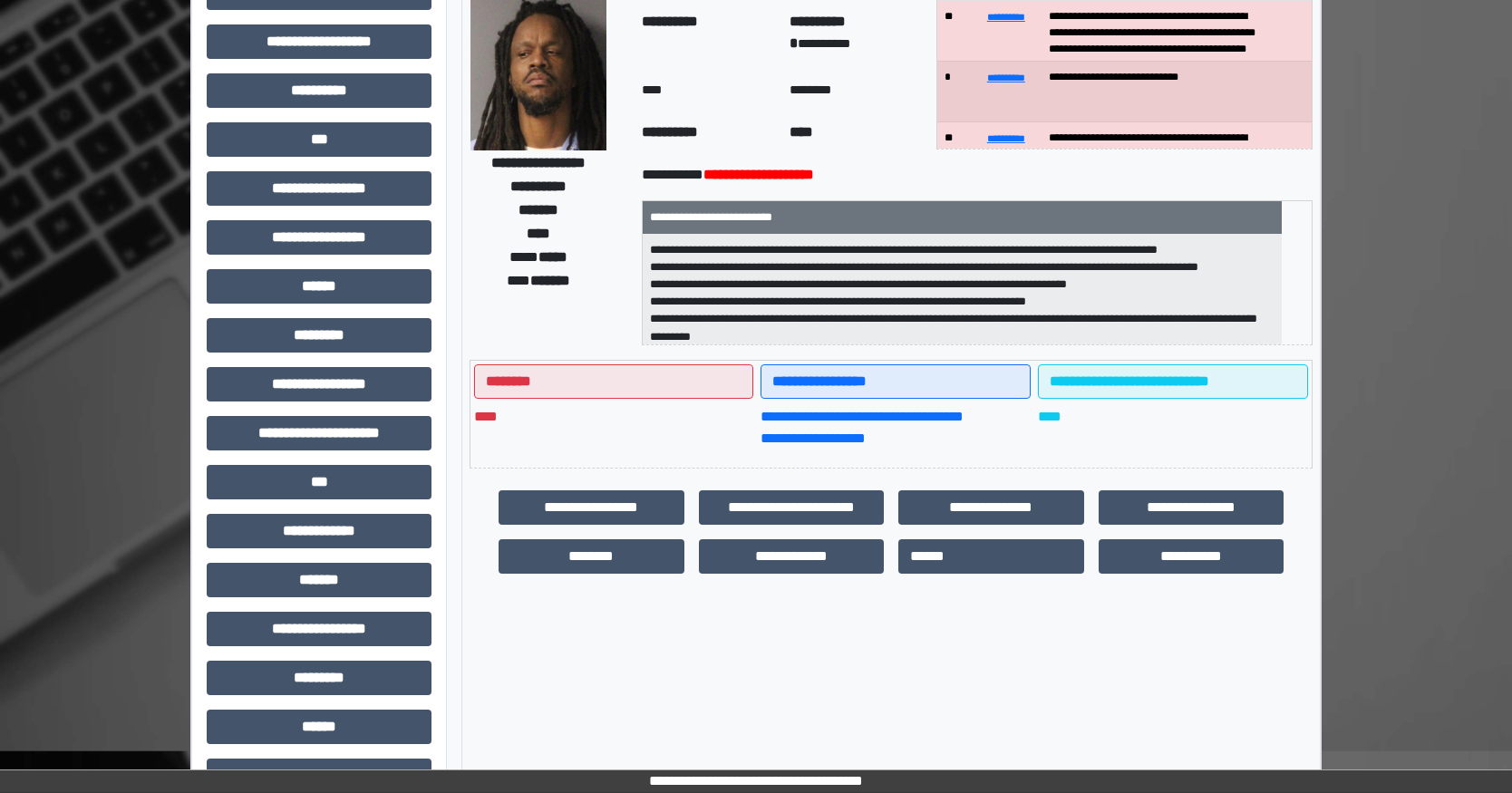 scroll, scrollTop: 0, scrollLeft: 0, axis: both 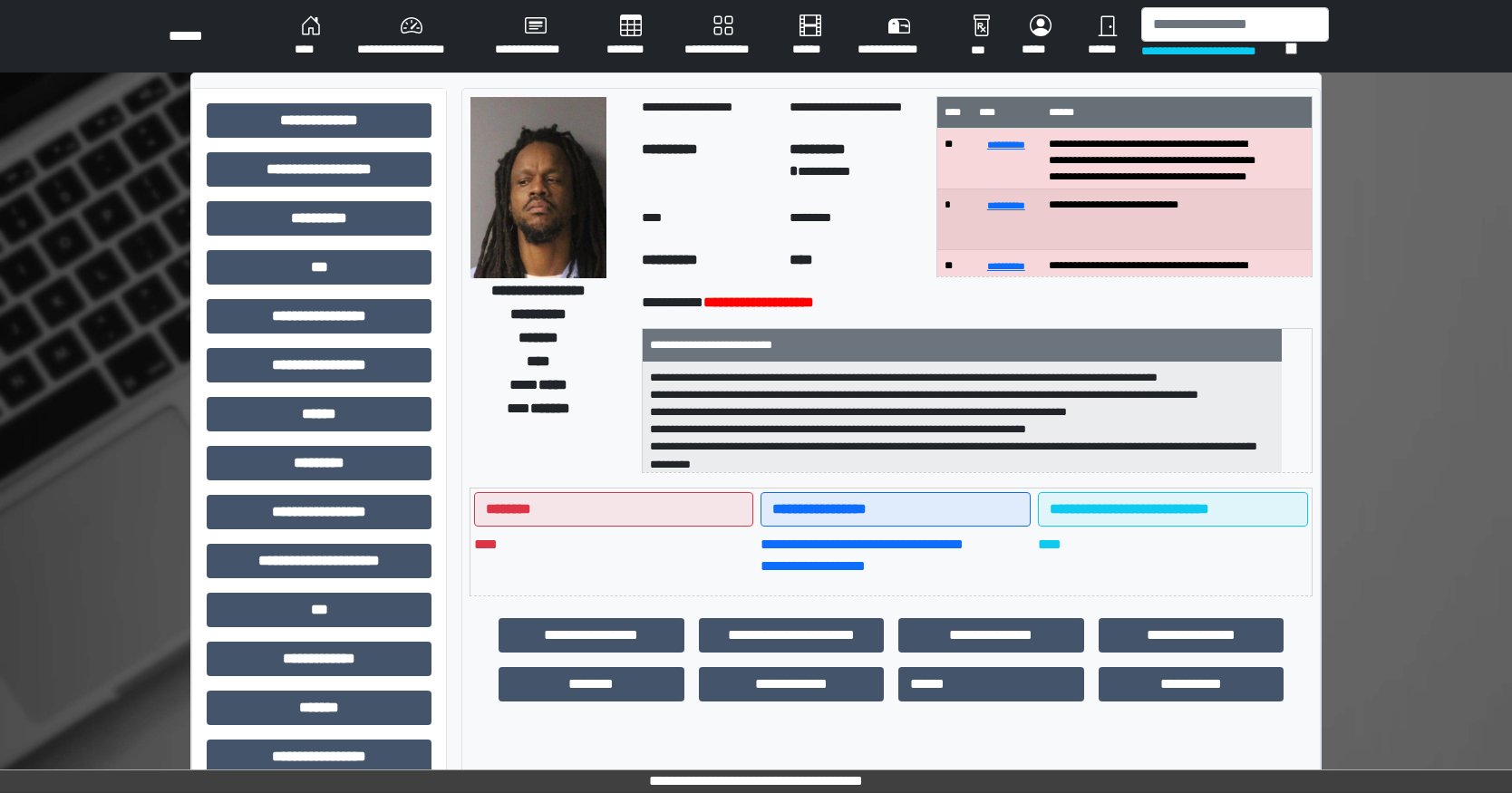drag, startPoint x: 314, startPoint y: 38, endPoint x: 786, endPoint y: 259, distance: 521.177 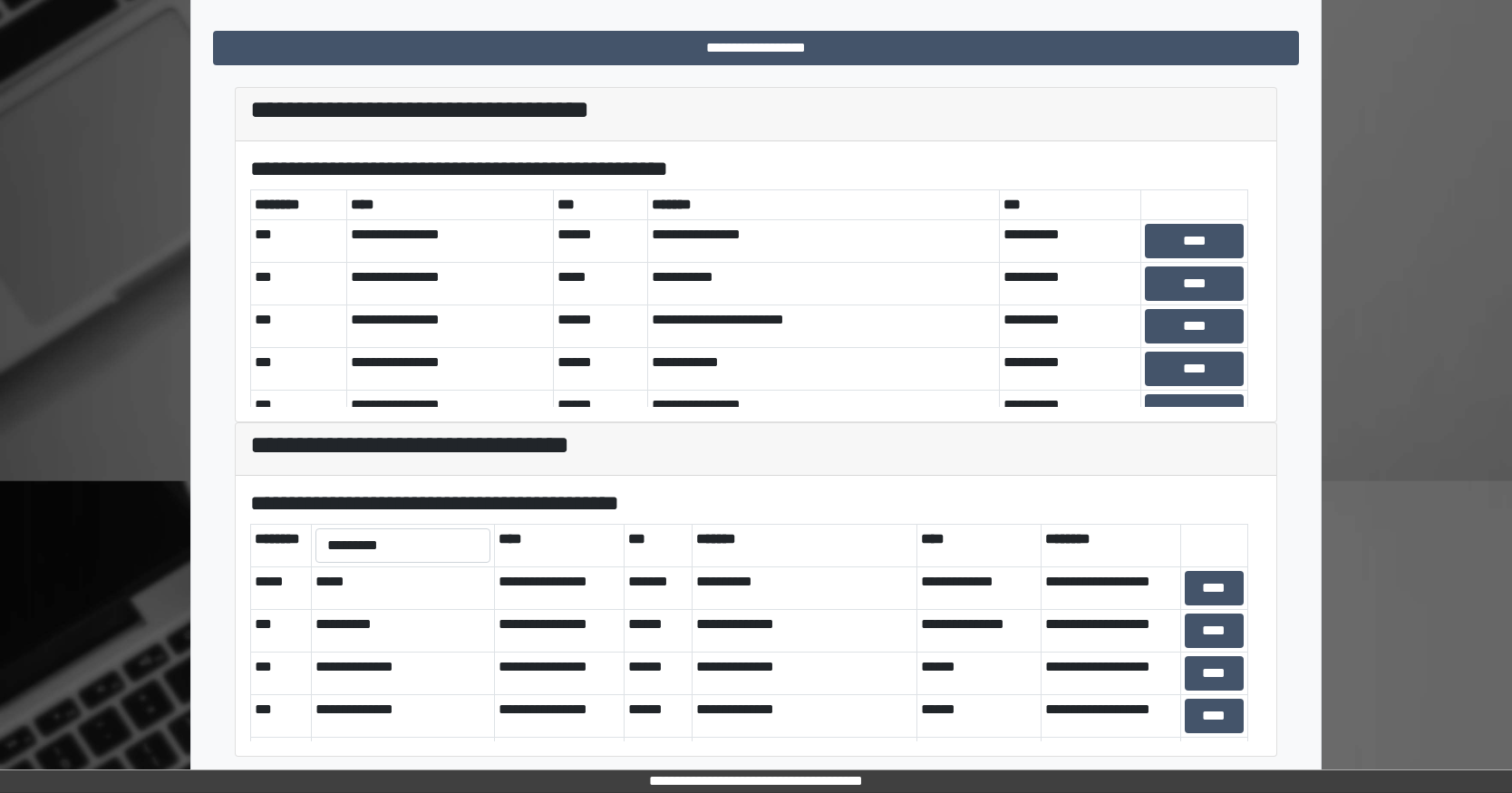 scroll, scrollTop: 399, scrollLeft: 0, axis: vertical 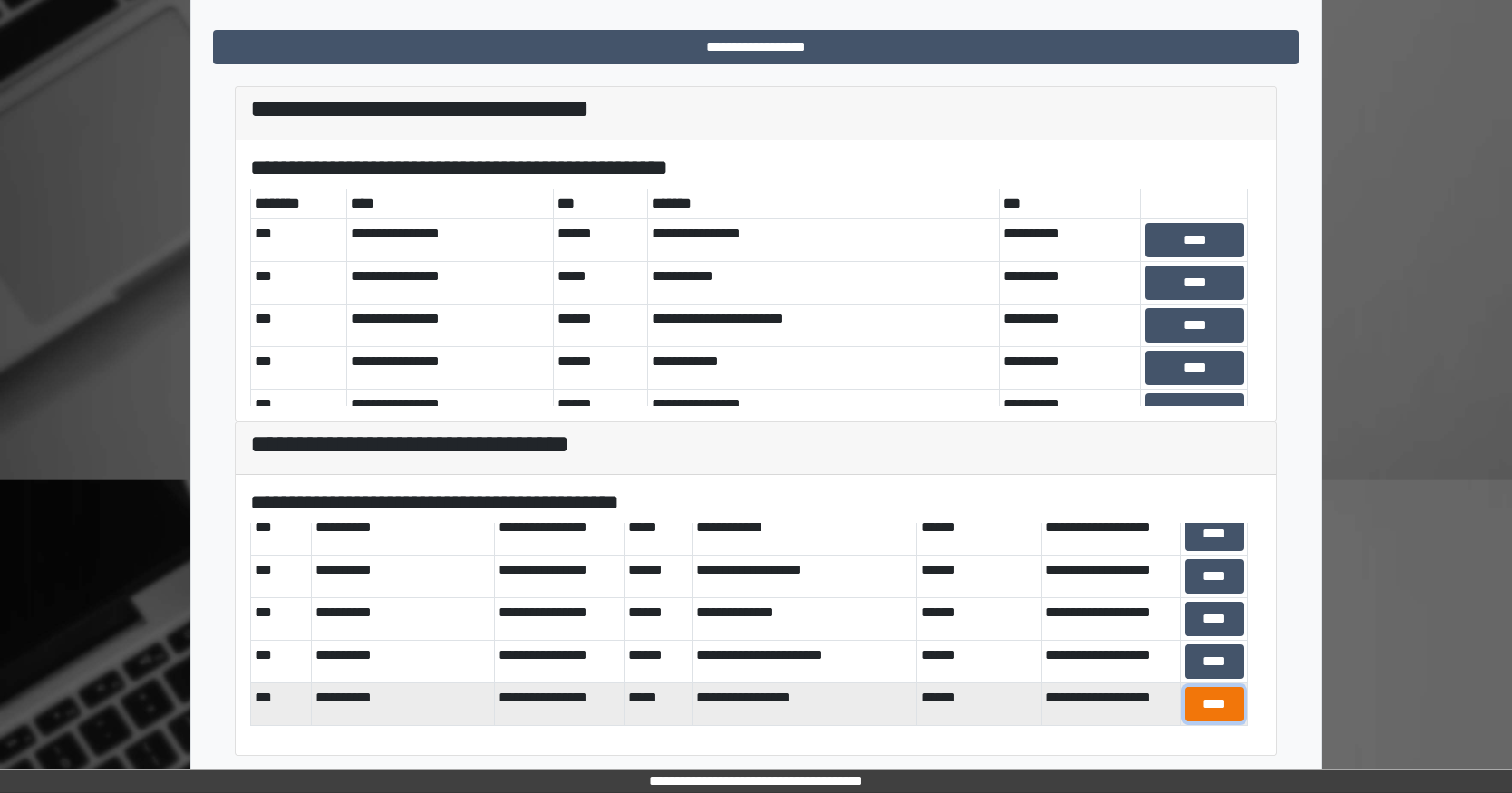 click on "****" at bounding box center (1214, 704) 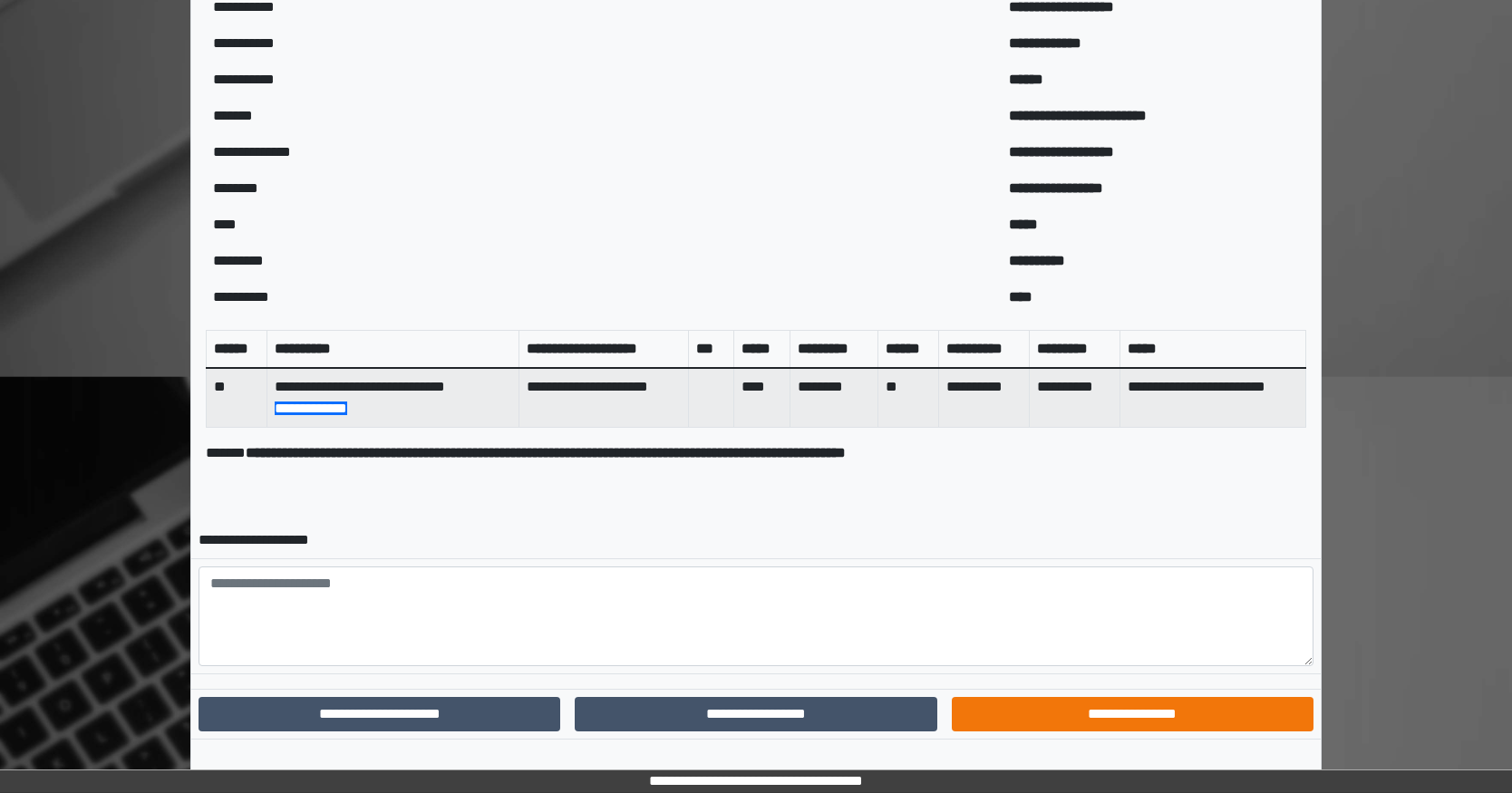 scroll, scrollTop: 522, scrollLeft: 0, axis: vertical 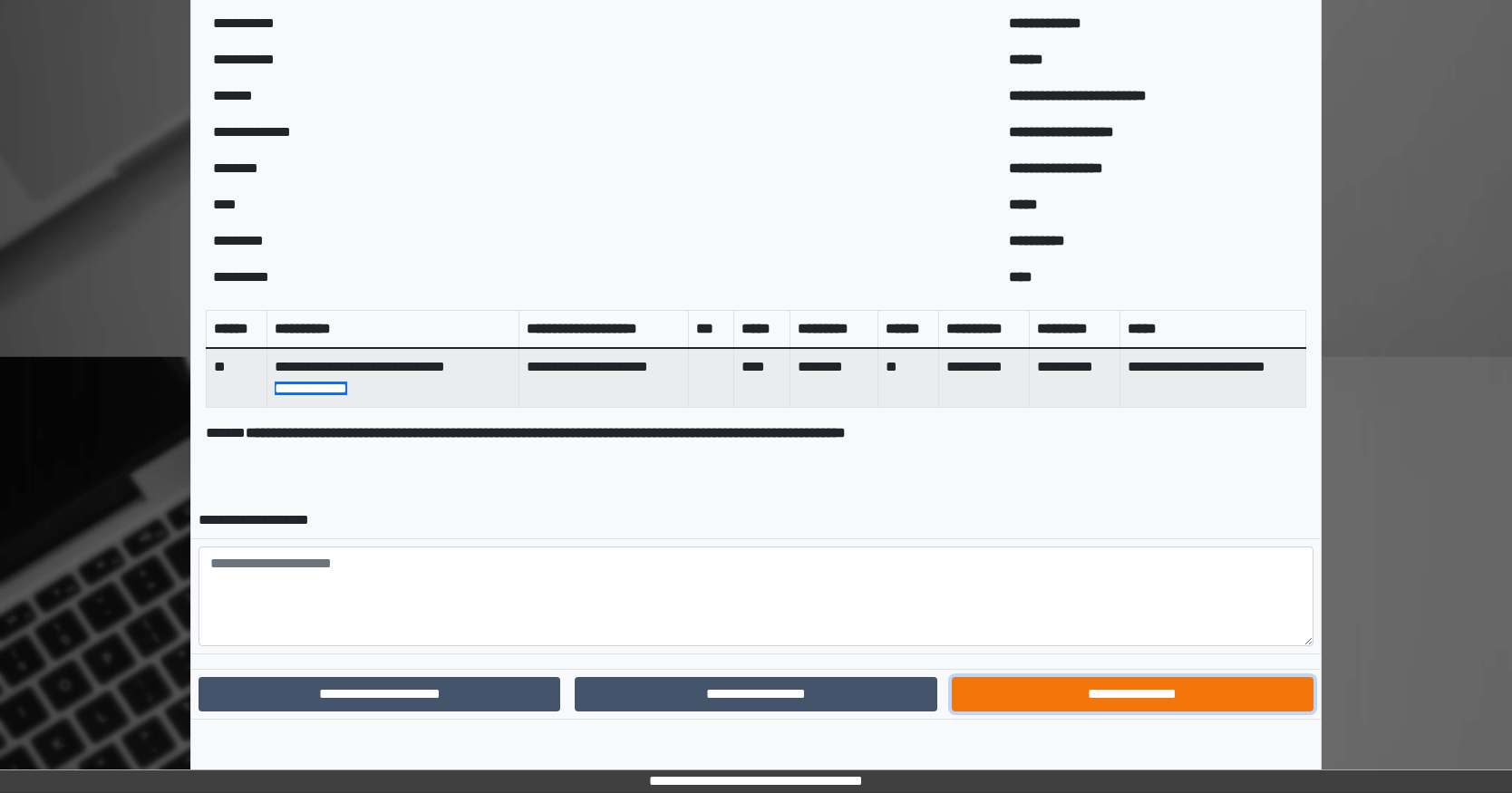 click on "**********" at bounding box center [1132, 694] 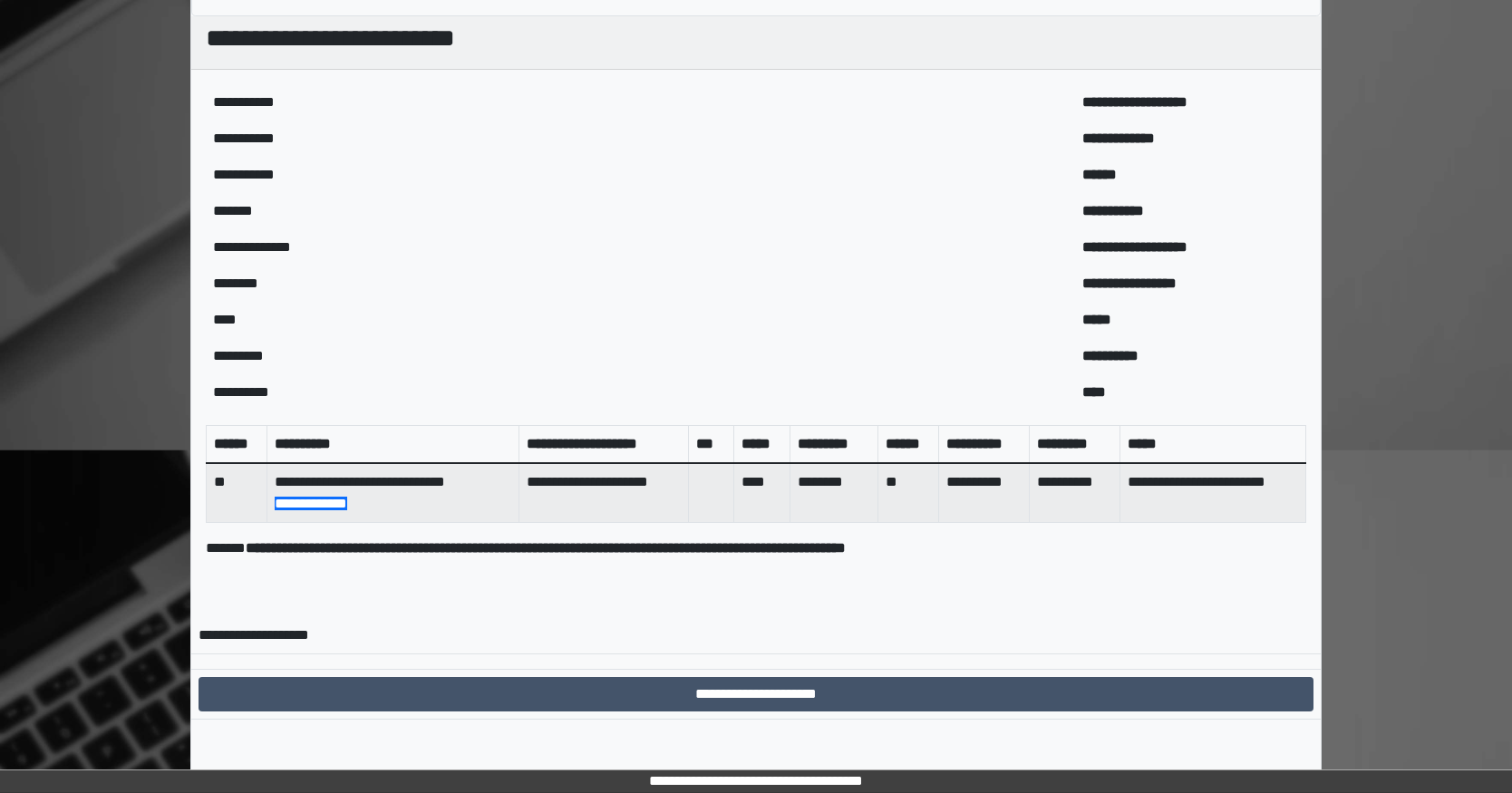 scroll, scrollTop: 429, scrollLeft: 0, axis: vertical 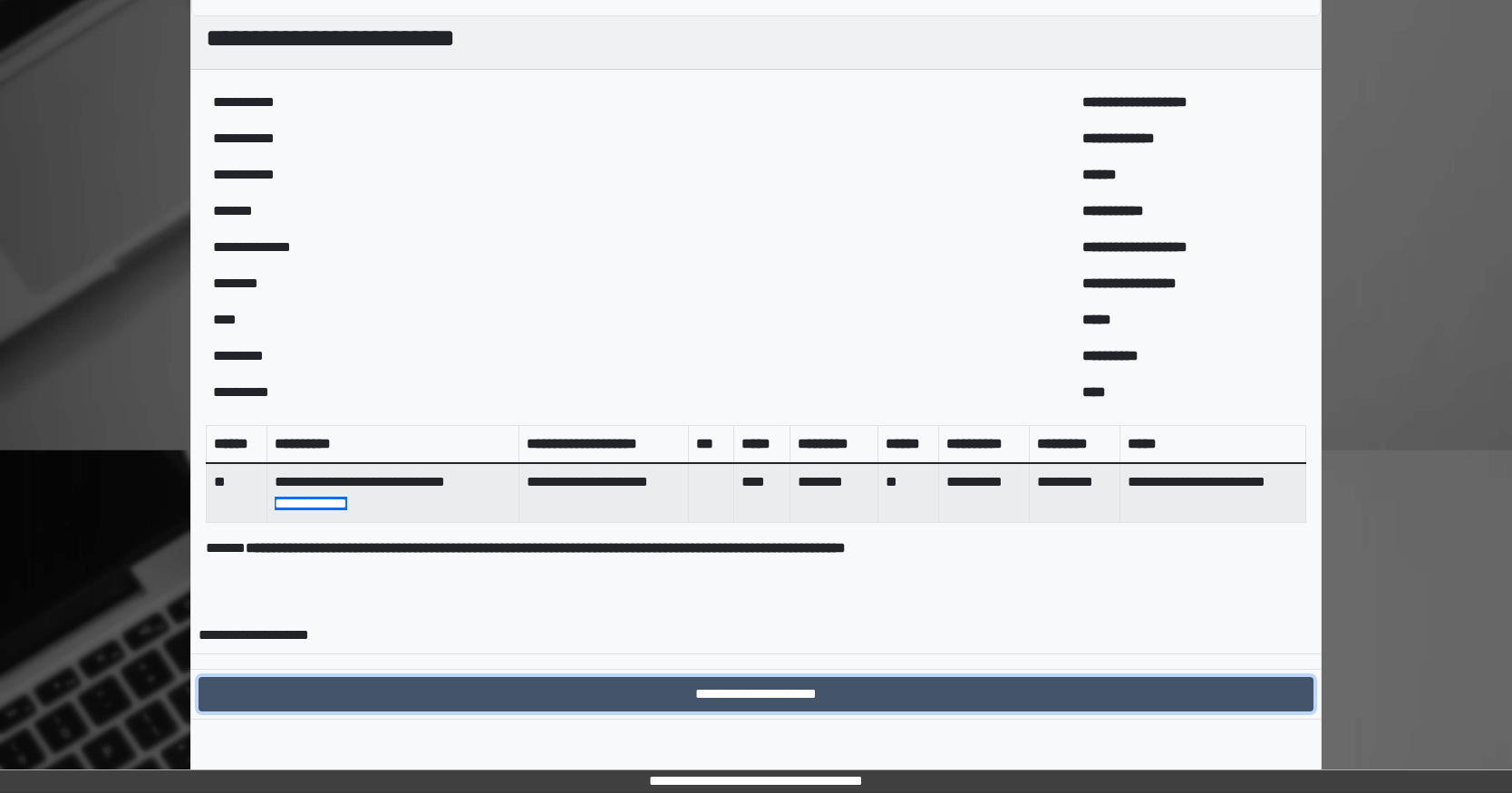click on "**********" at bounding box center [756, 694] 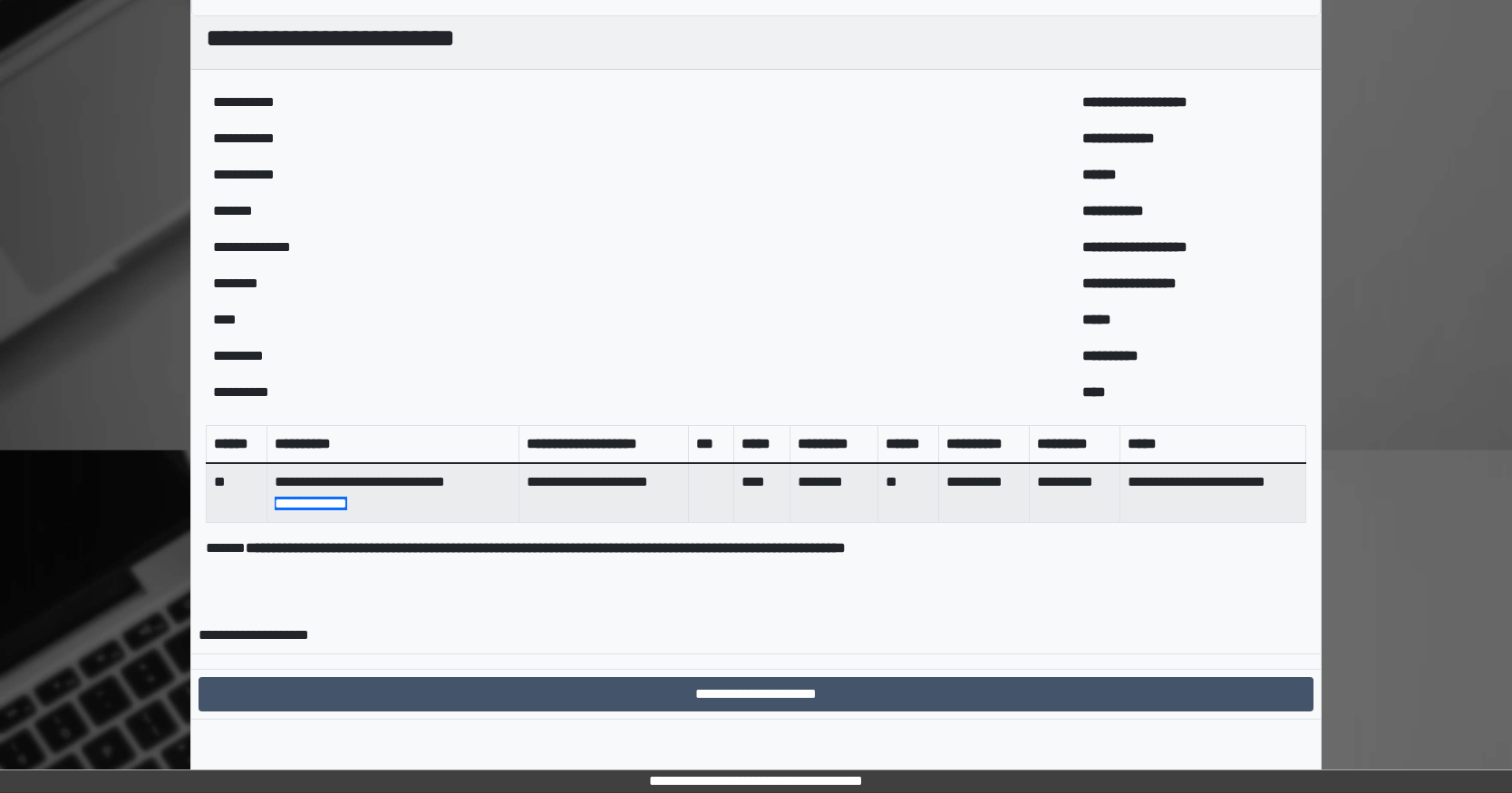scroll, scrollTop: 0, scrollLeft: 0, axis: both 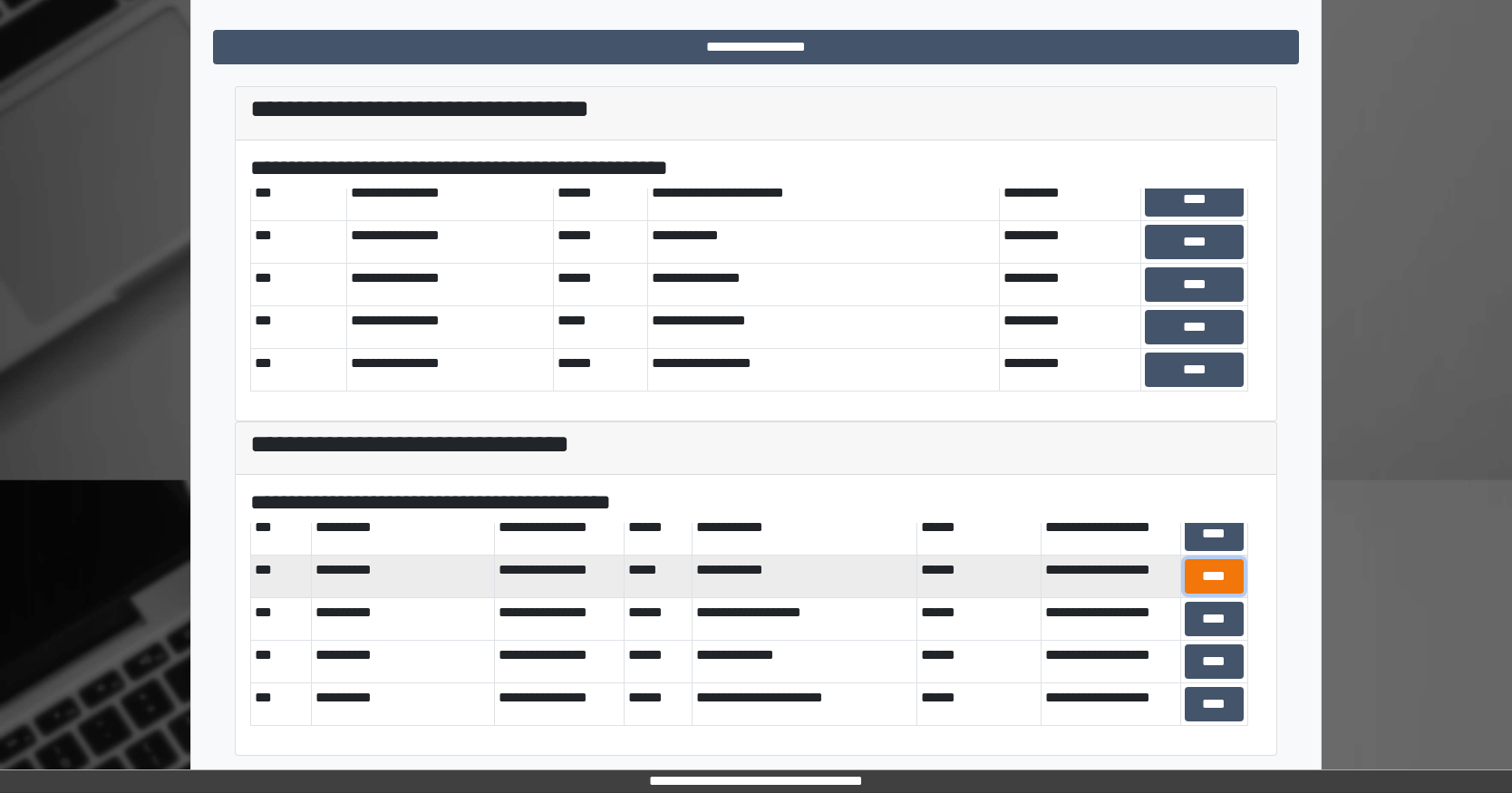 click on "****" at bounding box center (1214, 576) 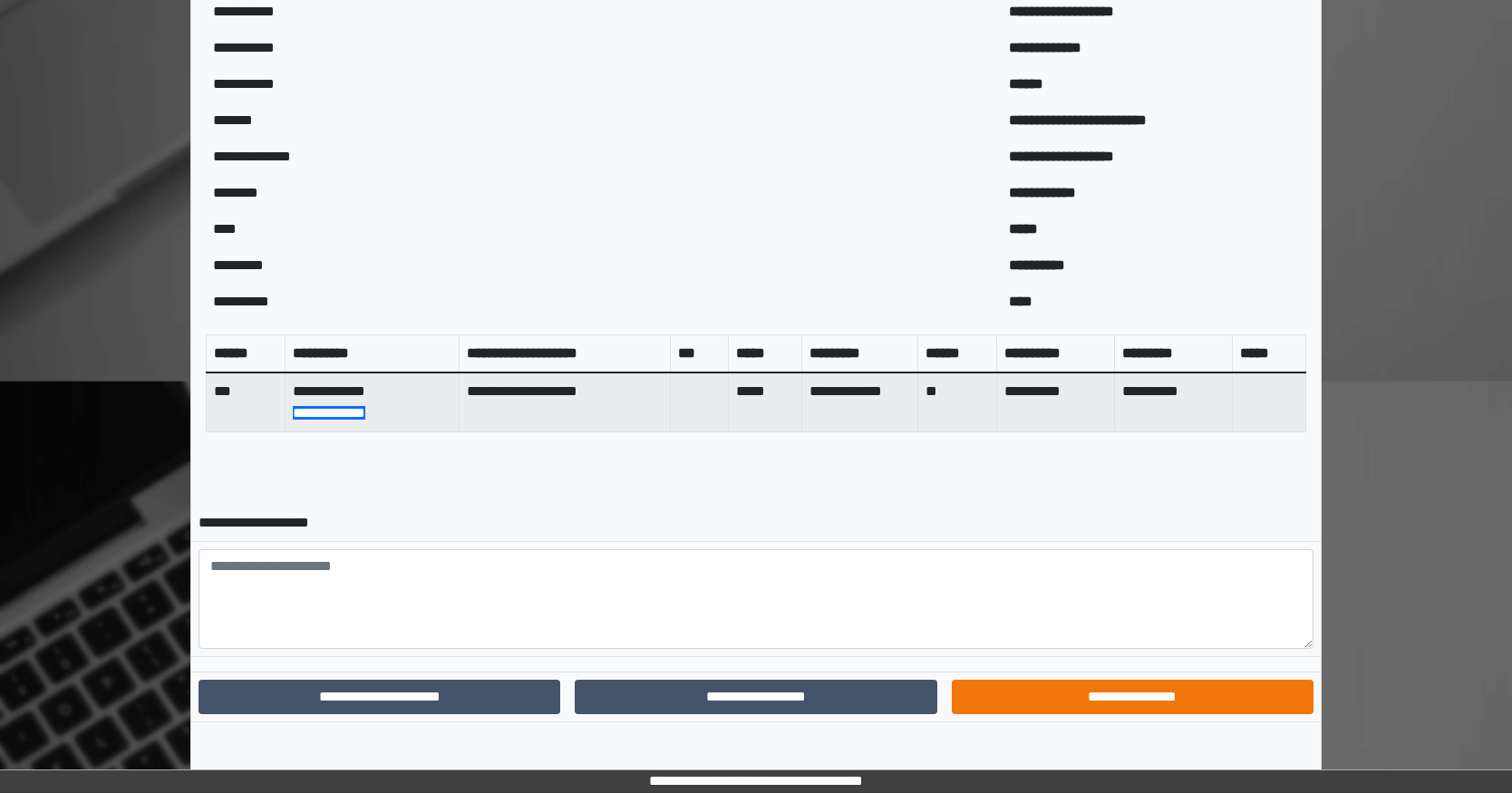 scroll, scrollTop: 500, scrollLeft: 0, axis: vertical 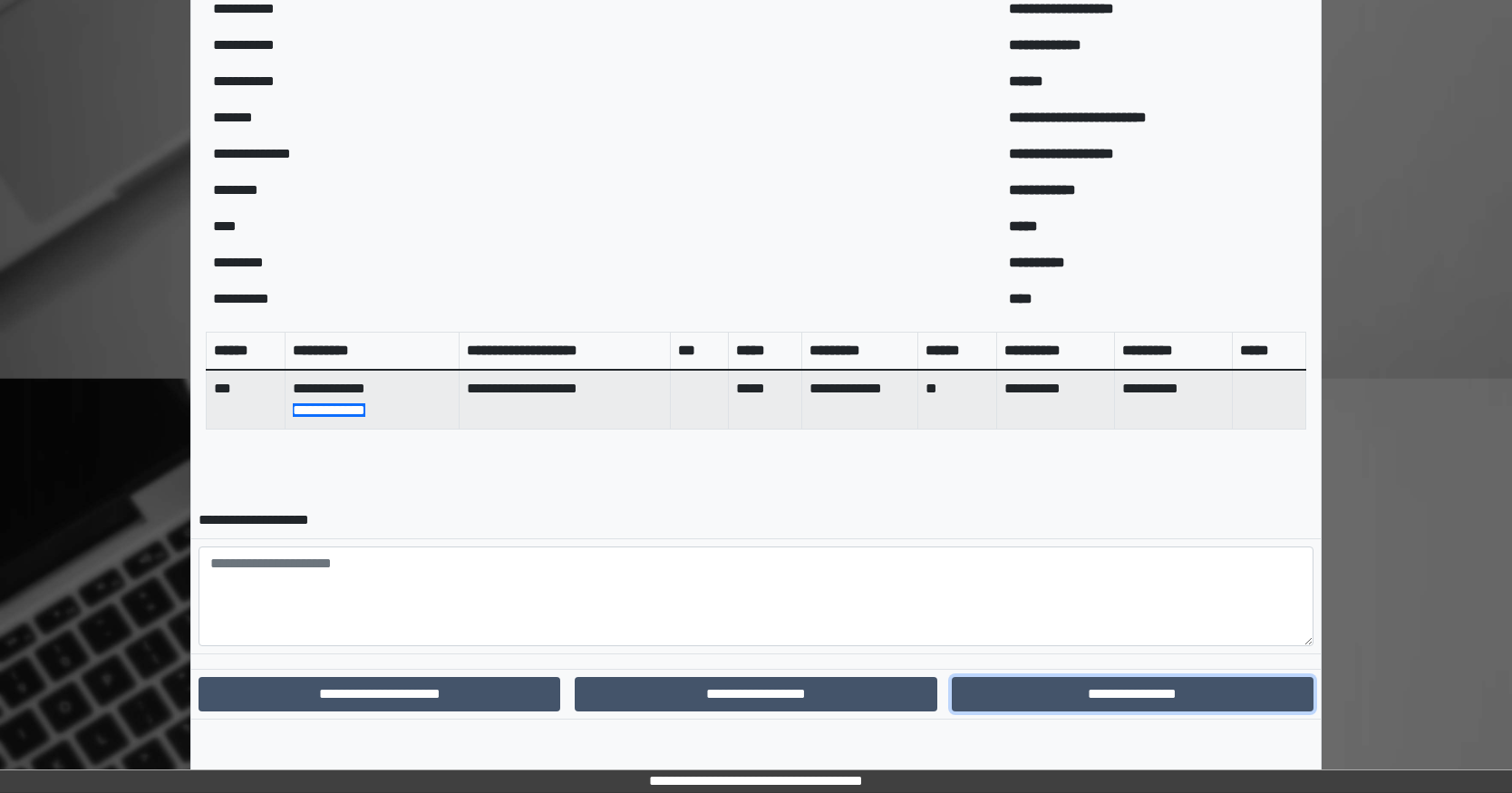 drag, startPoint x: 1098, startPoint y: 684, endPoint x: 1108, endPoint y: 680, distance: 10.77033 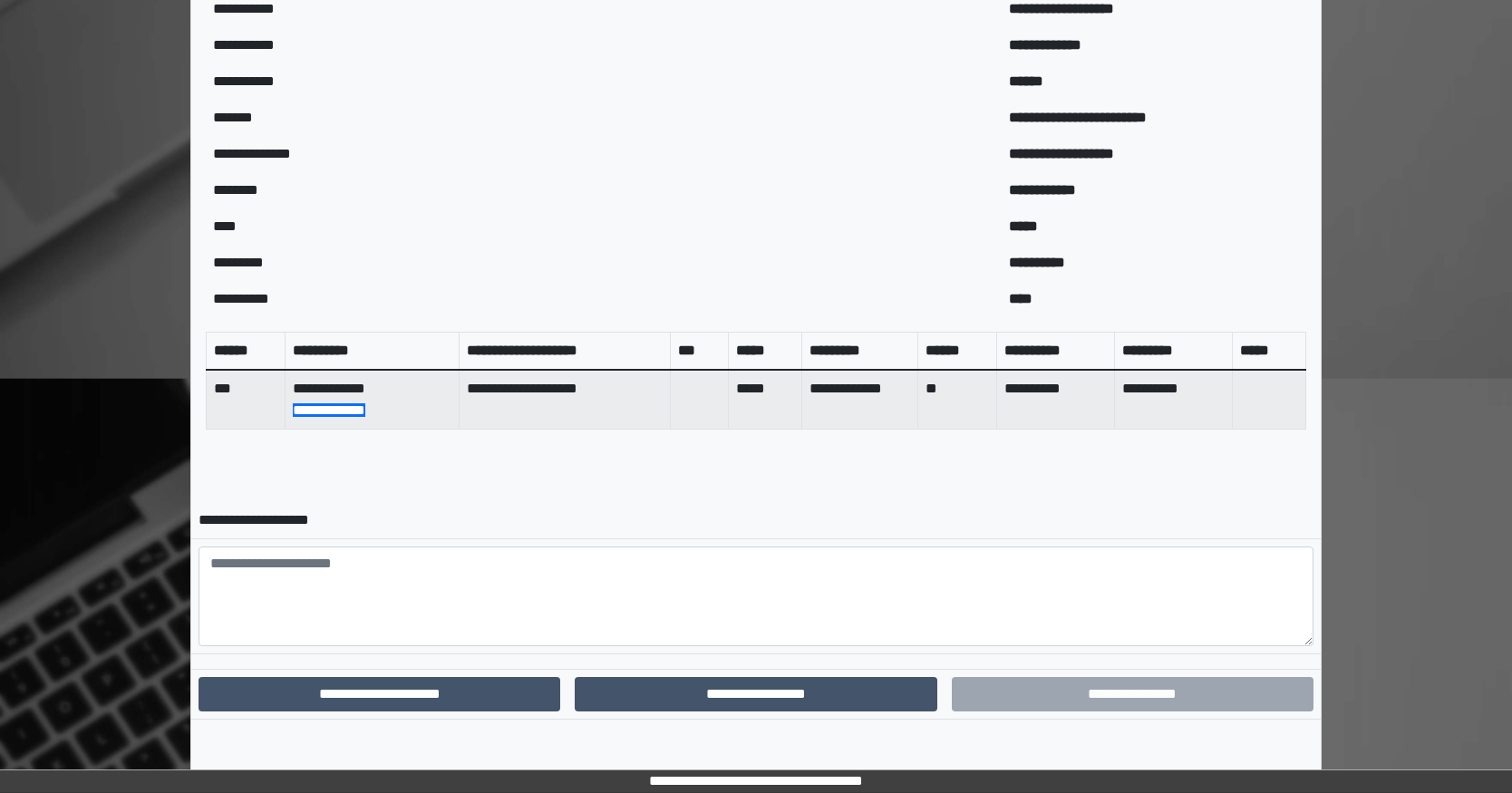 scroll, scrollTop: 407, scrollLeft: 0, axis: vertical 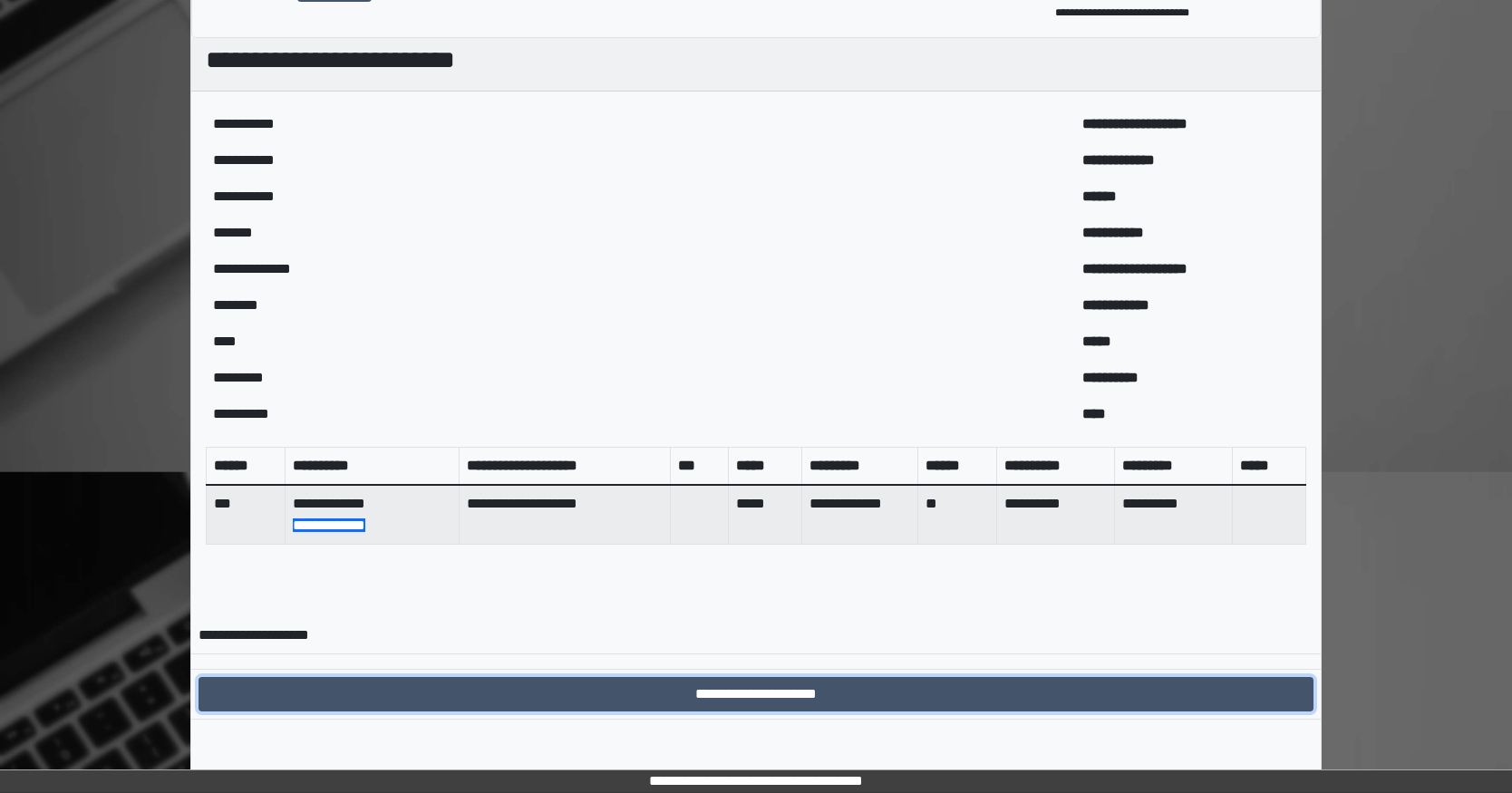 click on "**********" at bounding box center (756, 694) 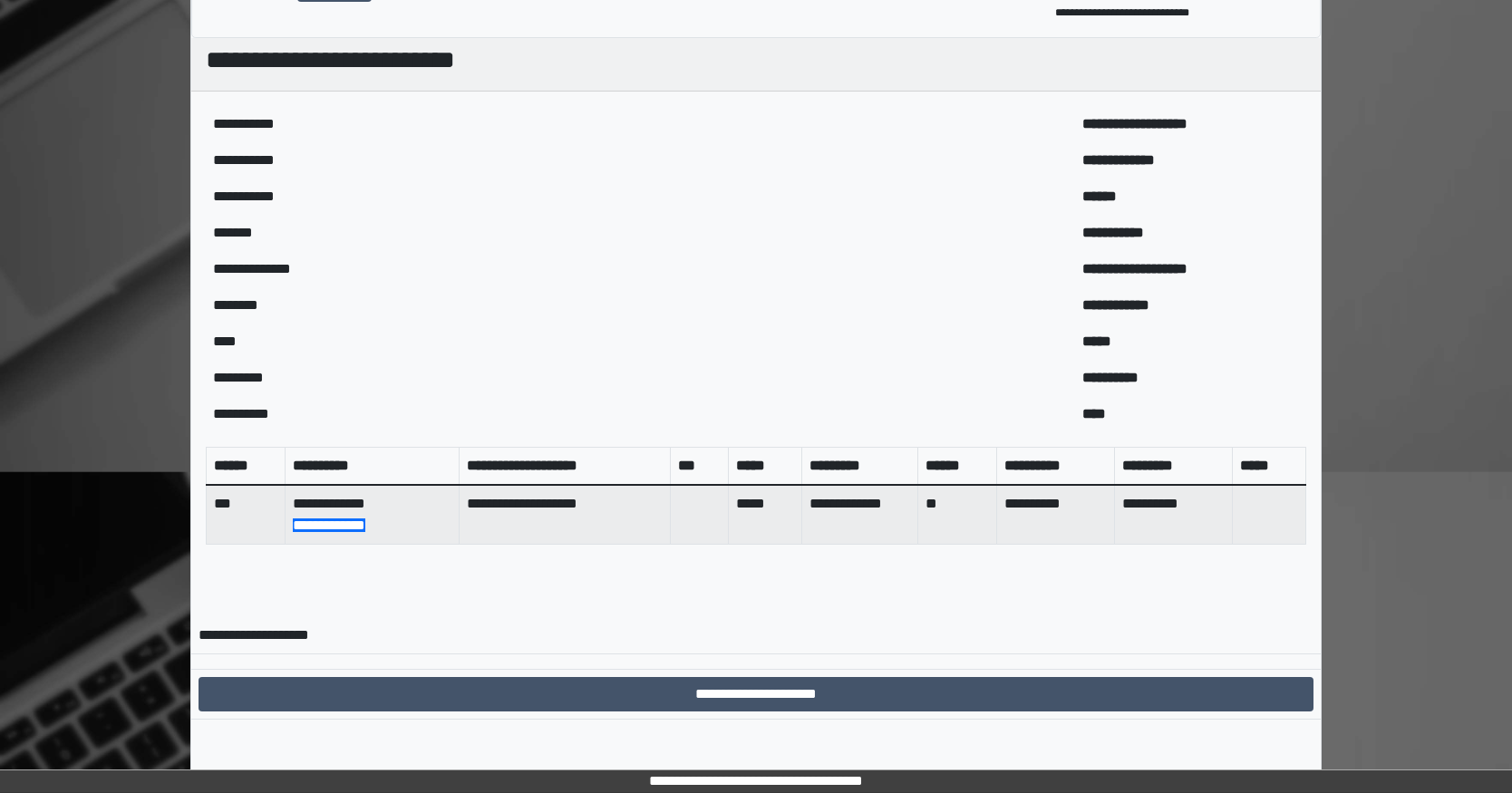 scroll, scrollTop: 0, scrollLeft: 0, axis: both 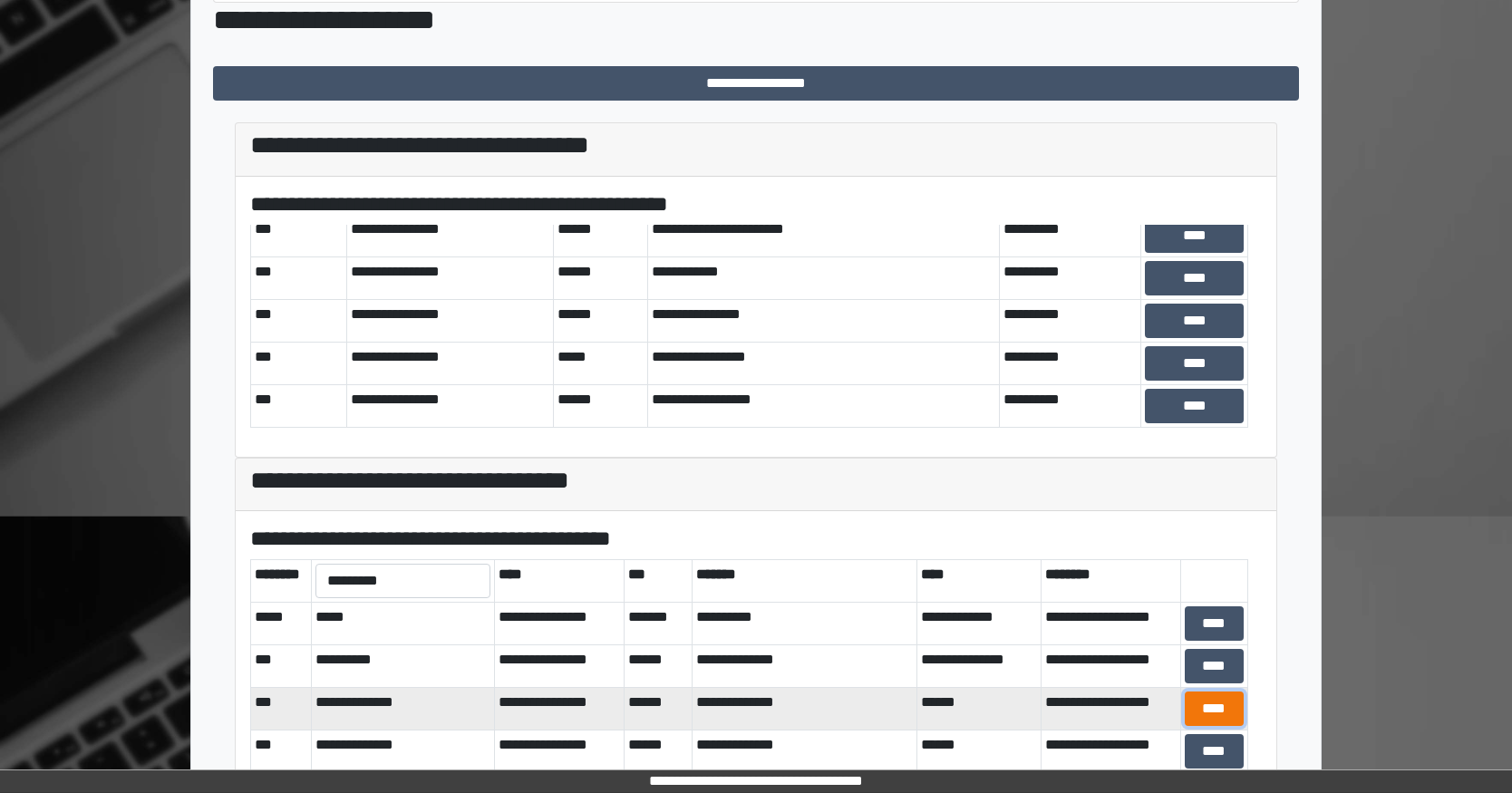 click on "****" at bounding box center (1214, 709) 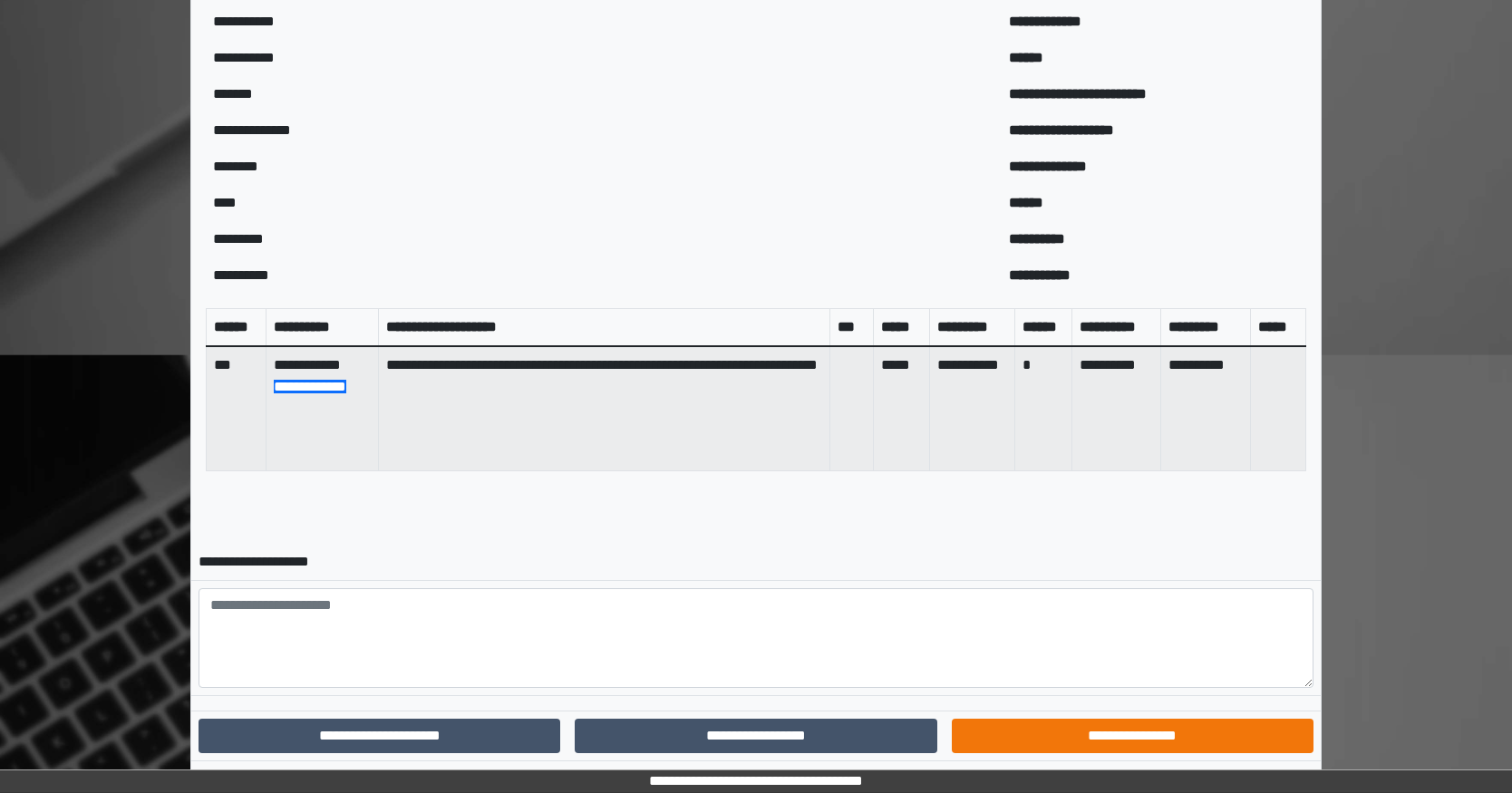 scroll, scrollTop: 566, scrollLeft: 0, axis: vertical 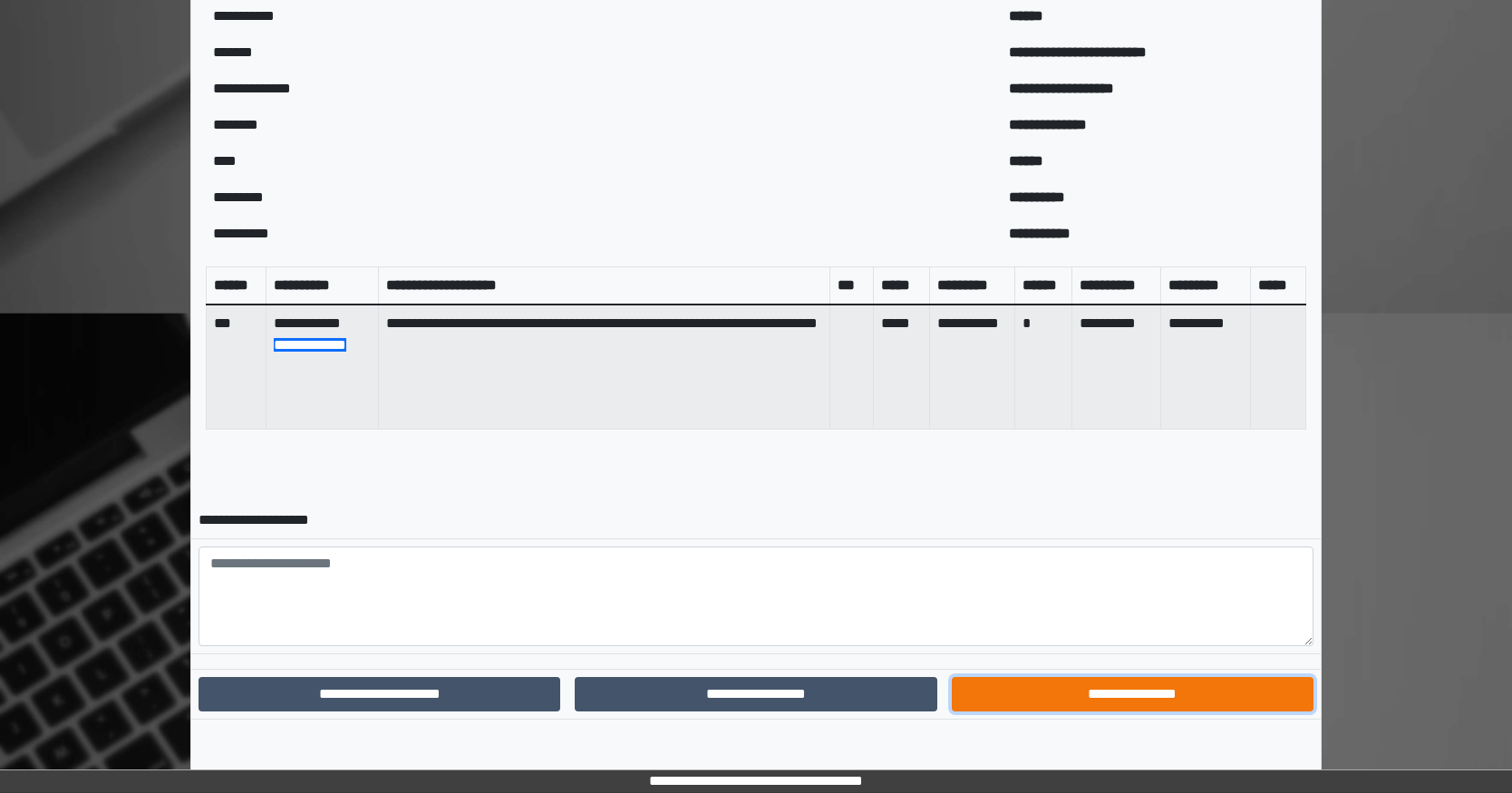 click on "**********" at bounding box center (1132, 694) 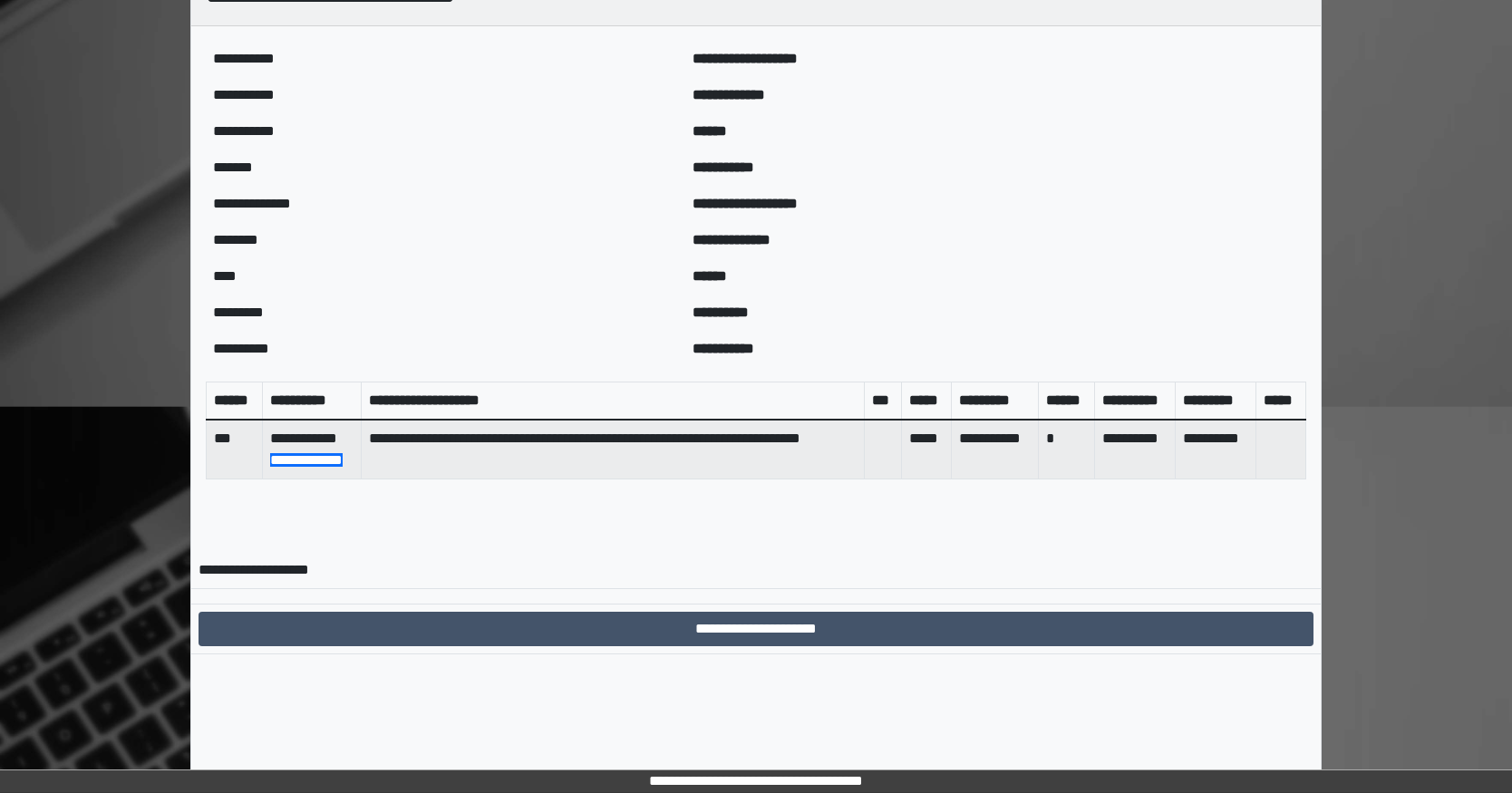scroll, scrollTop: 472, scrollLeft: 0, axis: vertical 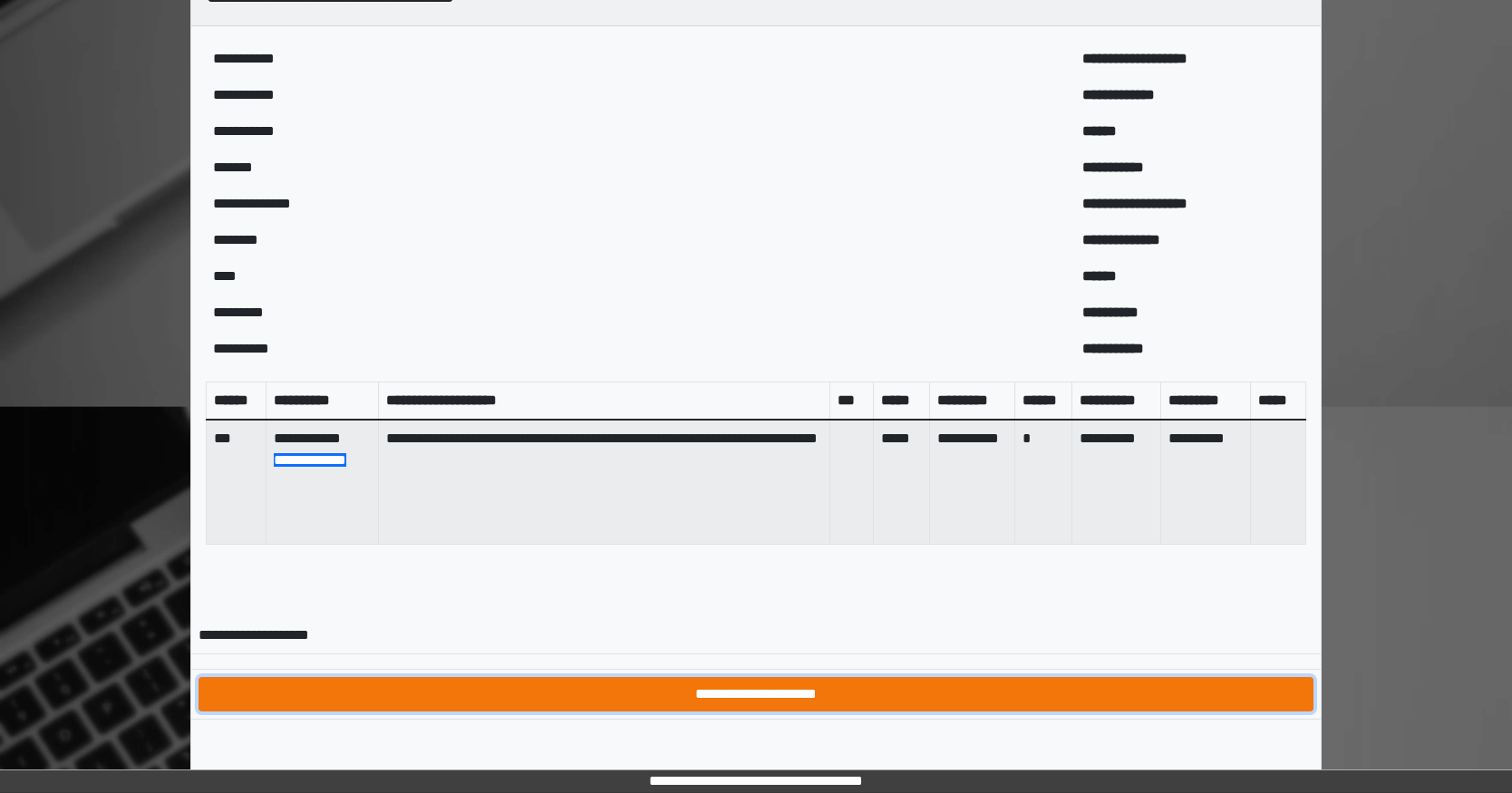 click on "**********" at bounding box center (756, 694) 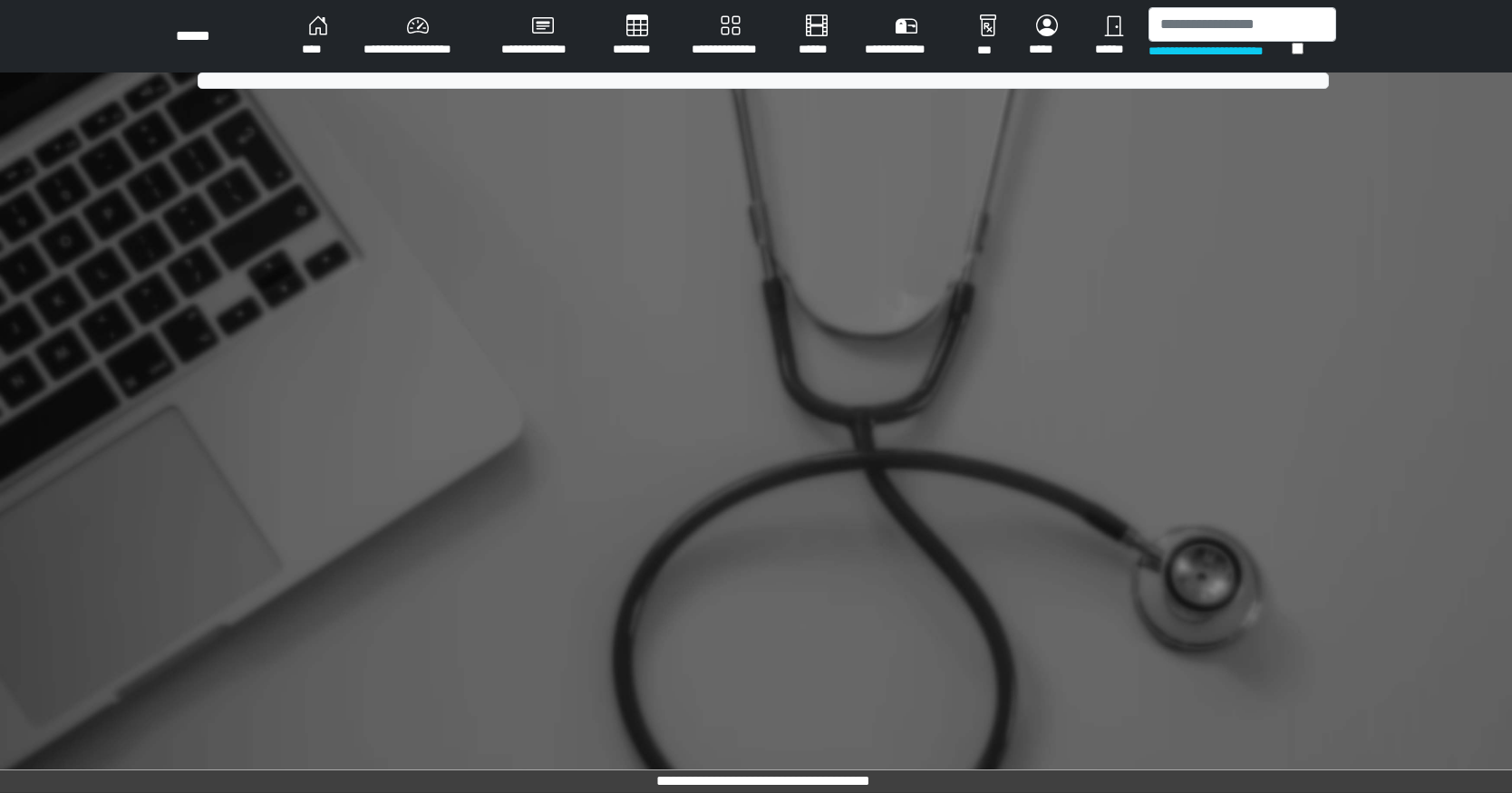 scroll, scrollTop: 0, scrollLeft: 0, axis: both 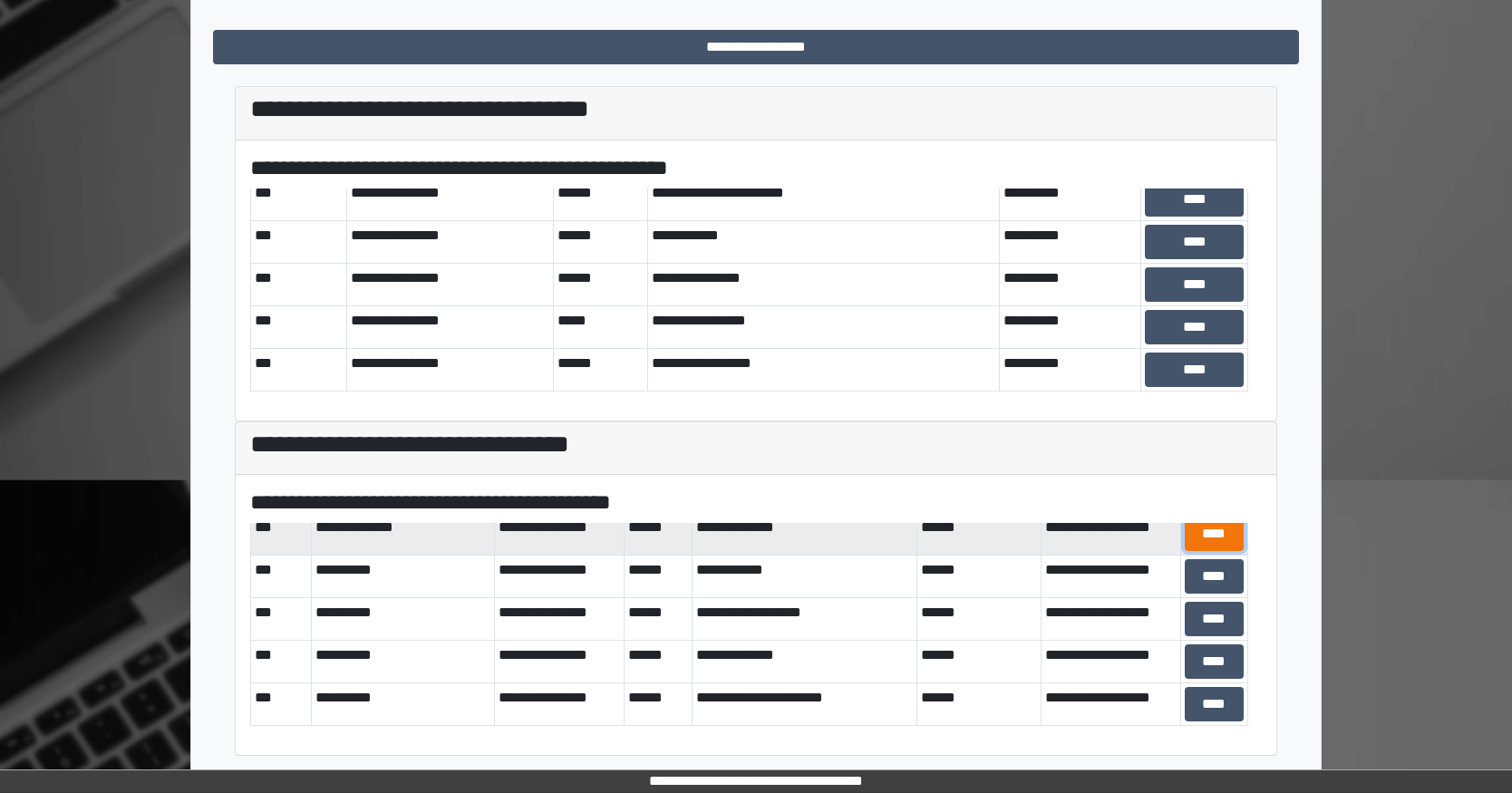 click on "****" at bounding box center [1214, 534] 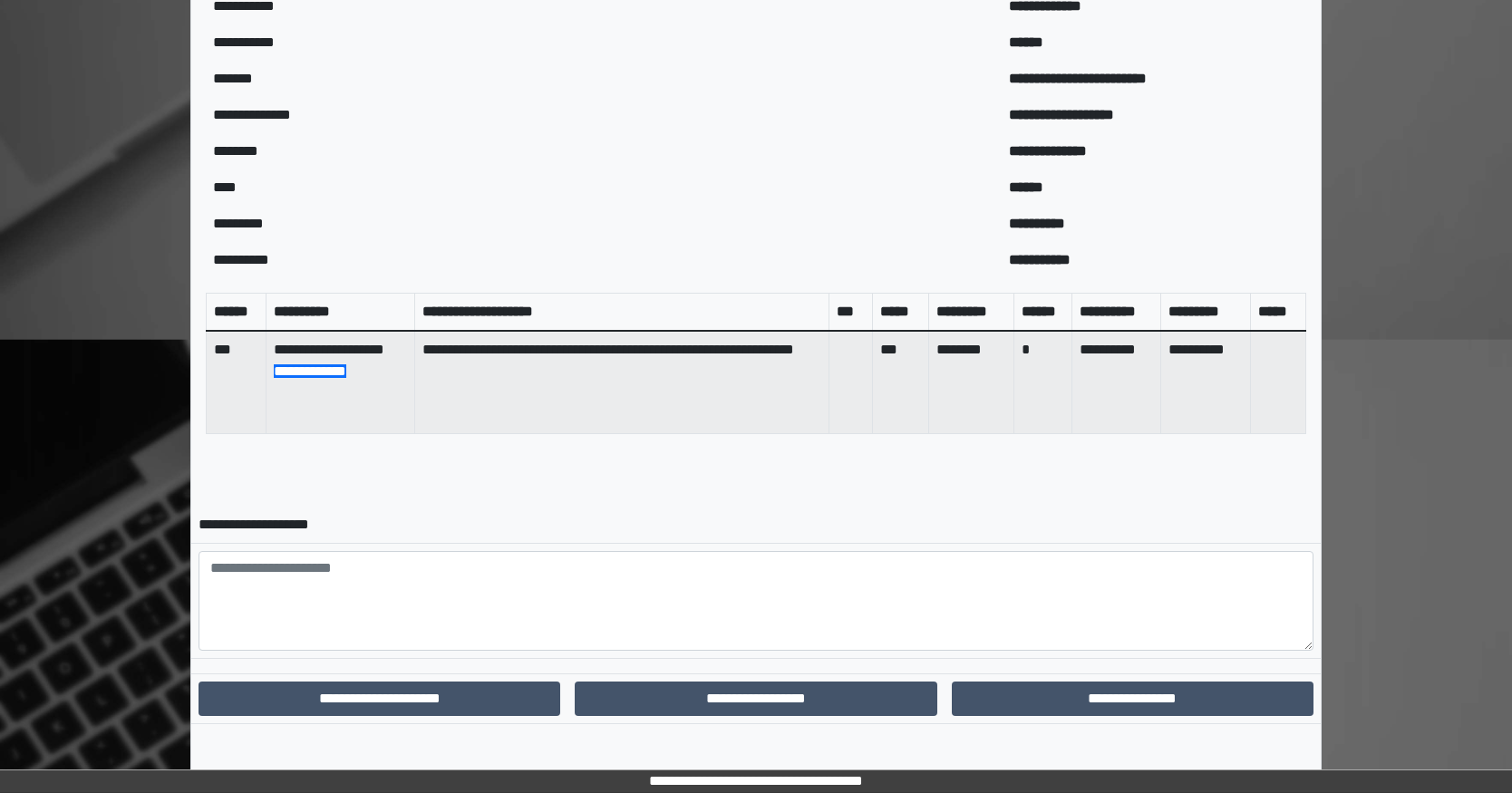 scroll, scrollTop: 544, scrollLeft: 0, axis: vertical 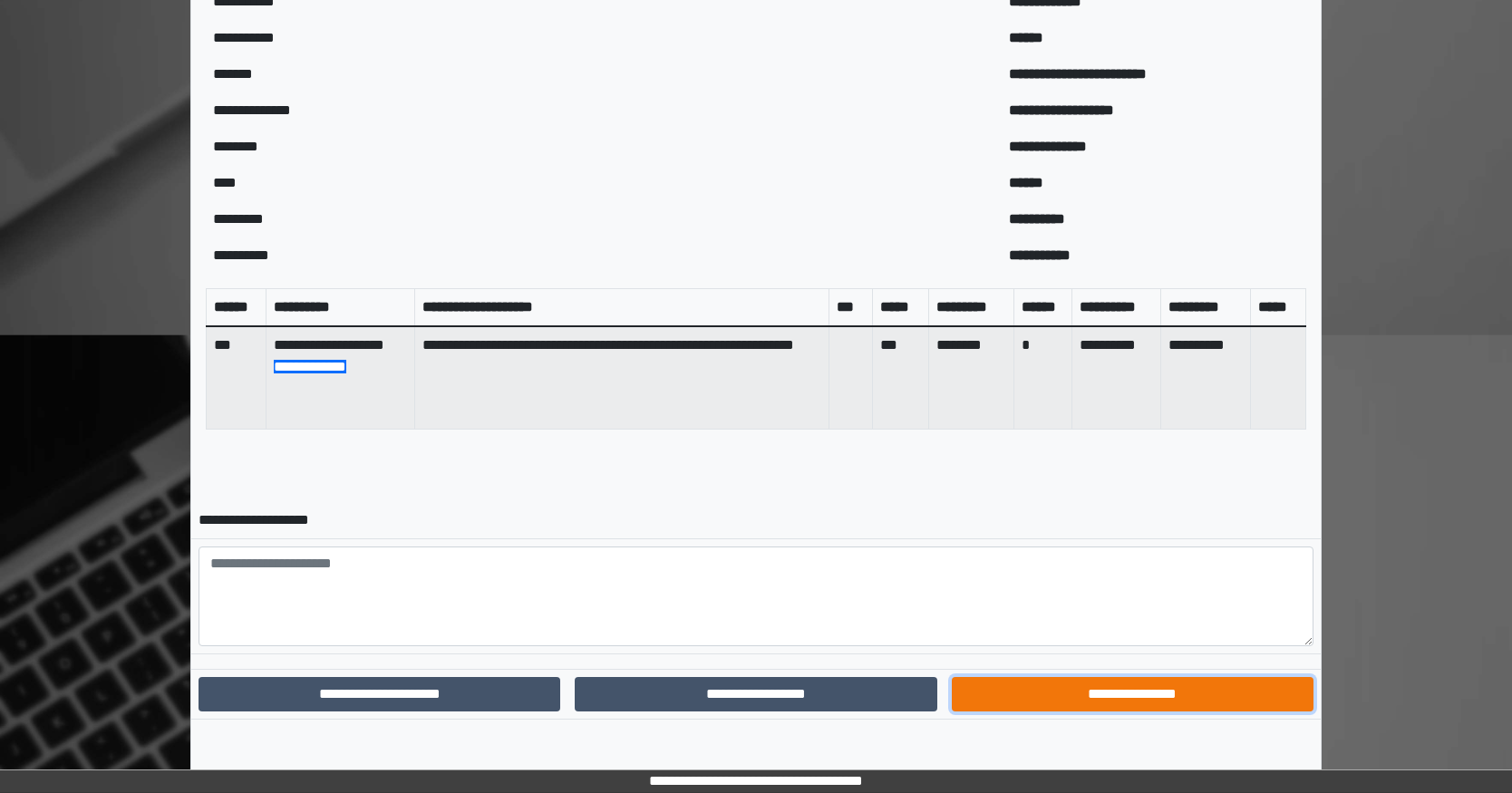 click on "**********" at bounding box center [1132, 694] 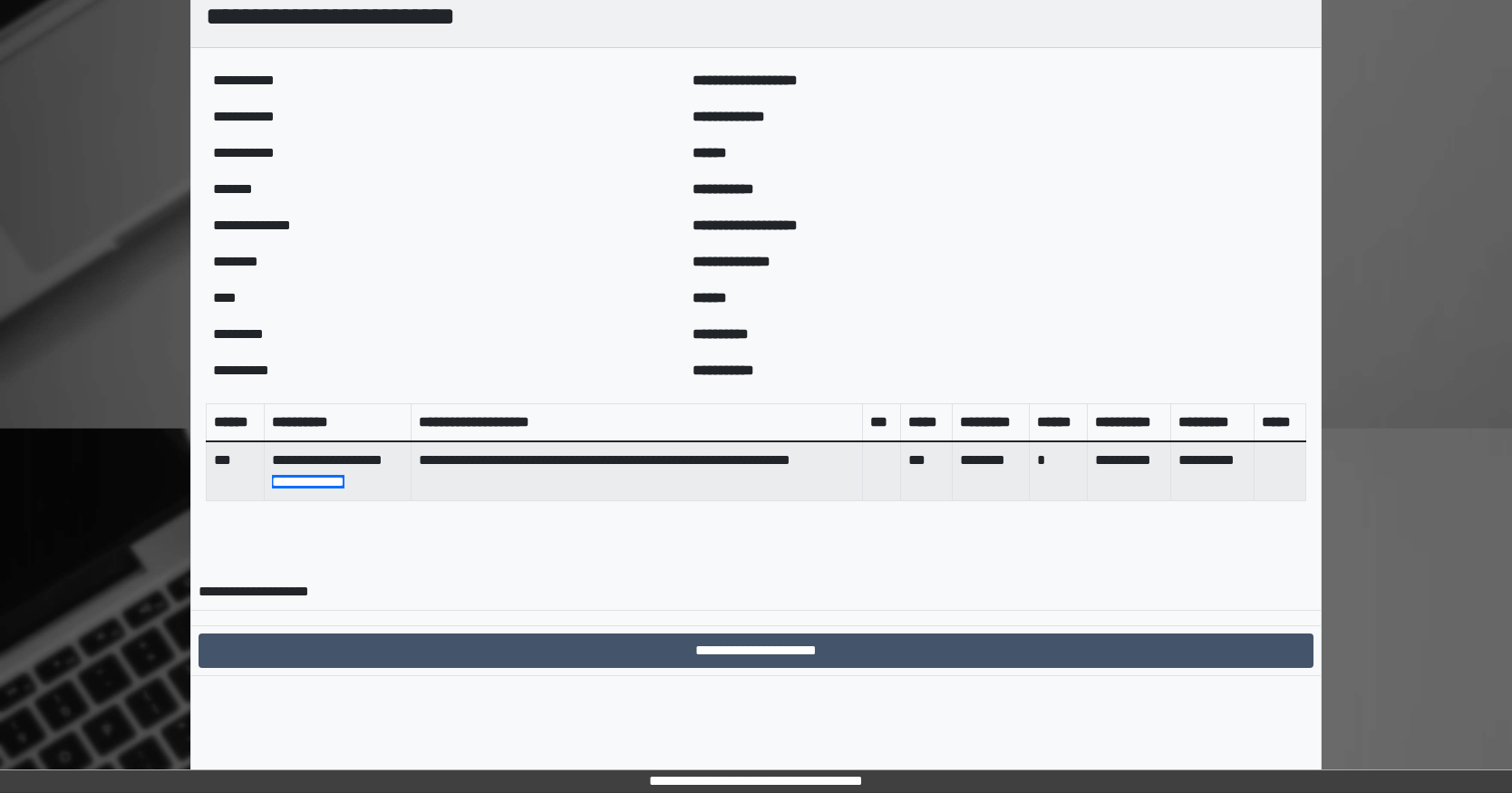scroll, scrollTop: 450, scrollLeft: 0, axis: vertical 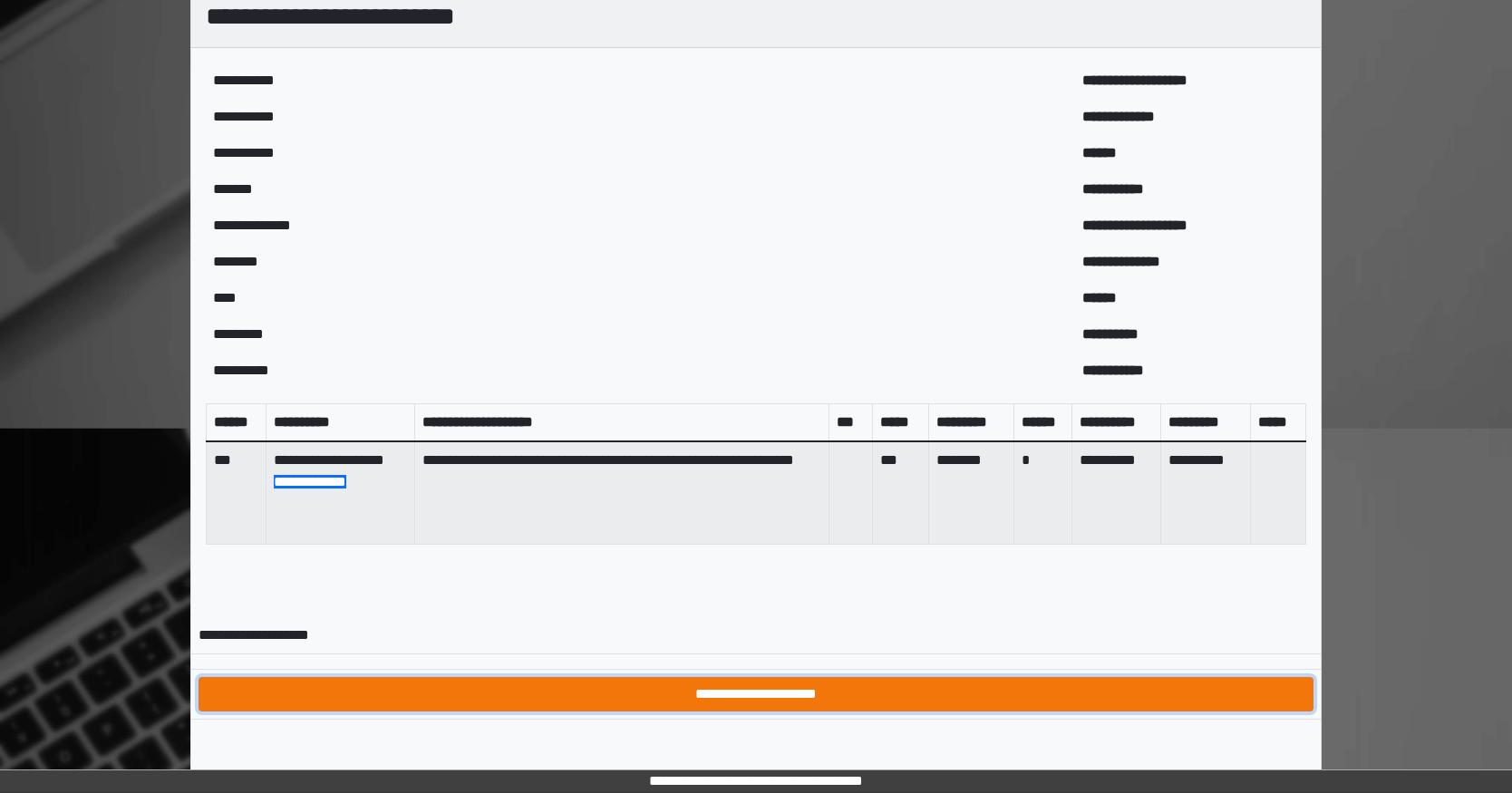 click on "**********" at bounding box center (756, 694) 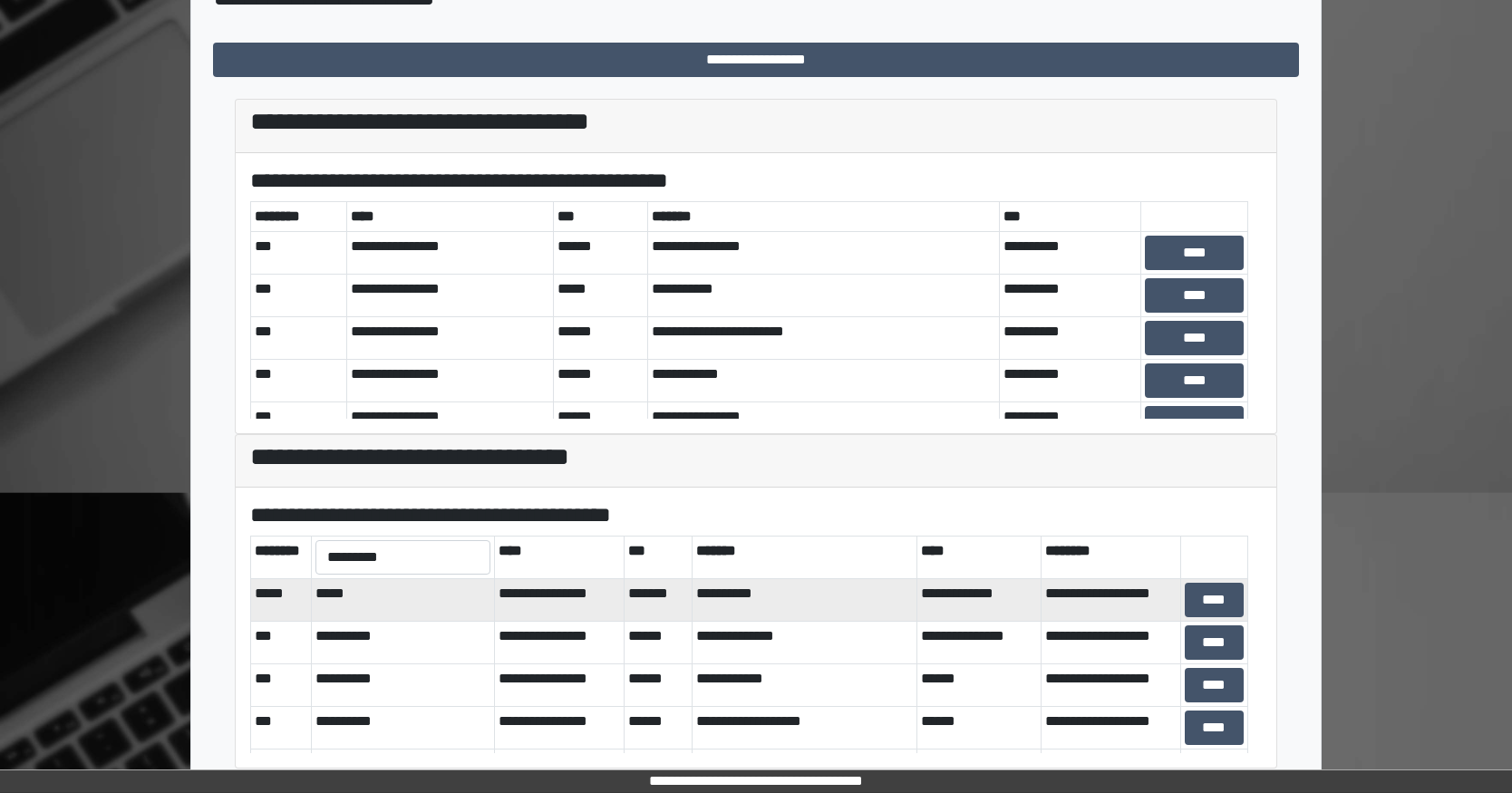 scroll, scrollTop: 399, scrollLeft: 0, axis: vertical 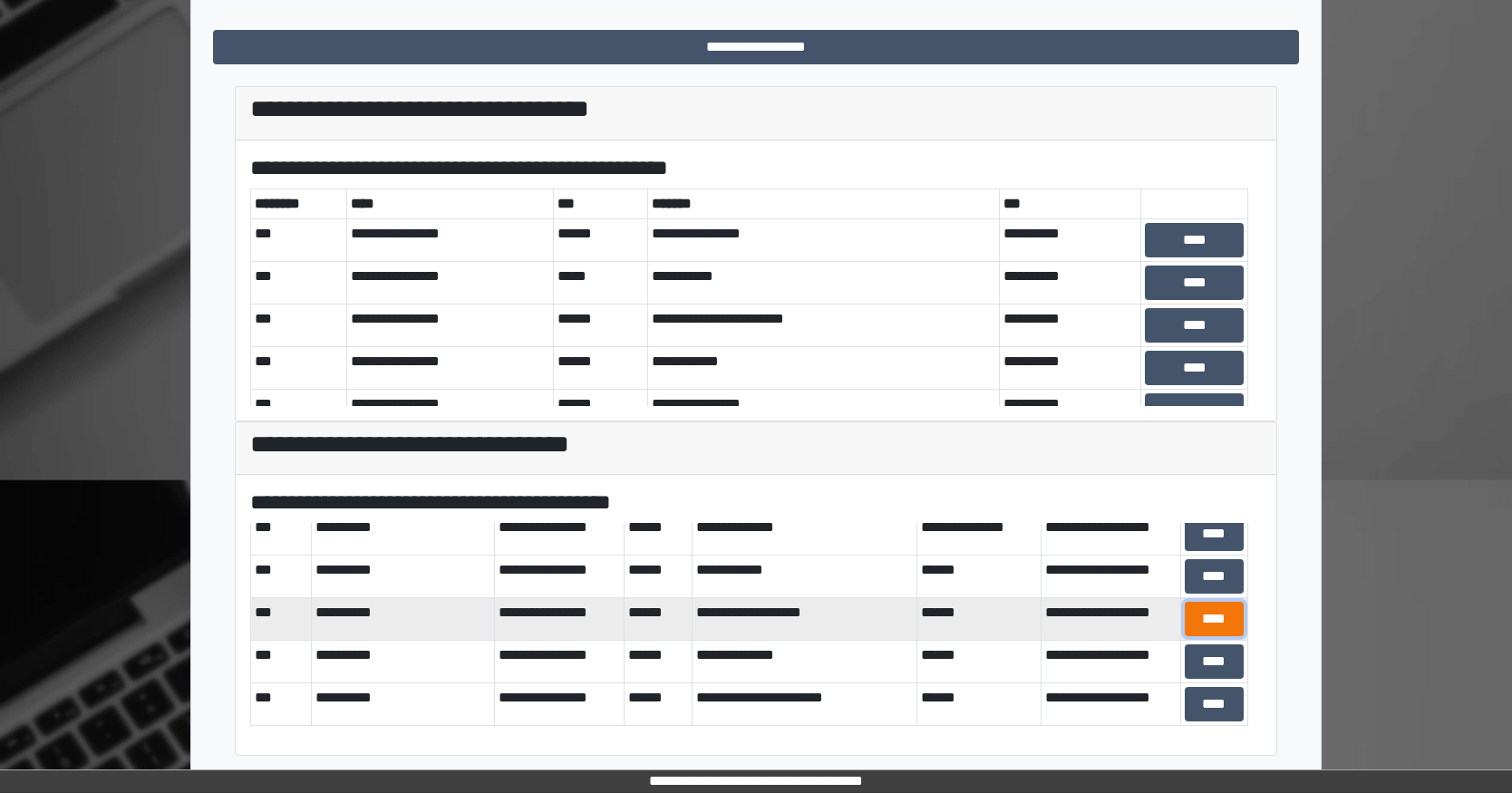 click on "****" at bounding box center (1214, 619) 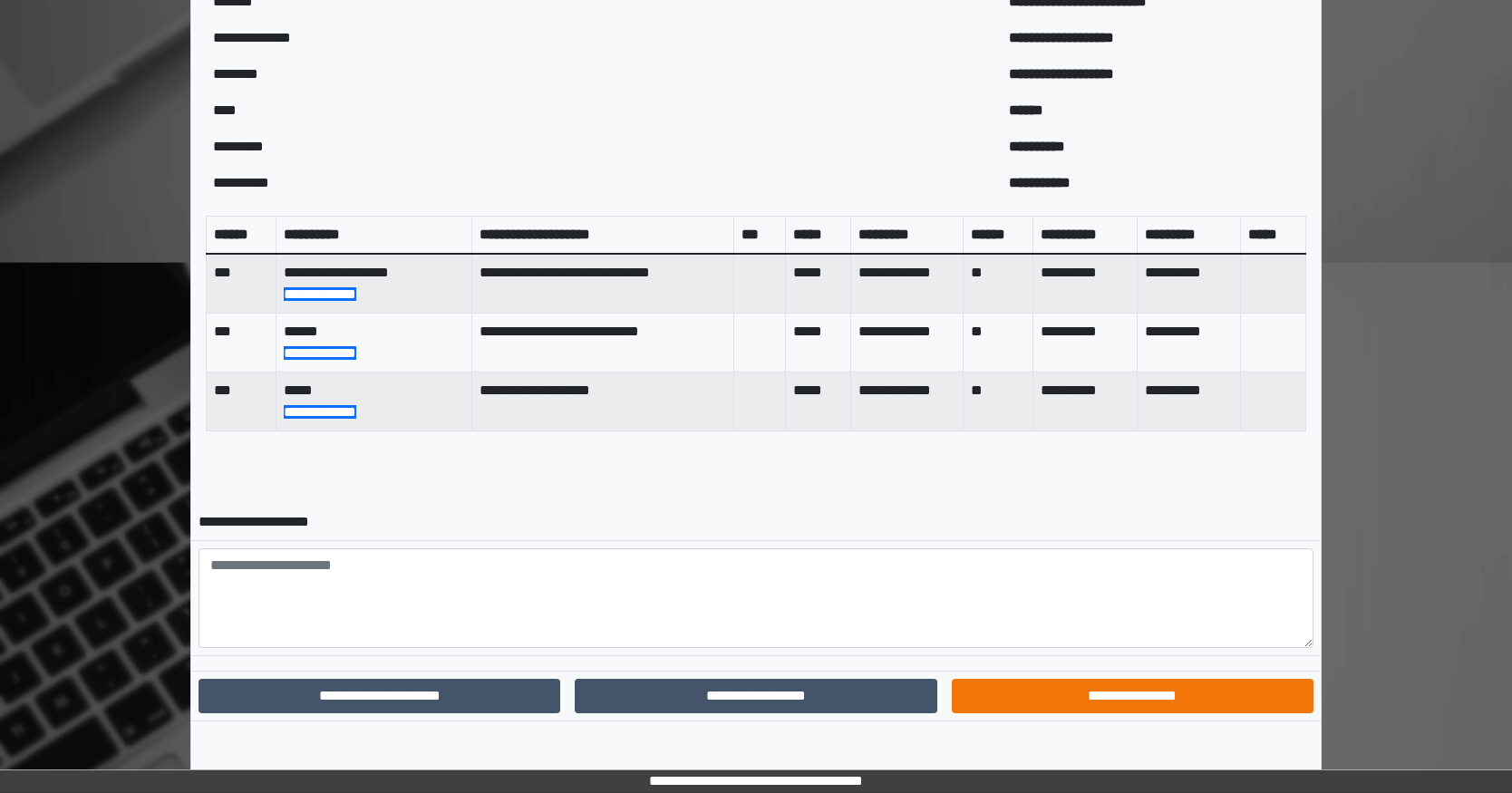 scroll, scrollTop: 618, scrollLeft: 0, axis: vertical 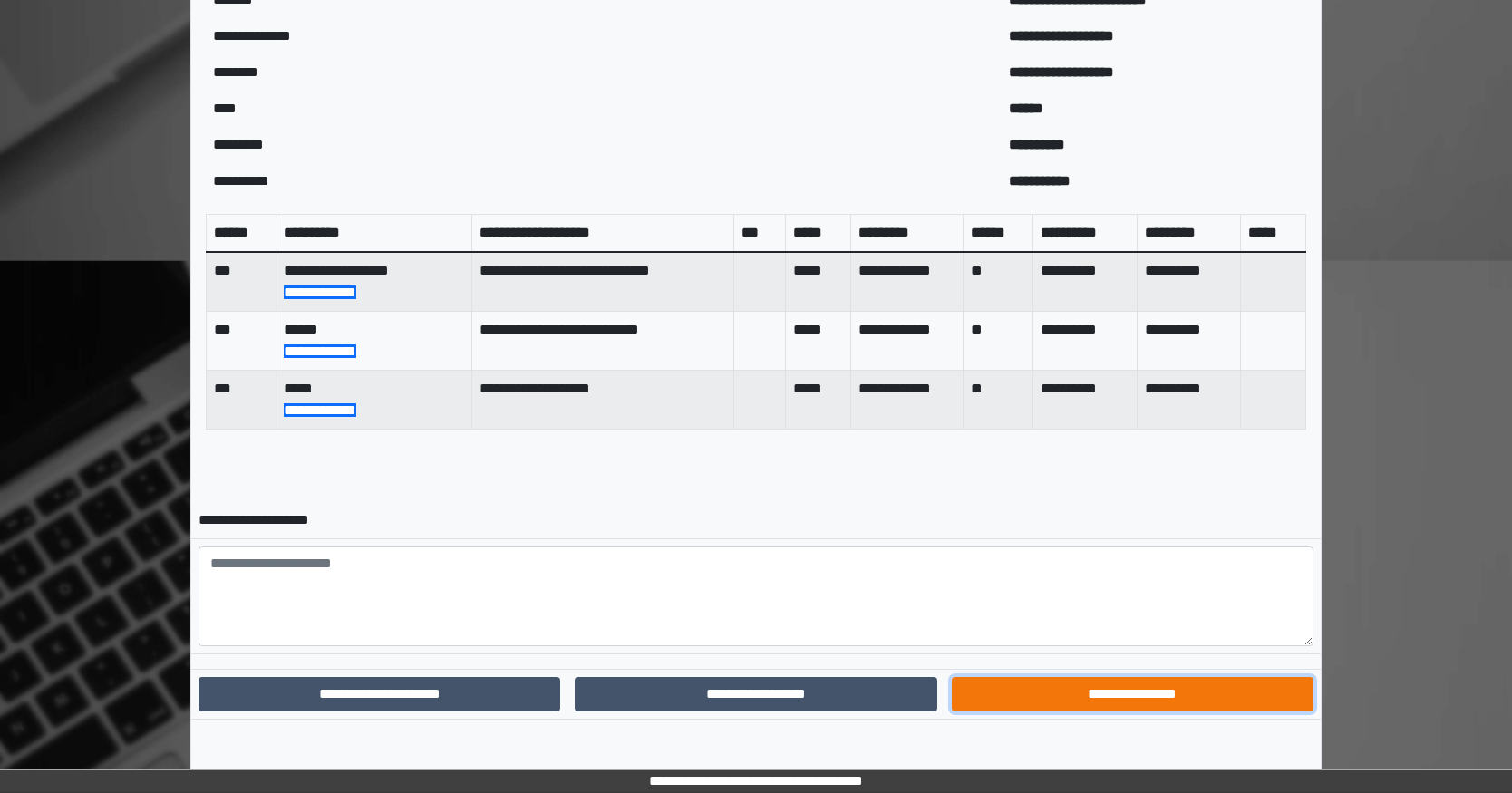 click on "**********" at bounding box center (1132, 694) 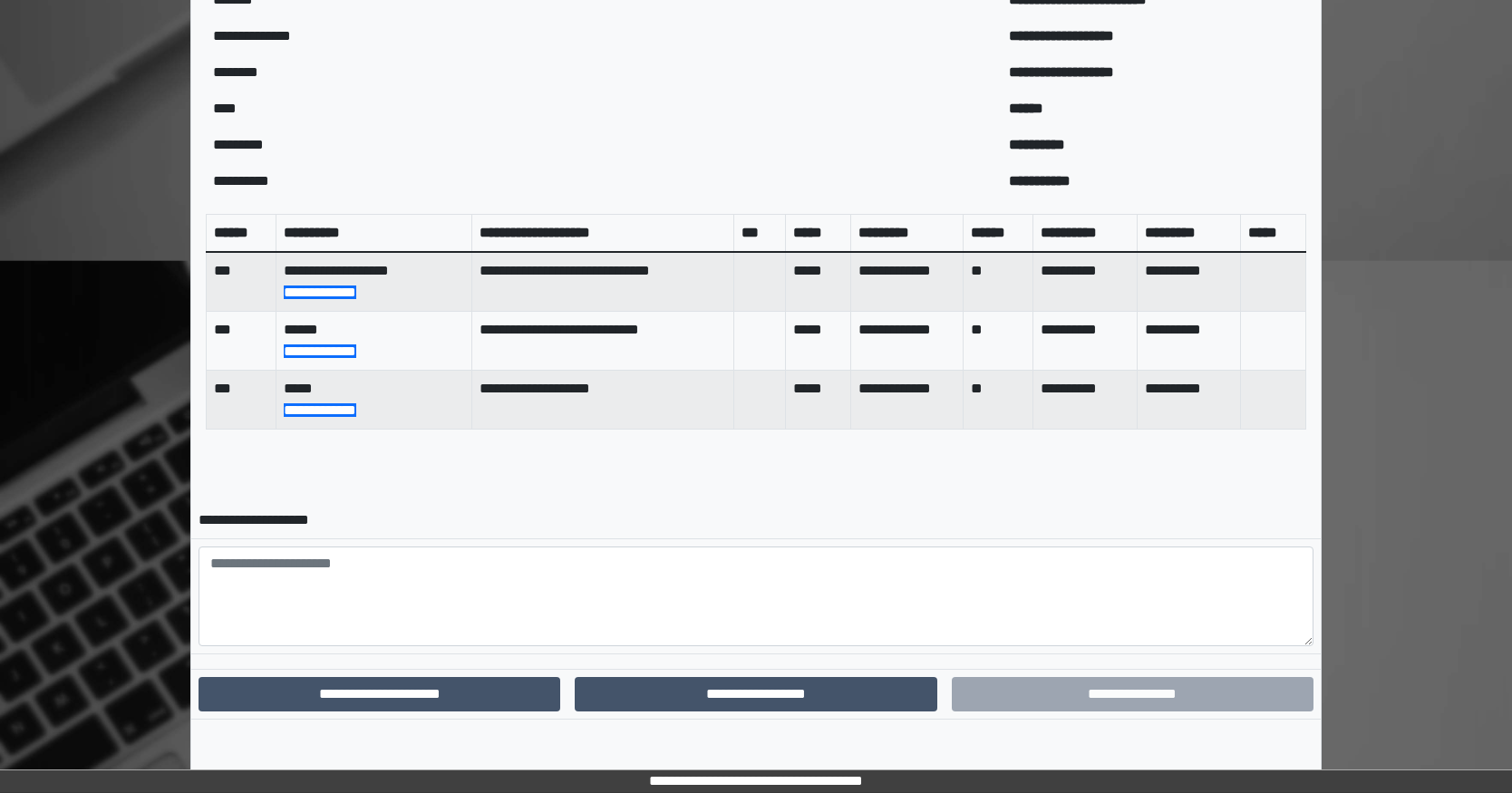 scroll, scrollTop: 525, scrollLeft: 0, axis: vertical 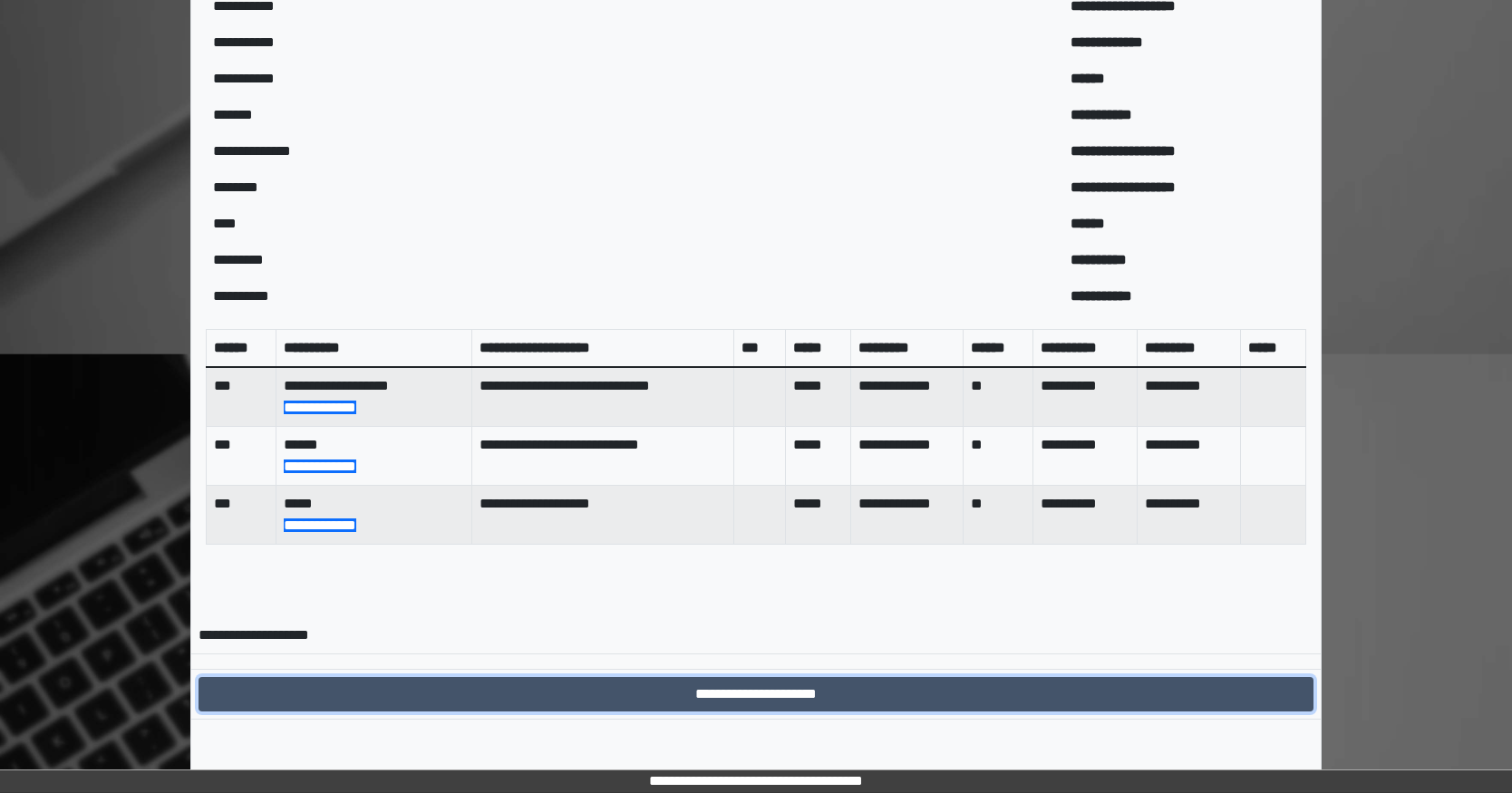click on "**********" at bounding box center (756, 694) 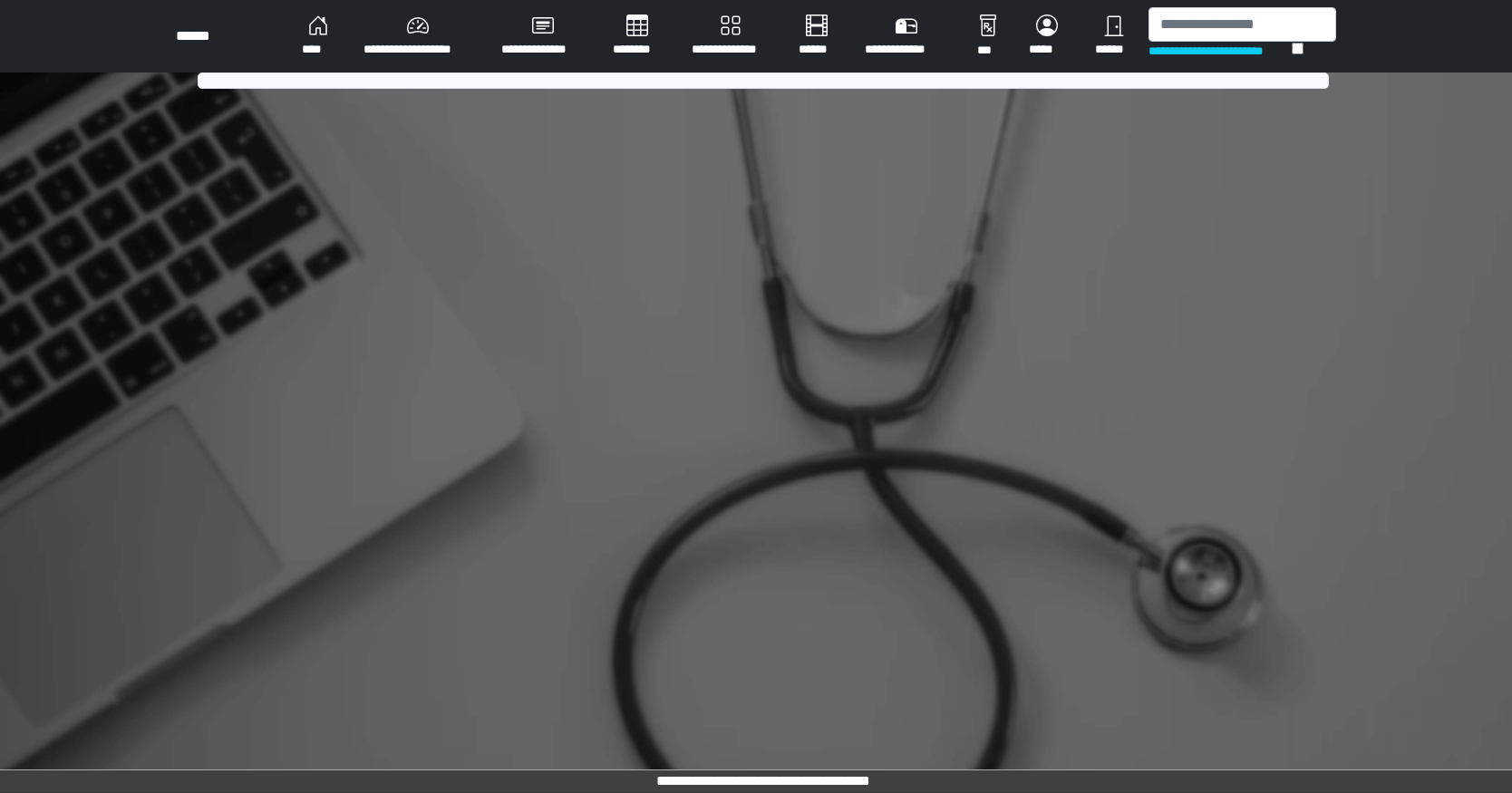 scroll, scrollTop: 0, scrollLeft: 0, axis: both 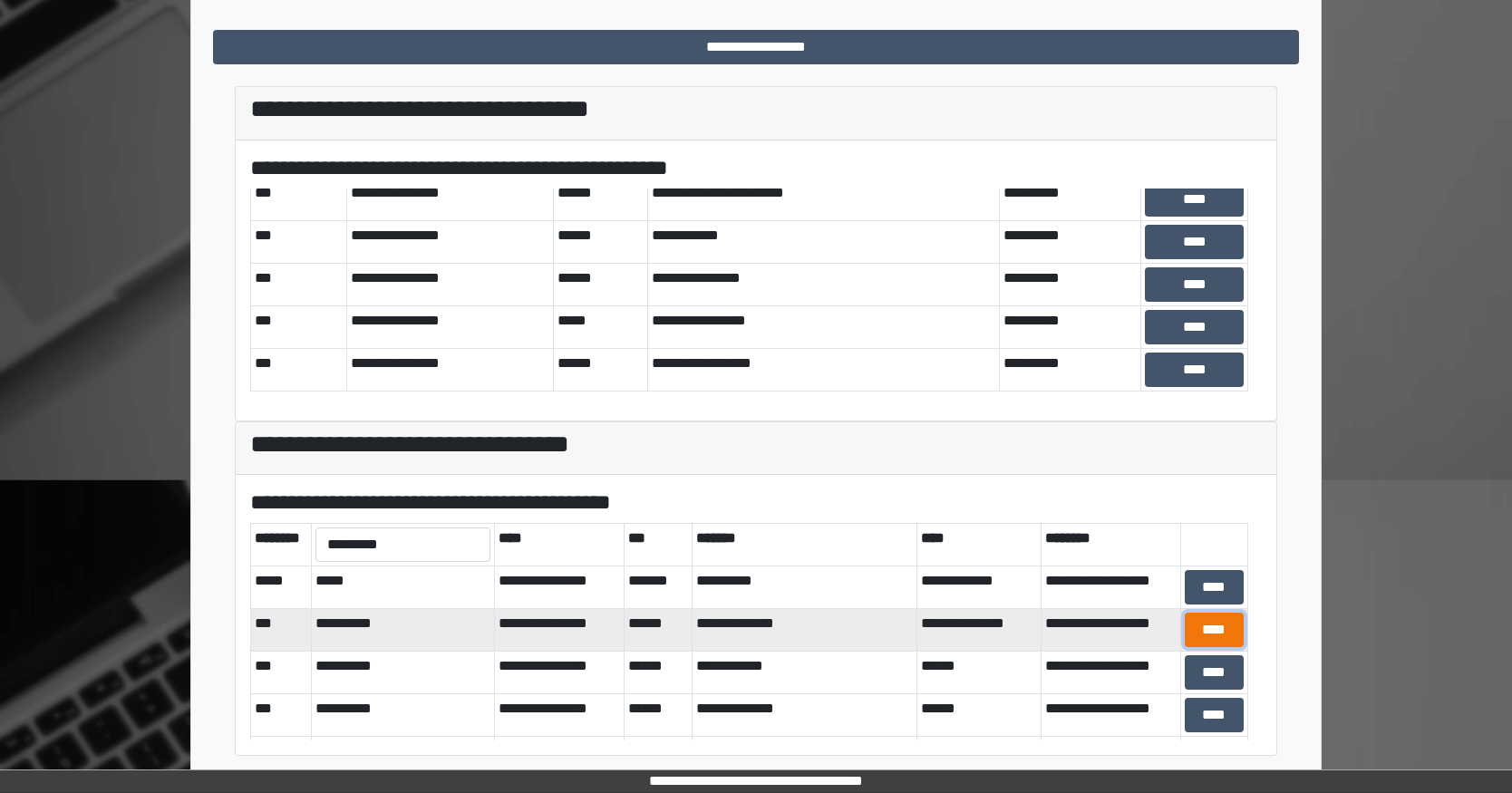 click on "****" at bounding box center [1214, 630] 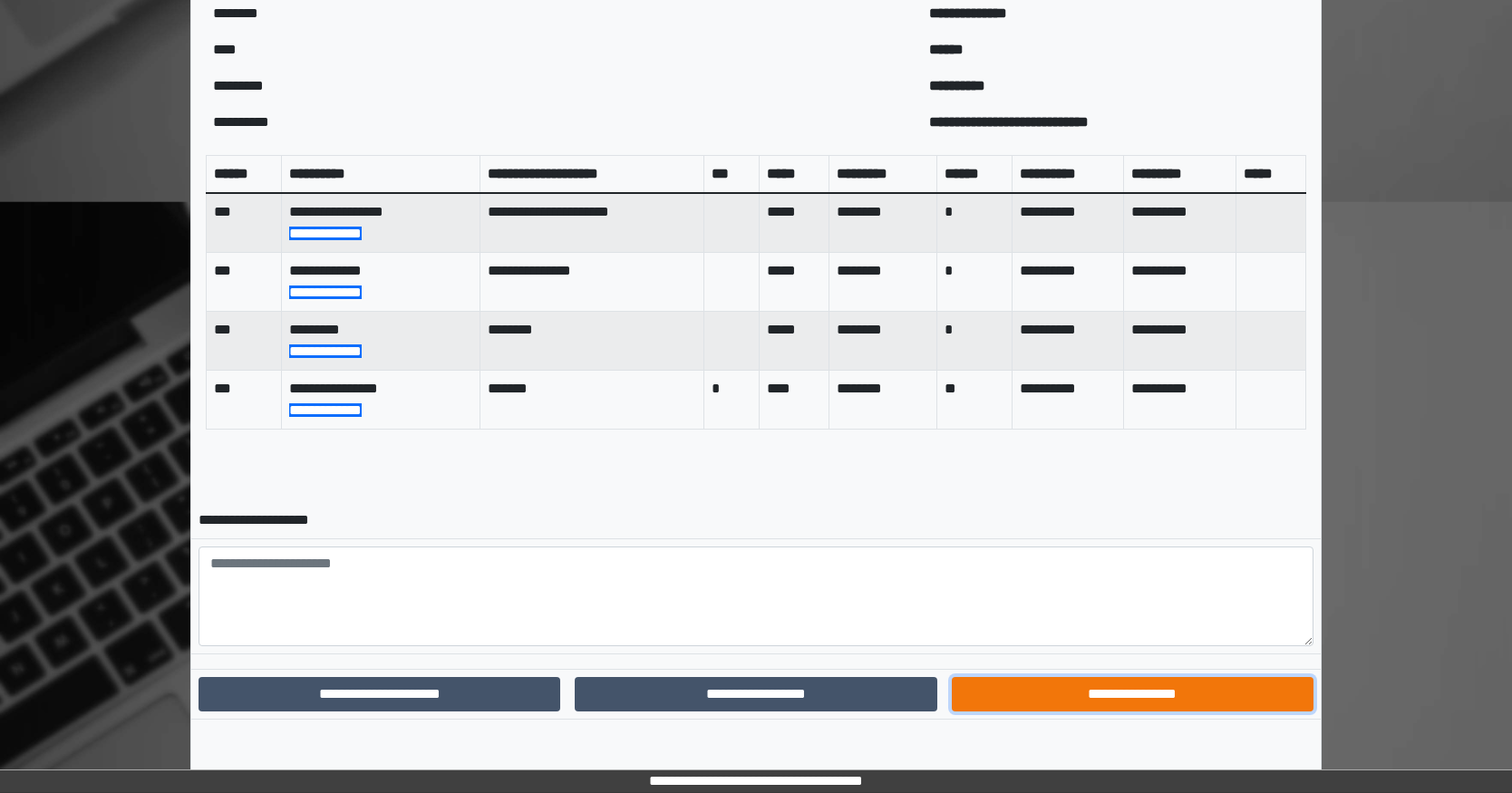 click on "**********" at bounding box center [1132, 694] 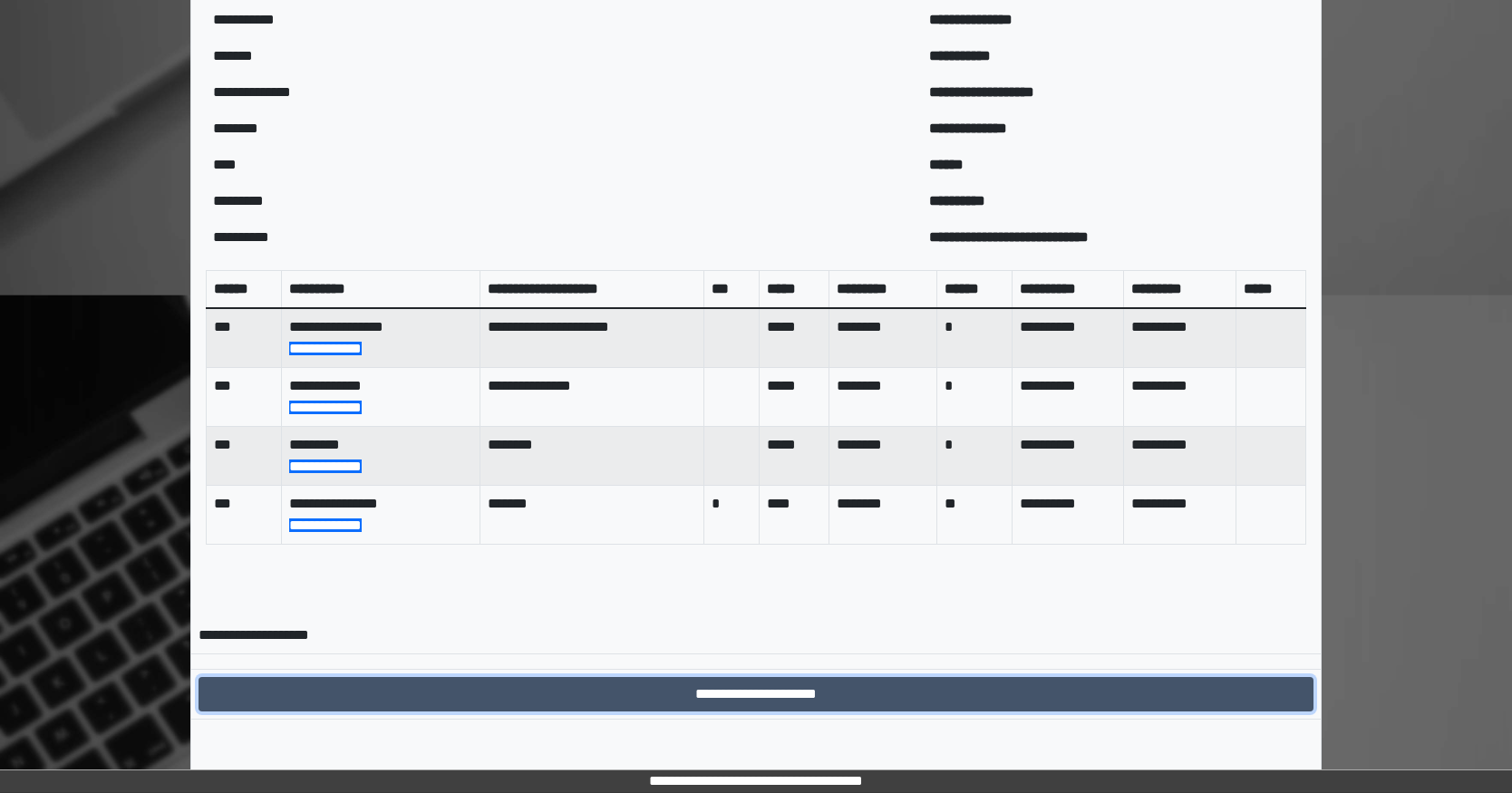 click on "**********" at bounding box center (756, 694) 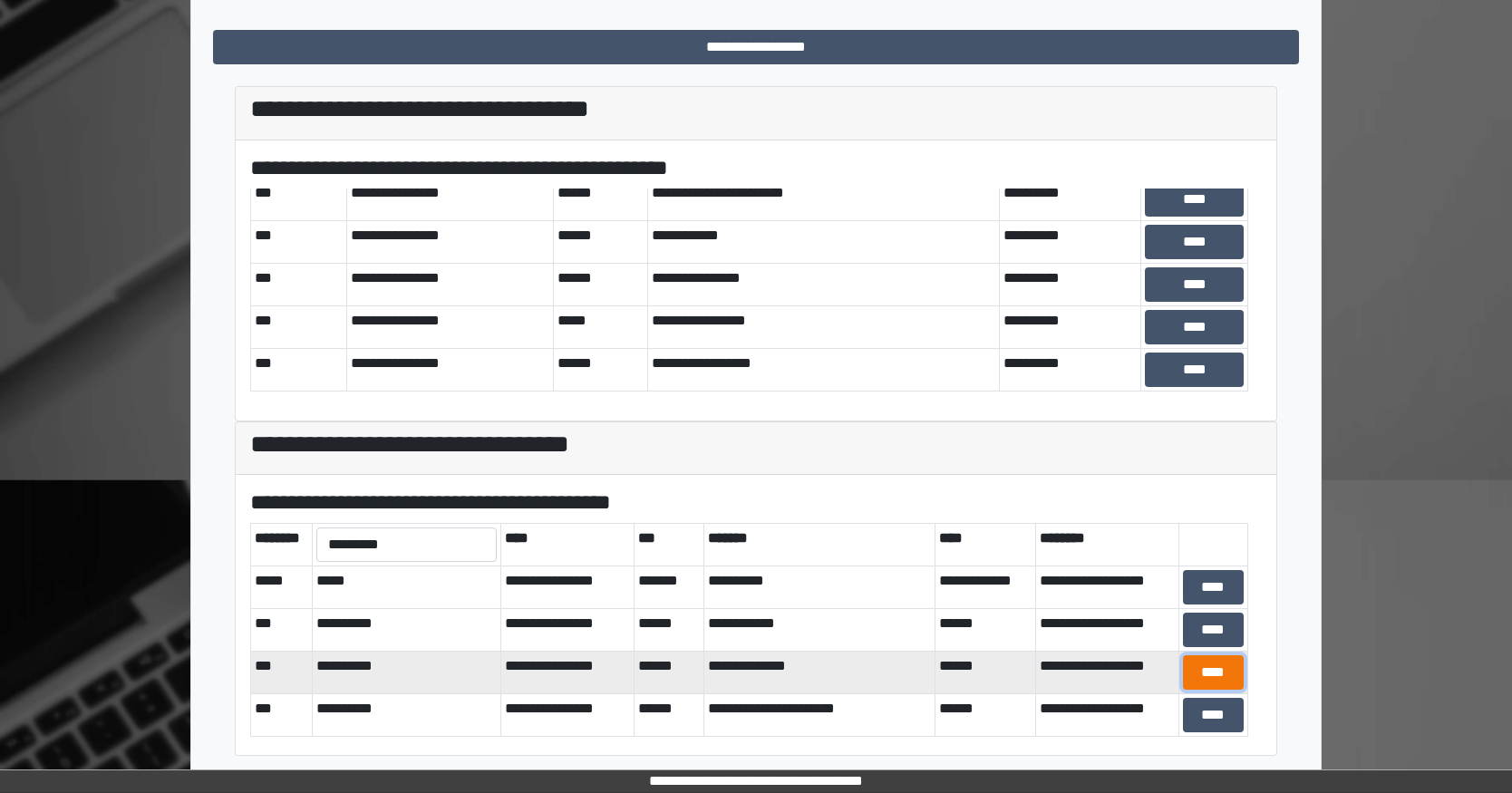 click on "****" at bounding box center [1213, 672] 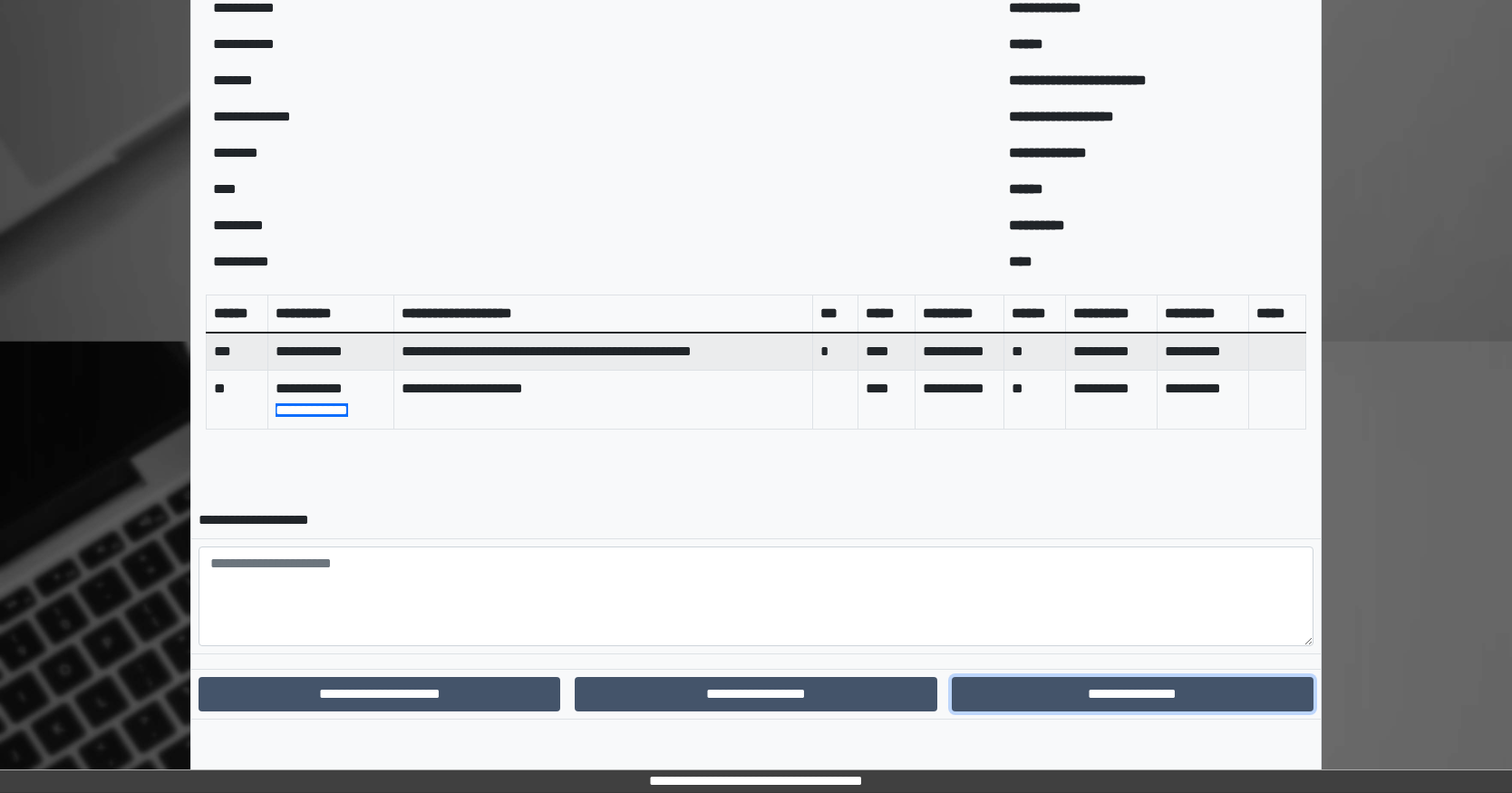 click on "**********" at bounding box center (1132, 694) 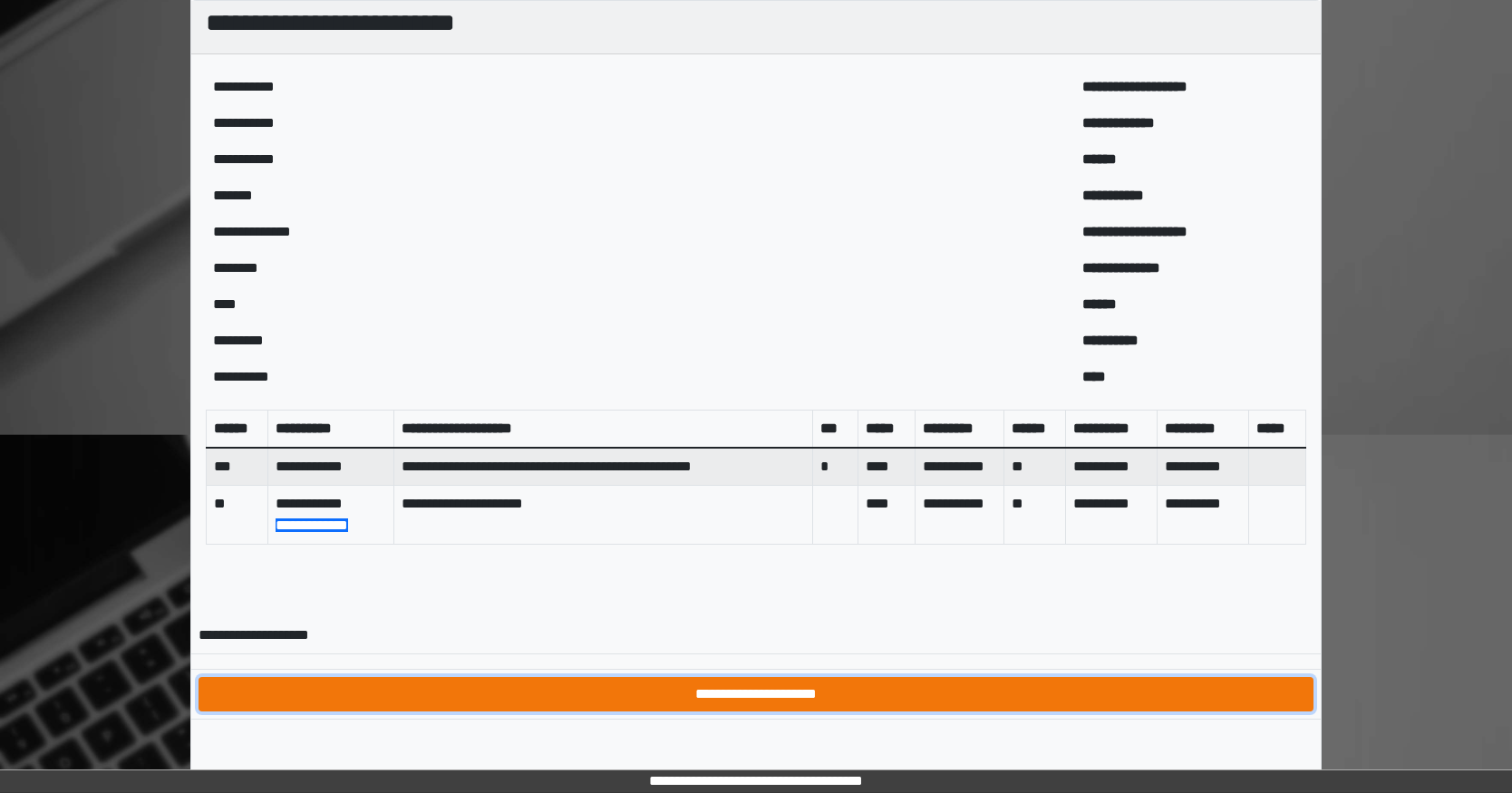 click on "**********" at bounding box center [756, 694] 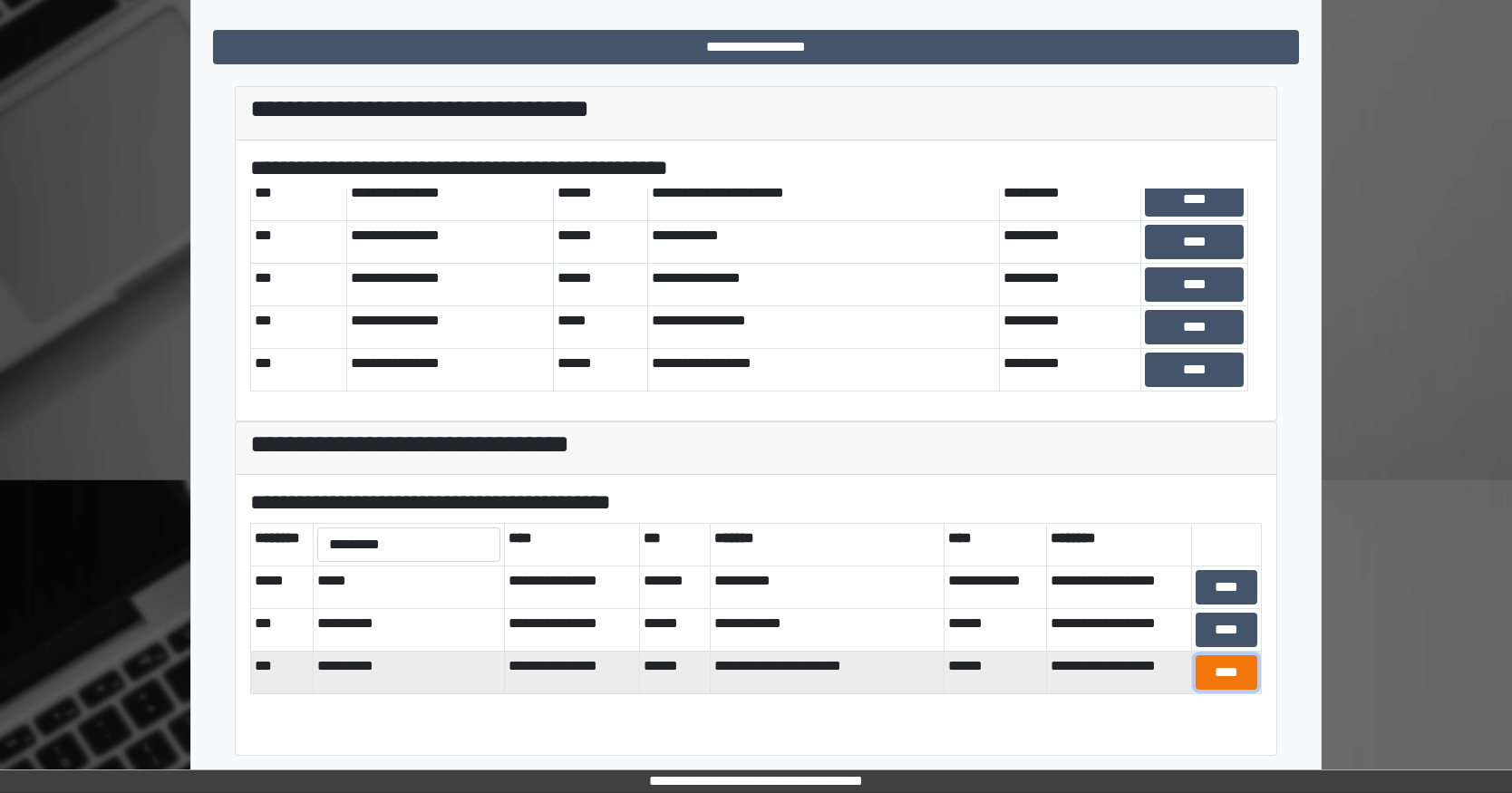click on "****" at bounding box center [1226, 672] 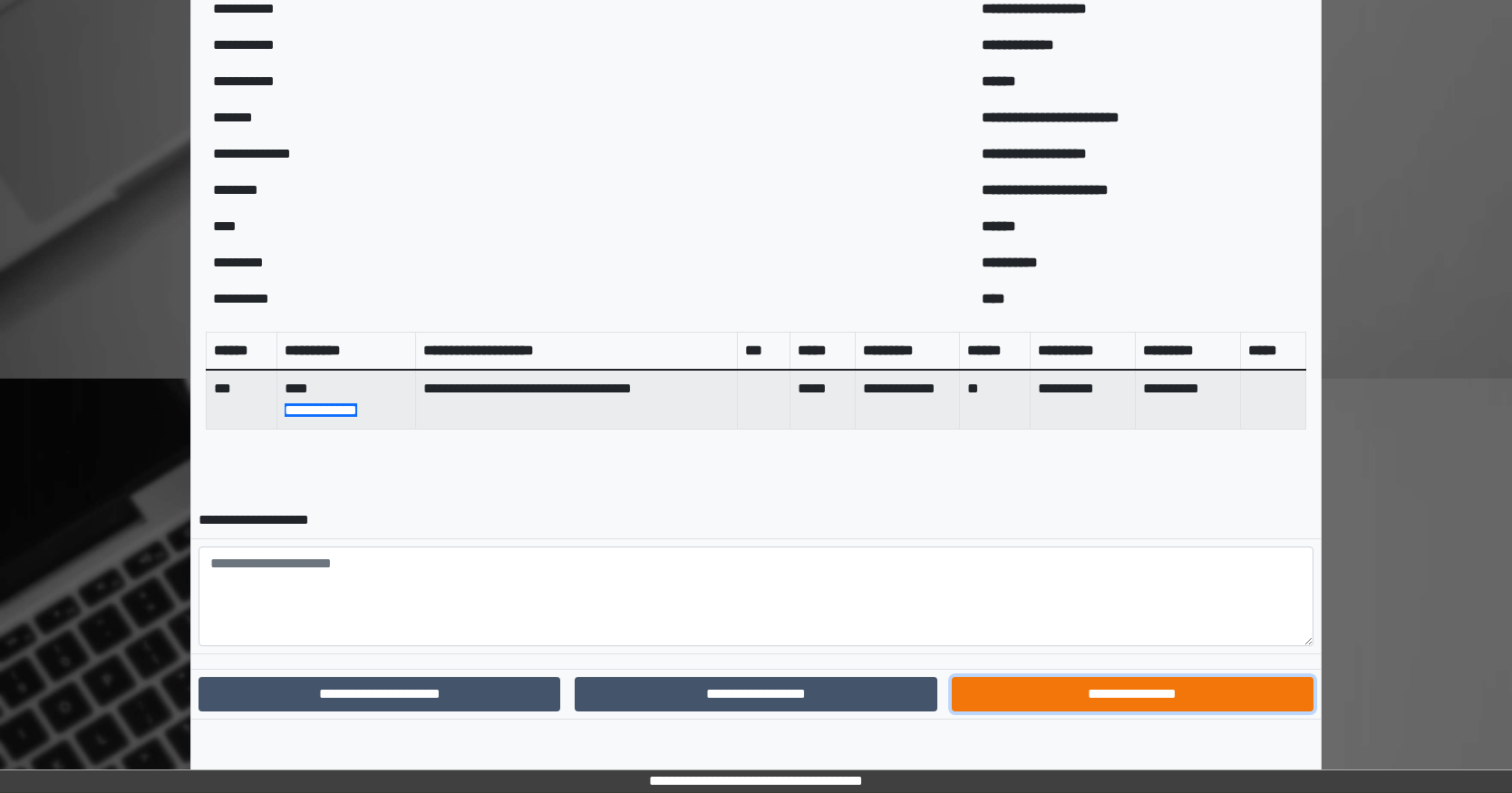 click on "**********" at bounding box center [1132, 694] 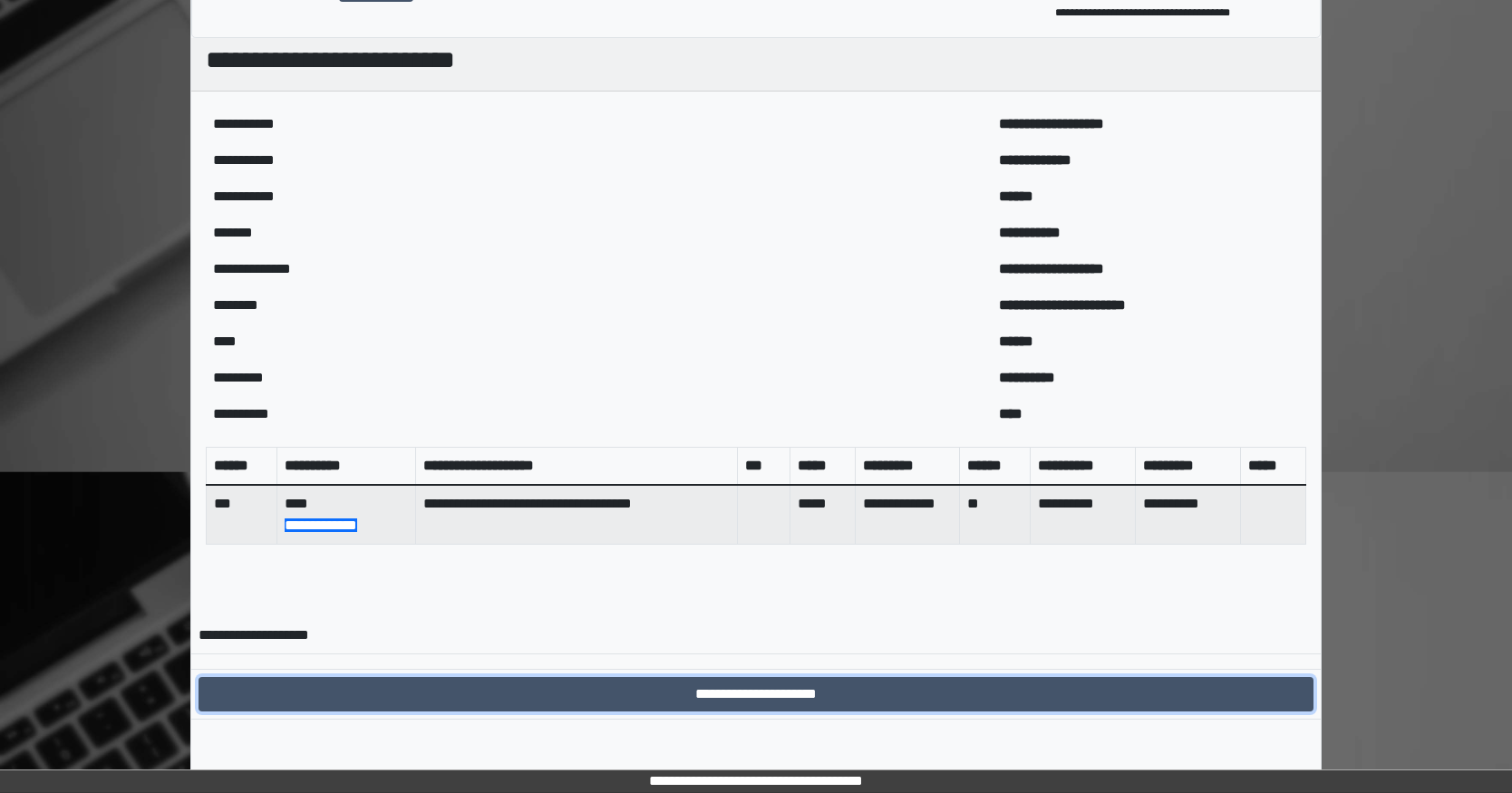 click on "**********" at bounding box center [756, 694] 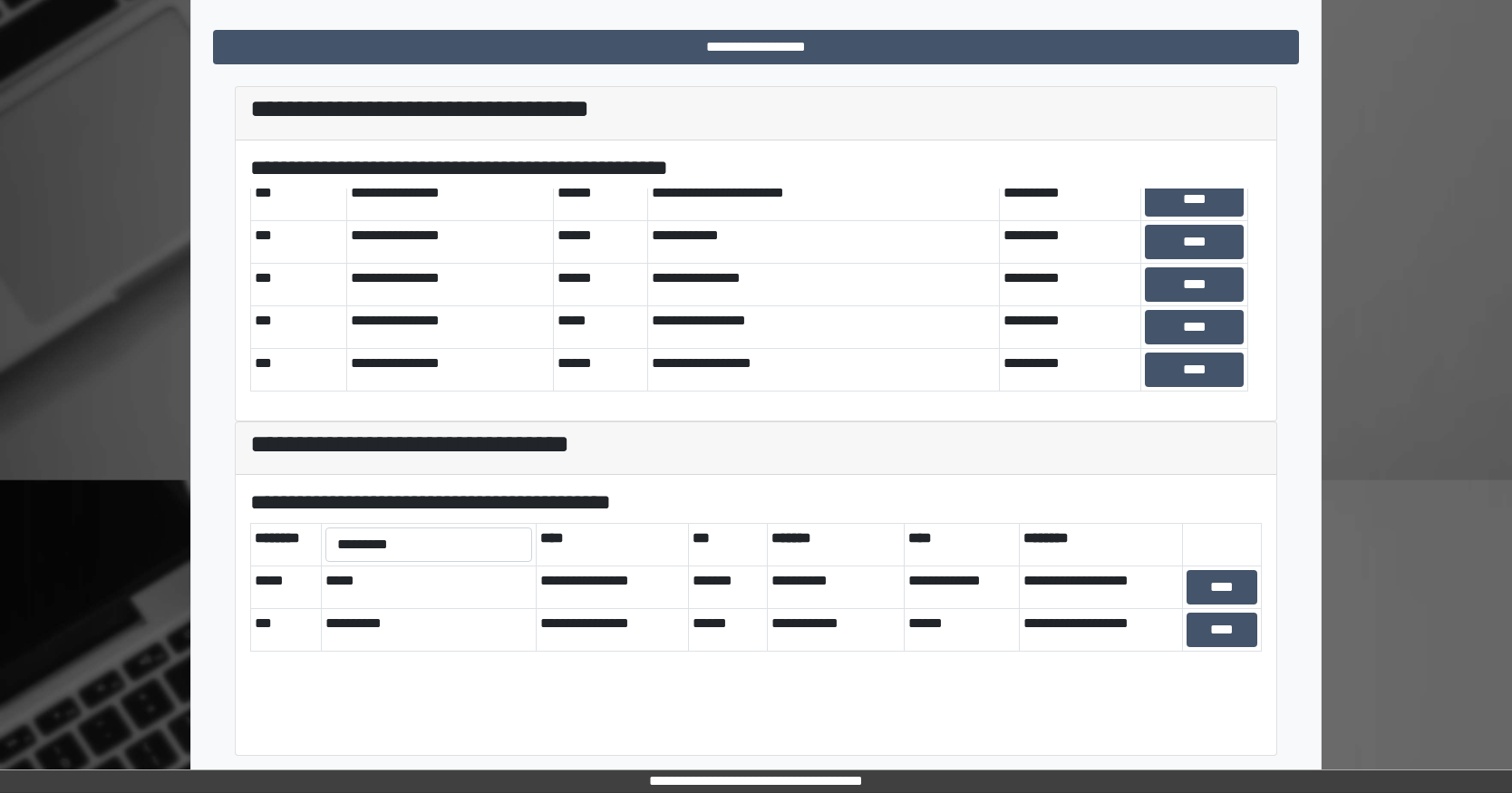 drag, startPoint x: 1185, startPoint y: 631, endPoint x: 1265, endPoint y: 633, distance: 80.025 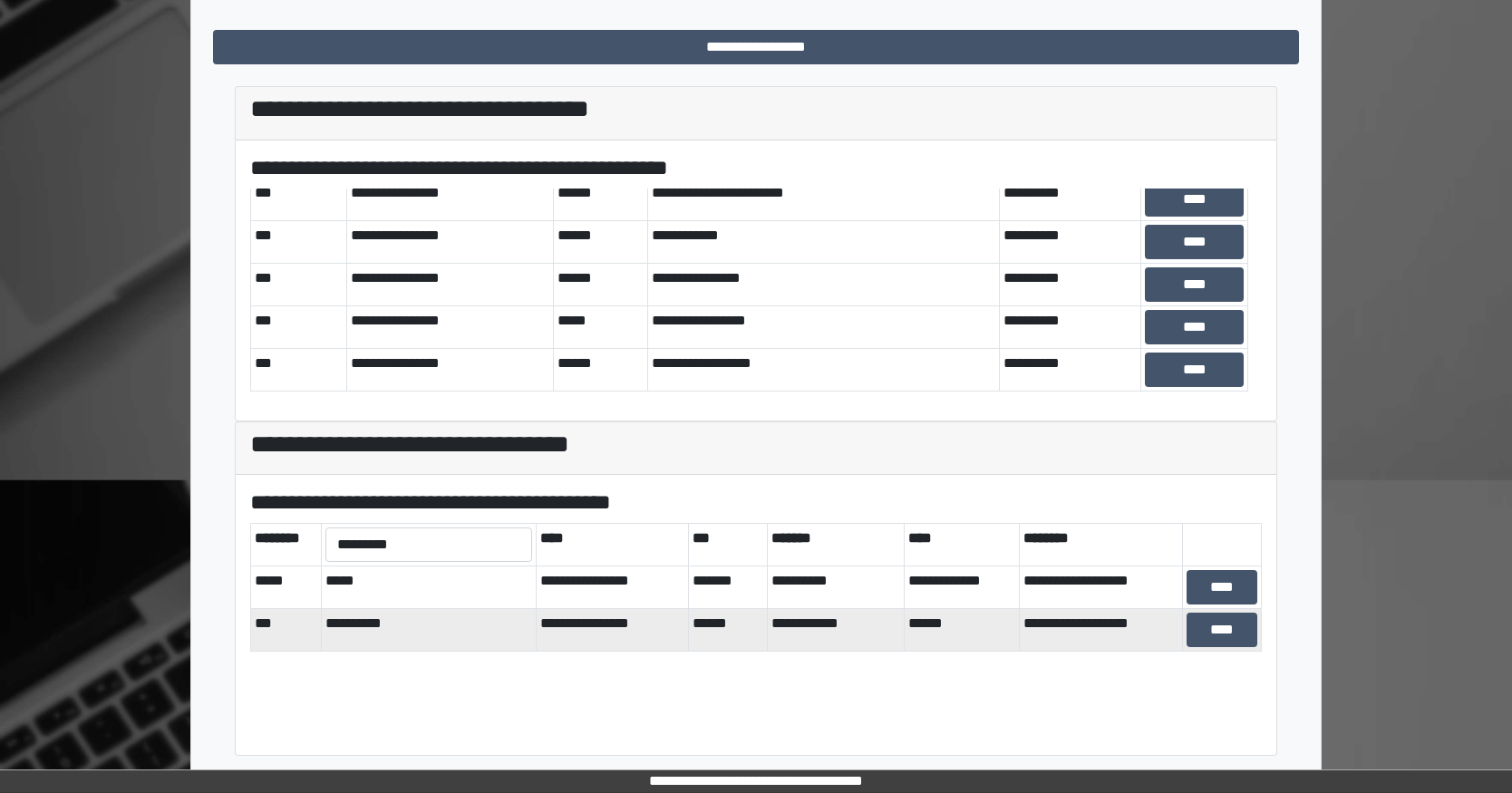 click on "**********" at bounding box center [756, 614] 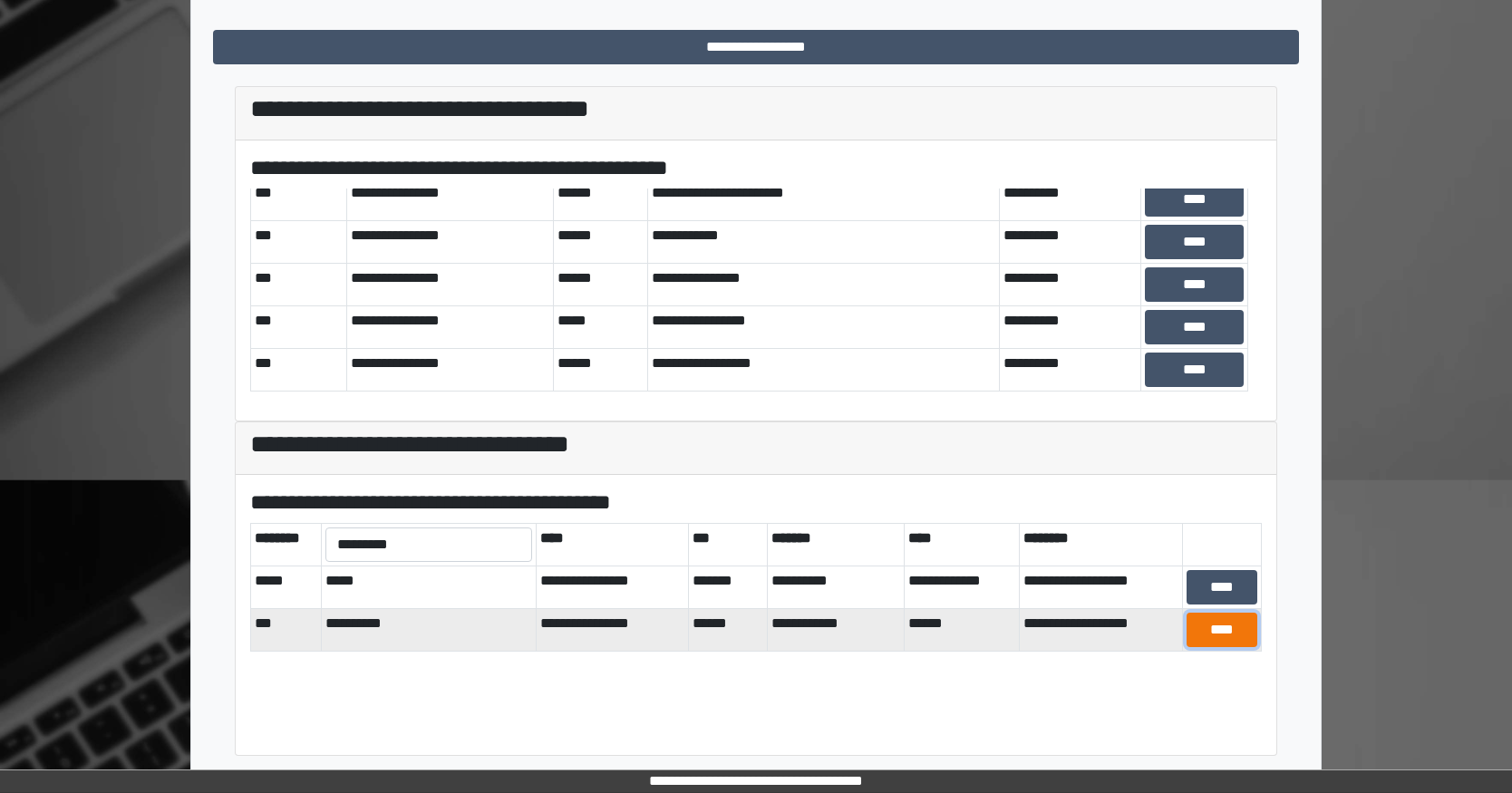click on "****" at bounding box center [1222, 630] 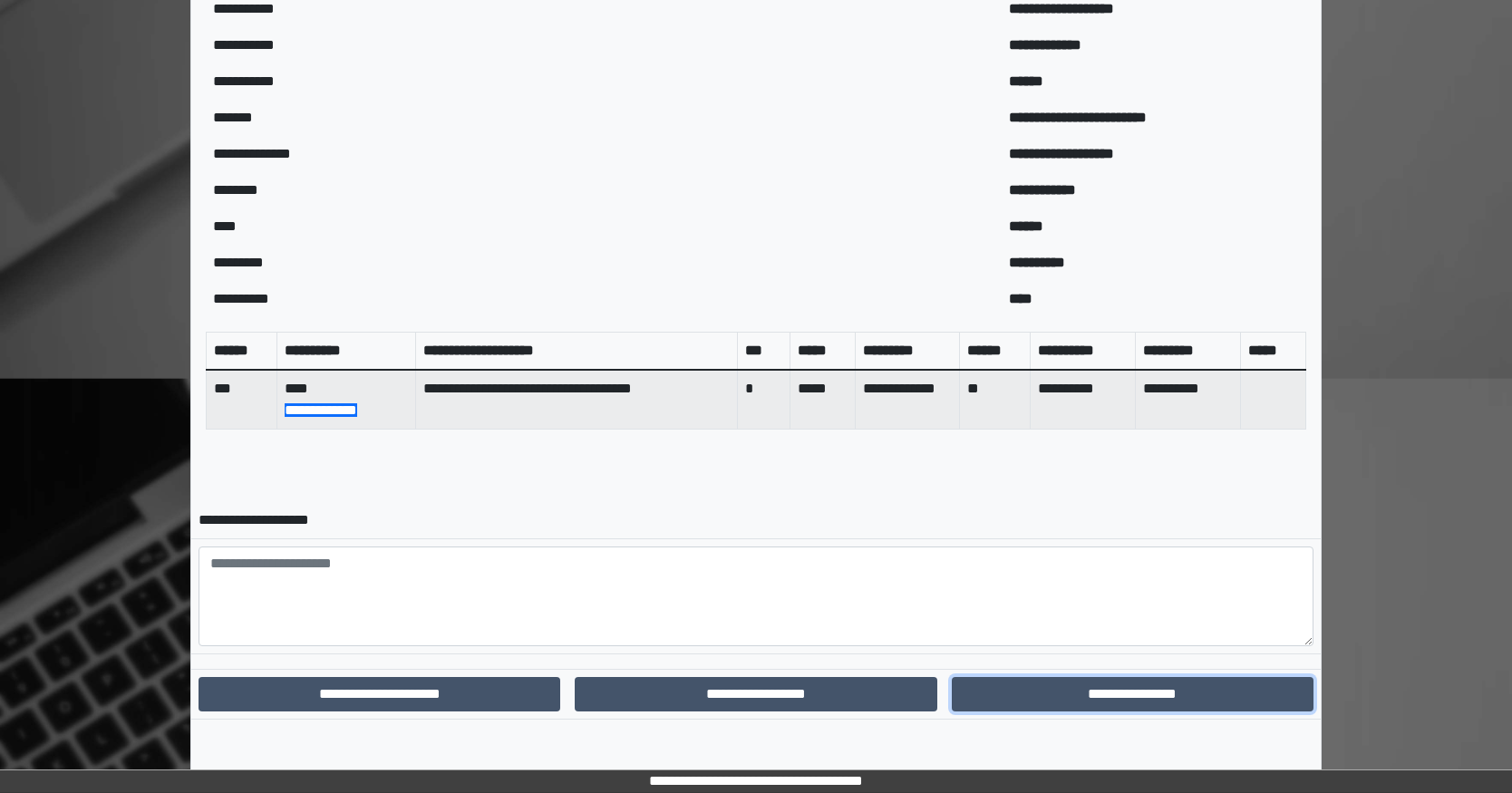 click on "**********" at bounding box center [1132, 694] 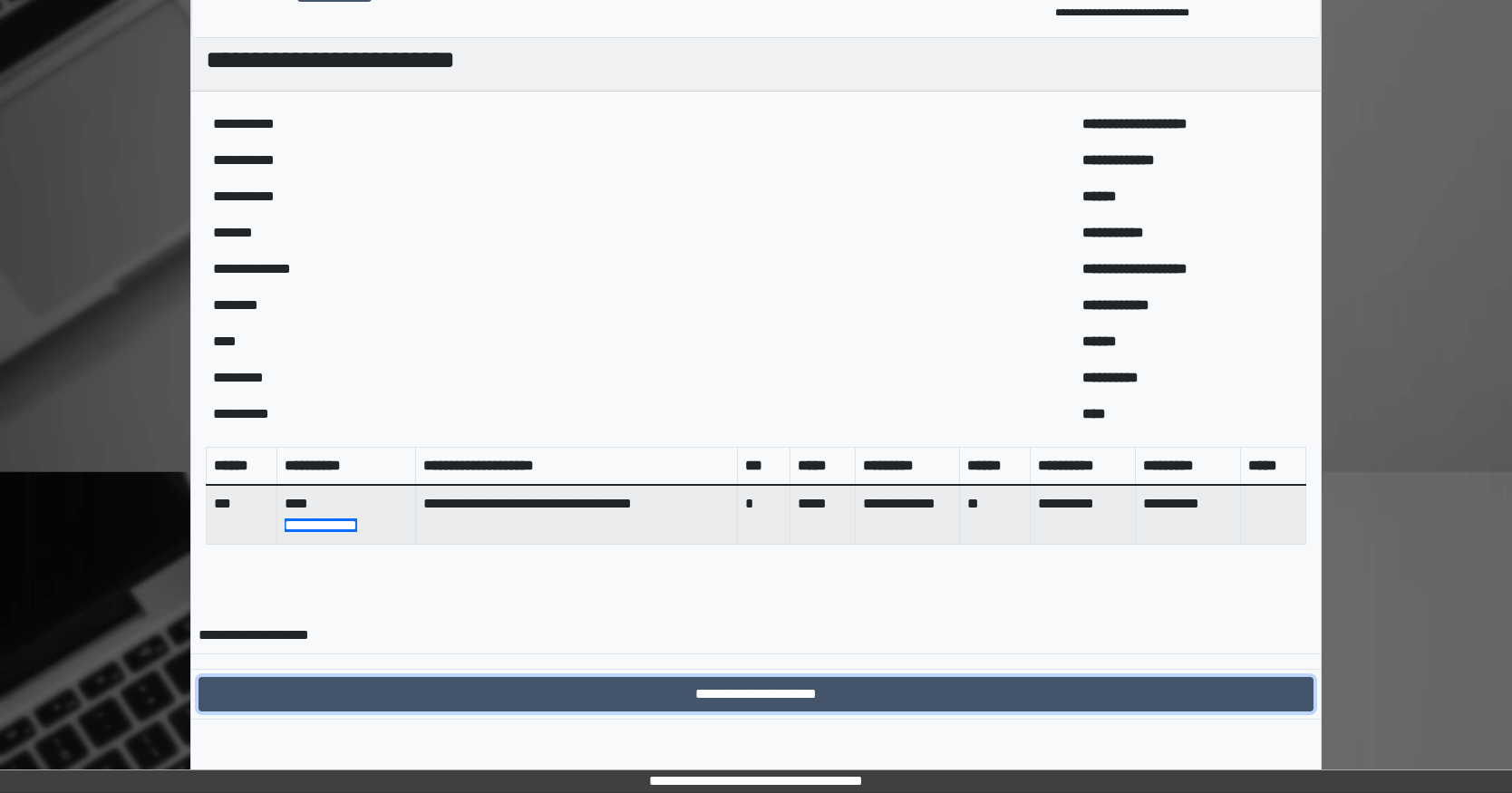 click on "**********" at bounding box center [756, 694] 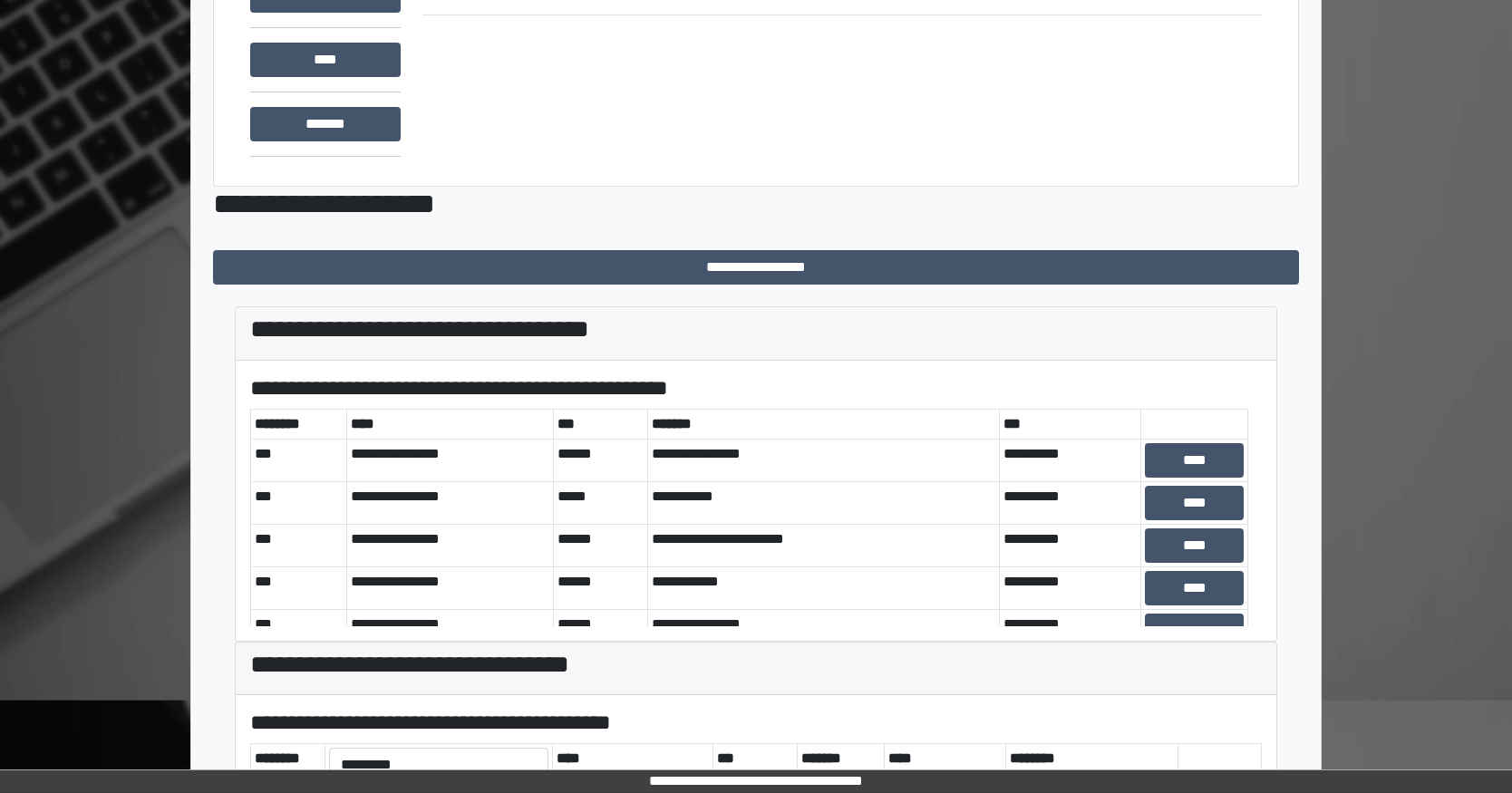 scroll, scrollTop: 0, scrollLeft: 0, axis: both 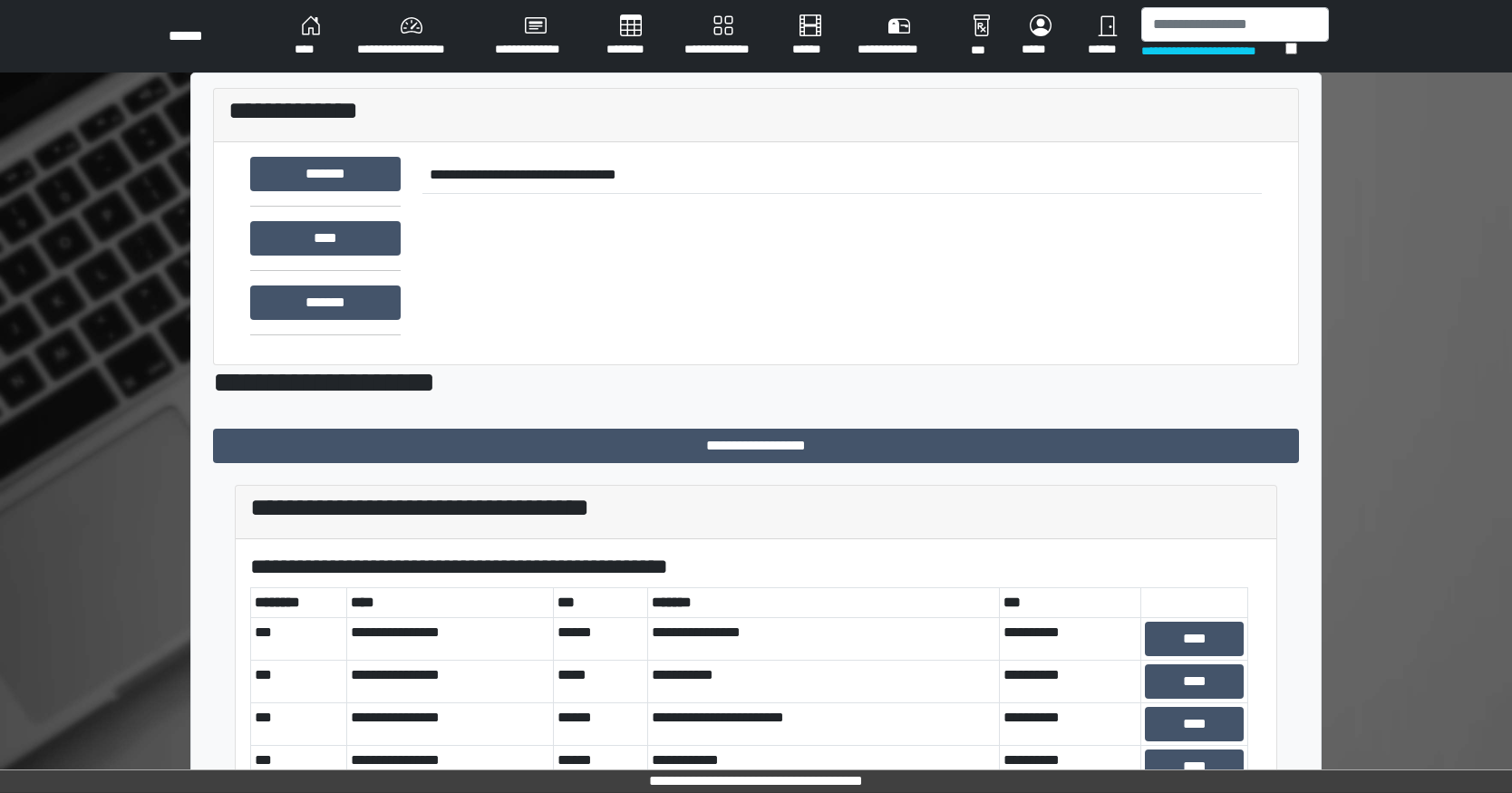 click on "******" at bounding box center [1107, 36] 